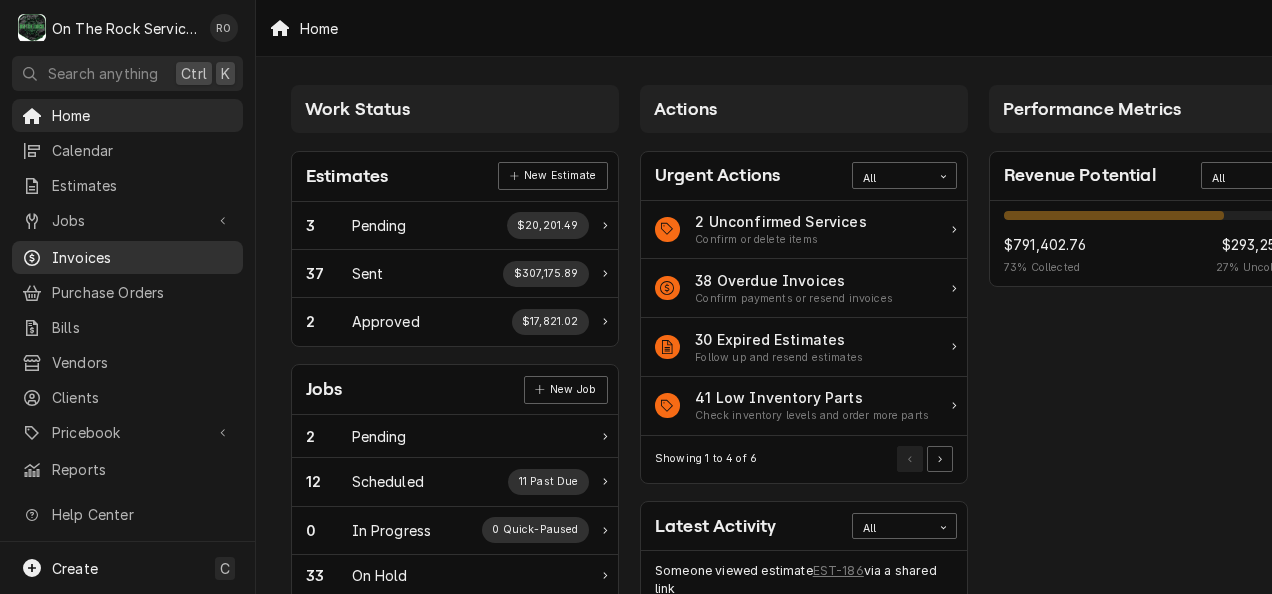 scroll, scrollTop: 0, scrollLeft: 0, axis: both 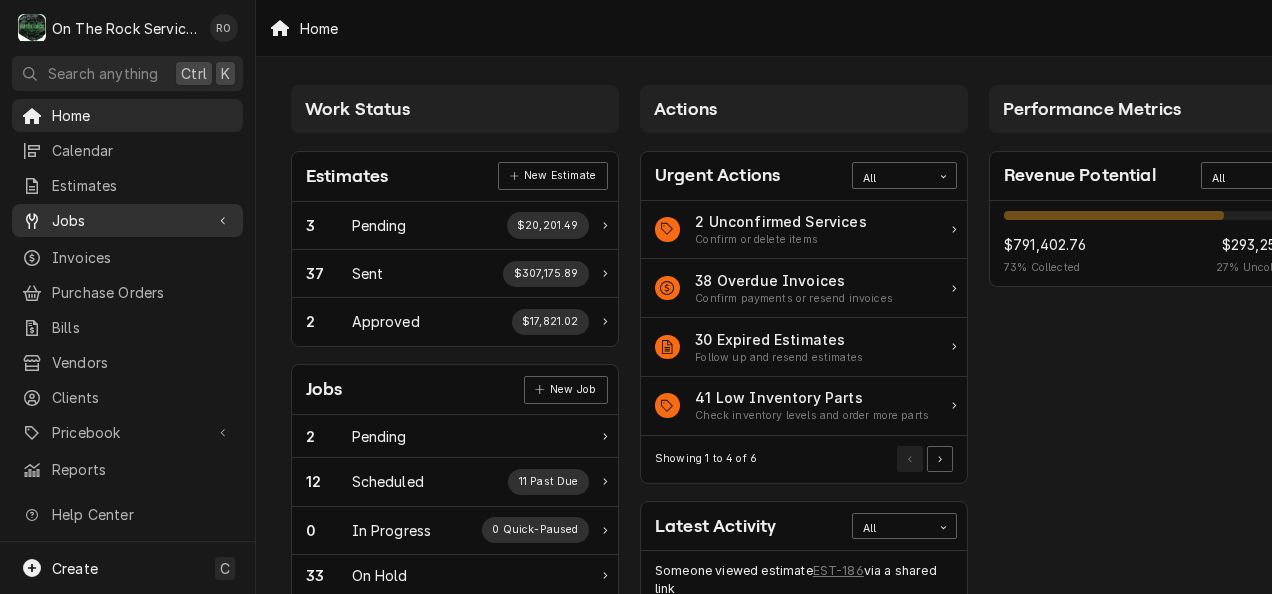 click on "Jobs" at bounding box center (127, 220) 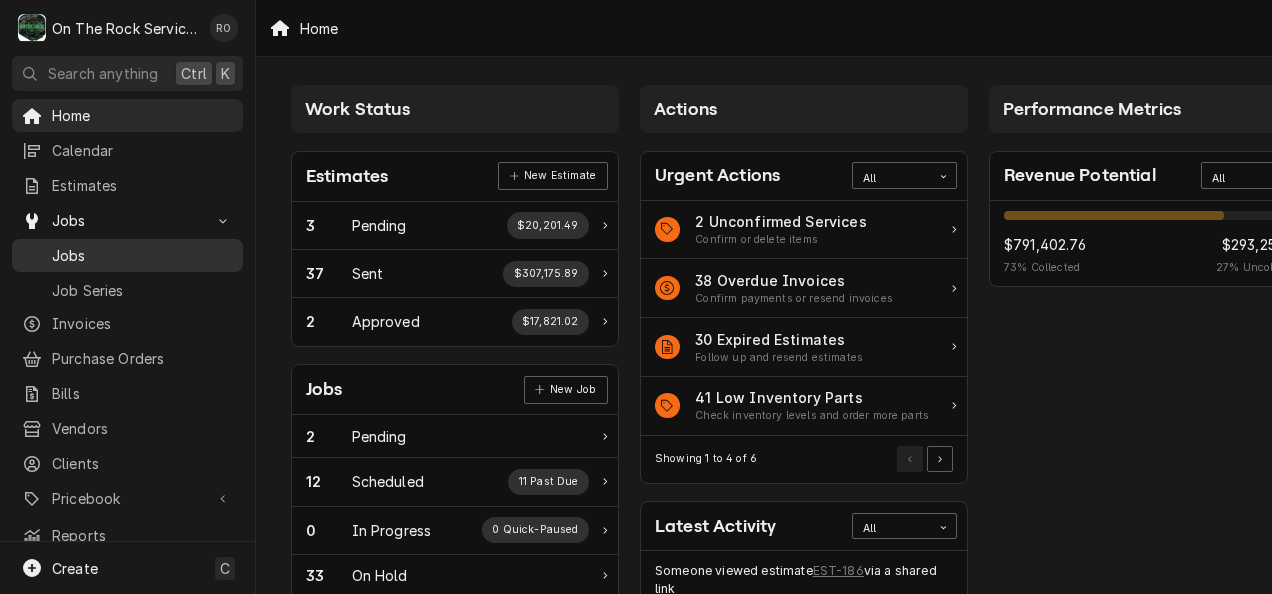 click on "Jobs" at bounding box center (142, 255) 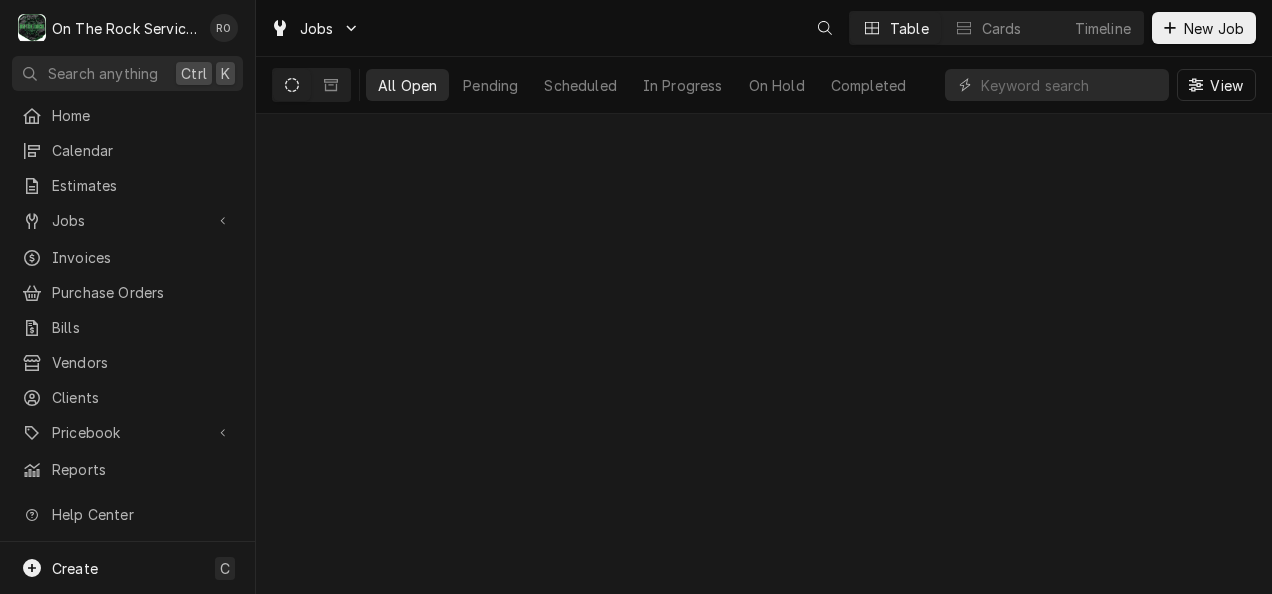 scroll, scrollTop: 0, scrollLeft: 0, axis: both 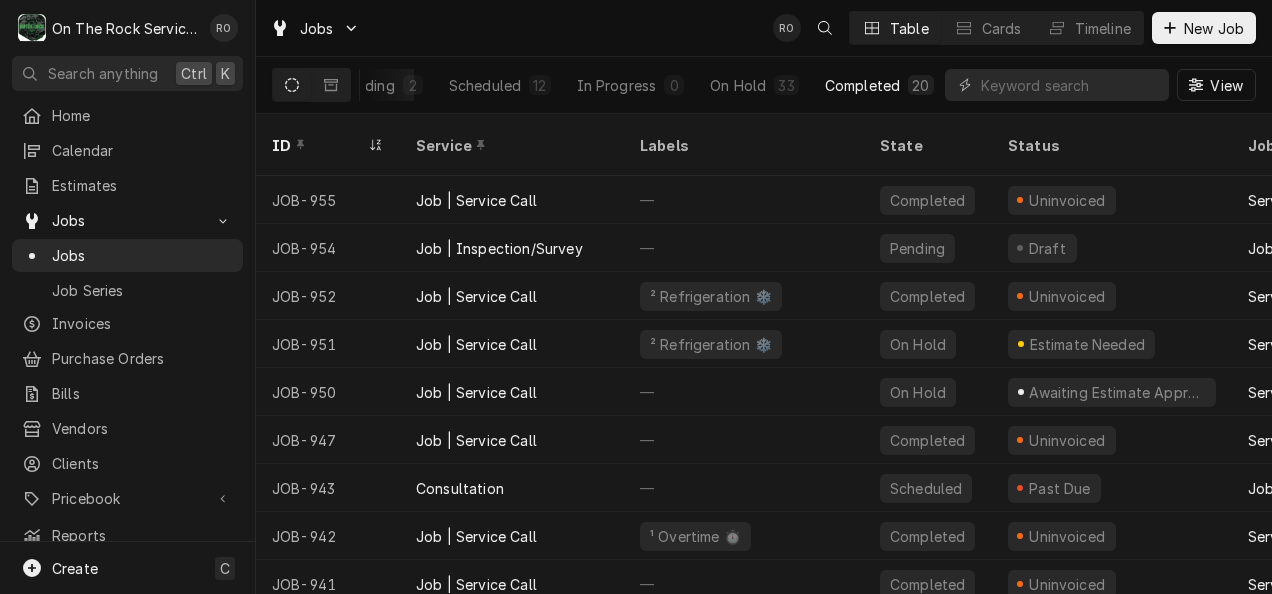 click on "Completed" at bounding box center [862, 85] 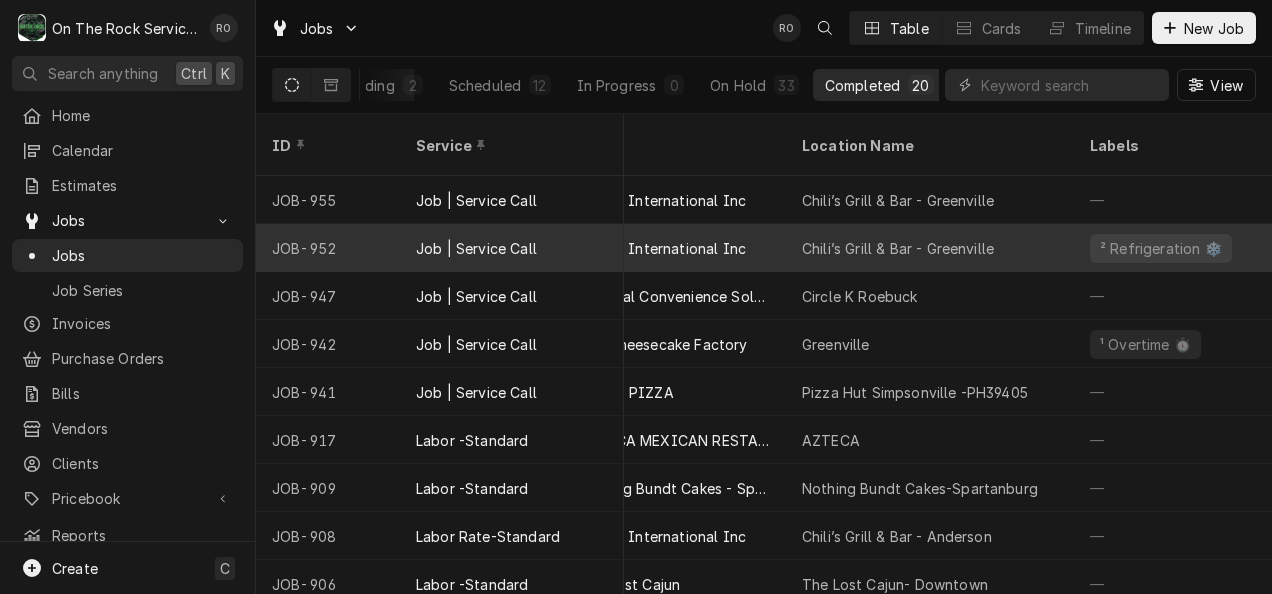 scroll, scrollTop: 0, scrollLeft: 0, axis: both 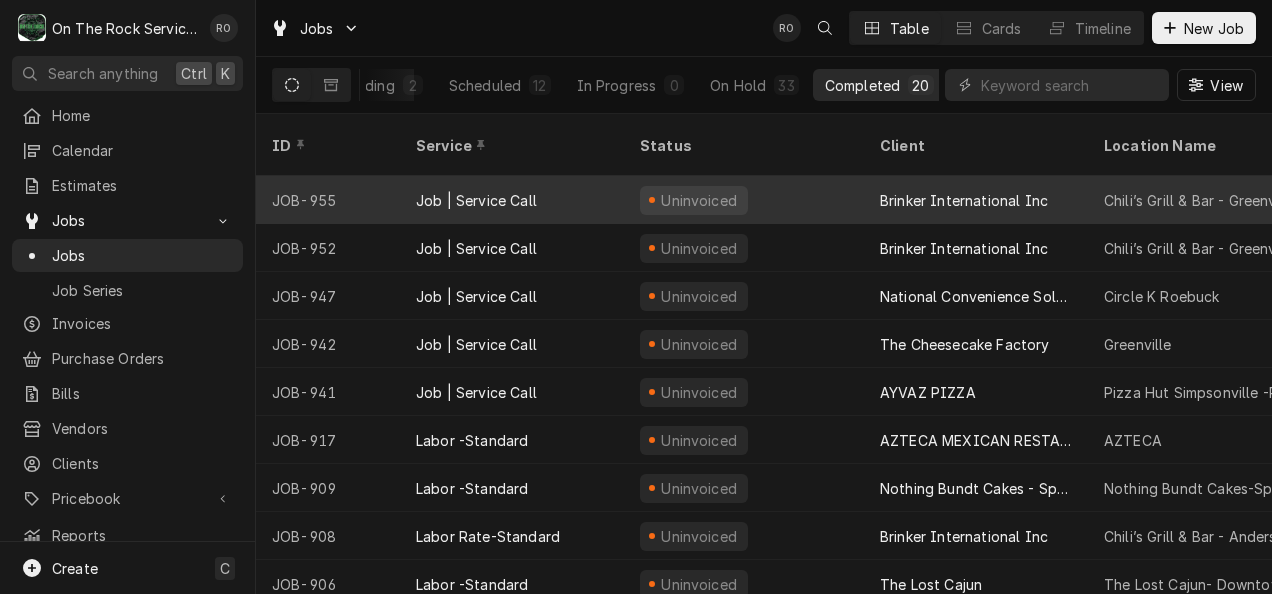 click on "Job | Service Call" at bounding box center (476, 200) 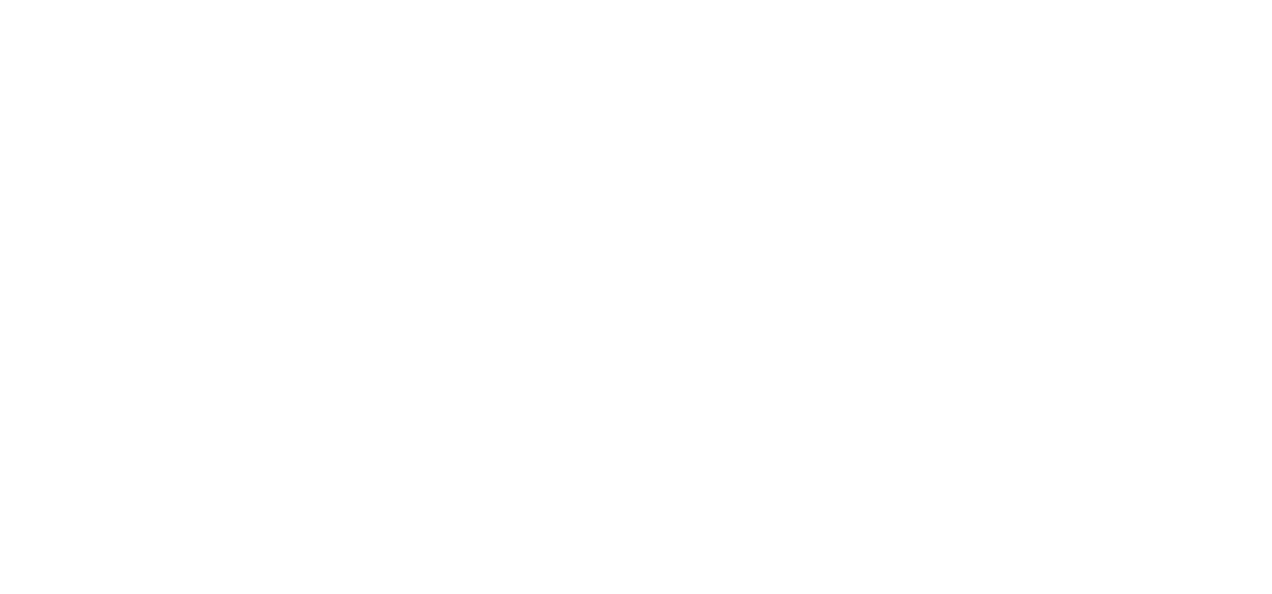 scroll, scrollTop: 0, scrollLeft: 0, axis: both 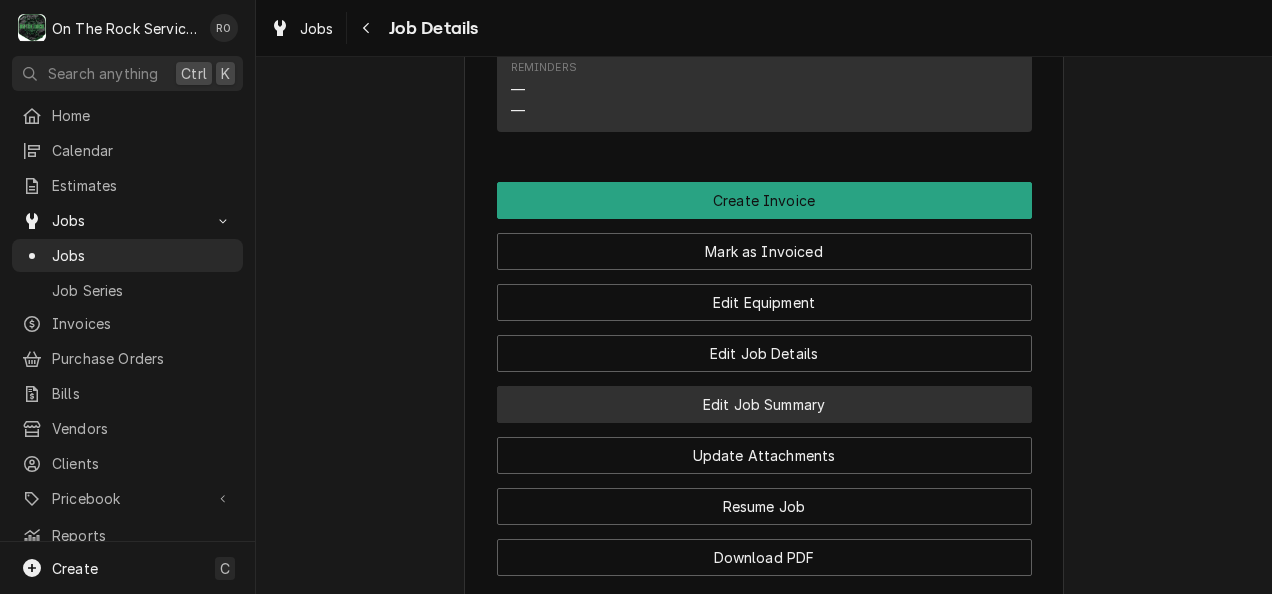 click on "Edit Job Summary" at bounding box center (764, 404) 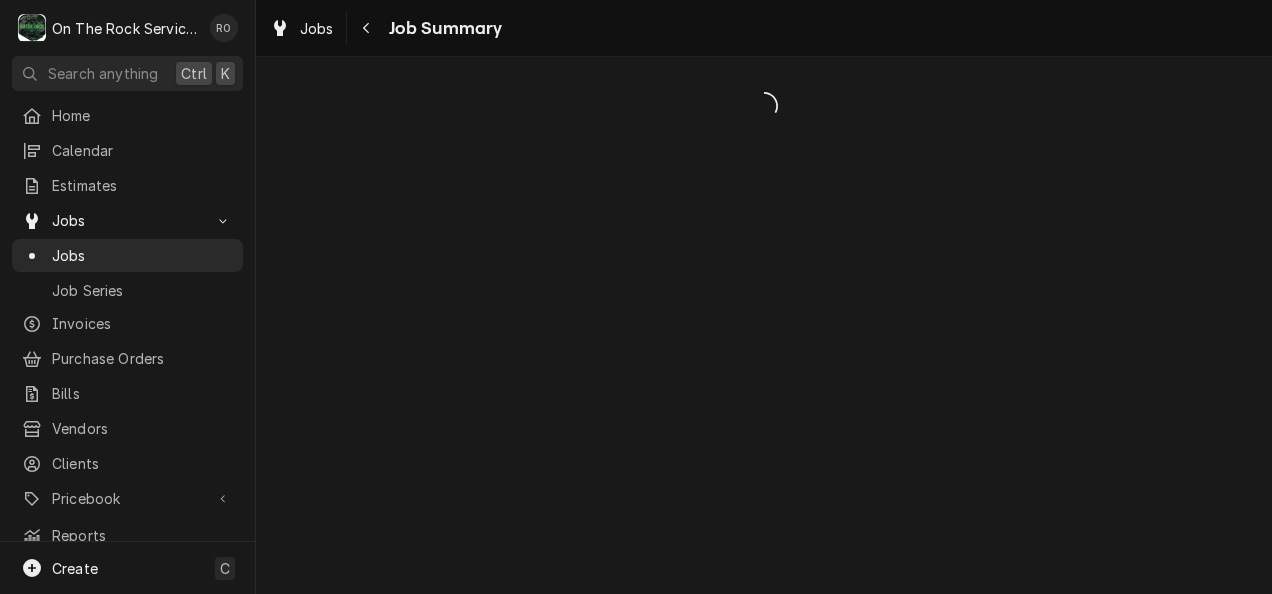 scroll, scrollTop: 0, scrollLeft: 0, axis: both 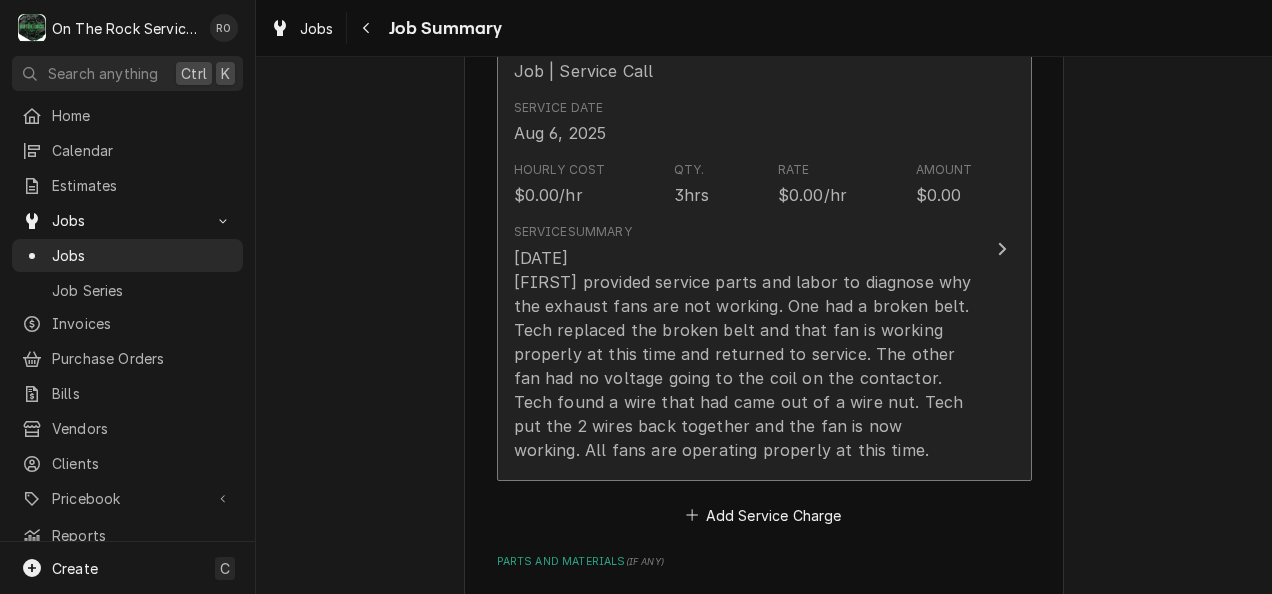 click on "[DATE]
[FIRST] provided service parts and labor to diagnose why the exhaust fans are not working. One had a broken belt. Tech replaced the broken belt and that fan is working properly at this time and returned to service. The other fan had no voltage going to the coil on the contactor. Tech found a wire that had came out of a wire nut. Tech put the 2 wires back together and the fan is now working. All fans are operating properly at this time." at bounding box center (743, 354) 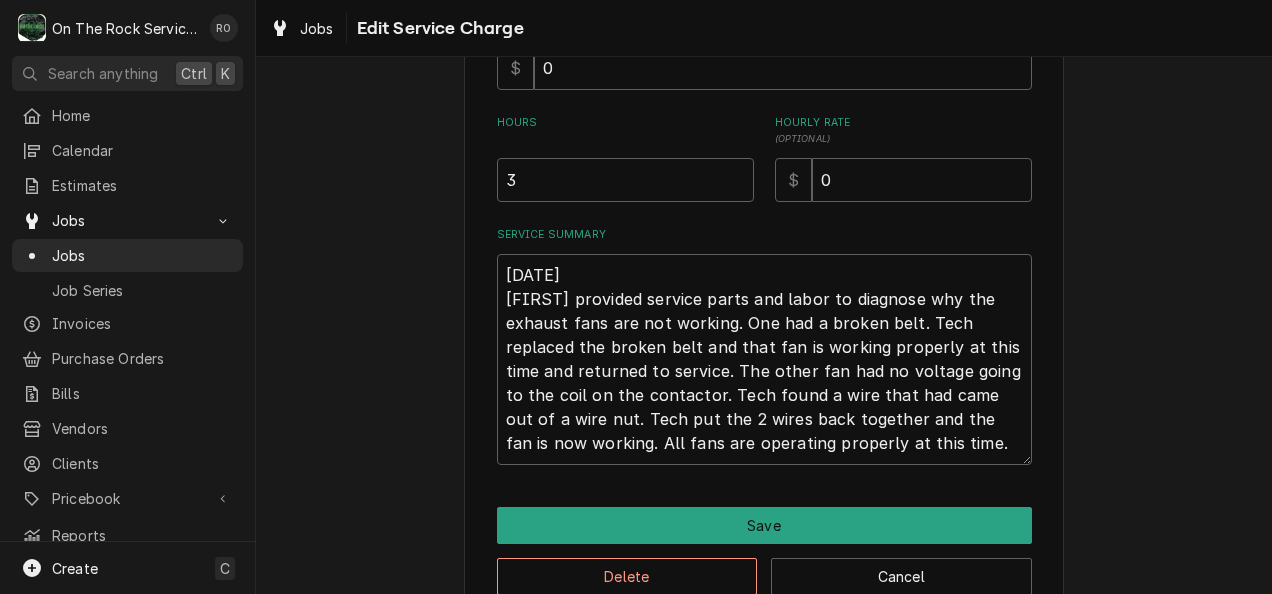 scroll, scrollTop: 548, scrollLeft: 0, axis: vertical 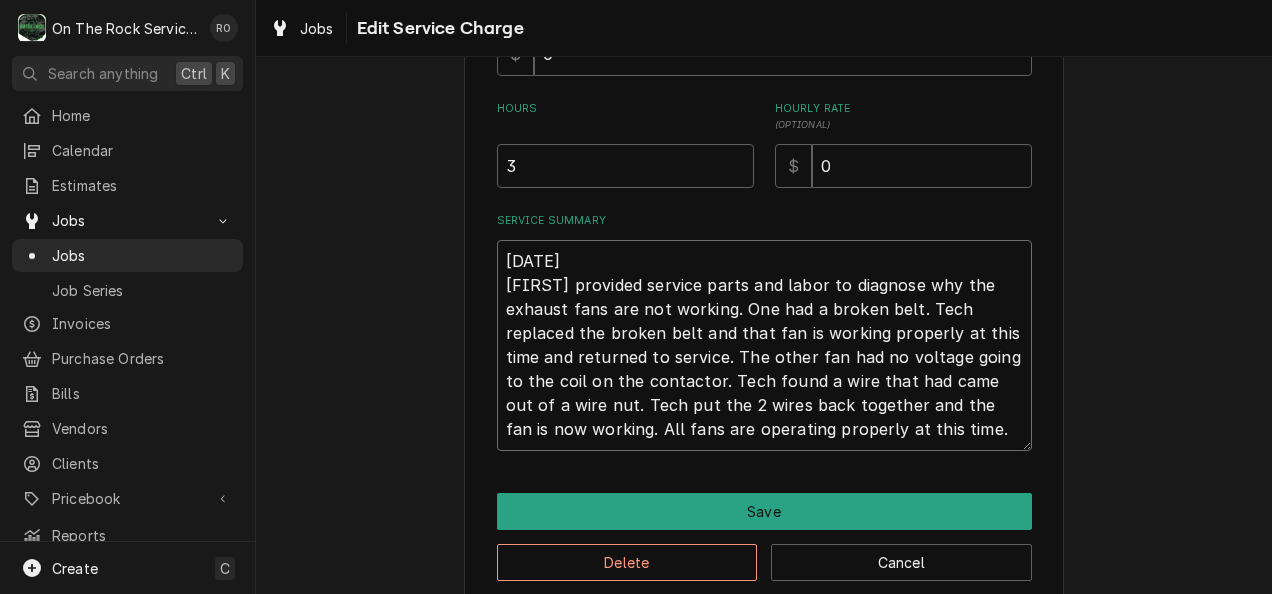 click on "[DATE]
[FIRST] provided service parts and labor to diagnose why the exhaust fans are not working. One had a broken belt. Tech replaced the broken belt and that fan is working properly at this time and returned to service. The other fan had no voltage going to the coil on the contactor. Tech found a wire that had came out of a wire nut. Tech put the 2 wires back together and the fan is now working. All fans are operating properly at this time." at bounding box center [764, 345] 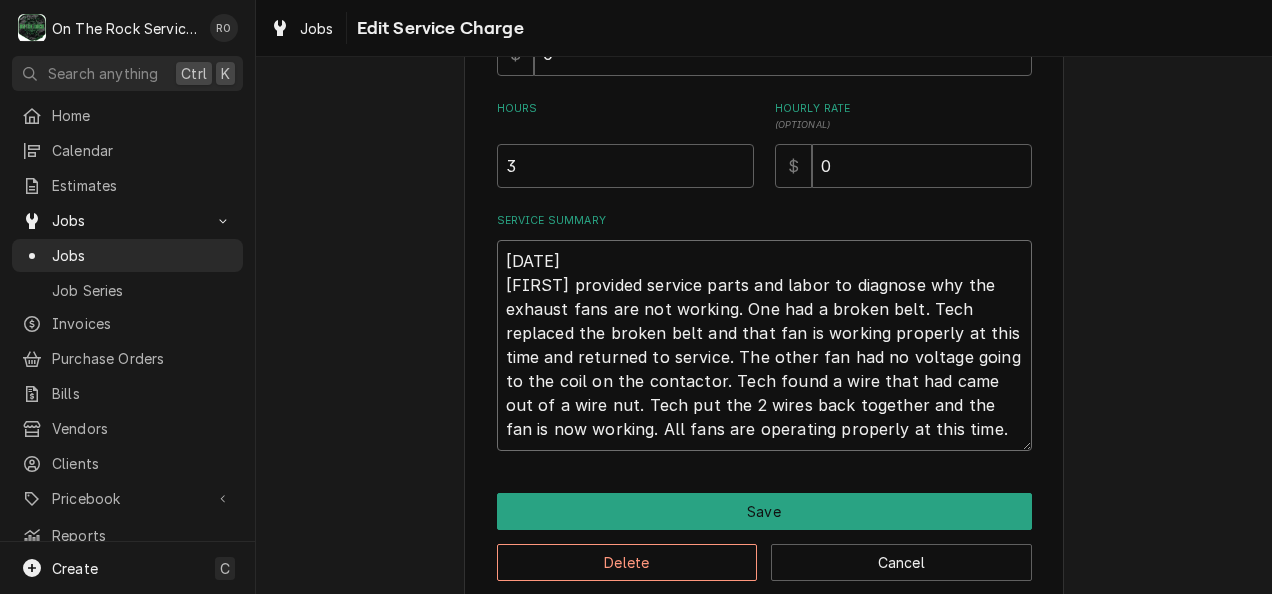type on "x" 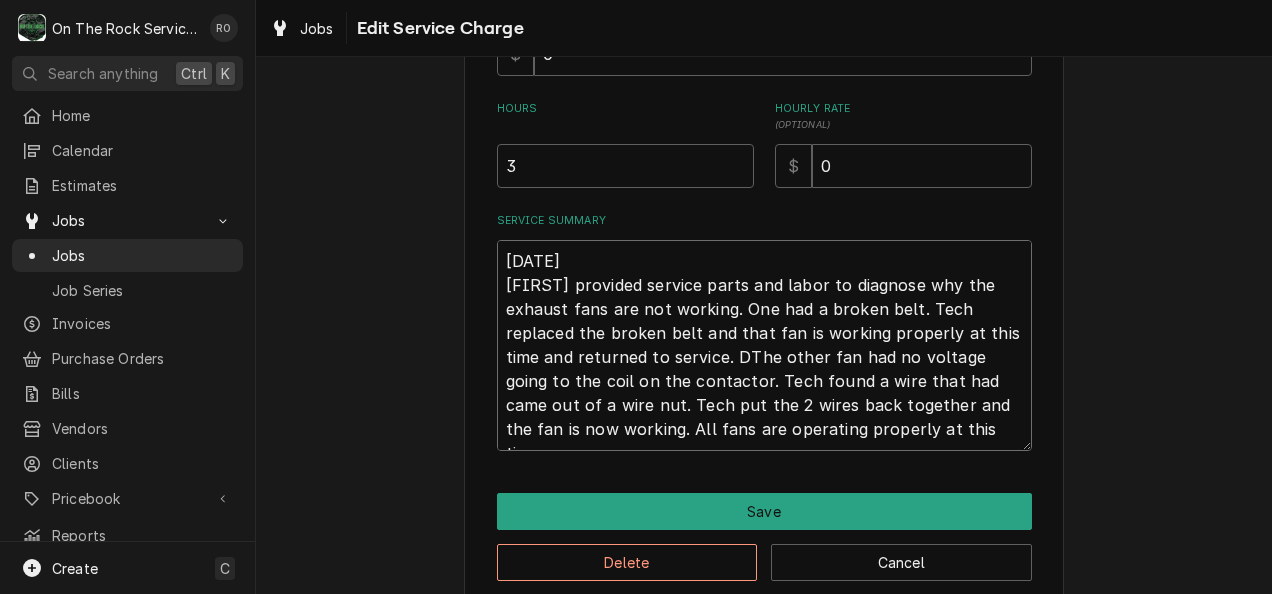 type on "x" 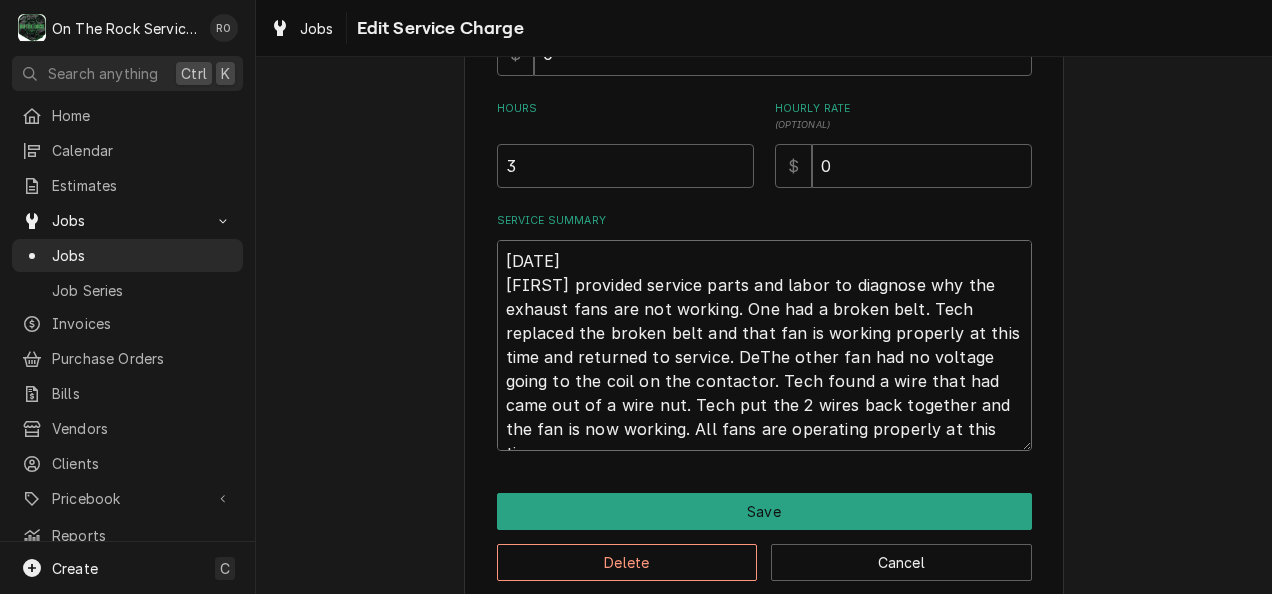 type on "x" 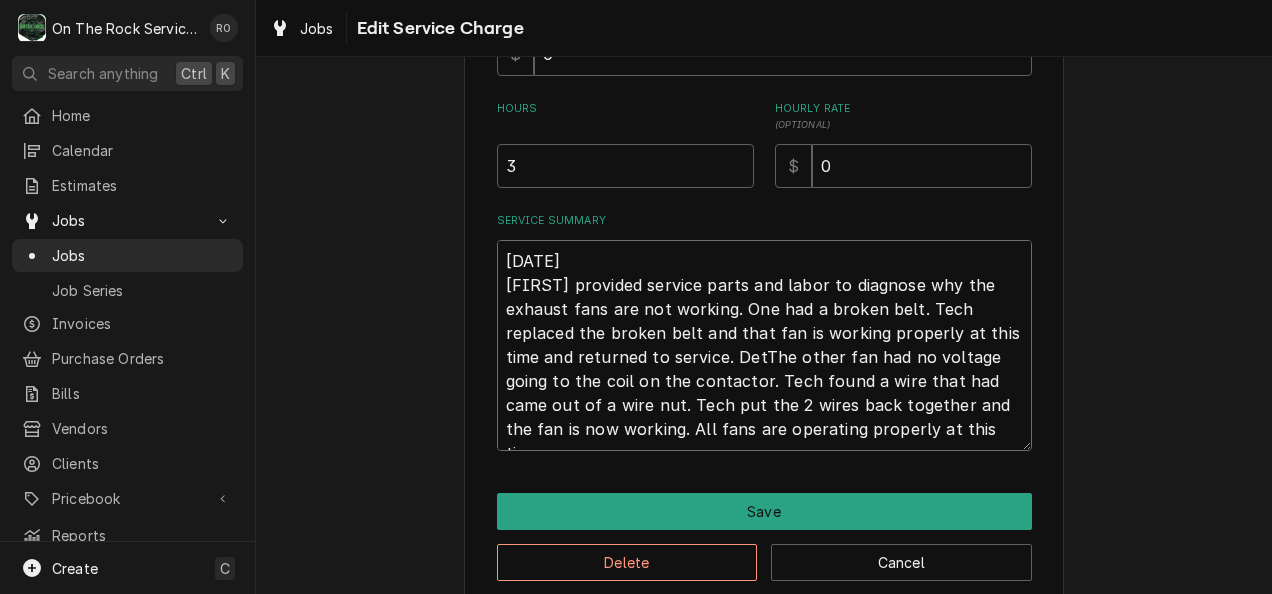 type on "x" 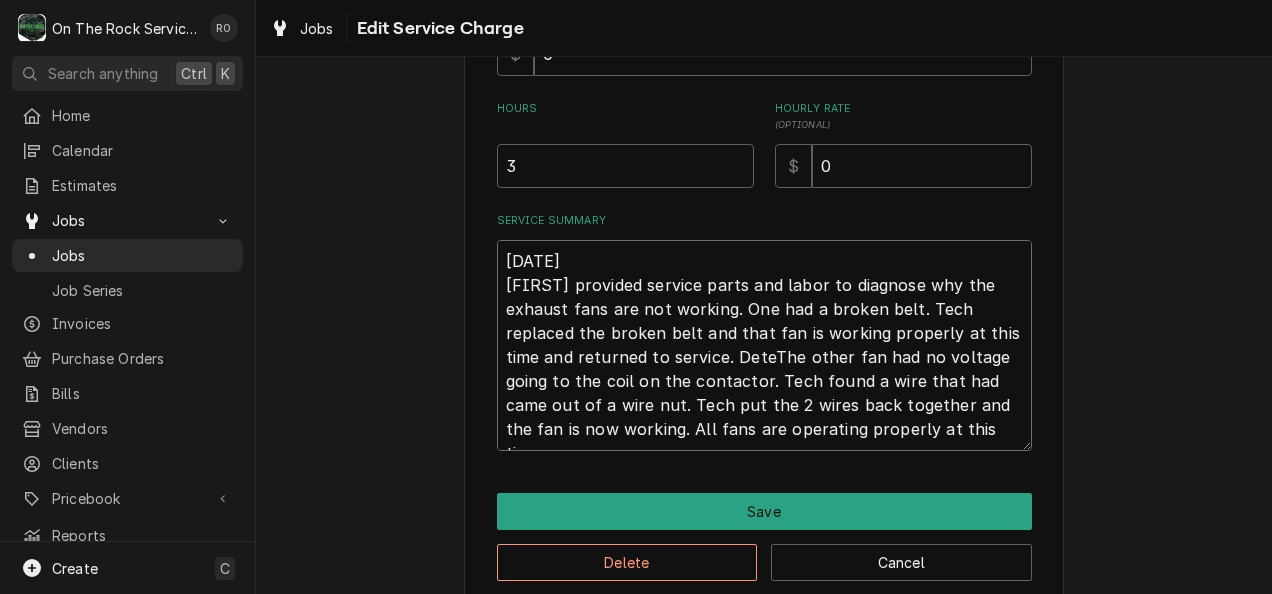 type on "x" 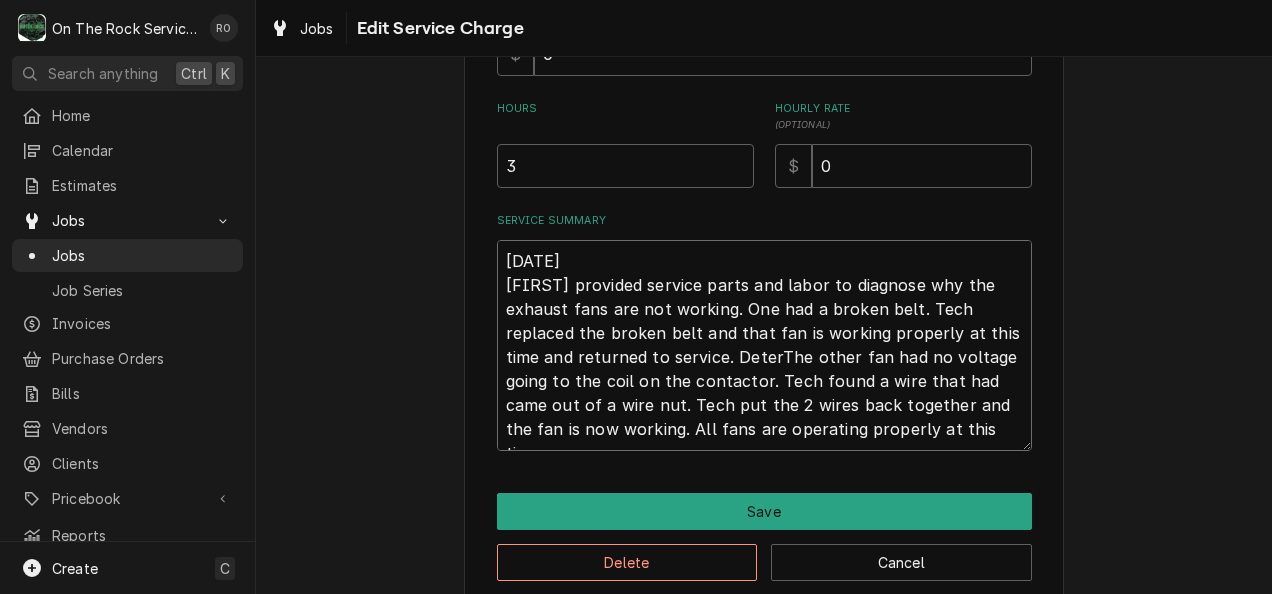 type on "x" 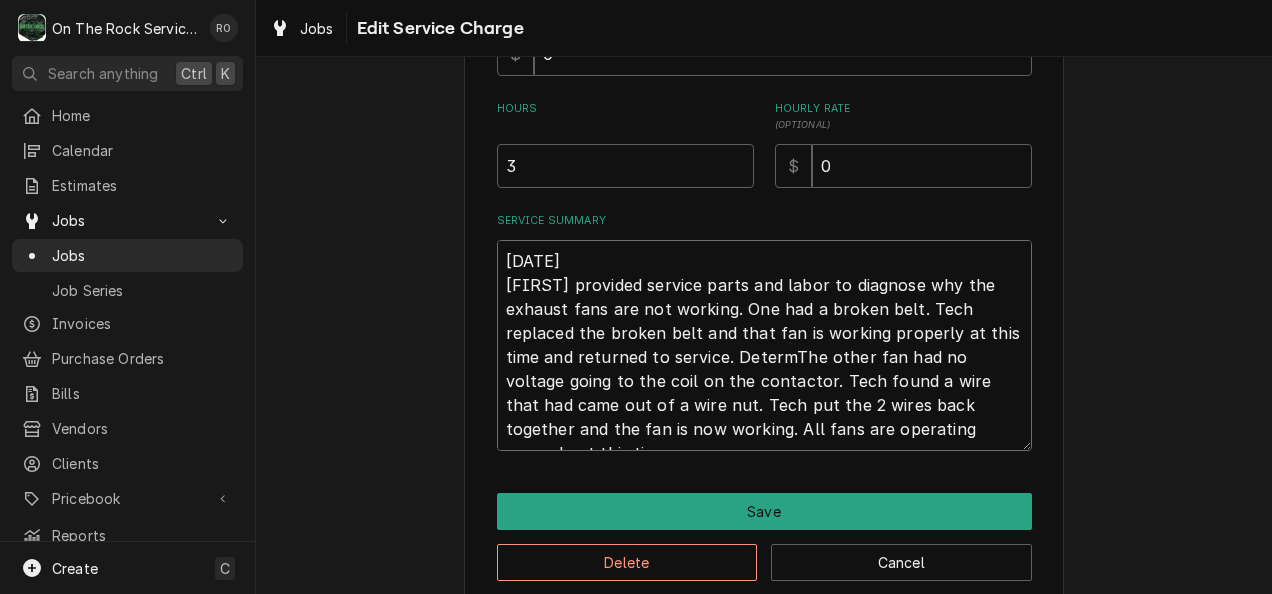 type on "x" 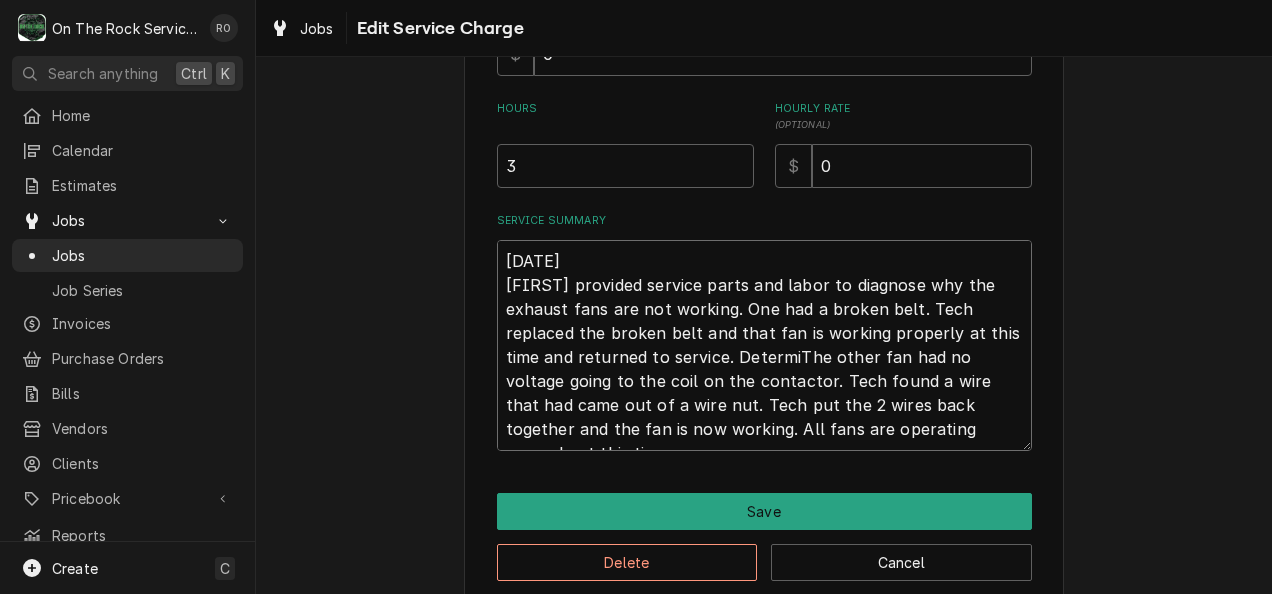 type on "x" 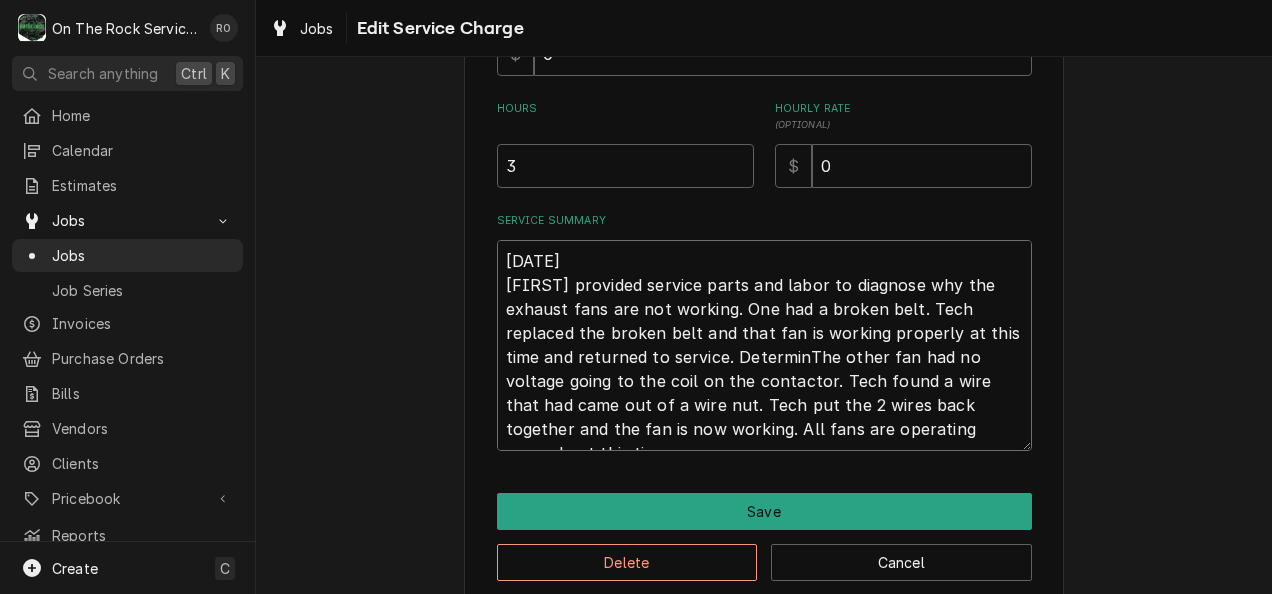 type on "x" 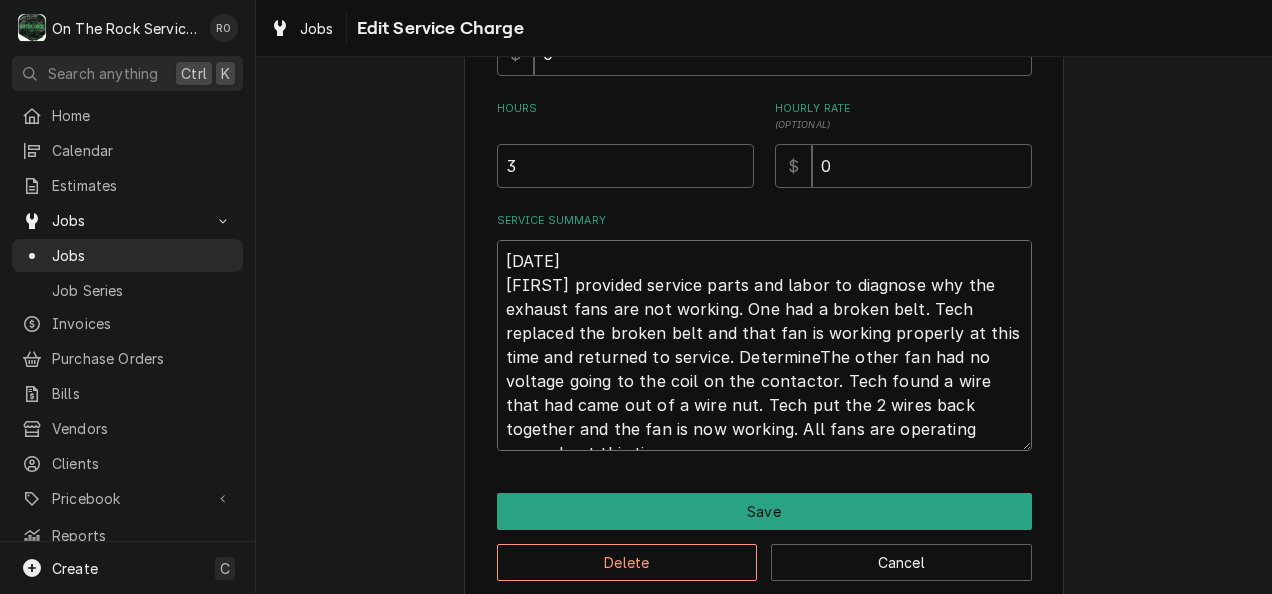 type on "x" 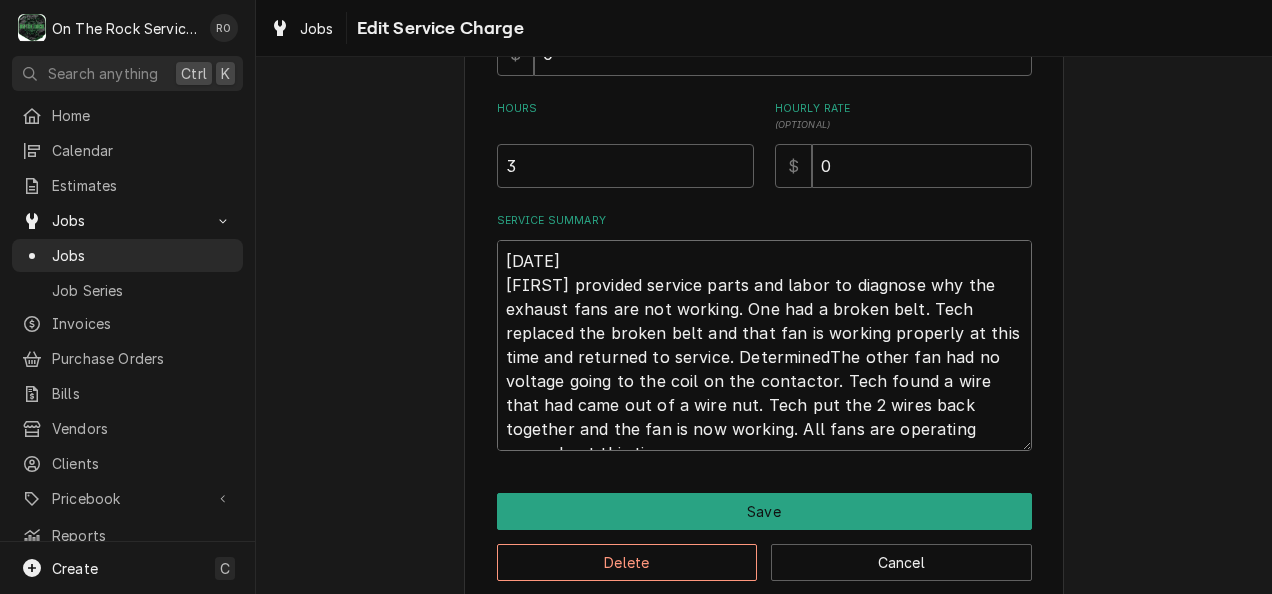 type on "x" 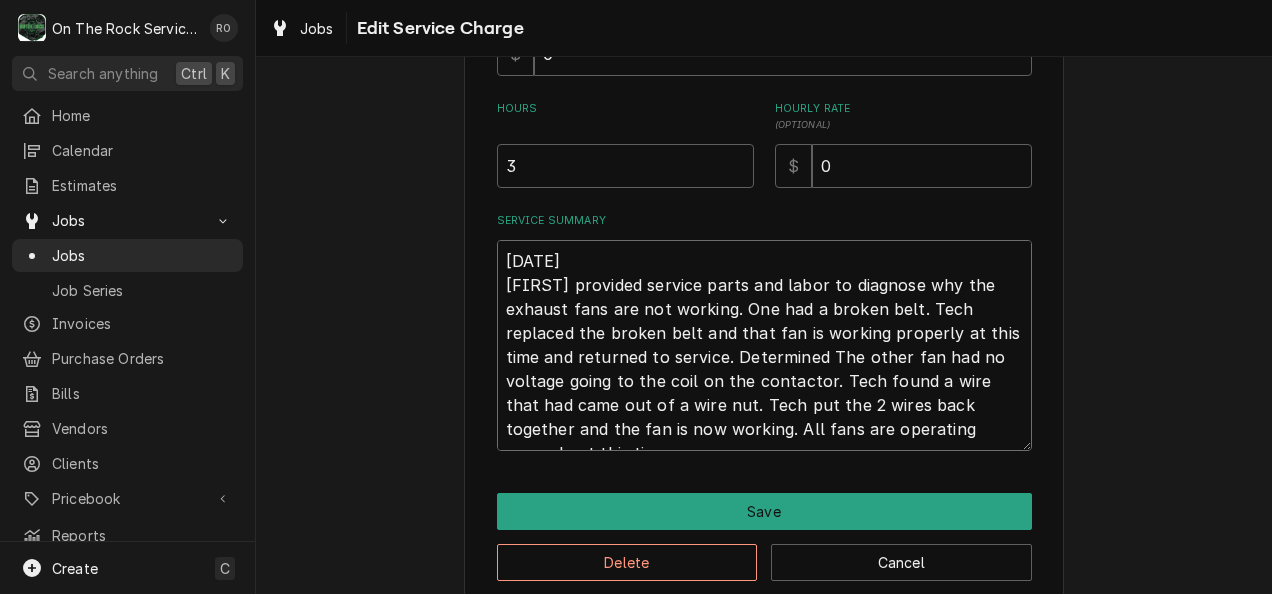 type on "x" 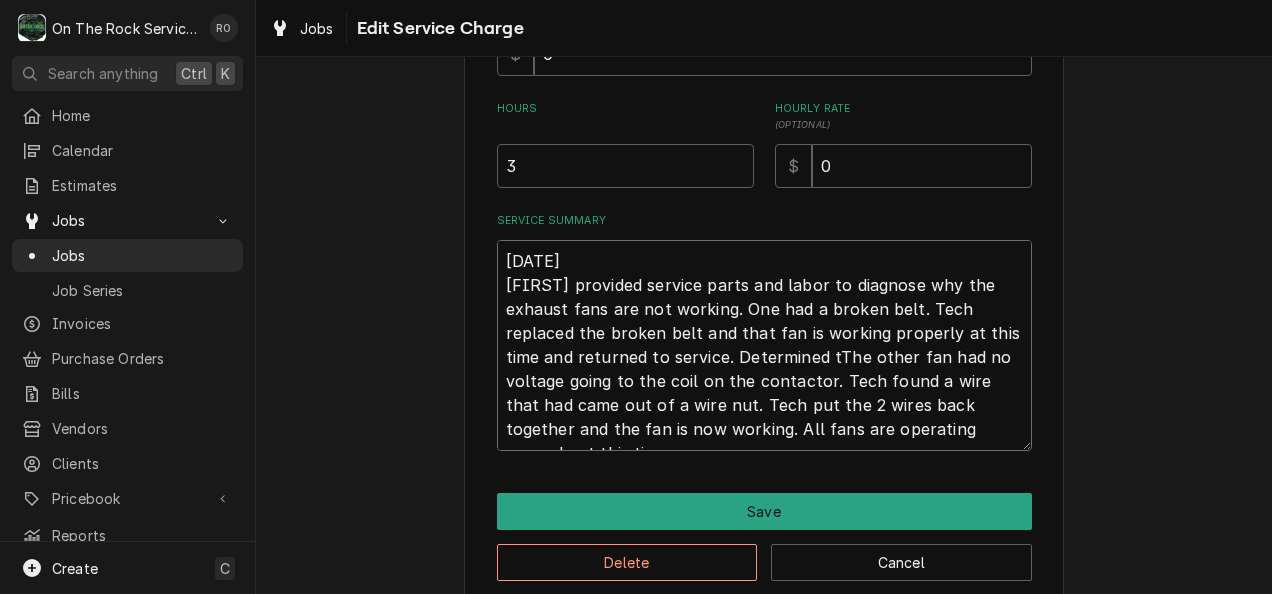 type on "x" 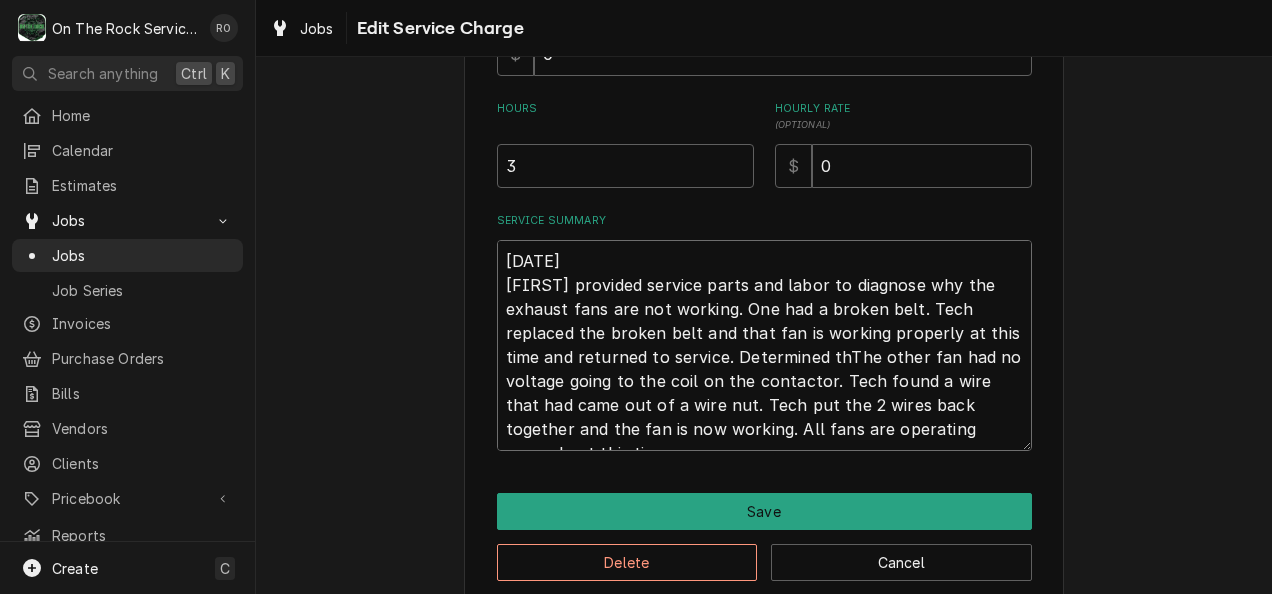 type on "x" 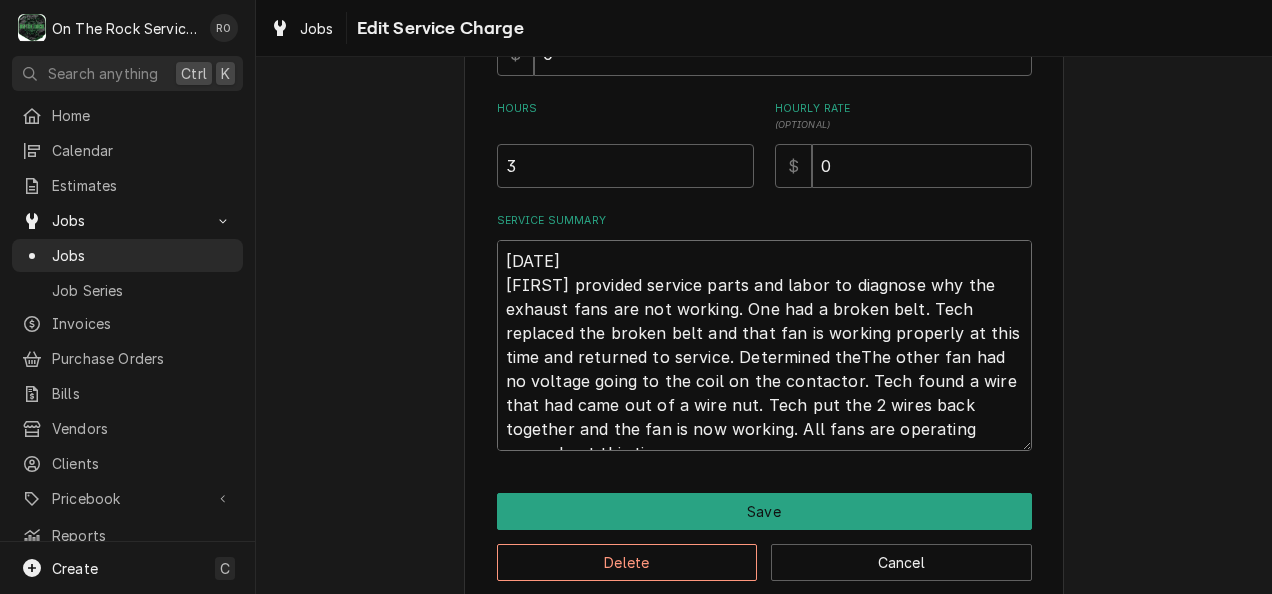 type on "x" 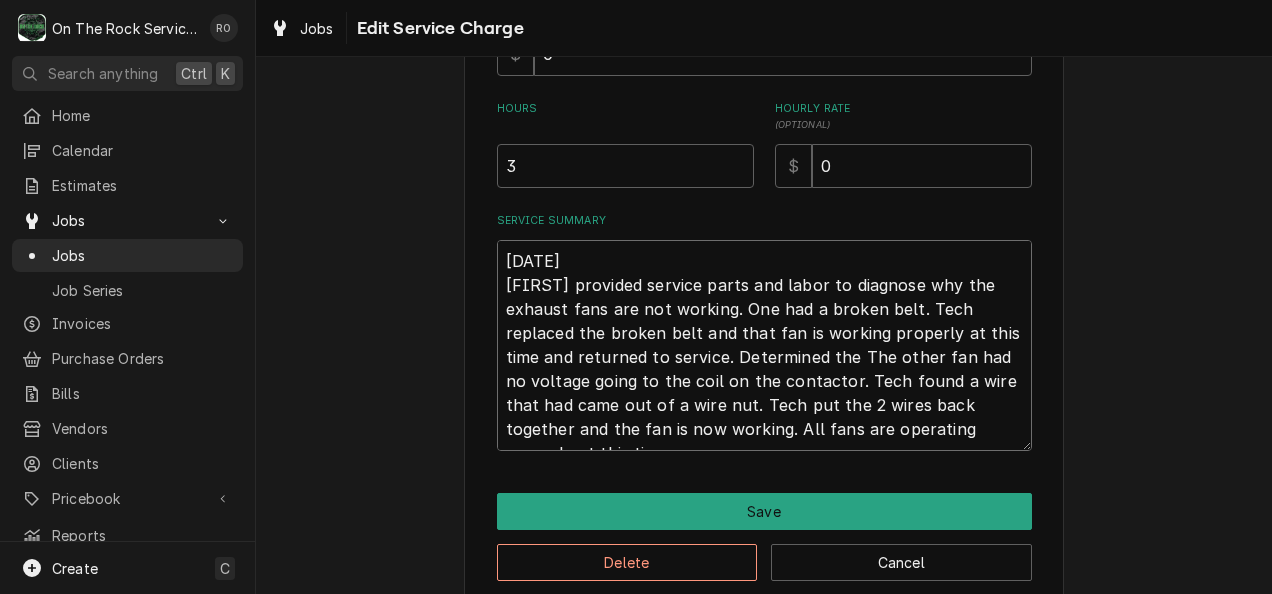 type on "x" 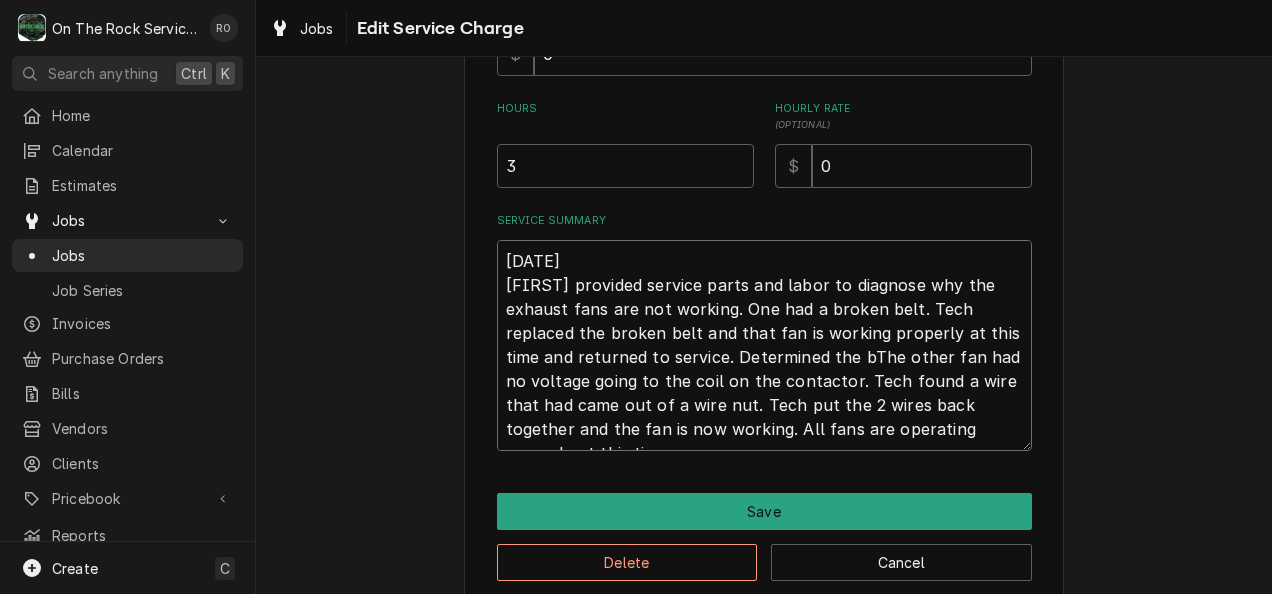 type on "x" 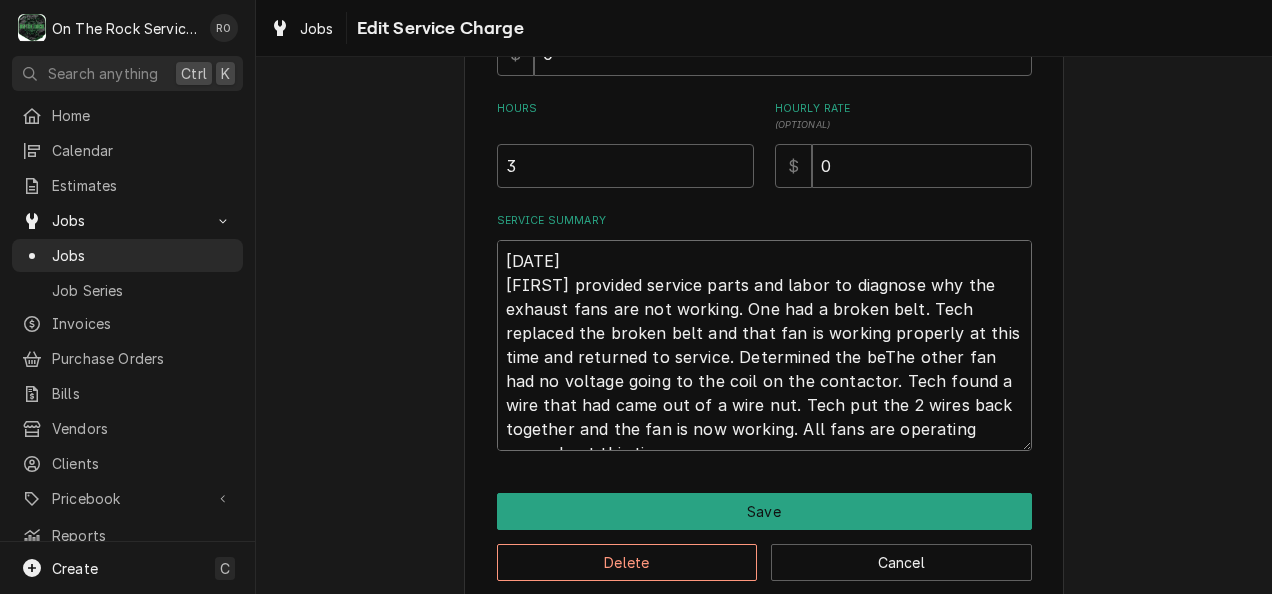 type on "x" 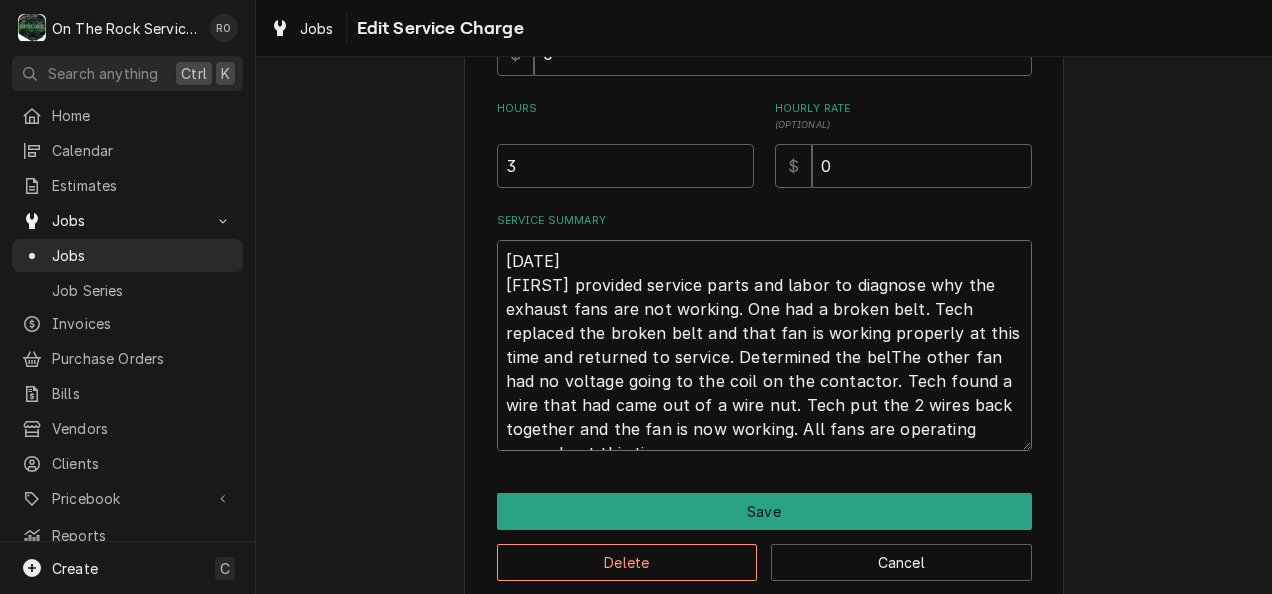 type on "x" 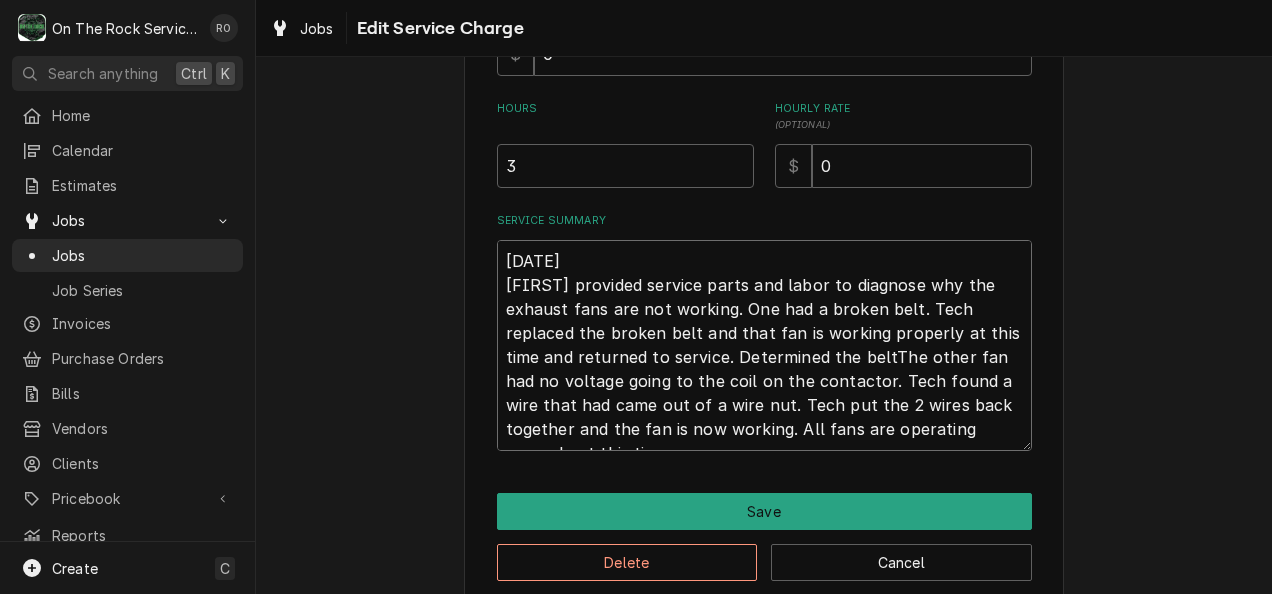 type on "x" 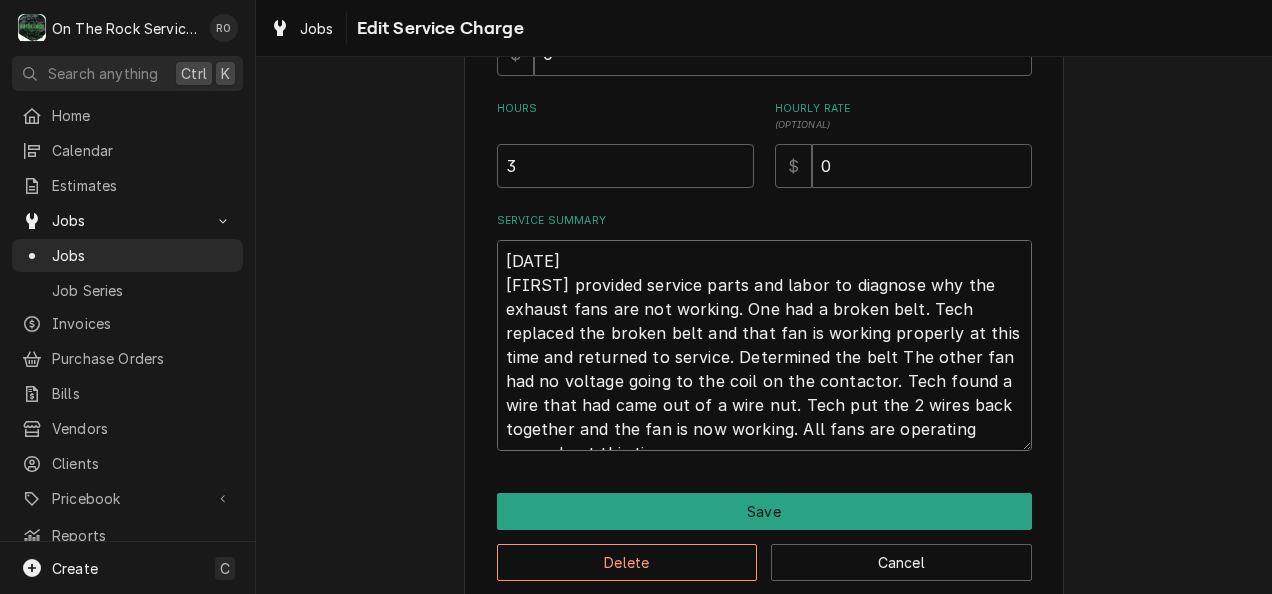 type on "x" 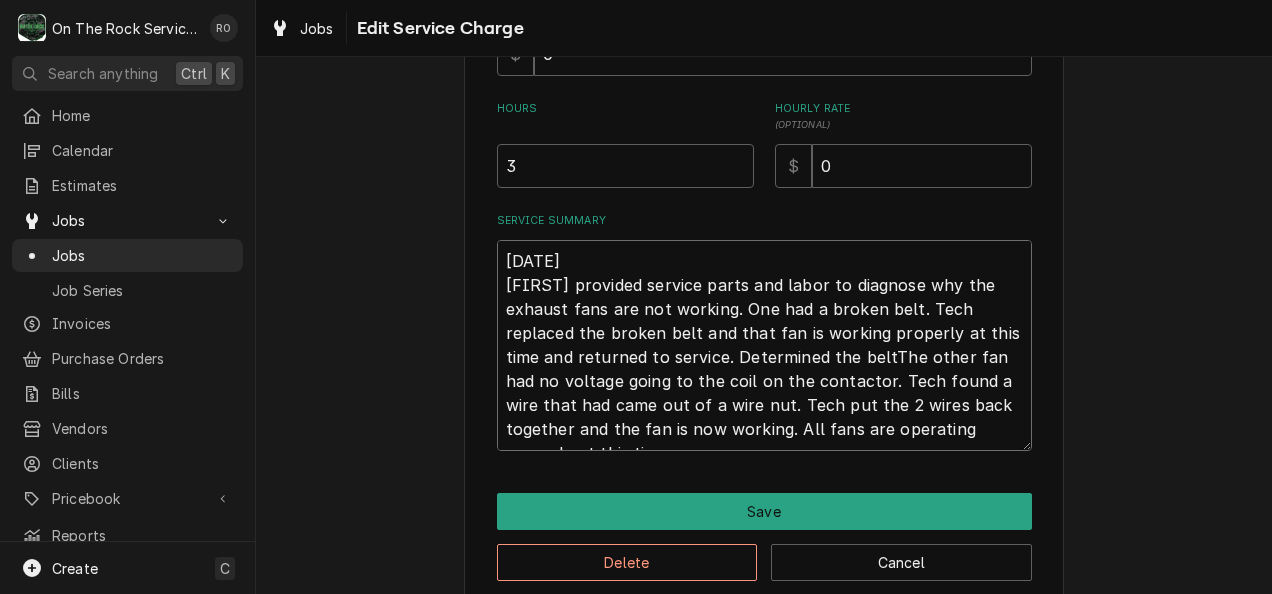 type on "x" 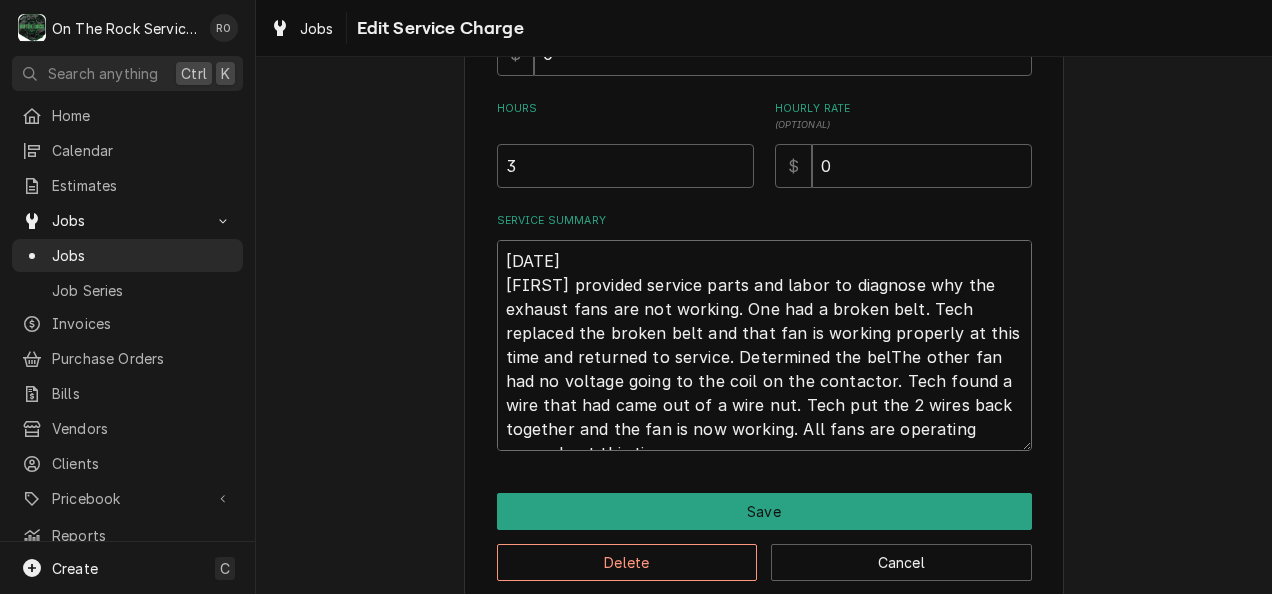 type on "x" 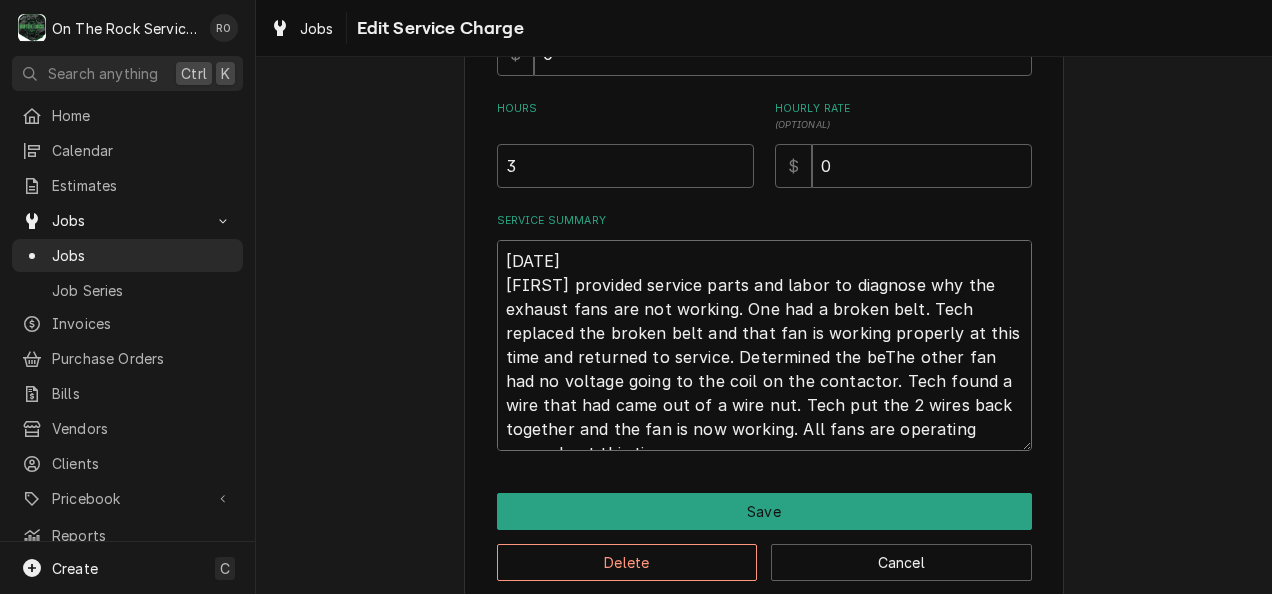 type on "x" 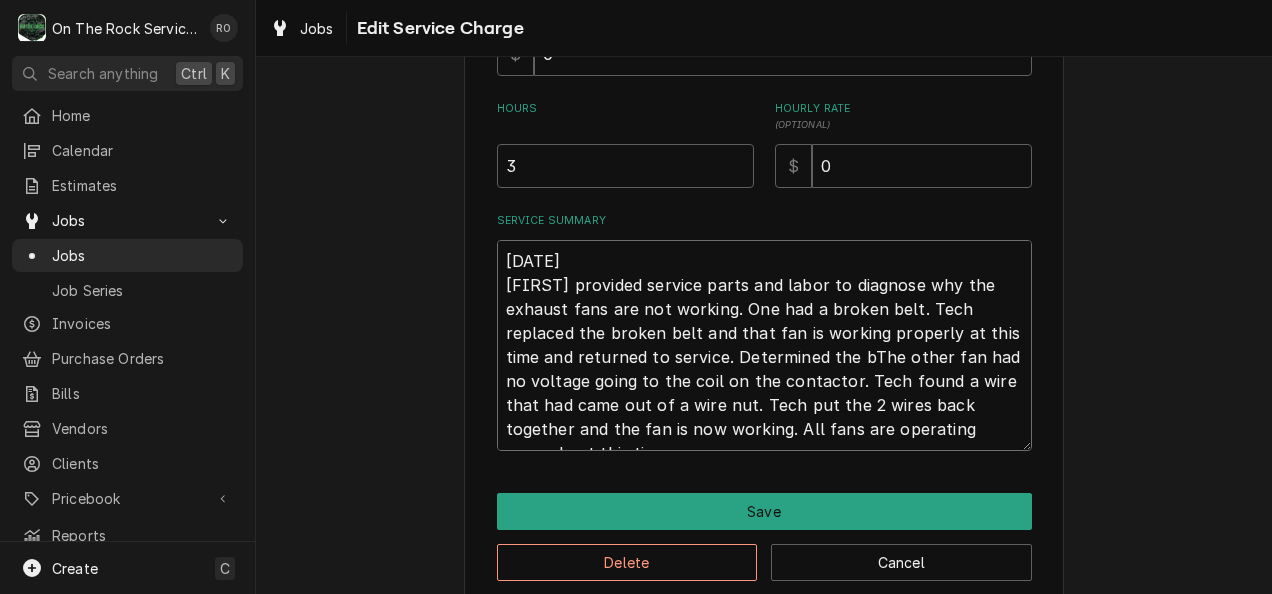 type on "x" 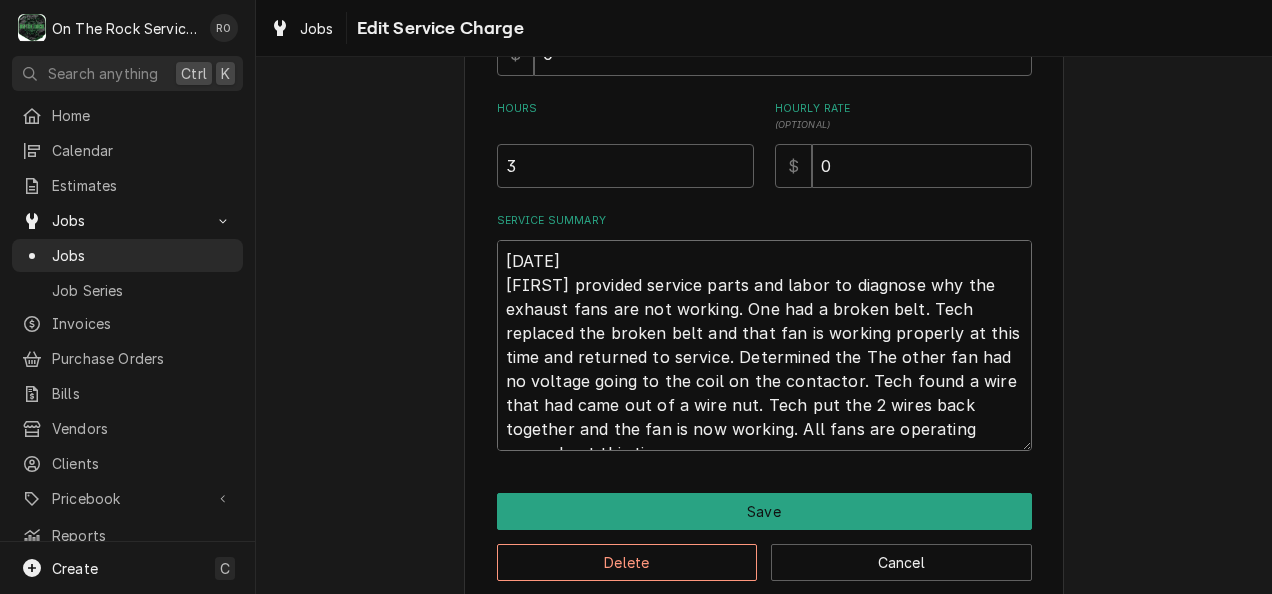type on "x" 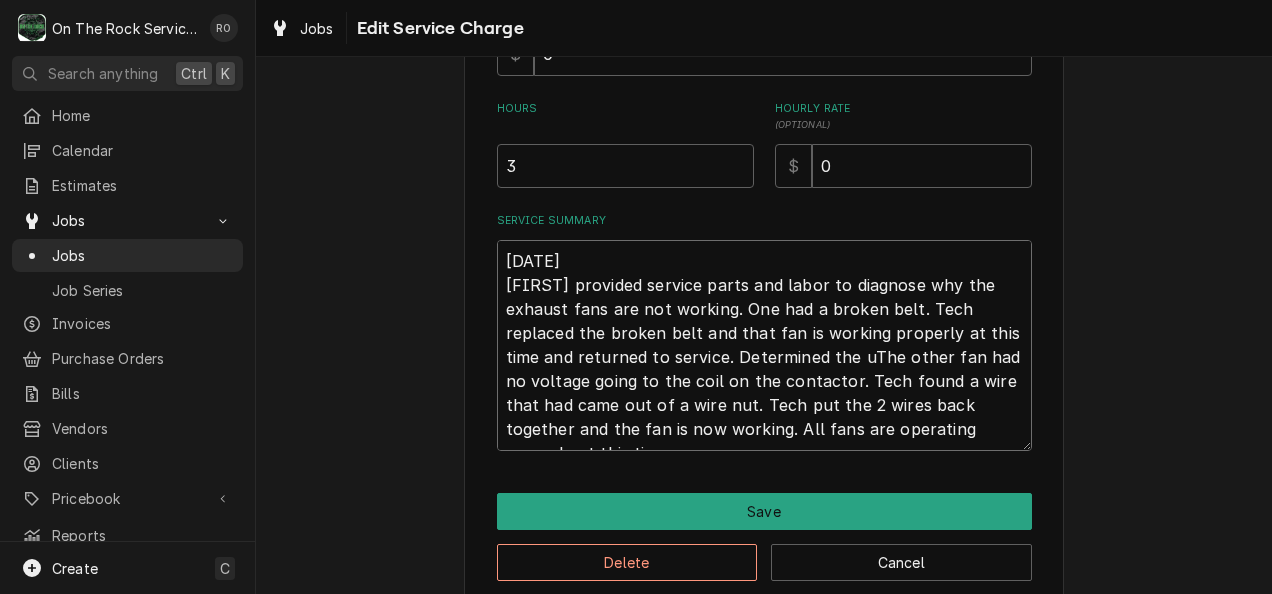 type on "x" 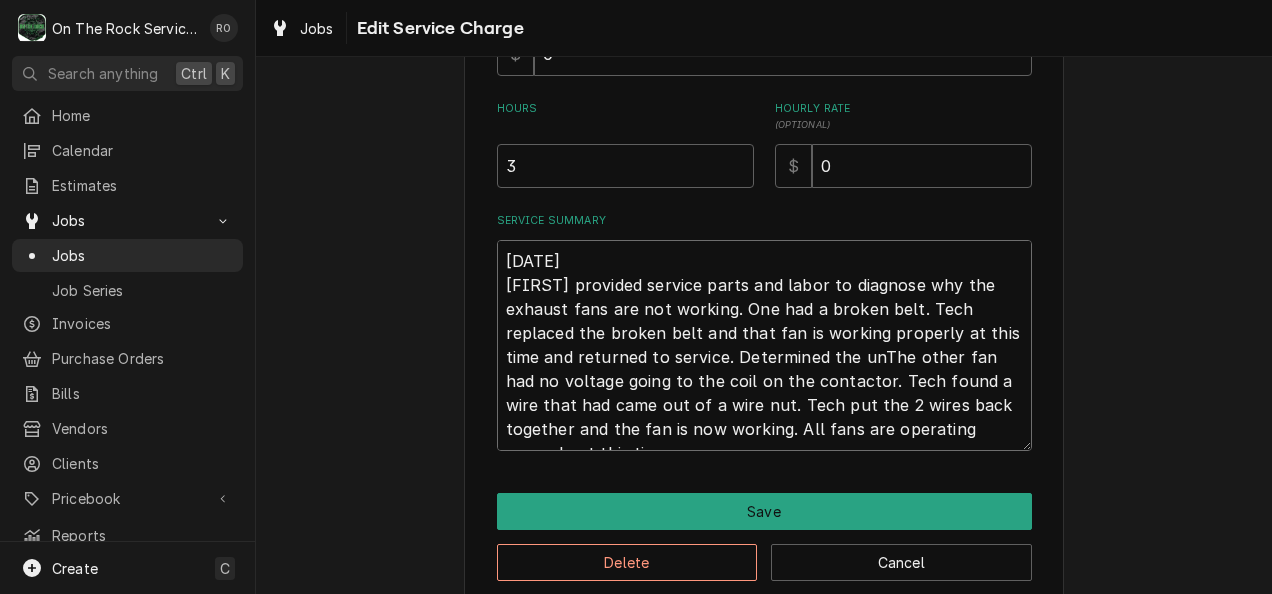type on "x" 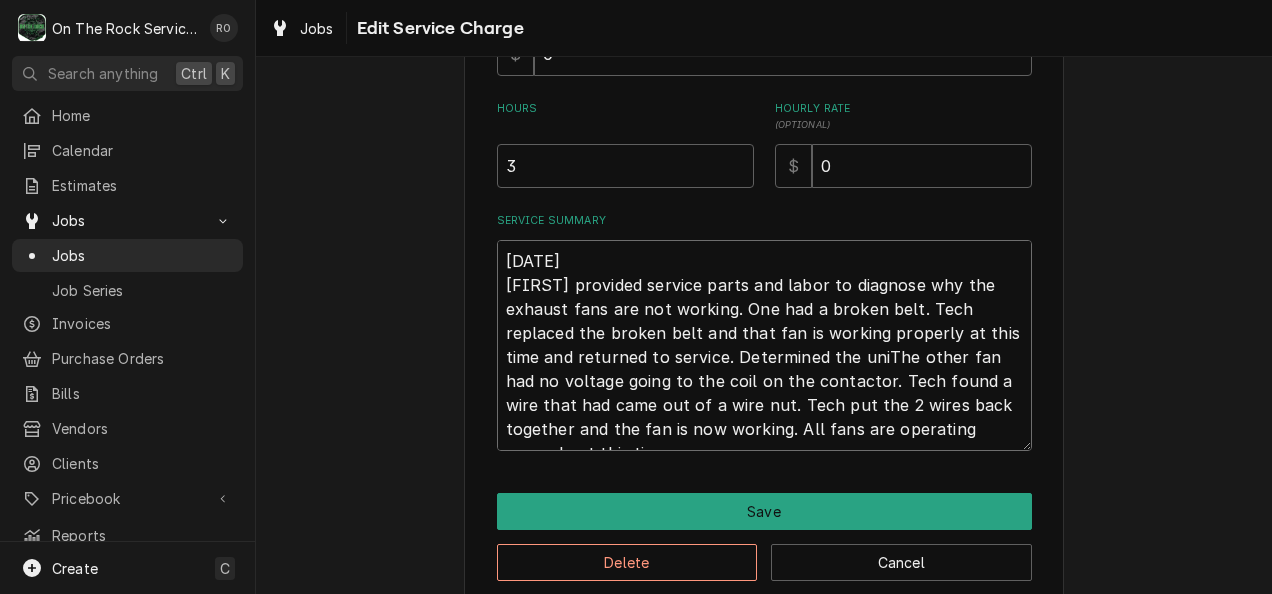 type on "x" 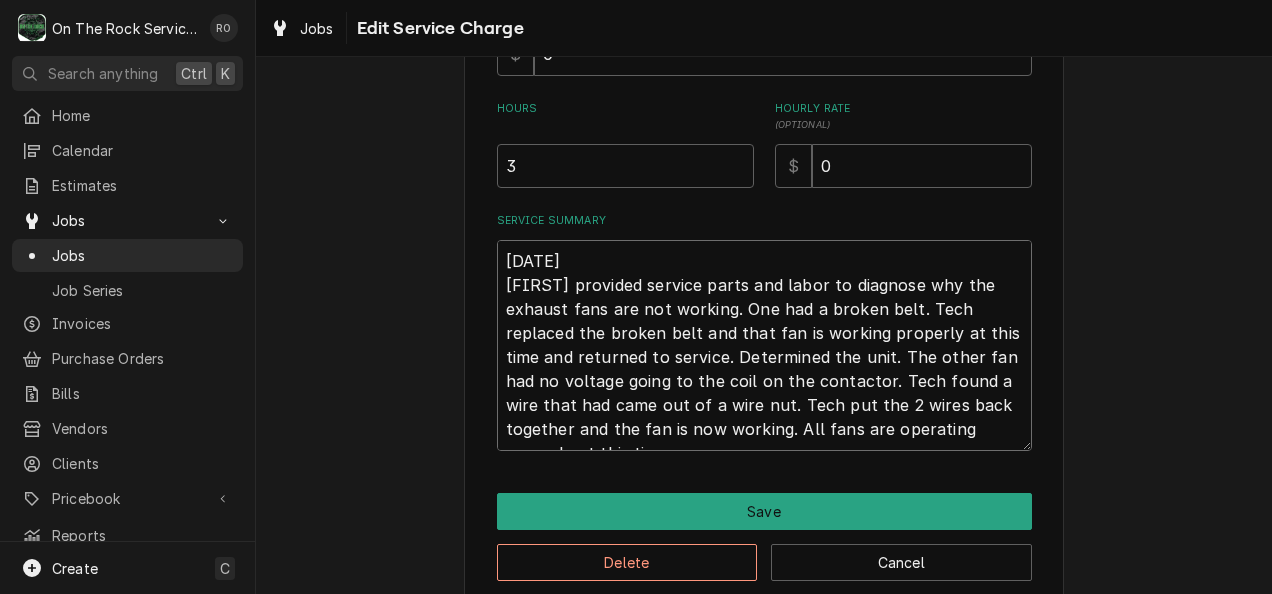 type on "x" 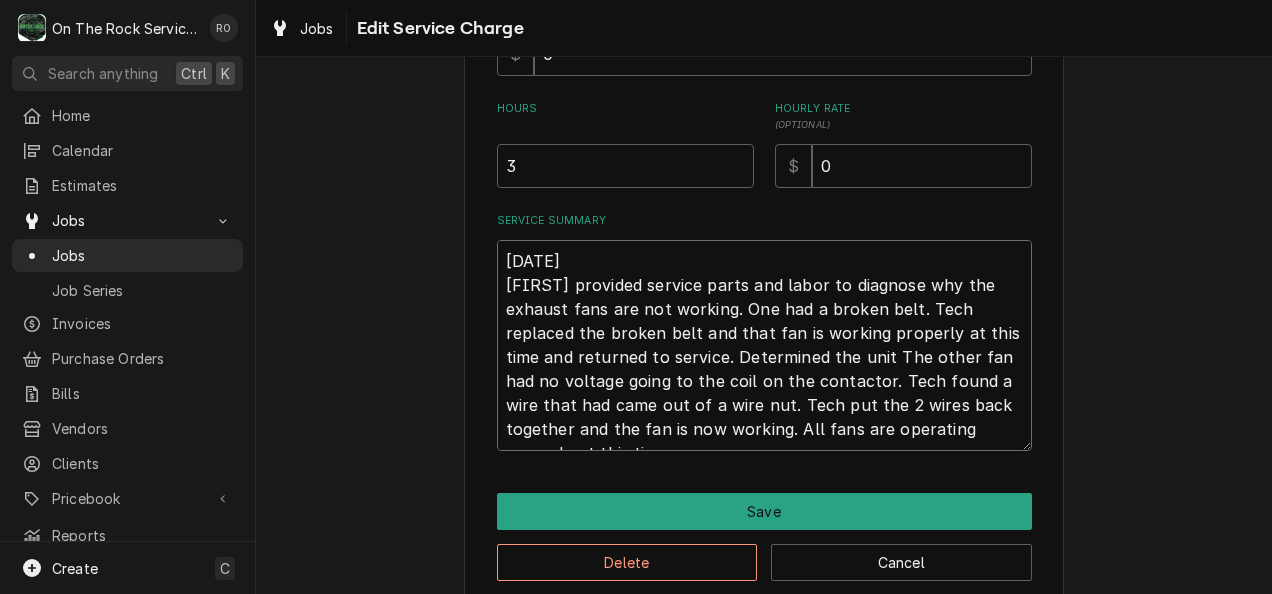 type on "x" 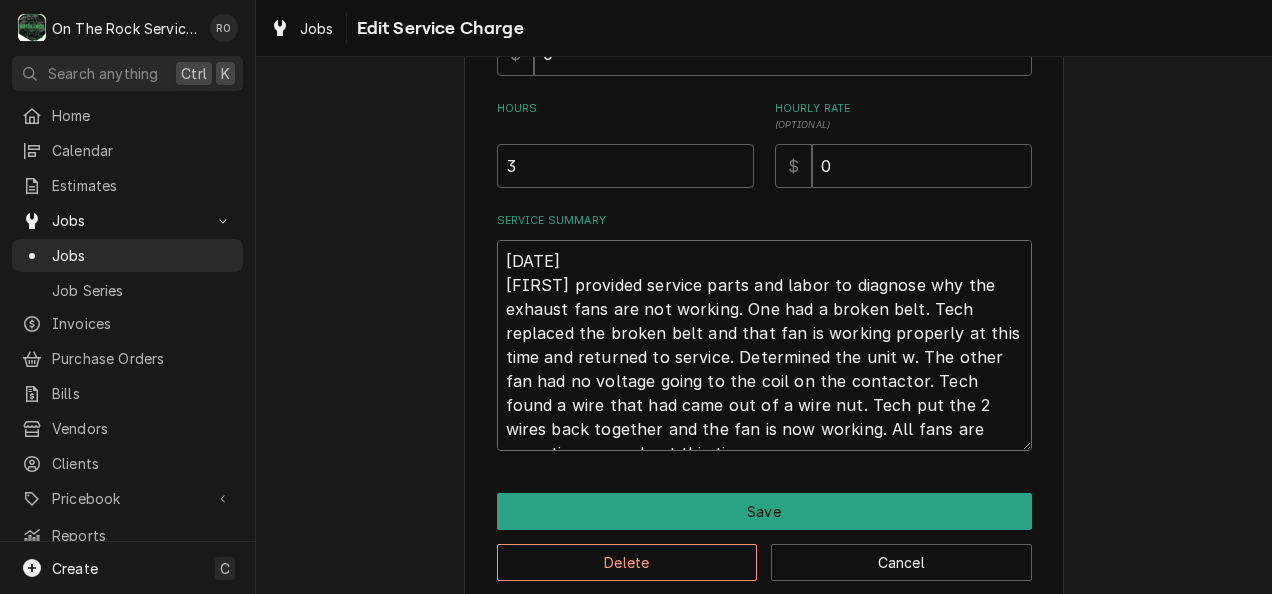 type on "x" 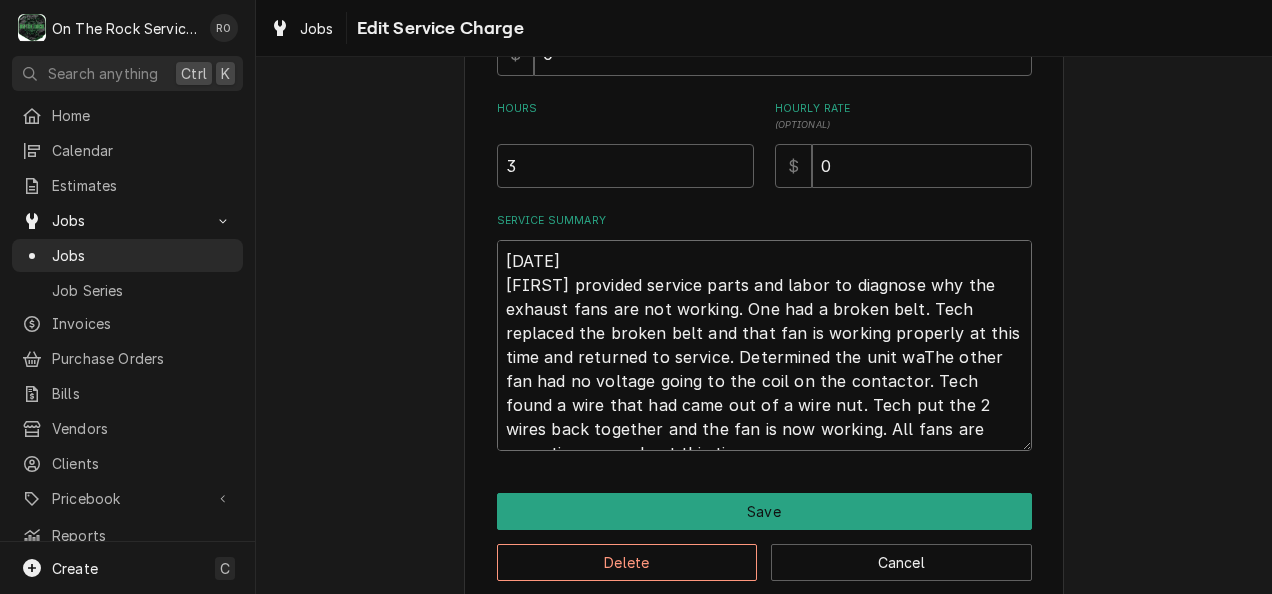 type on "x" 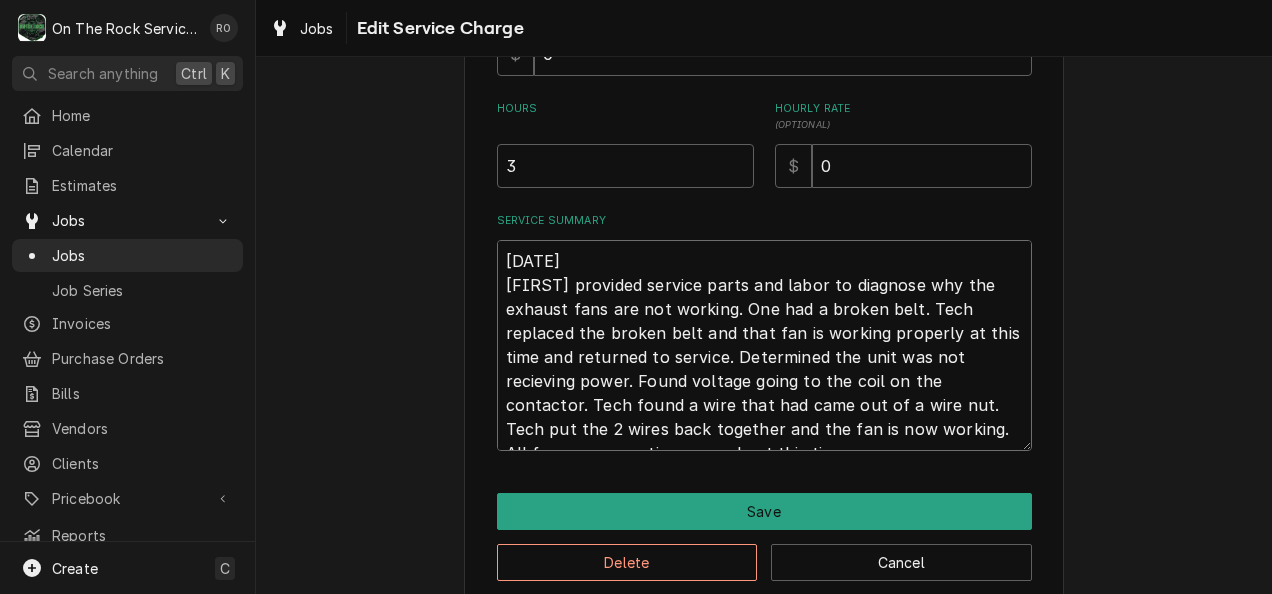 type on "x" 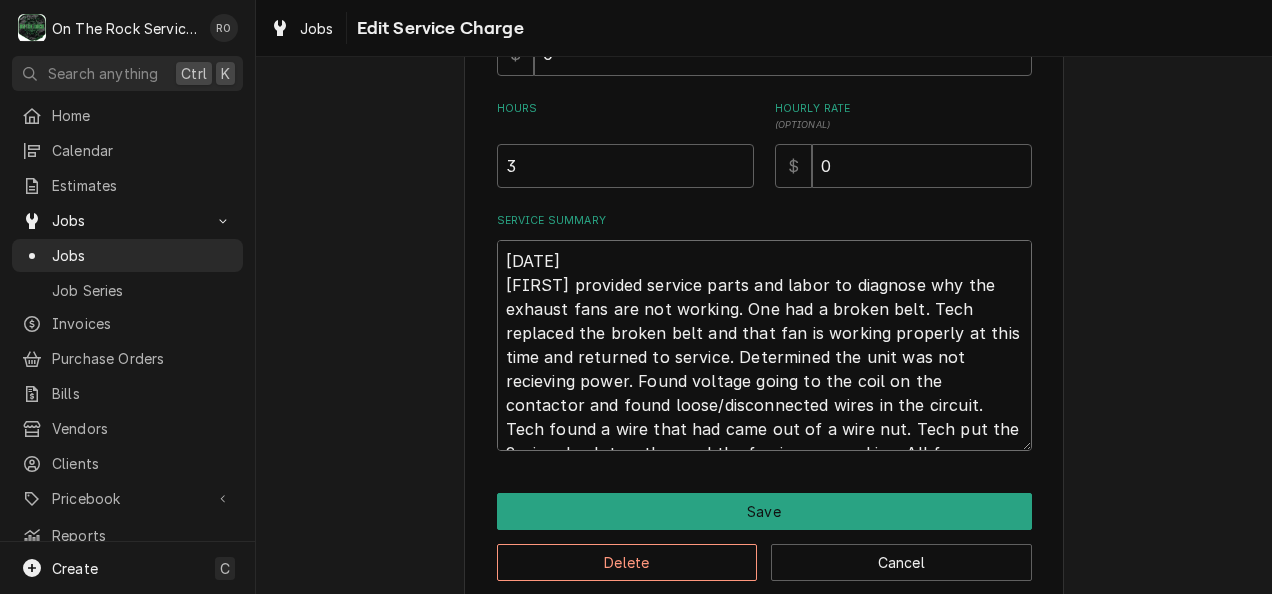 type on "x" 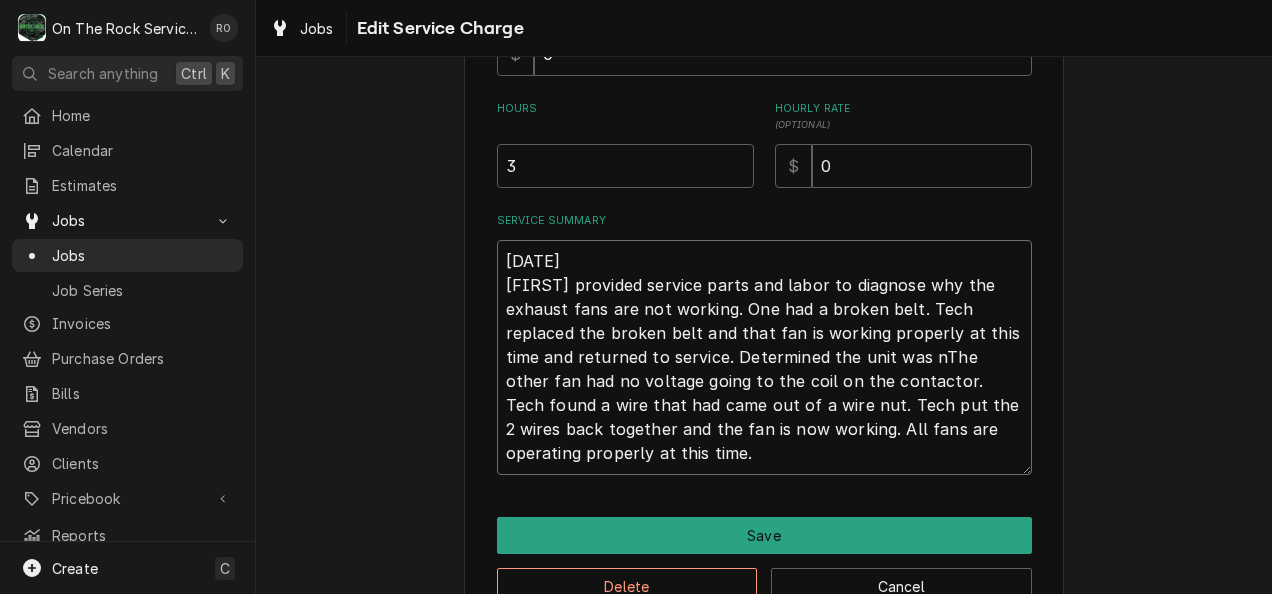 type on "x" 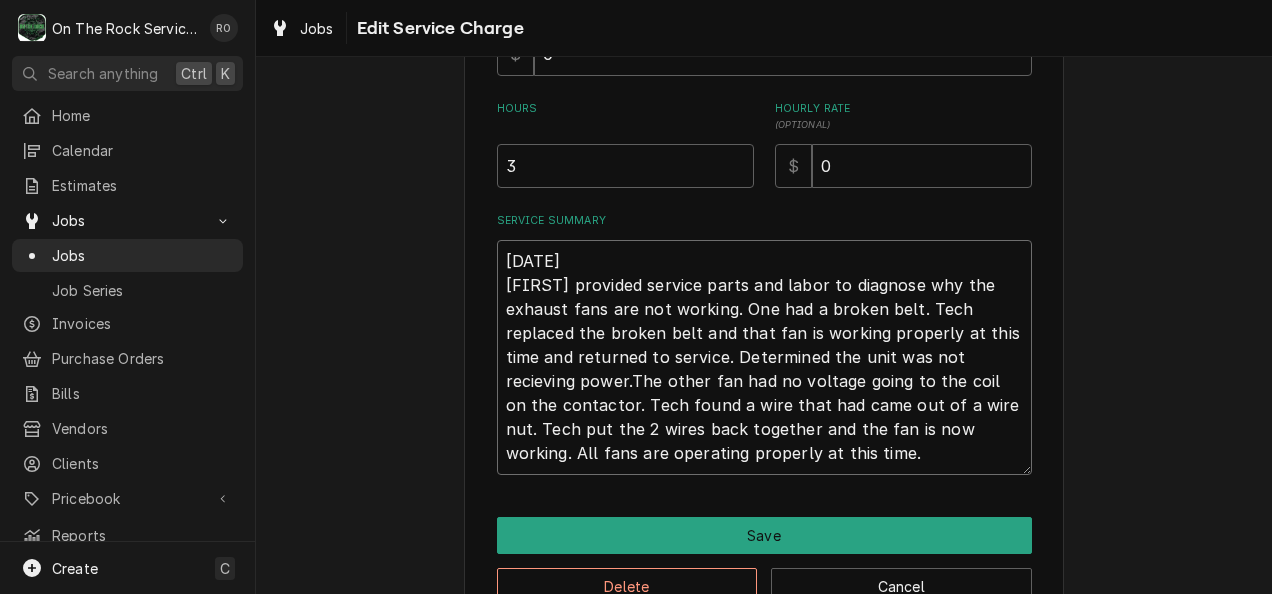 type on "x" 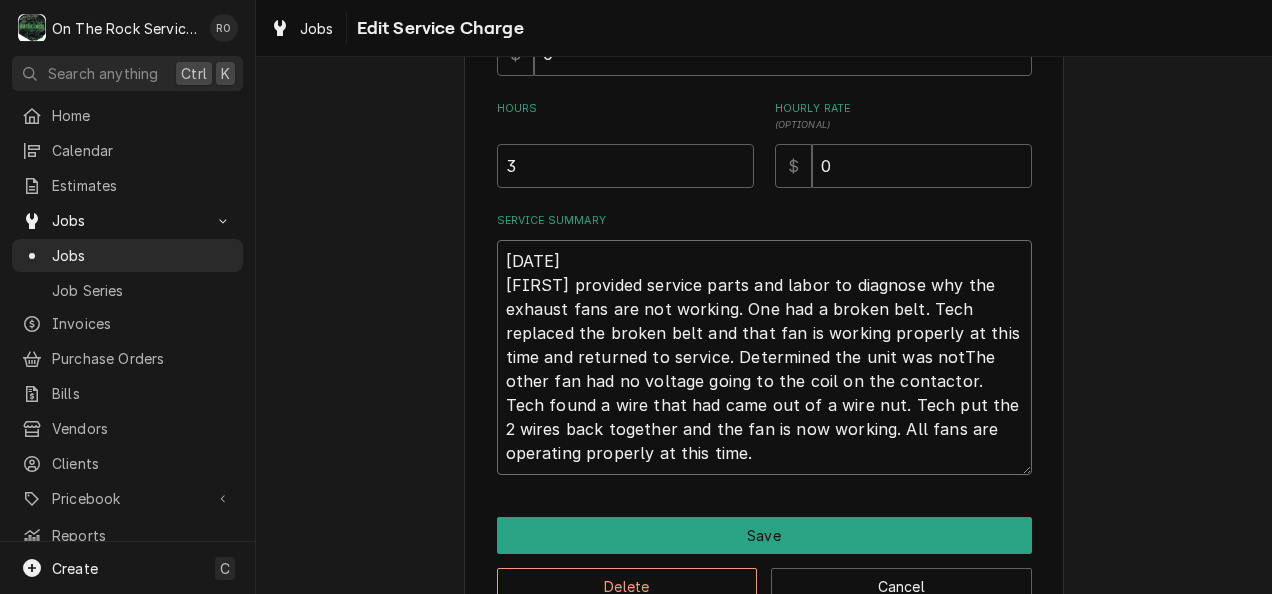 type on "x" 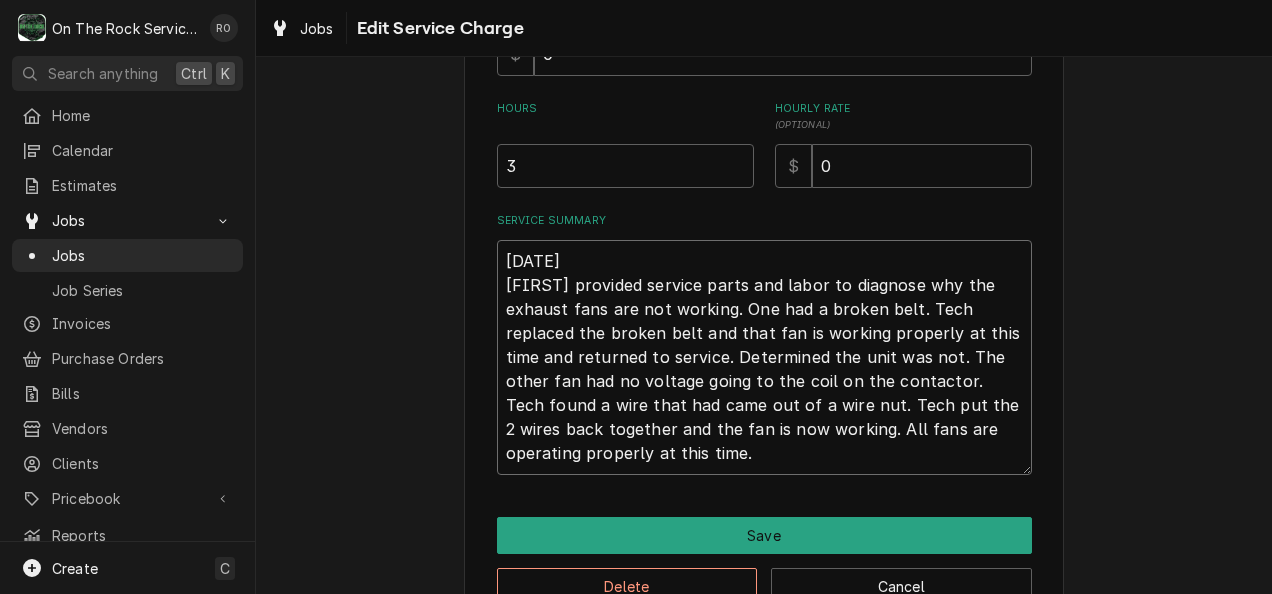 type on "x" 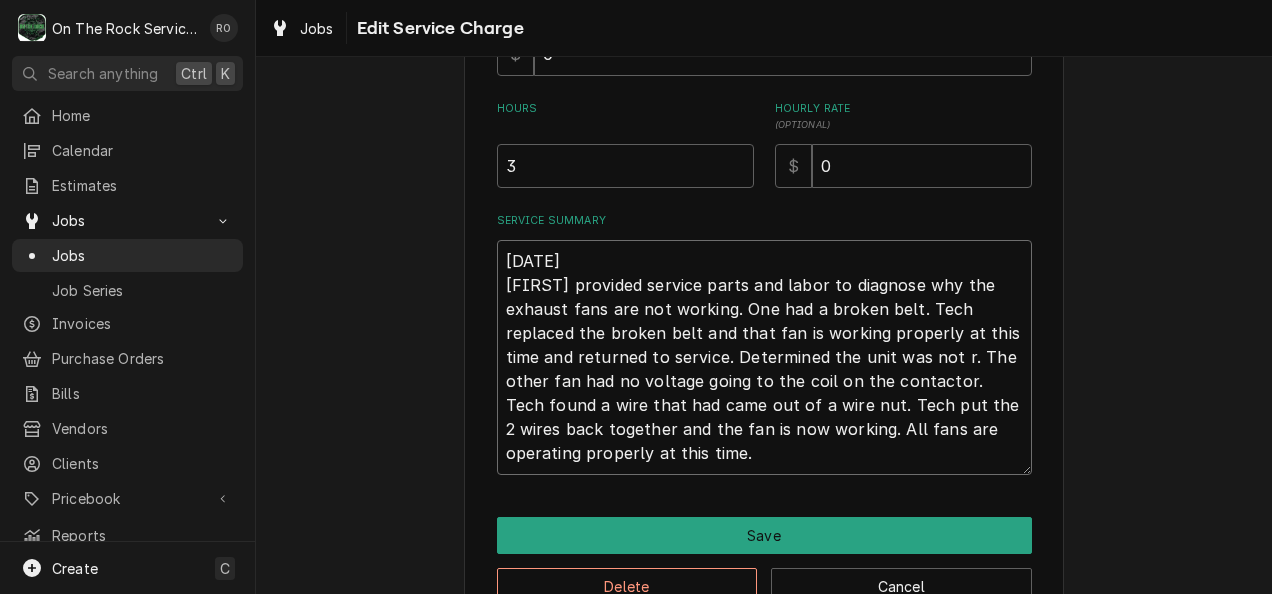 type on "x" 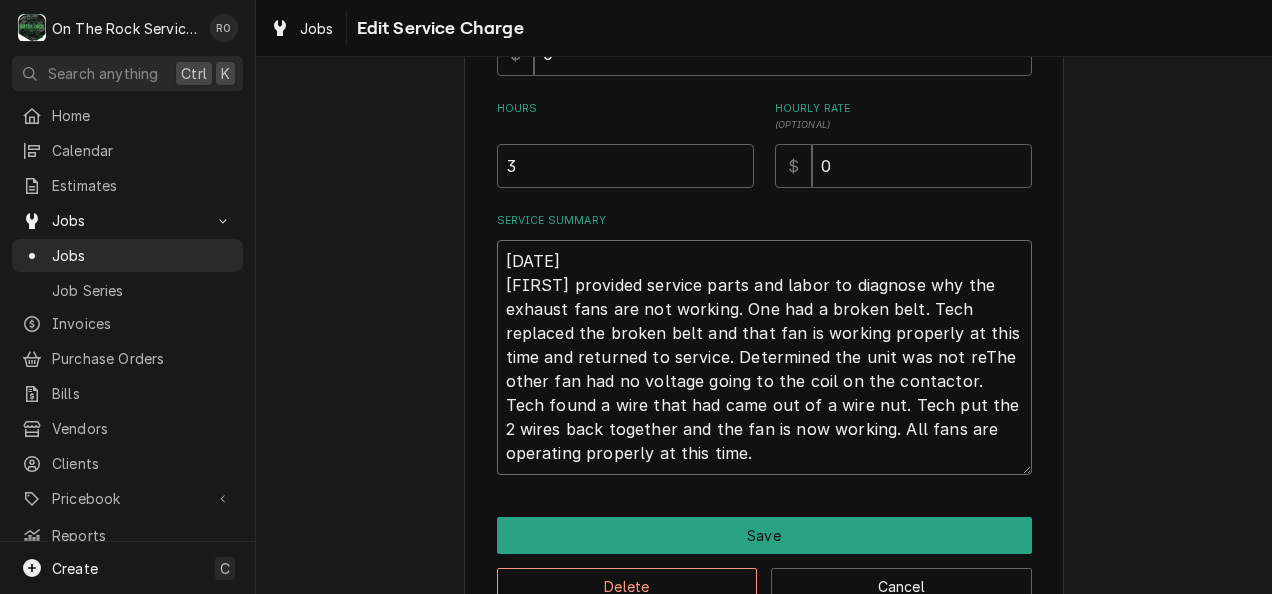 type on "x" 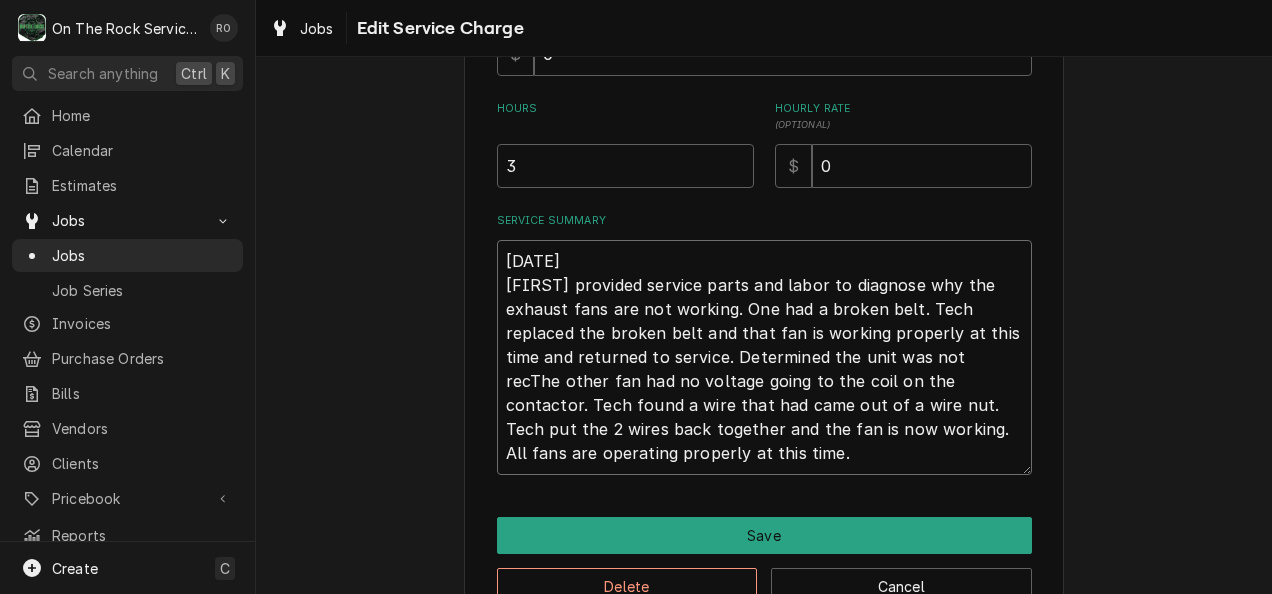type on "x" 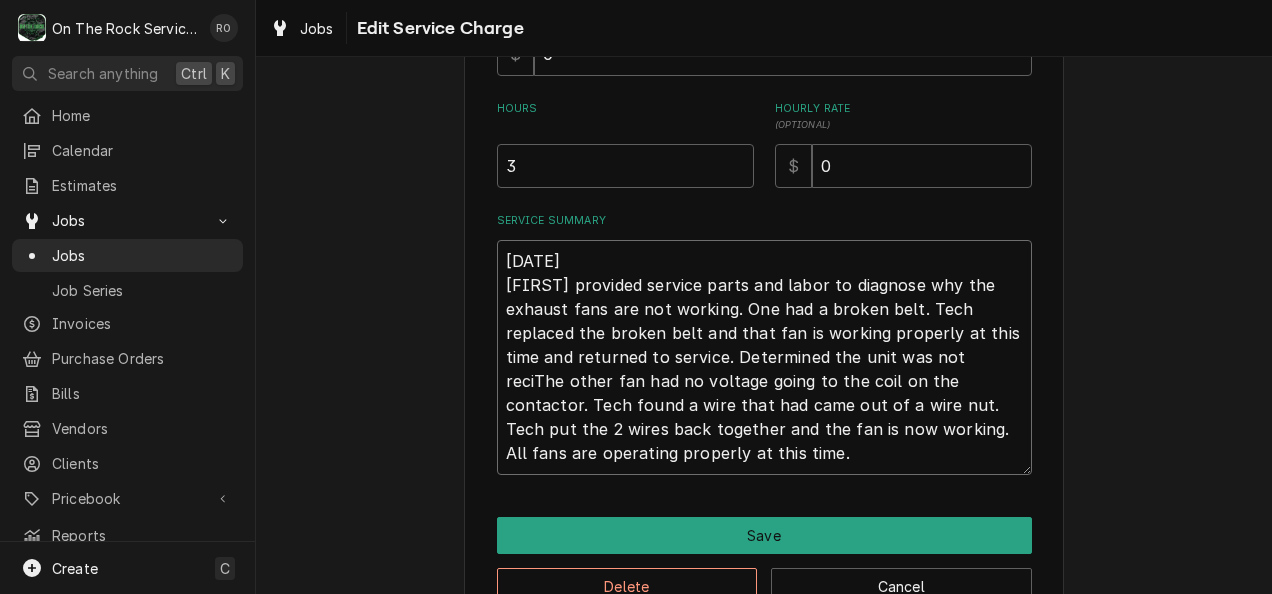 type on "x" 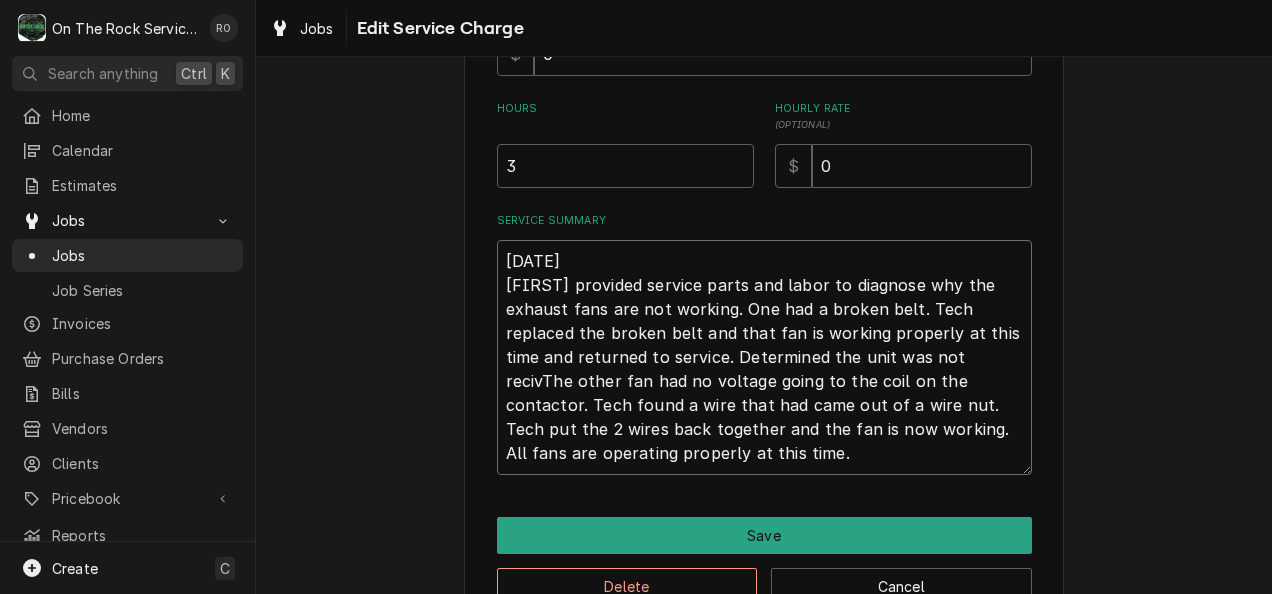 type on "x" 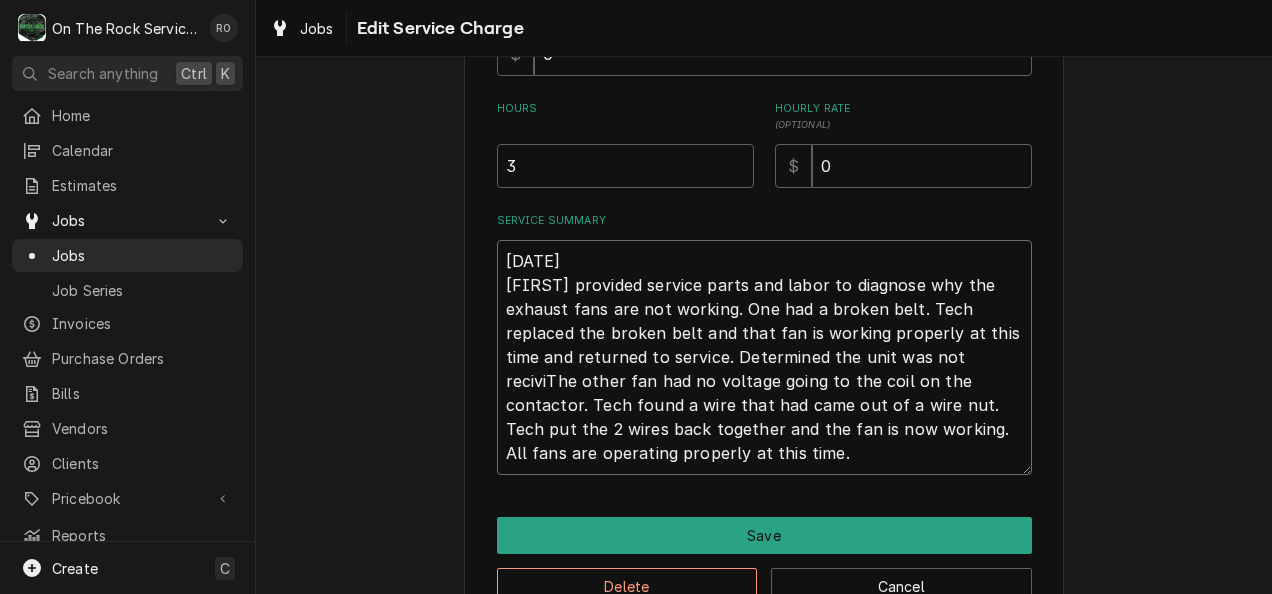 type on "x" 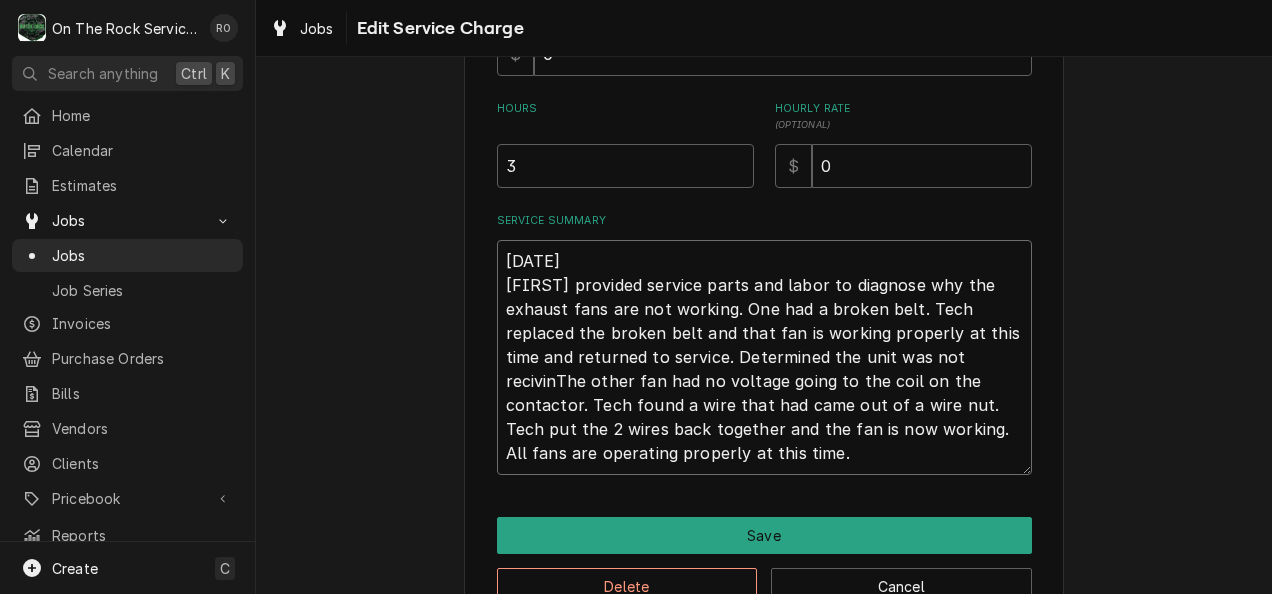 type on "x" 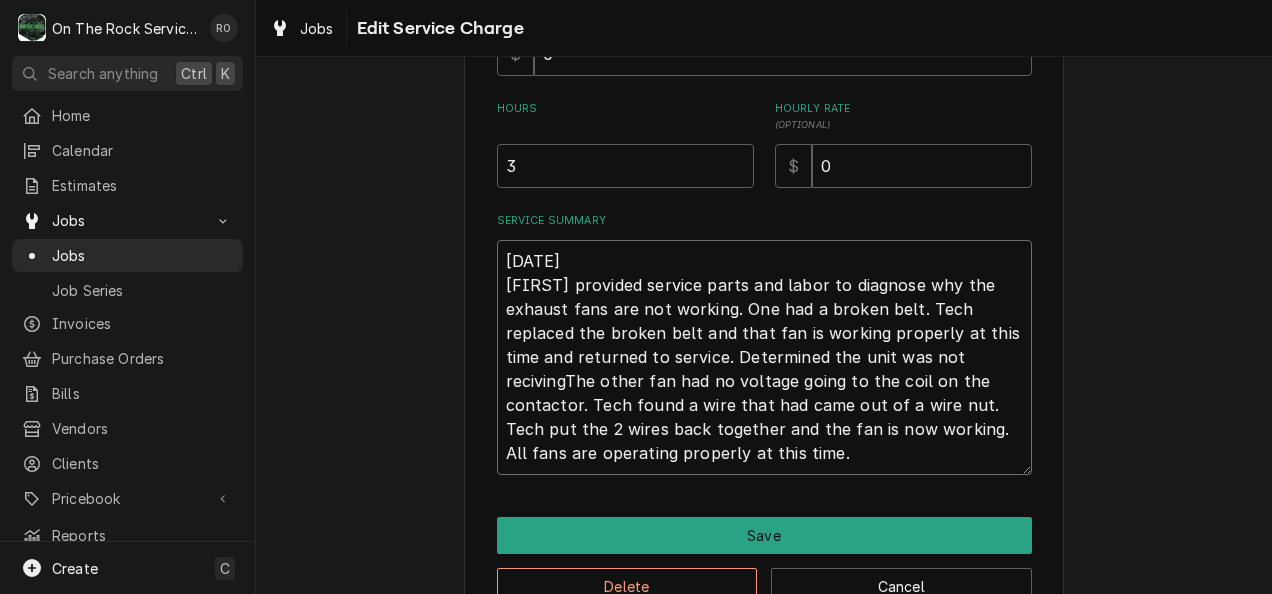 type on "x" 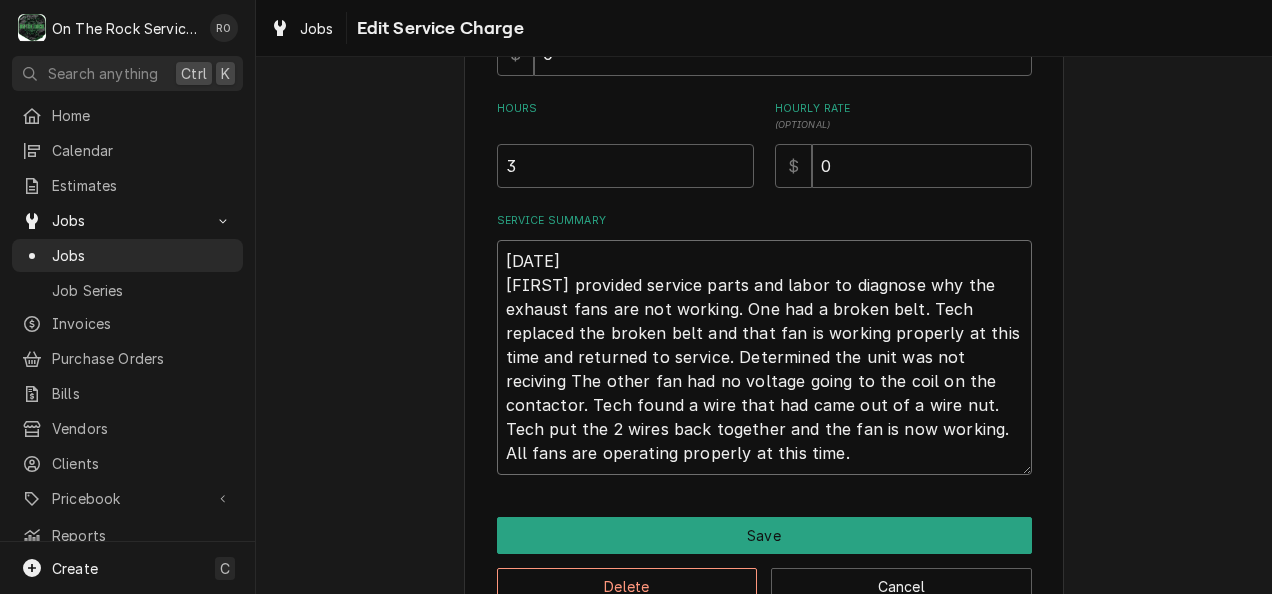 type on "x" 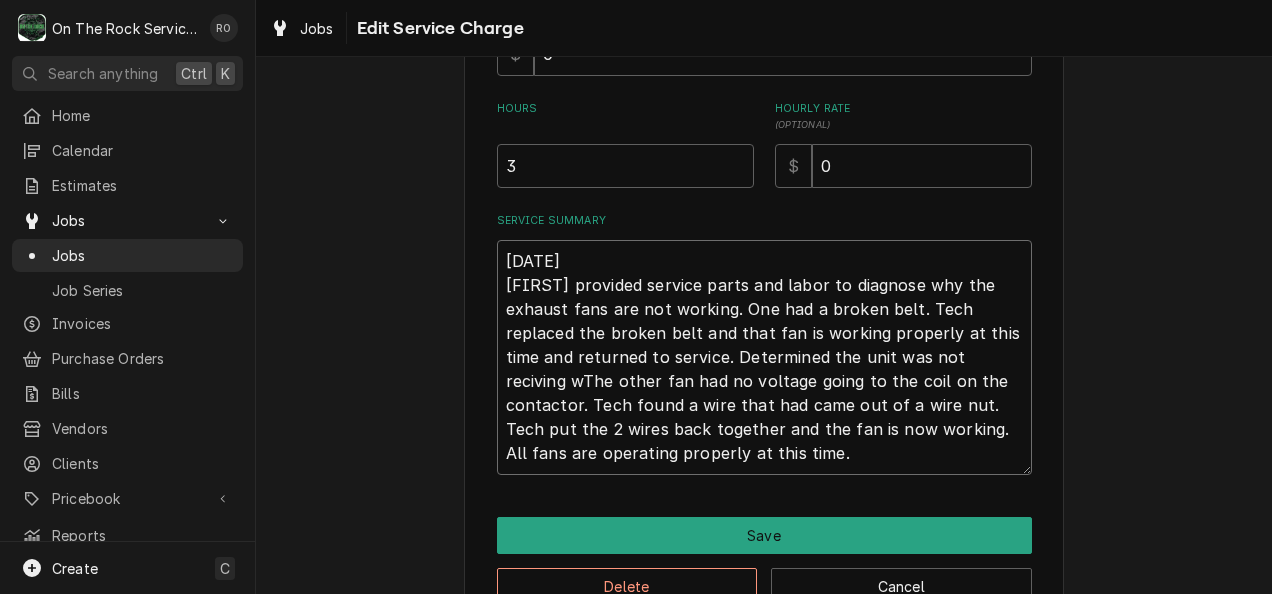 type on "x" 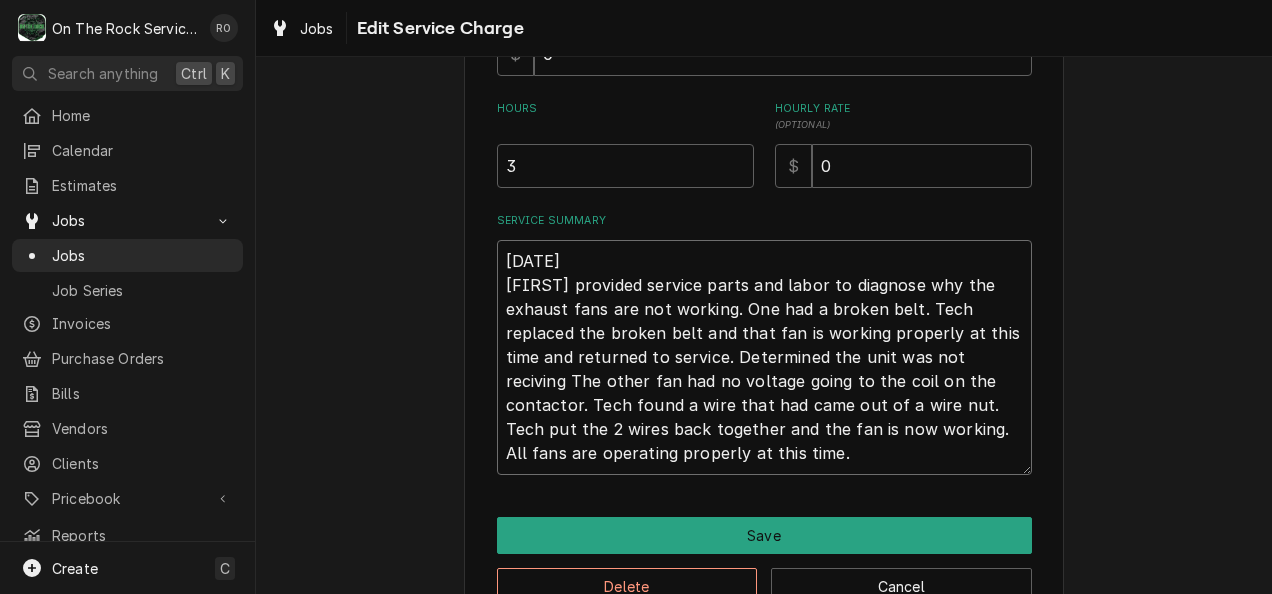 type on "8/6/2025
Ray provided service parts and labor to diagnose why the exhaust fans are not working. One had a broken belt. Tech replaced the broken belt and that fan is working properly at this time and returned to service. Determined the unit was not reciving oThe other fan had no voltage going to the coil on the contactor. Tech found a wire that had came out of a wire nut. Tech put the 2 wires back together and the fan is now working. All fans are operating properly at this time." 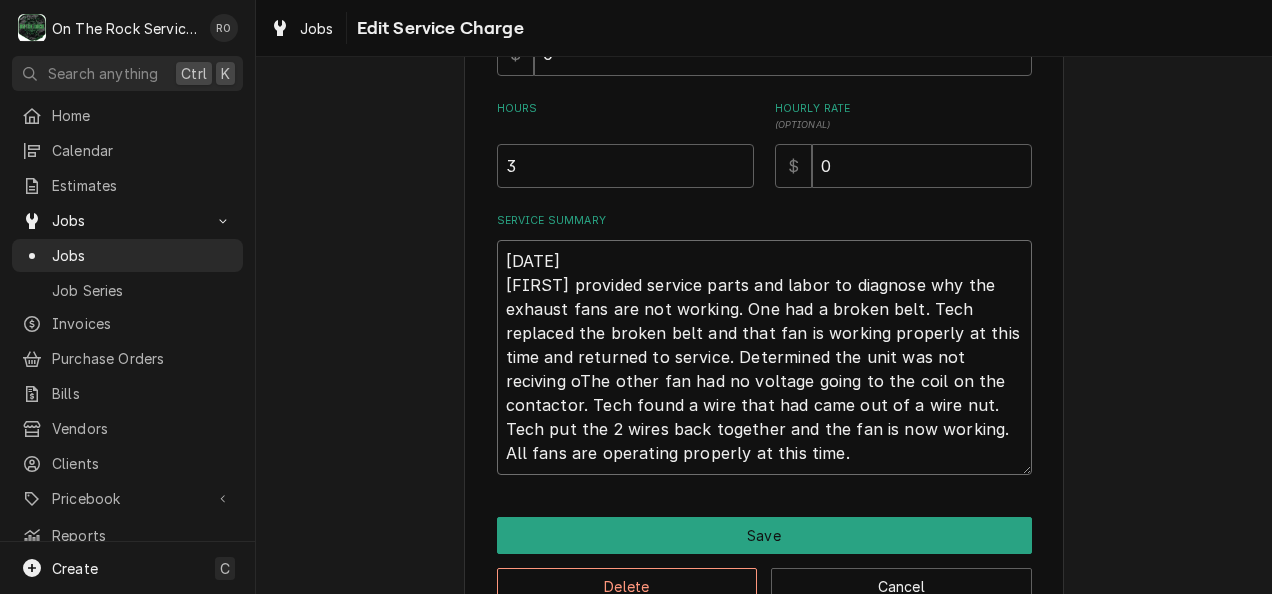 type on "x" 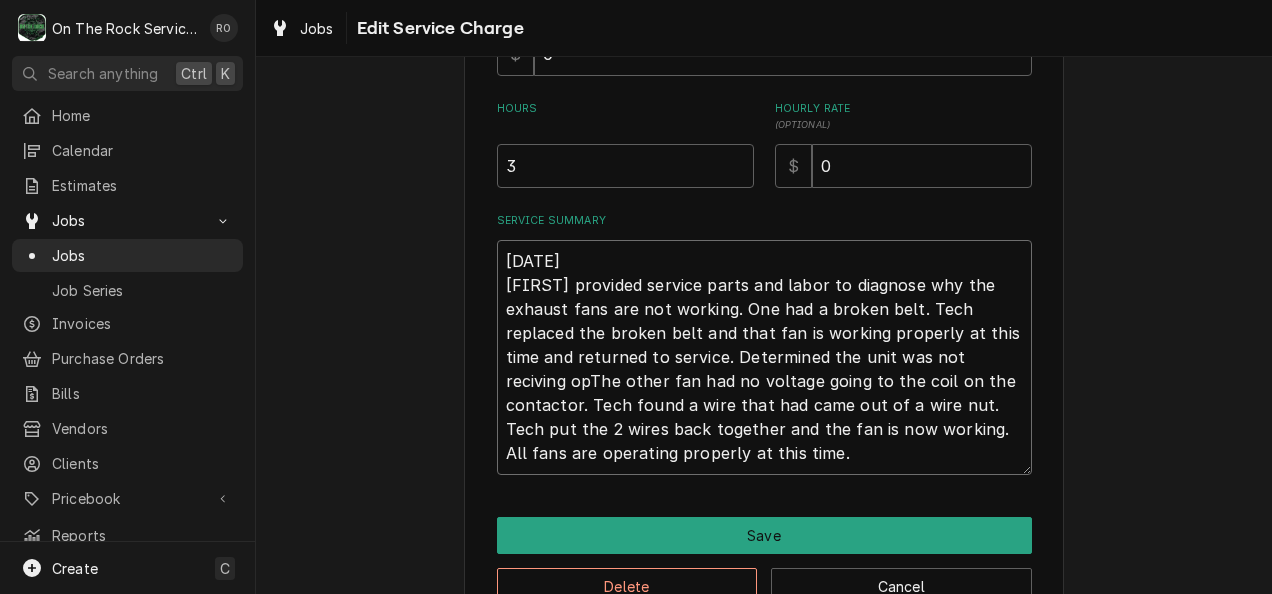 type on "x" 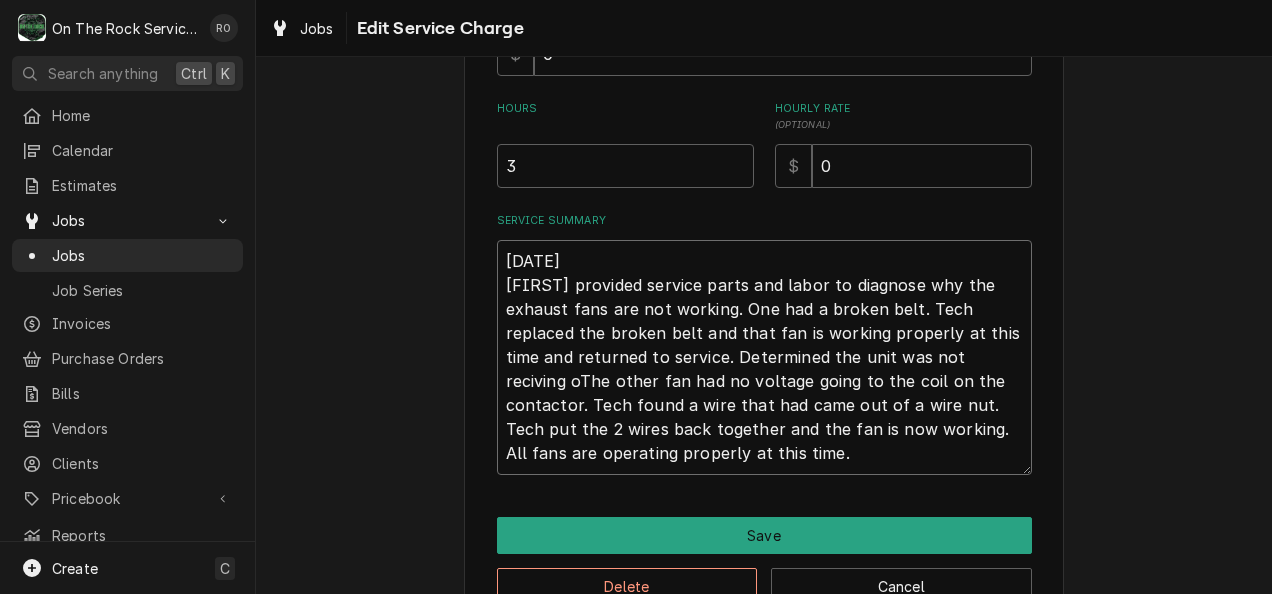 type on "x" 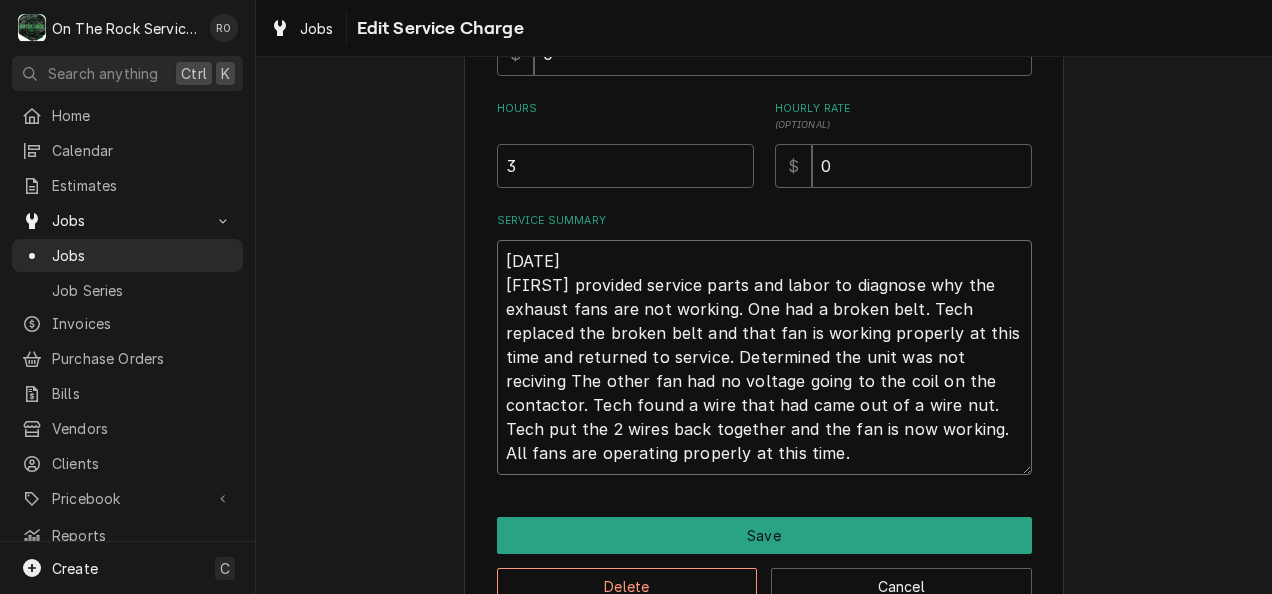 type on "x" 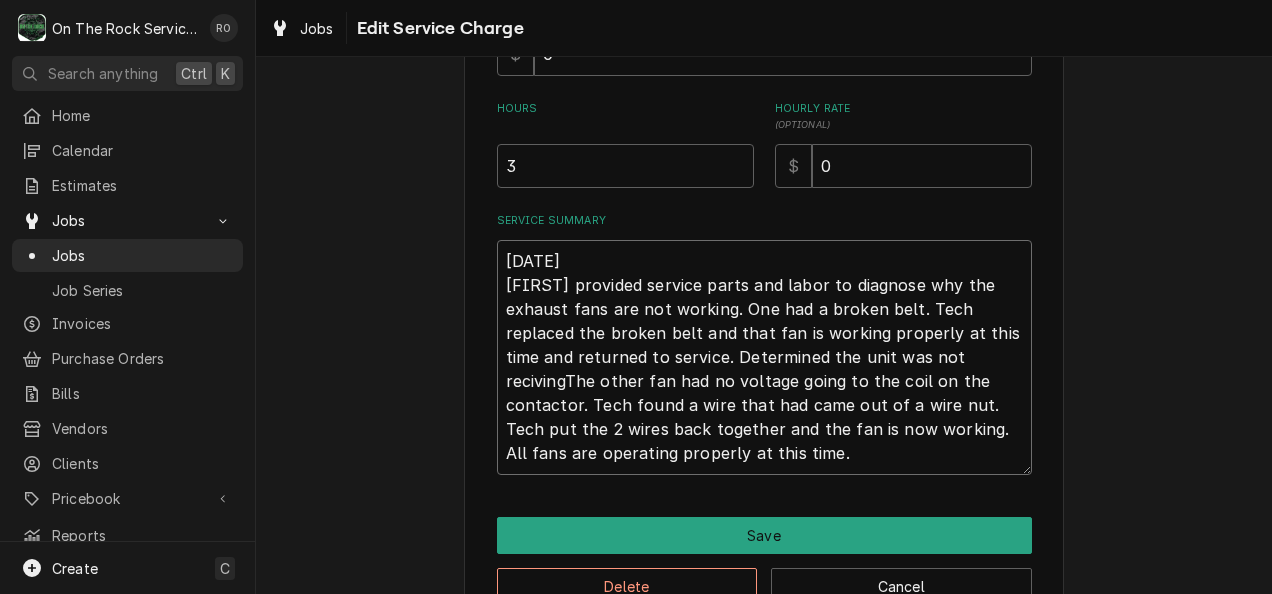 type on "x" 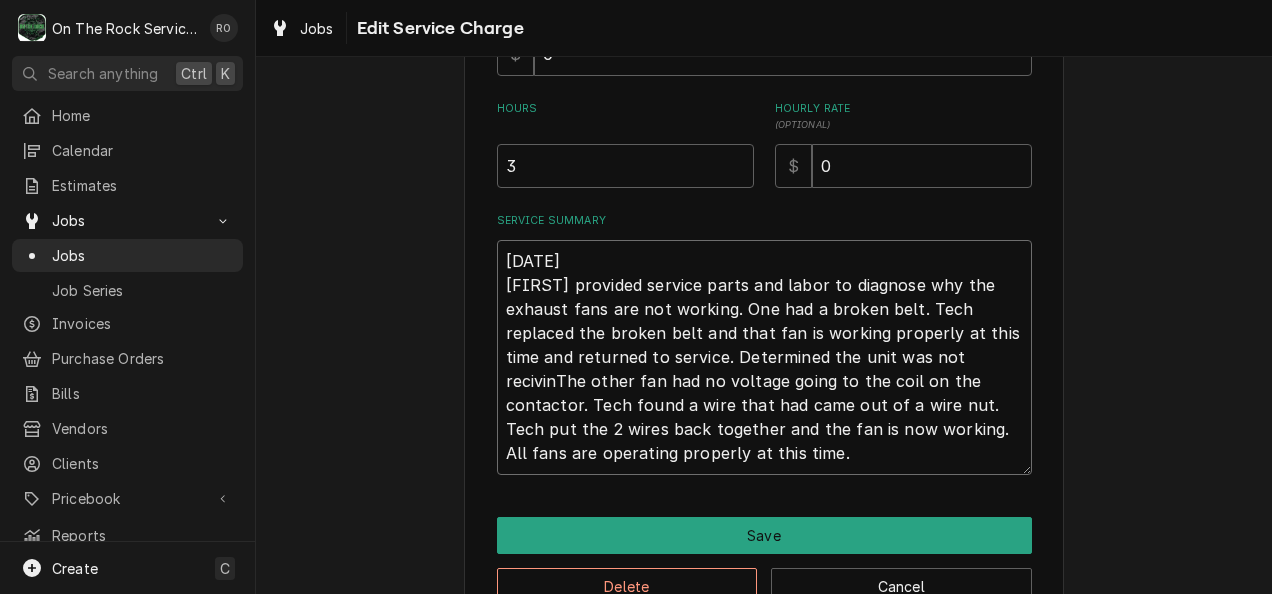 type on "x" 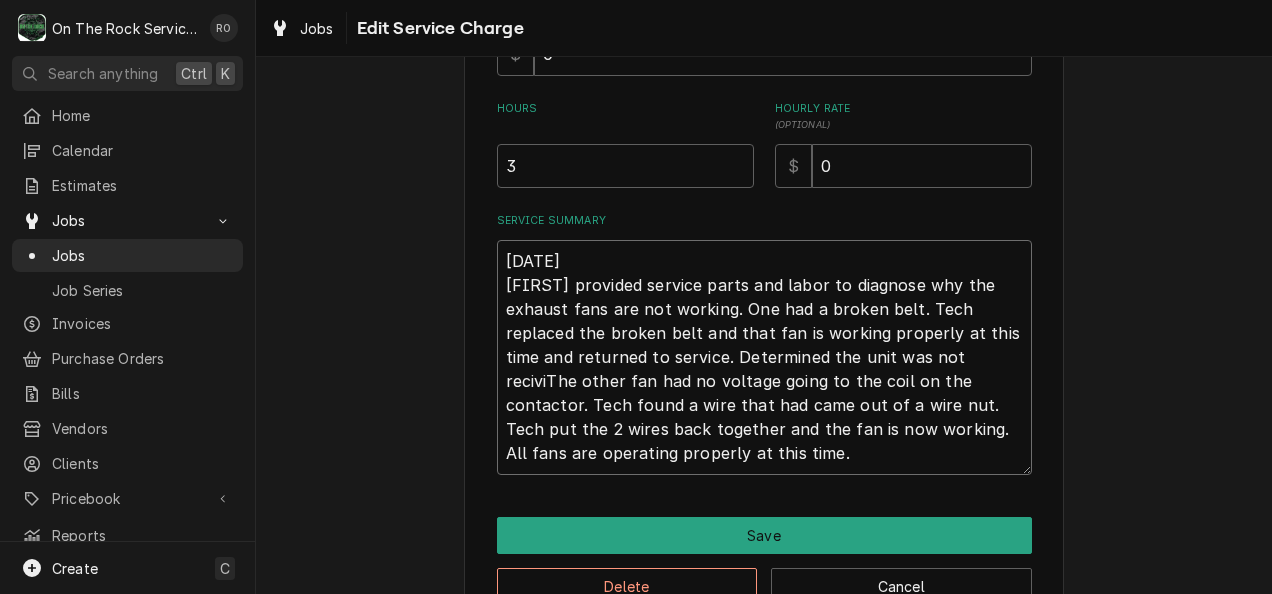 type on "x" 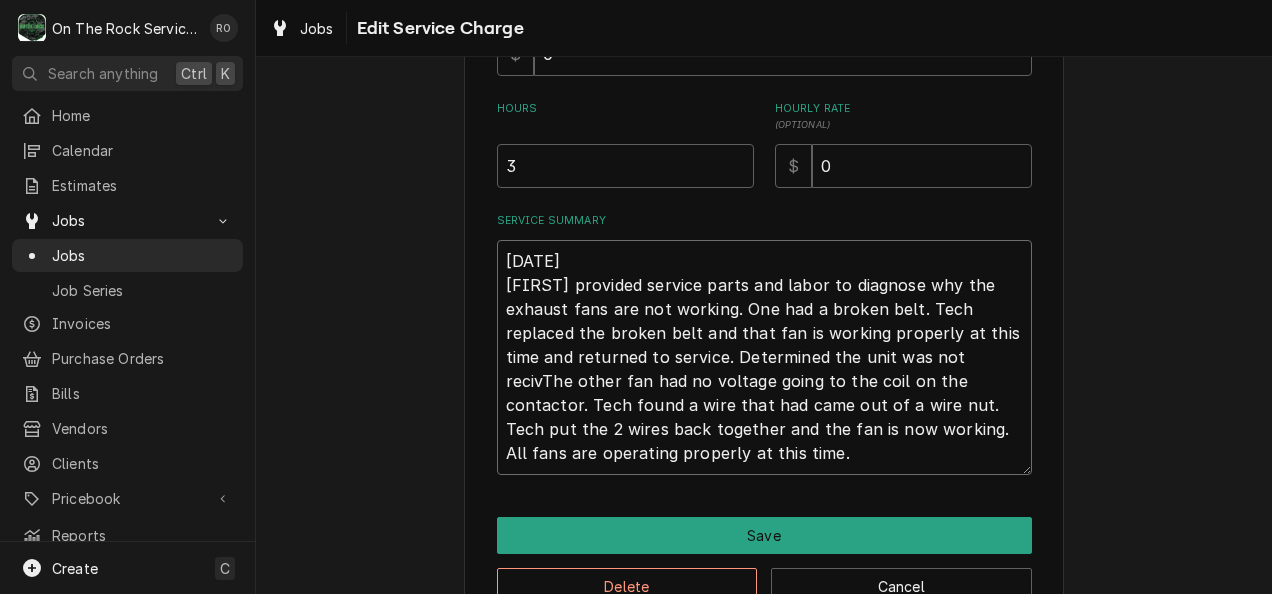 type on "x" 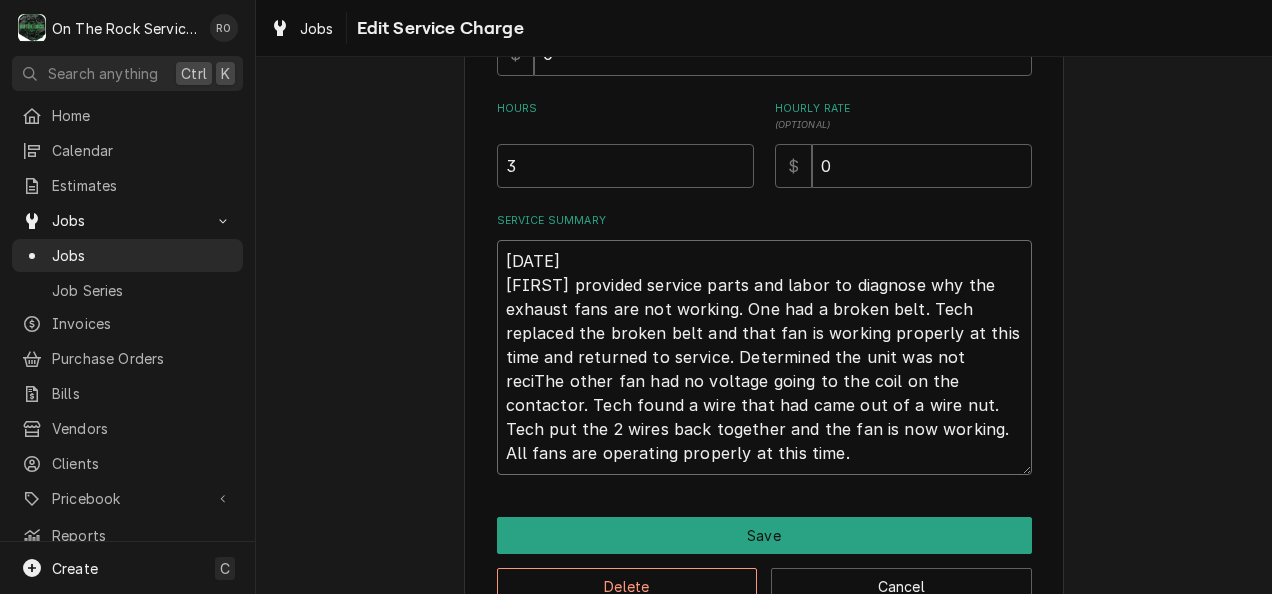 type on "x" 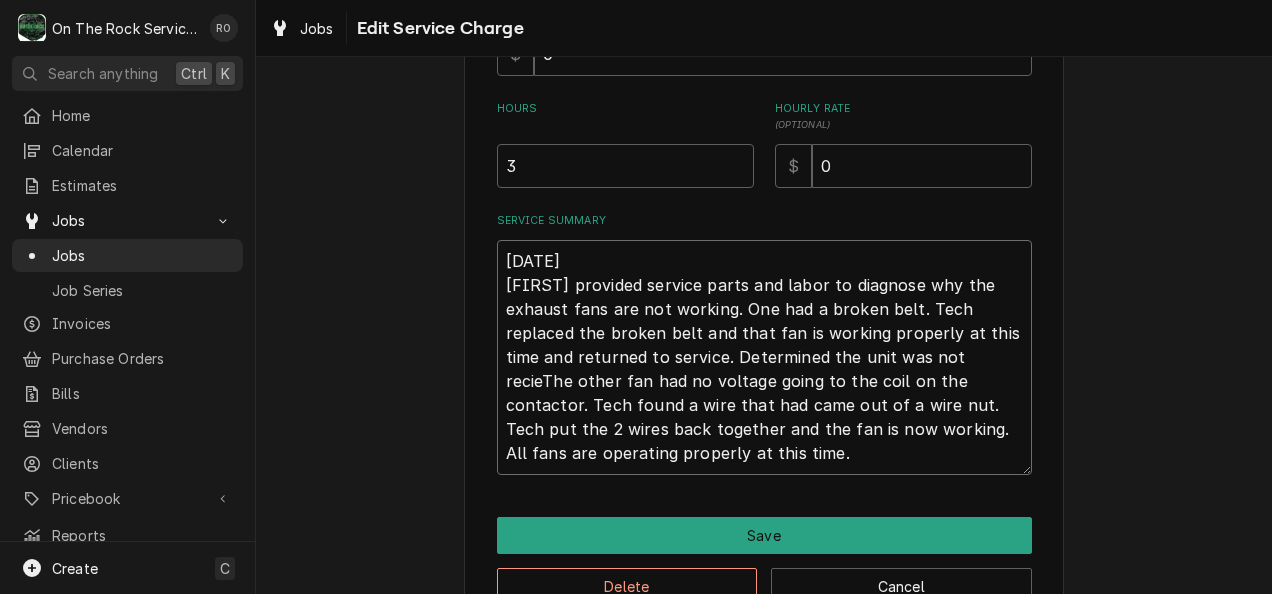type on "x" 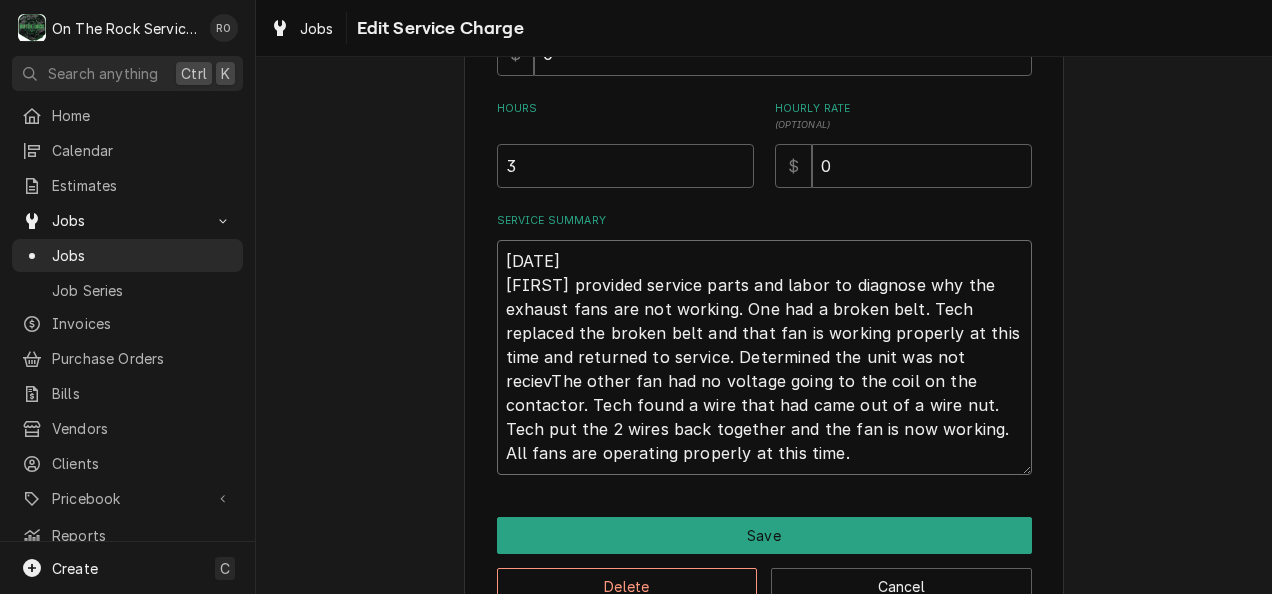 type on "x" 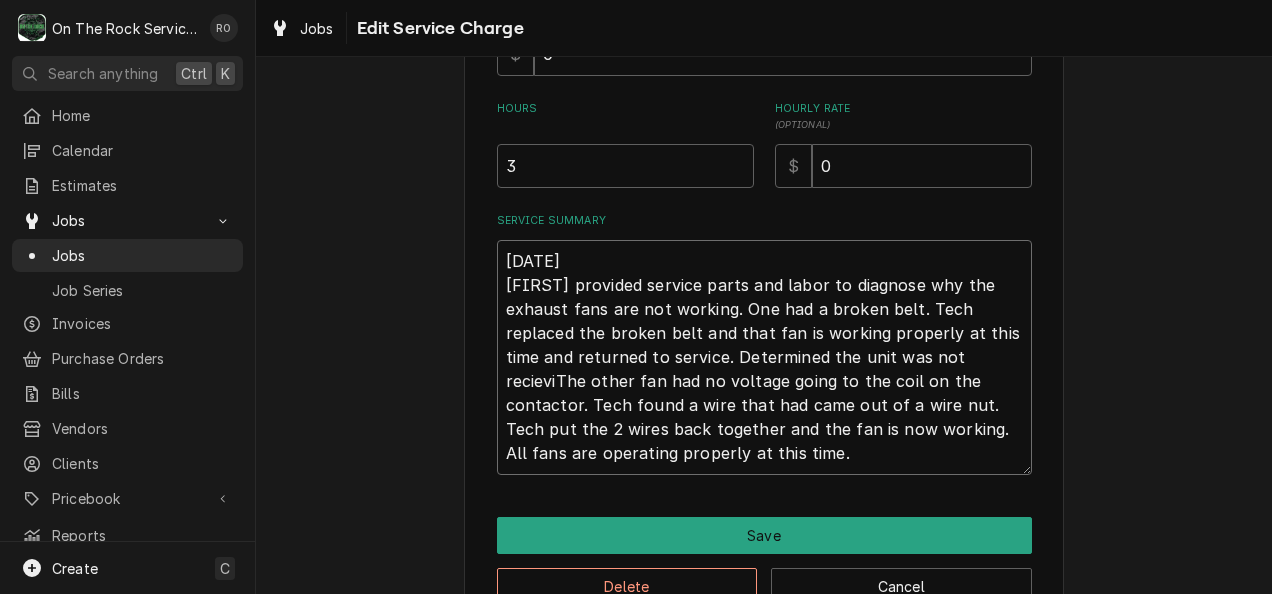 type on "x" 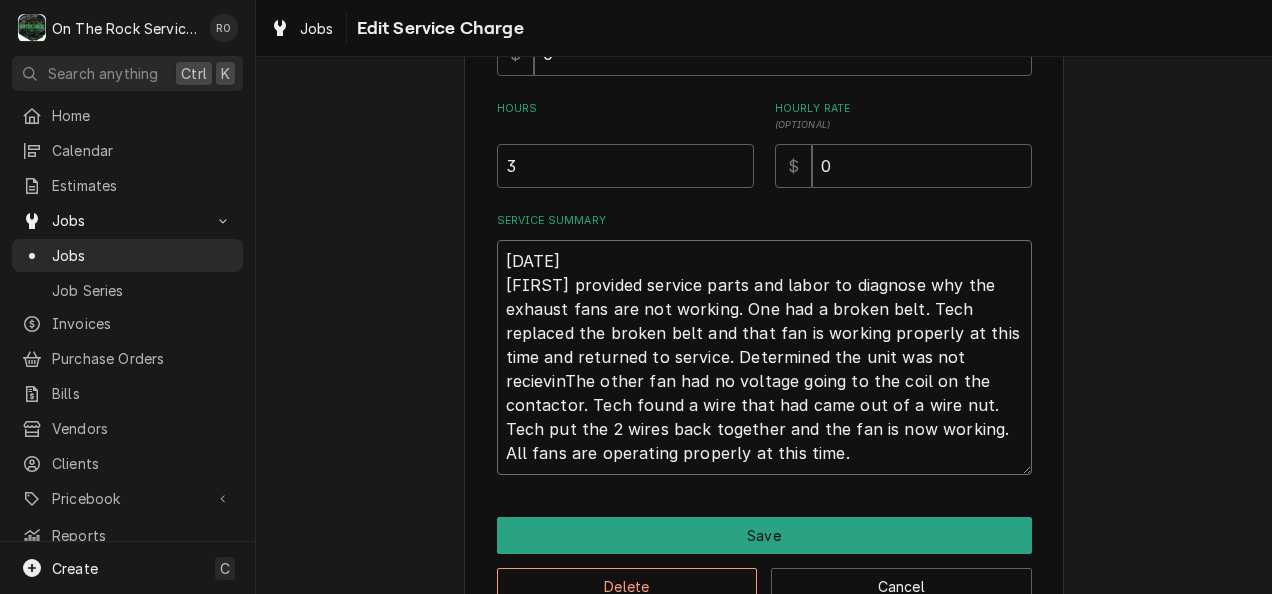 type on "x" 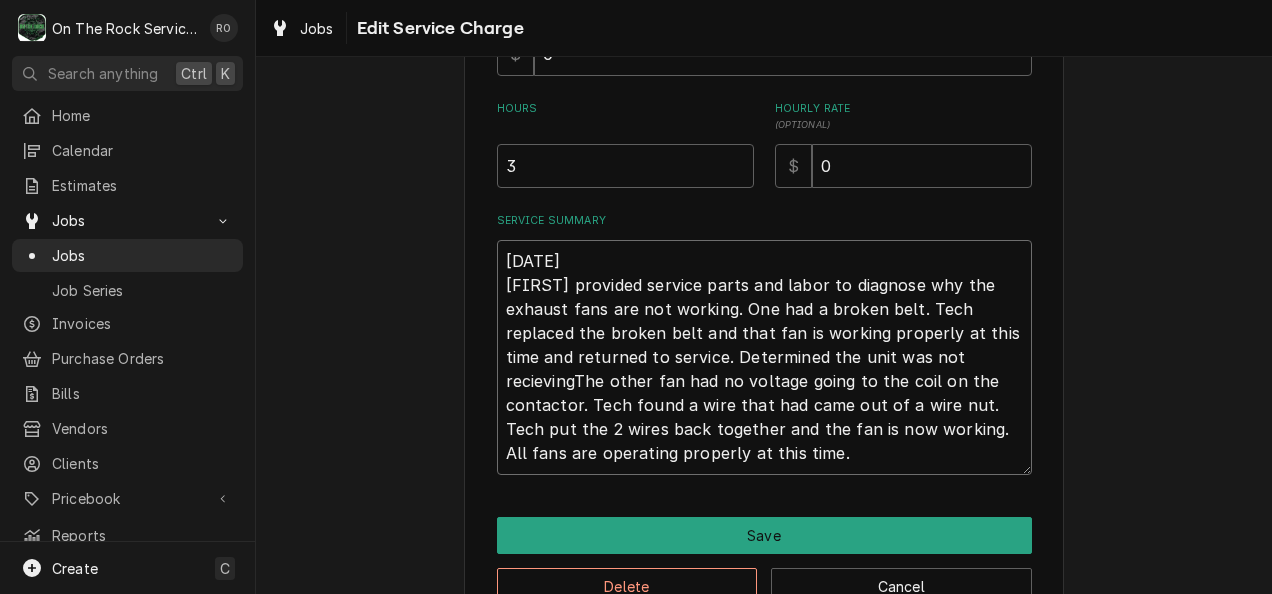 type on "x" 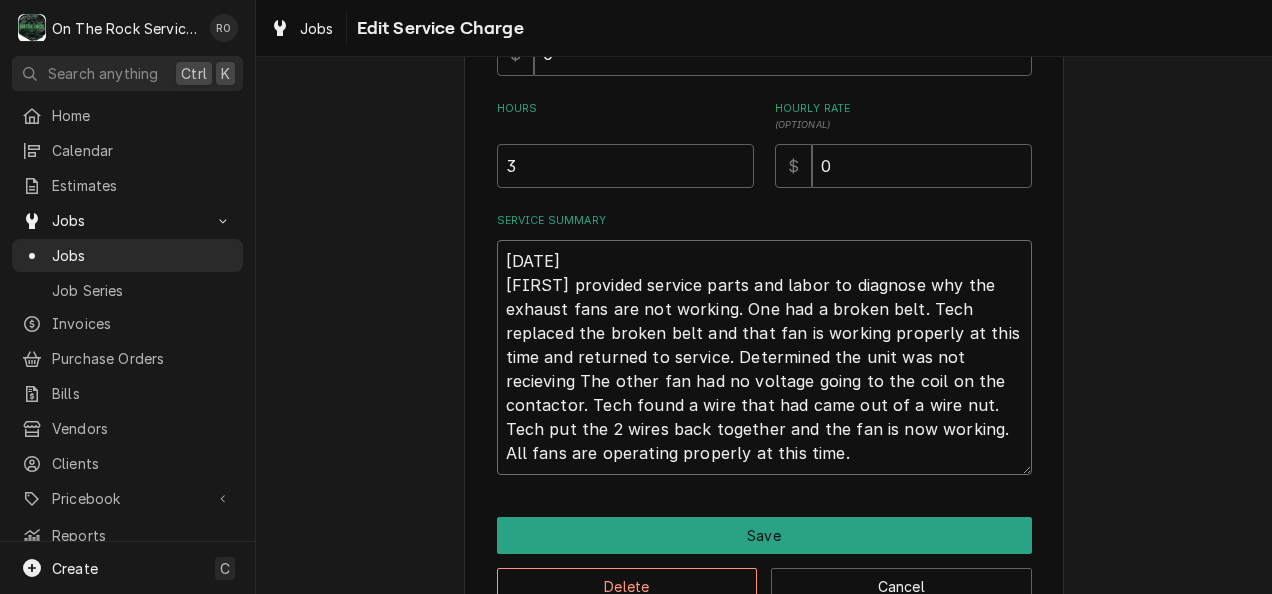 type on "x" 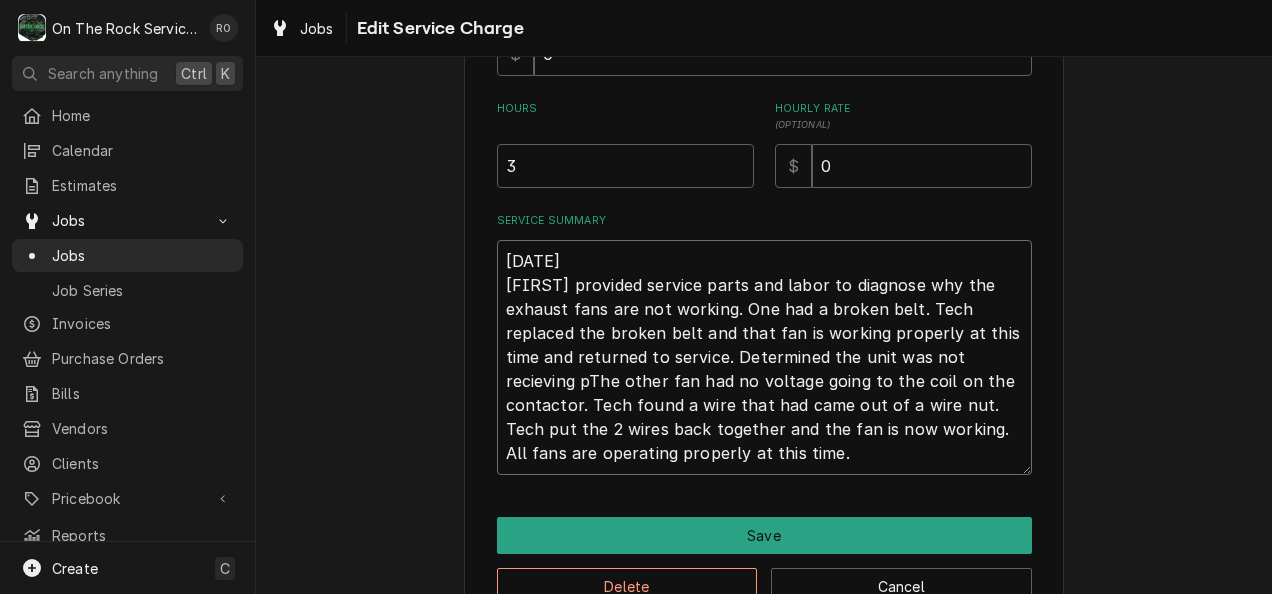 type on "x" 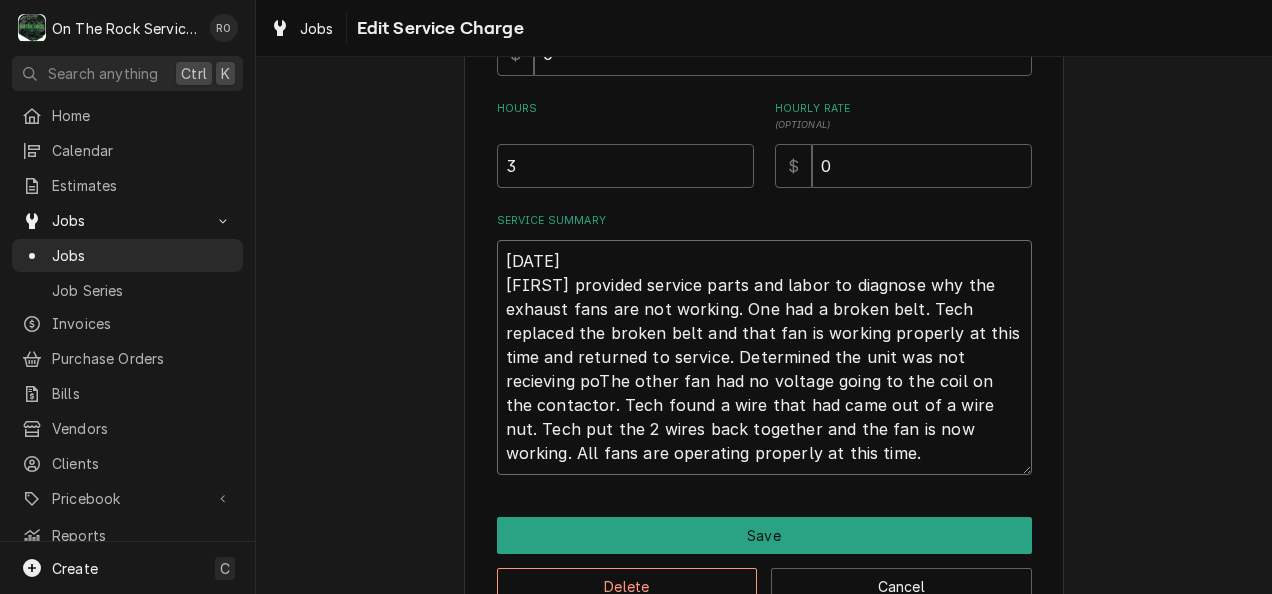 type on "x" 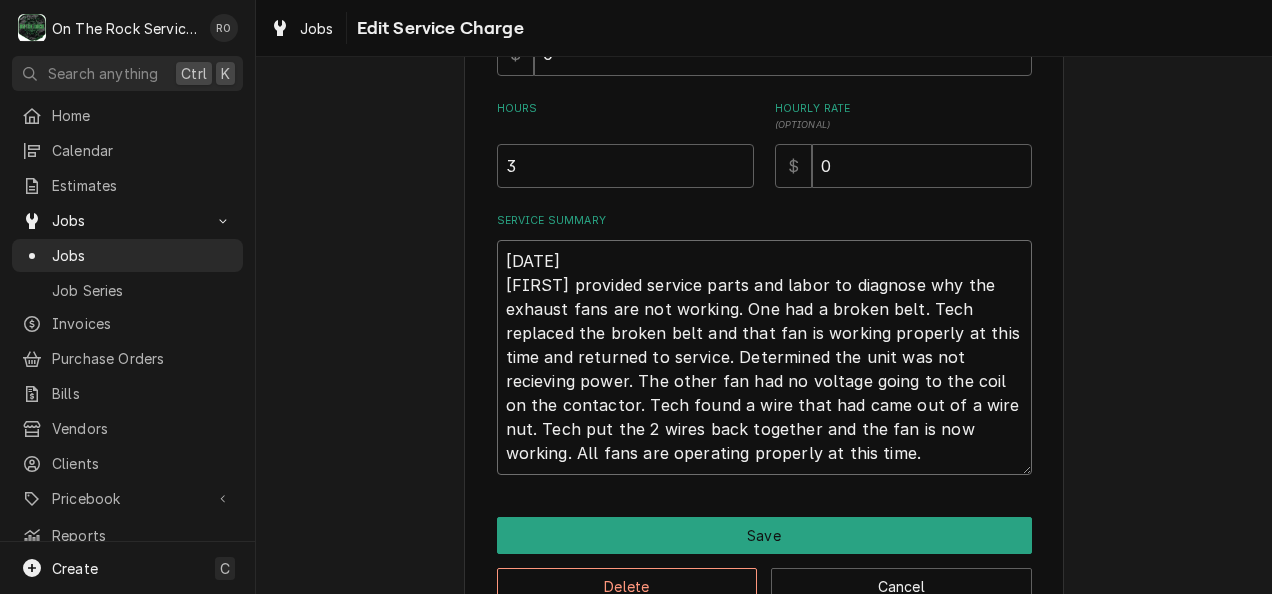 type on "8/6/2025
Ray provided service parts and labor to diagnose why the exhaust fans are not working. One had a broken belt. Tech replaced the broken belt and that fan is working properly at this time and returned to service. Determined the unit was not recieving poweThe other fan had no voltage going to the coil on the contactor. Tech found a wire that had came out of a wire nut. Tech put the 2 wires back together and the fan is now working. All fans are operating properly at this time." 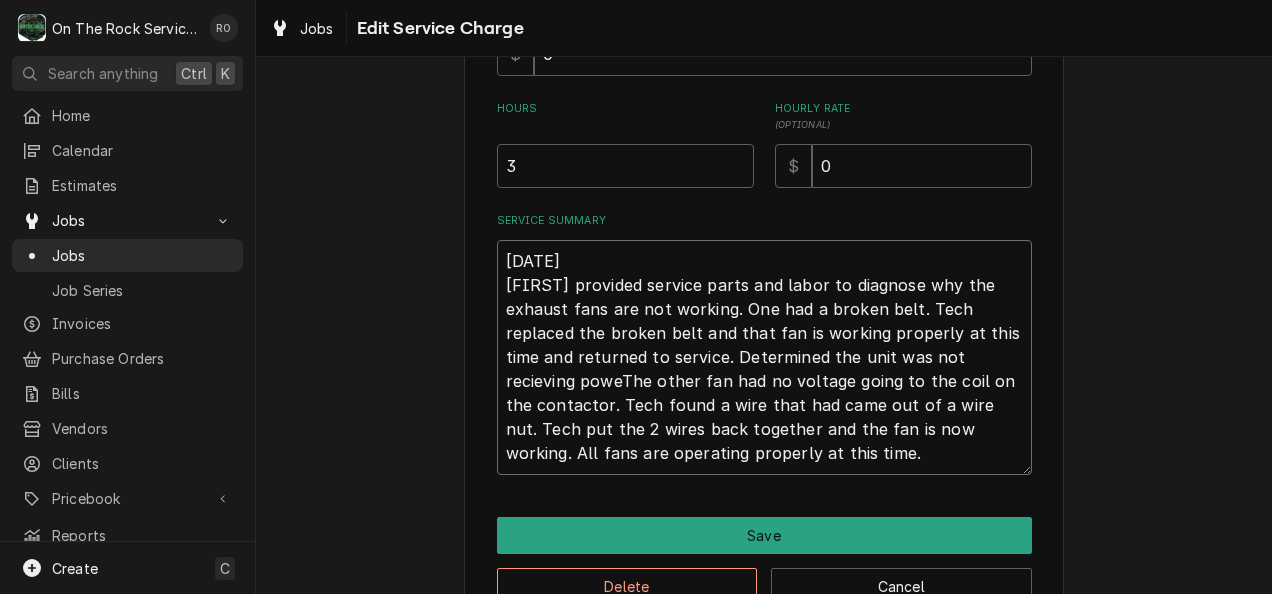 type on "x" 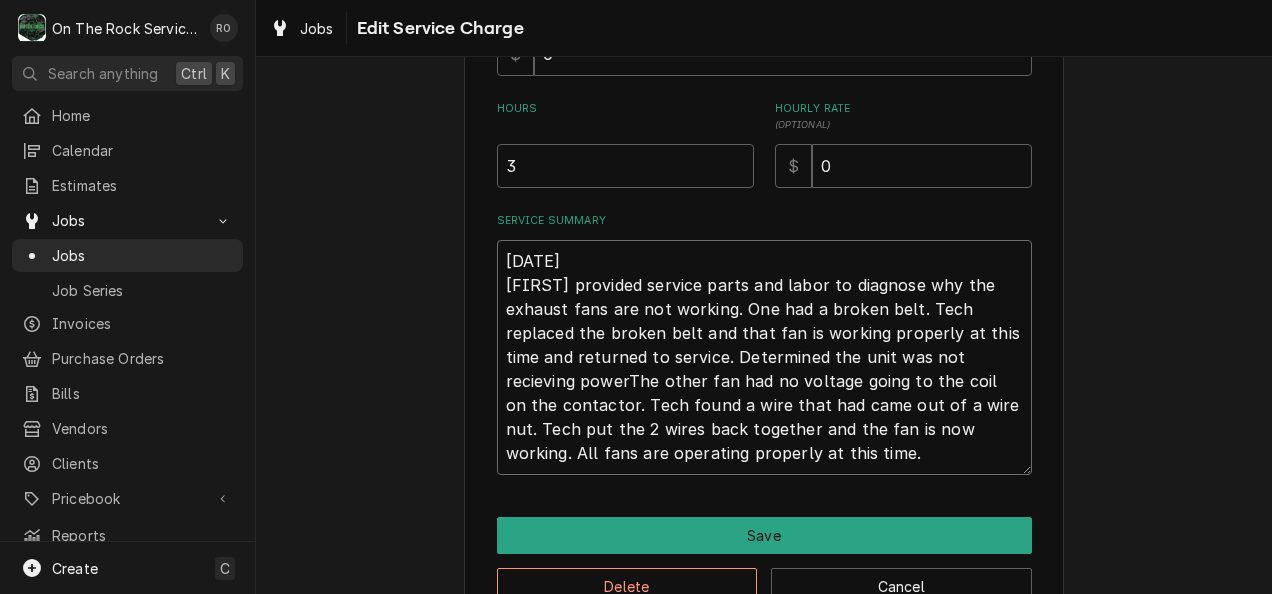 type on "x" 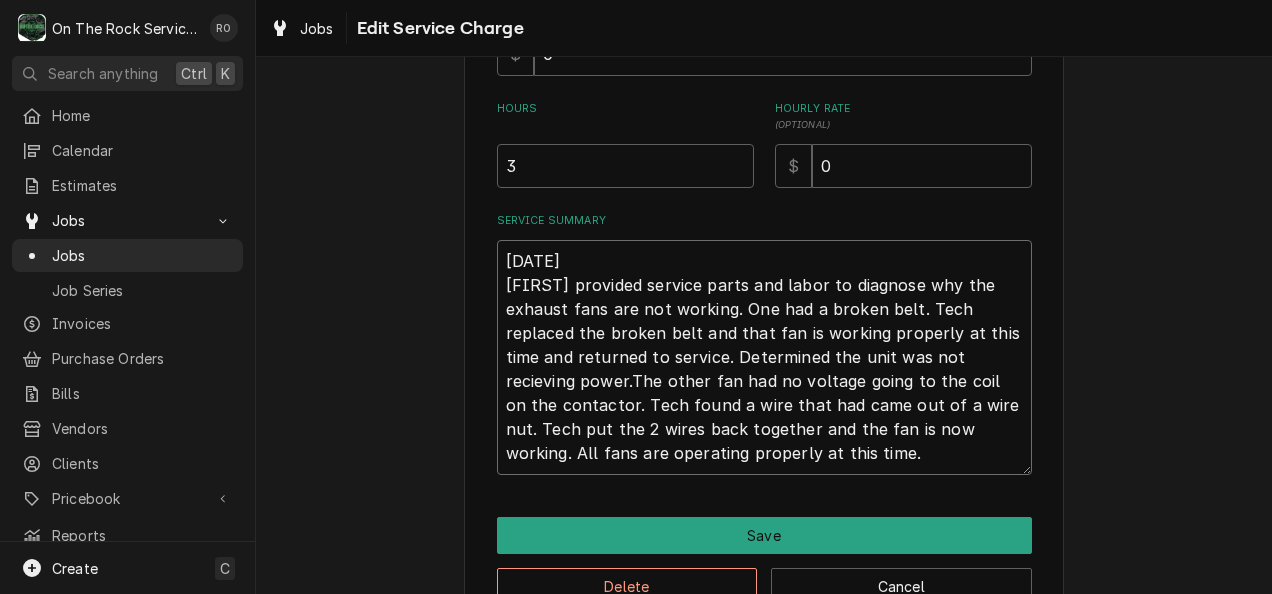 type on "x" 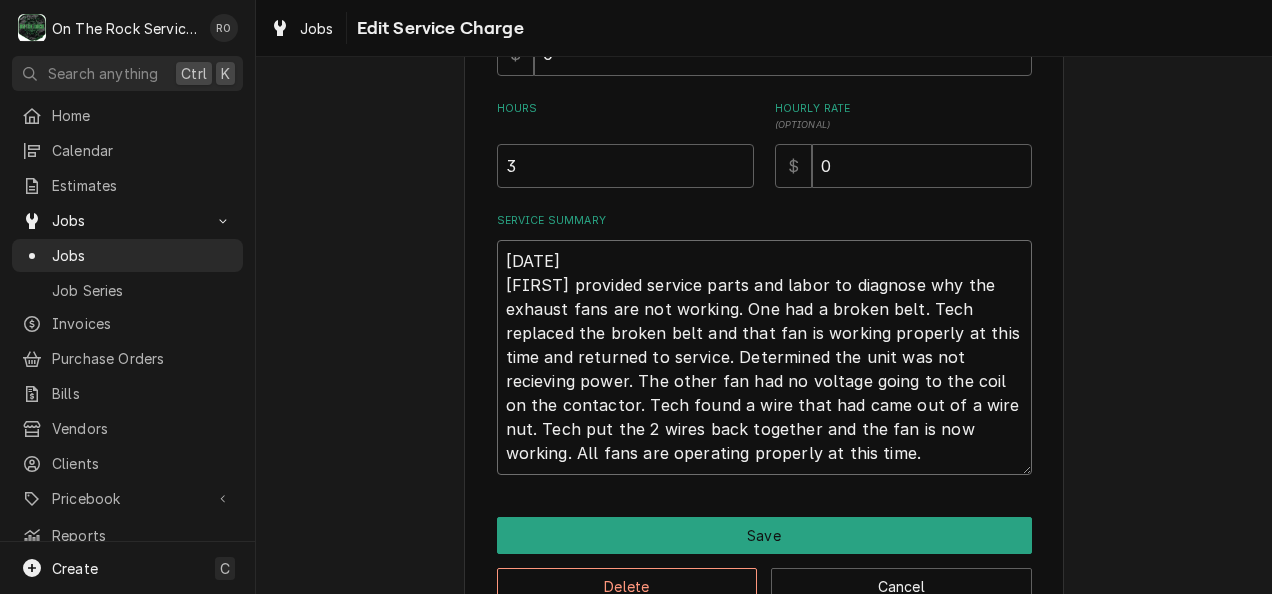 type on "x" 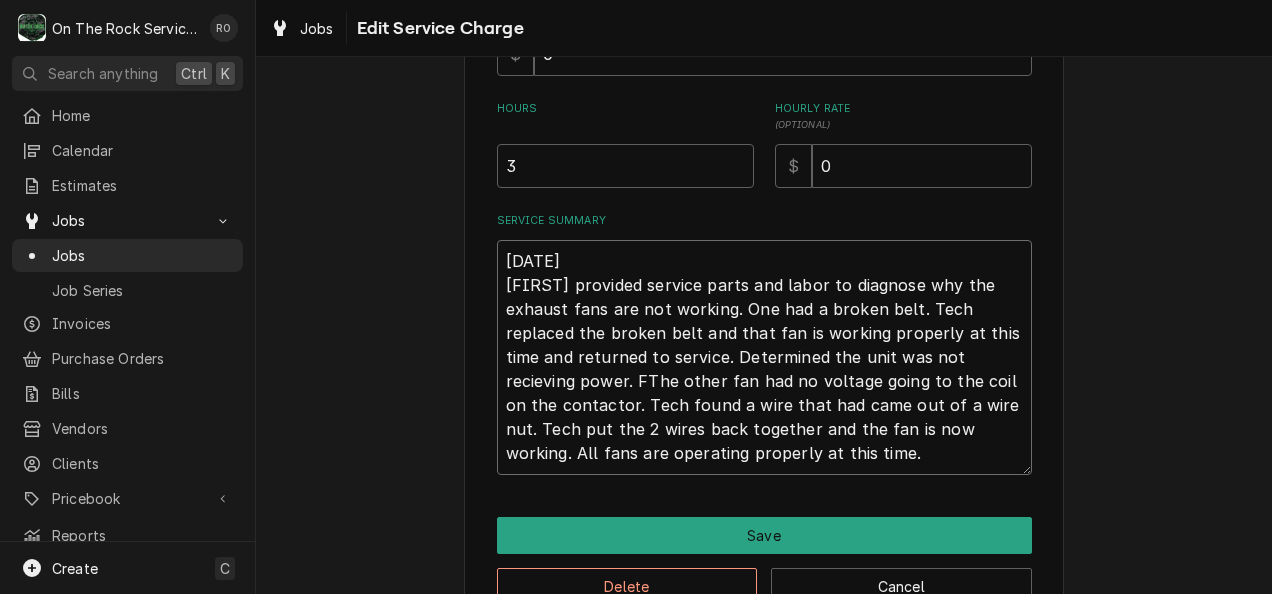 type on "x" 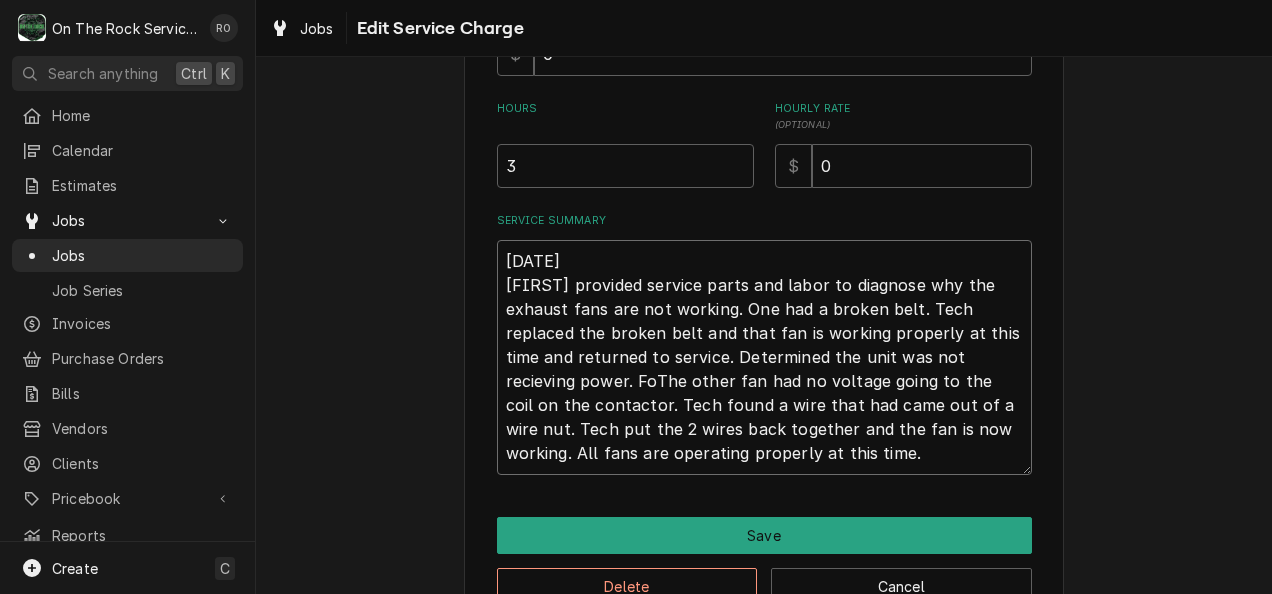 type on "x" 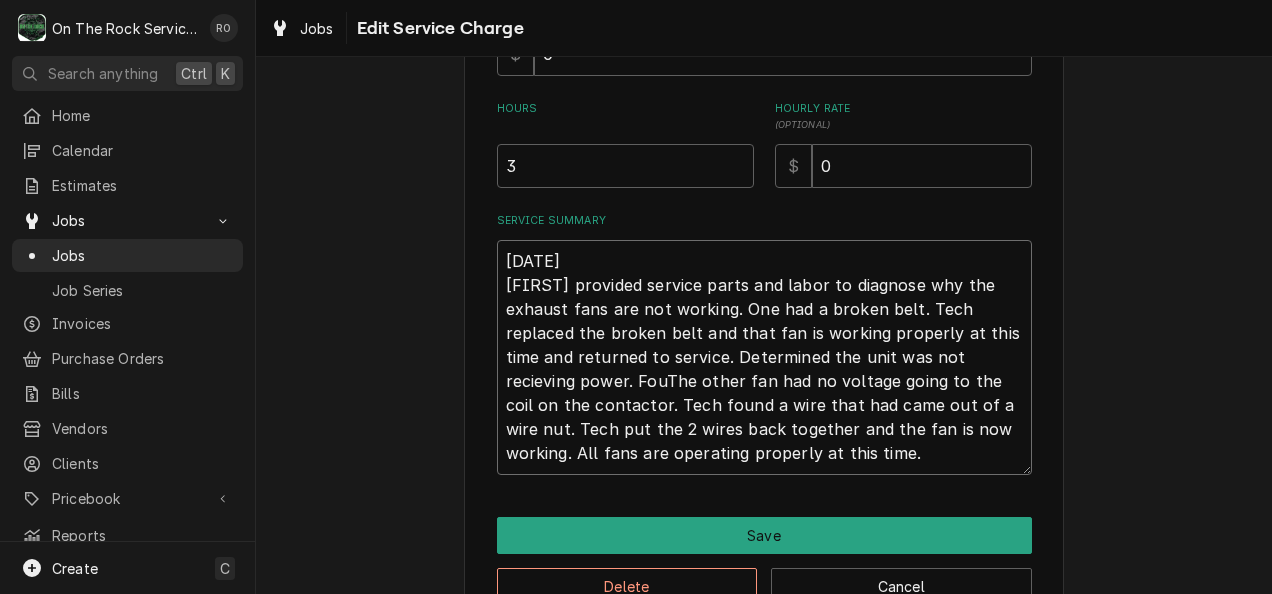 type on "x" 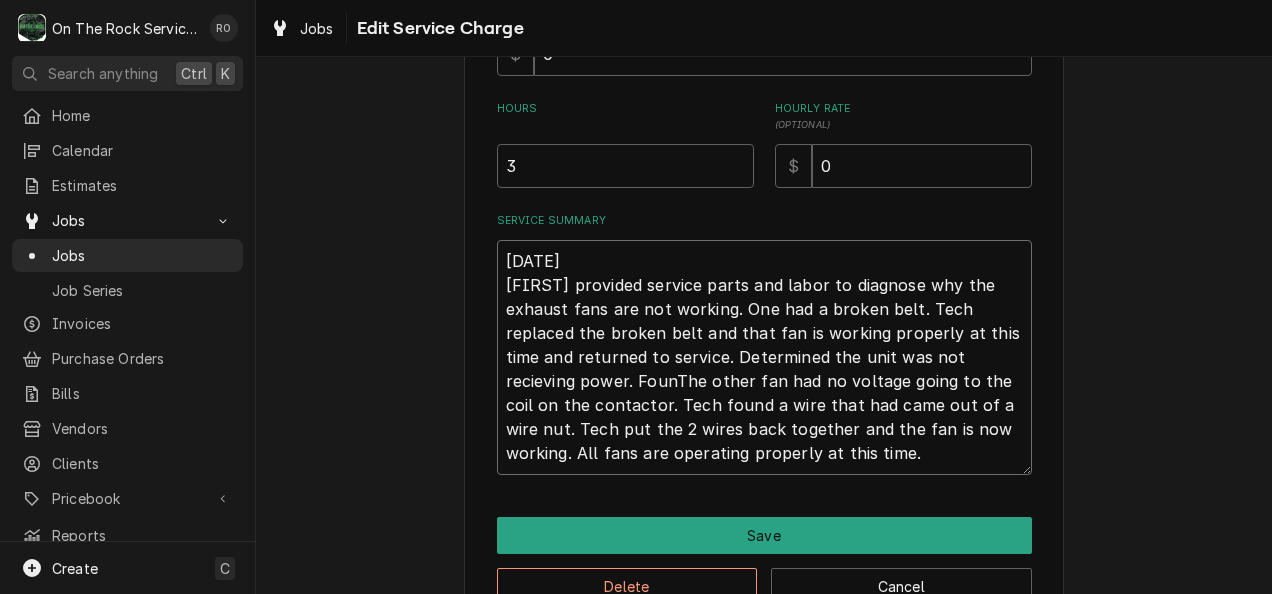 type on "x" 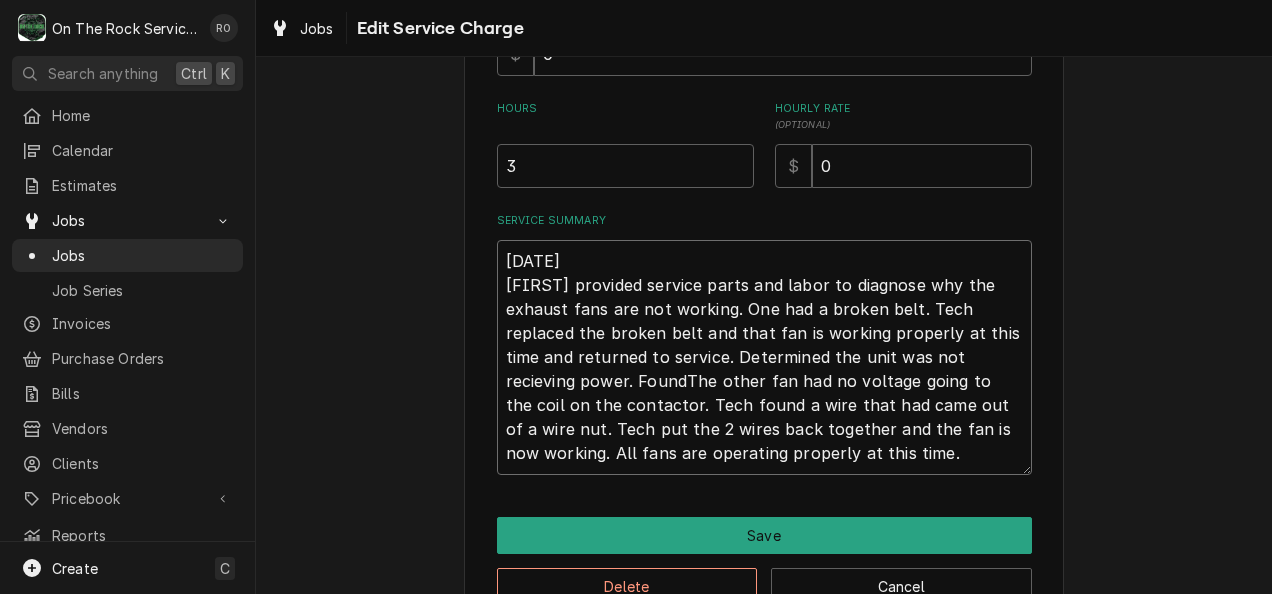 type on "x" 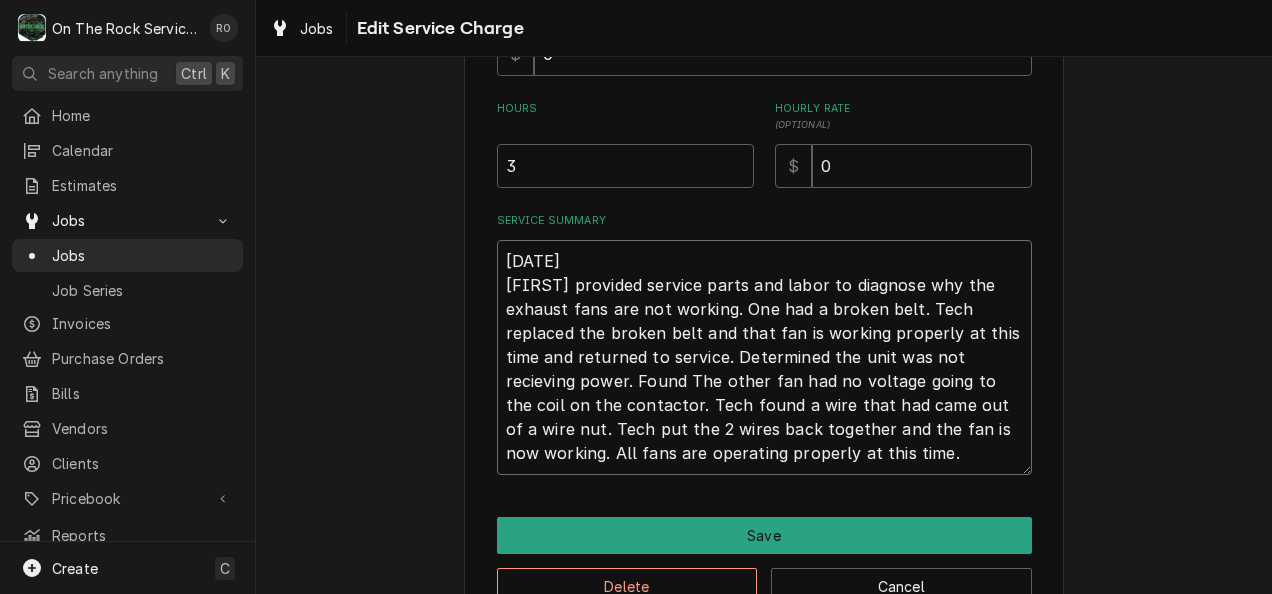 type on "x" 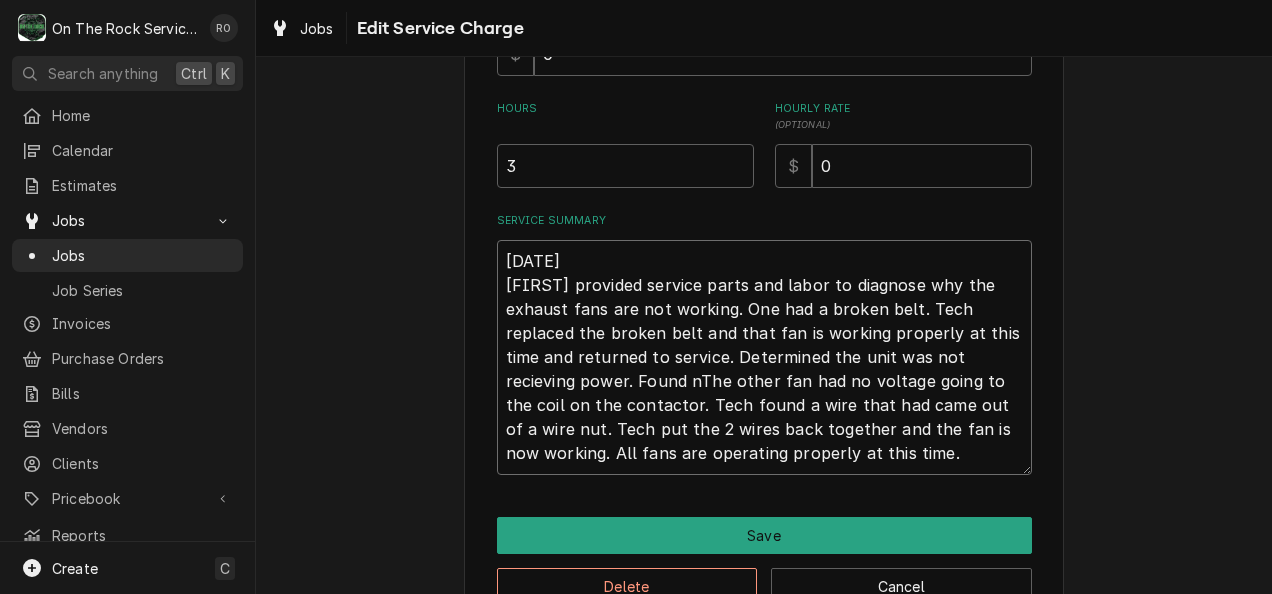 type on "x" 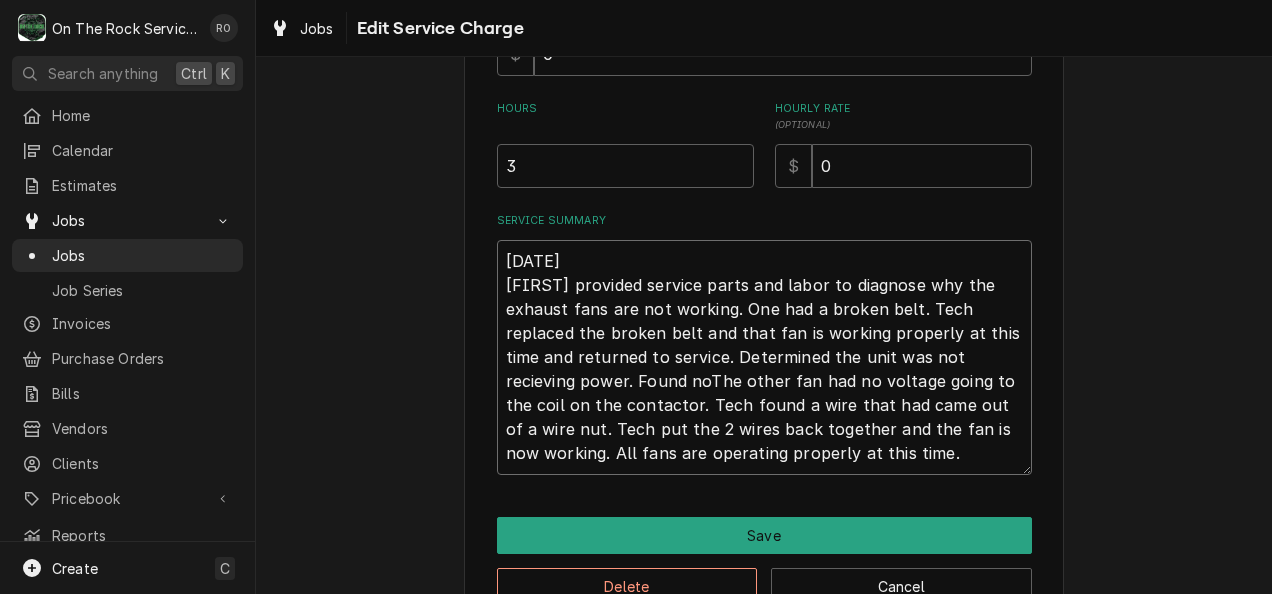 type on "x" 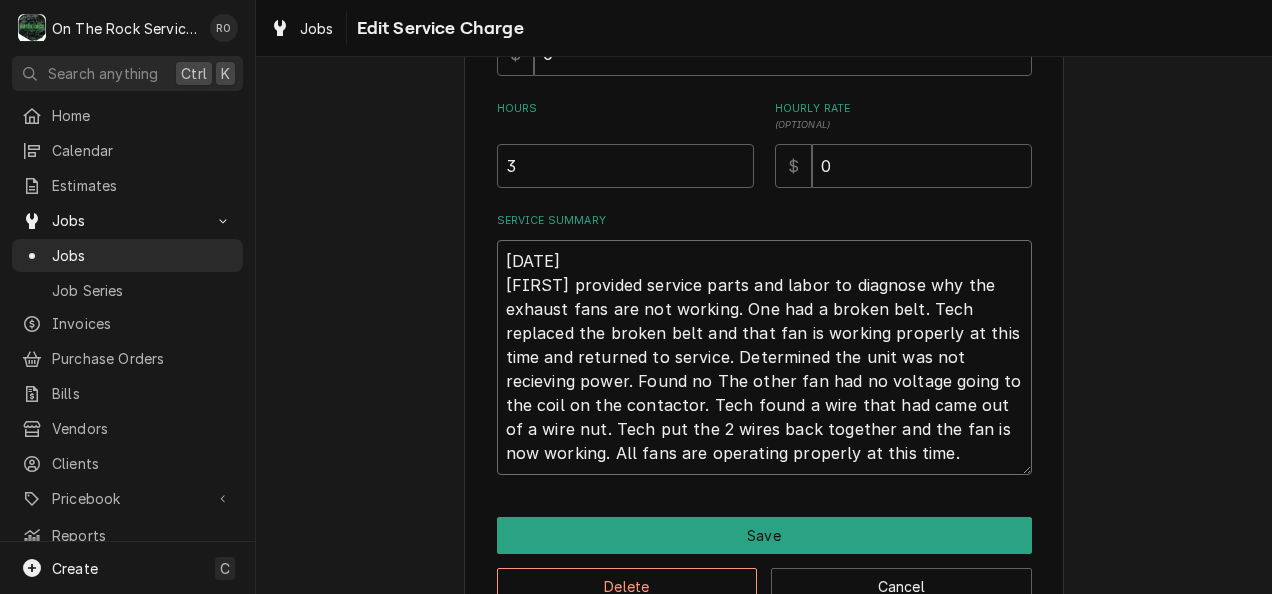 type on "x" 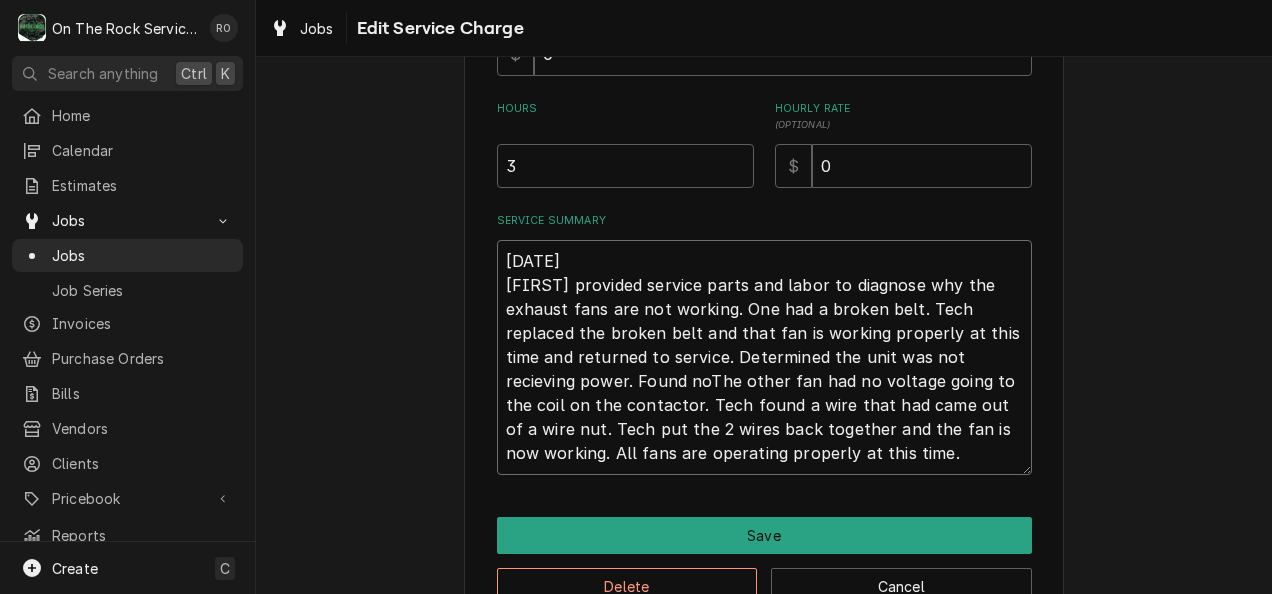 type on "x" 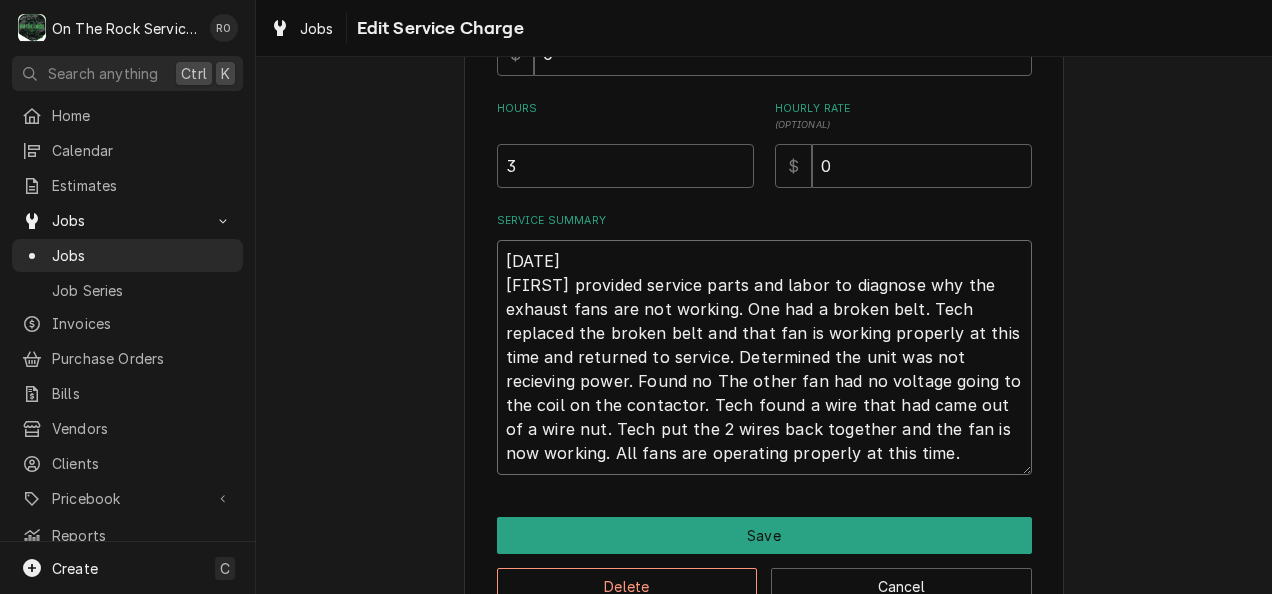 type on "x" 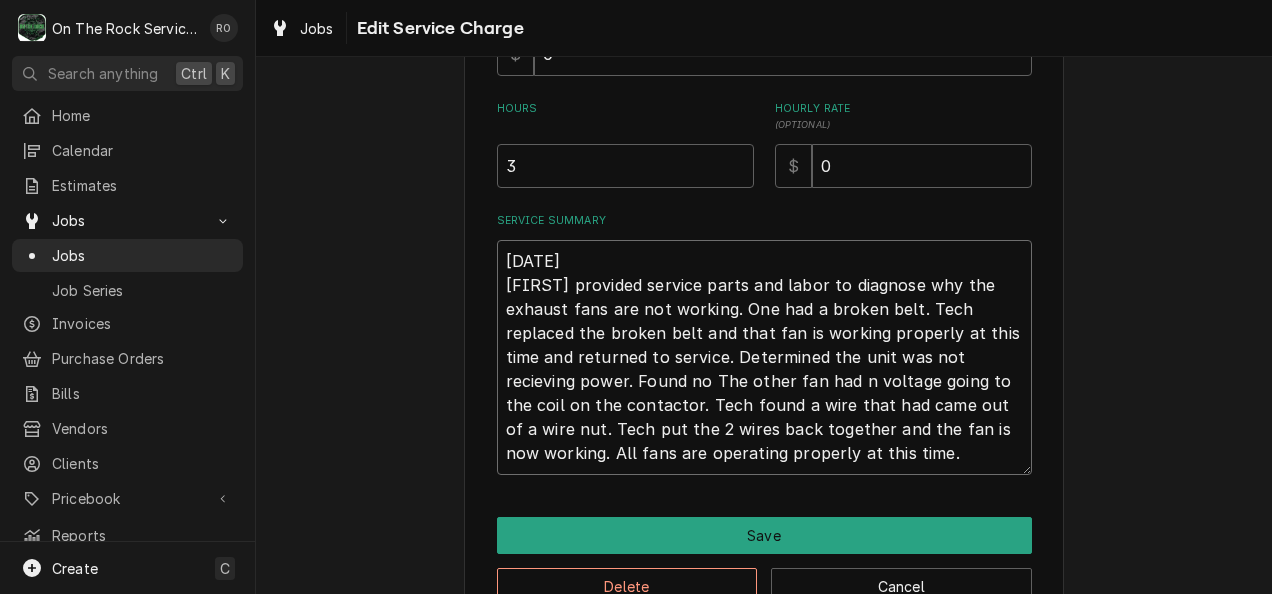 type on "x" 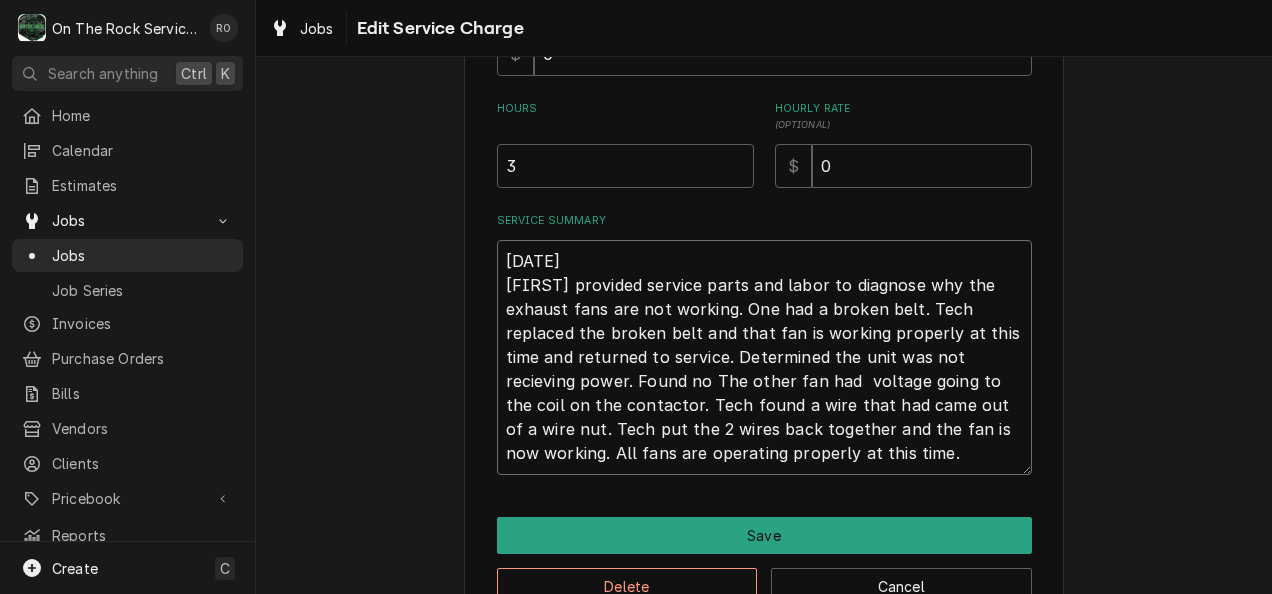 type on "x" 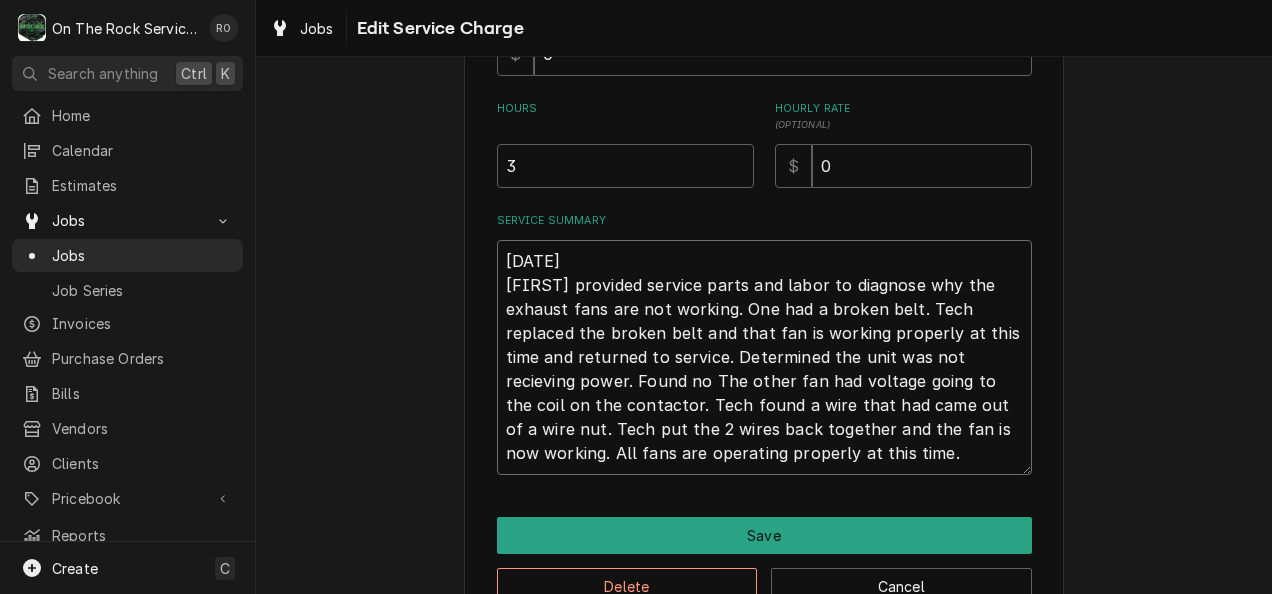 type on "x" 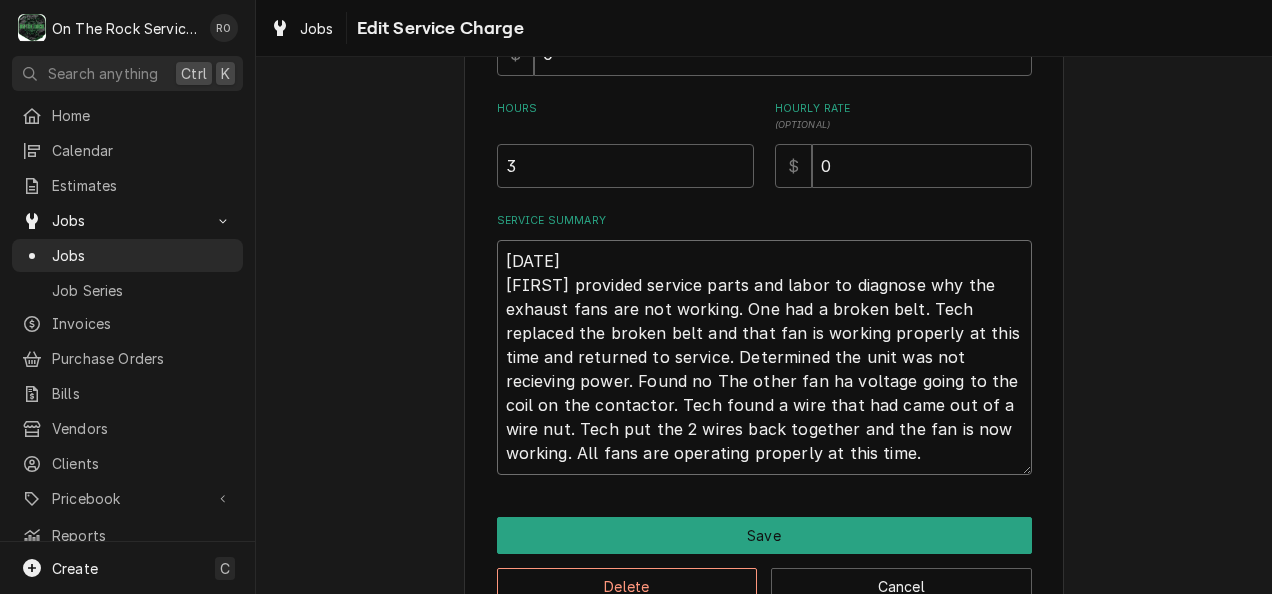 type on "x" 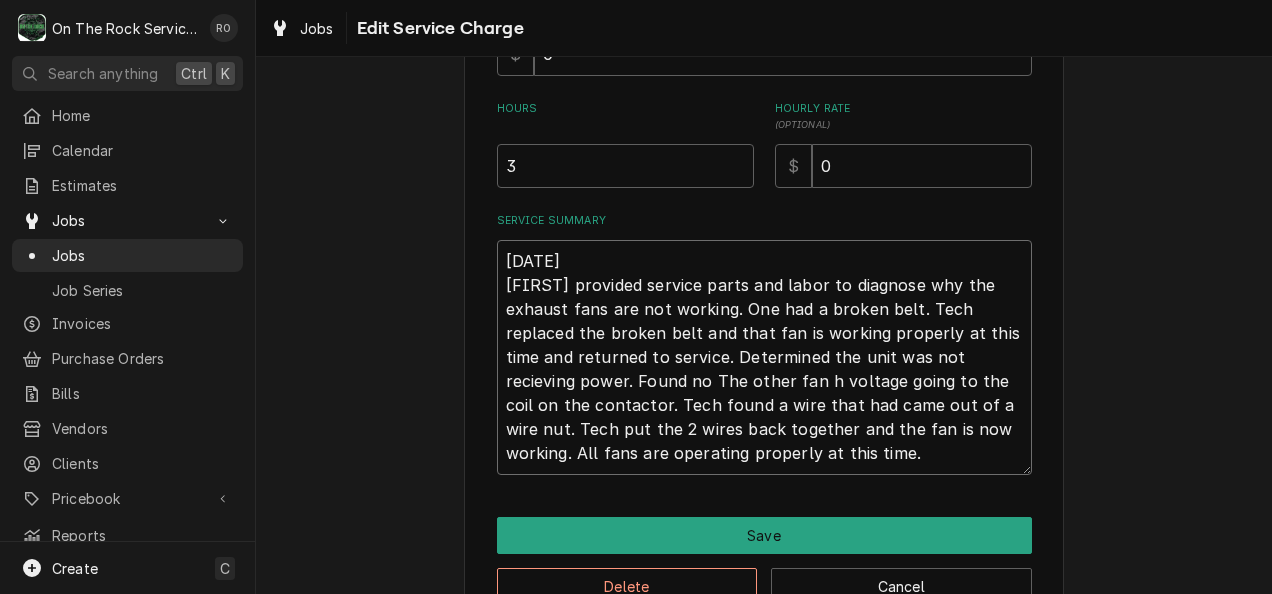 type on "x" 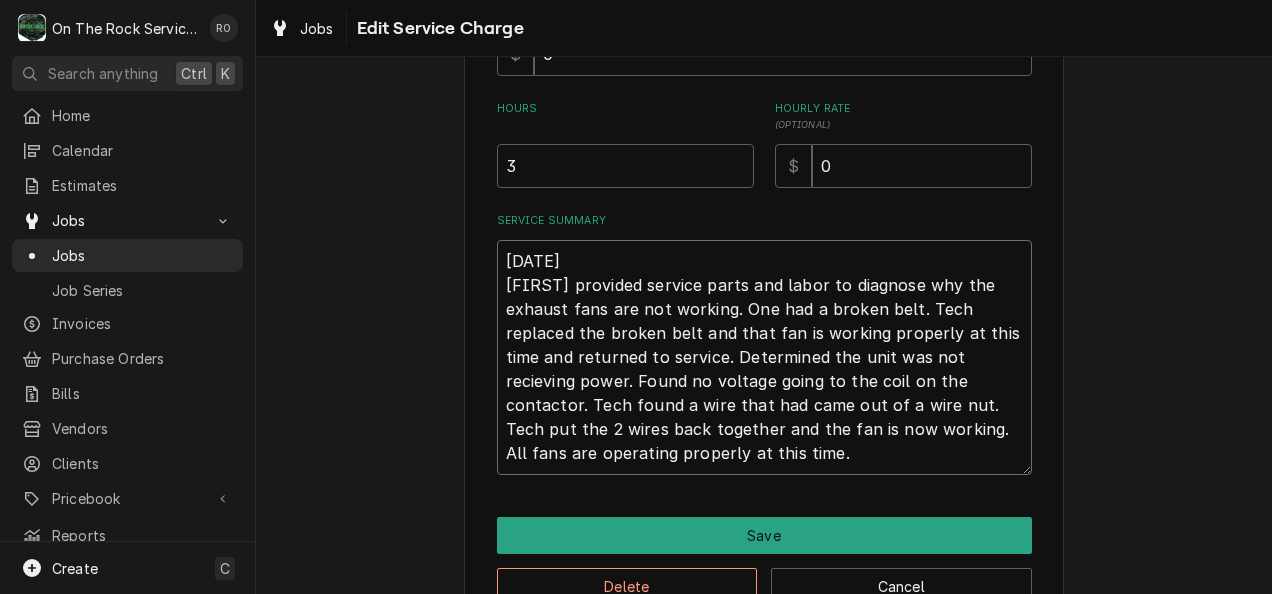 type on "x" 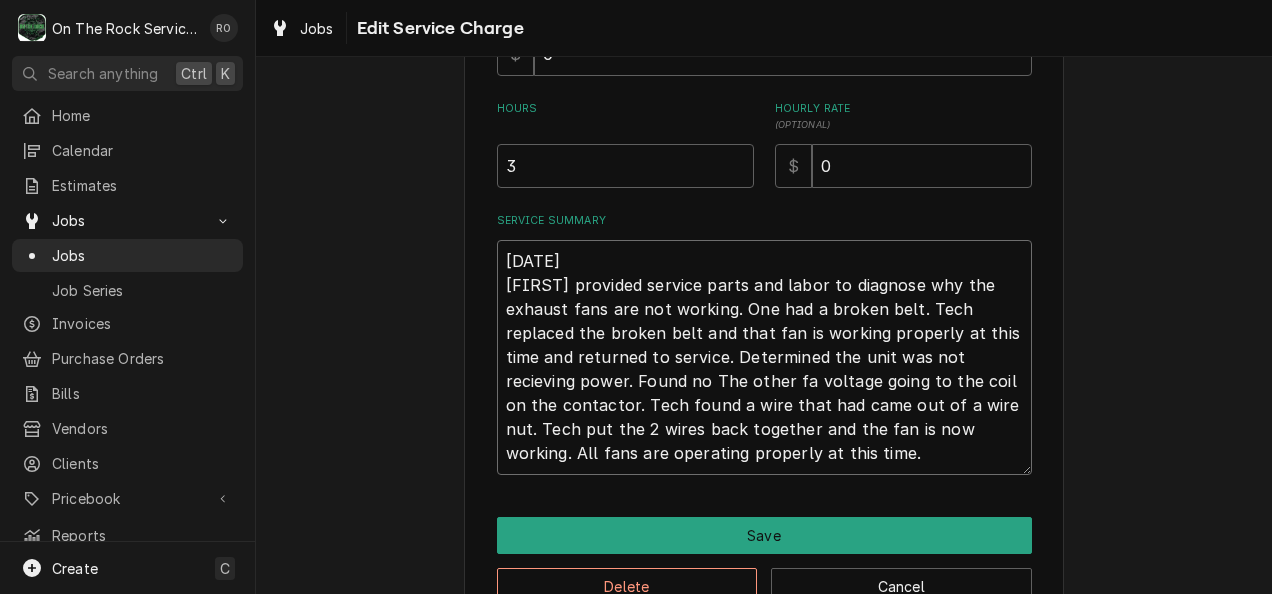 type on "x" 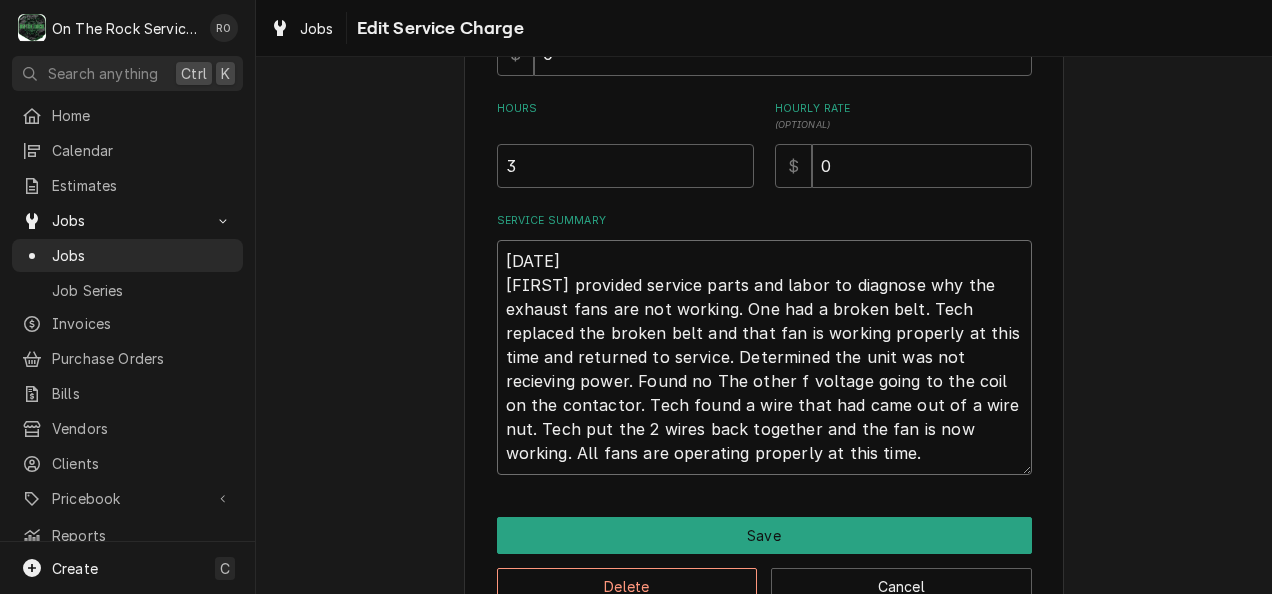 type on "x" 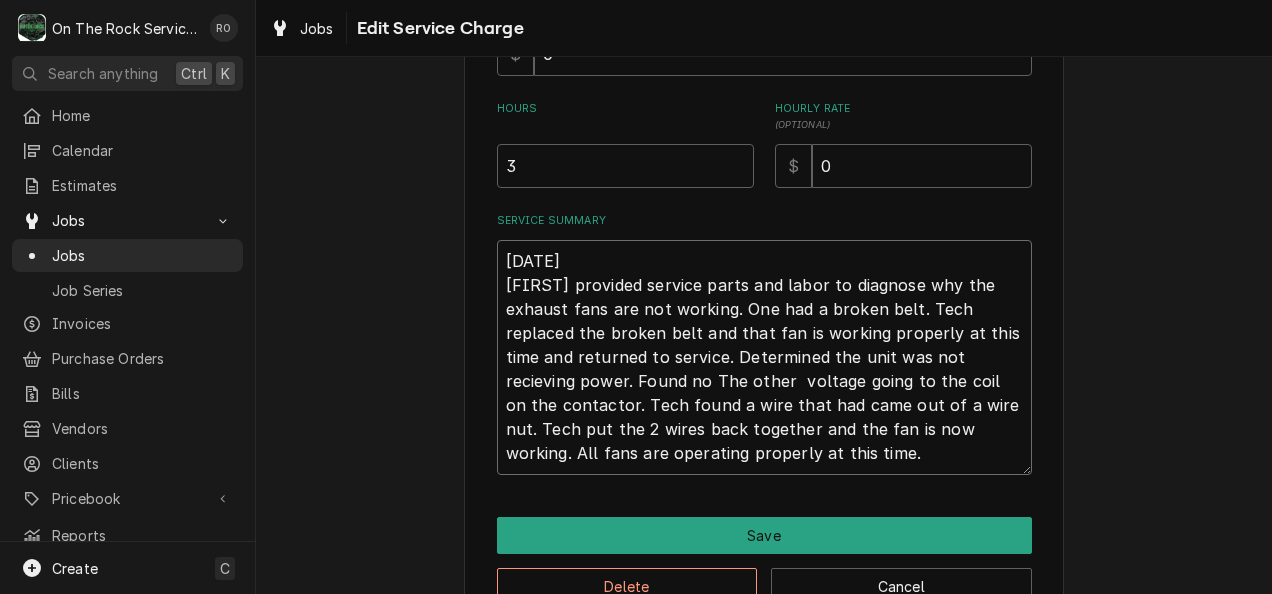 type on "x" 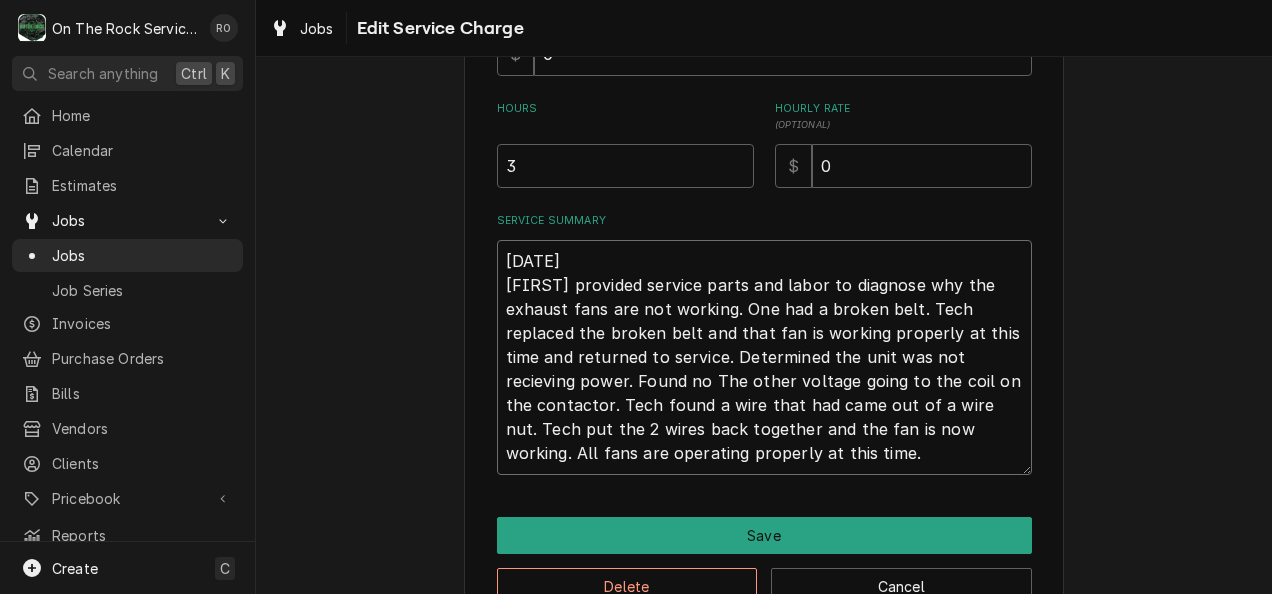 type on "x" 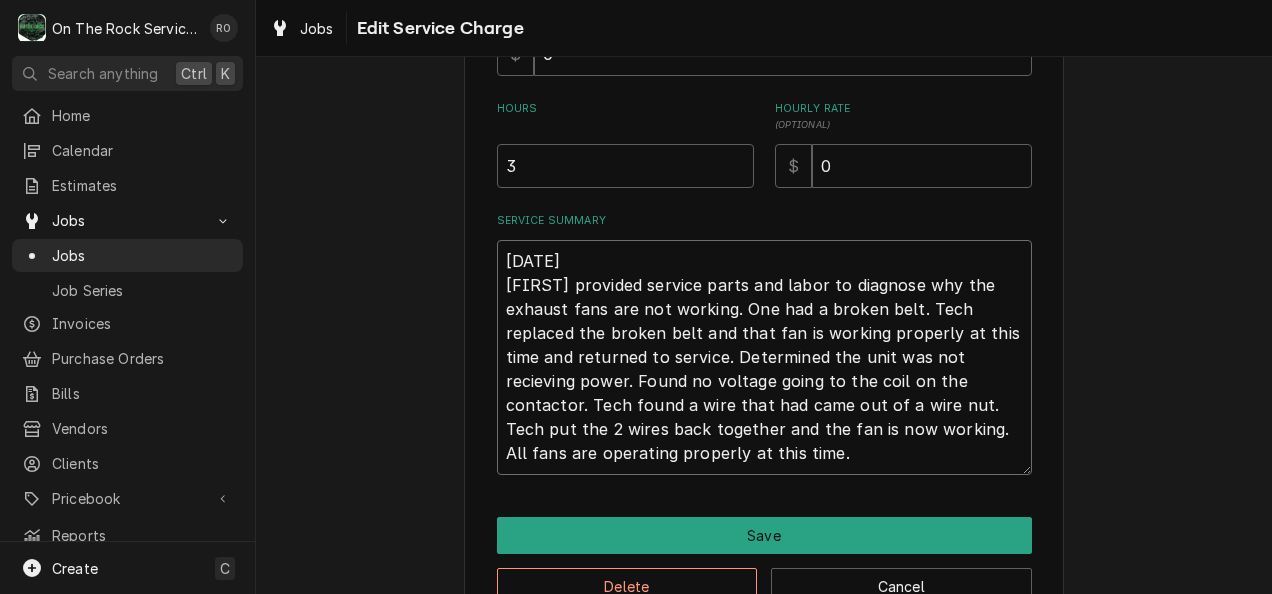 type on "x" 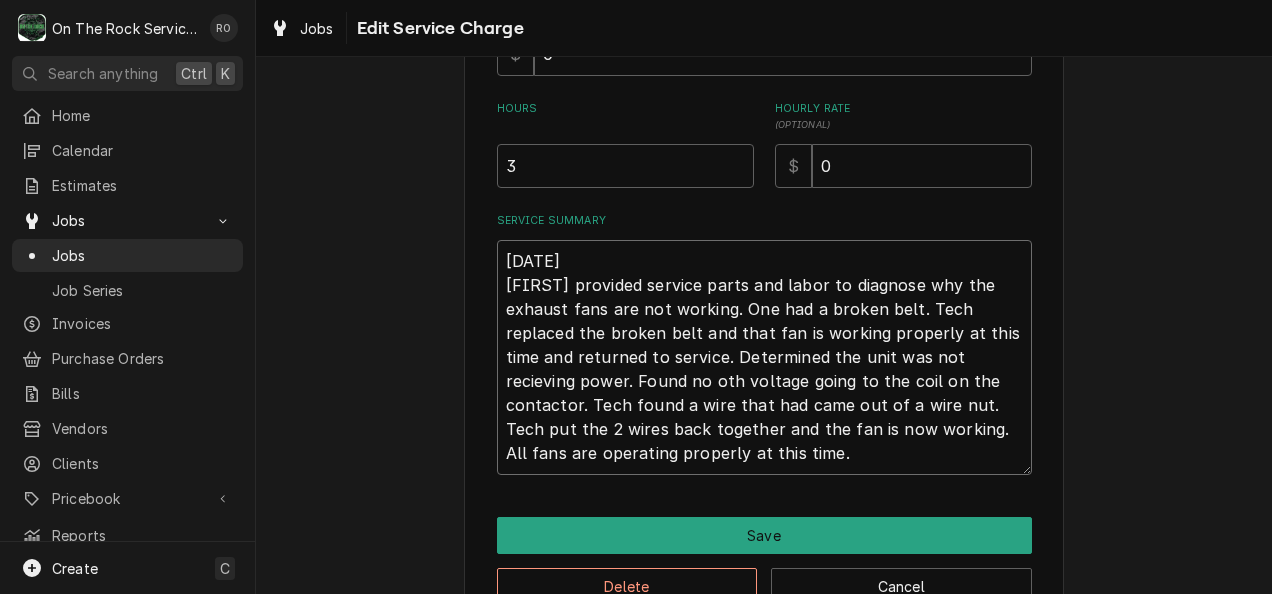 type on "x" 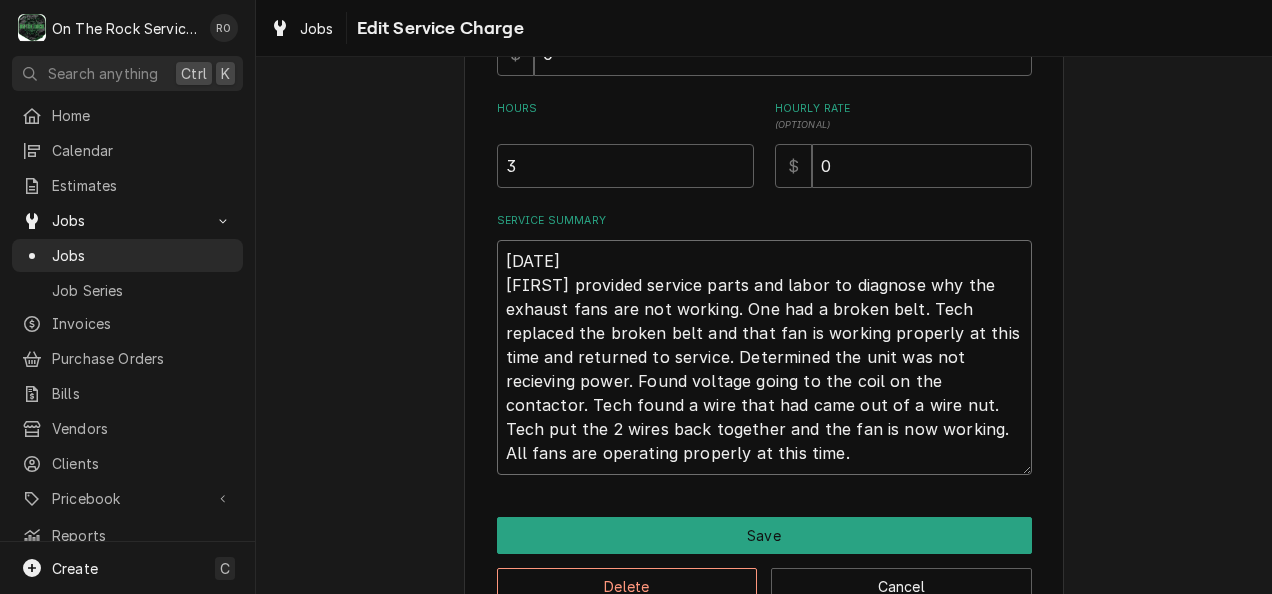 type on "x" 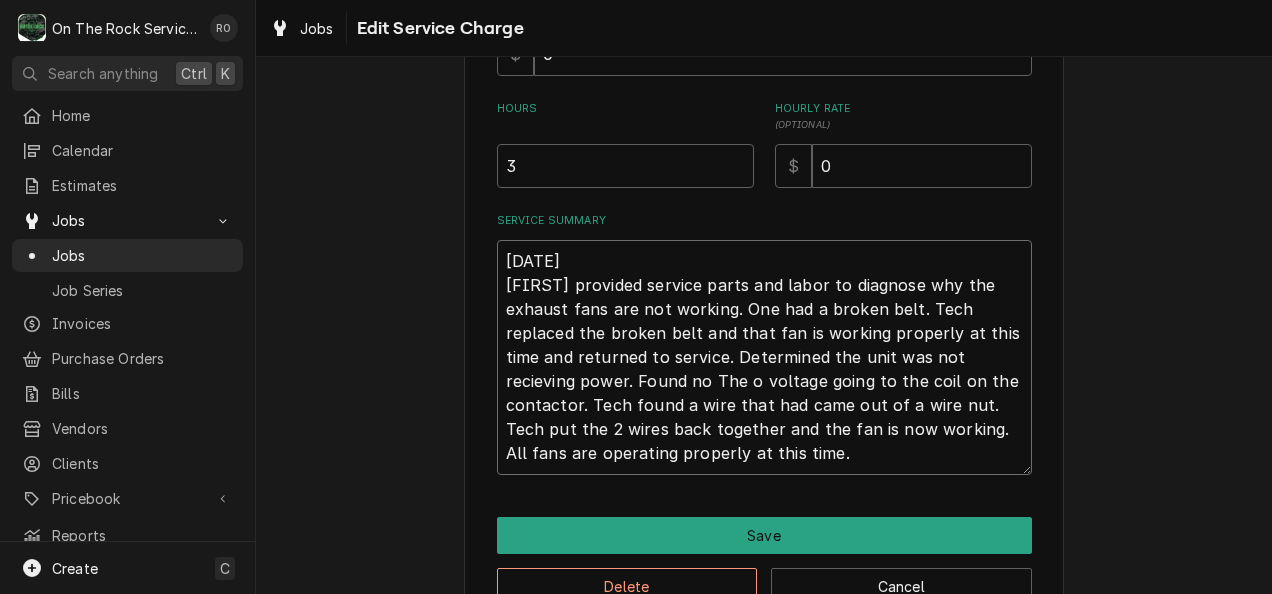type on "x" 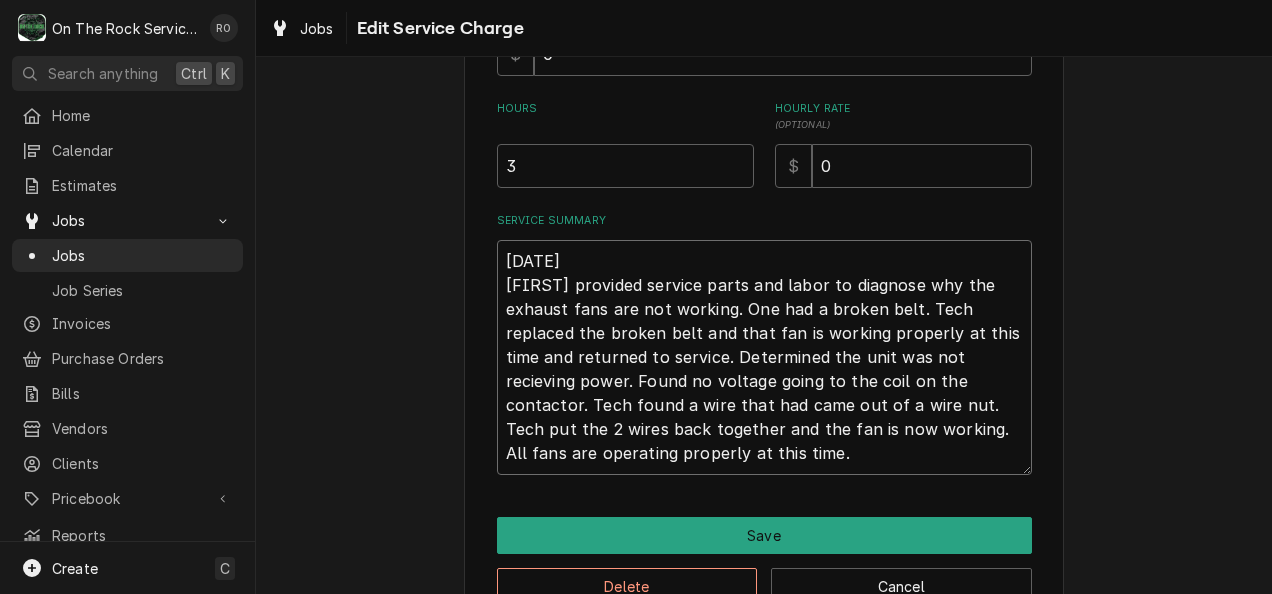 type on "x" 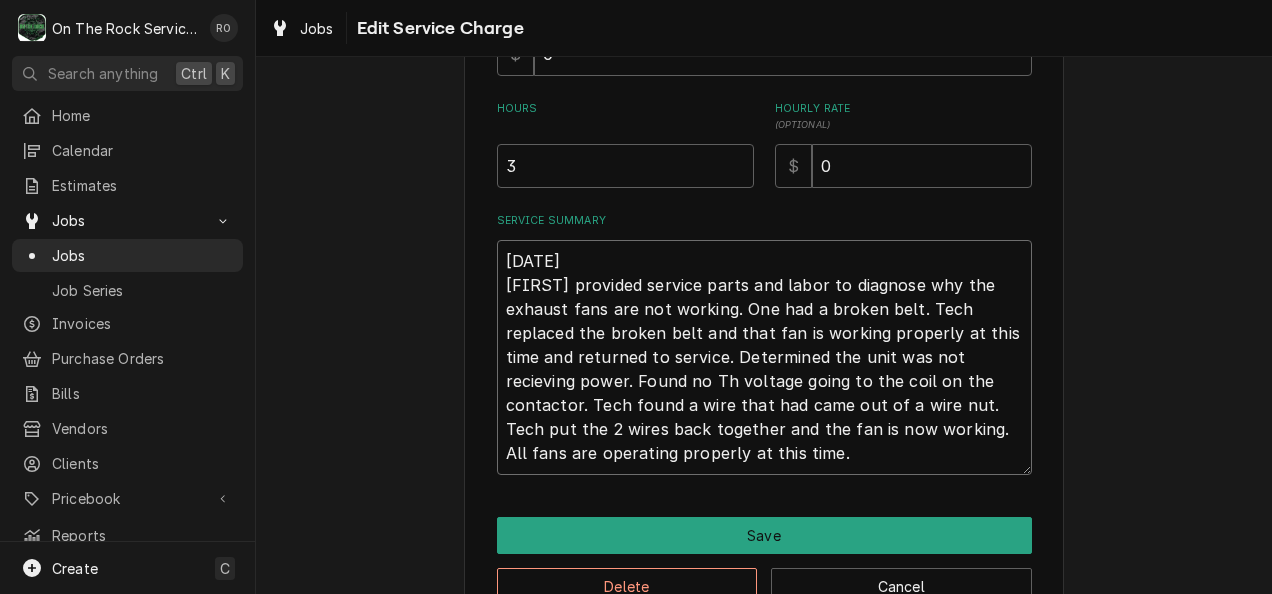type on "x" 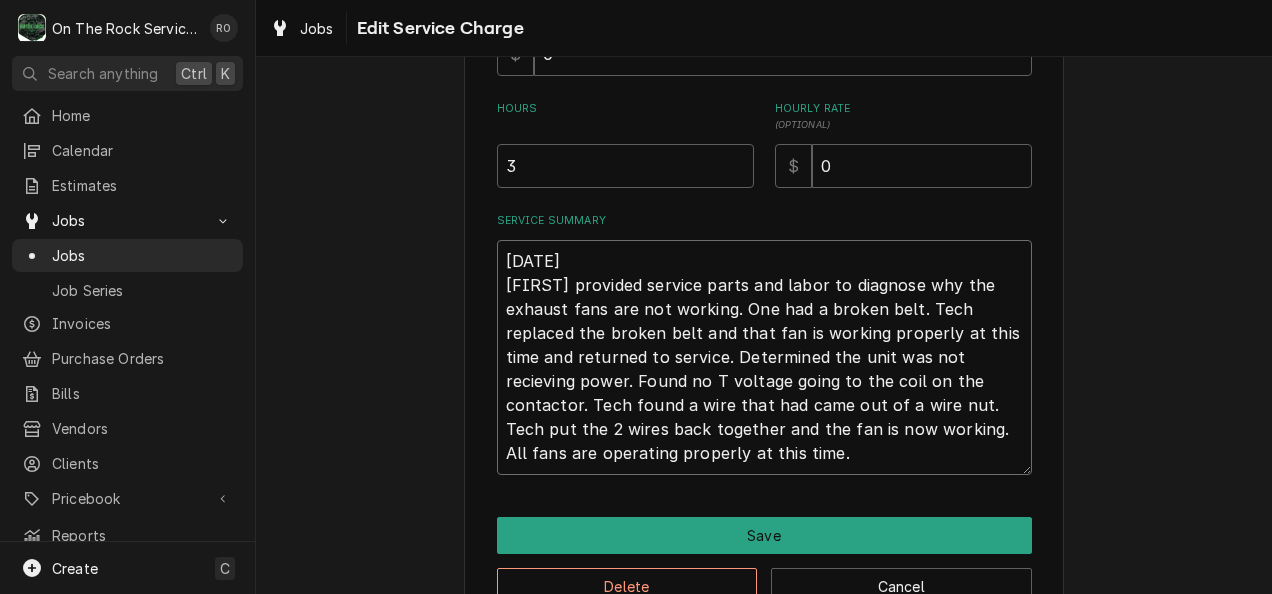type on "x" 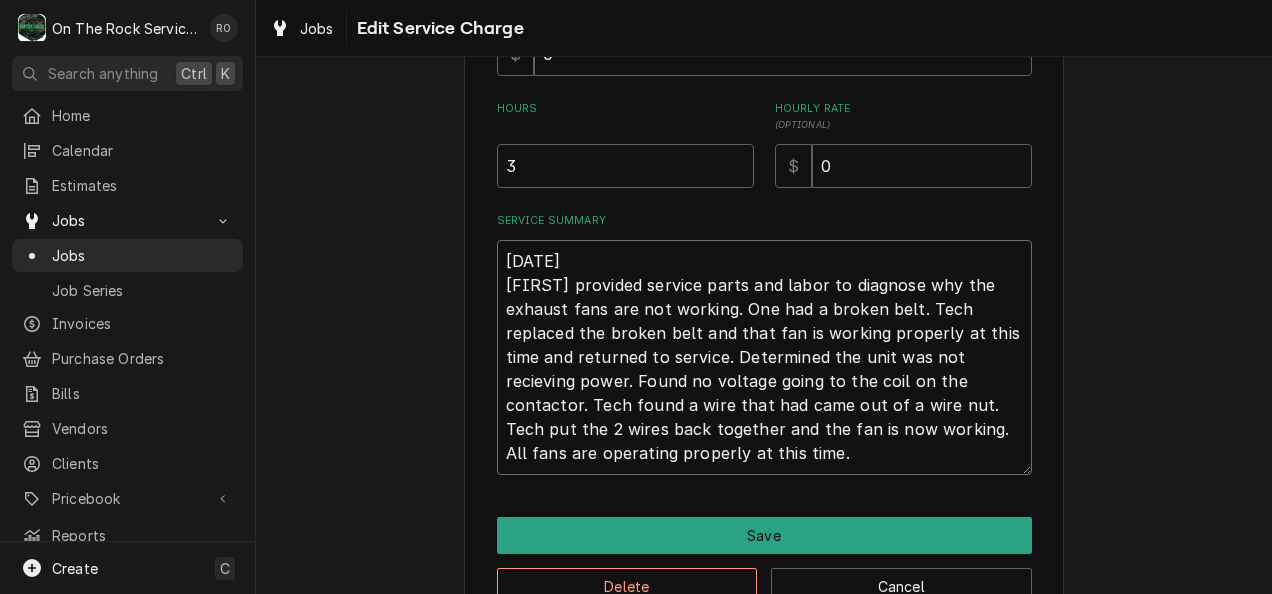 type 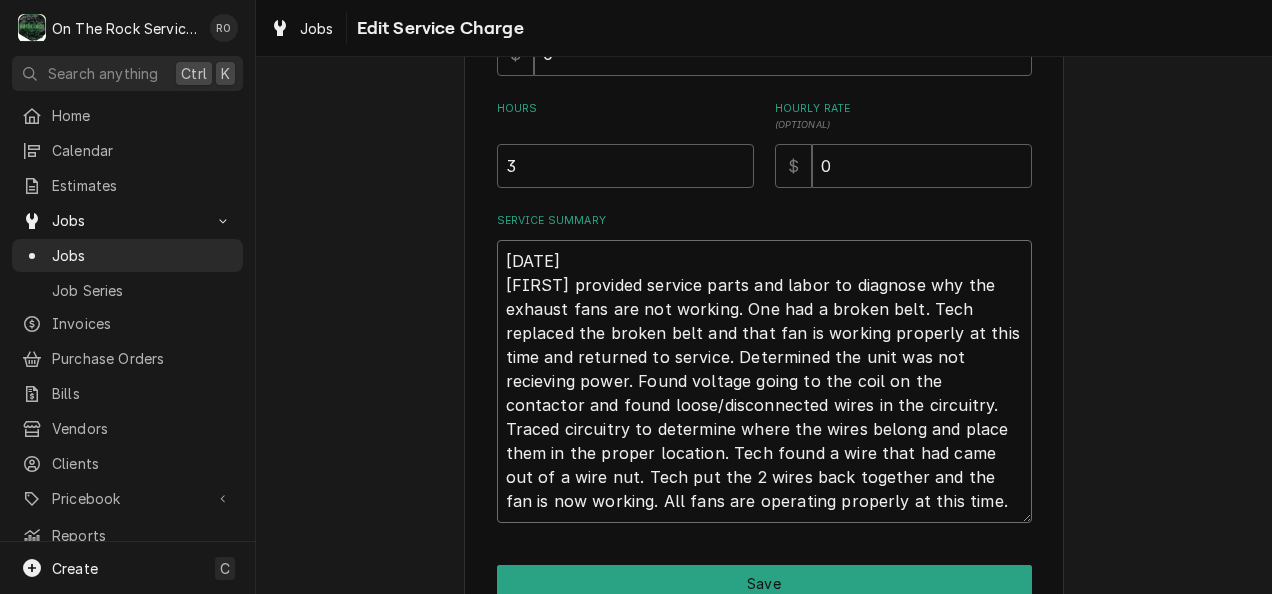 drag, startPoint x: 572, startPoint y: 450, endPoint x: 938, endPoint y: 480, distance: 367.22745 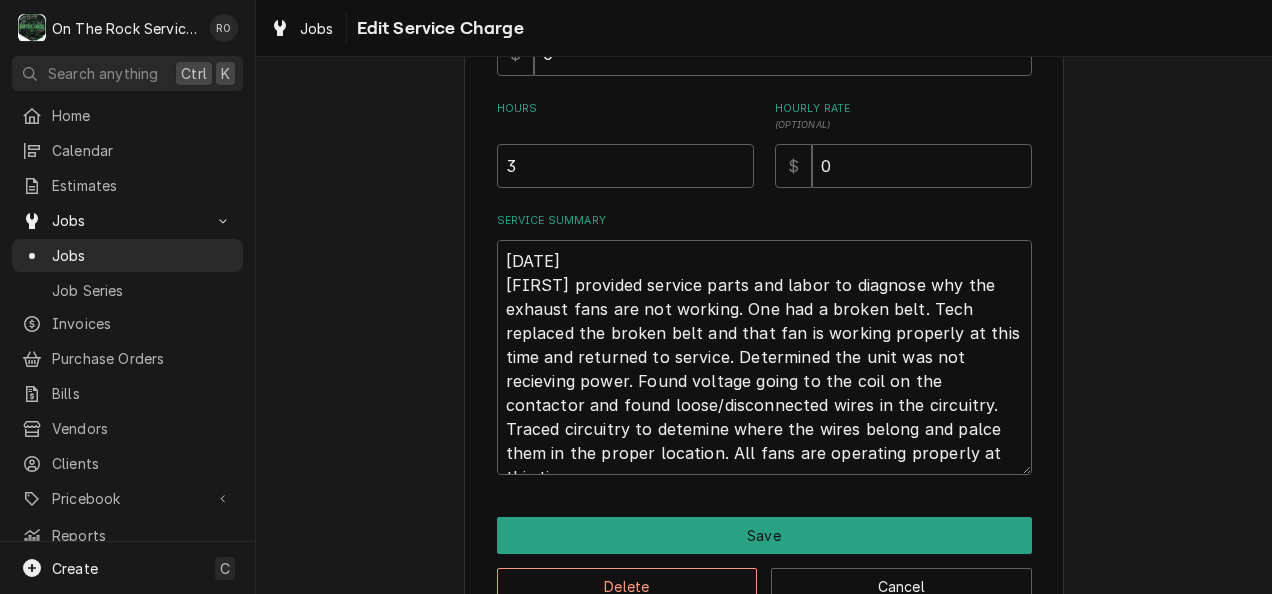 click on "Service Summary 8/6/2025
Ray provided service parts and labor to diagnose why the exhaust fans are not working. One had a broken belt. Tech replaced the broken belt and that fan is working properly at this time and returned to service. Determined the unit was not recieving power. Found voltage going to the coil on the contactor and found loose/disconnected wires in the circuitry. Traced circuitry to detemine where the wires belong and palce them in the proper location. All fans are operating properly at this time." at bounding box center (764, 344) 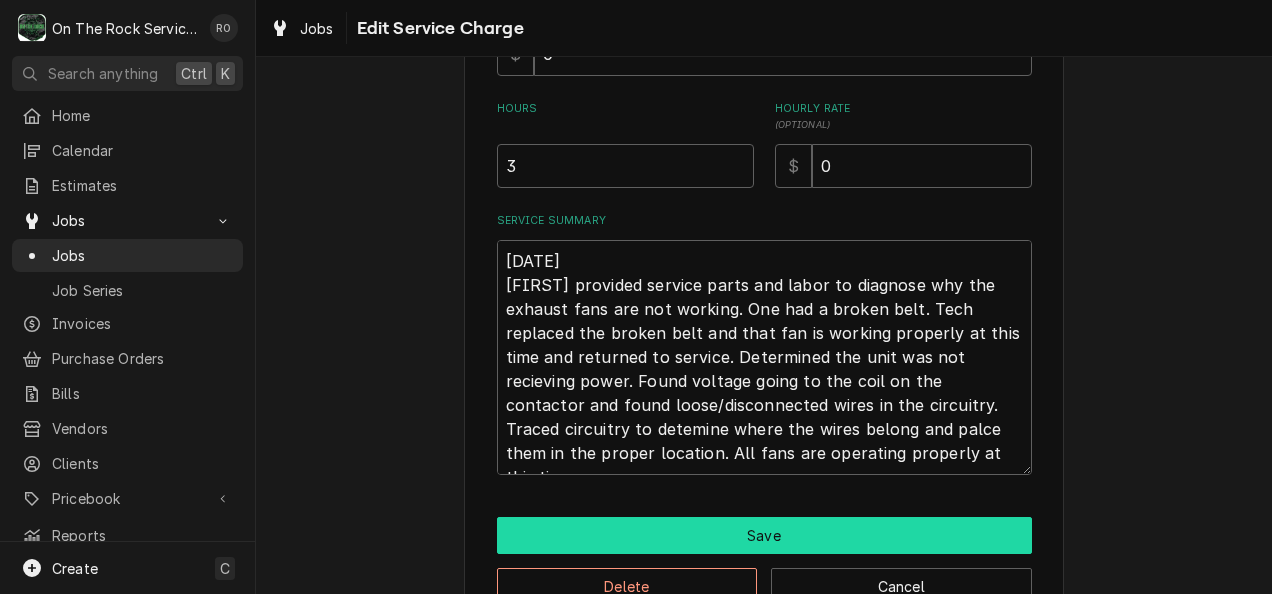 click on "Save" at bounding box center [764, 535] 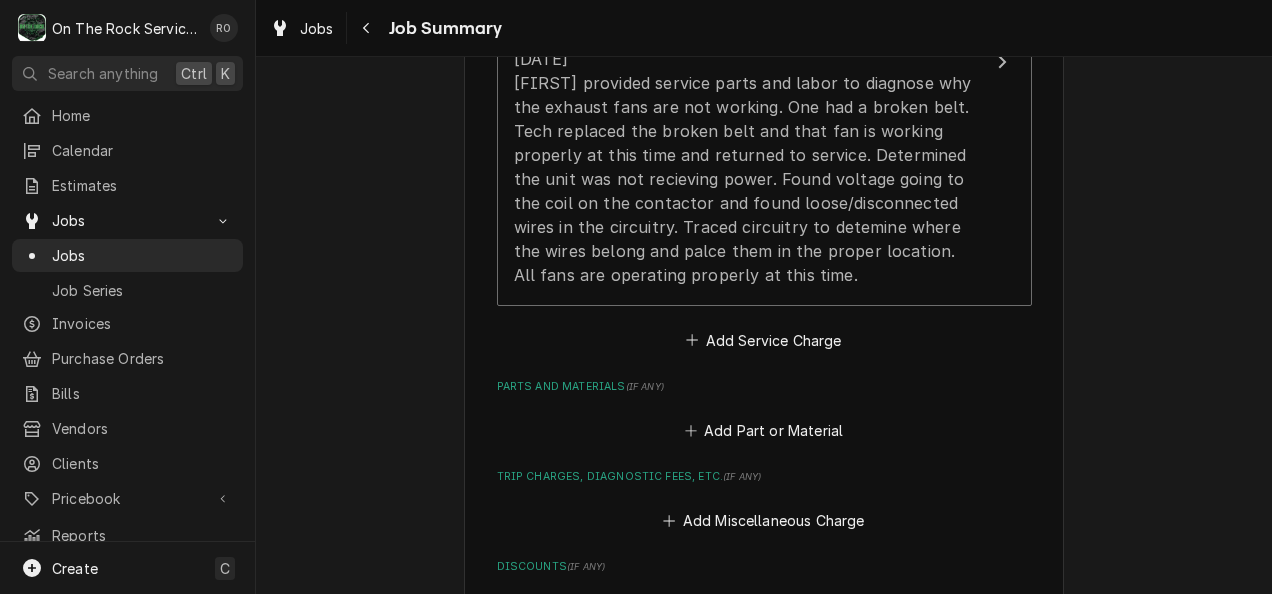 scroll, scrollTop: 690, scrollLeft: 0, axis: vertical 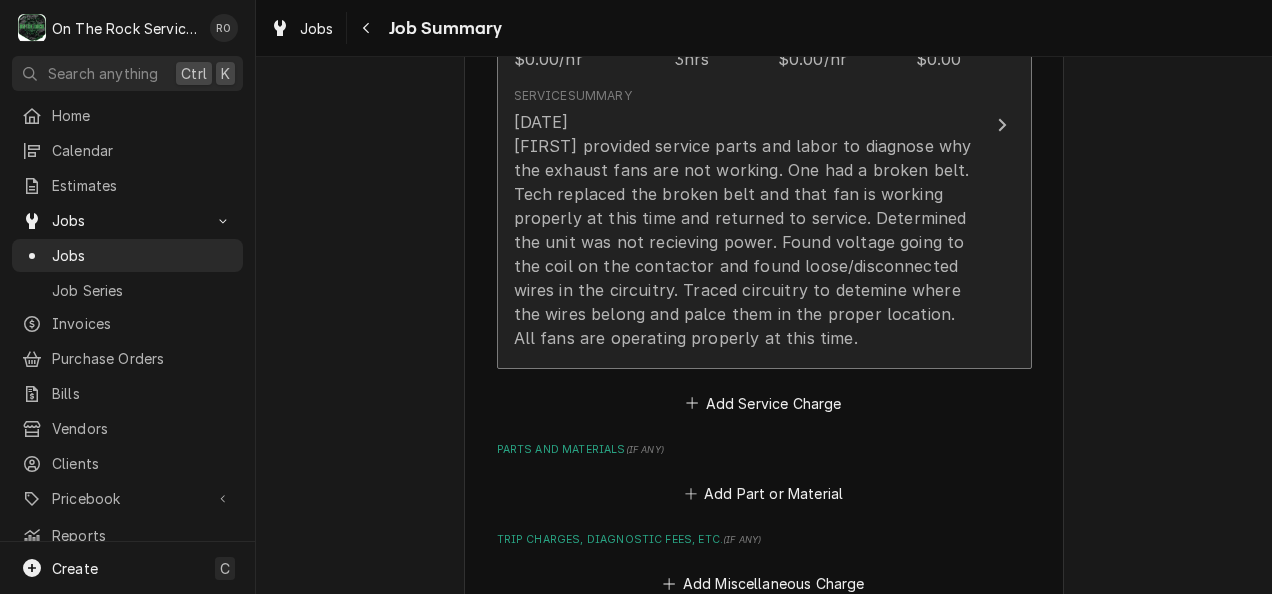 click on "8/6/2025
Ray provided service parts and labor to diagnose why the exhaust fans are not working. One had a broken belt. Tech replaced the broken belt and that fan is working properly at this time and returned to service. Determined the unit was not recieving power. Found voltage going to the coil on the contactor and found loose/disconnected wires in the circuitry. Traced circuitry to detemine where the wires belong and palce them in the proper location. All fans are operating properly at this time." at bounding box center (743, 230) 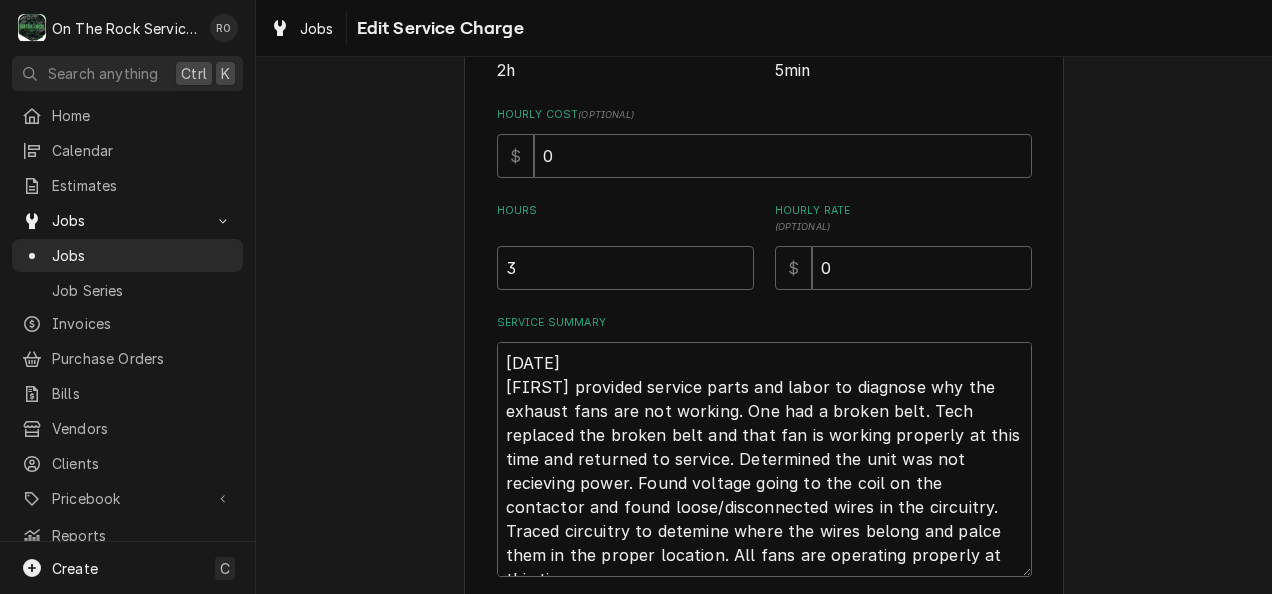 scroll, scrollTop: 602, scrollLeft: 0, axis: vertical 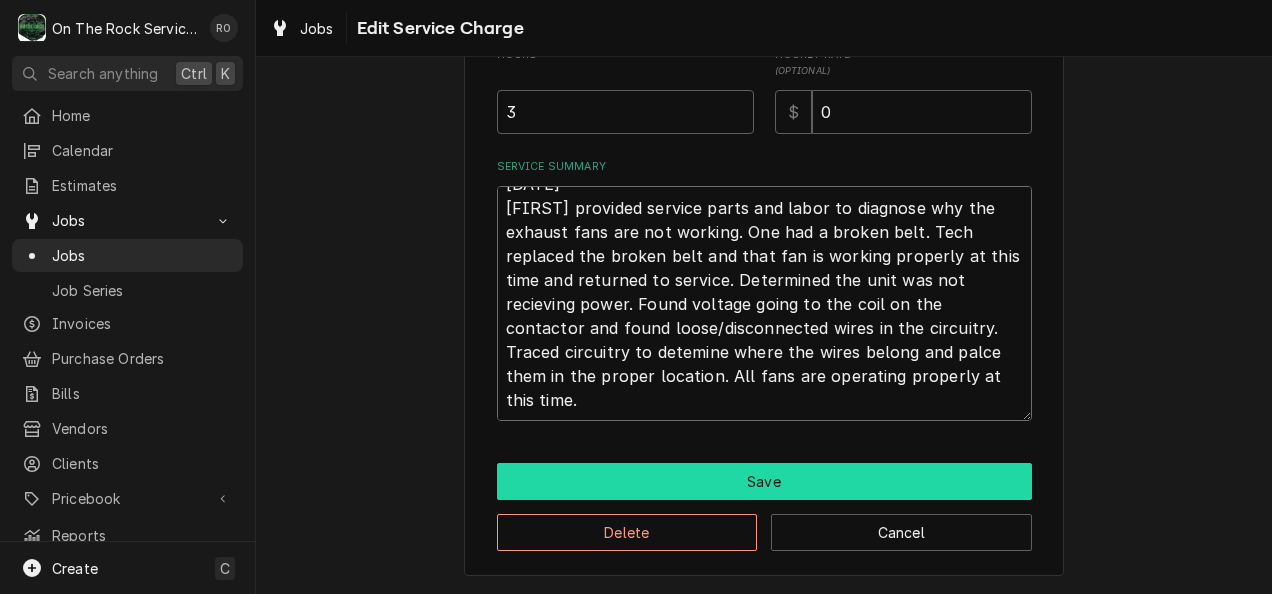 drag, startPoint x: 490, startPoint y: 209, endPoint x: 863, endPoint y: 483, distance: 462.82285 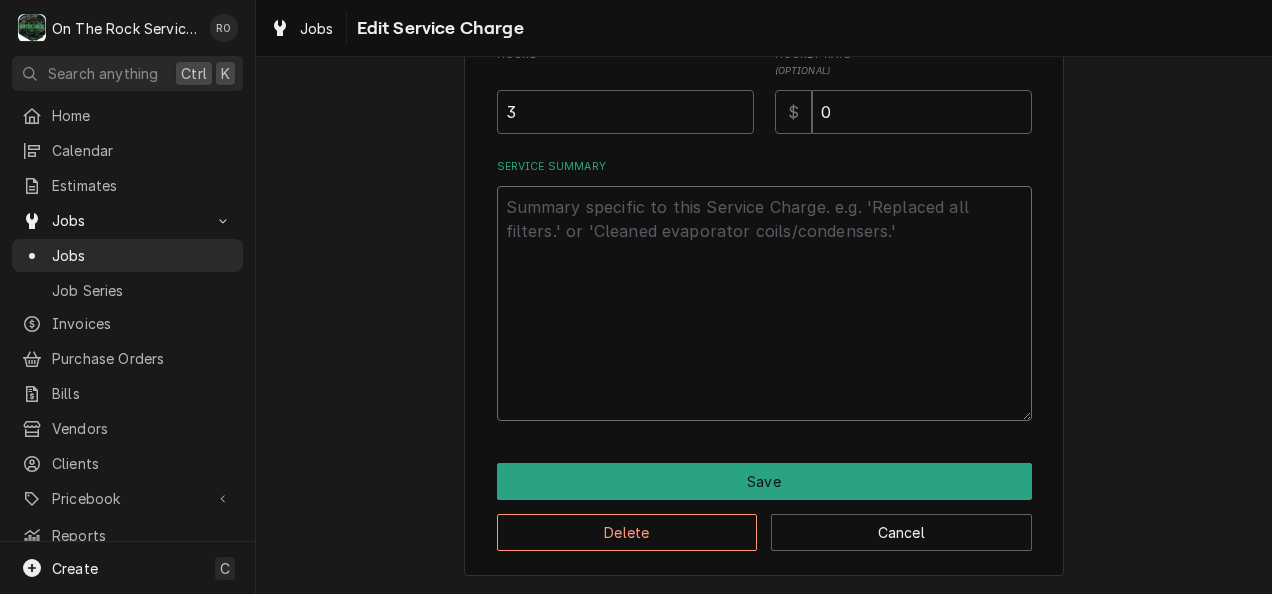 scroll, scrollTop: 0, scrollLeft: 0, axis: both 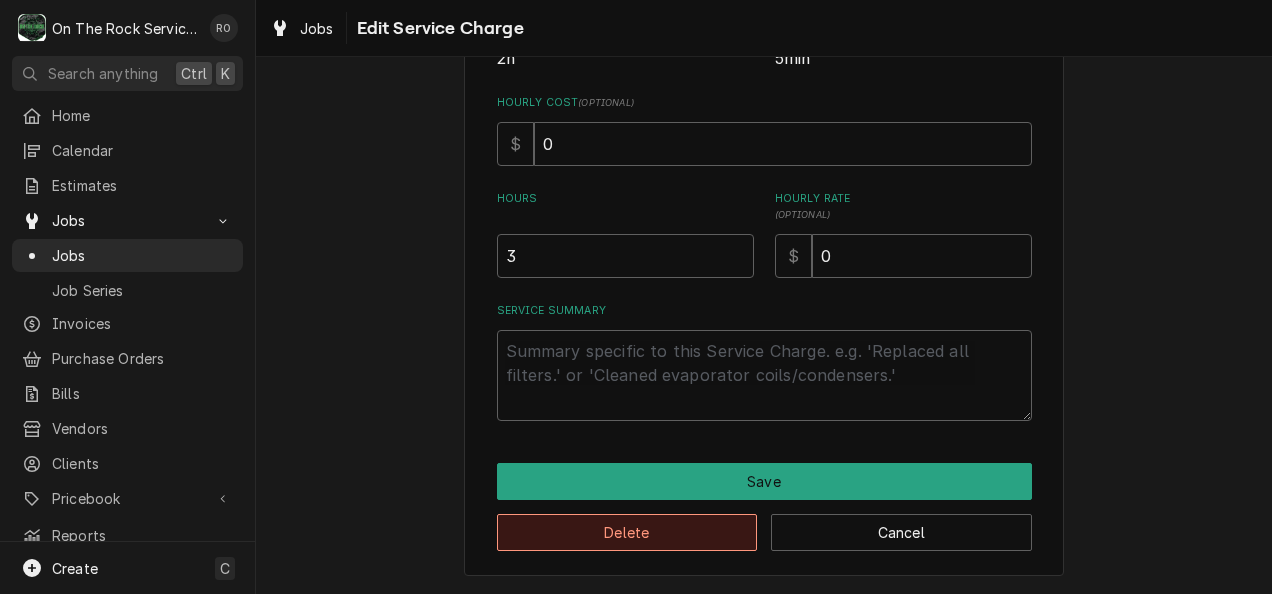click on "Delete" at bounding box center (627, 532) 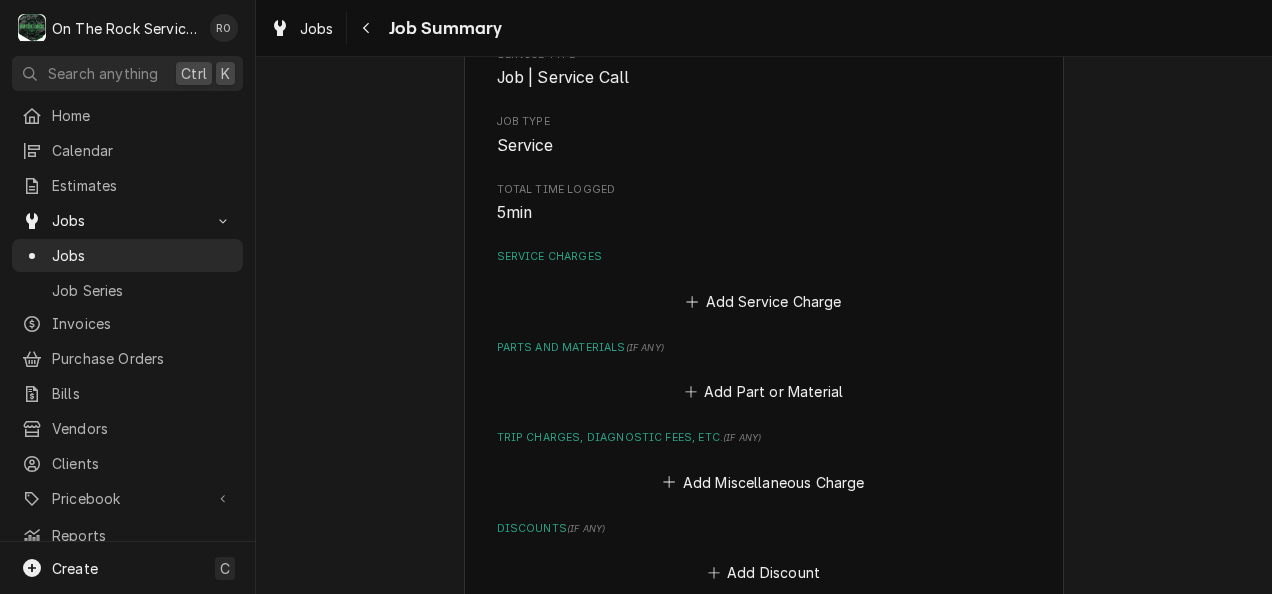 scroll, scrollTop: 297, scrollLeft: 0, axis: vertical 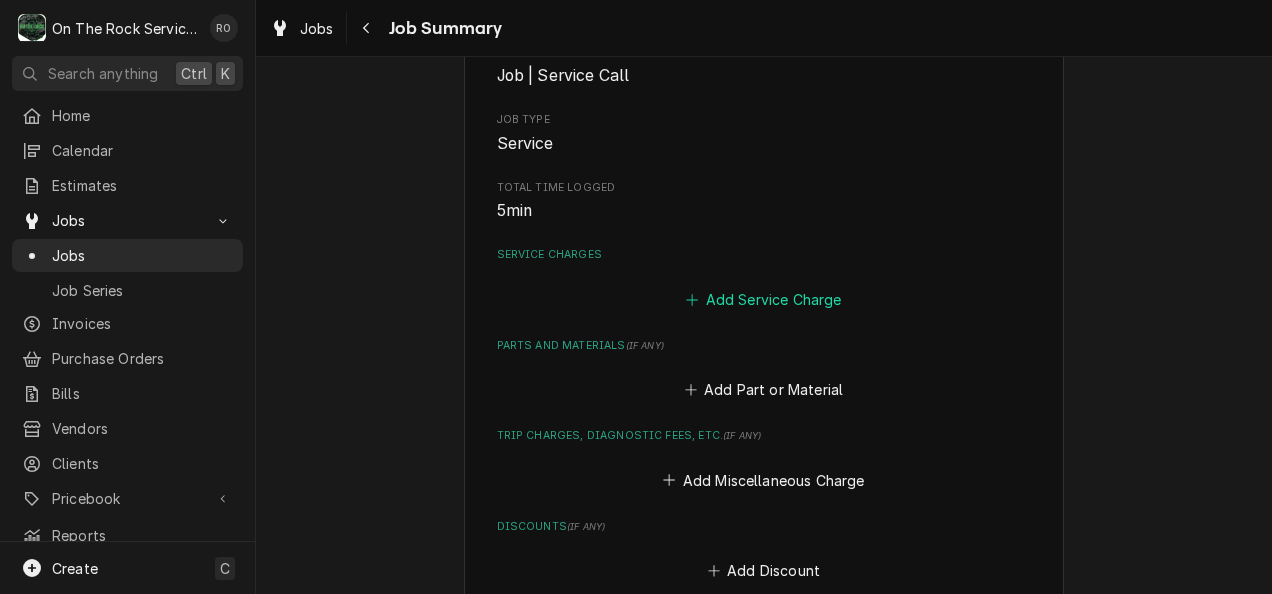 click on "Add Service Charge" at bounding box center [764, 299] 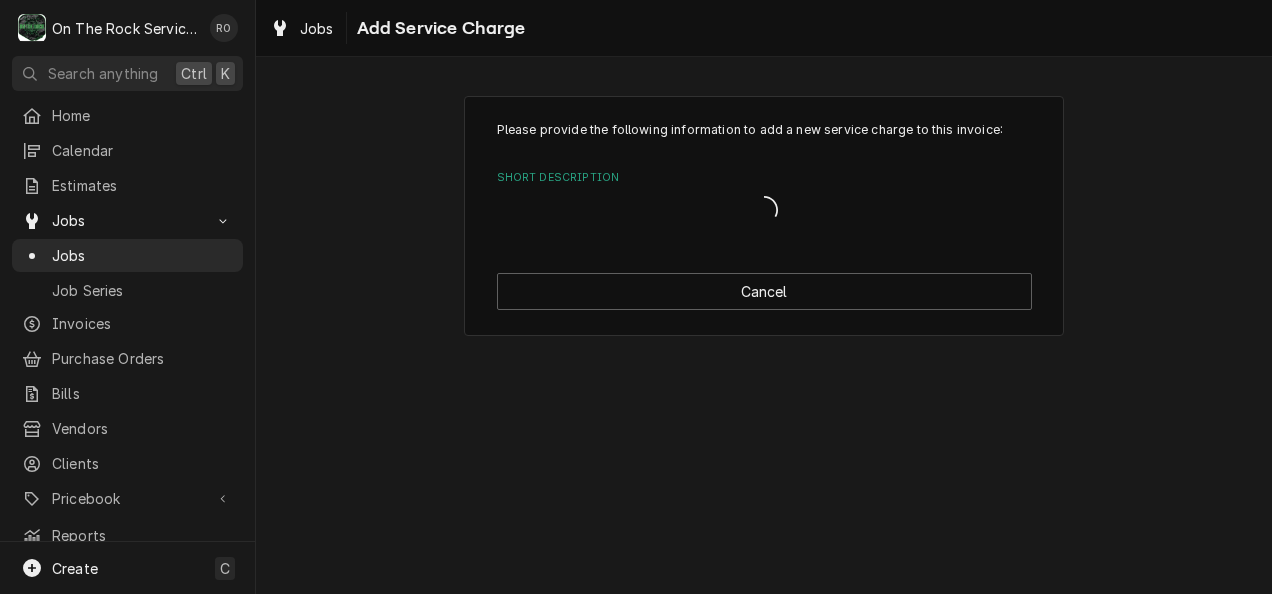 scroll, scrollTop: 0, scrollLeft: 0, axis: both 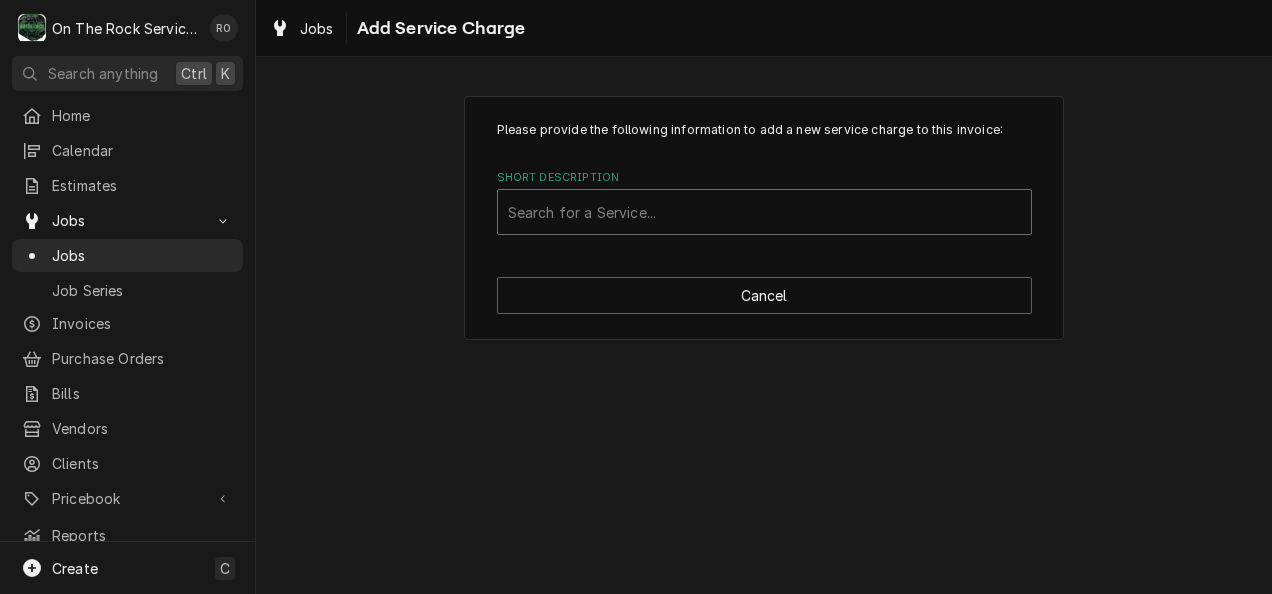 click at bounding box center [764, 212] 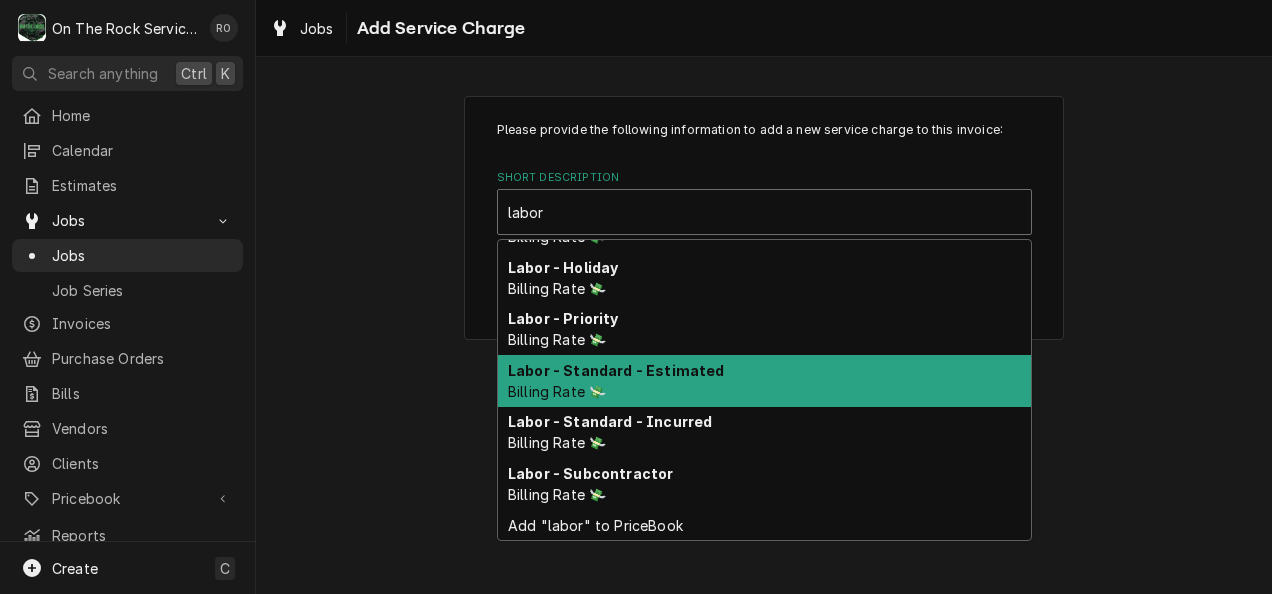 scroll, scrollTop: 138, scrollLeft: 0, axis: vertical 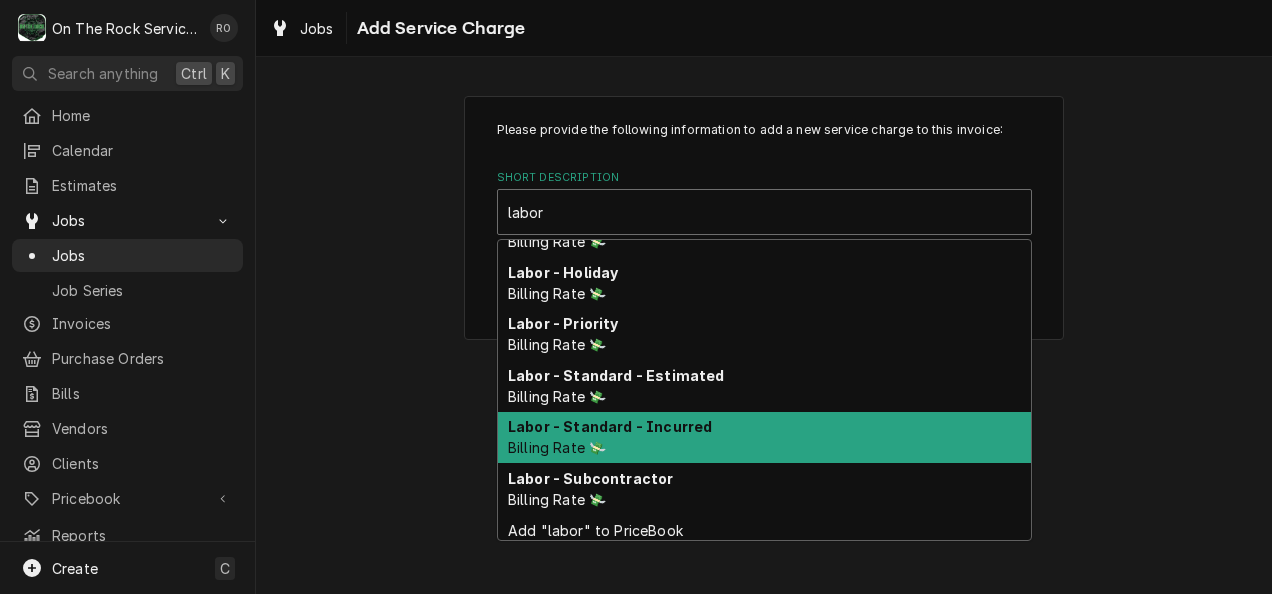 click on "Labor - Standard - Incurred Billing Rate 💸" at bounding box center (764, 438) 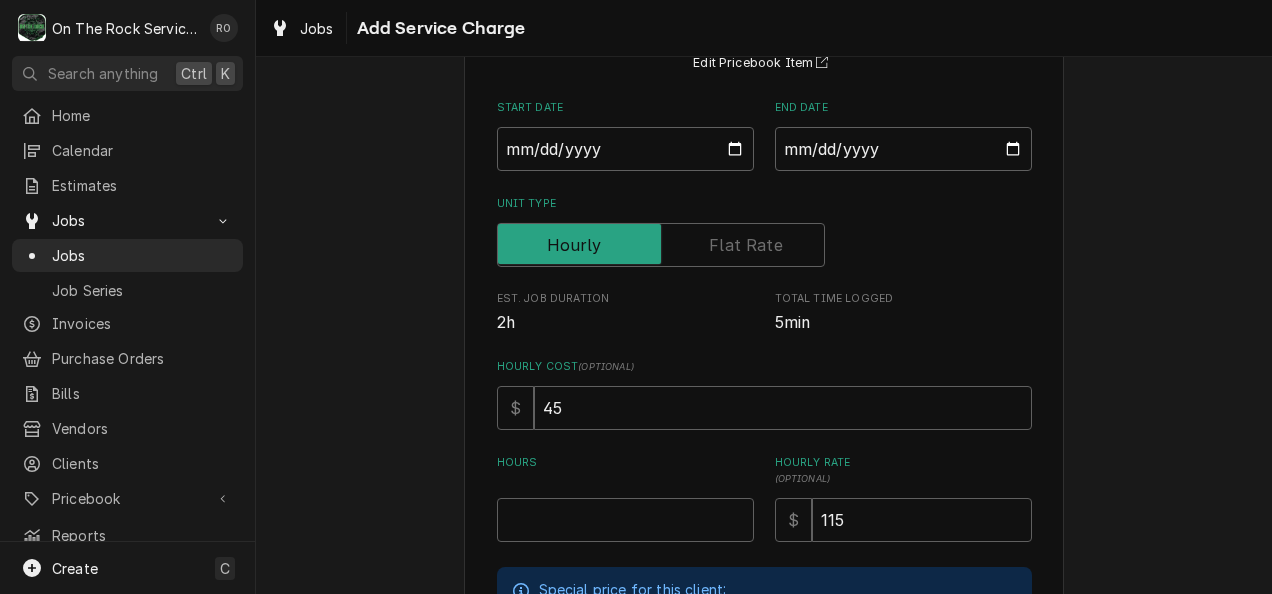 scroll, scrollTop: 196, scrollLeft: 0, axis: vertical 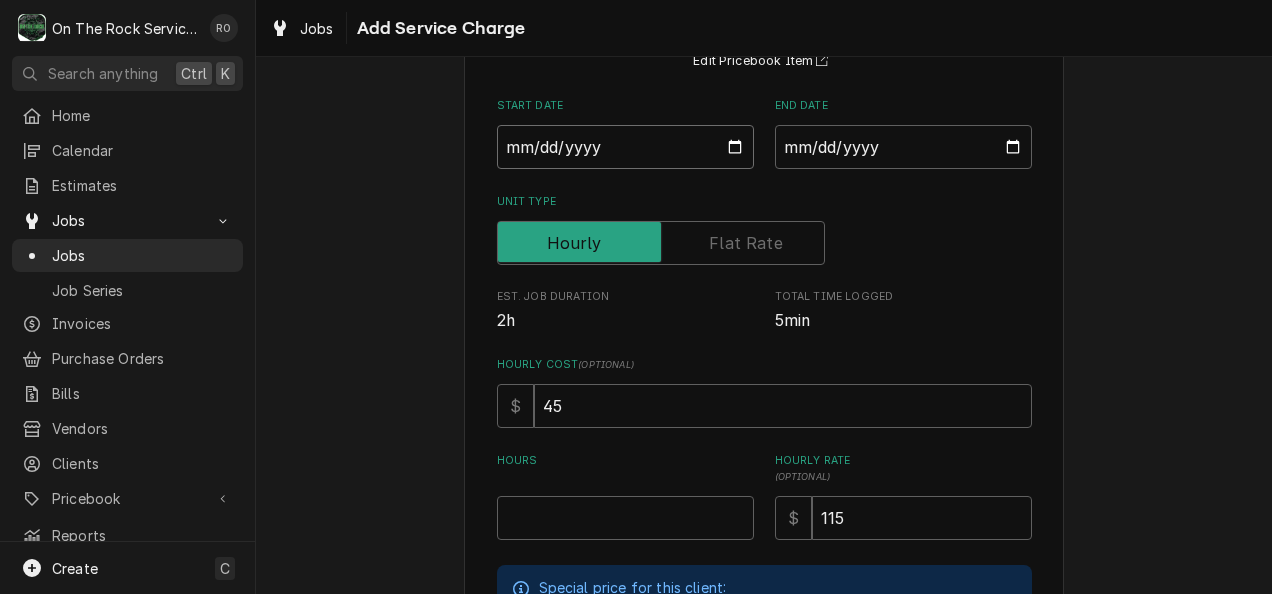 click on "Start Date" at bounding box center (625, 147) 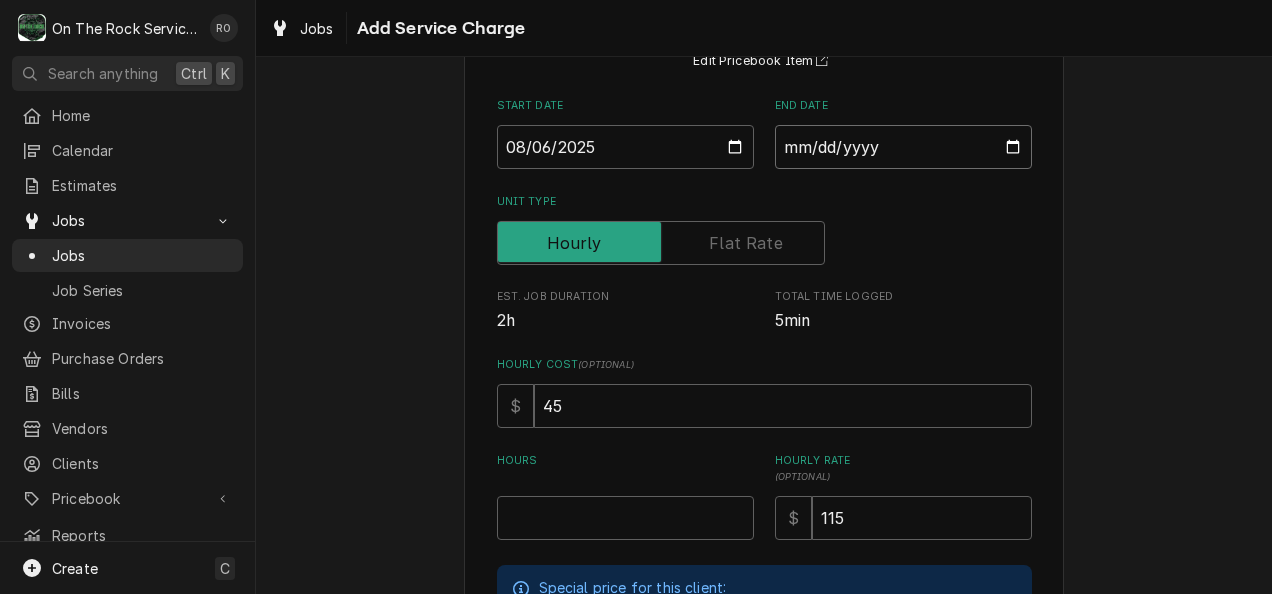 click on "End Date" at bounding box center (903, 147) 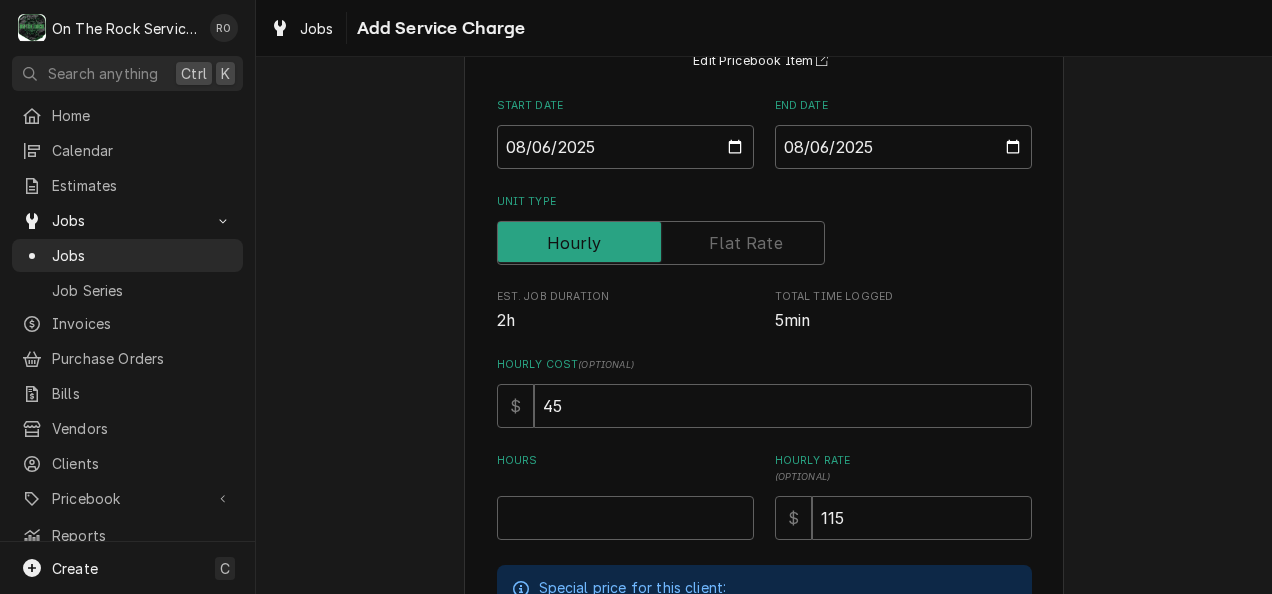 click on "Special price for this client: $125.00  ->  $115.00" at bounding box center [764, 598] 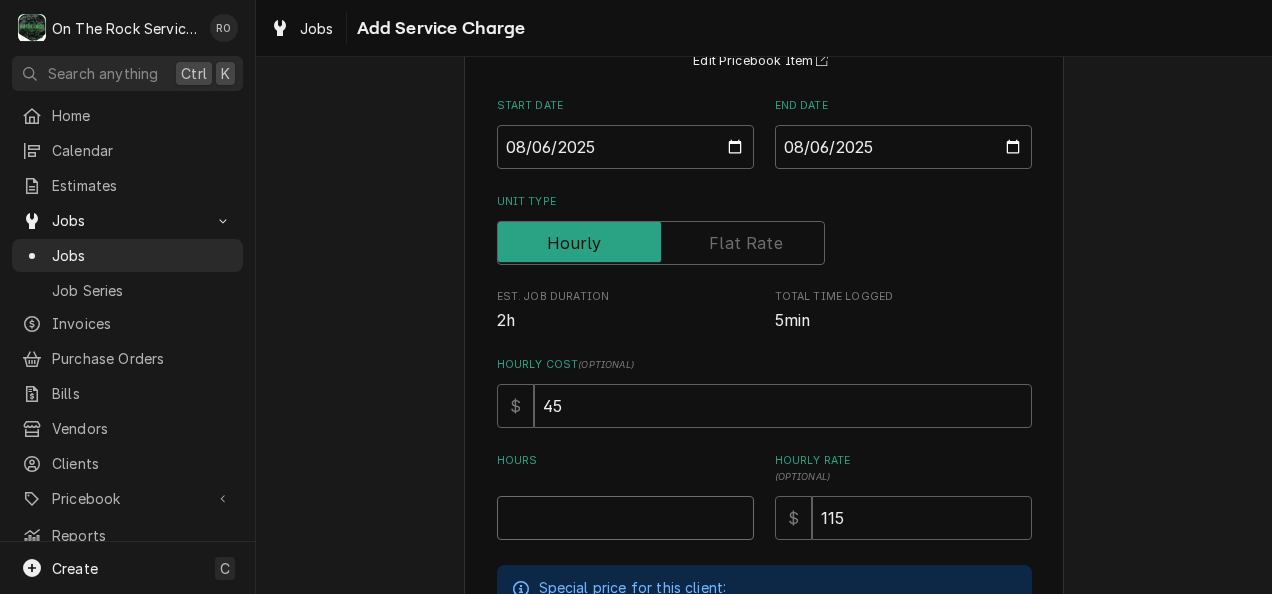 click on "Hours" at bounding box center (625, 518) 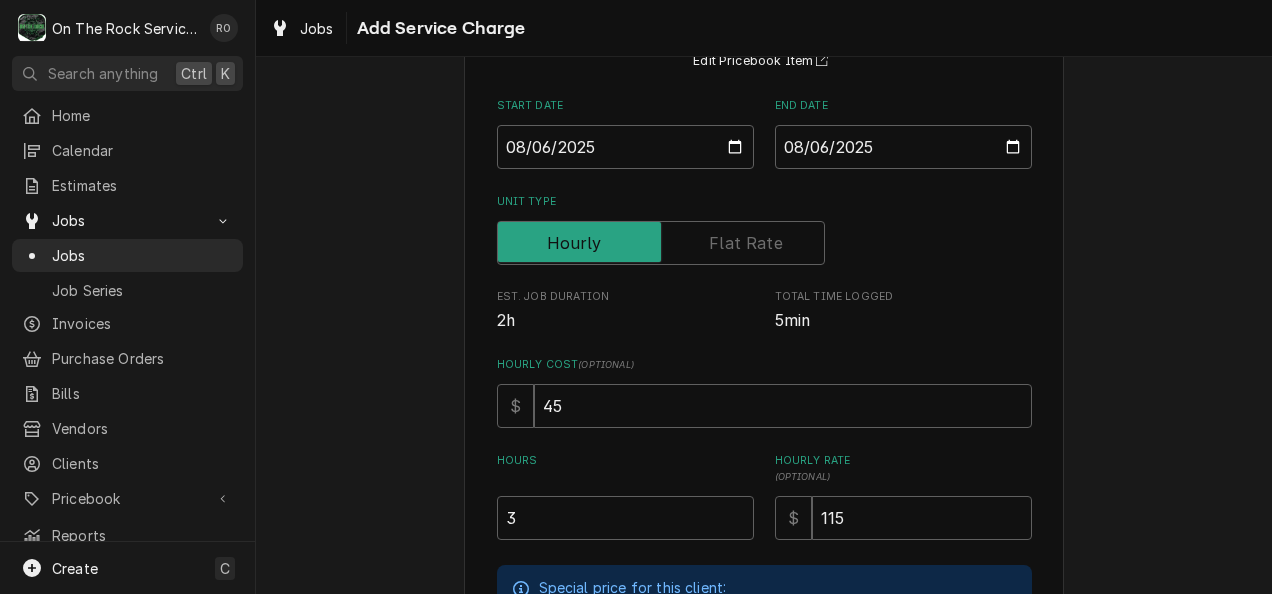 scroll, scrollTop: 484, scrollLeft: 0, axis: vertical 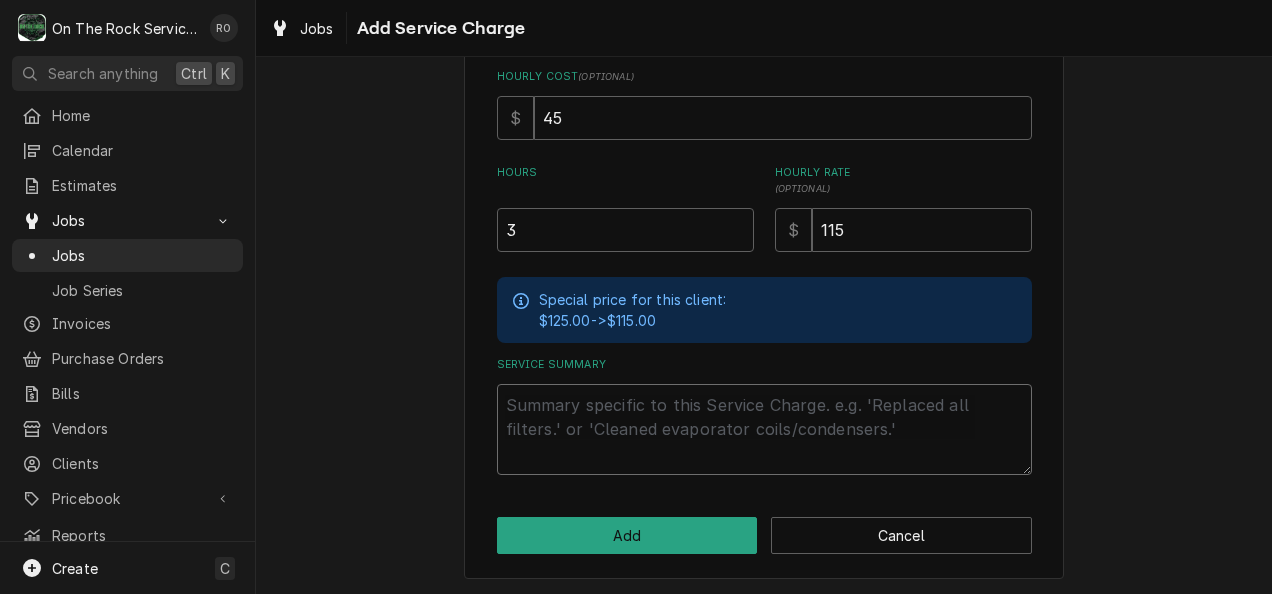 click on "Service Summary" at bounding box center (764, 429) 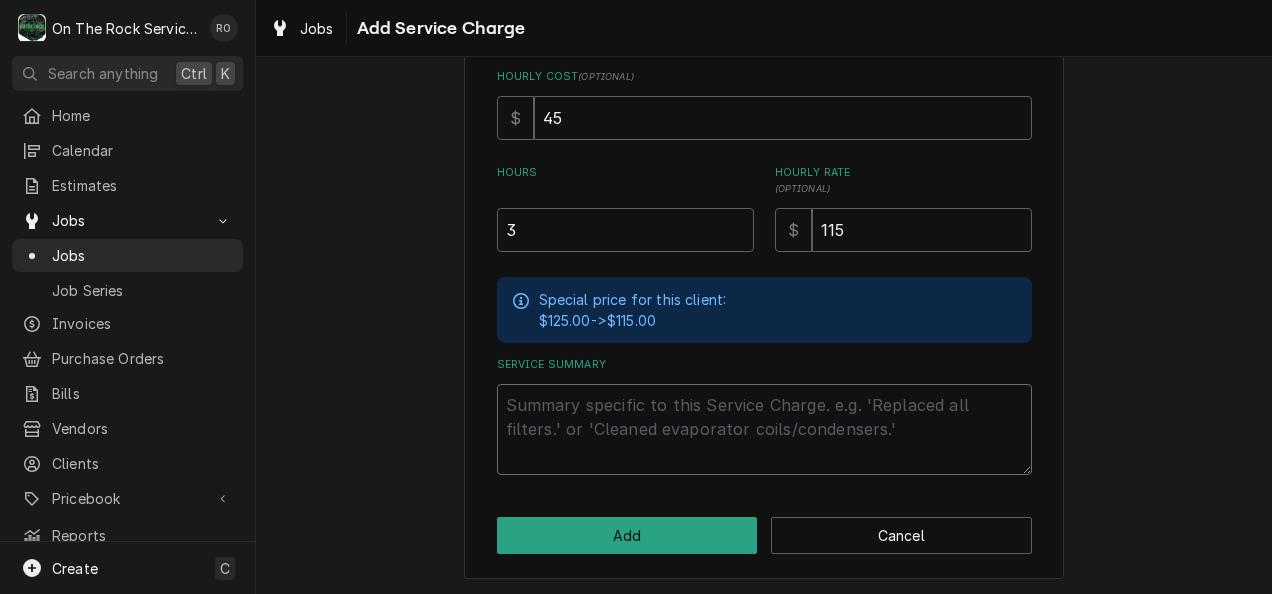 paste on "8/6/2025
Ray provided service parts and labor to diagnose why the exhaust fans are not working. One had a broken belt. Tech replaced the broken belt and that fan is working properly at this time and returned to service. Determined the unit was not recieving power. Found voltage going to the coil on the contactor and found loose/disconnected wires in the circuitry. Traced circuitry to detemine where the wires belong and palce them in the proper location. All fans are operating properly at this time." 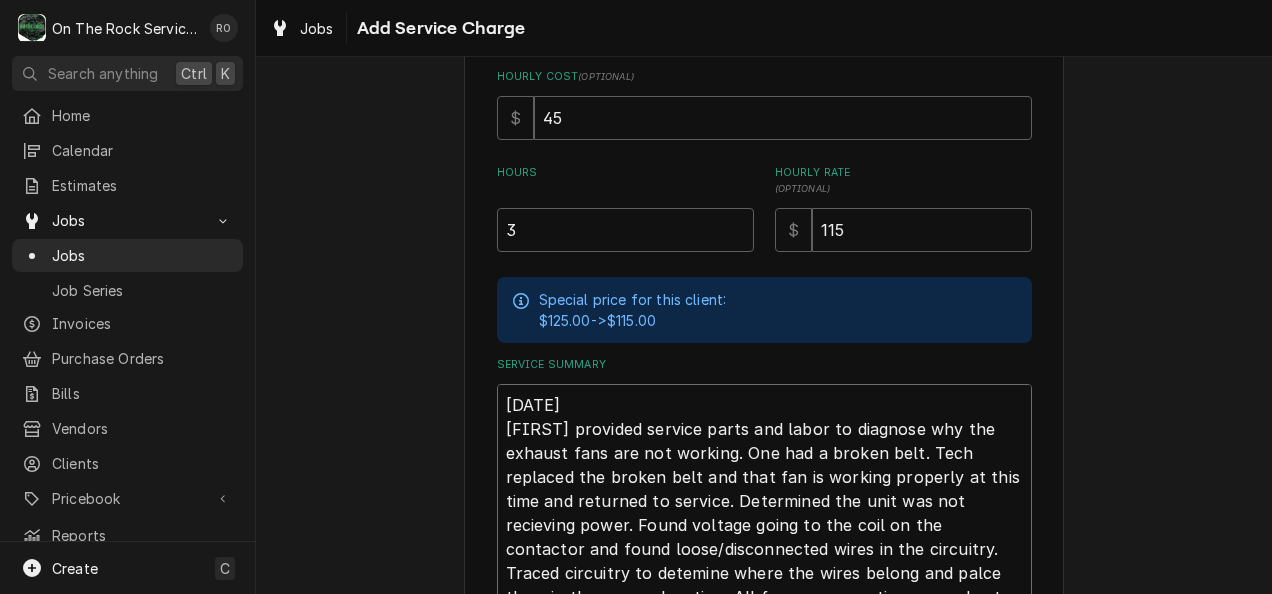 scroll, scrollTop: 13, scrollLeft: 0, axis: vertical 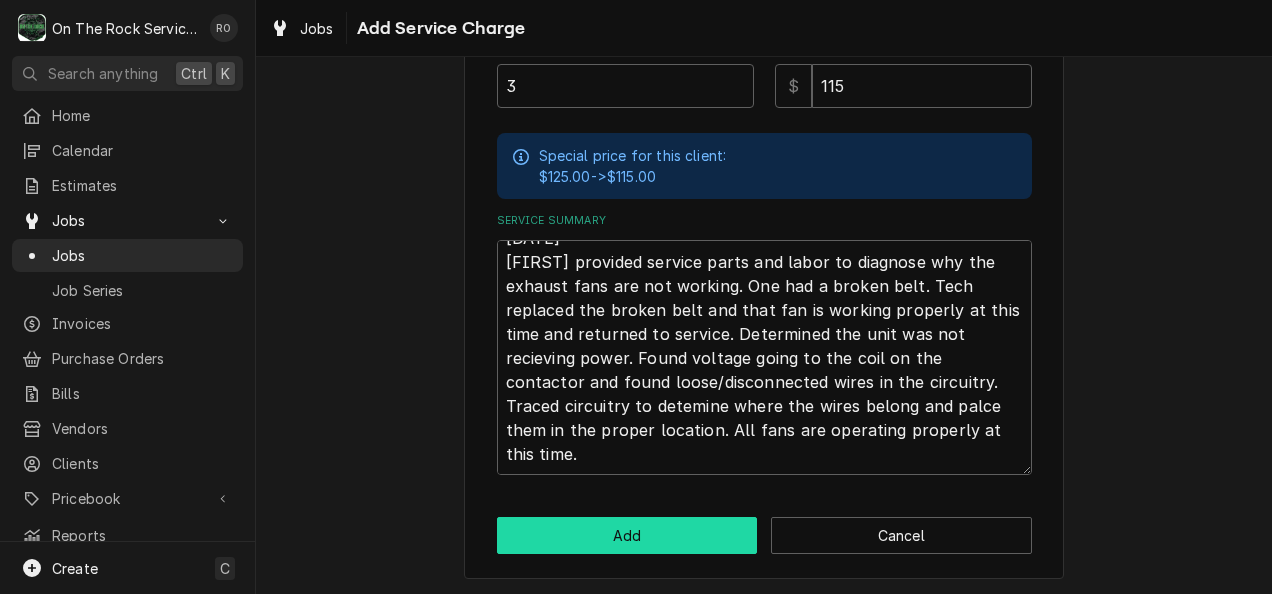 click on "Add" at bounding box center (627, 535) 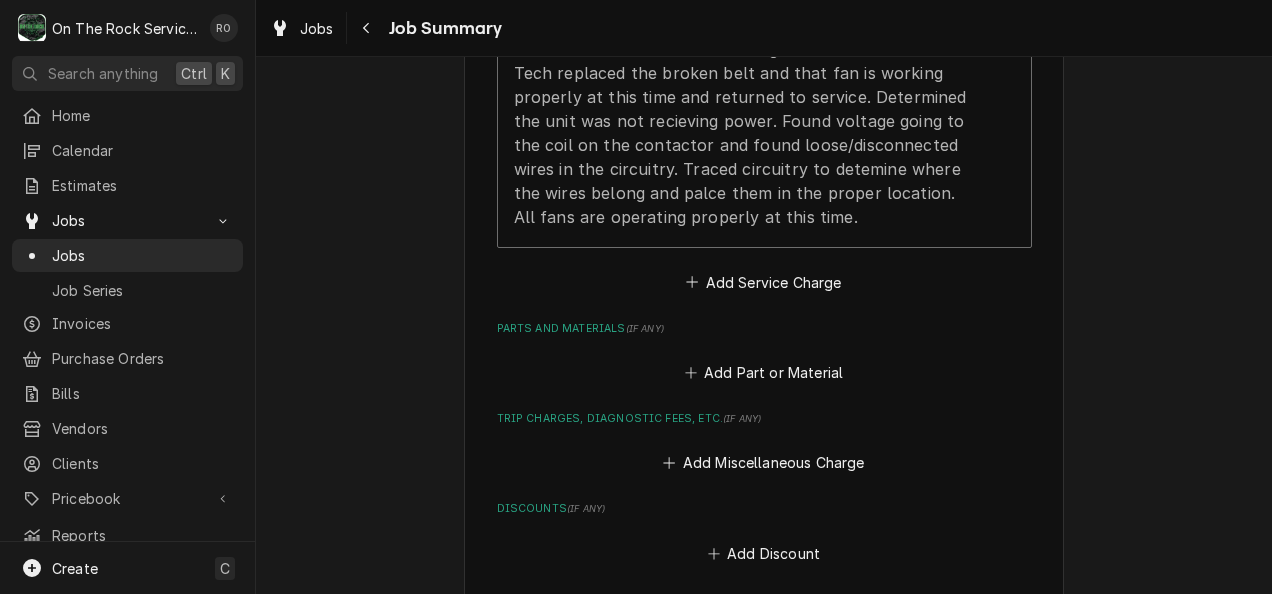 scroll, scrollTop: 815, scrollLeft: 0, axis: vertical 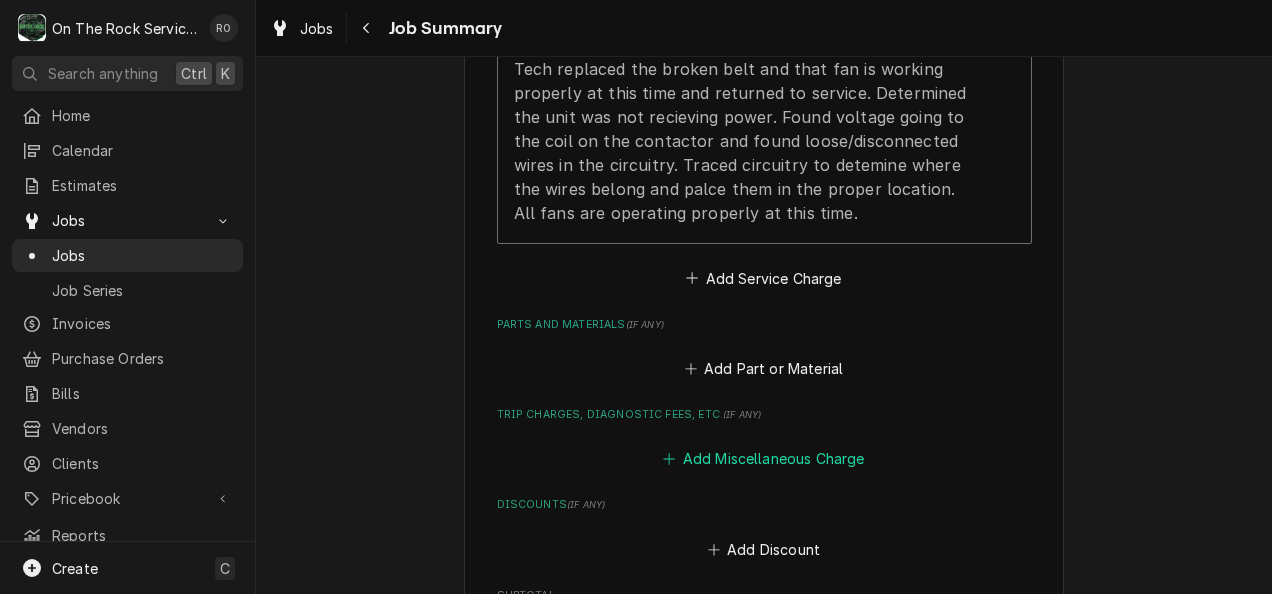 click on "Add Miscellaneous Charge" at bounding box center (764, 459) 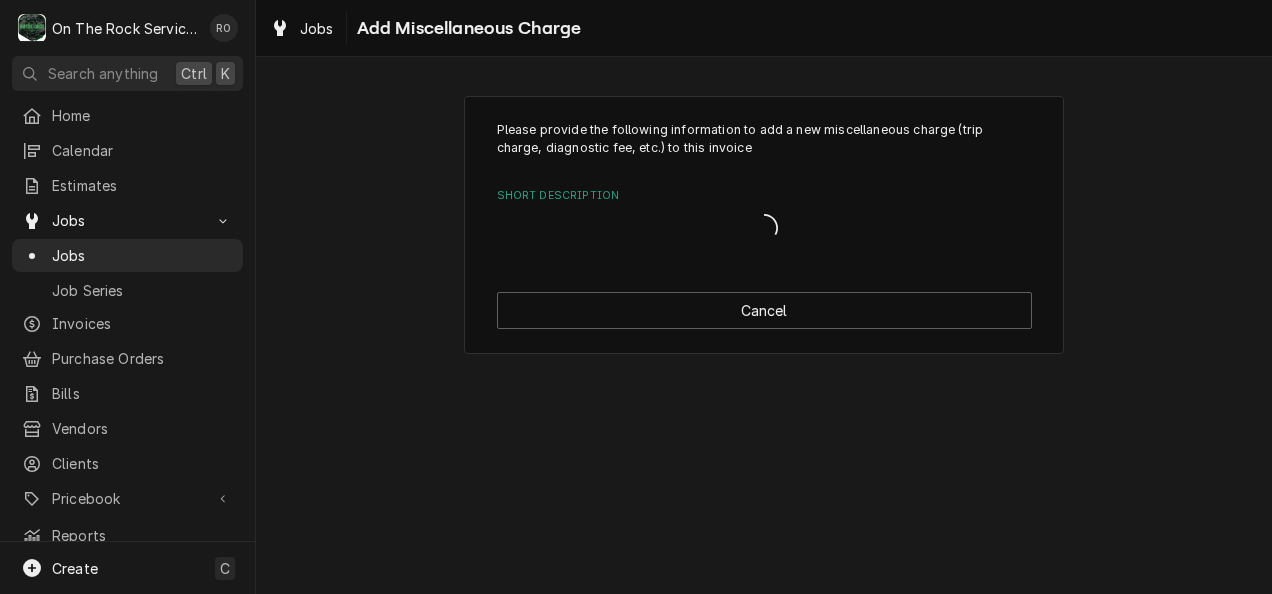 scroll, scrollTop: 0, scrollLeft: 0, axis: both 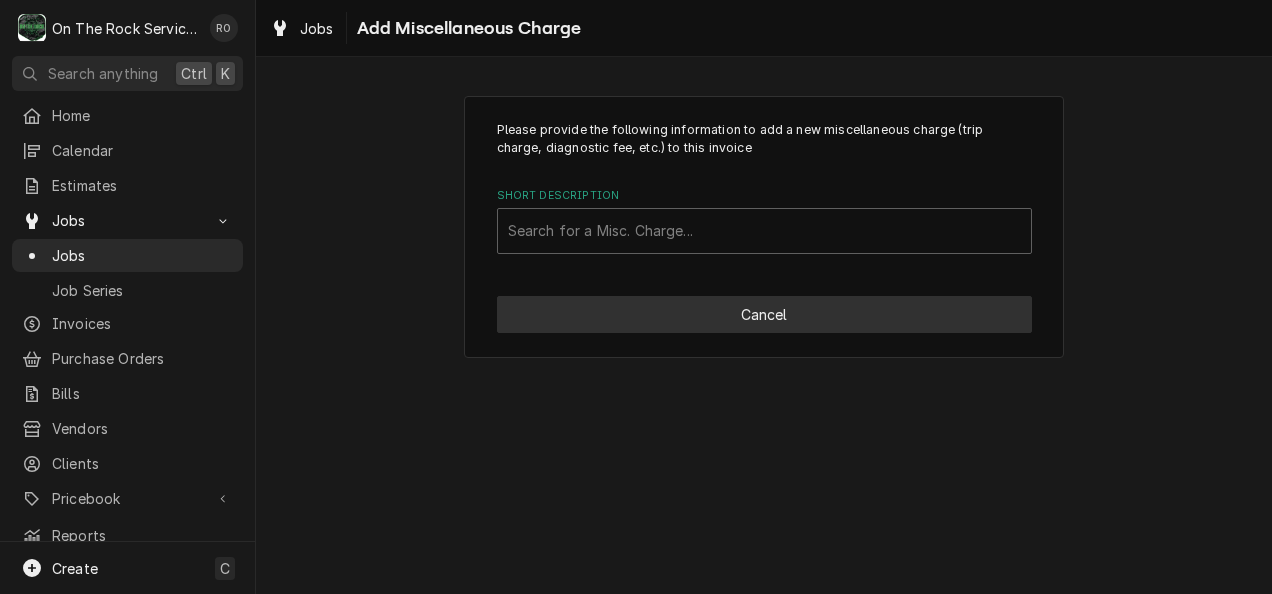 click on "Cancel" at bounding box center (764, 314) 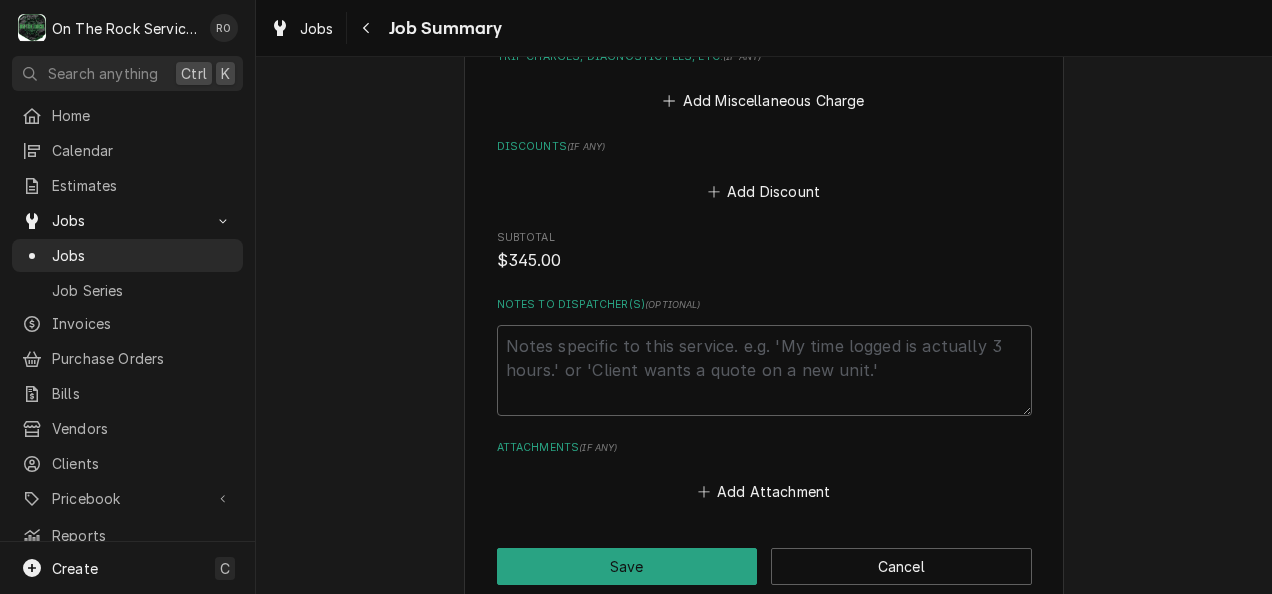 scroll, scrollTop: 1300, scrollLeft: 0, axis: vertical 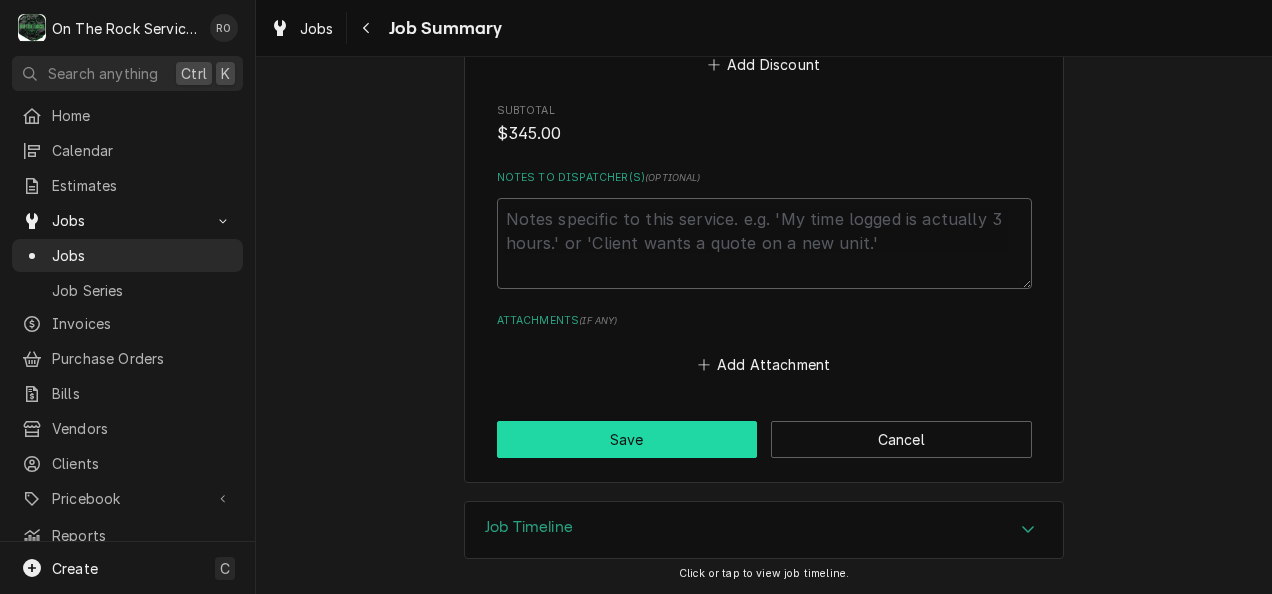 click on "Save" at bounding box center [627, 439] 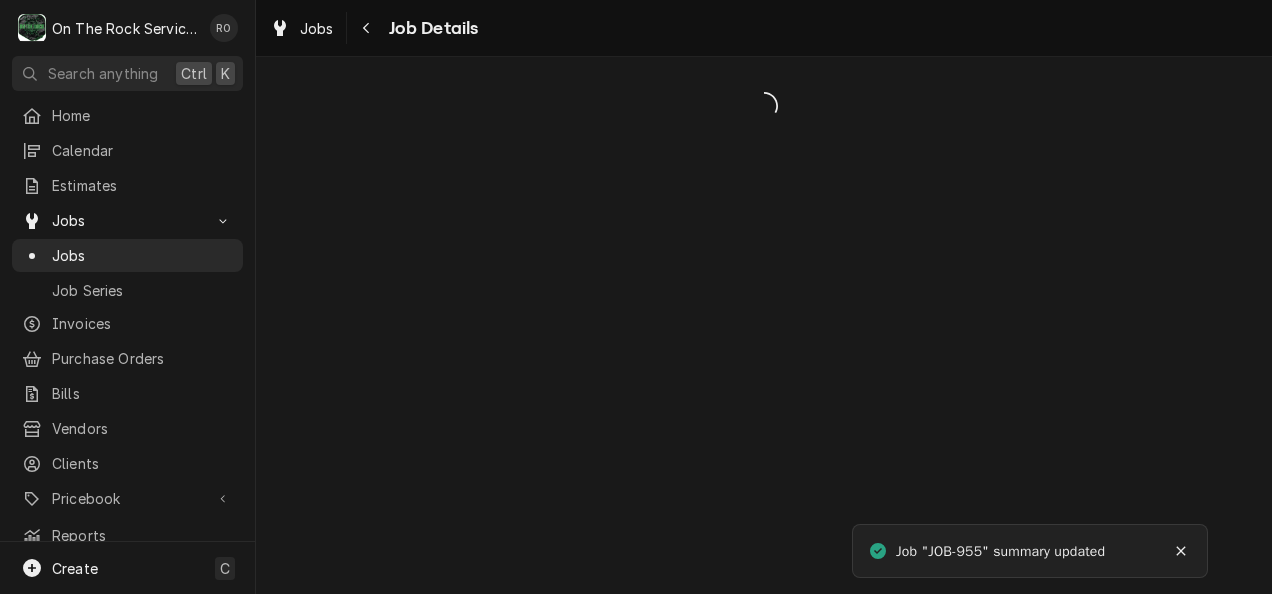 scroll, scrollTop: 0, scrollLeft: 0, axis: both 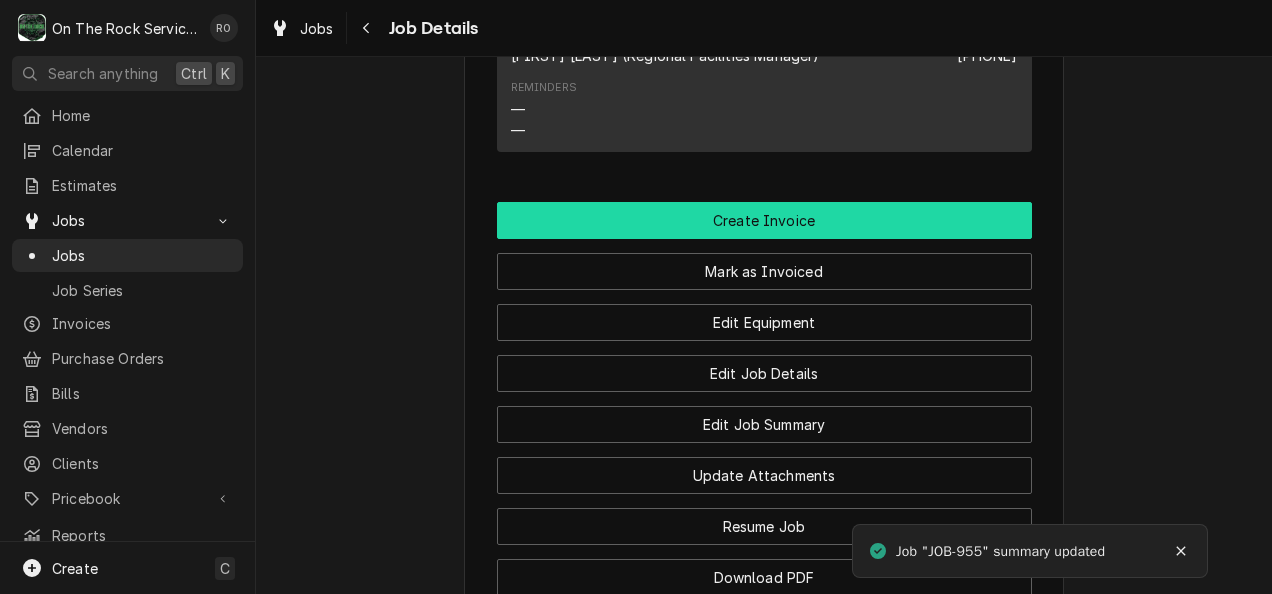 click on "Create Invoice" at bounding box center (764, 220) 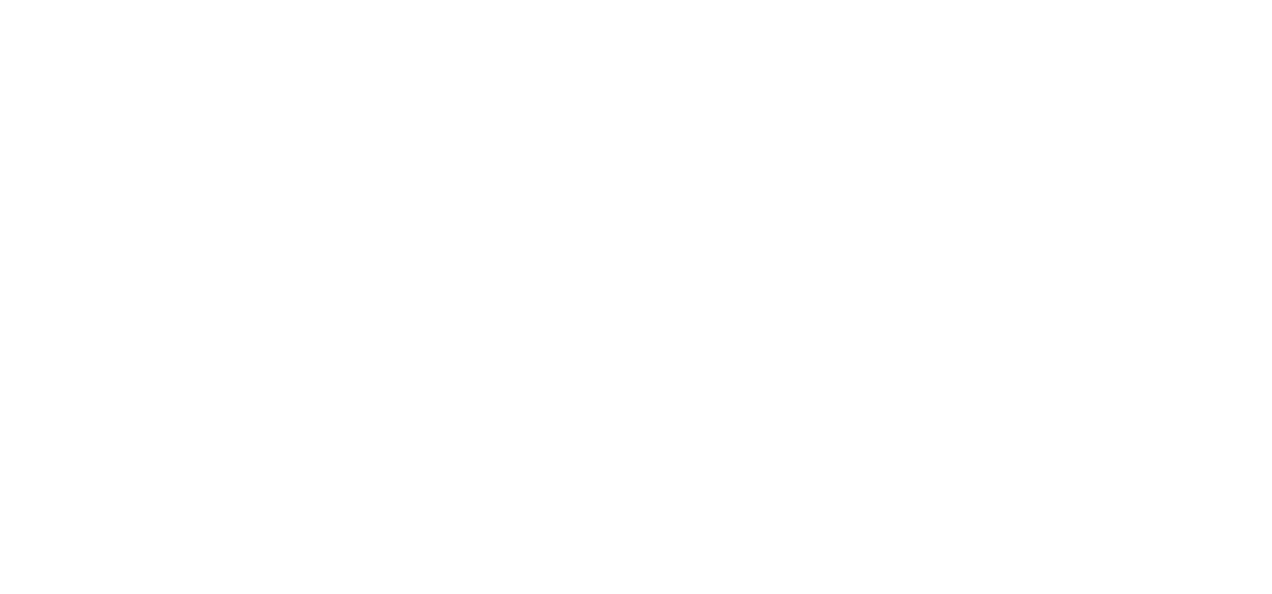 scroll, scrollTop: 0, scrollLeft: 0, axis: both 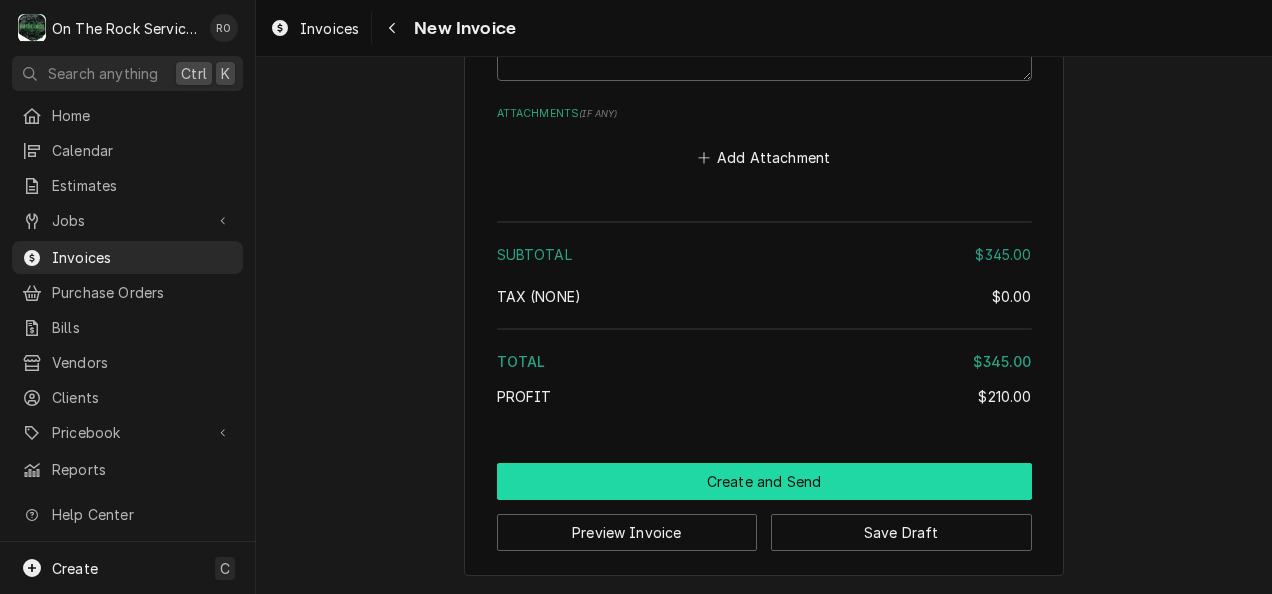 click on "Create and Send" at bounding box center (764, 481) 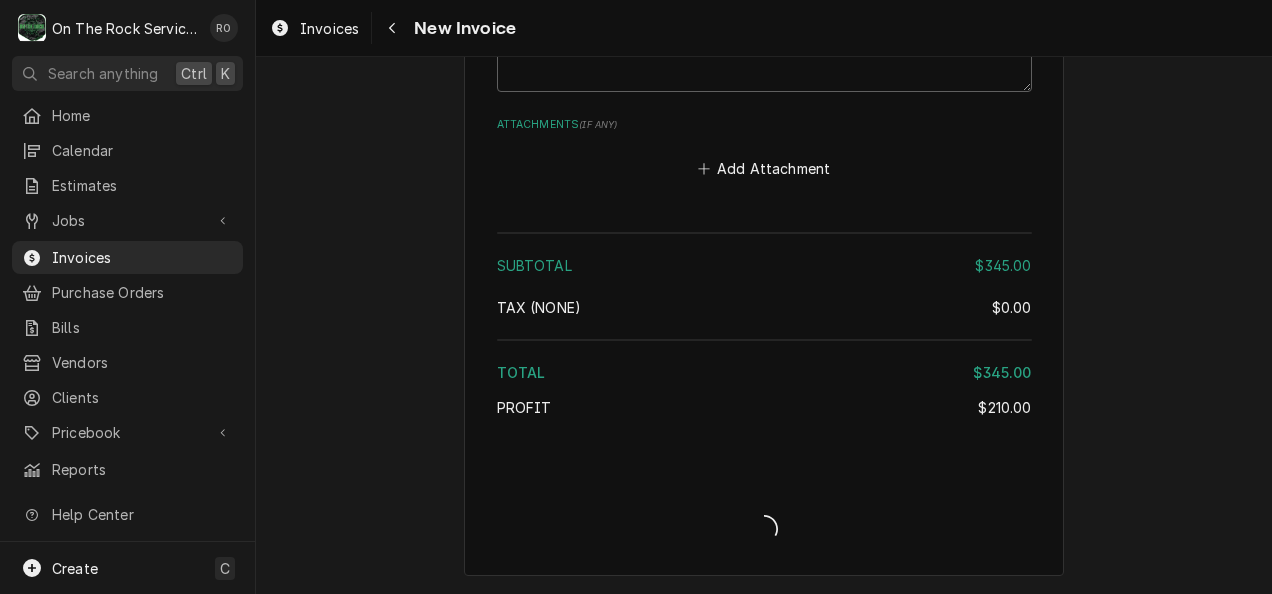 scroll, scrollTop: 2916, scrollLeft: 0, axis: vertical 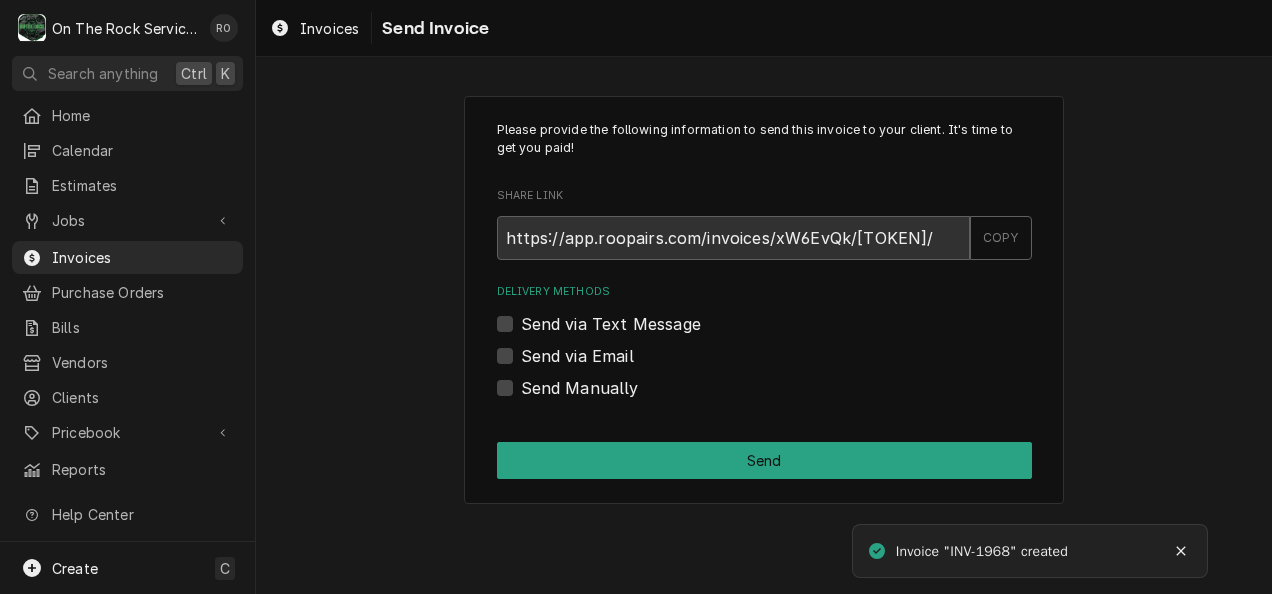 click on "Send Manually" at bounding box center (580, 388) 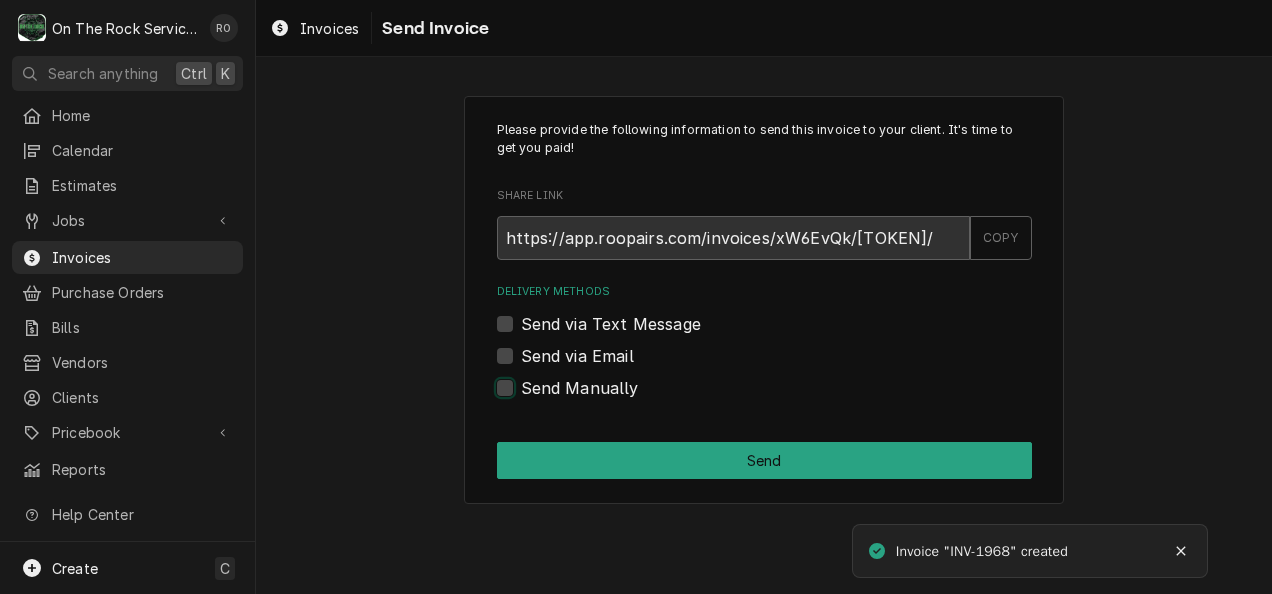 click on "Send Manually" at bounding box center [788, 398] 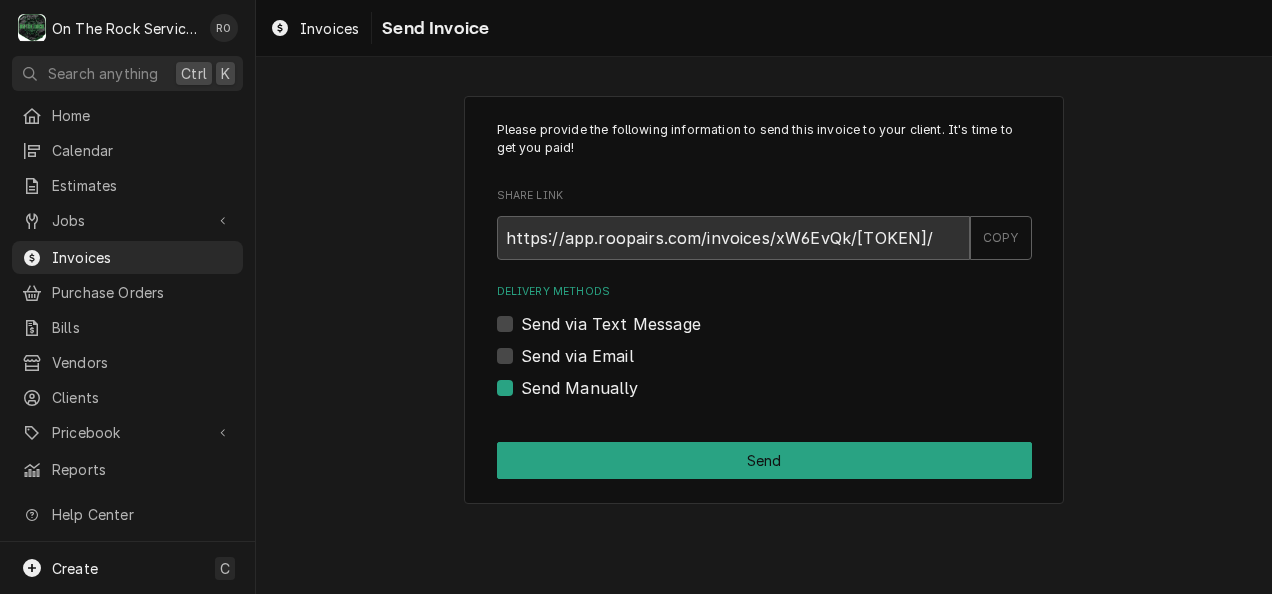 click on "Please provide the following information to send this invoice to your client. It's time to get you paid! Share Link https://app.roopairs.com/invoices/xW6EvQk/5amJ_LciacIcPZ78AM4XHiVjcCPdpfVJ22hjpPu0yRo/ COPY Delivery Methods Send via Text Message Send via Email Send Manually Send" at bounding box center (764, 300) 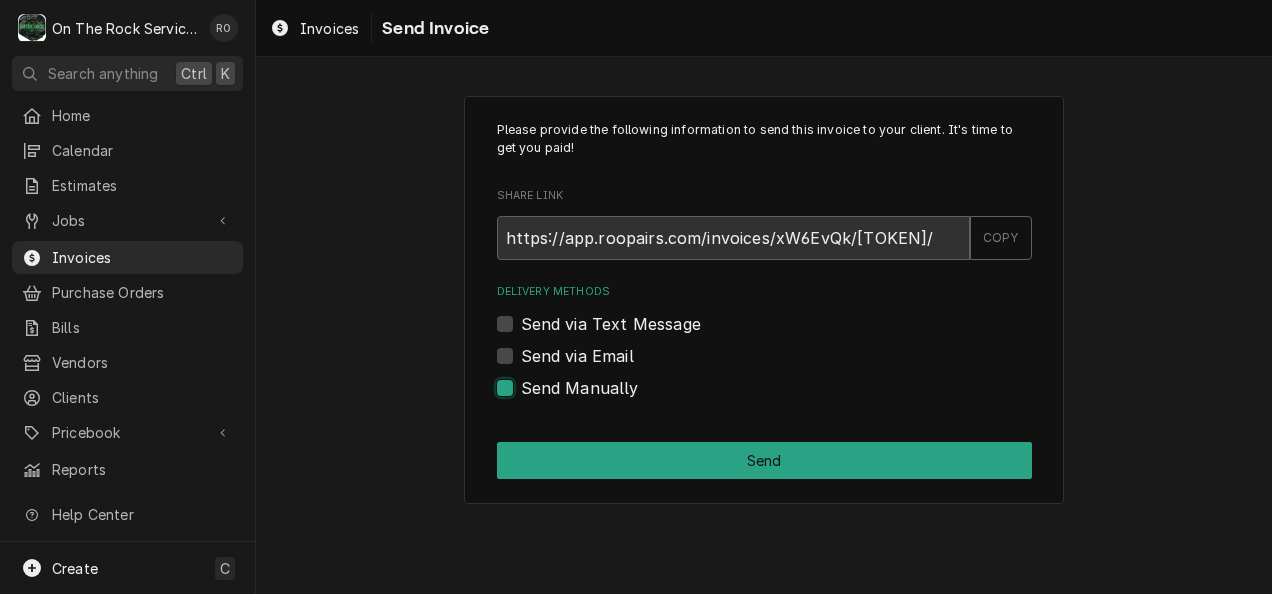 click on "Send Manually" at bounding box center (788, 398) 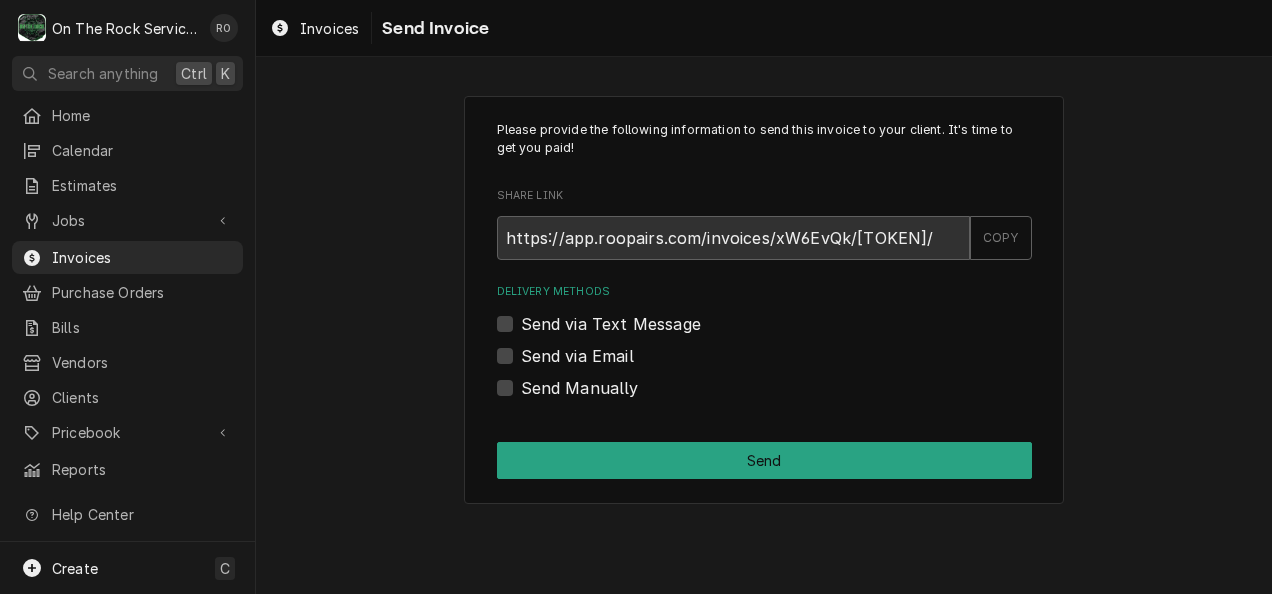 click on "Send Manually" at bounding box center (580, 388) 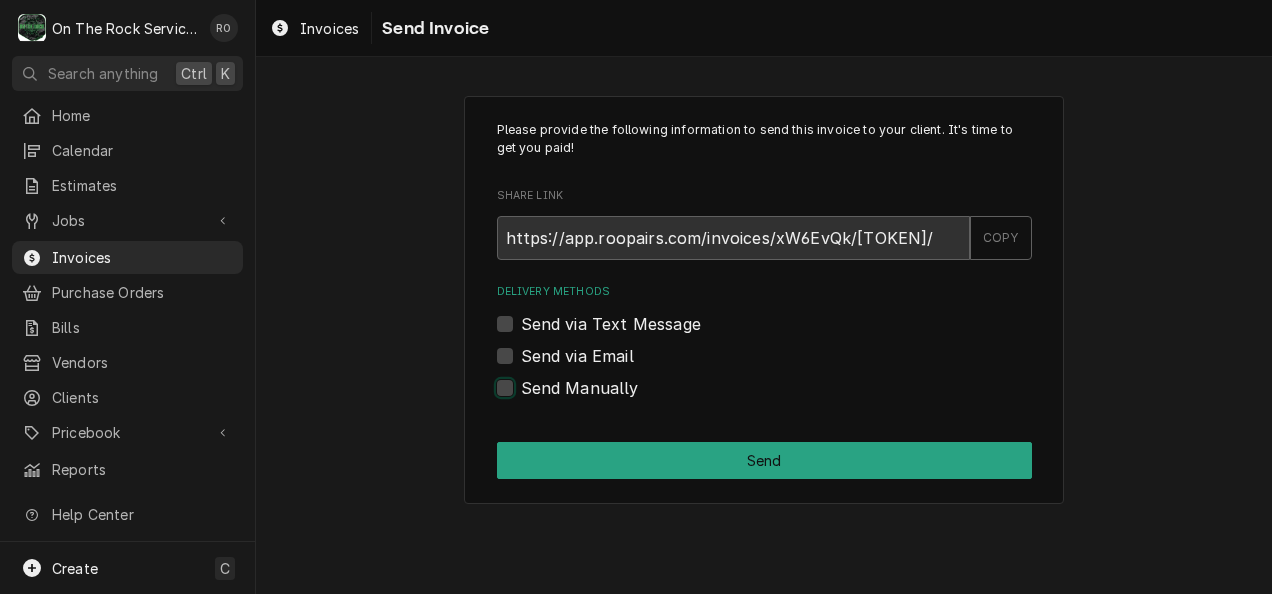 click on "Send Manually" at bounding box center (788, 398) 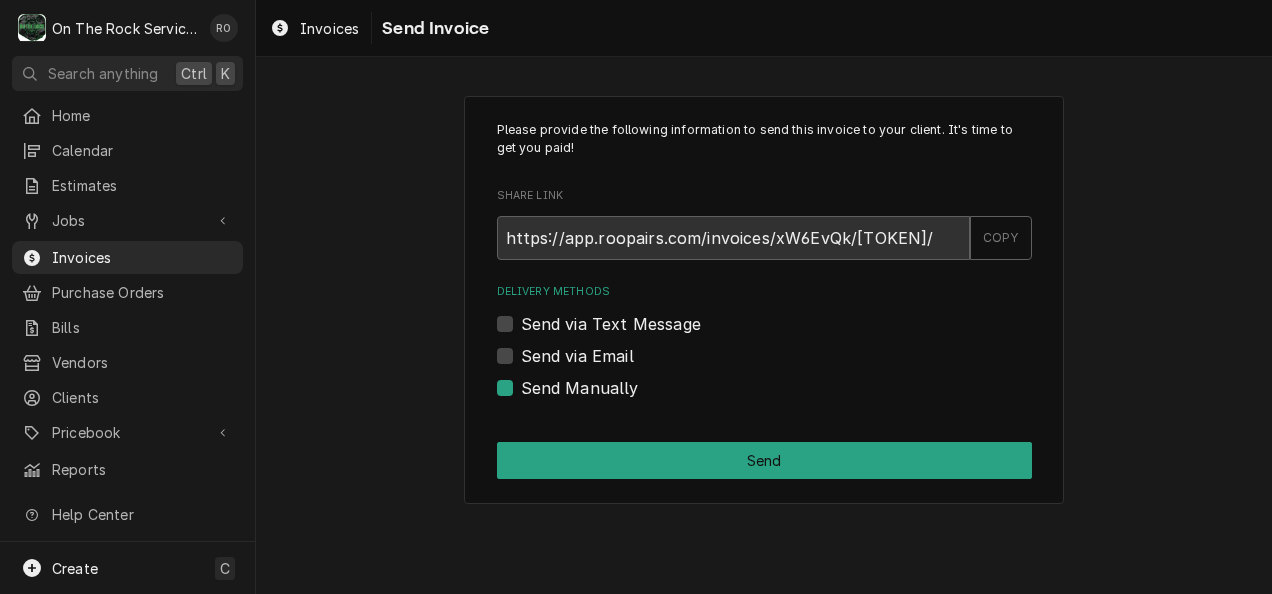 click on "Please provide the following information to send this invoice to your client. It's time to get you paid! Share Link https://app.roopairs.com/invoices/xW6EvQk/5amJ_LciacIcPZ78AM4XHiVjcCPdpfVJ22hjpPu0yRo/ COPY Delivery Methods Send via Text Message Send via Email Send Manually Send" at bounding box center (764, 300) 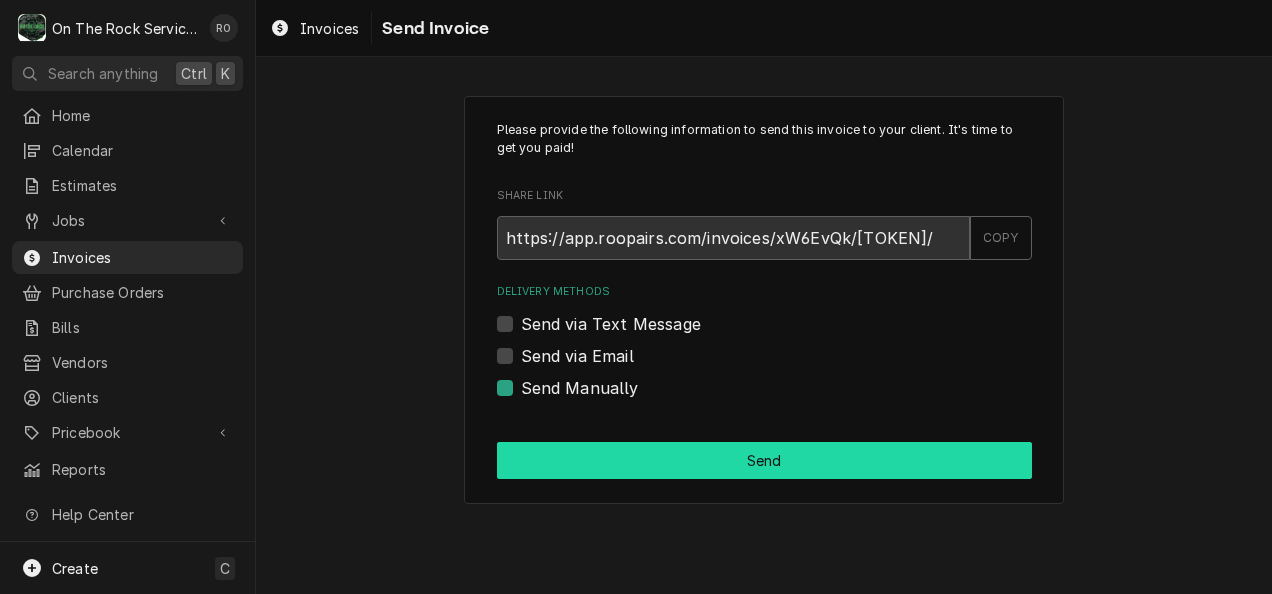 click on "Send" at bounding box center [764, 460] 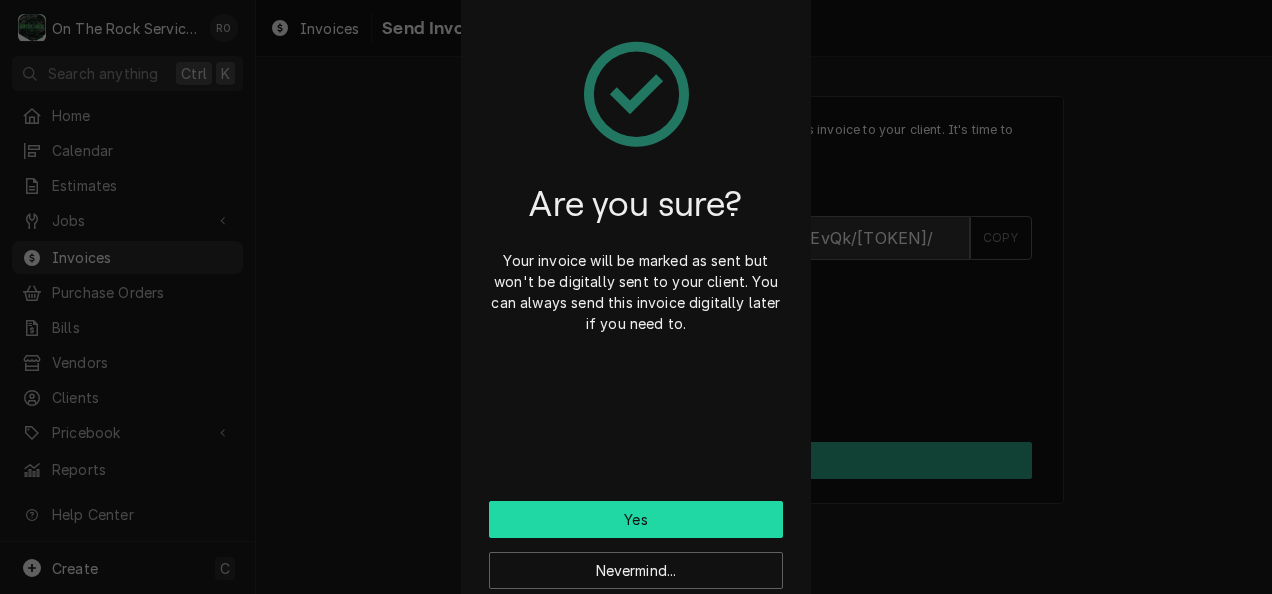 click on "Yes" at bounding box center (636, 519) 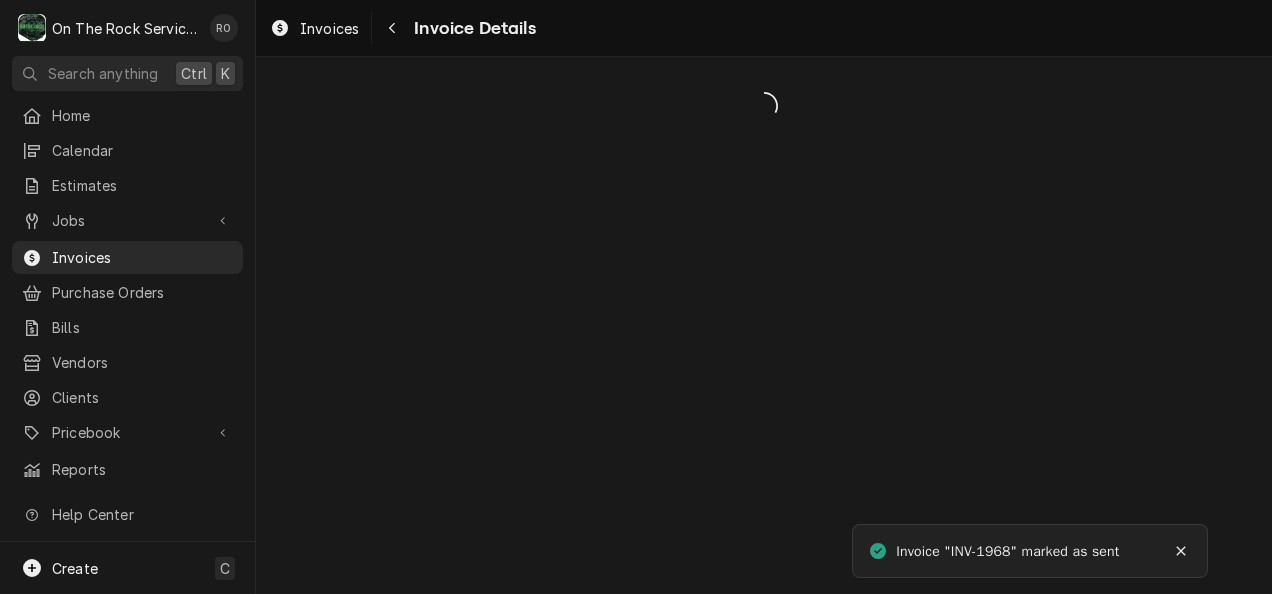 scroll, scrollTop: 0, scrollLeft: 0, axis: both 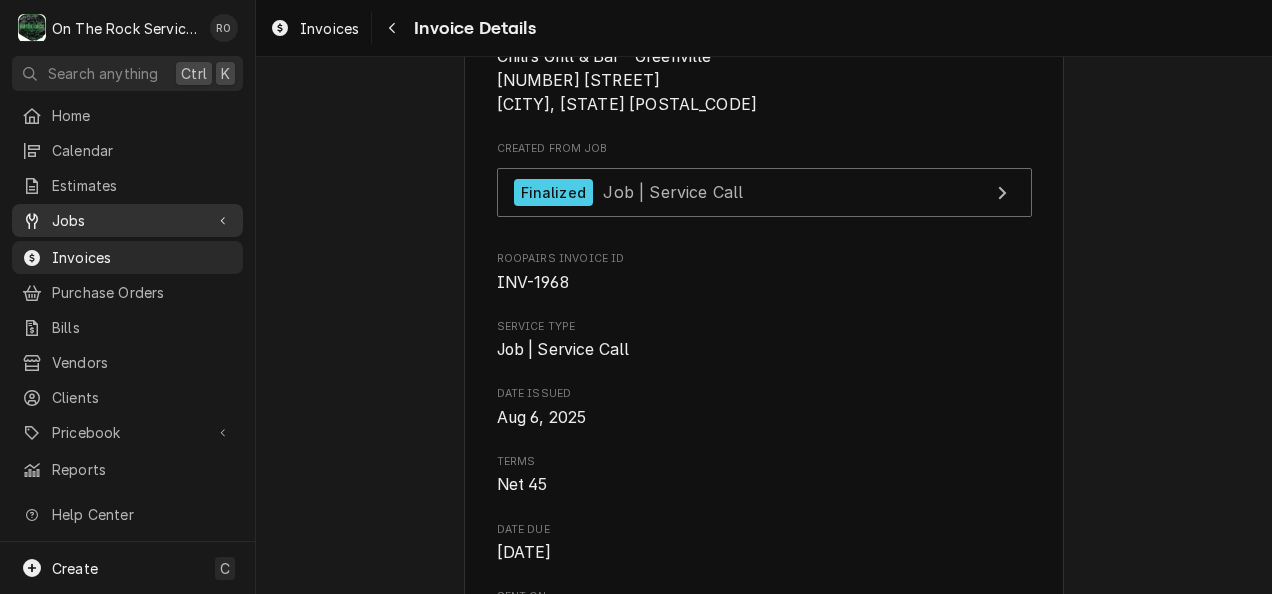 click on "Jobs" at bounding box center [127, 220] 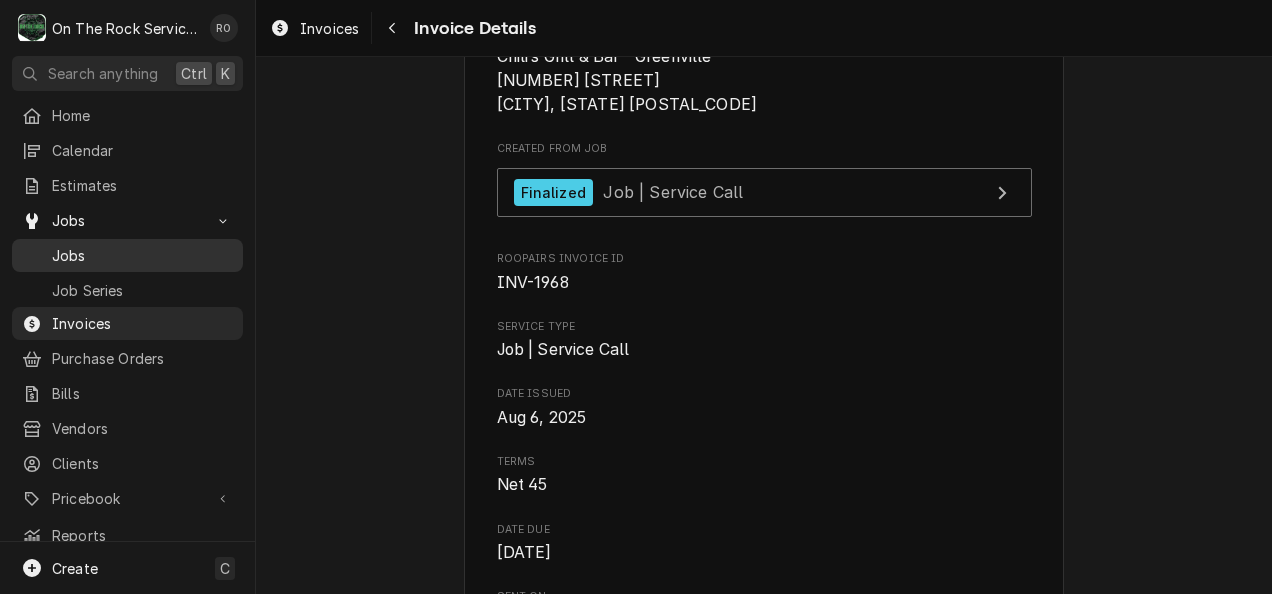 click on "Jobs" at bounding box center (142, 255) 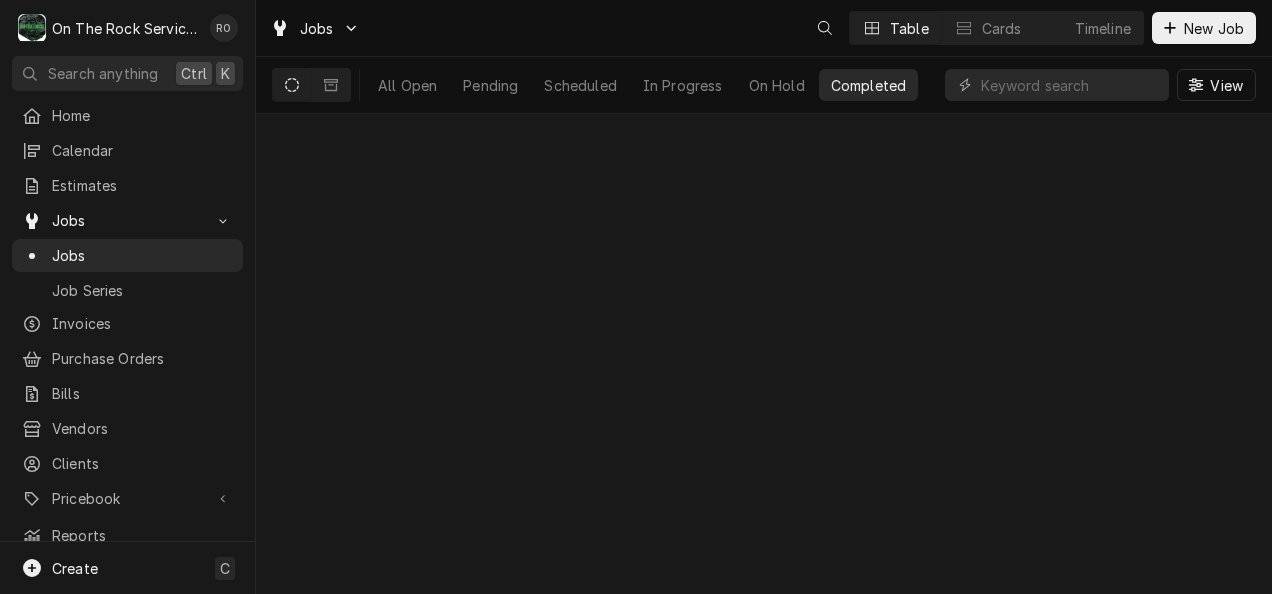 scroll, scrollTop: 0, scrollLeft: 0, axis: both 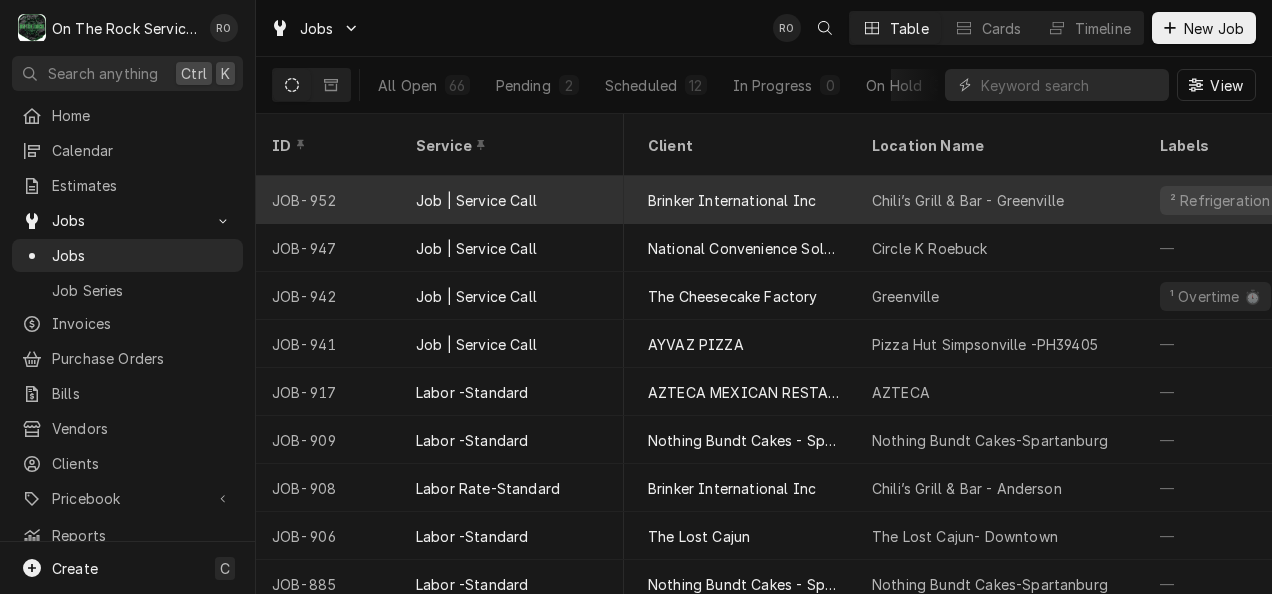 click on "Job | Service Call" at bounding box center [512, 200] 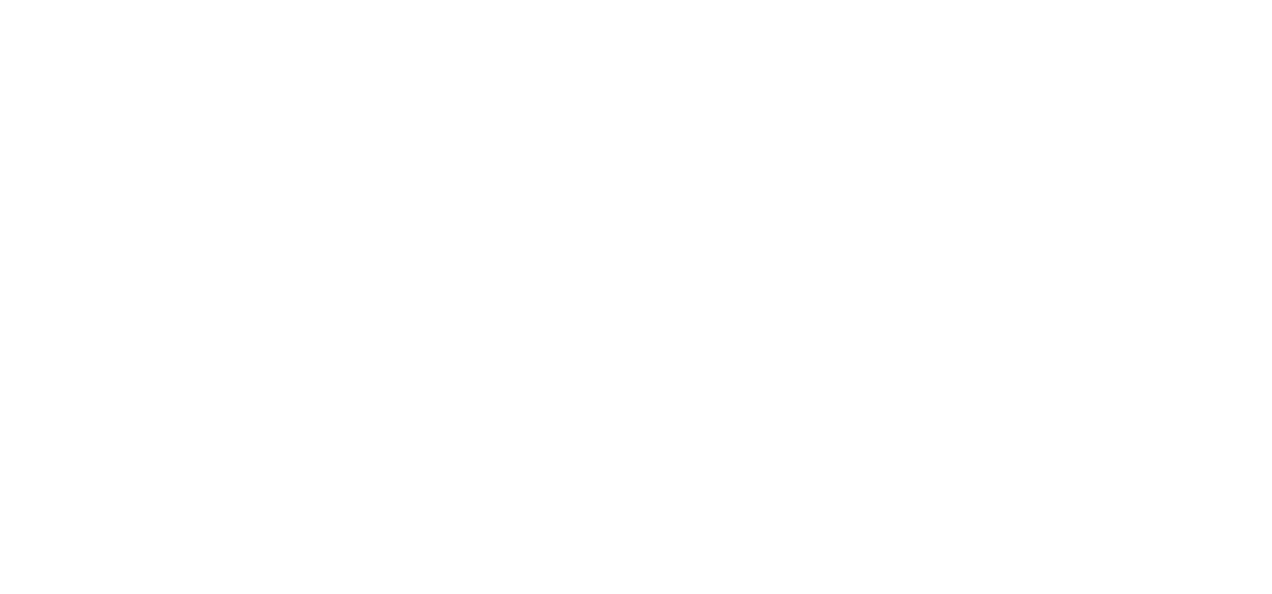 scroll, scrollTop: 0, scrollLeft: 0, axis: both 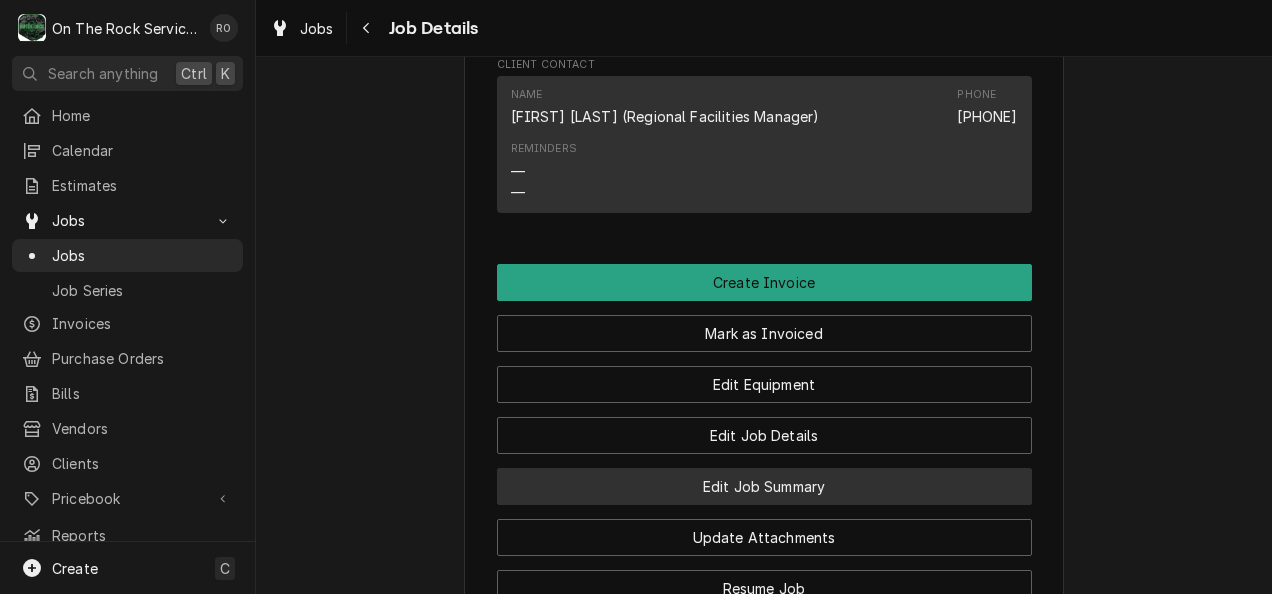 click on "Edit Job Summary" at bounding box center (764, 486) 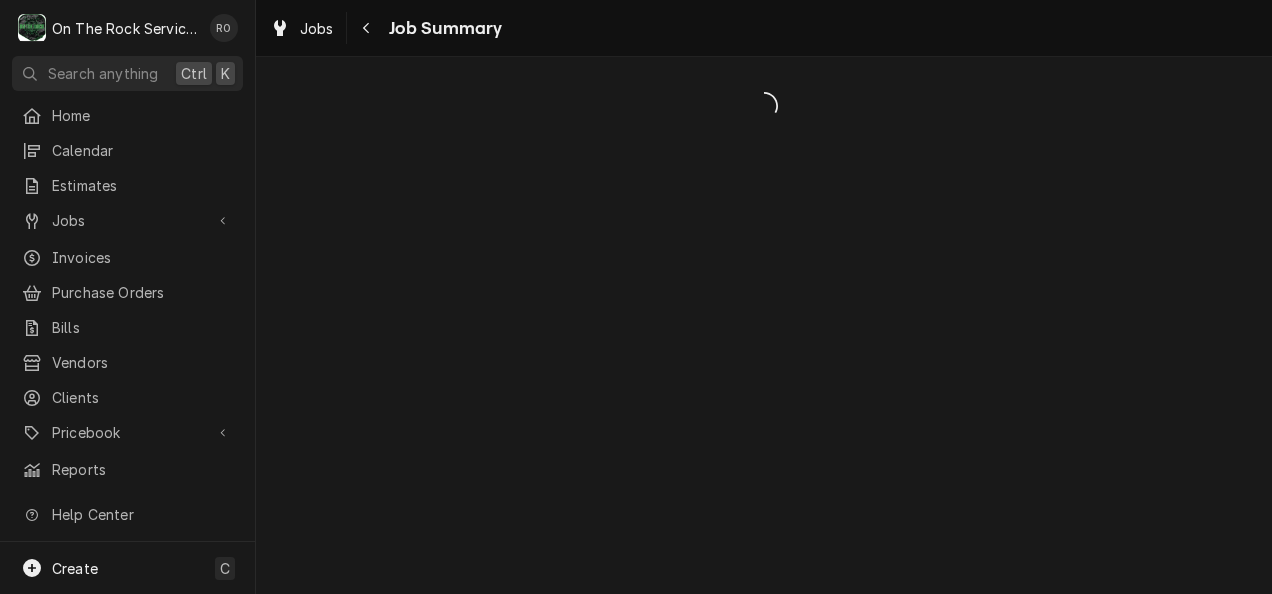 scroll, scrollTop: 0, scrollLeft: 0, axis: both 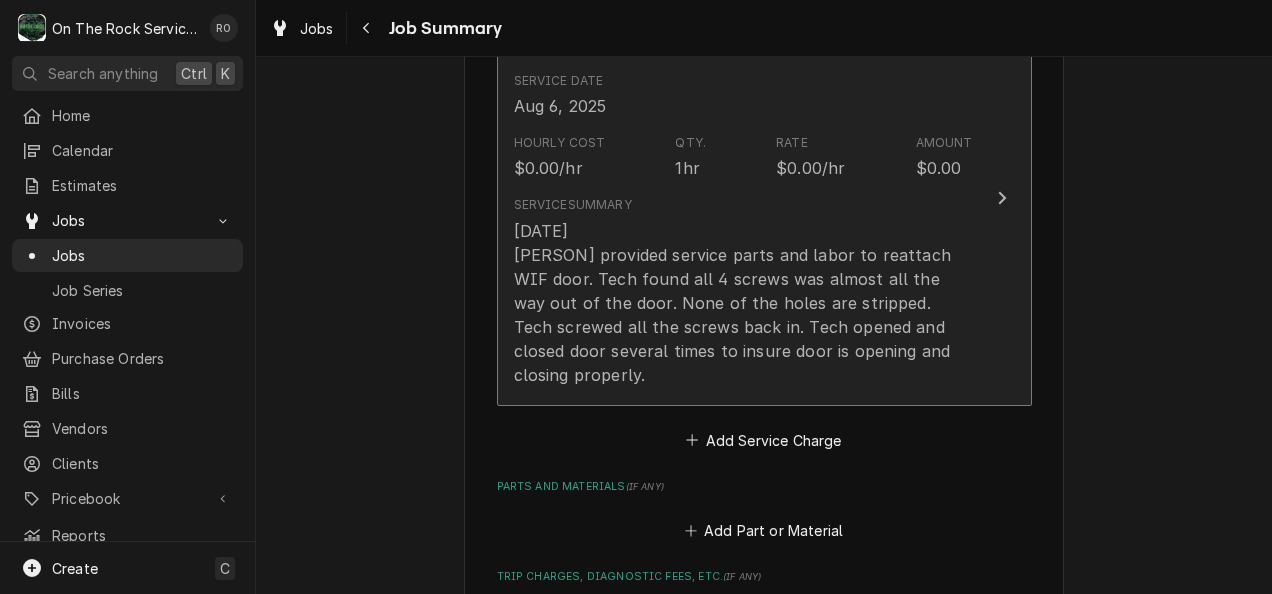 click on "Short Description Job | Service Call Service Date [DATE] Hourly Cost $0.00/hr Qty. 1hr Rate $0.00/hr Amount $0.00 Service  Summary [DATE]
[PERSON] provided service parts and labor to reattach WIF door. Tech found all 4 screws was almost all the way out of the door. None of the holes are stripped. Tech screwed all the screws back in. Tech opened and closed door several times to insure door is opening and closing properly." at bounding box center (764, 198) 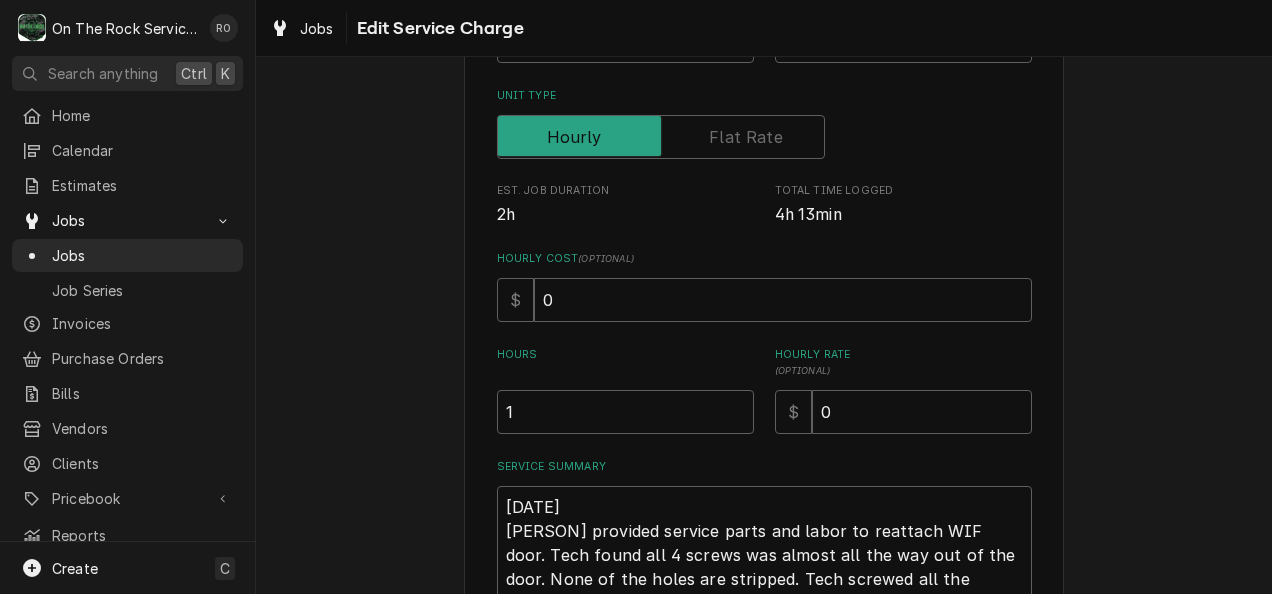 scroll, scrollTop: 530, scrollLeft: 0, axis: vertical 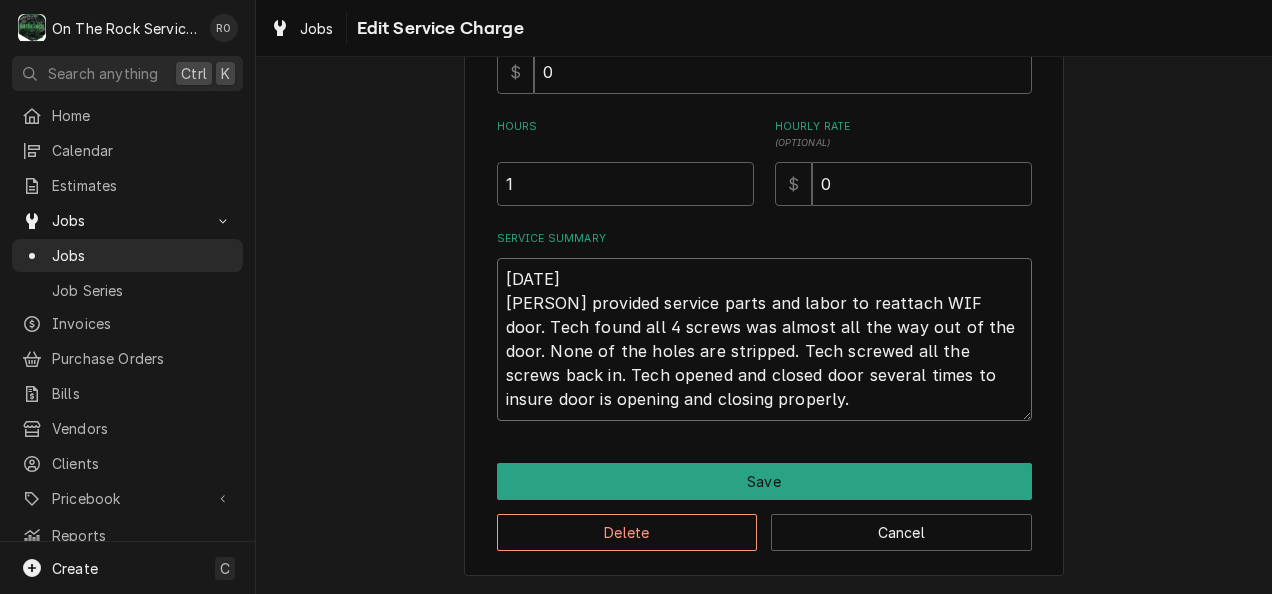 drag, startPoint x: 700, startPoint y: 394, endPoint x: 421, endPoint y: 241, distance: 318.19806 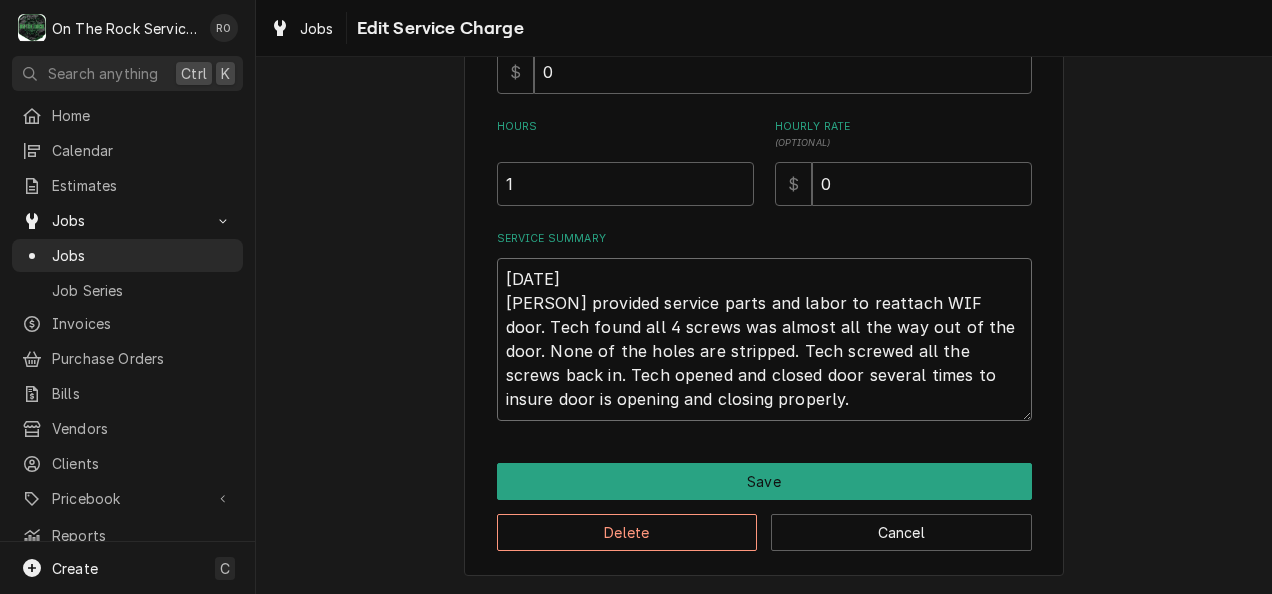 type on "x" 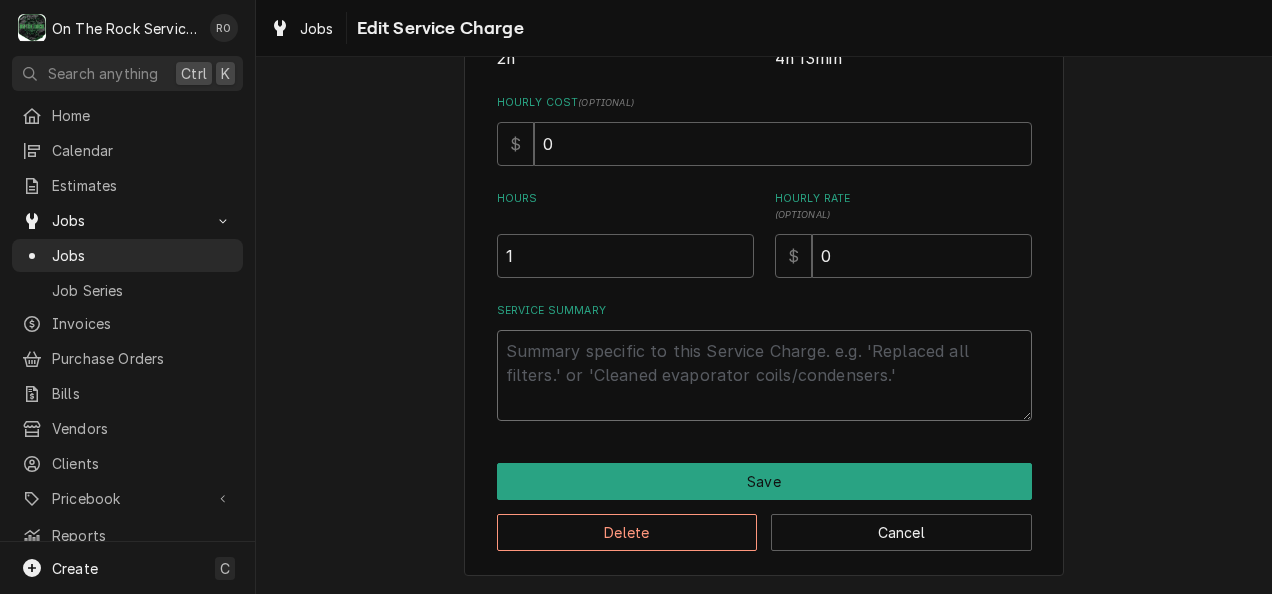 scroll, scrollTop: 458, scrollLeft: 0, axis: vertical 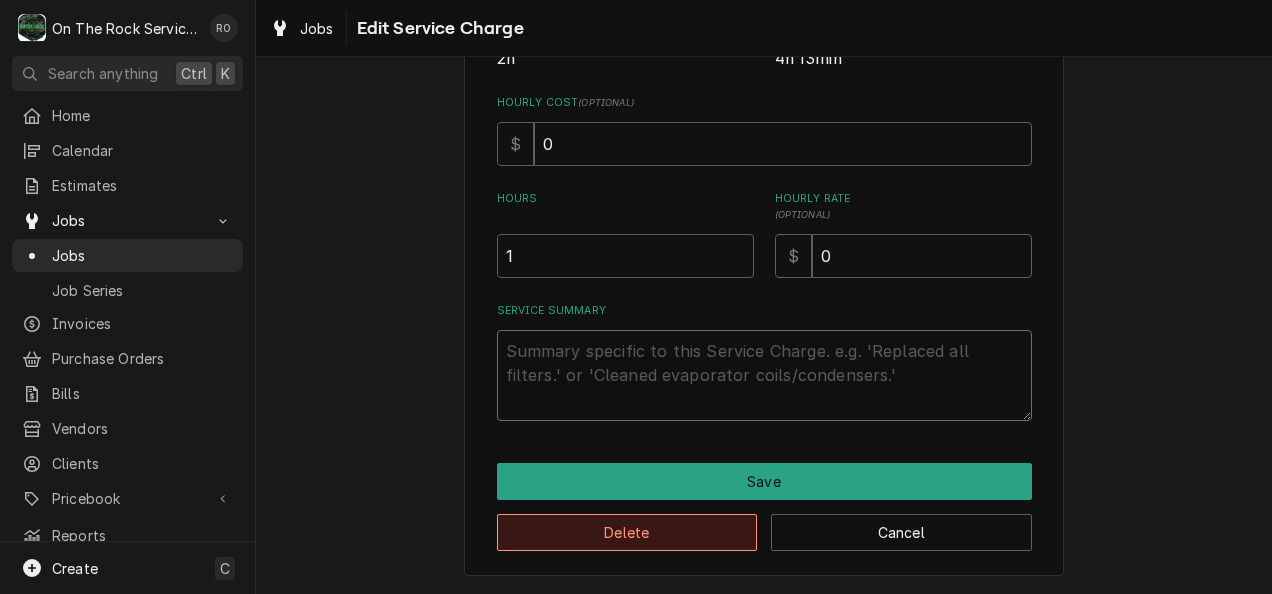type 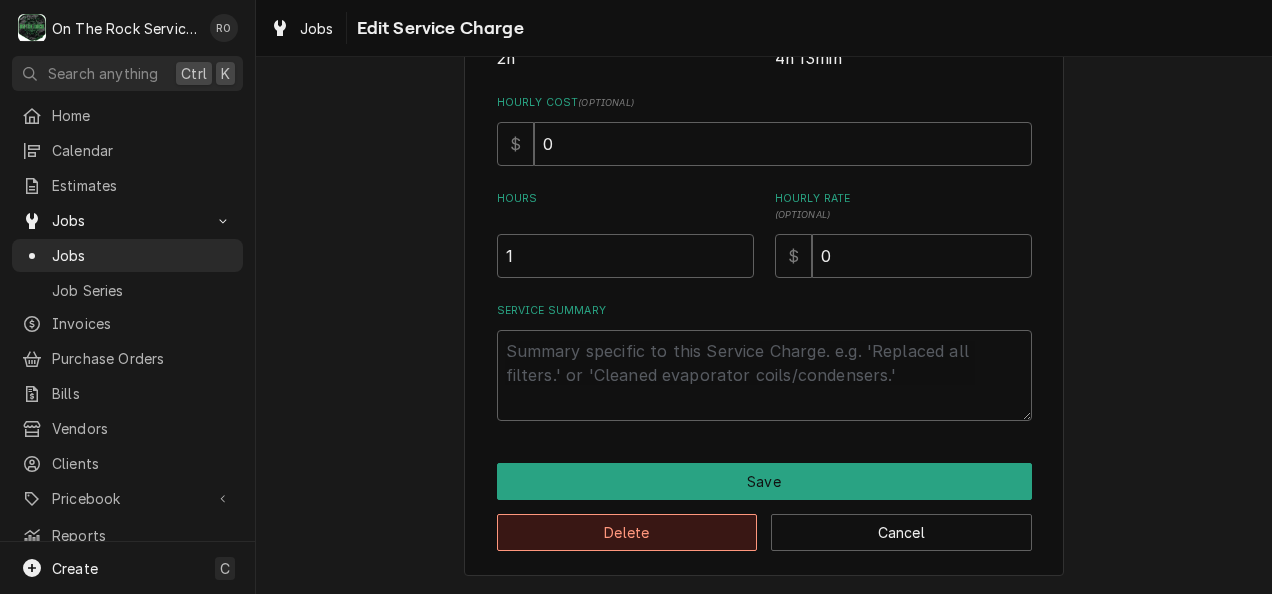 click on "Delete" at bounding box center [627, 532] 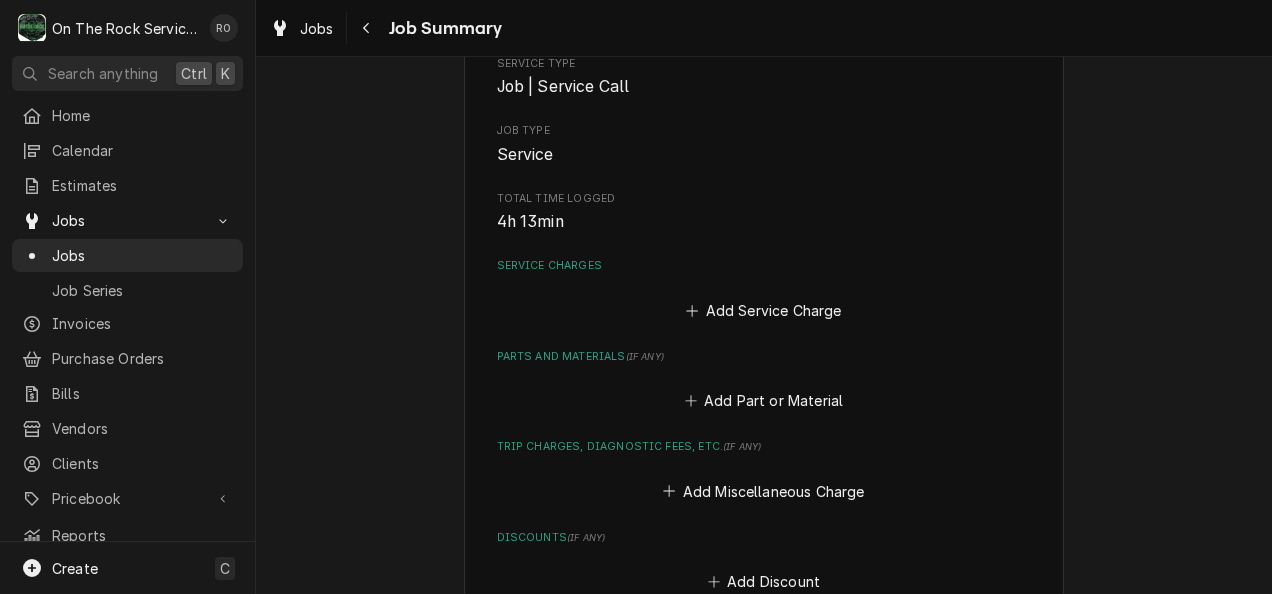 scroll, scrollTop: 285, scrollLeft: 0, axis: vertical 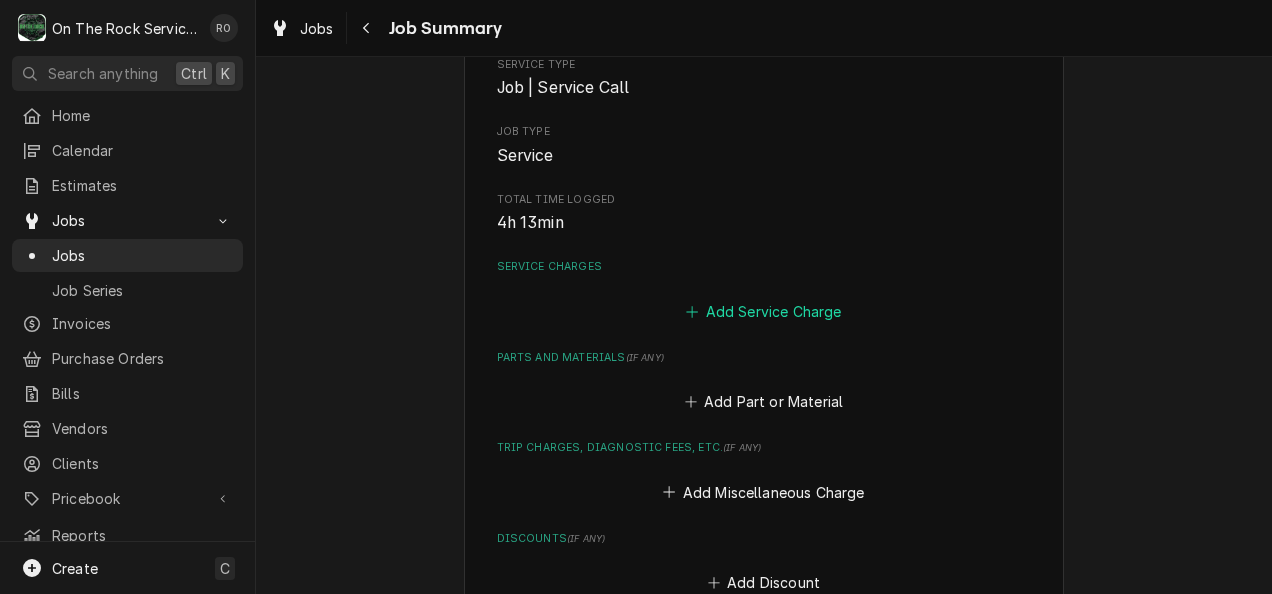 click on "Add Service Charge" at bounding box center (764, 311) 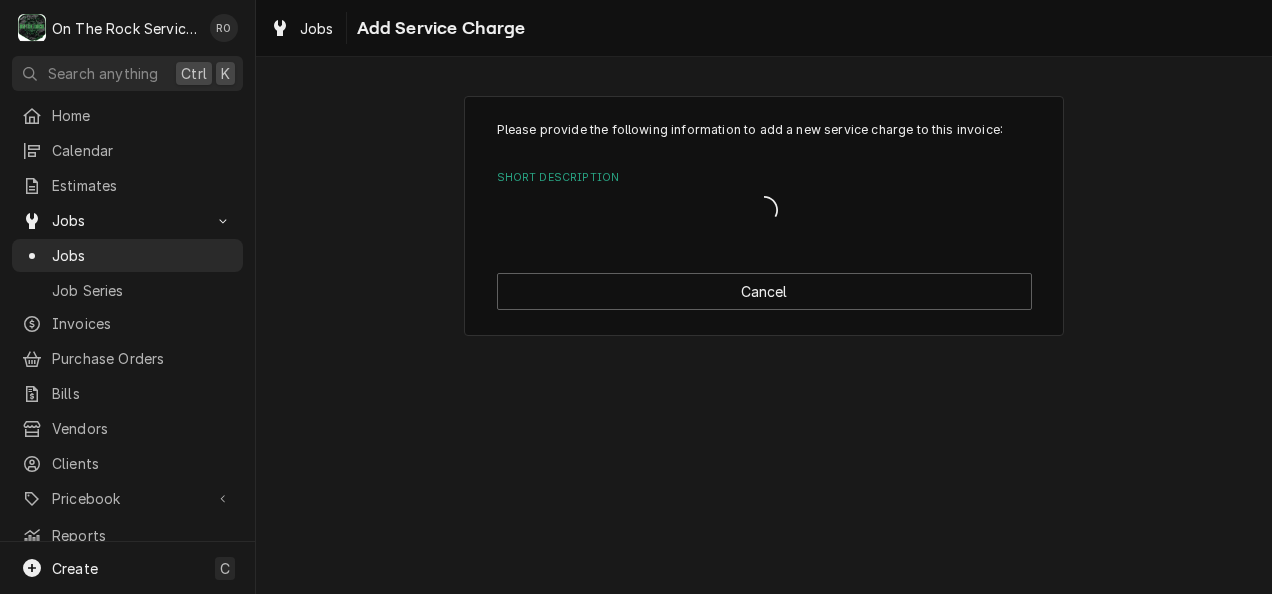 scroll, scrollTop: 0, scrollLeft: 0, axis: both 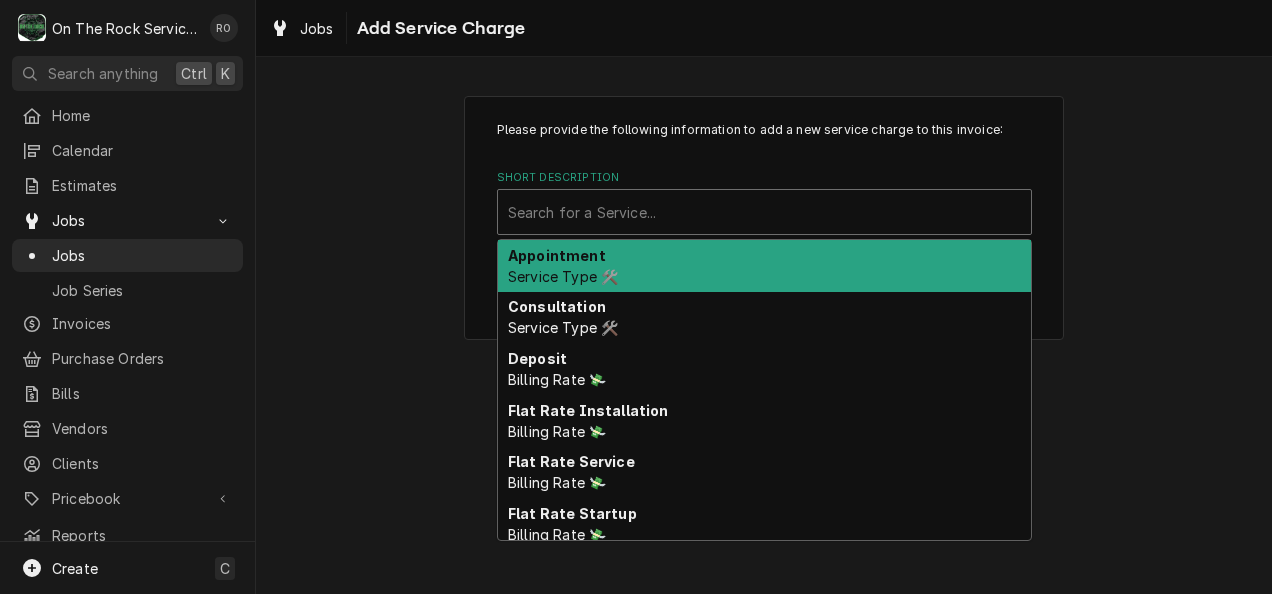 click at bounding box center (764, 212) 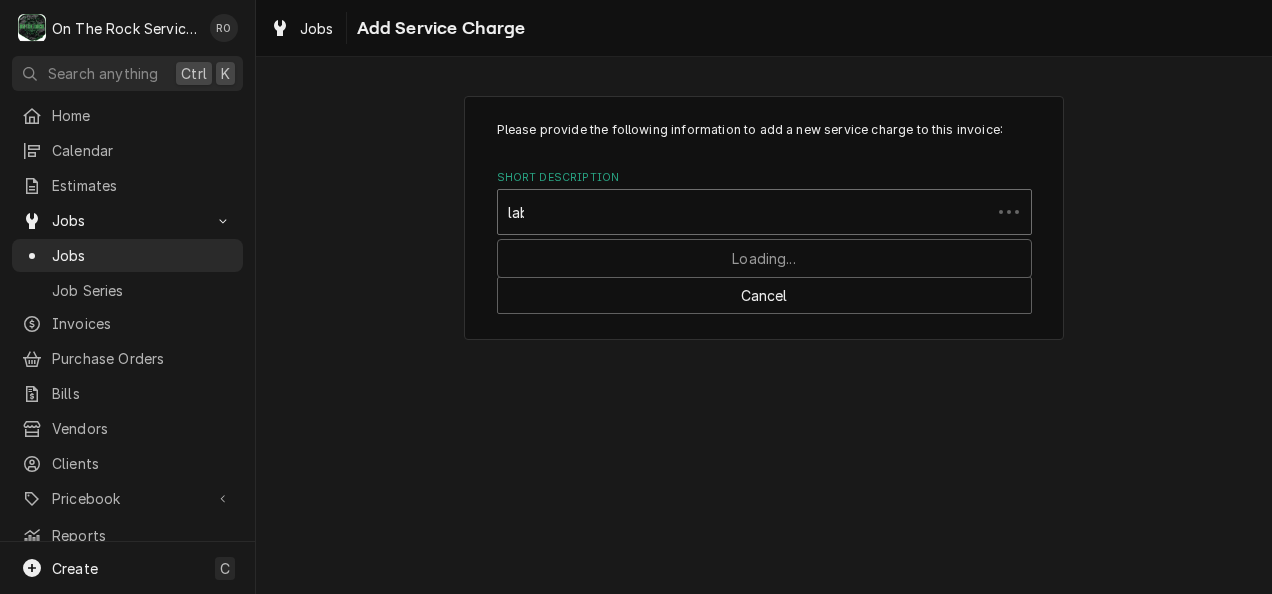 type on "labor" 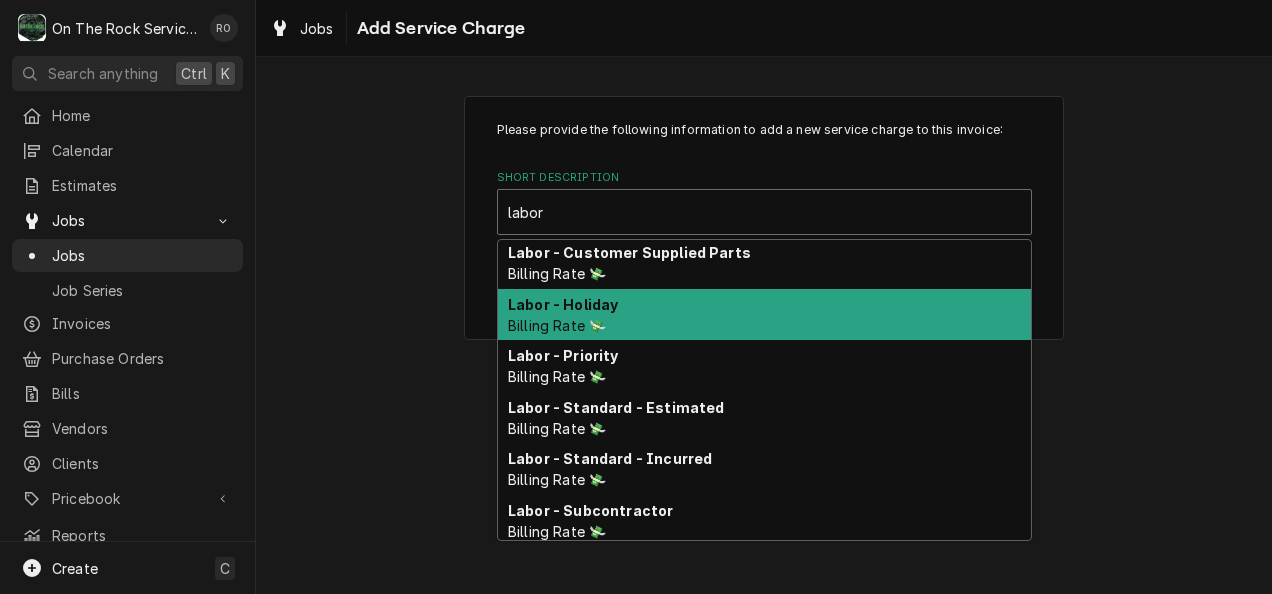 scroll, scrollTop: 143, scrollLeft: 0, axis: vertical 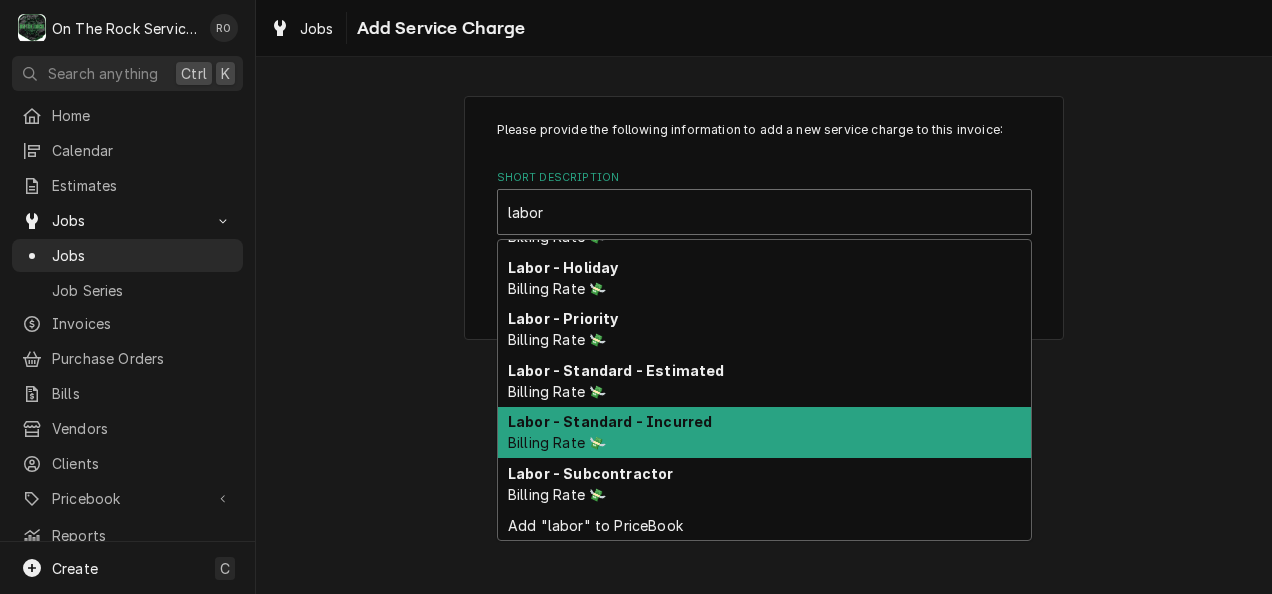 click on "Labor - Standard - Incurred Billing Rate 💸" at bounding box center (764, 433) 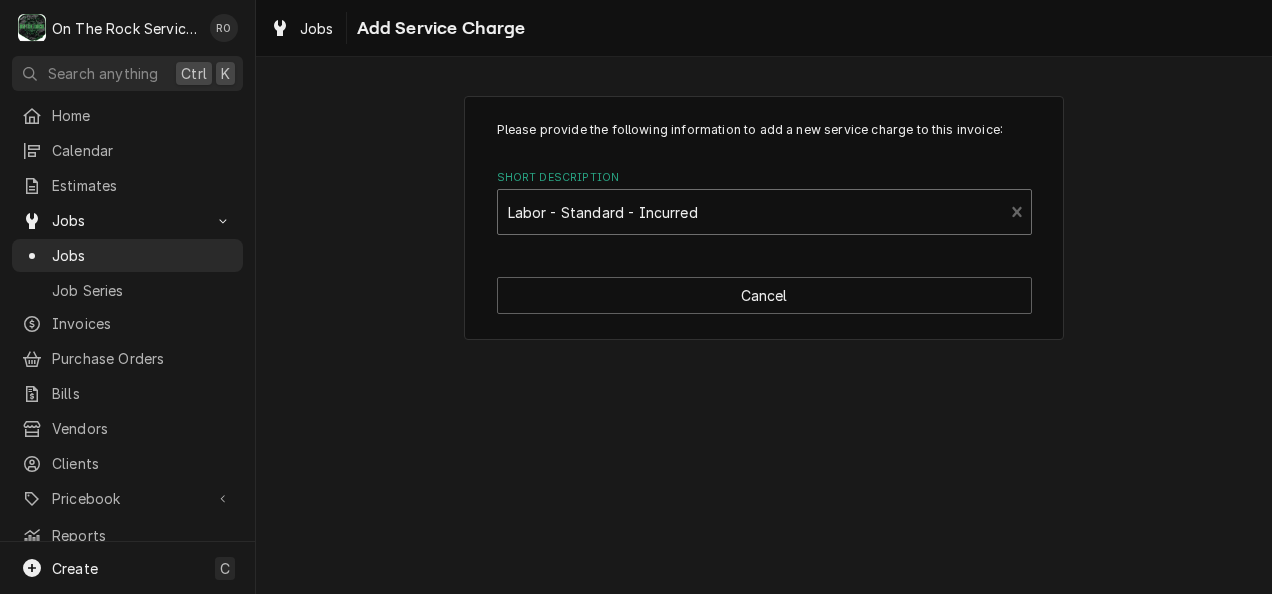 type on "x" 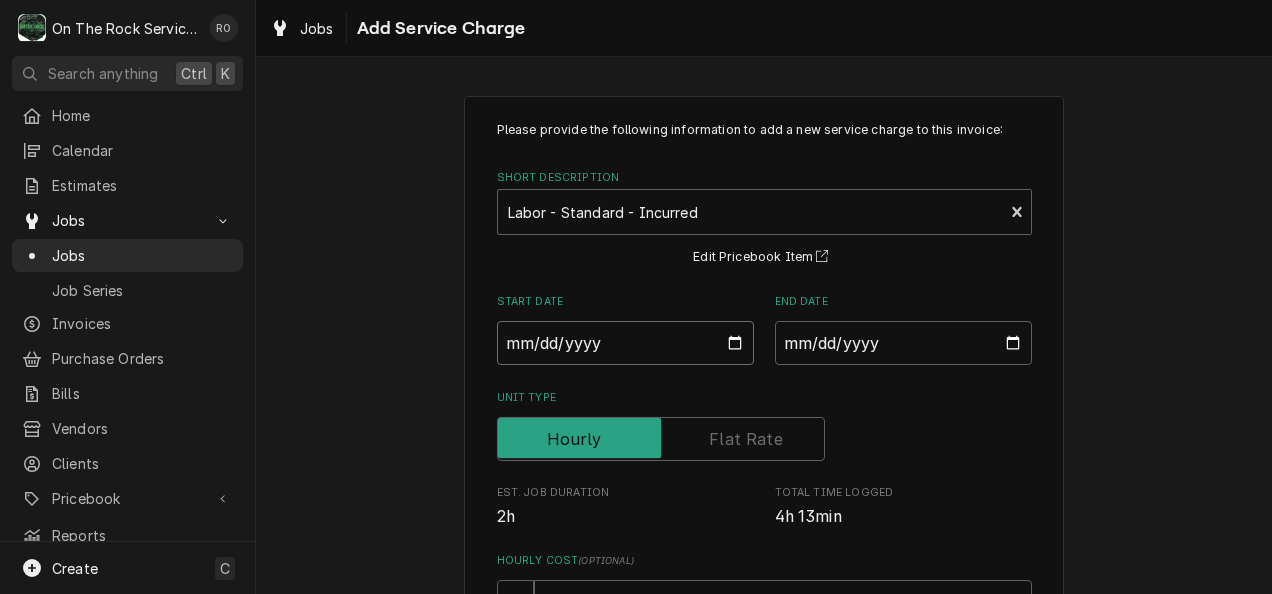 click on "Start Date" at bounding box center [625, 343] 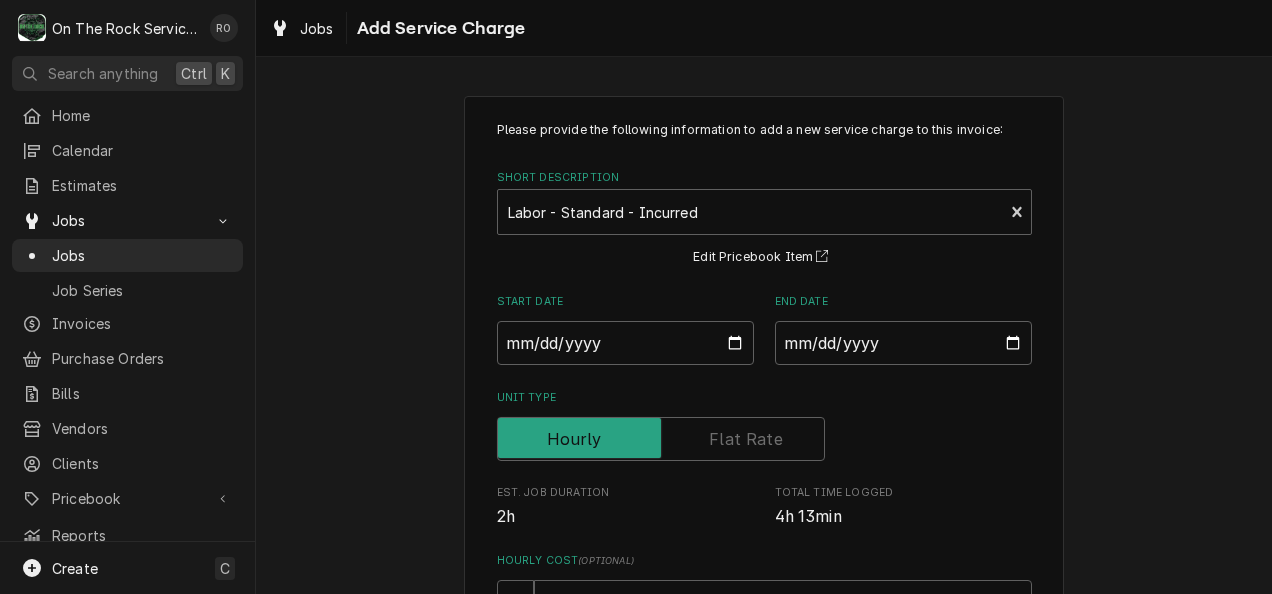 click on "Please provide the following information to add a new service charge to this invoice: Short Description Labor - Standard - Incurred Billing Rate 💸 Edit Pricebook Item    Start Date End Date Unit Type Est. Job Duration 2h Total Time Logged 4h 13min Hourly Cost  ( optional ) $ 45 Hours Hourly Rate  ( optional ) $ 115 Special price for this client: $125.00  ->  $115.00 Service Summary Add Cancel" at bounding box center [764, 580] 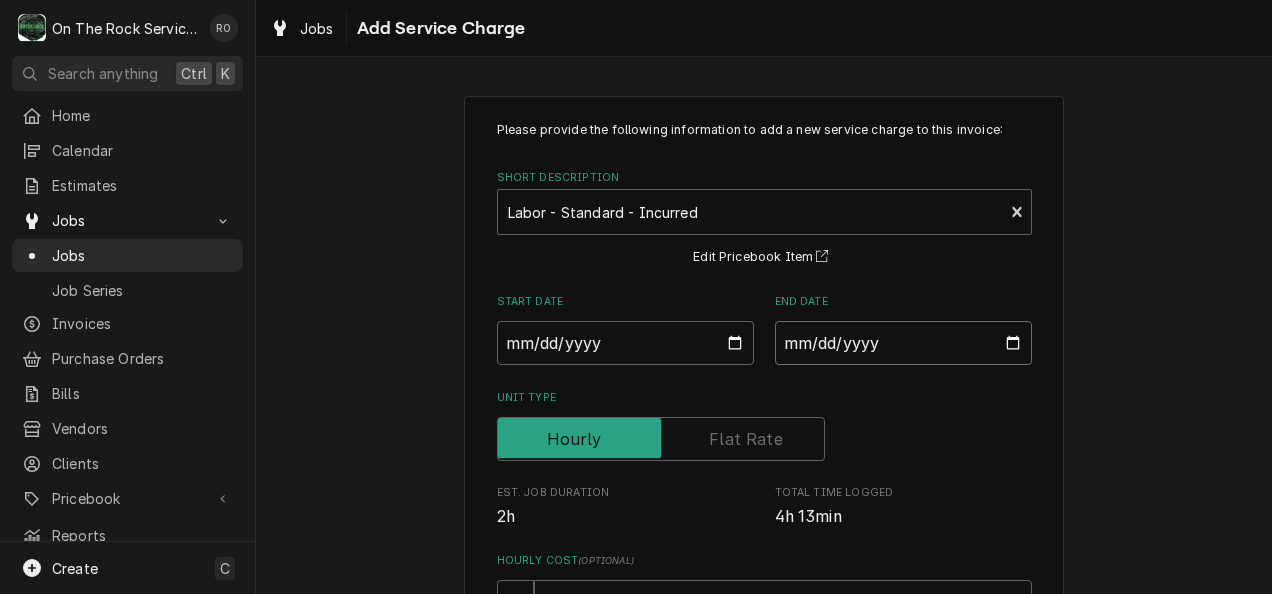 click on "End Date" at bounding box center (903, 343) 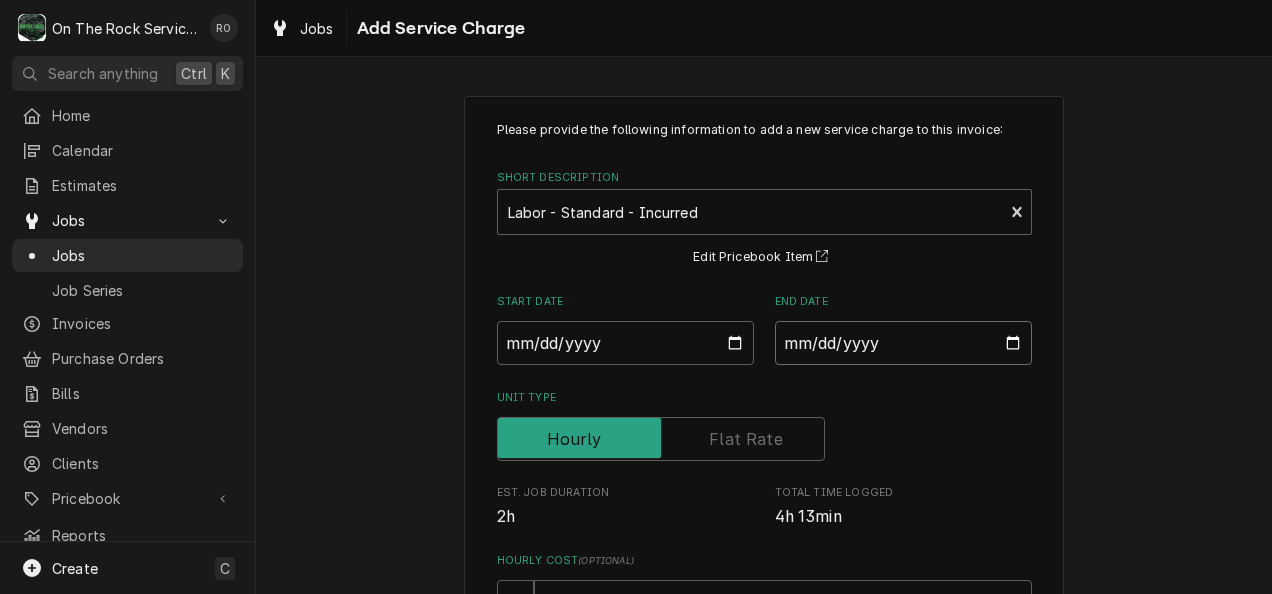 type on "2025-08-06" 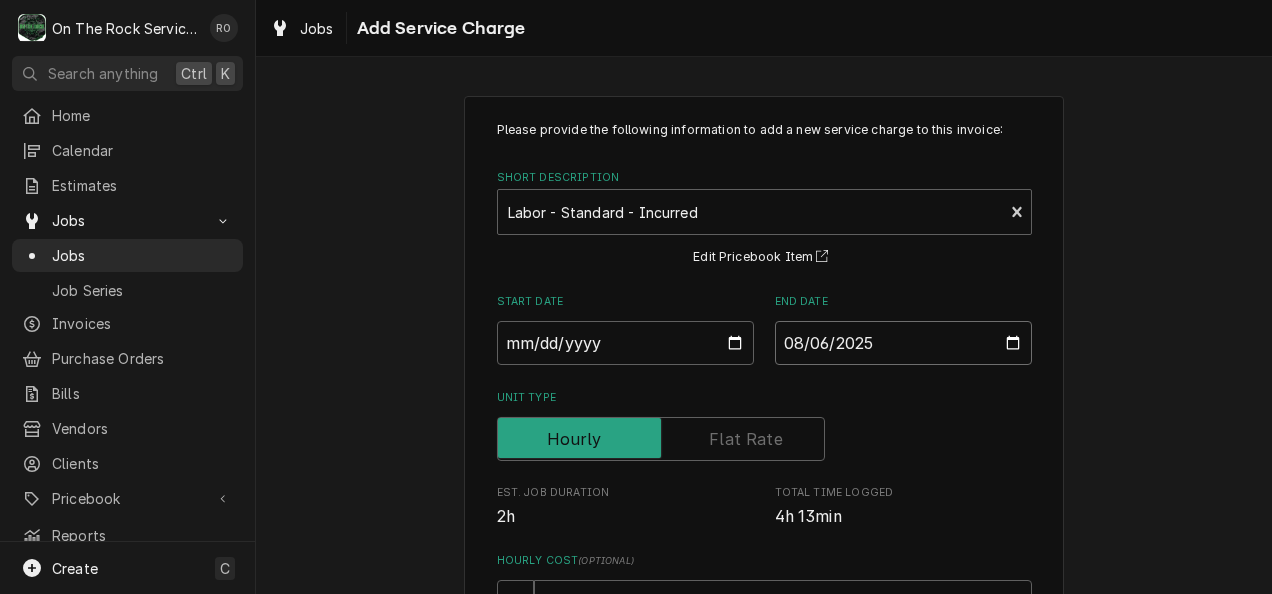 type on "x" 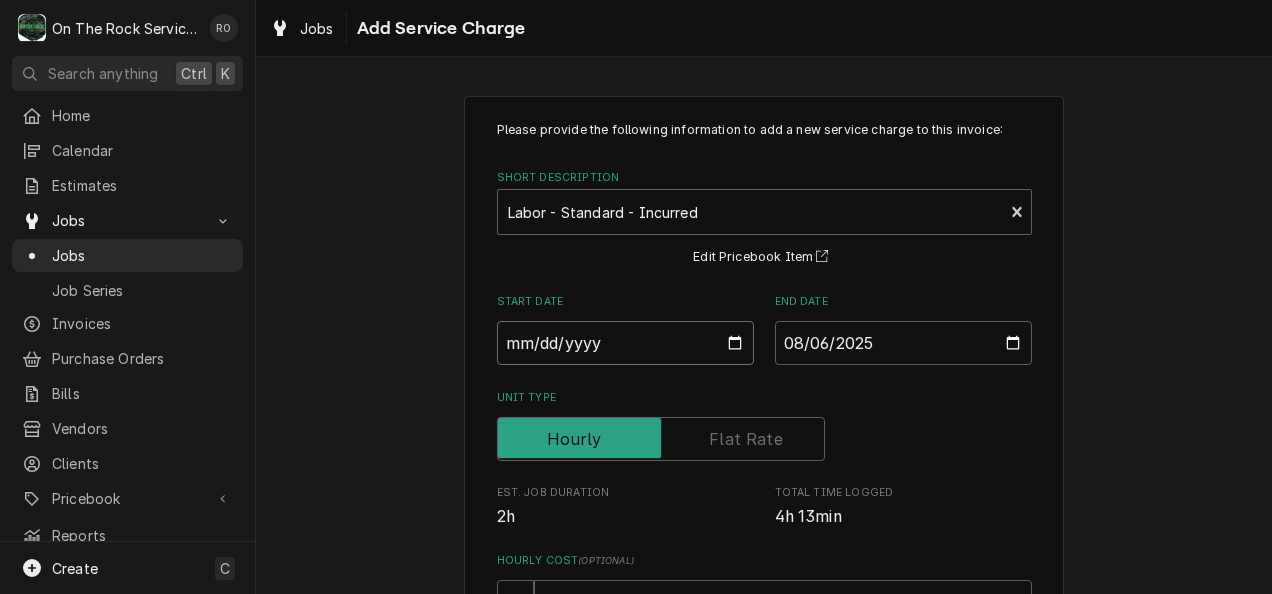 click on "Start Date" at bounding box center [625, 343] 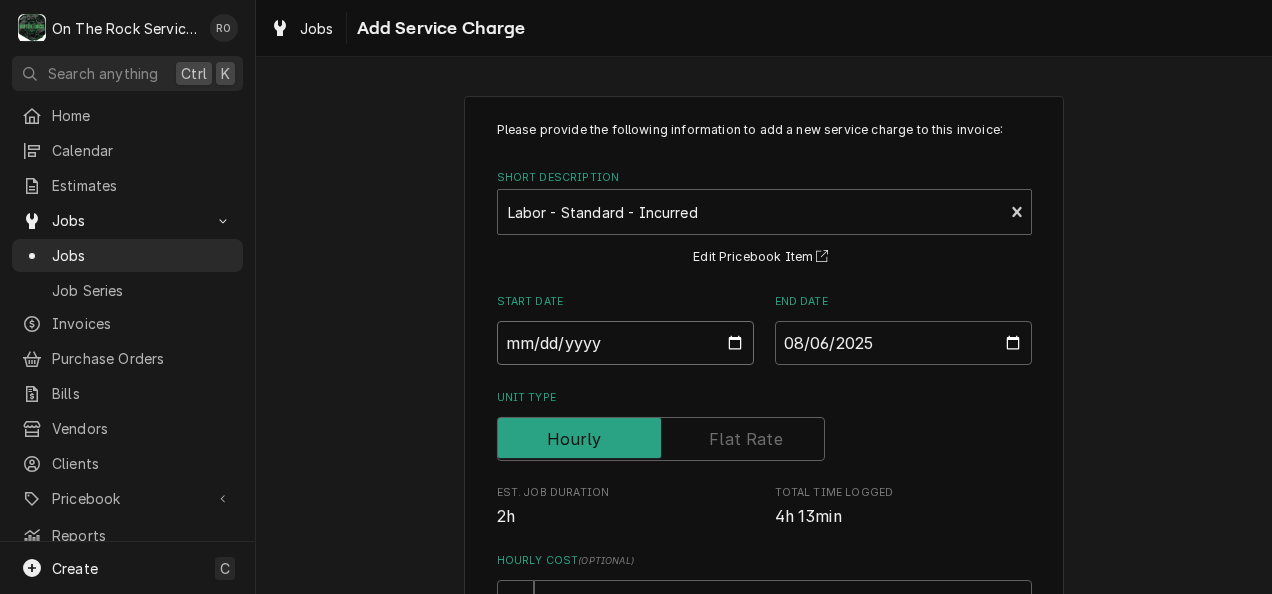 click on "Start Date" at bounding box center (625, 343) 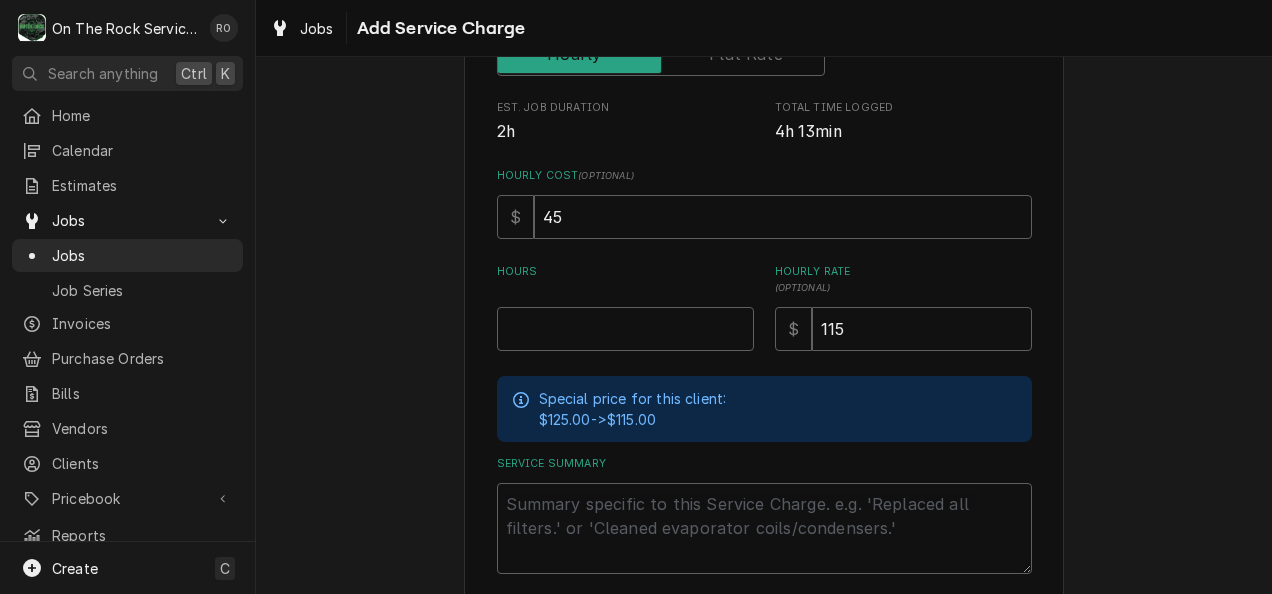 scroll, scrollTop: 387, scrollLeft: 0, axis: vertical 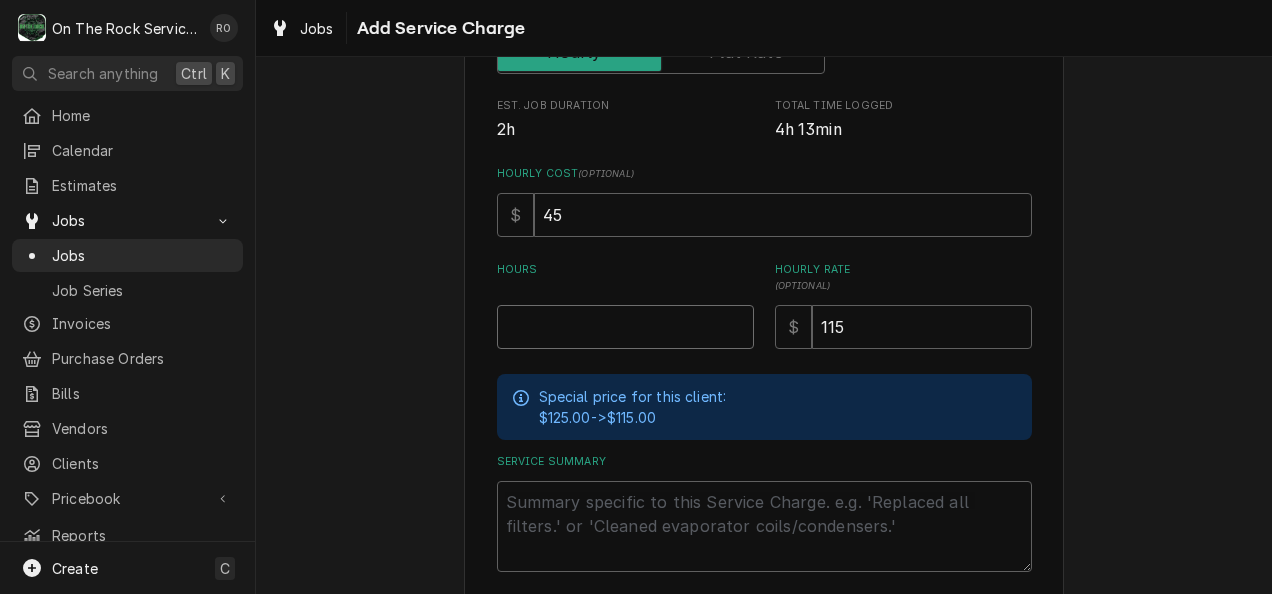 click on "Hours" at bounding box center [625, 327] 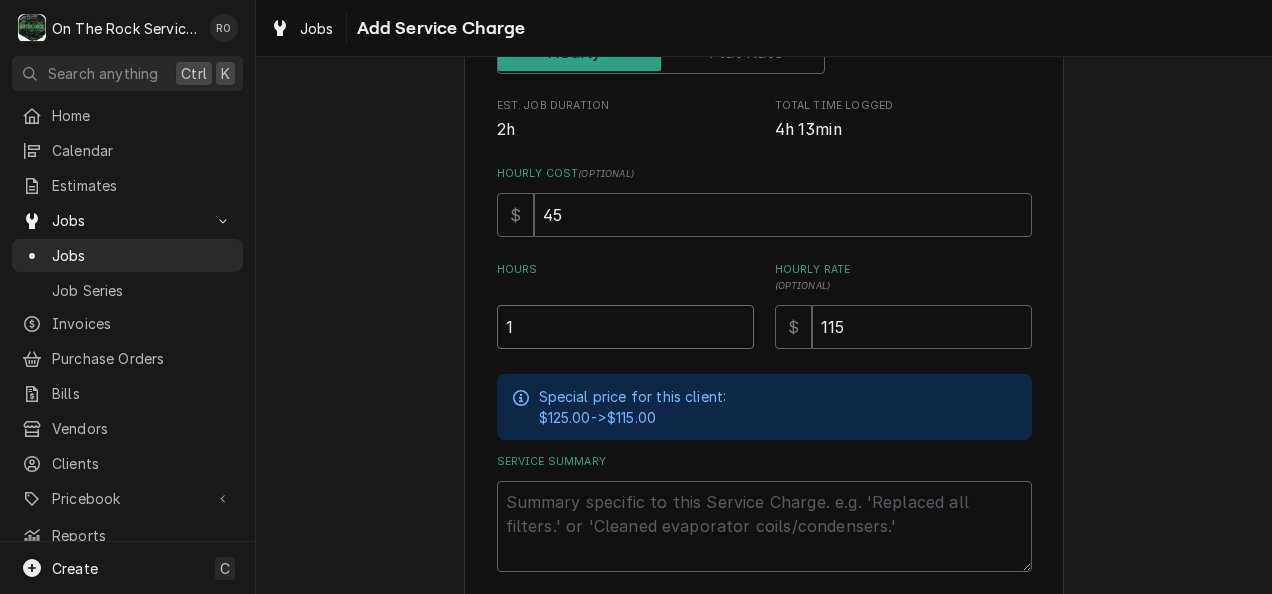 type on "1" 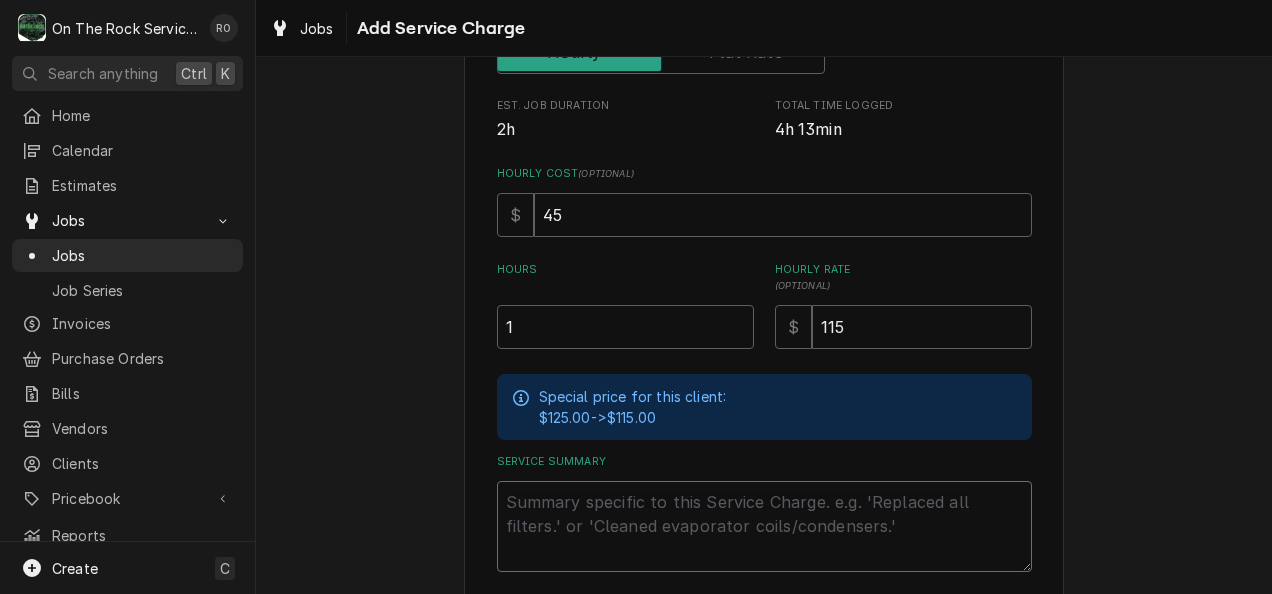click on "Service Summary" at bounding box center [764, 526] 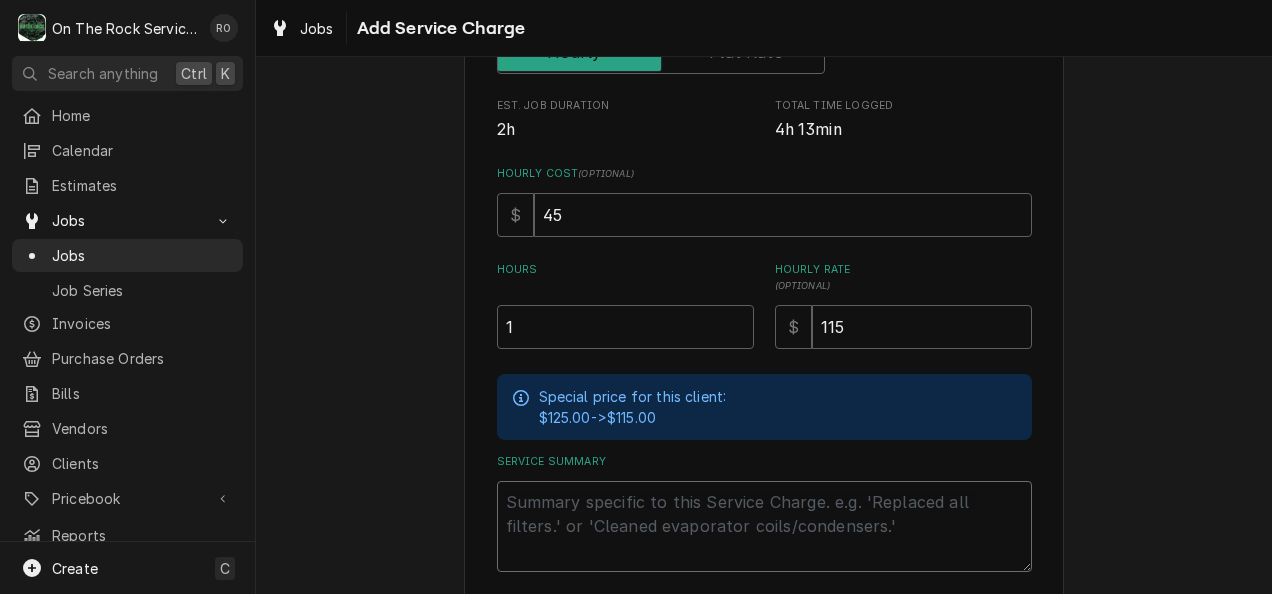 paste on "8/6/2025
Ray provided service parts and labor to reattach WIF door. Tech found all 4 screws was almost all the way out of the door. None of the holes are stripped. Tech screwed all the screws back in. Tech opened and closed door several times to insure door is opening and closing properly." 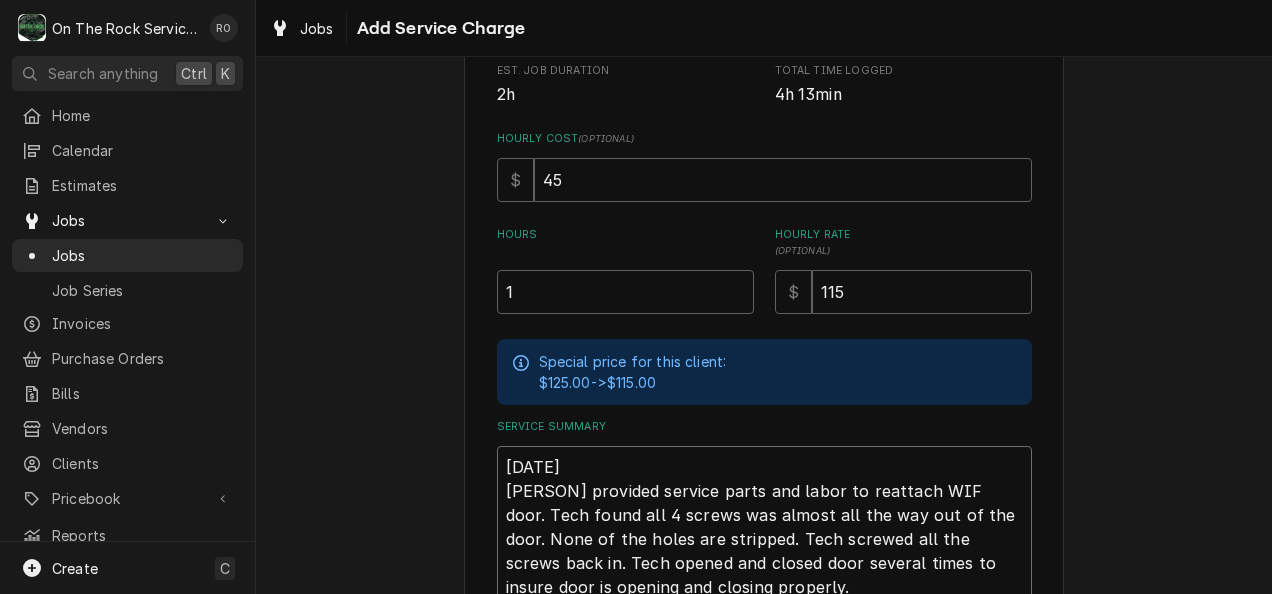 scroll, scrollTop: 556, scrollLeft: 0, axis: vertical 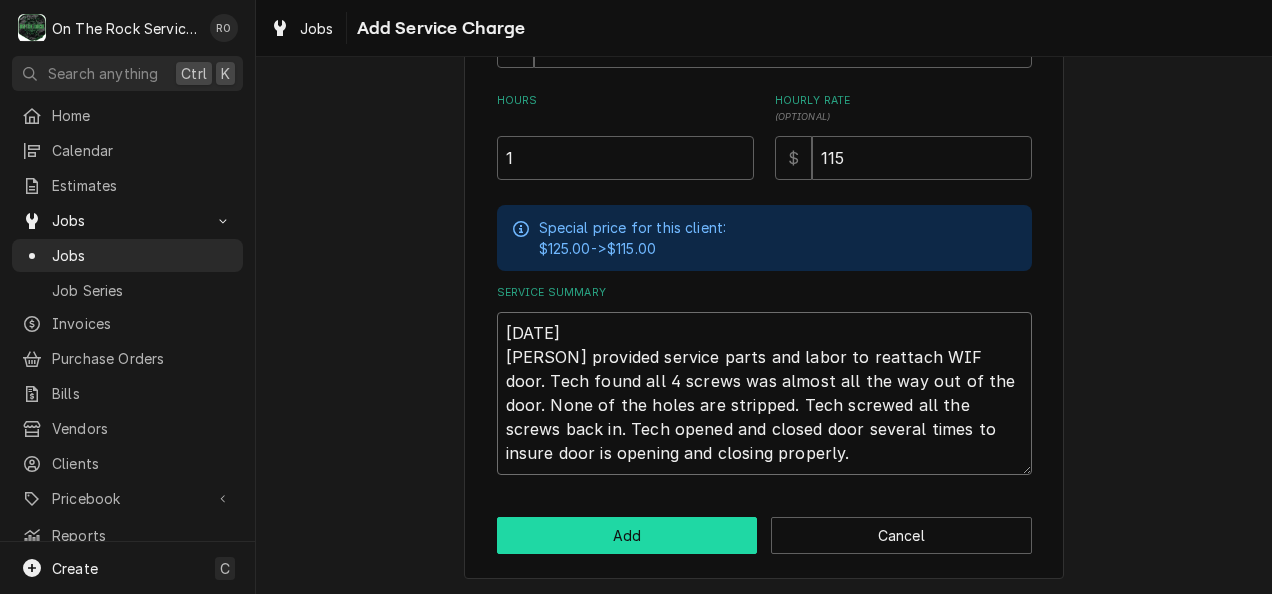 type on "8/6/2025
Ray provided service parts and labor to reattach WIF door. Tech found all 4 screws was almost all the way out of the door. None of the holes are stripped. Tech screwed all the screws back in. Tech opened and closed door several times to insure door is opening and closing properly." 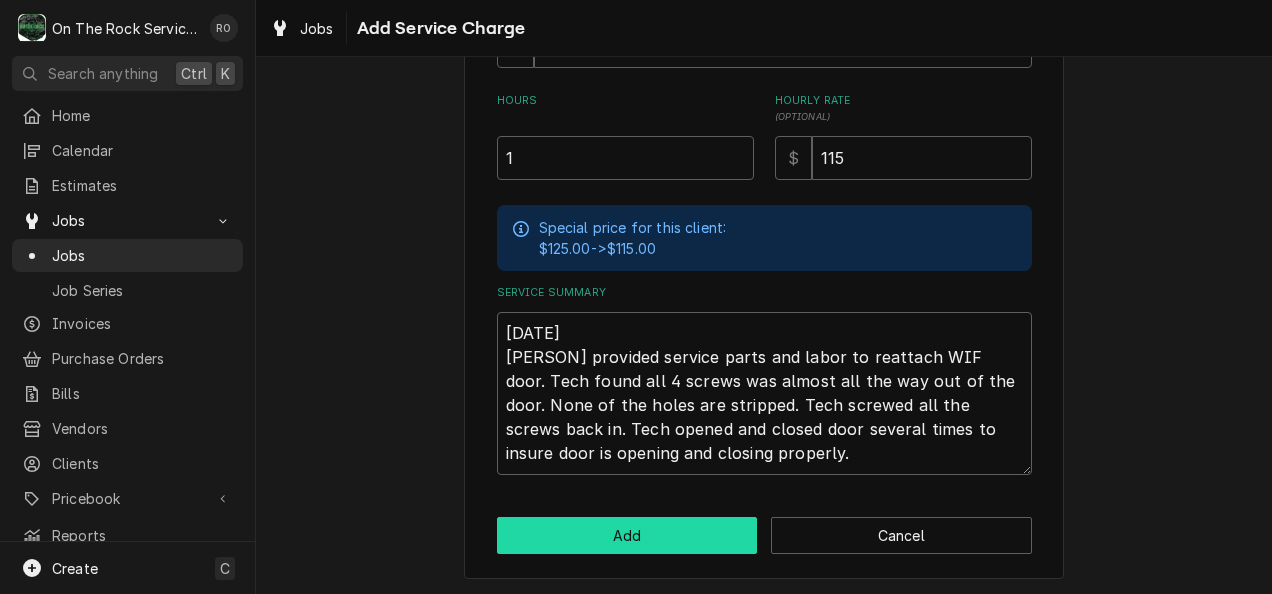 click on "Add" at bounding box center [627, 535] 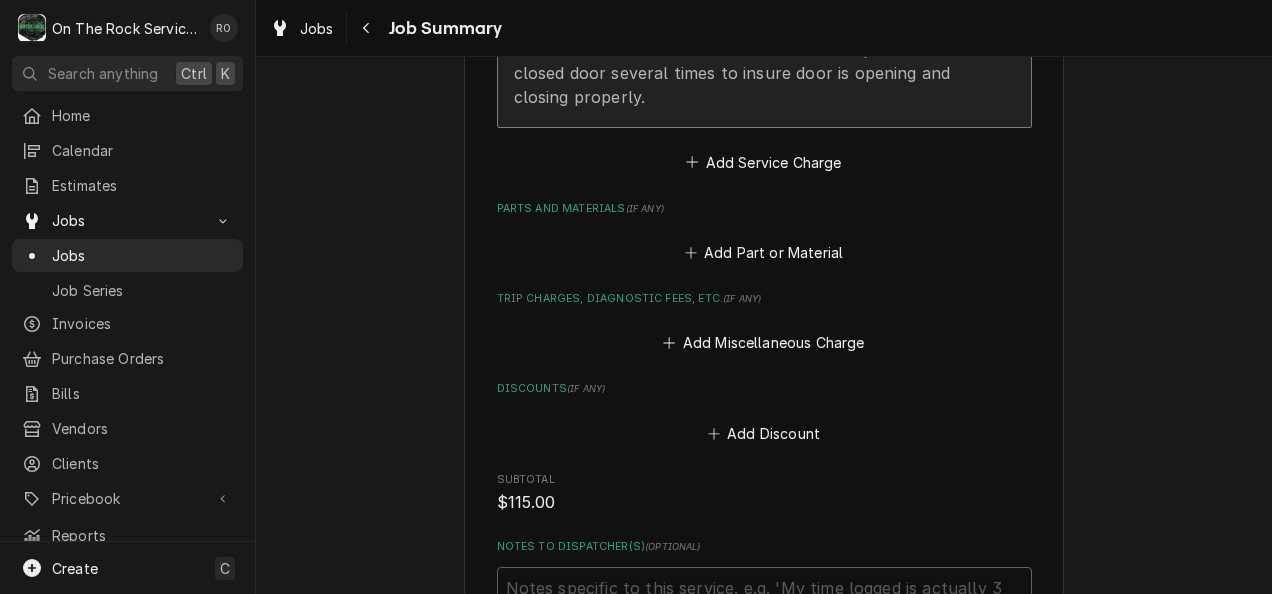 scroll, scrollTop: 867, scrollLeft: 0, axis: vertical 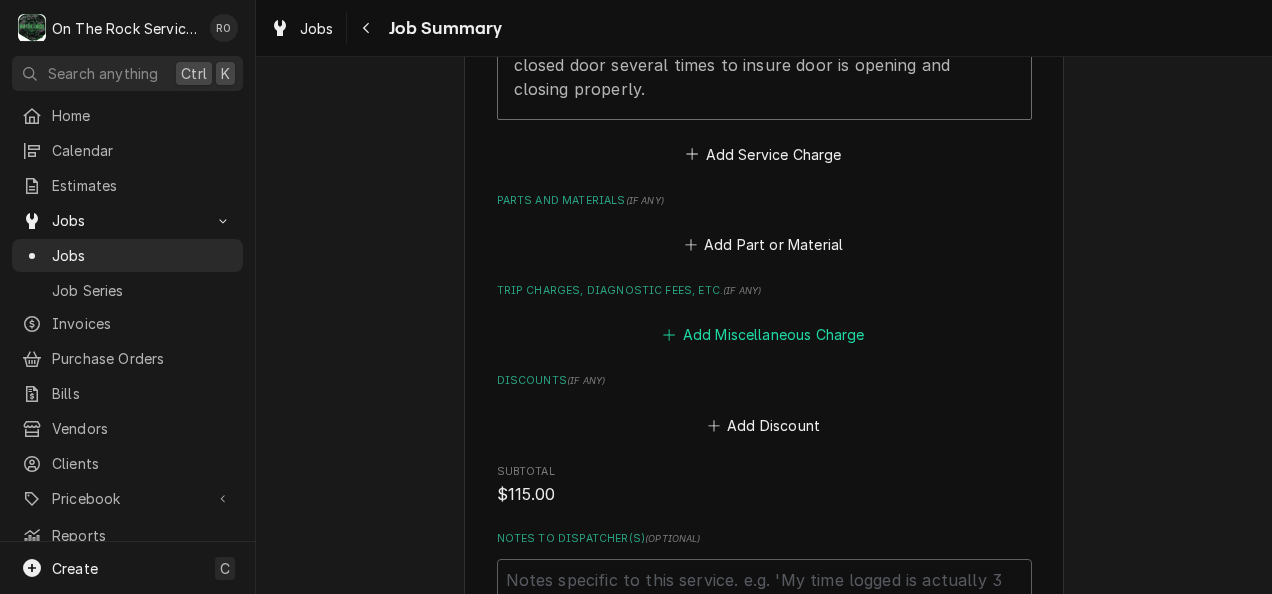 click on "Add Miscellaneous Charge" at bounding box center [764, 335] 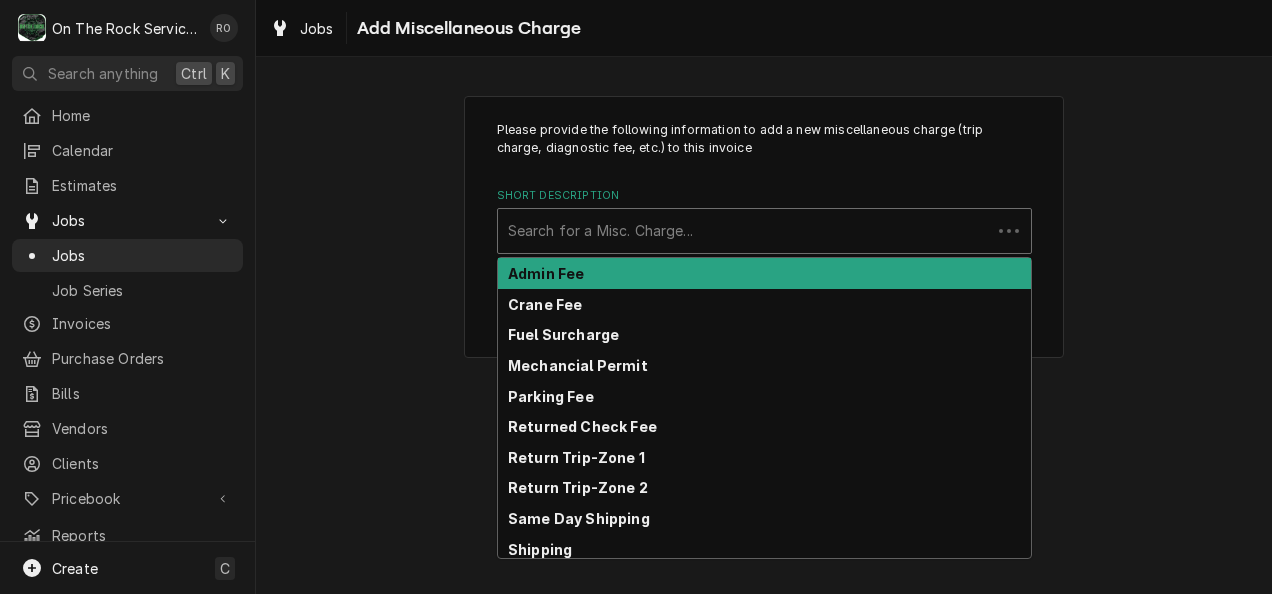 click at bounding box center [744, 231] 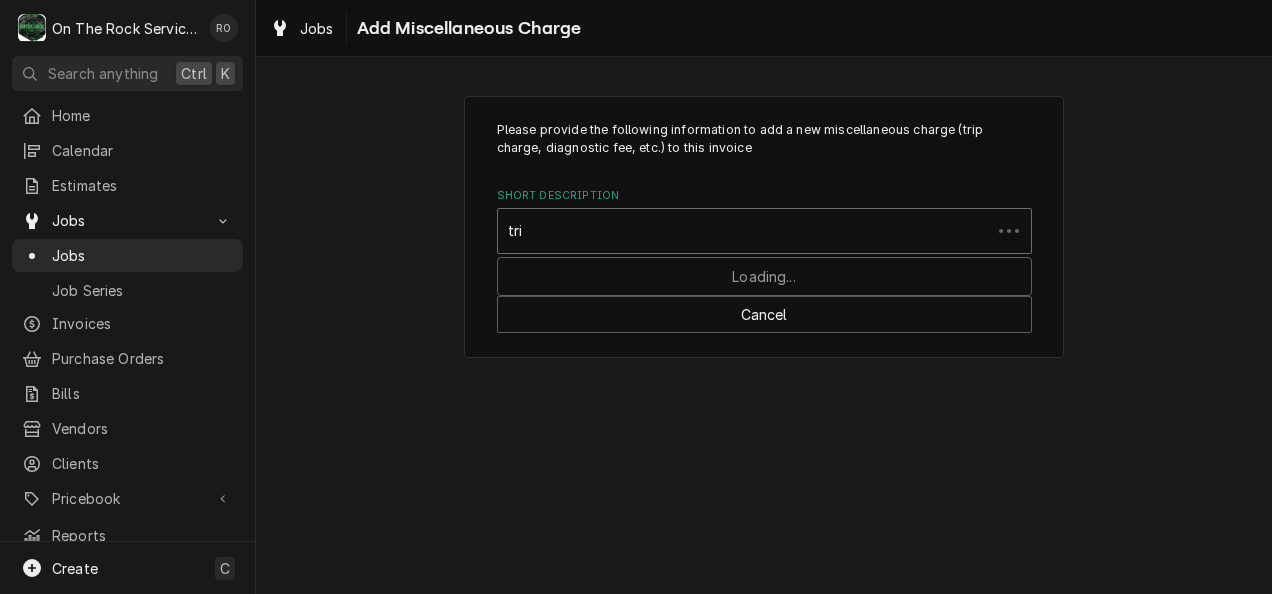 type on "trip" 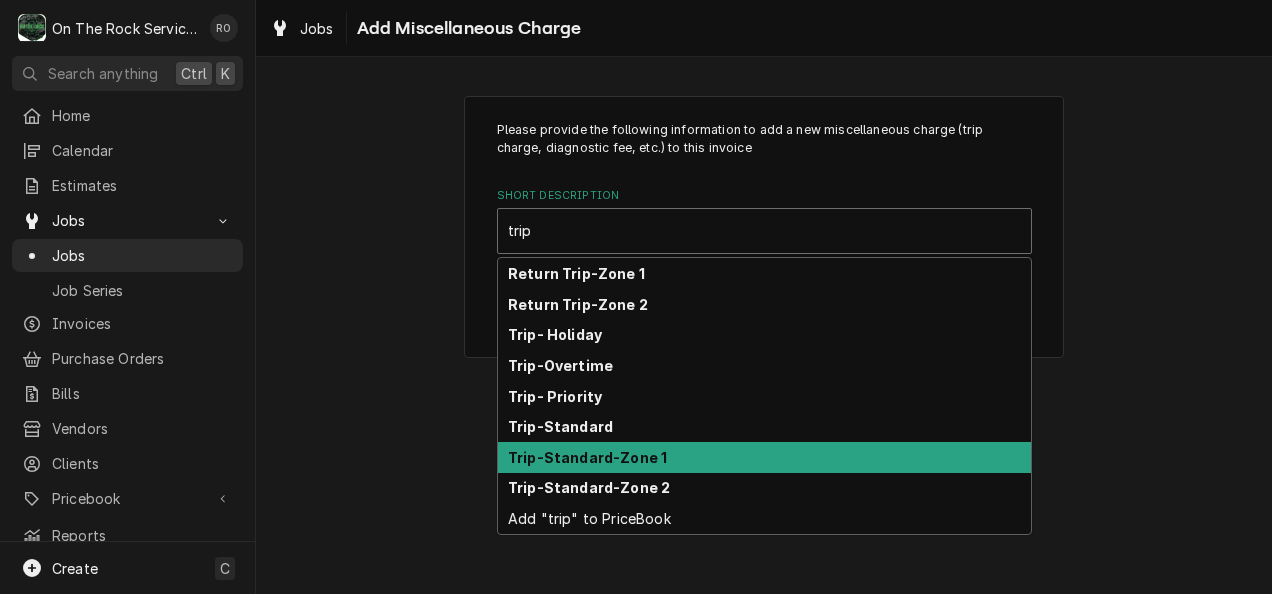 click on "Trip-Standard-Zone 1" at bounding box center (764, 457) 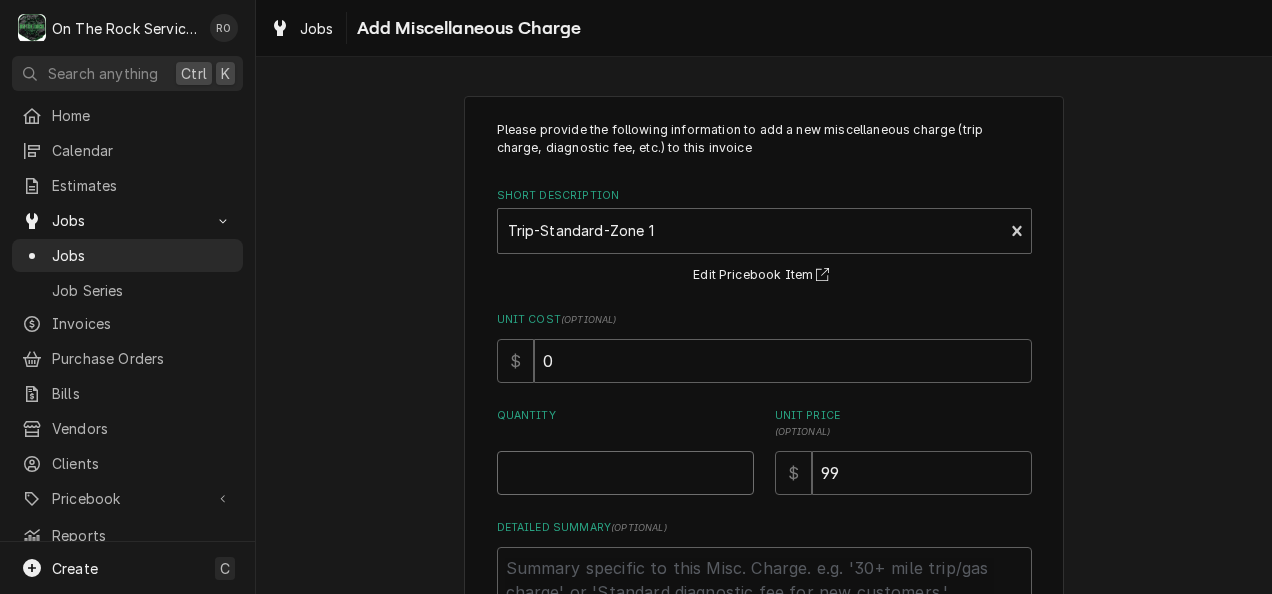 click on "Quantity" at bounding box center [625, 473] 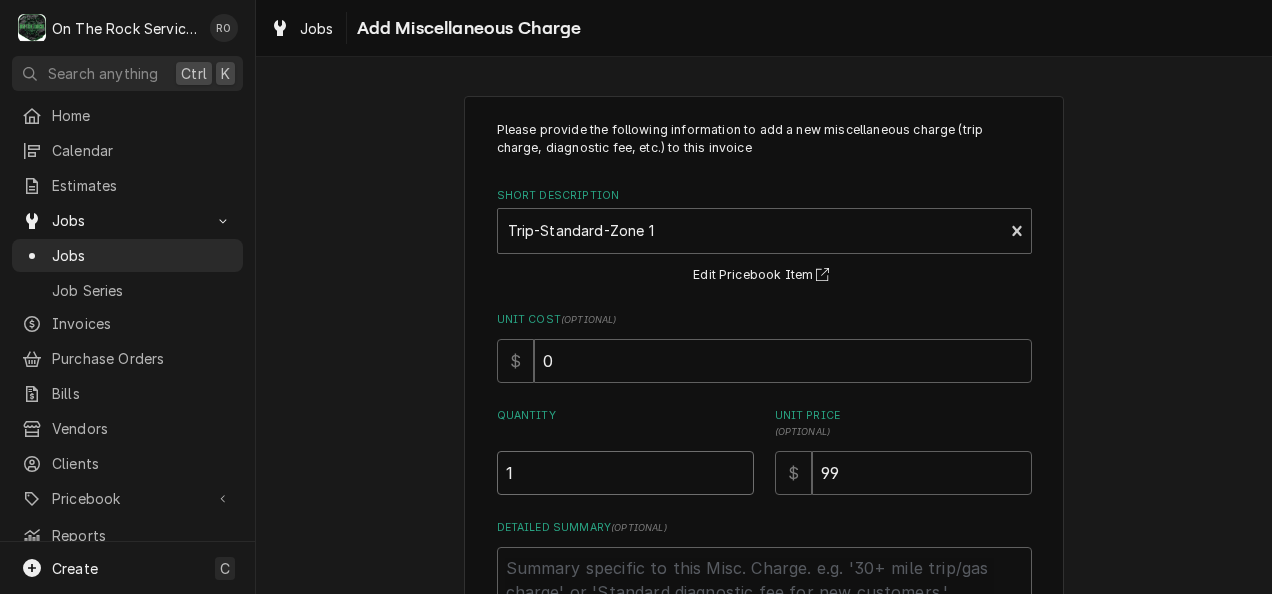 type on "1" 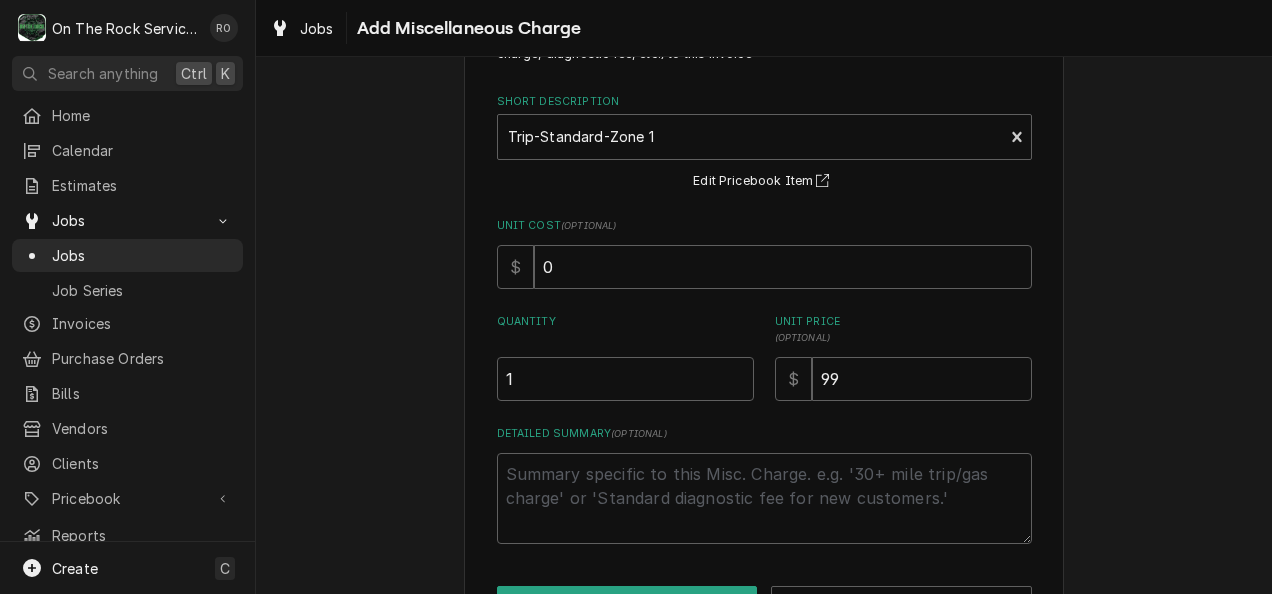 scroll, scrollTop: 98, scrollLeft: 0, axis: vertical 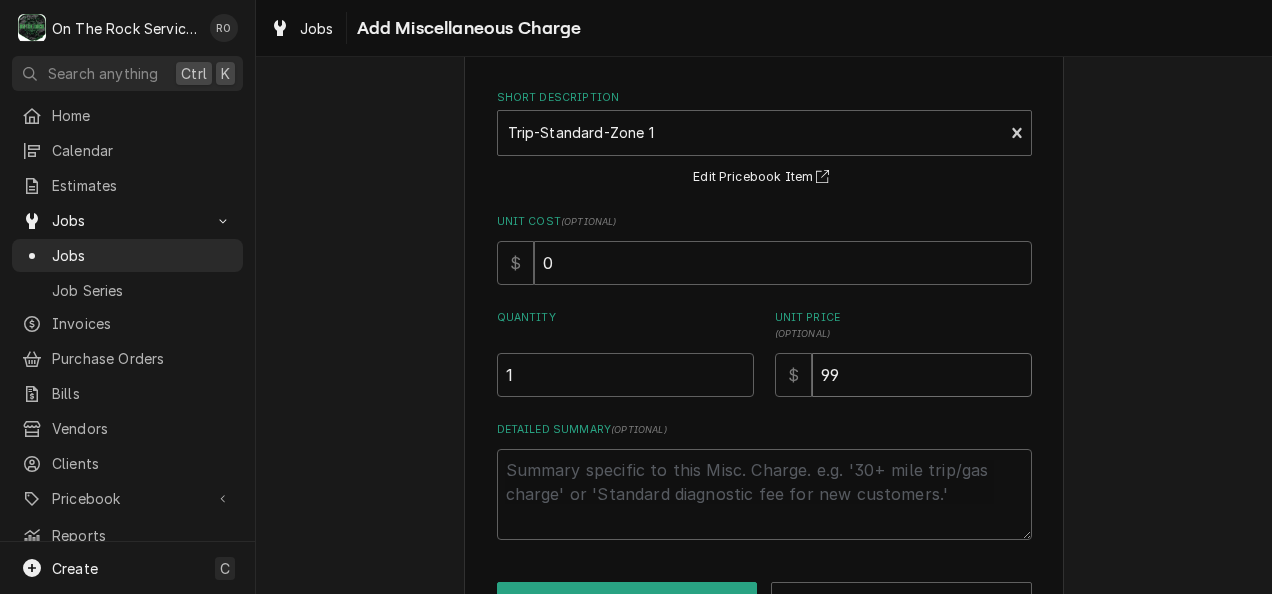 drag, startPoint x: 932, startPoint y: 388, endPoint x: 676, endPoint y: 367, distance: 256.8599 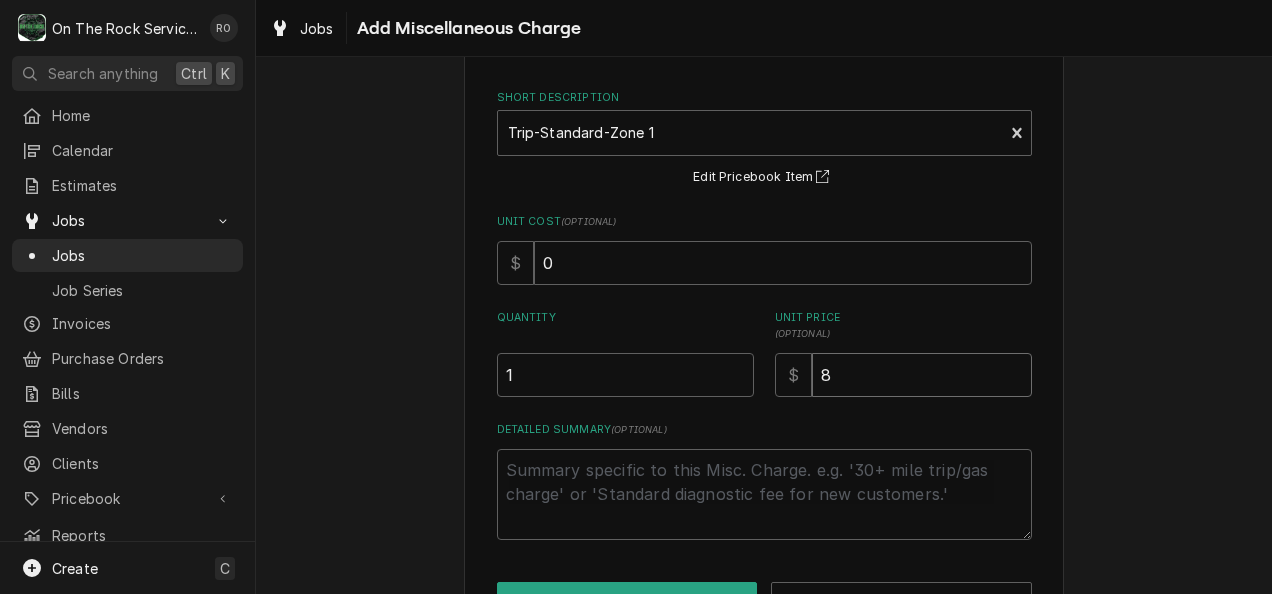 type on "x" 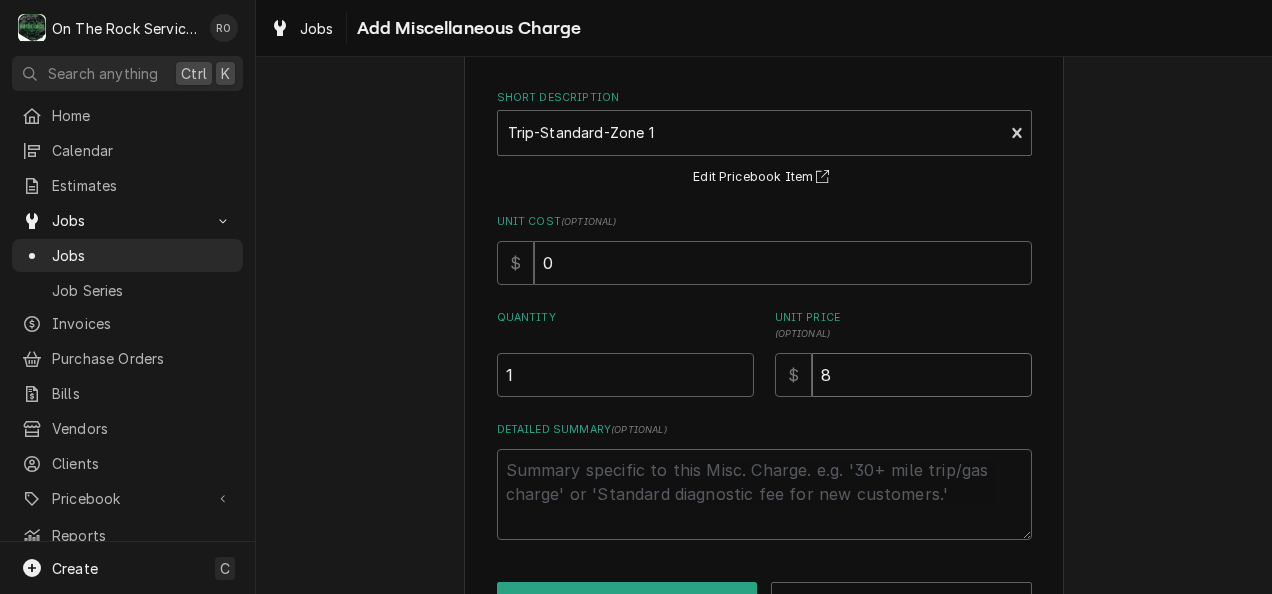 type on "86" 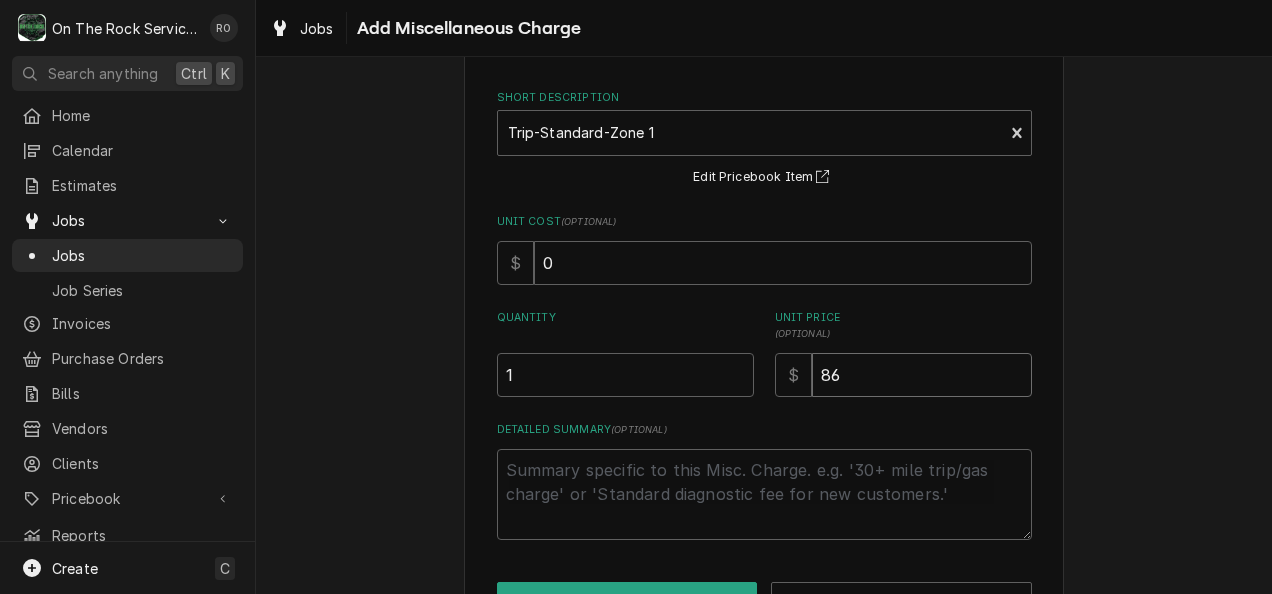 type on "x" 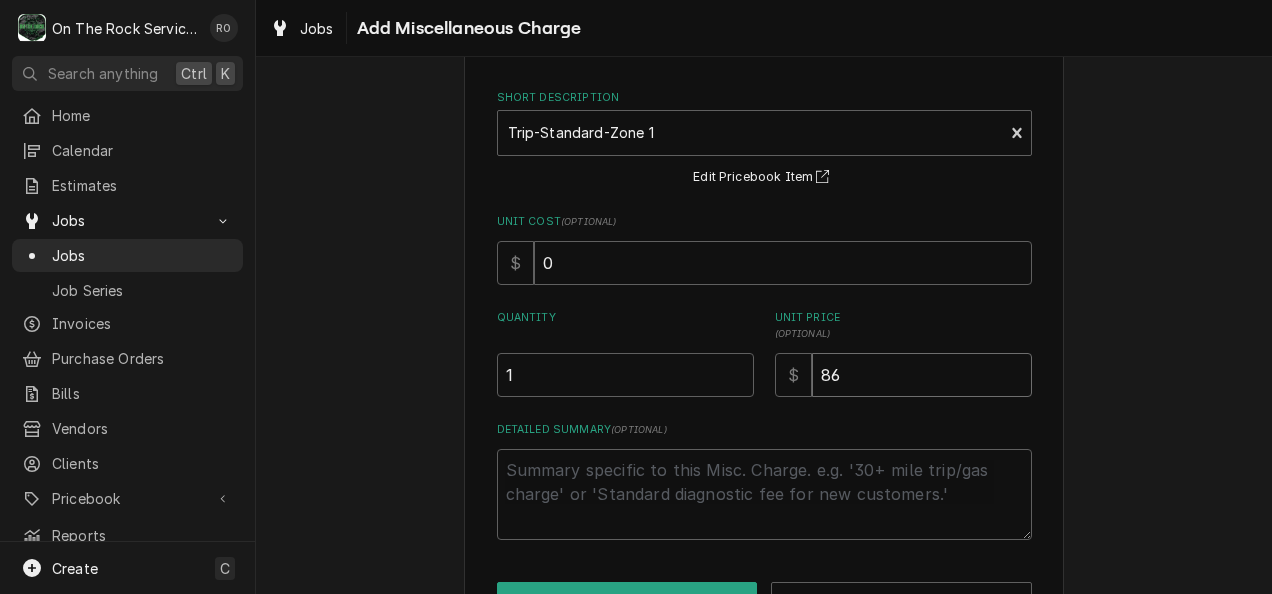 type on "86.2" 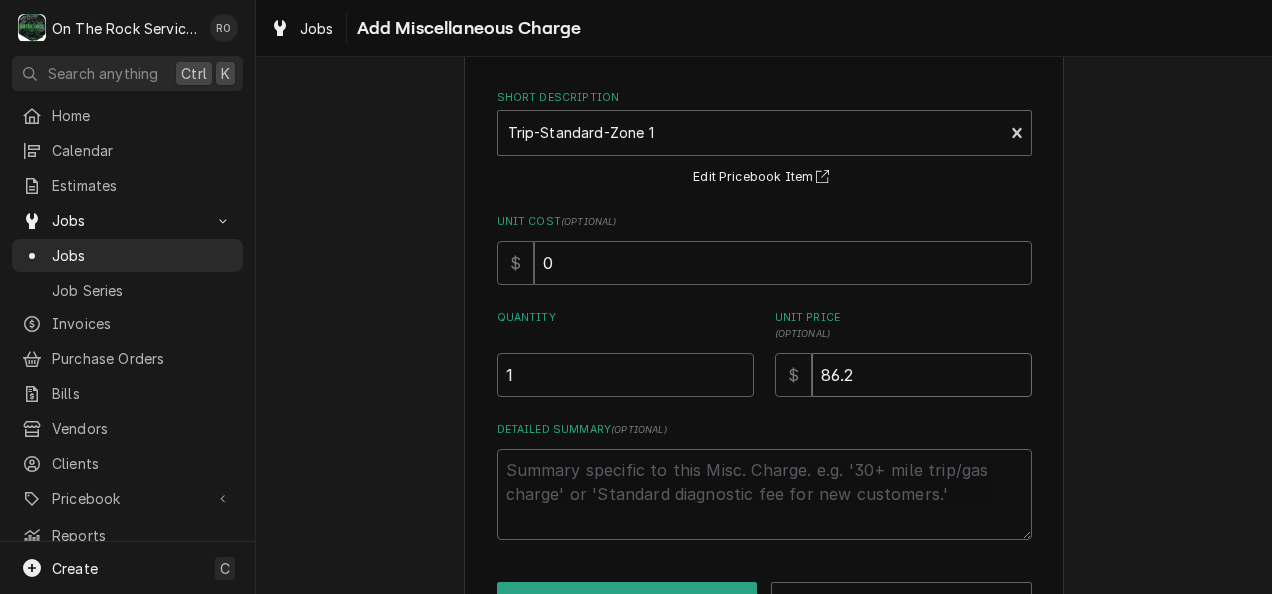 type on "x" 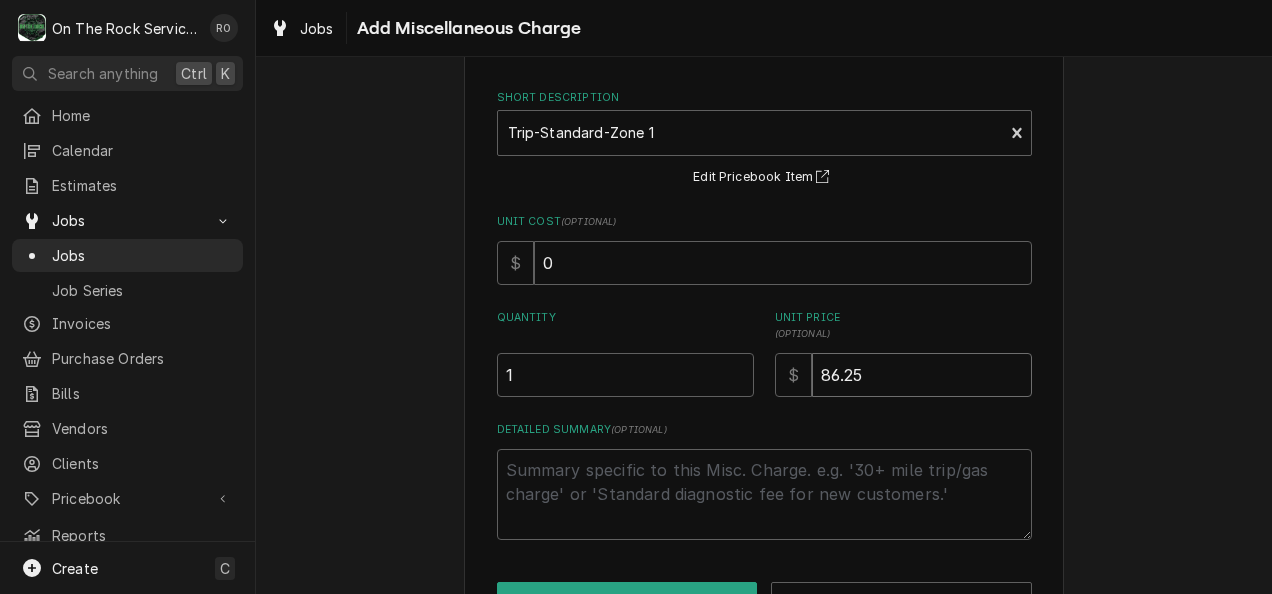 type on "86.25" 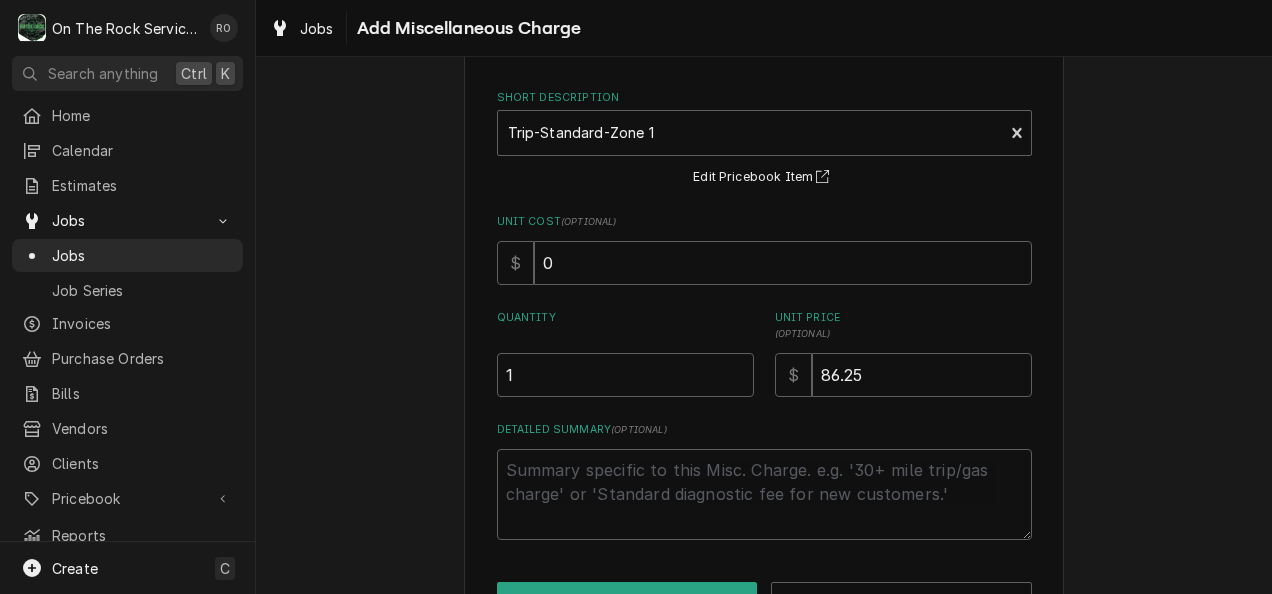 click on "Please provide the following information to add a new miscellaneous charge (trip charge, diagnostic fee, etc.) to this invoice Short Description Trip-Standard-Zone 1 Edit Pricebook Item    Unit Cost  ( optional ) $ 0 Quantity 1 Unit Price  ( optional ) $ 86.25 Detailed Summary  ( optional ) Add Cancel" at bounding box center [764, 321] 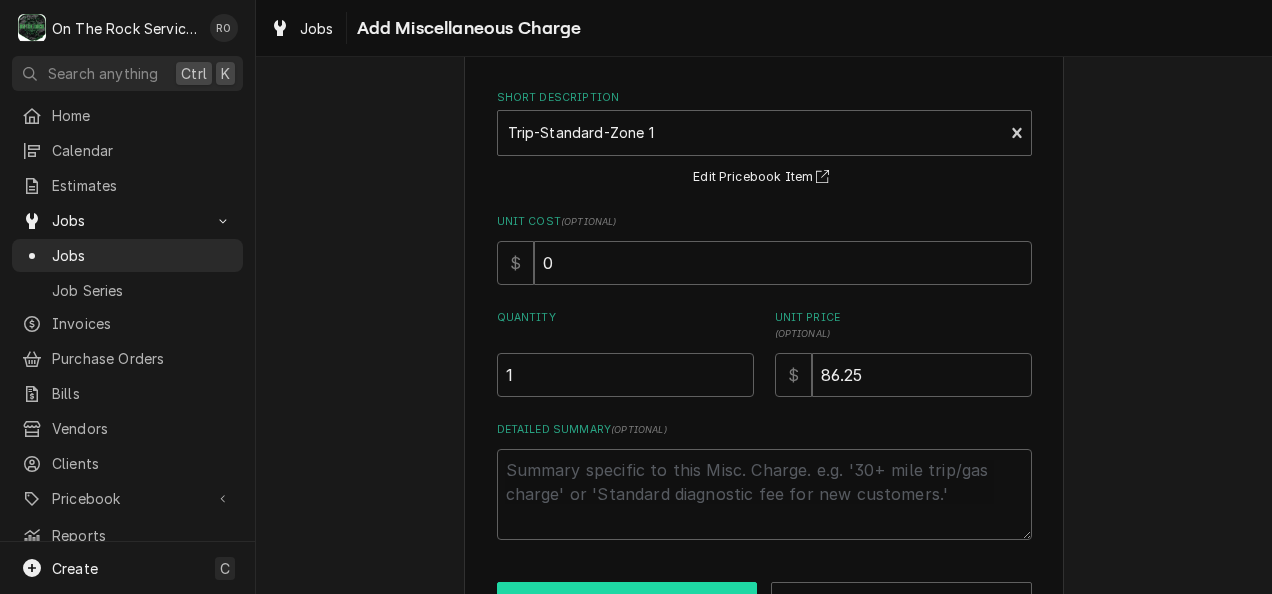 click on "Add" at bounding box center (627, 600) 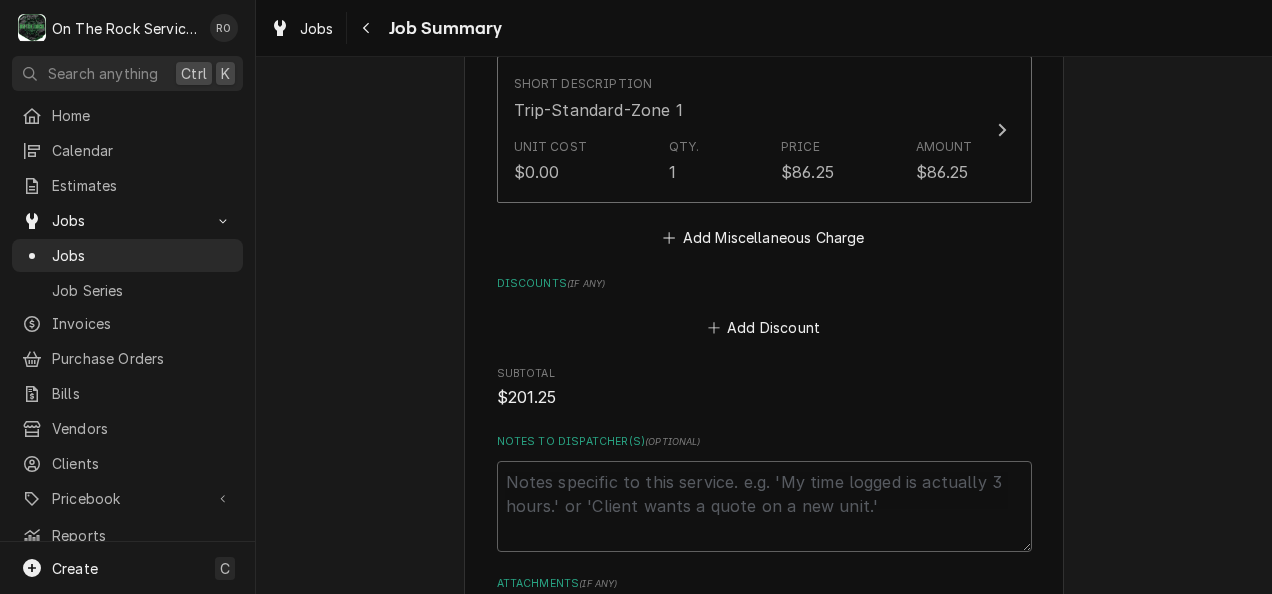 scroll, scrollTop: 1362, scrollLeft: 0, axis: vertical 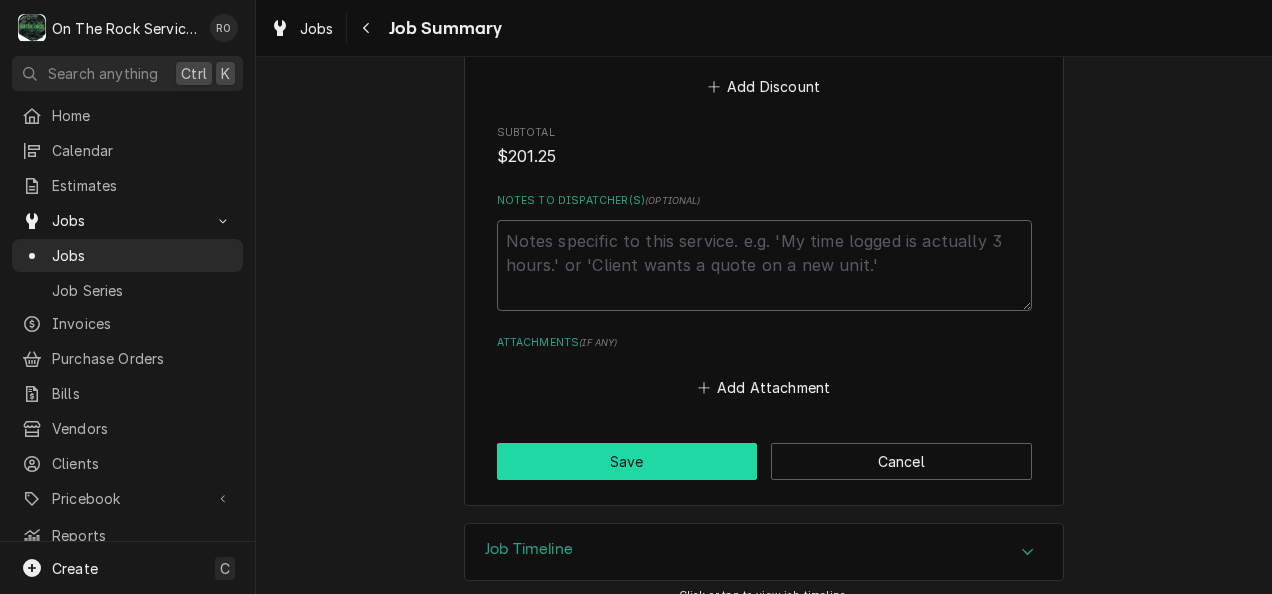 click on "Save" at bounding box center (627, 461) 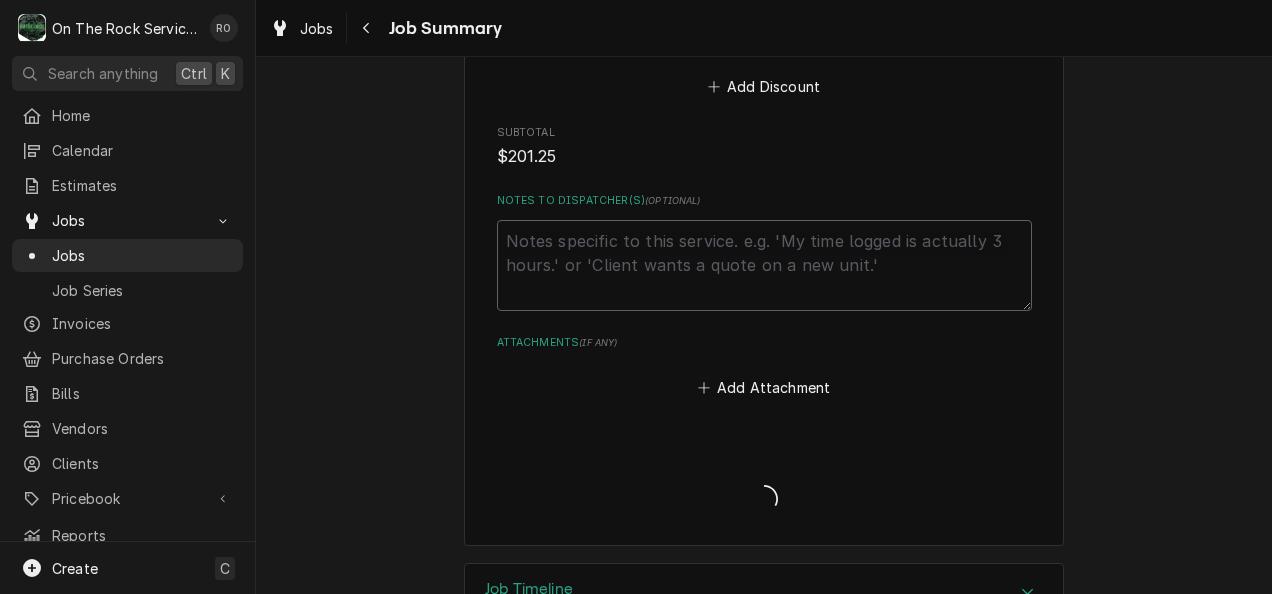 type on "x" 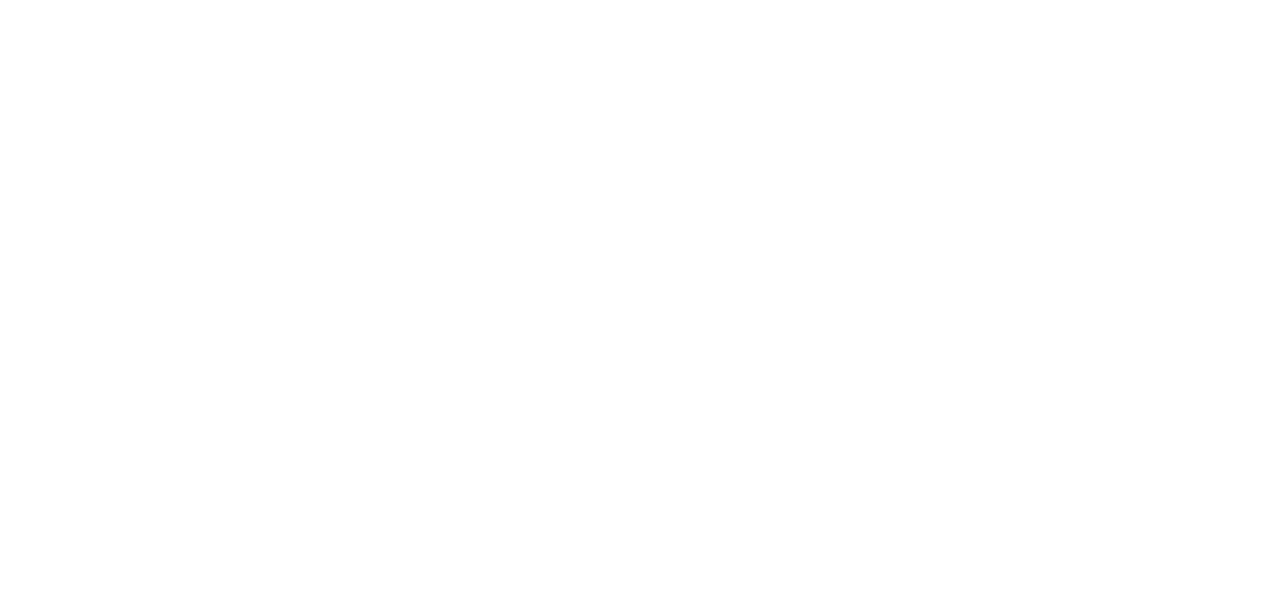 scroll, scrollTop: 0, scrollLeft: 0, axis: both 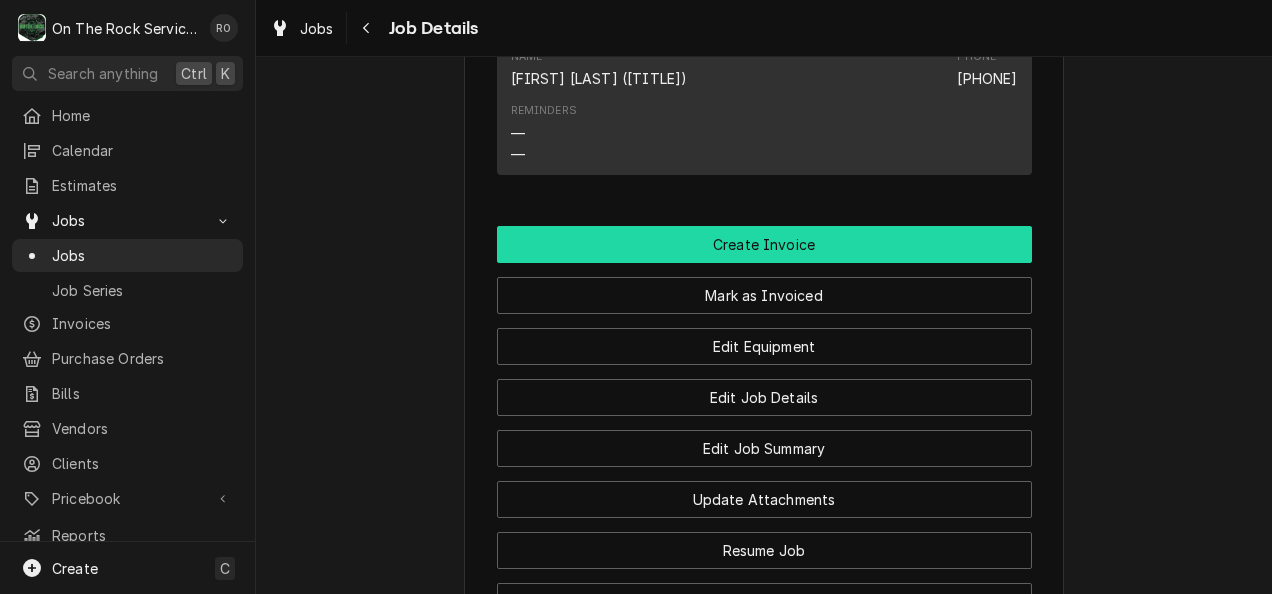 click on "Create Invoice" at bounding box center [764, 244] 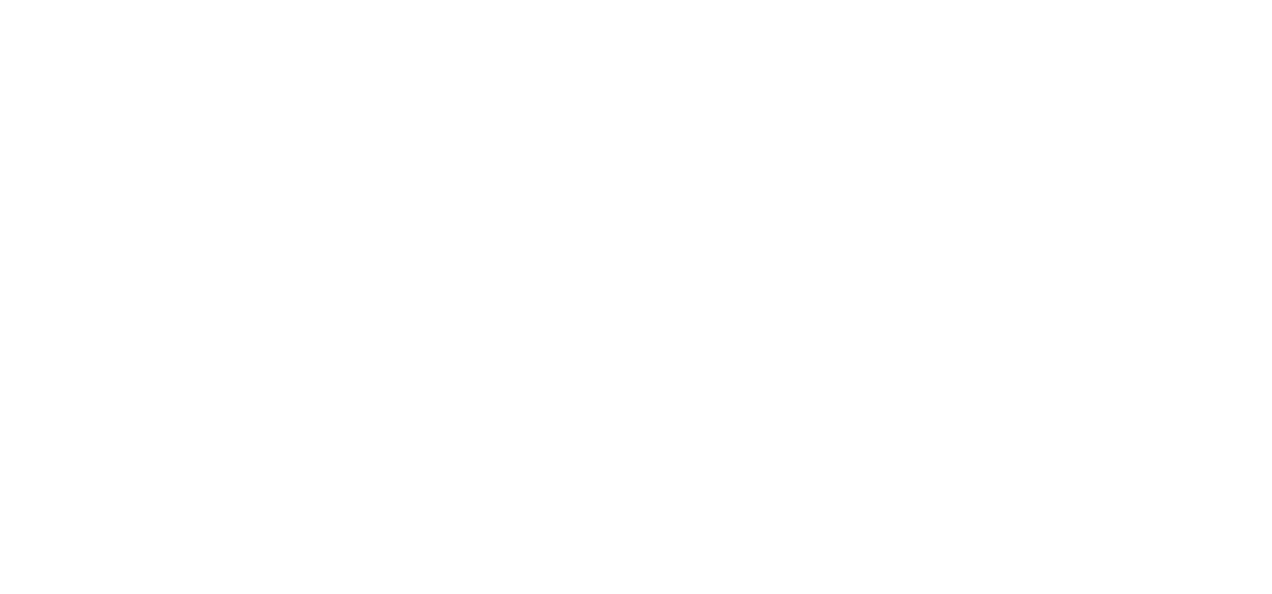 scroll, scrollTop: 0, scrollLeft: 0, axis: both 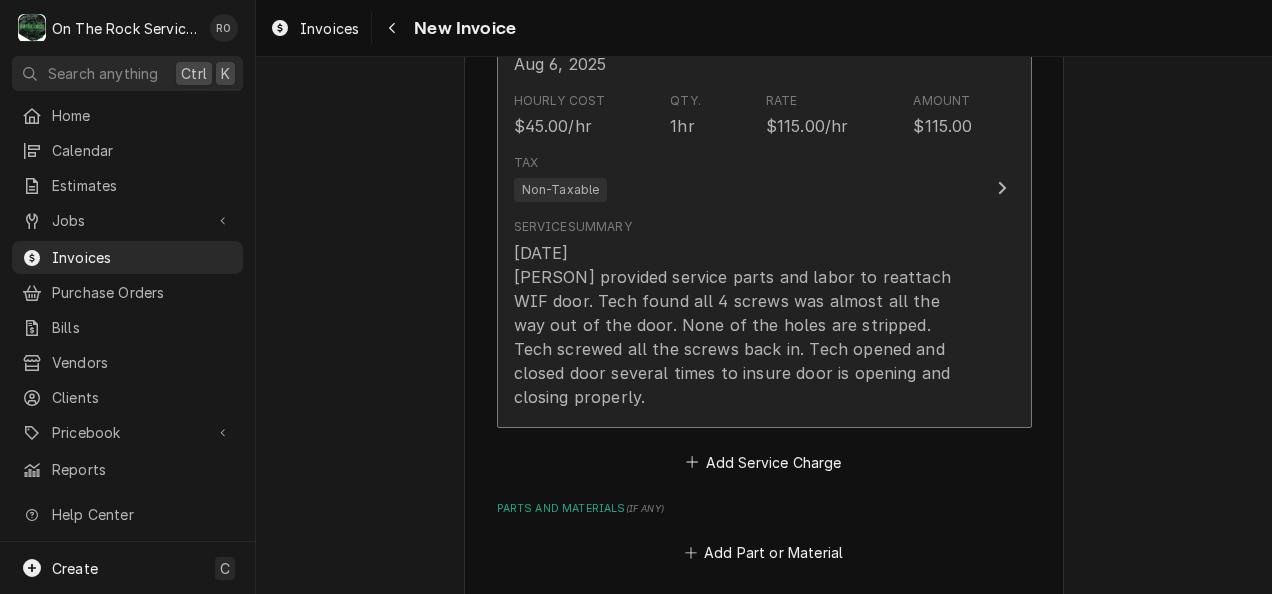 drag, startPoint x: 958, startPoint y: 380, endPoint x: 1113, endPoint y: 309, distance: 170.48753 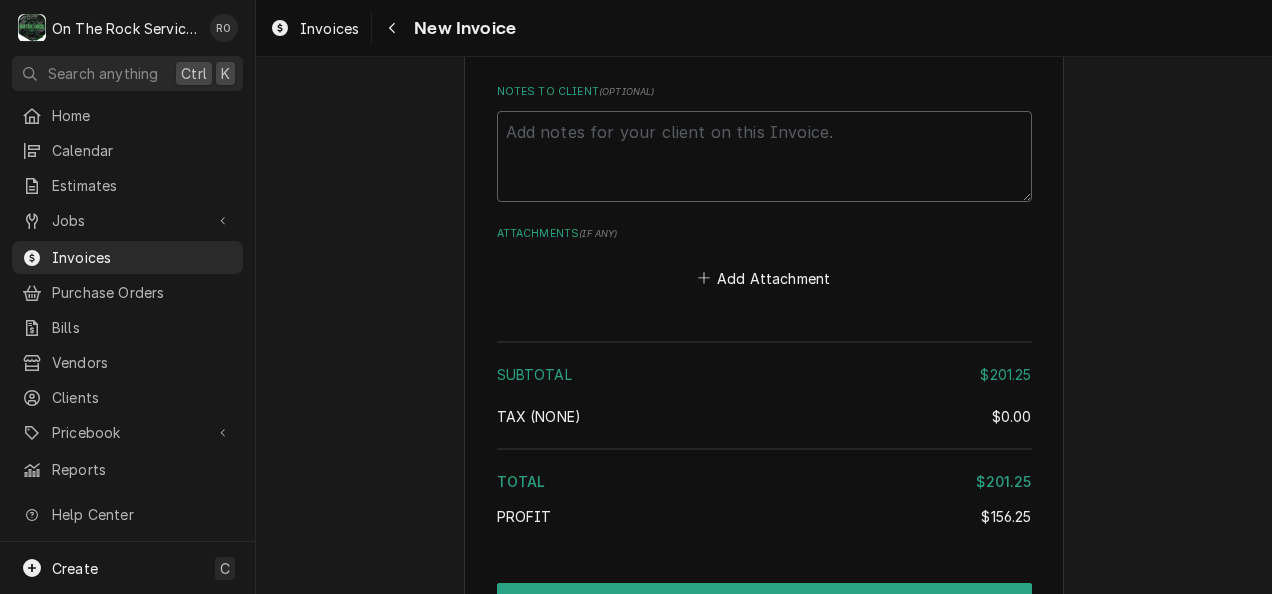 scroll, scrollTop: 3052, scrollLeft: 0, axis: vertical 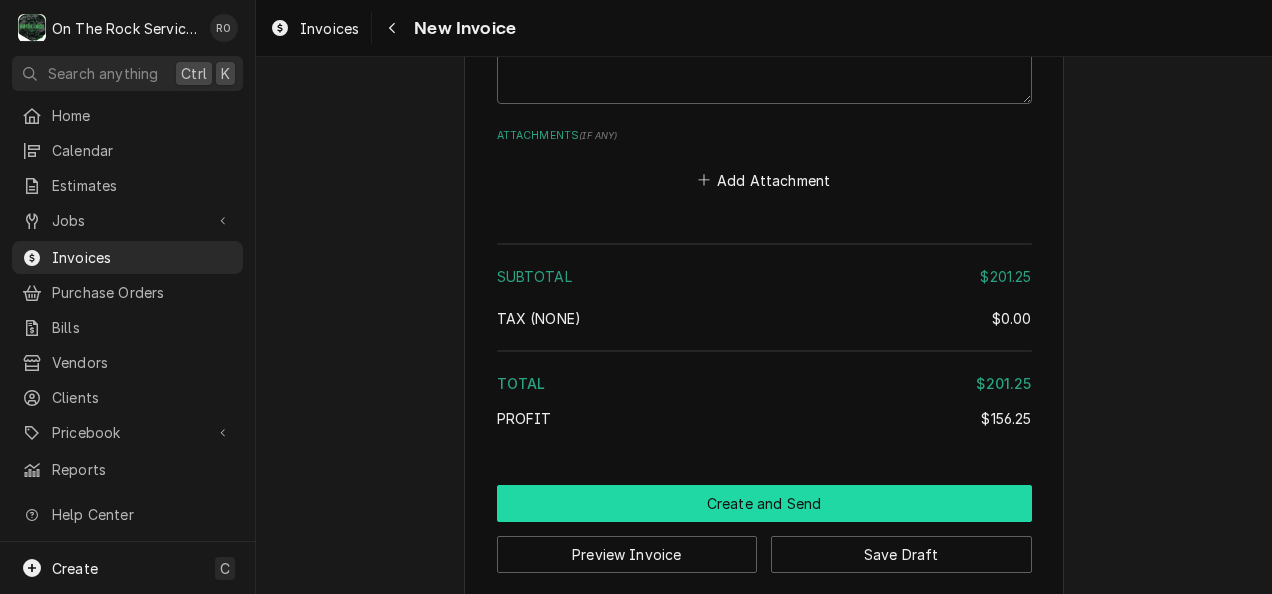 click on "Create and Send" at bounding box center [764, 503] 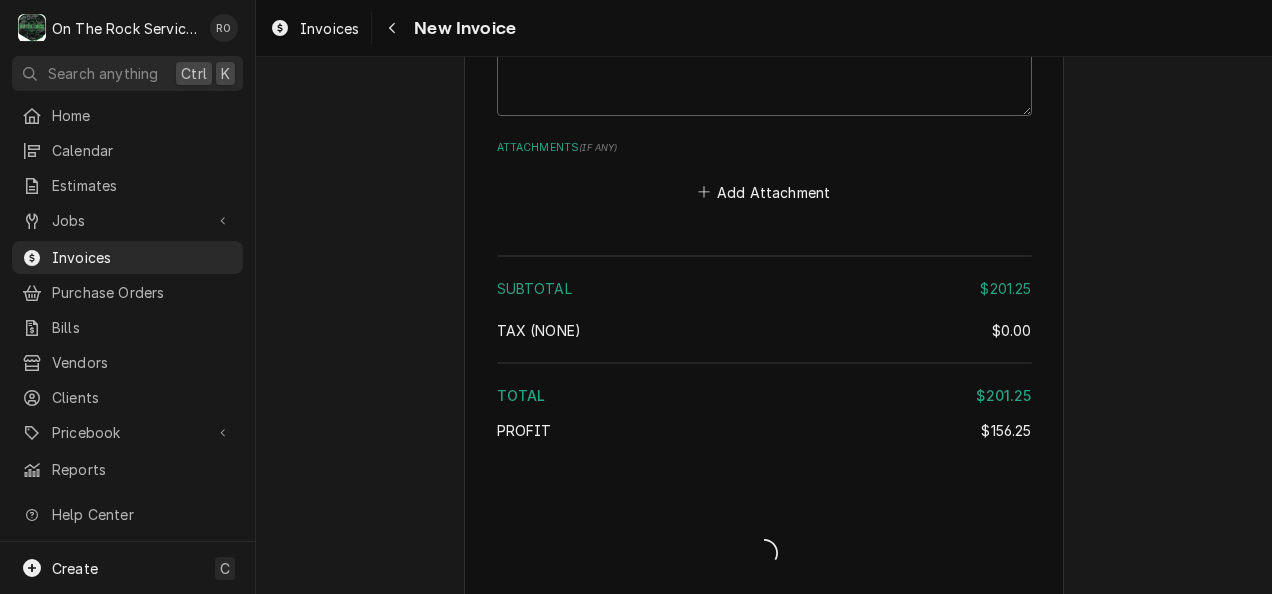 type on "x" 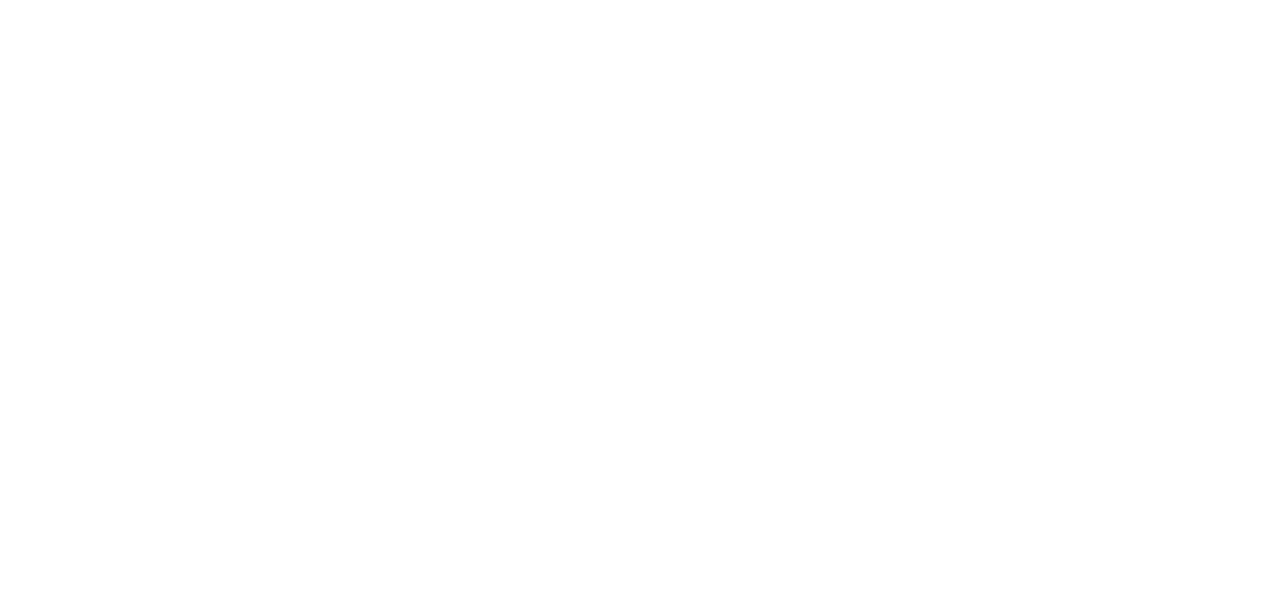 scroll, scrollTop: 0, scrollLeft: 0, axis: both 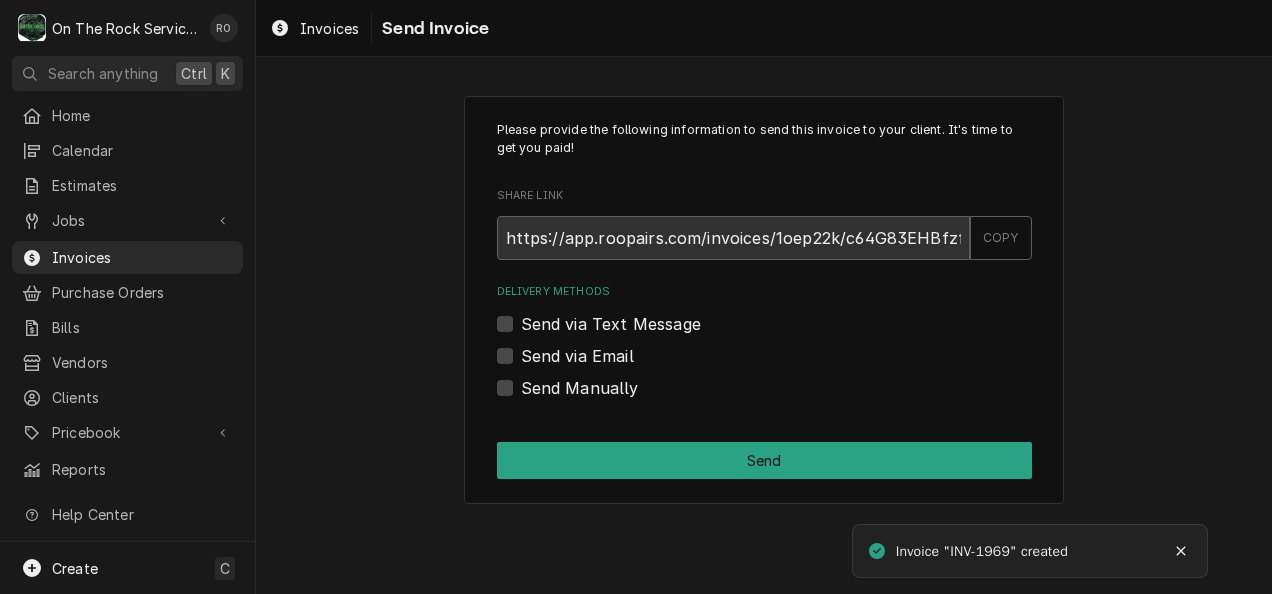click on "Send Manually" at bounding box center [580, 388] 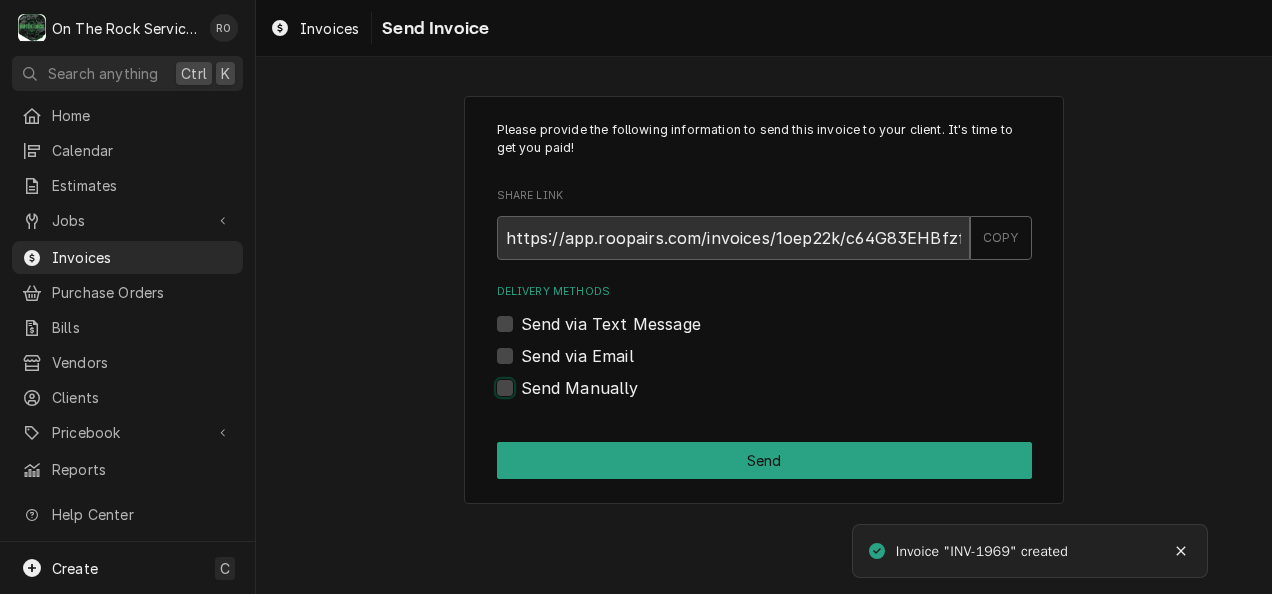 click on "Send Manually" at bounding box center [788, 398] 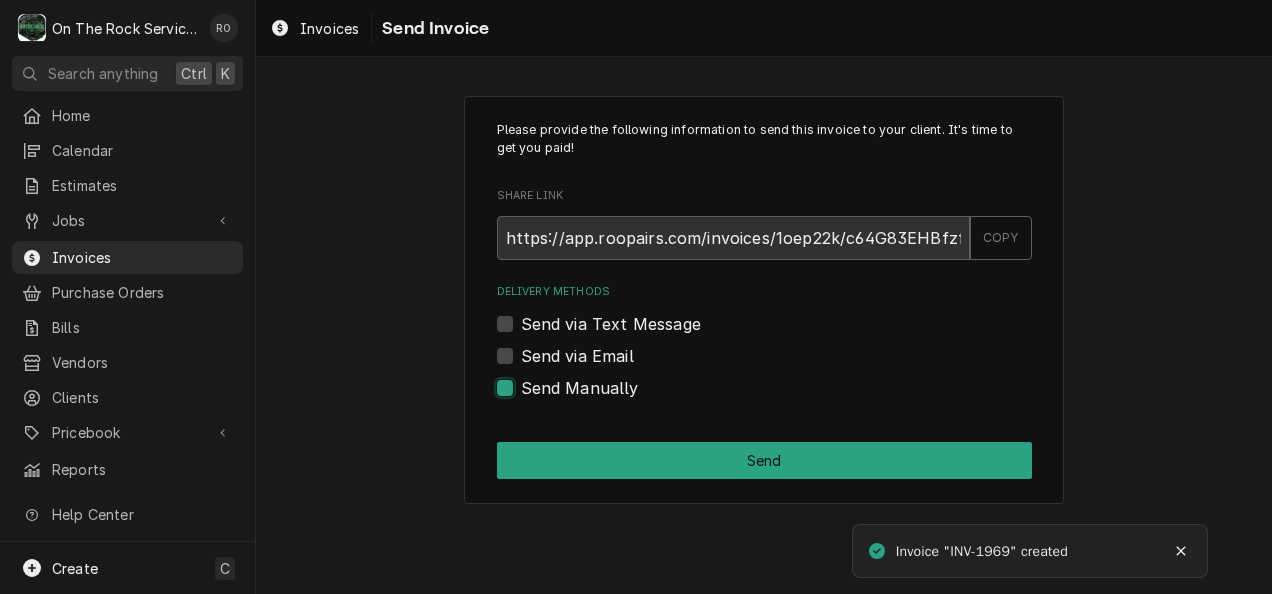 checkbox on "true" 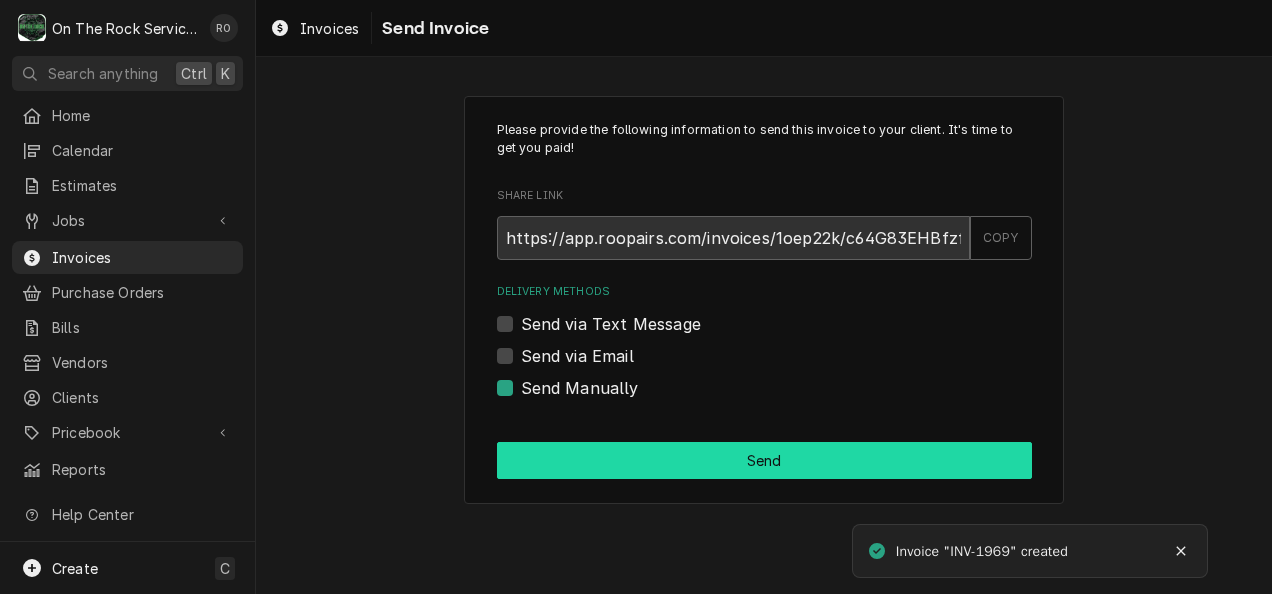 click on "Send" at bounding box center (764, 460) 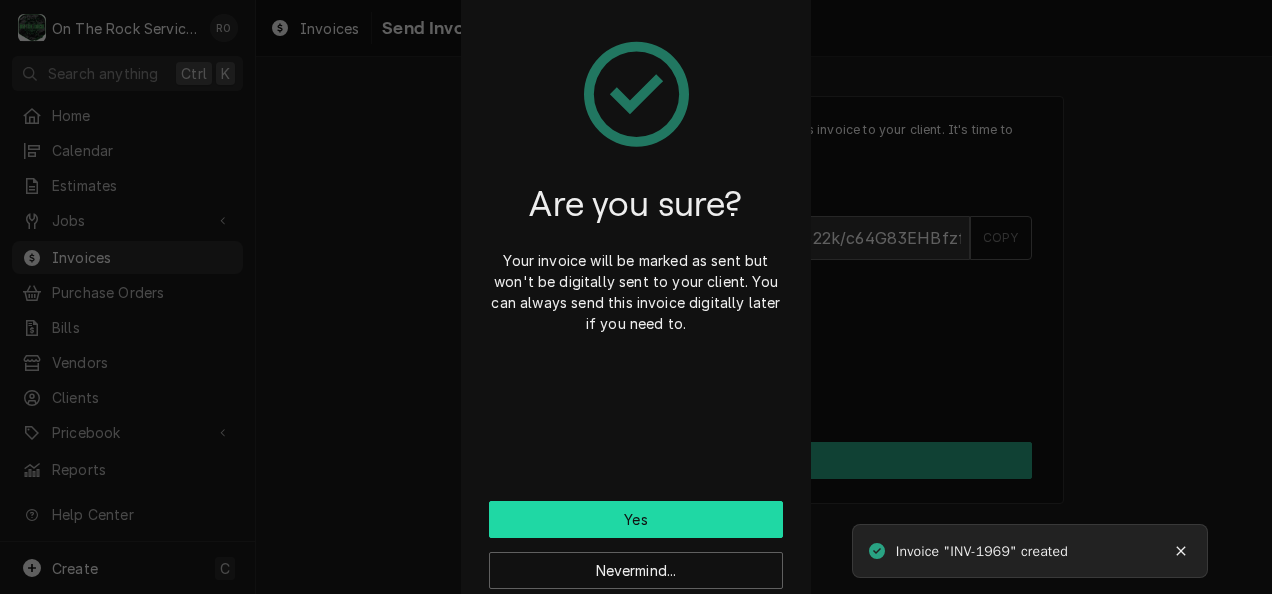 click on "Yes" at bounding box center [636, 519] 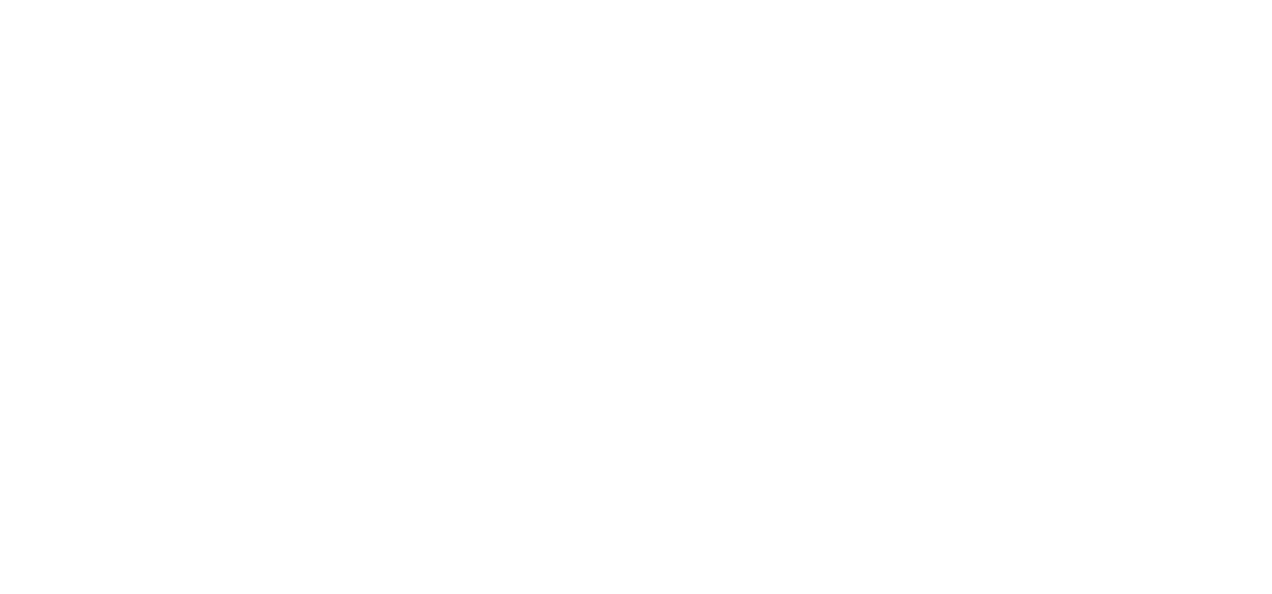 scroll, scrollTop: 0, scrollLeft: 0, axis: both 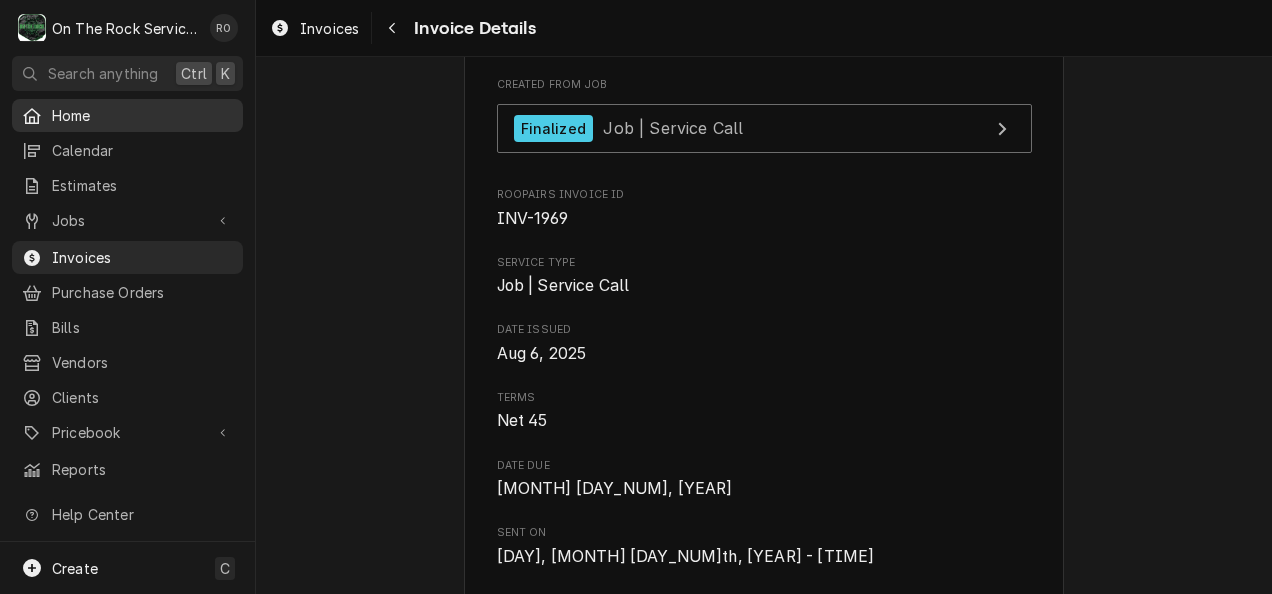 click on "Home" at bounding box center [142, 115] 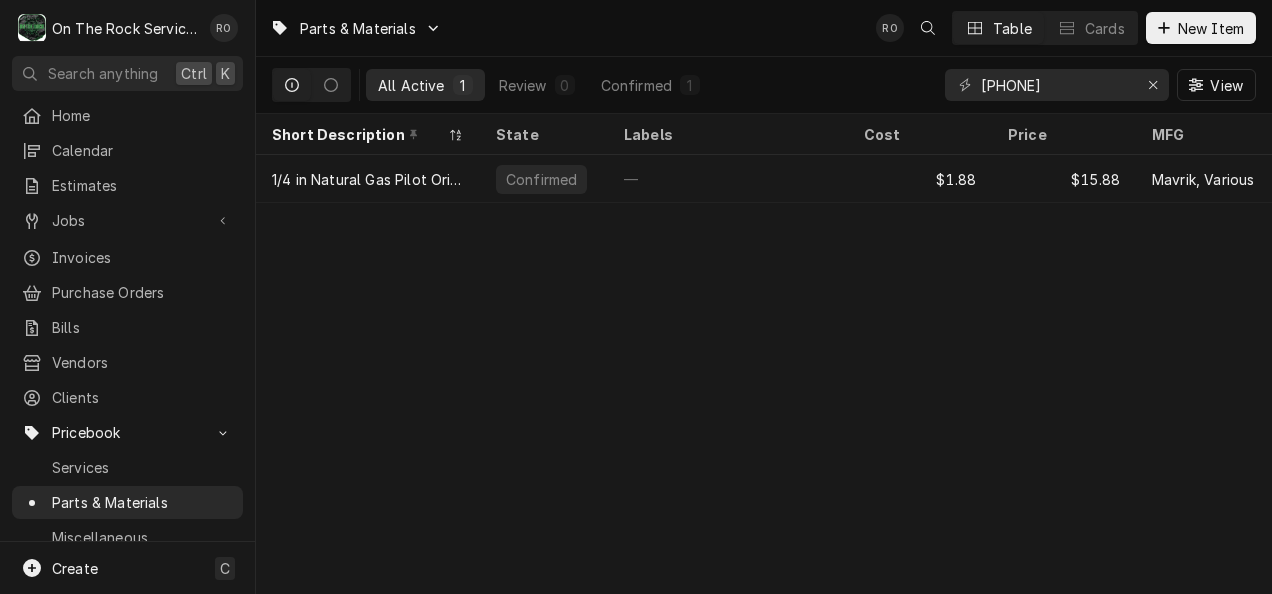 scroll, scrollTop: 0, scrollLeft: 0, axis: both 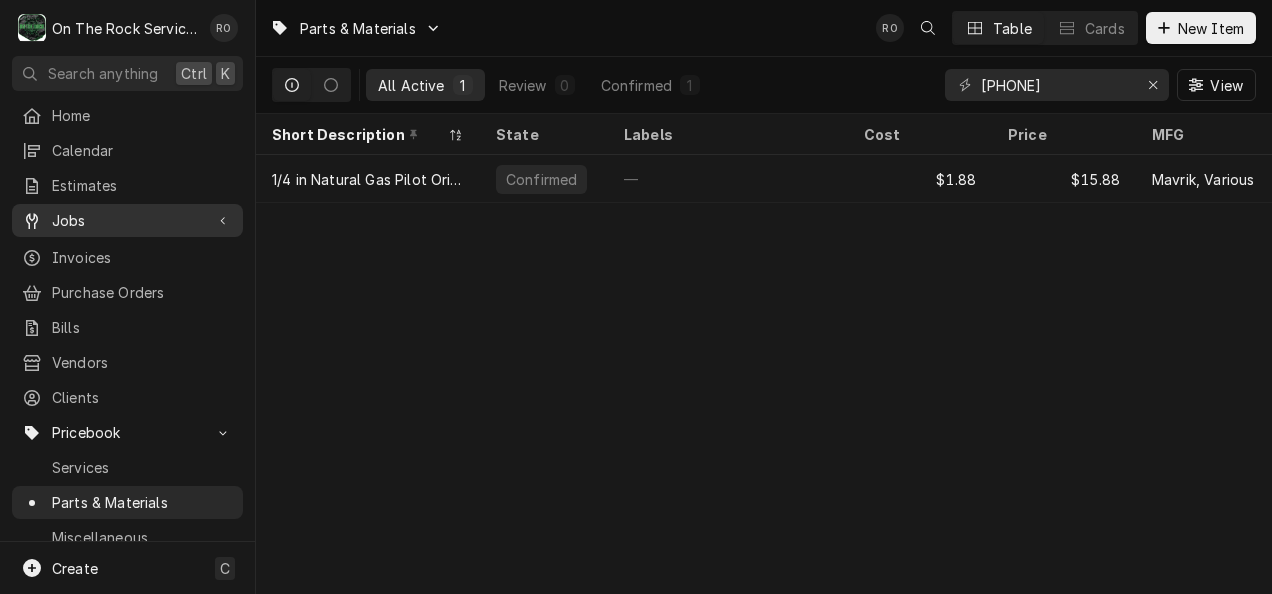 click on "Jobs" at bounding box center (112, 220) 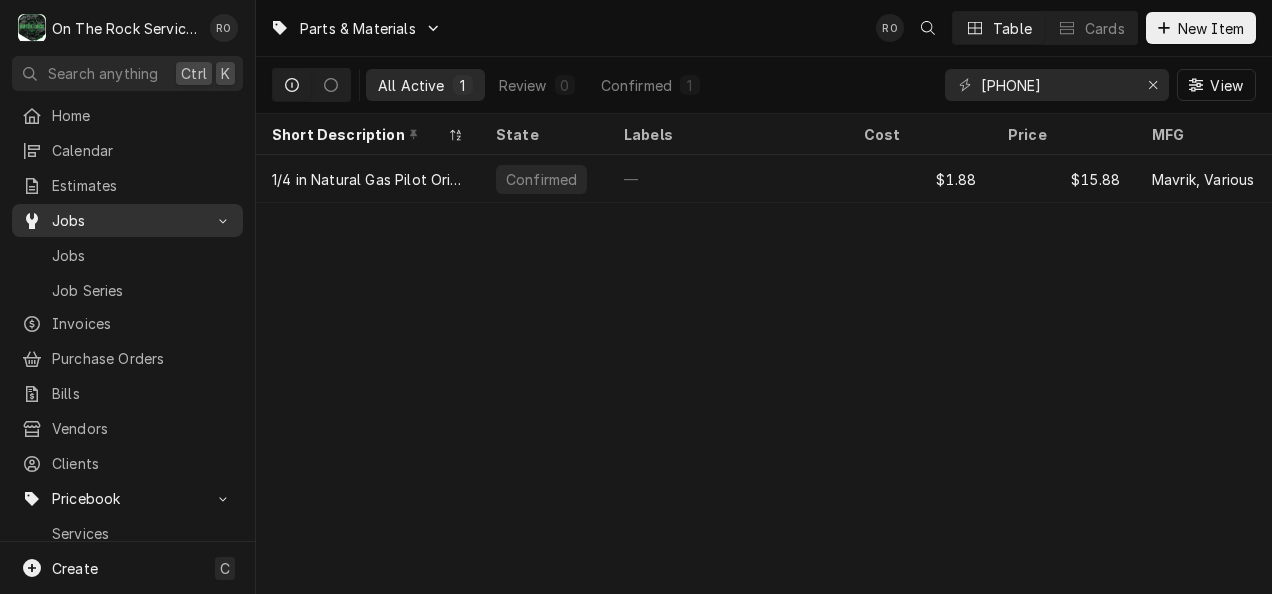 click on "Jobs" at bounding box center [127, 220] 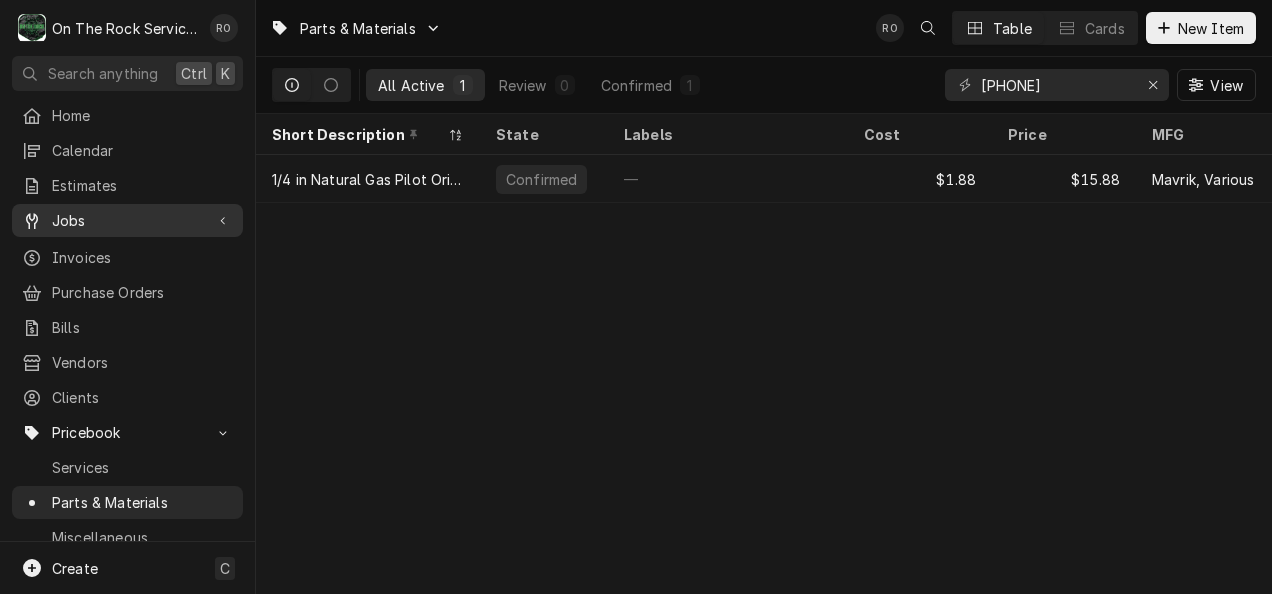 click on "Jobs" at bounding box center (127, 220) 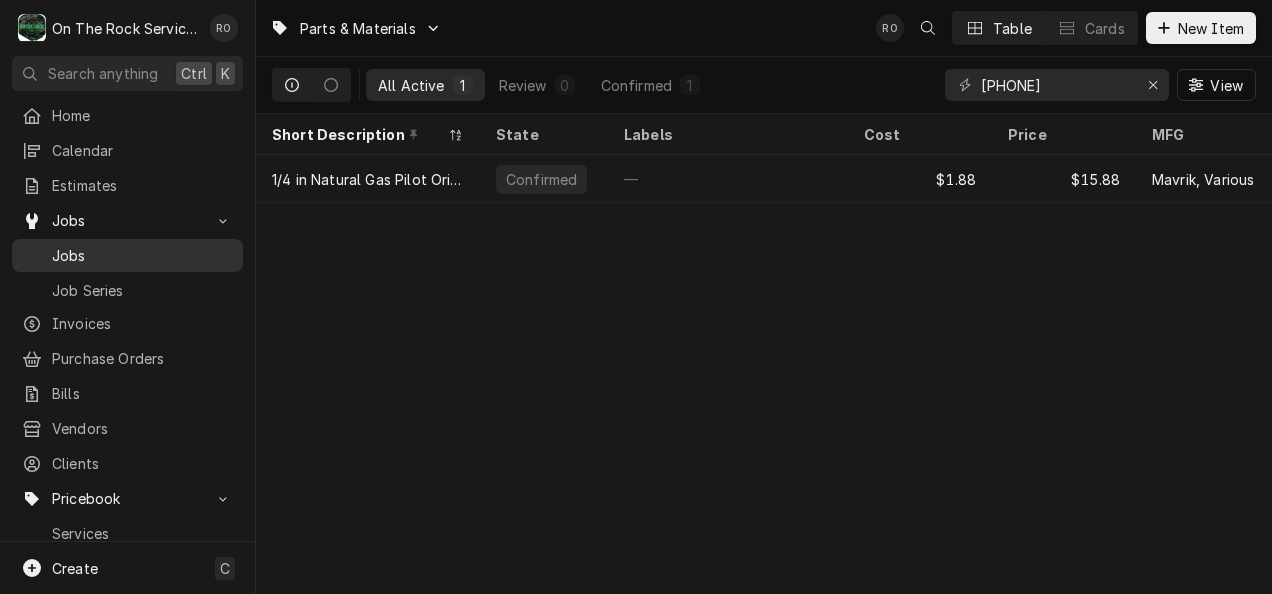 click on "Jobs" at bounding box center [142, 255] 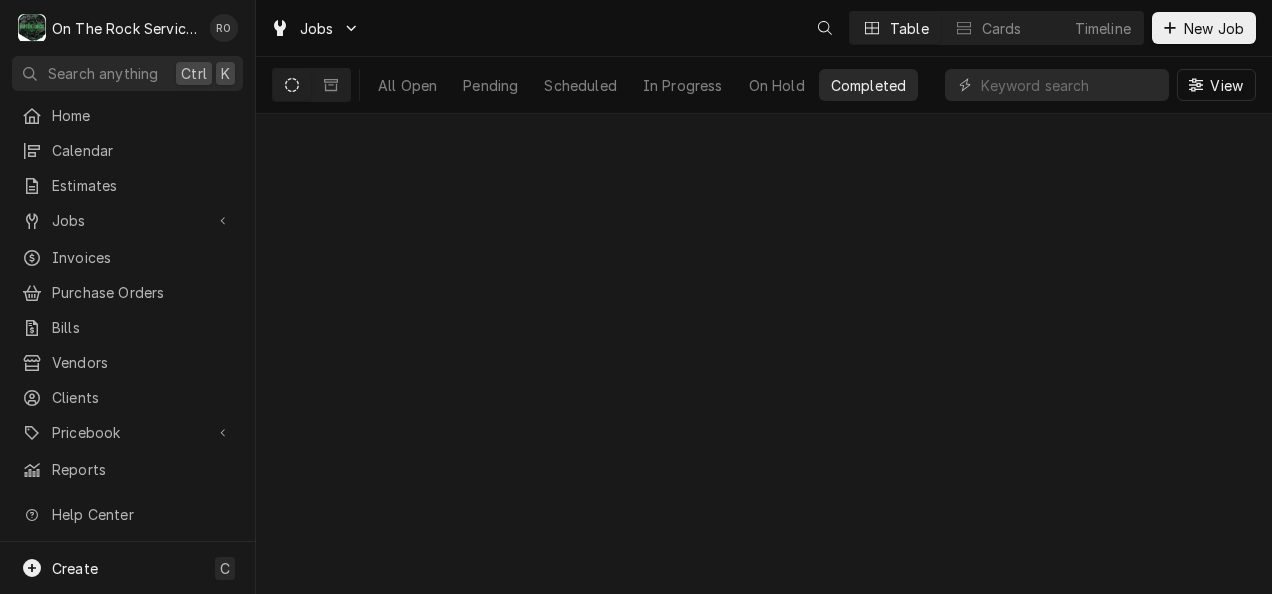 scroll, scrollTop: 0, scrollLeft: 0, axis: both 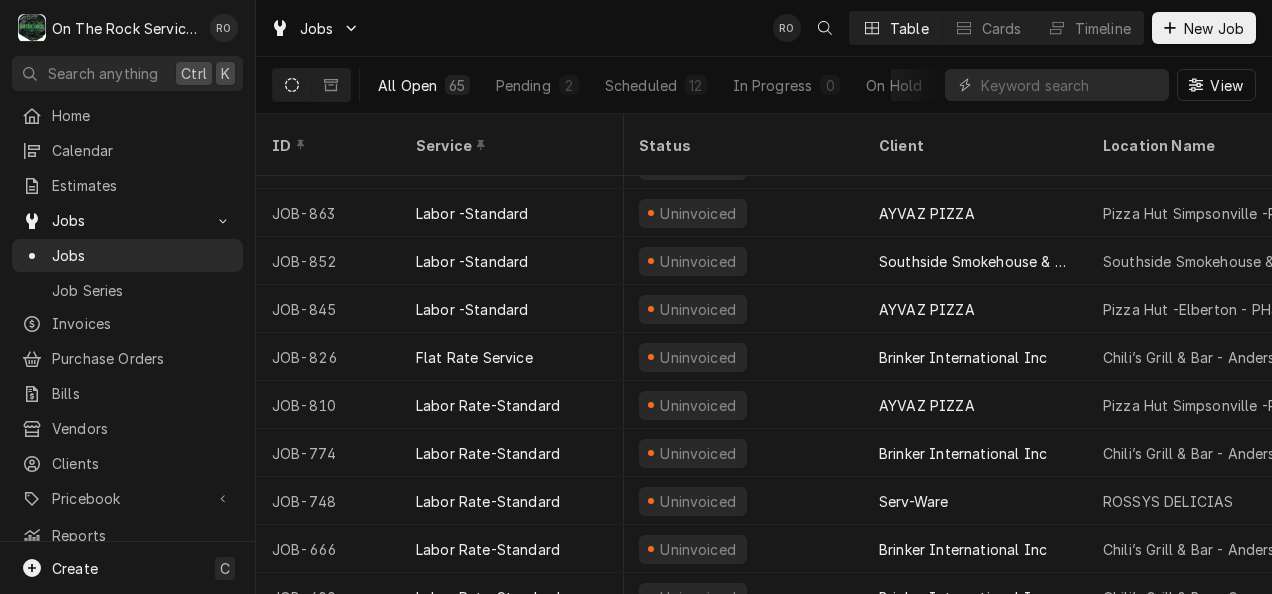 click on "All Open" at bounding box center [407, 85] 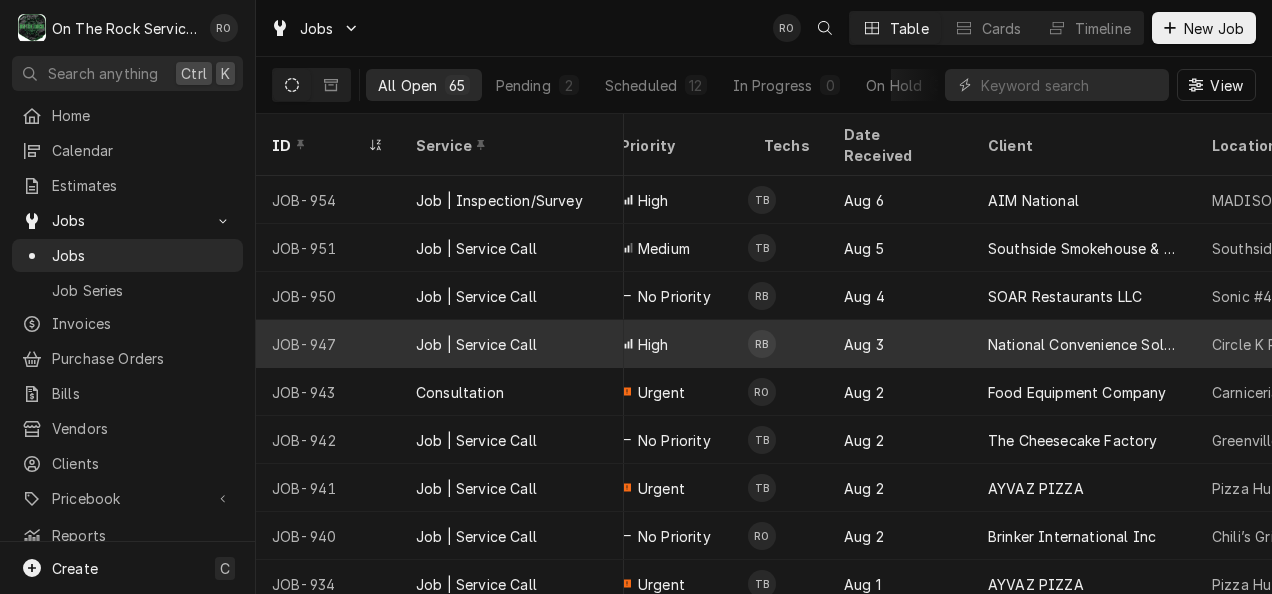 scroll, scrollTop: 0, scrollLeft: 761, axis: horizontal 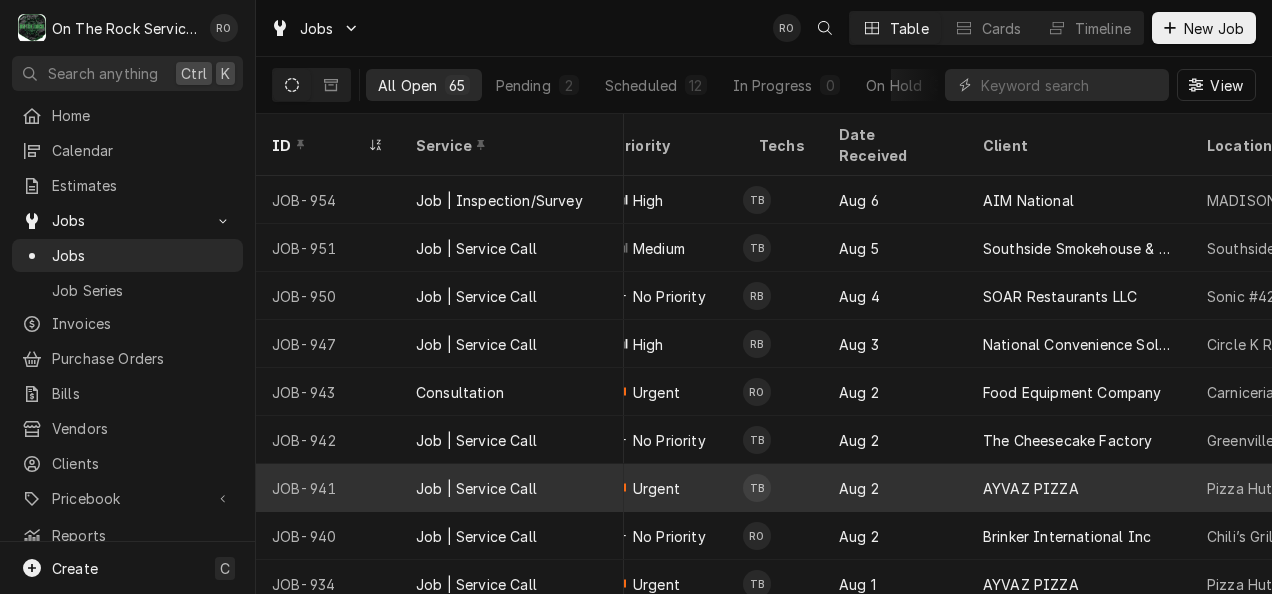 click on "AYVAZ PIZZA" at bounding box center (1079, 488) 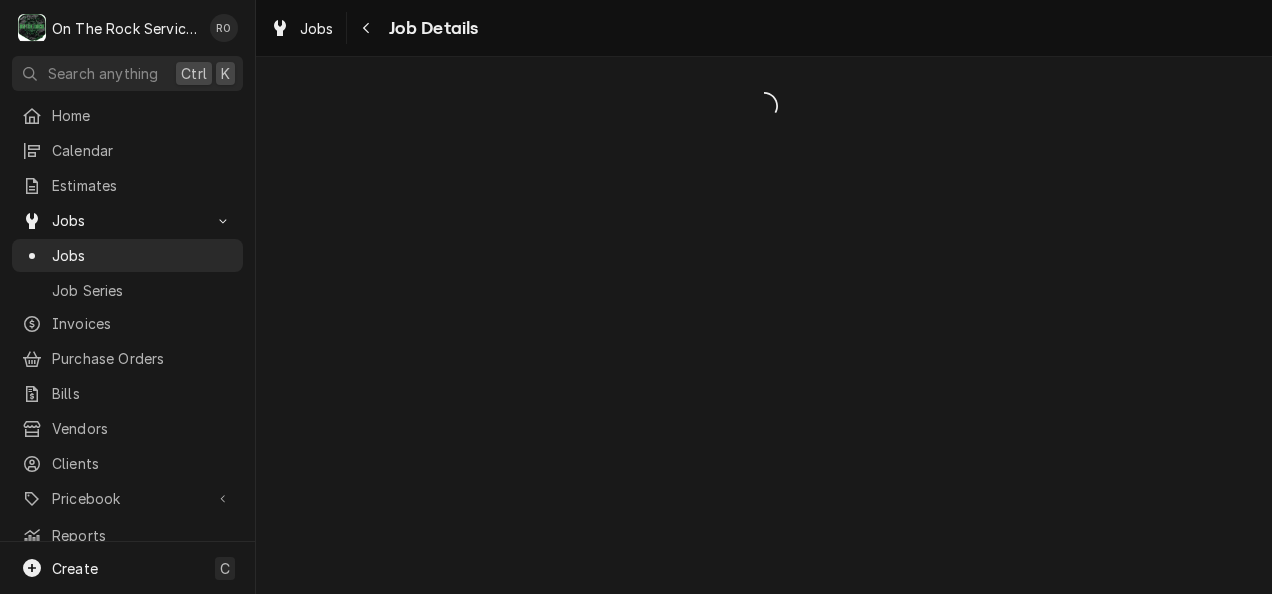 scroll, scrollTop: 0, scrollLeft: 0, axis: both 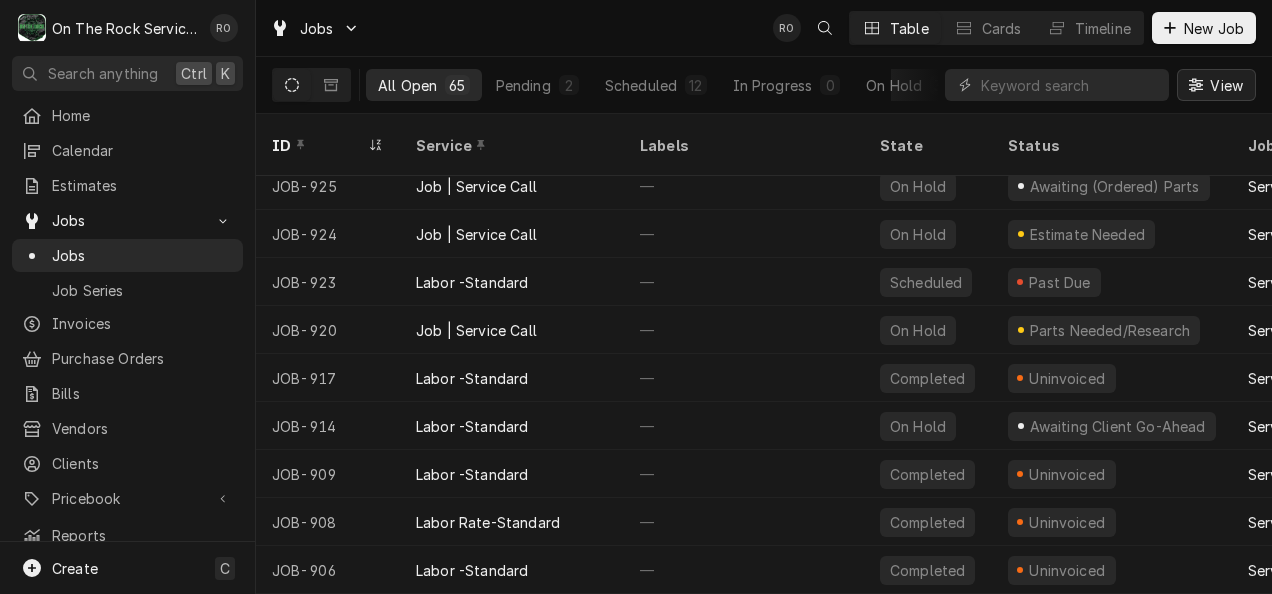 click on "View" at bounding box center [1216, 85] 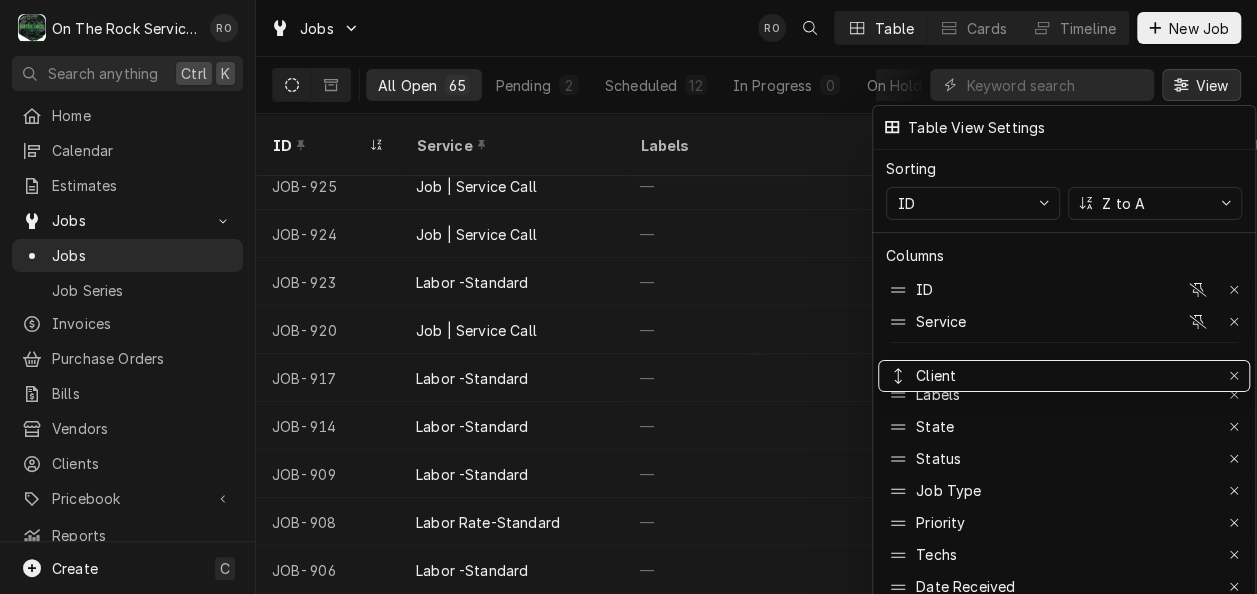 drag, startPoint x: 938, startPoint y: 568, endPoint x: 928, endPoint y: 357, distance: 211.23683 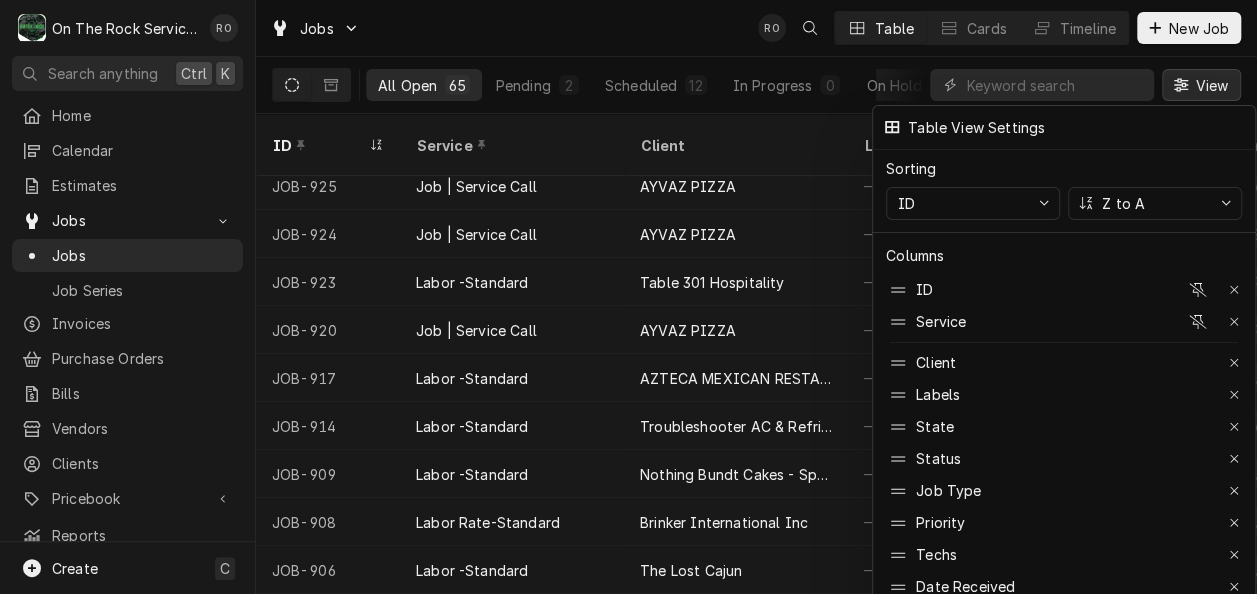 click at bounding box center [628, 297] 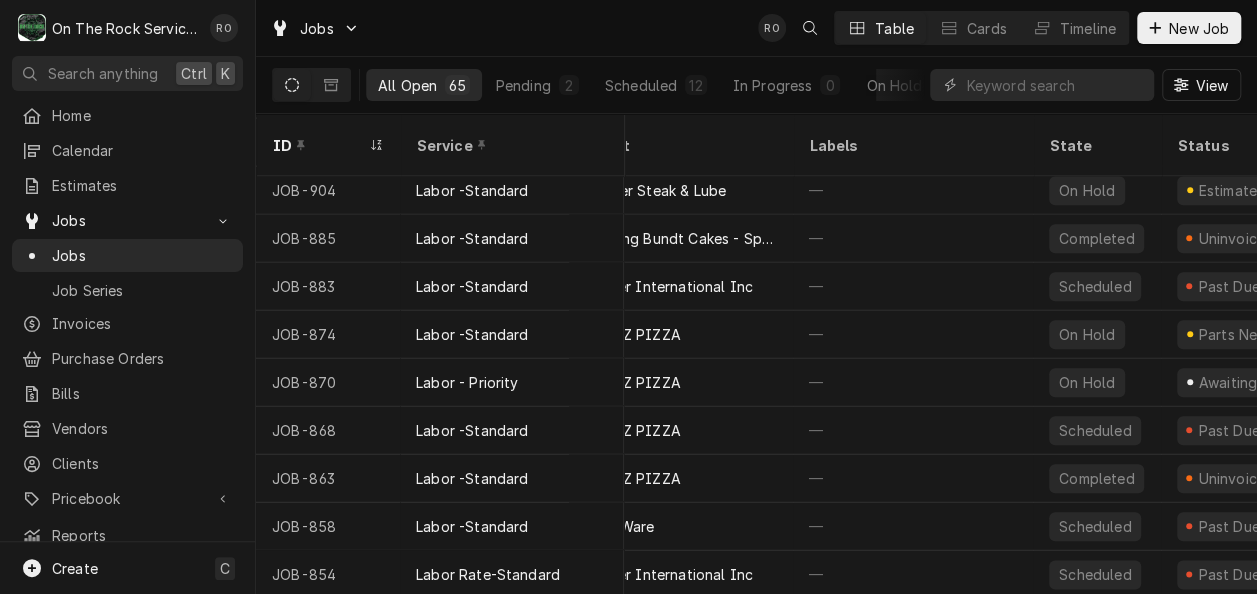 scroll, scrollTop: 973, scrollLeft: 0, axis: vertical 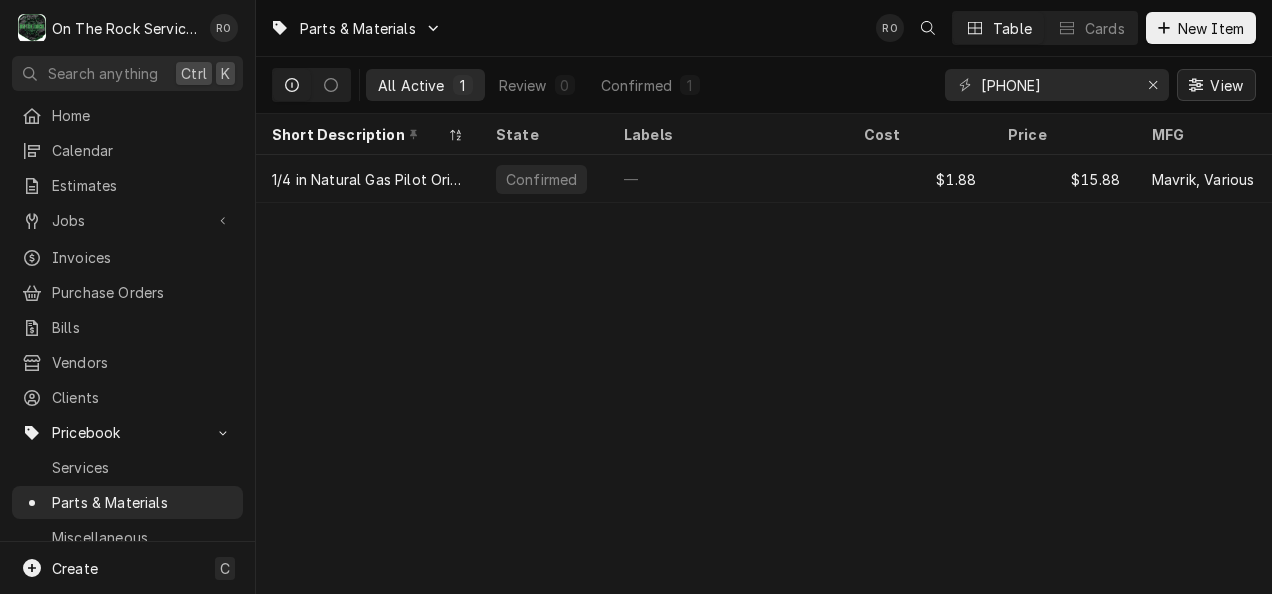 click on "View" at bounding box center (1216, 85) 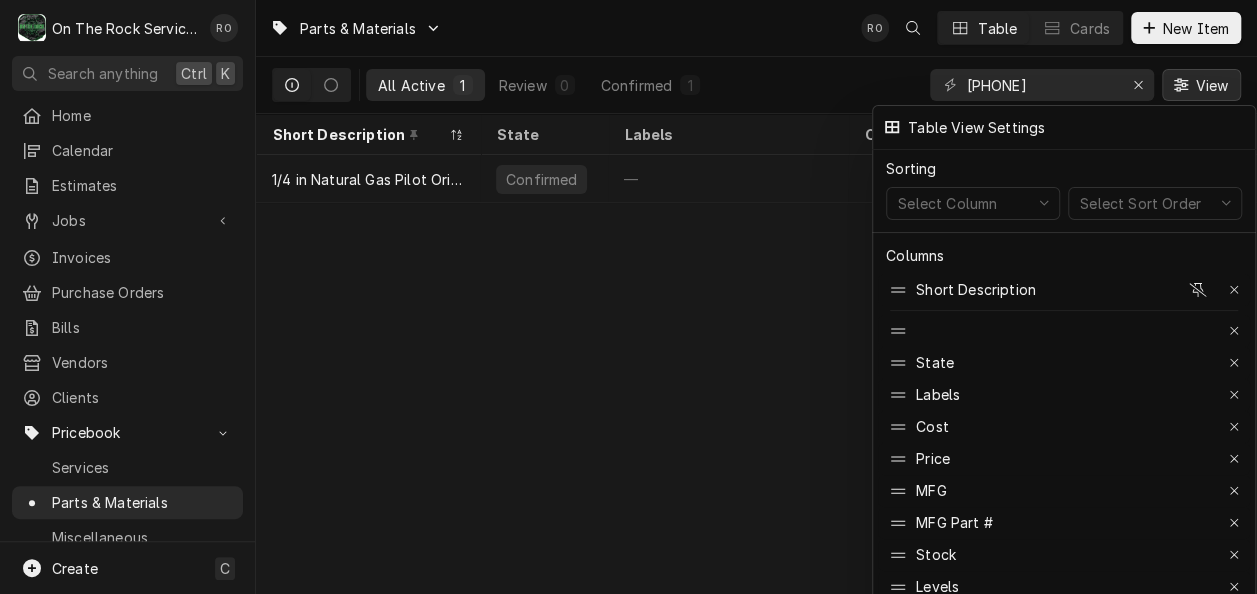 click at bounding box center [628, 297] 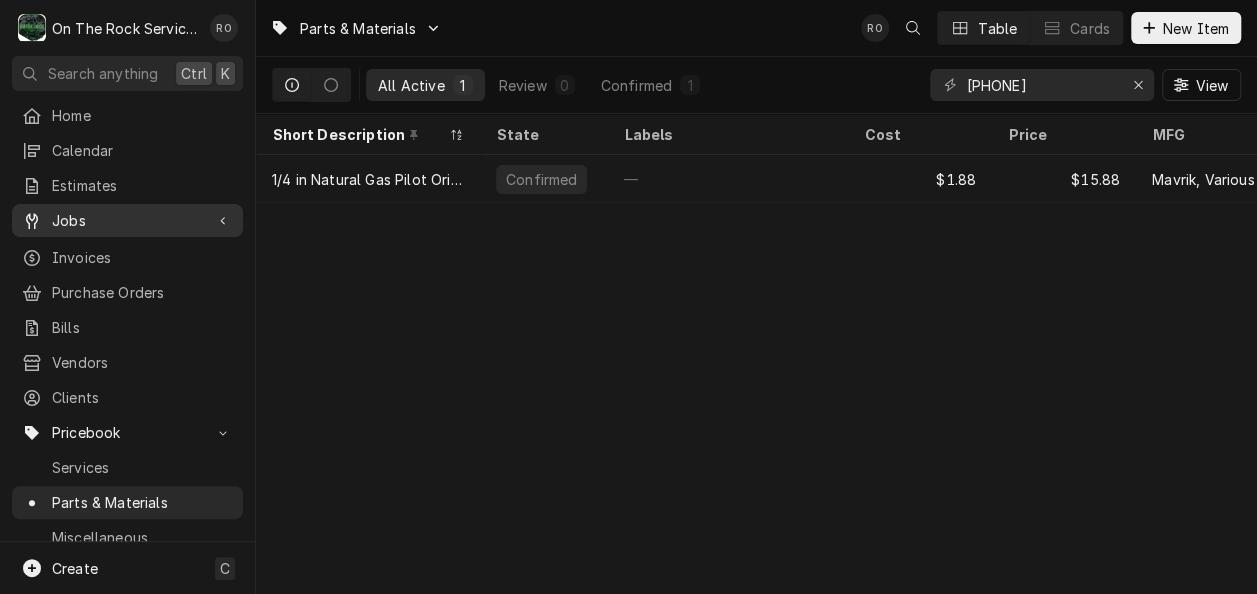 click on "Jobs" at bounding box center [127, 220] 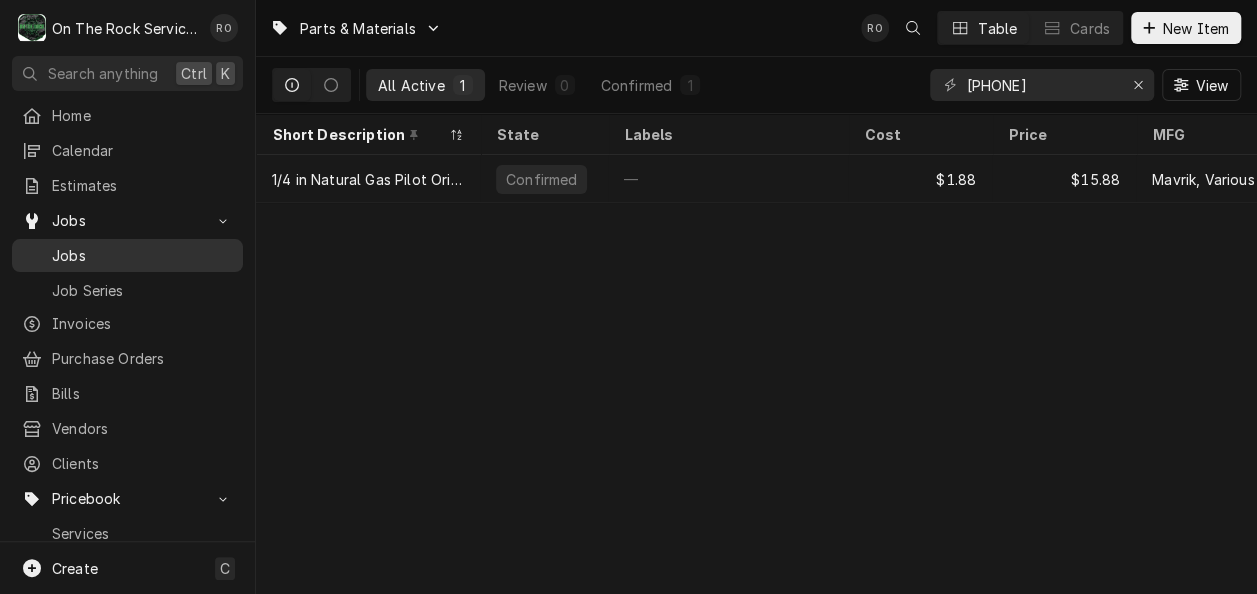 click on "Jobs" at bounding box center [142, 255] 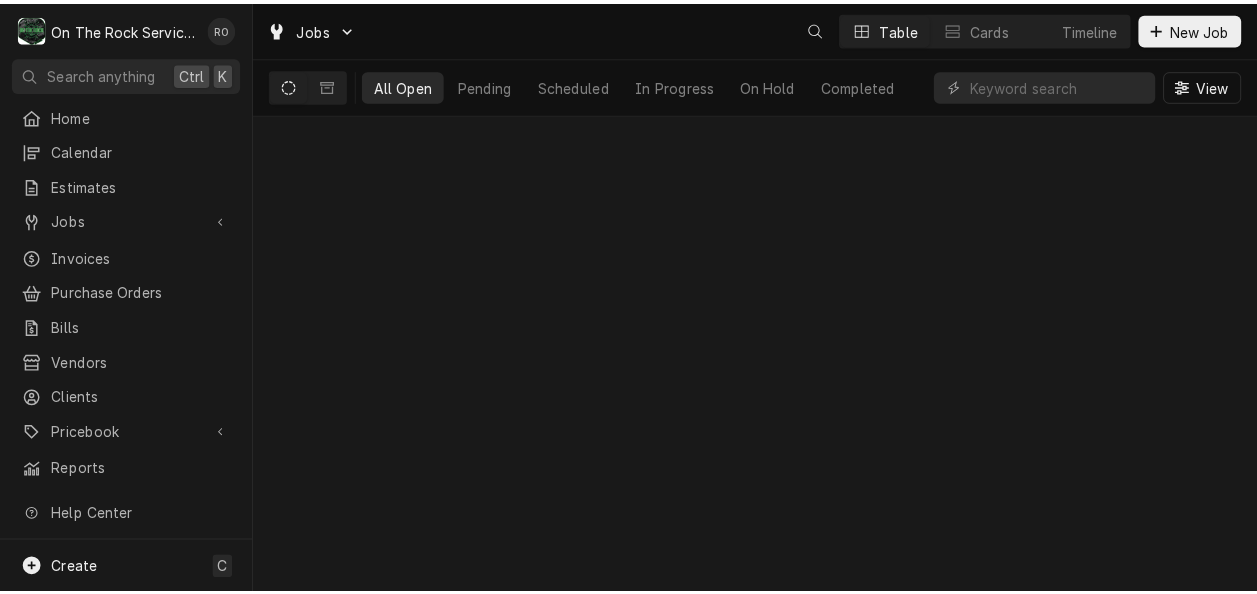 scroll, scrollTop: 0, scrollLeft: 0, axis: both 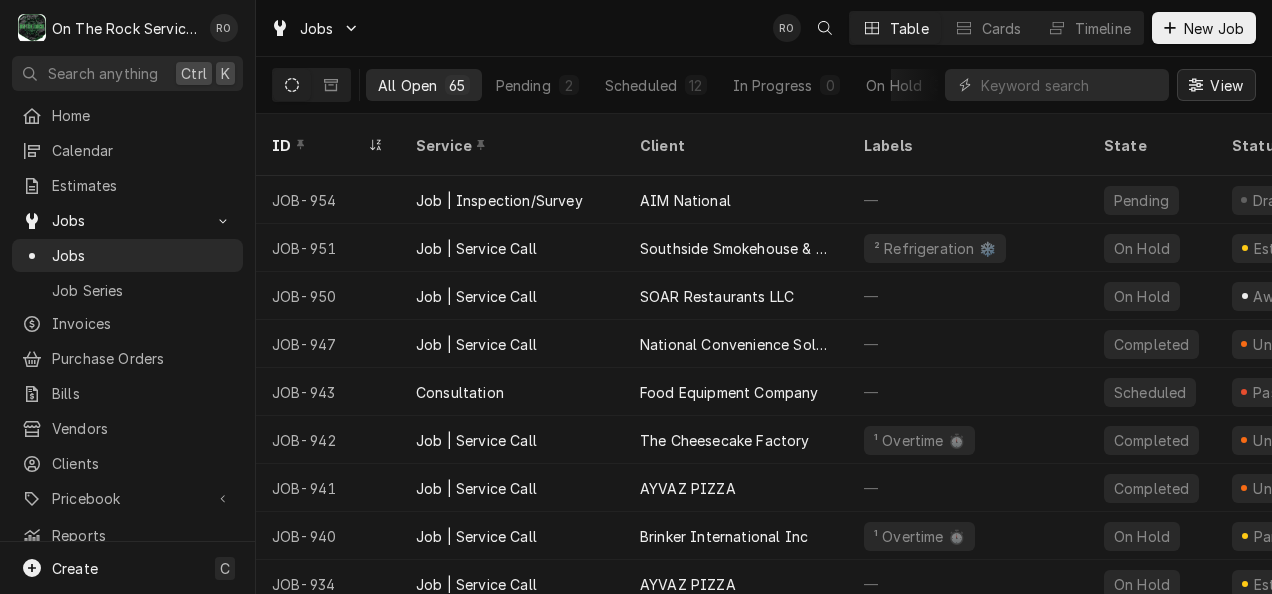 click on "View" at bounding box center (1226, 85) 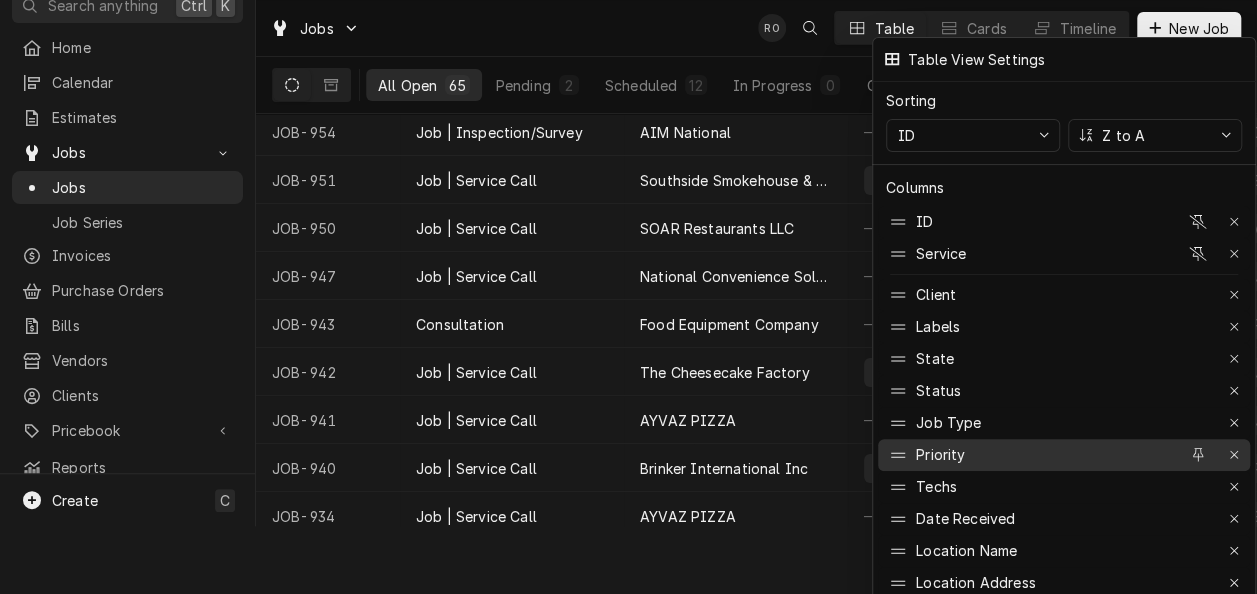 scroll, scrollTop: 56, scrollLeft: 0, axis: vertical 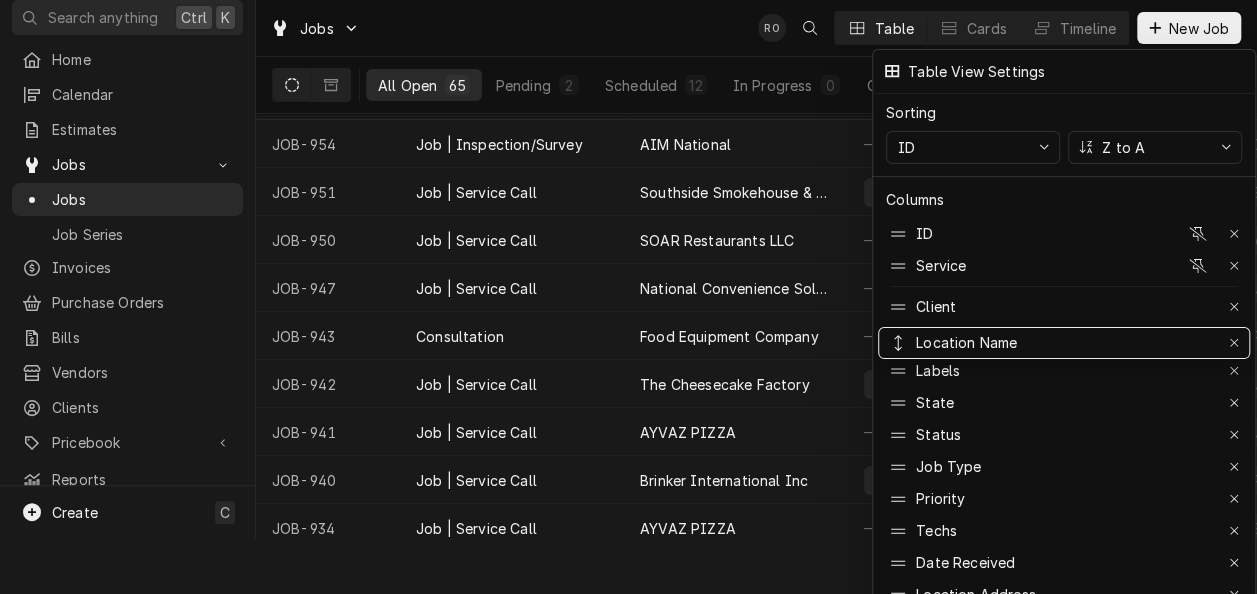 drag, startPoint x: 1002, startPoint y: 547, endPoint x: 988, endPoint y: 327, distance: 220.445 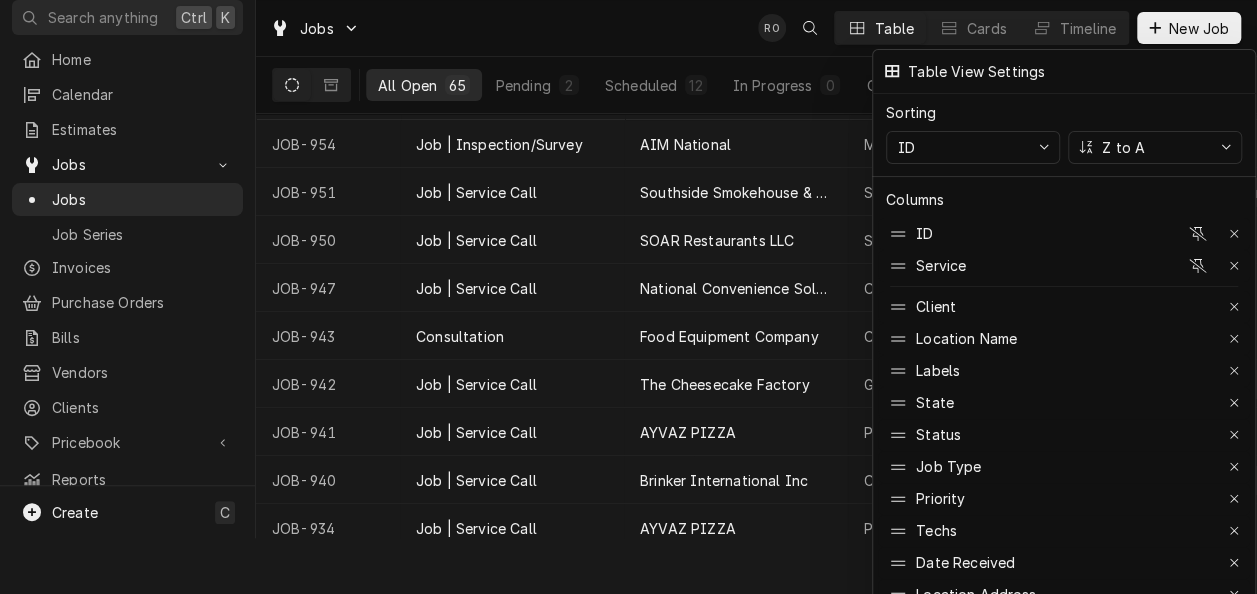 click at bounding box center (628, 297) 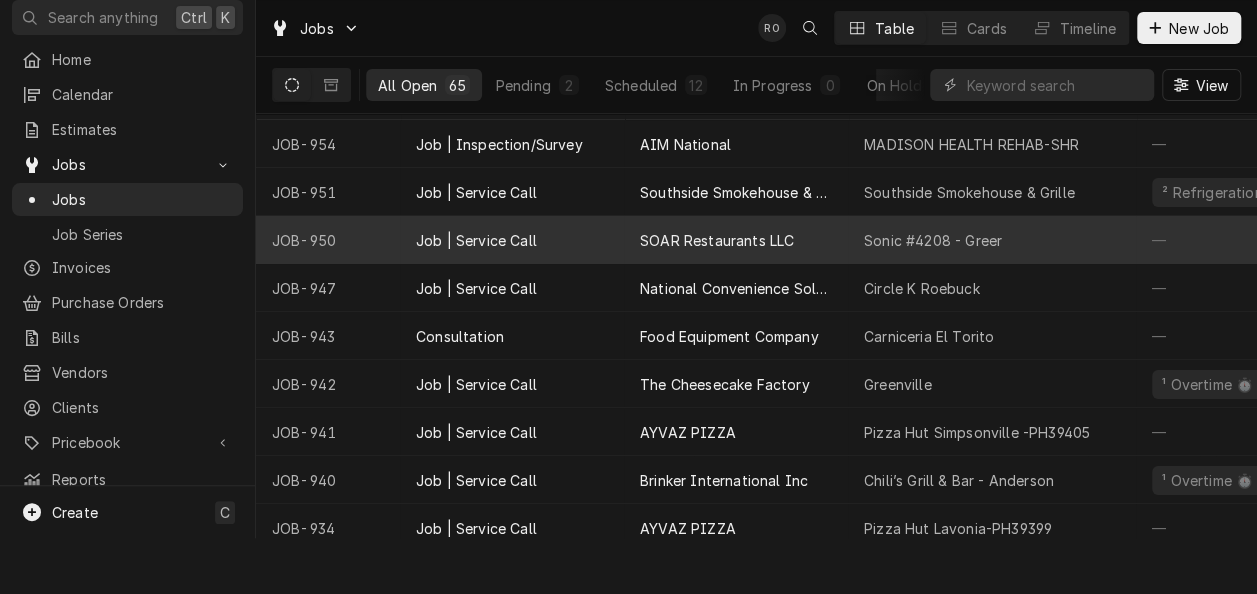 scroll, scrollTop: 0, scrollLeft: 0, axis: both 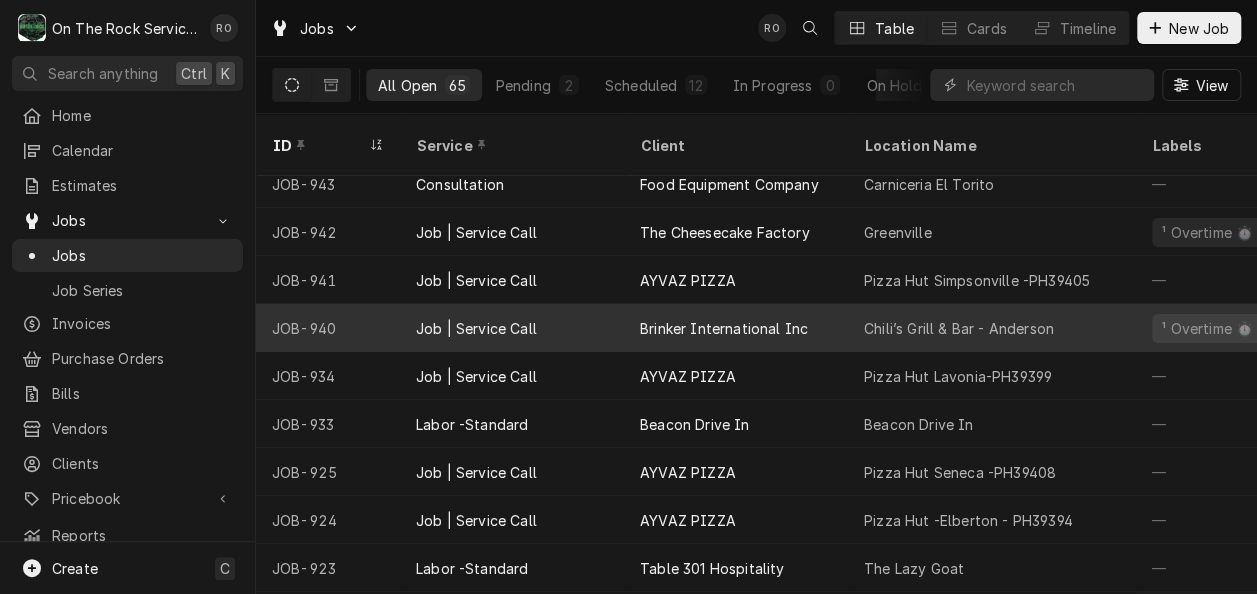 click on "Chili’s Grill & Bar - Anderson" at bounding box center (959, 328) 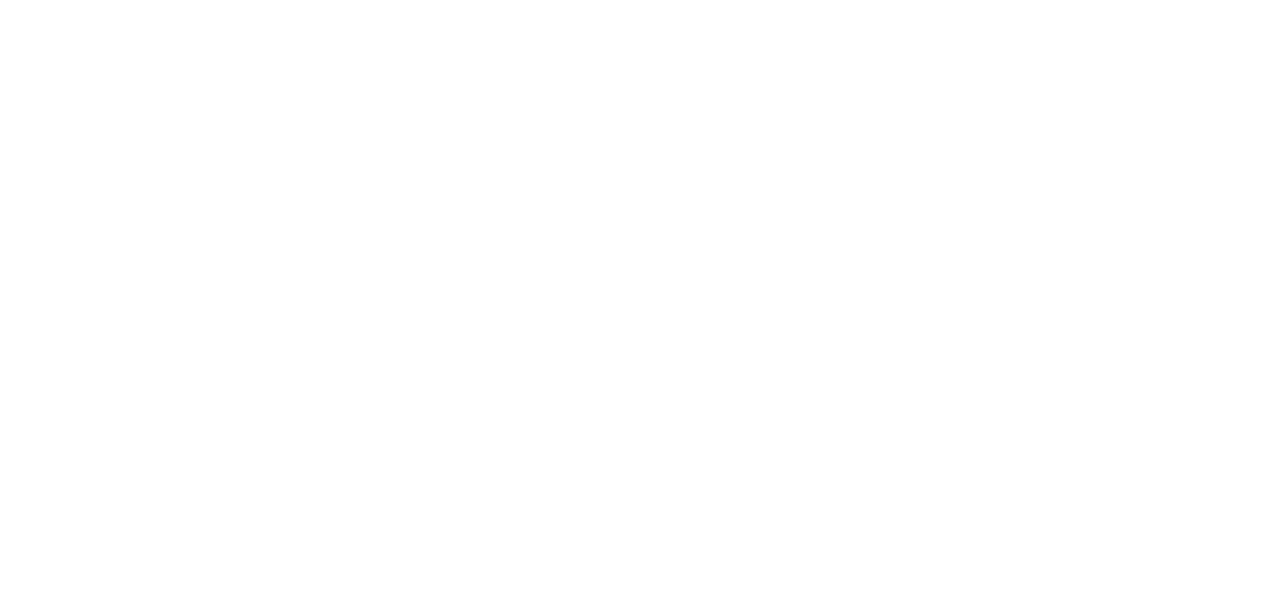scroll, scrollTop: 0, scrollLeft: 0, axis: both 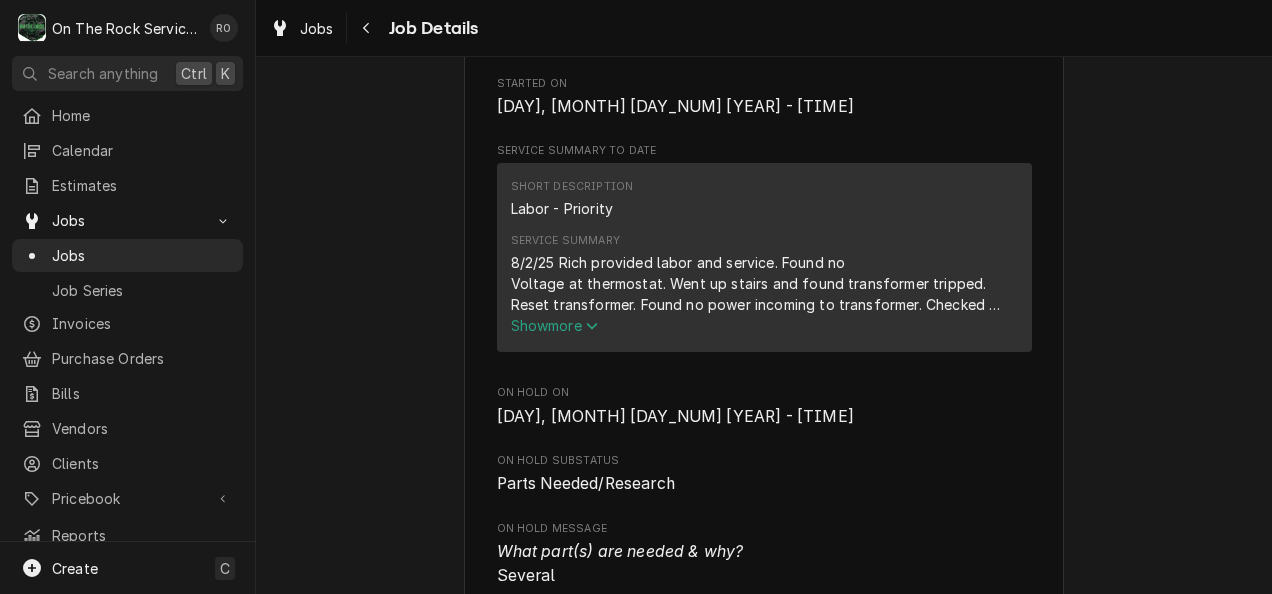 click on "Show  more" at bounding box center [555, 325] 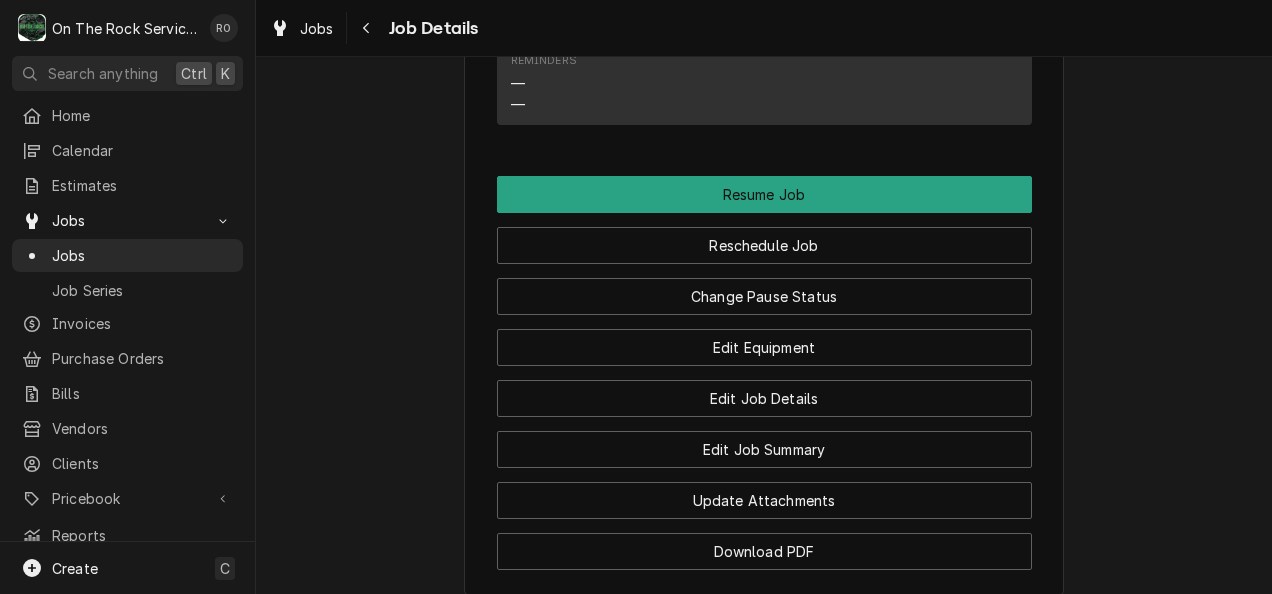 scroll, scrollTop: 2776, scrollLeft: 0, axis: vertical 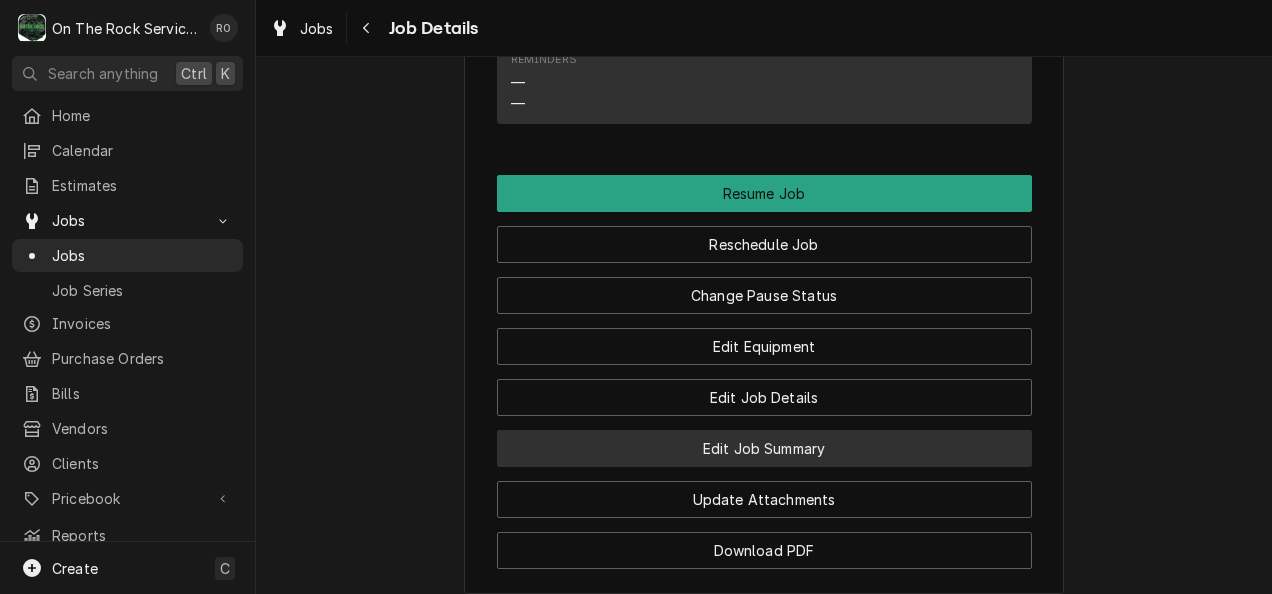 click on "Edit Job Summary" at bounding box center [764, 448] 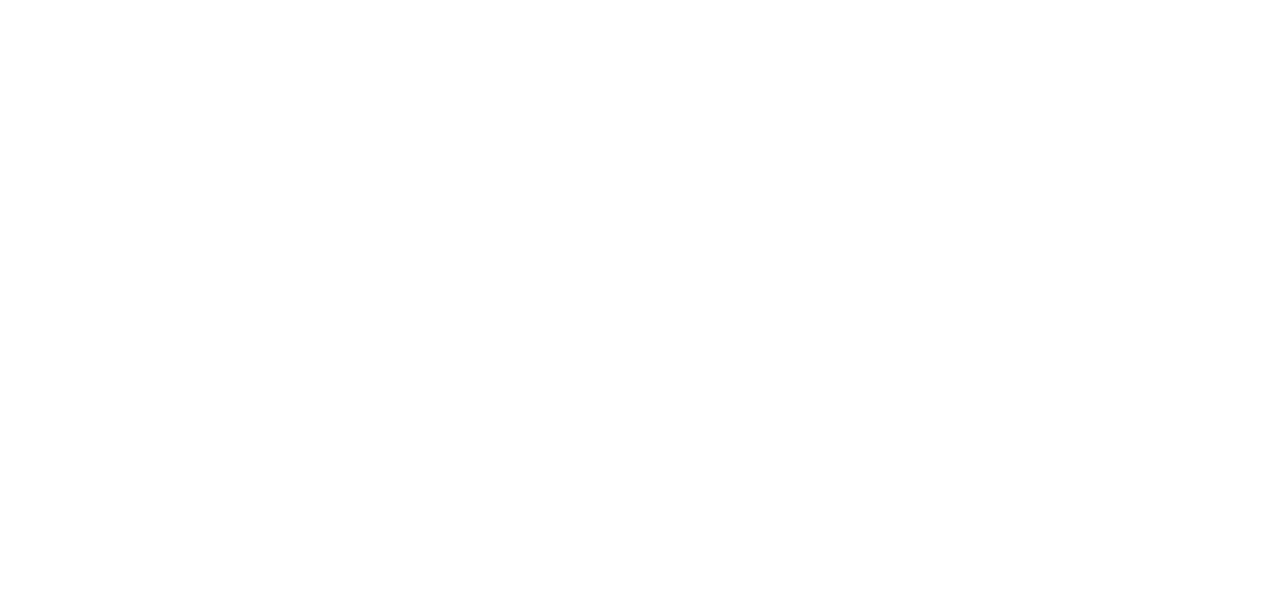 scroll, scrollTop: 0, scrollLeft: 0, axis: both 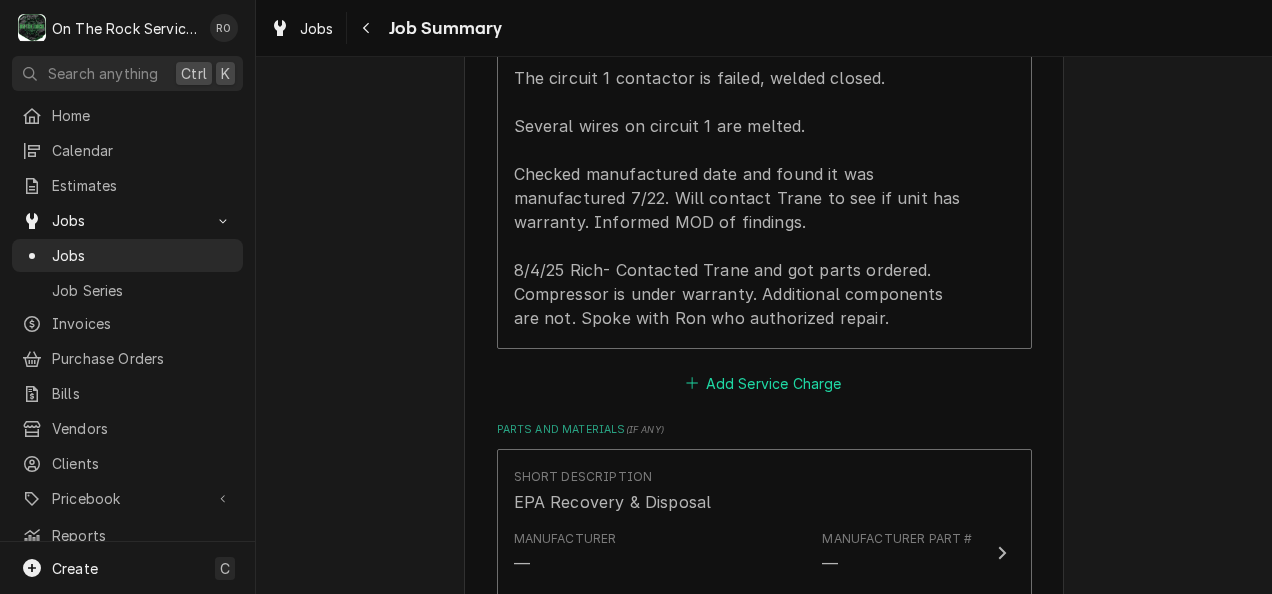 click on "Add Service Charge" at bounding box center (764, 383) 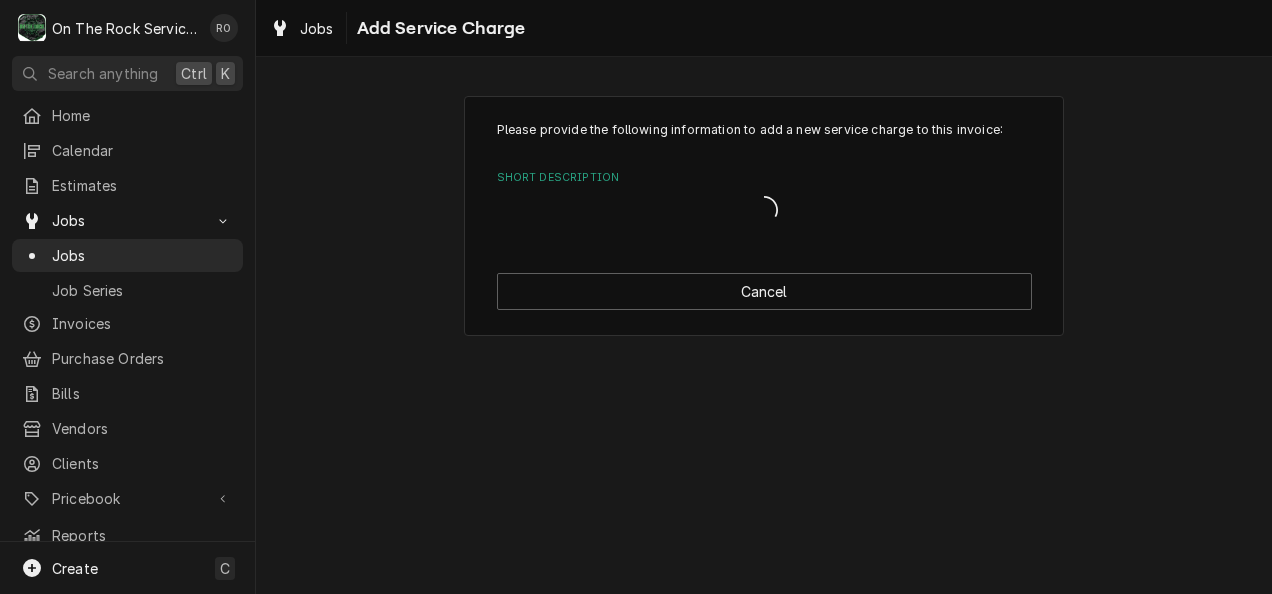 scroll, scrollTop: 0, scrollLeft: 0, axis: both 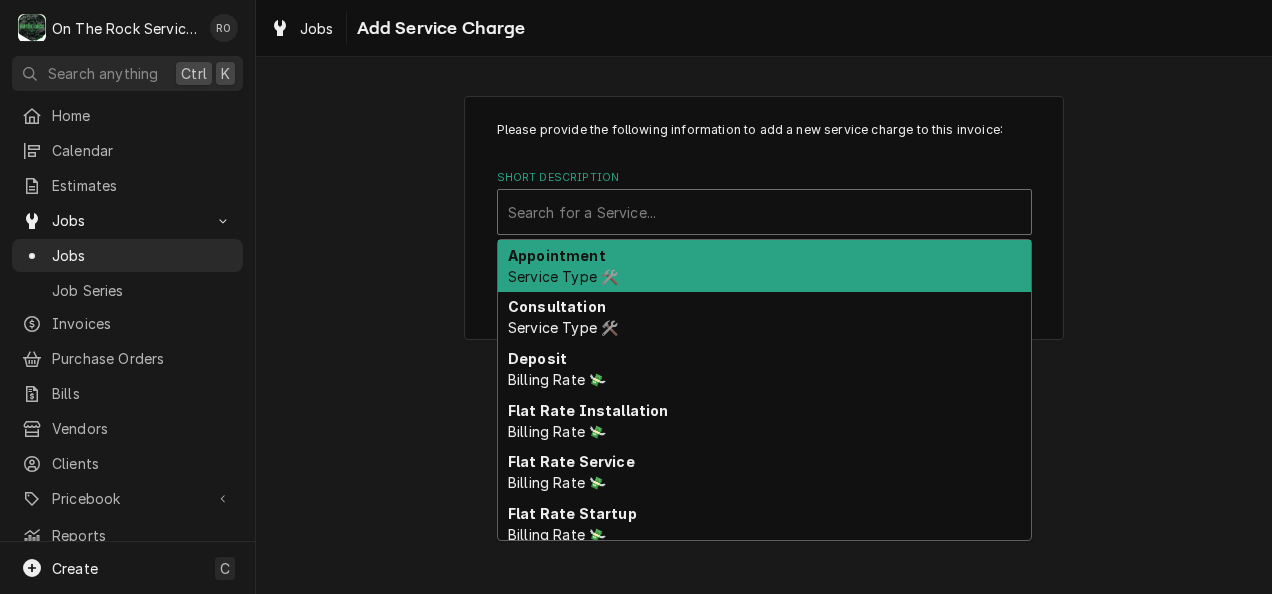 click at bounding box center [764, 212] 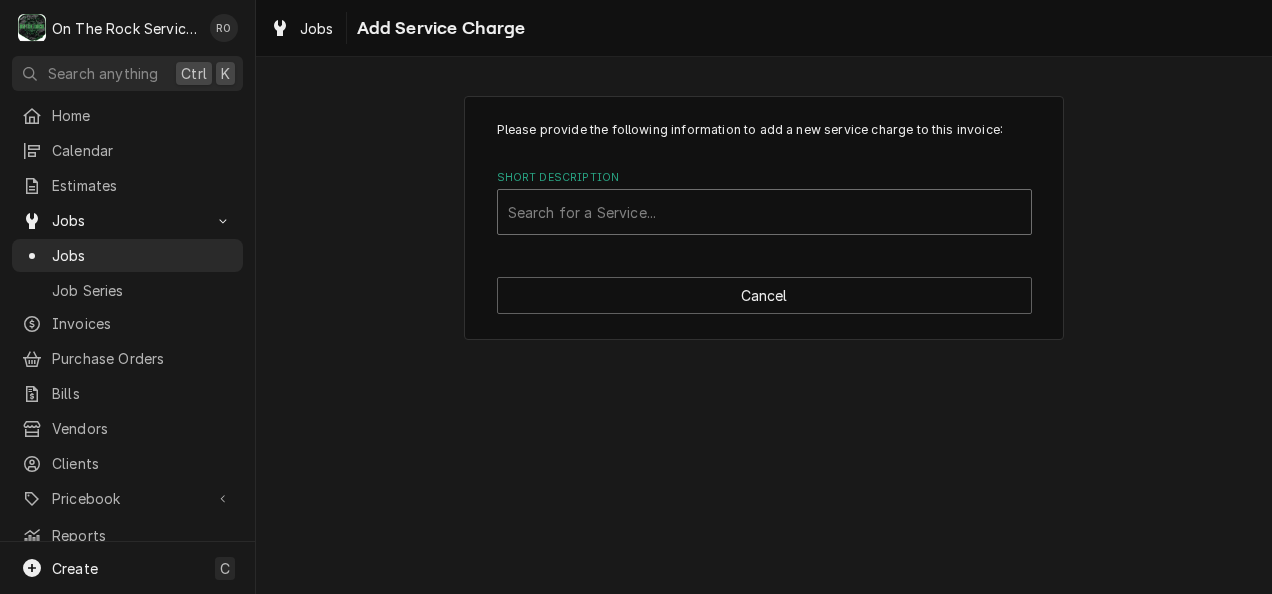 click at bounding box center [764, 212] 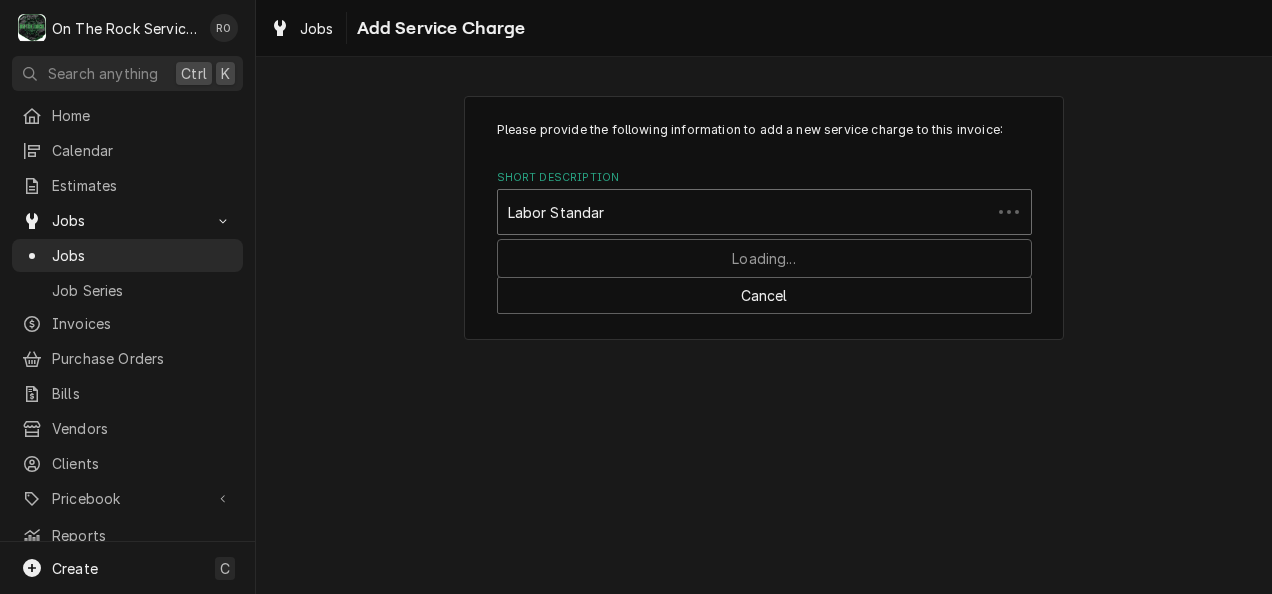 type on "Labor Standard" 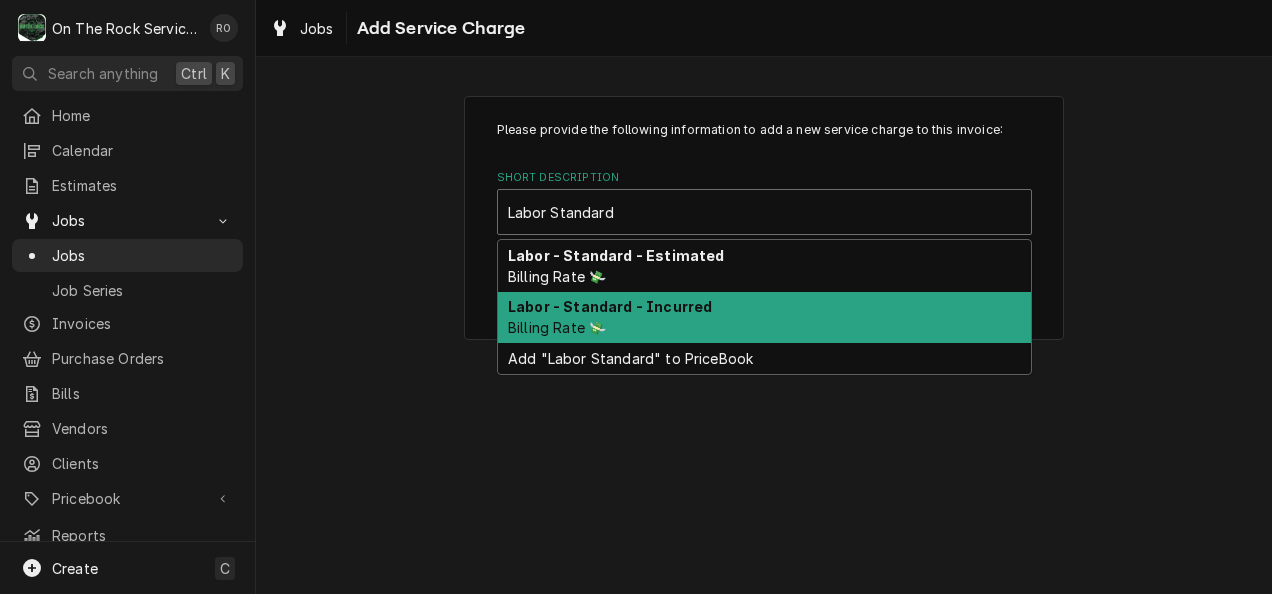 click on "Labor - Standard - Incurred Billing Rate 💸" at bounding box center (764, 318) 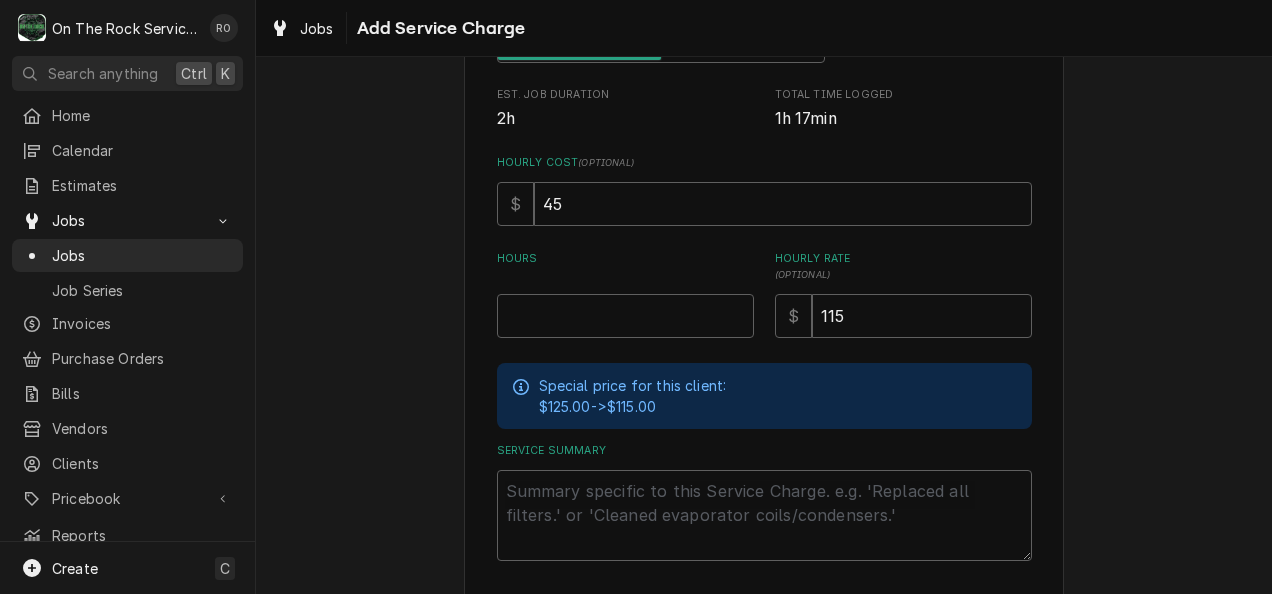 scroll, scrollTop: 456, scrollLeft: 0, axis: vertical 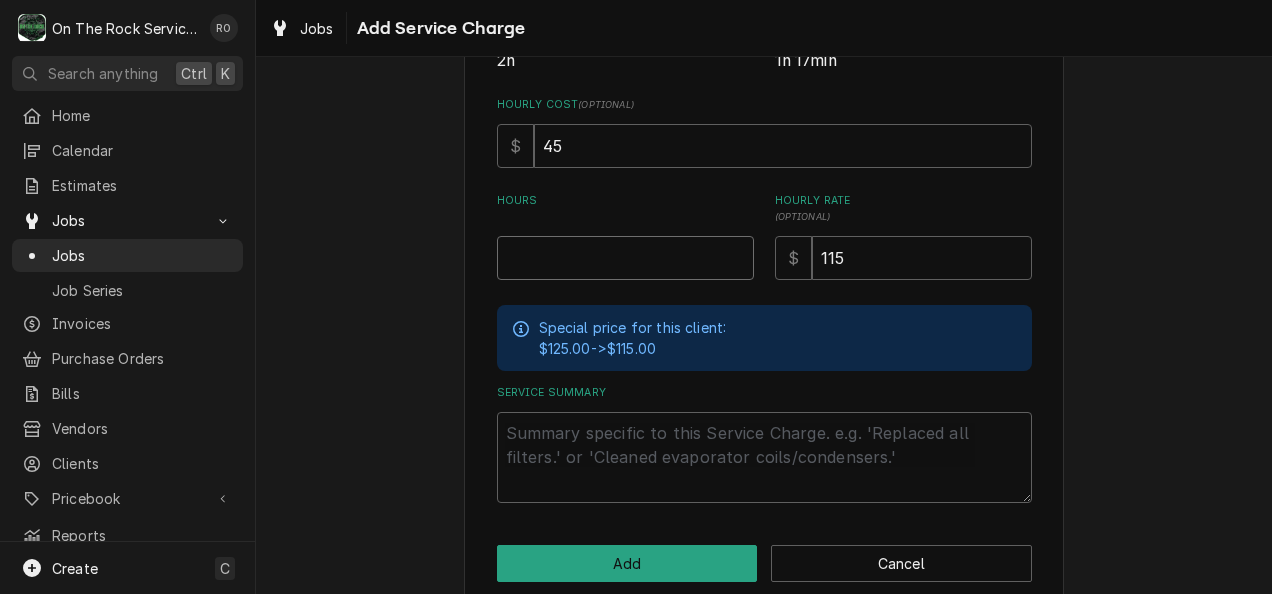 click on "Hours" at bounding box center [625, 258] 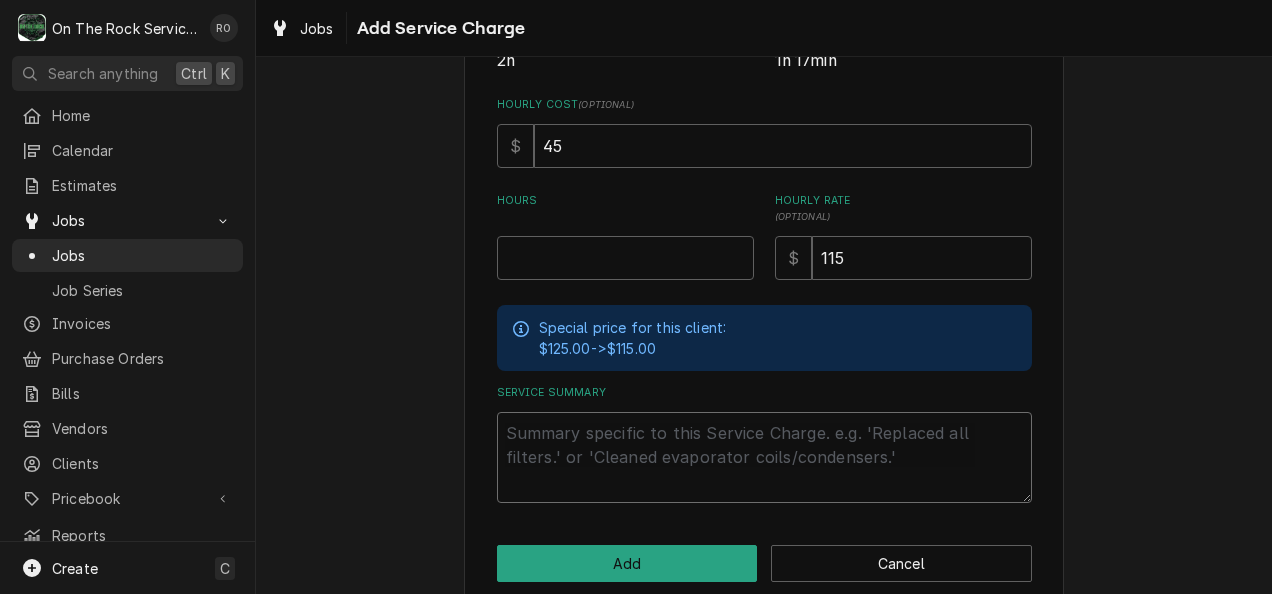click on "Service Summary" at bounding box center (764, 457) 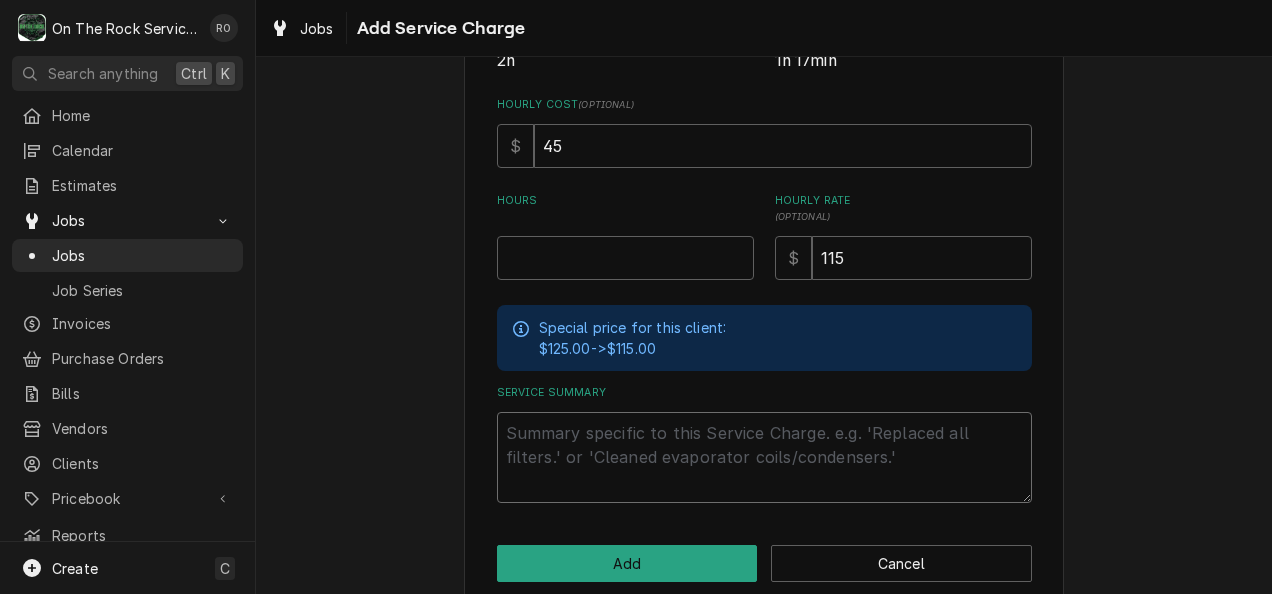 type on "x" 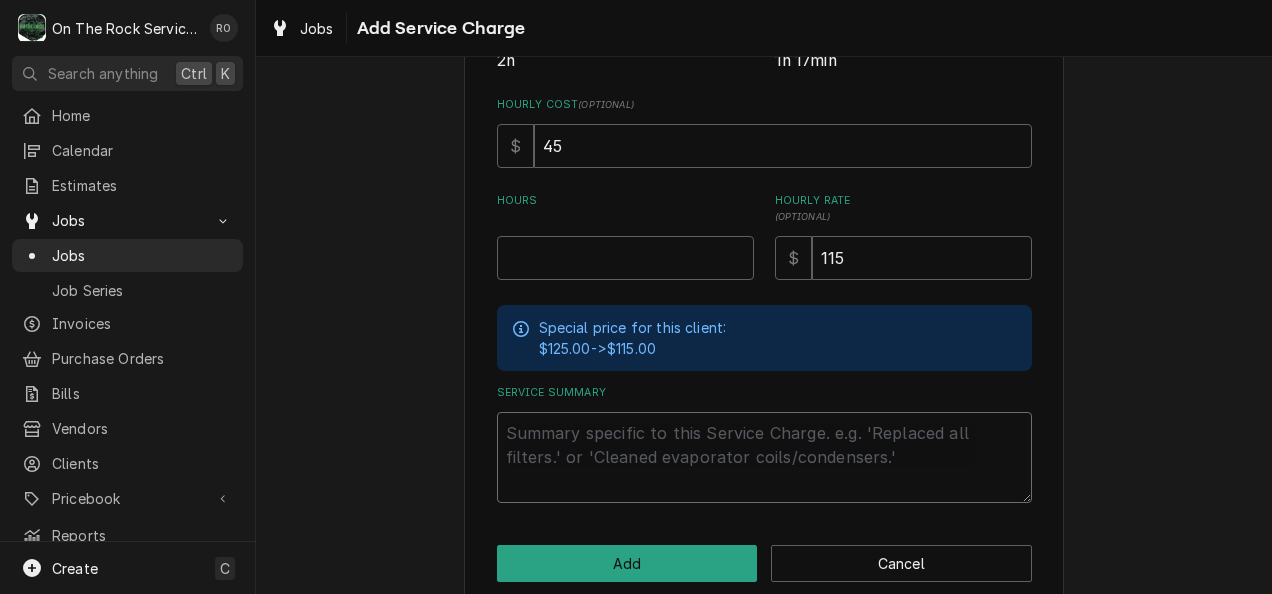 type on "+" 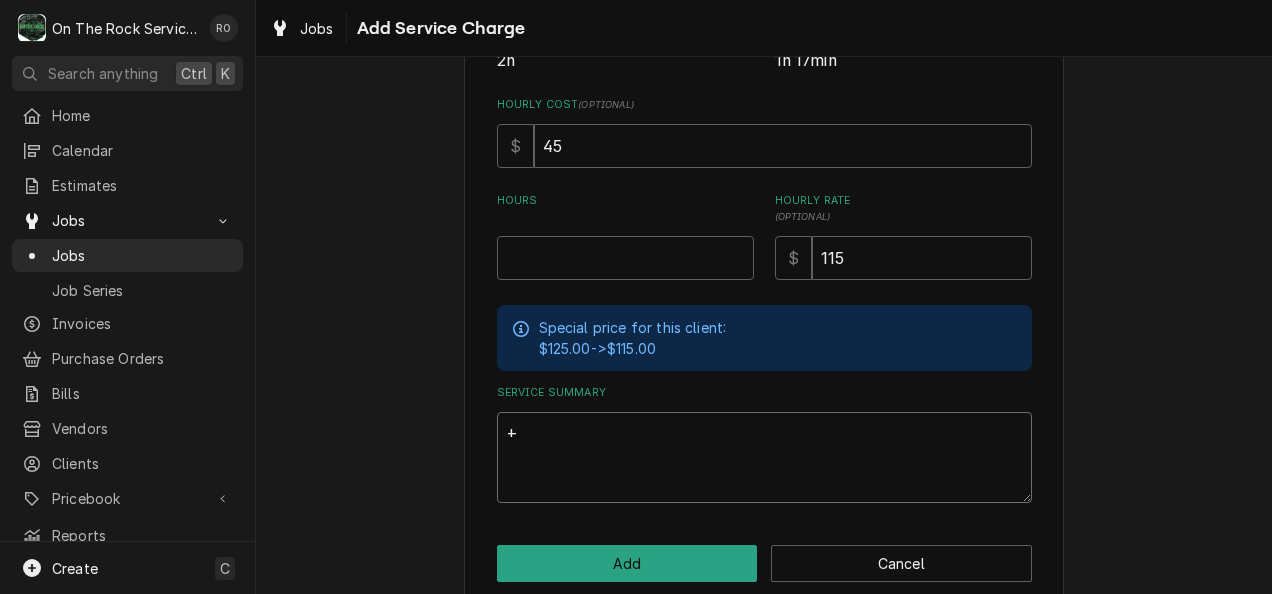 type on "x" 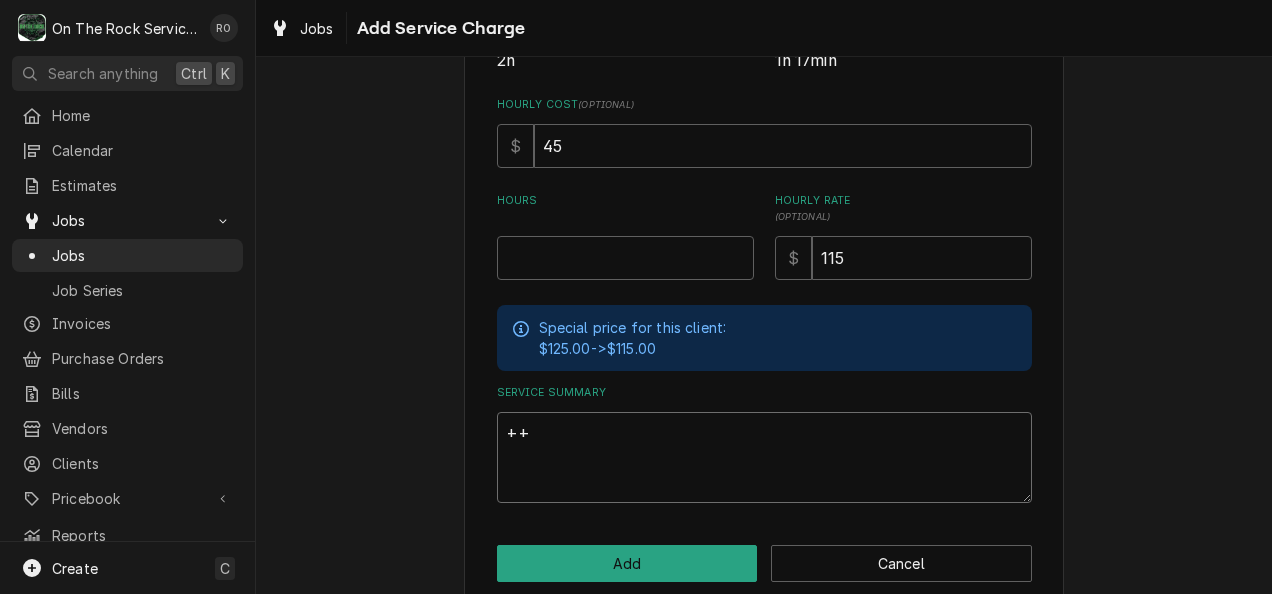 type on "x" 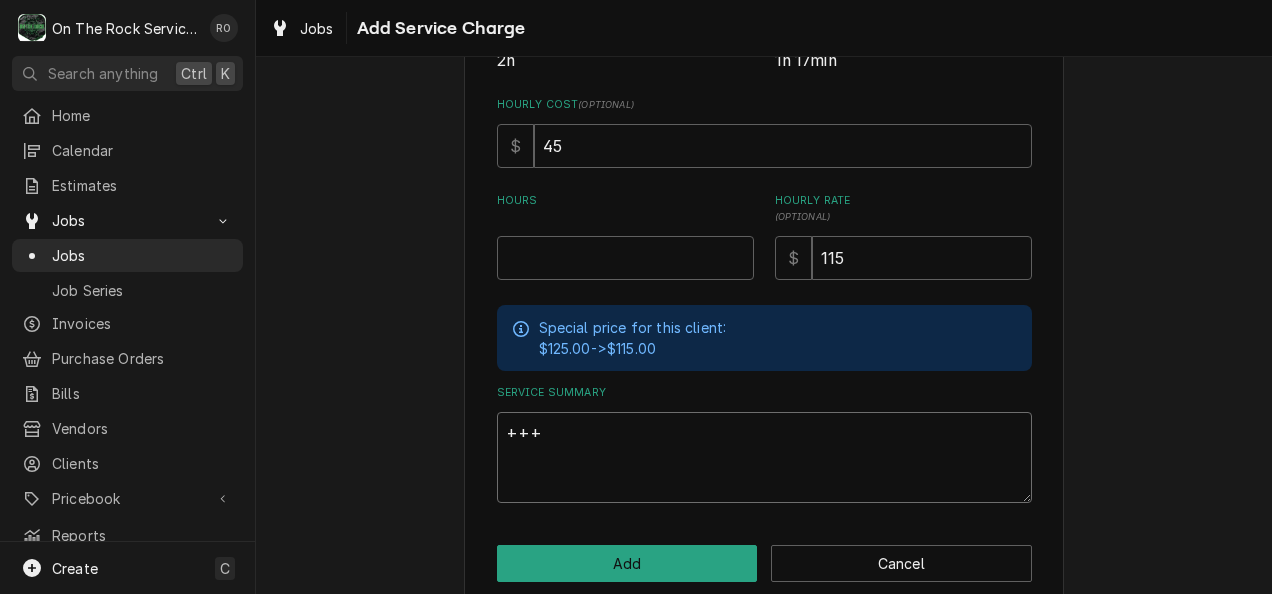 type on "x" 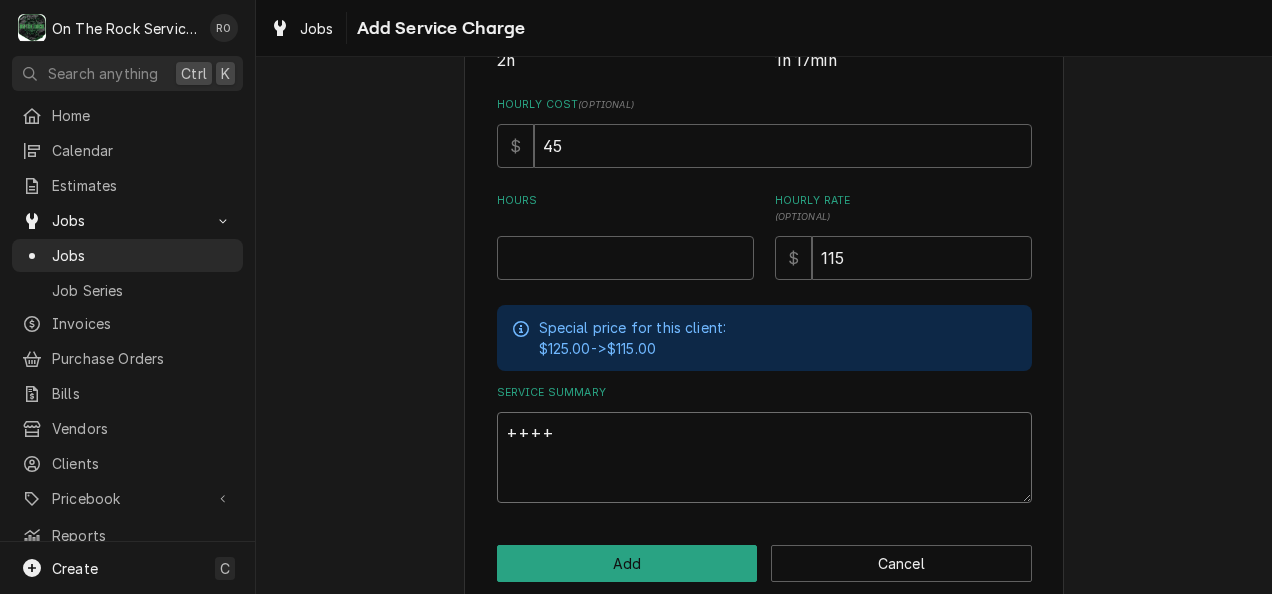 type on "x" 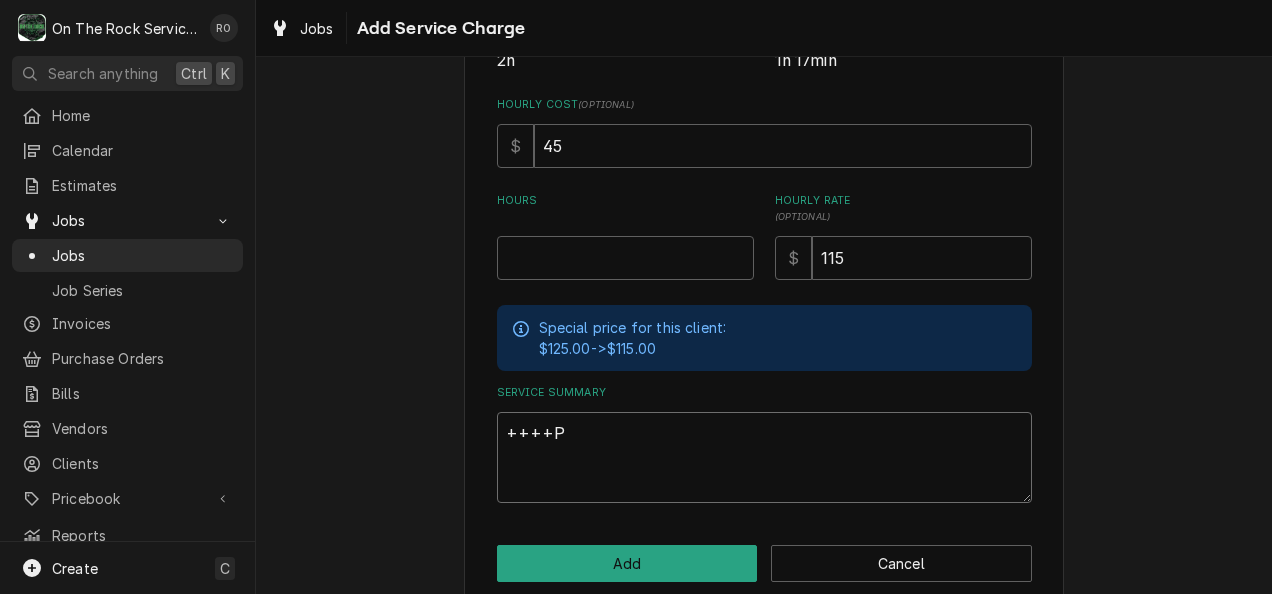 type on "x" 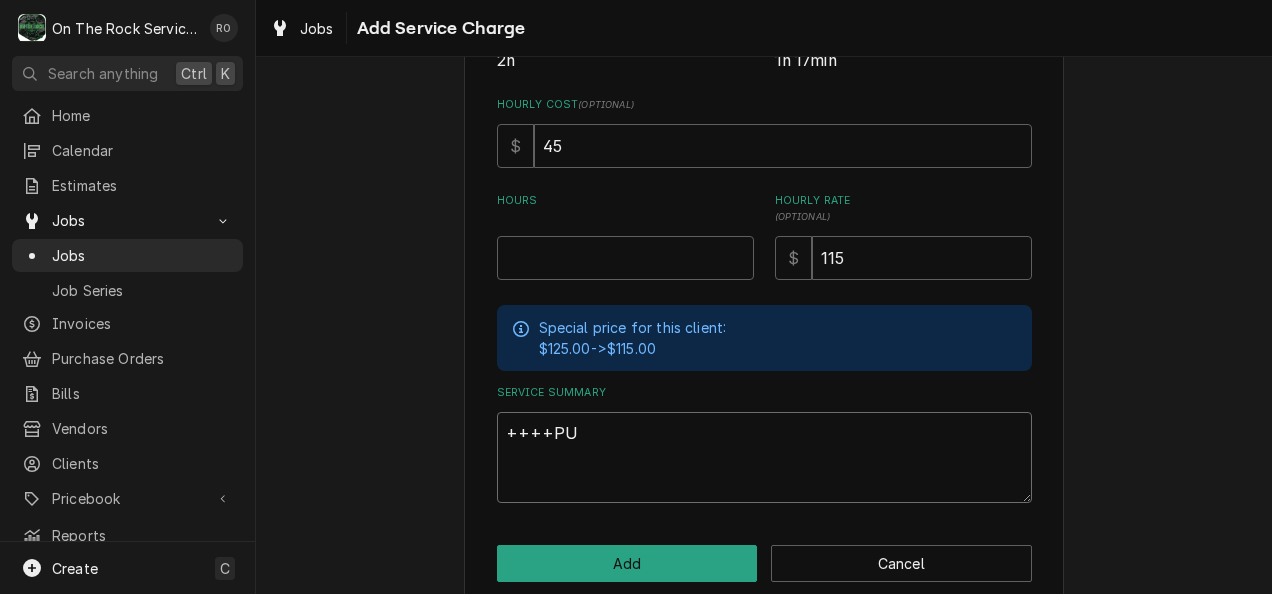type on "x" 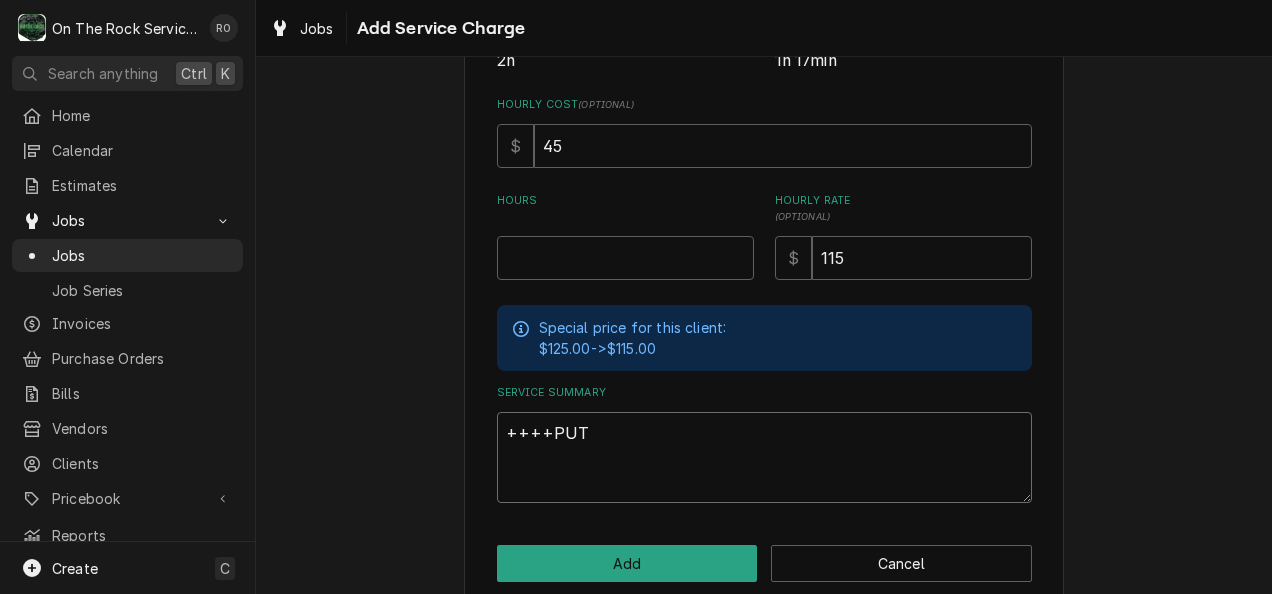 type on "x" 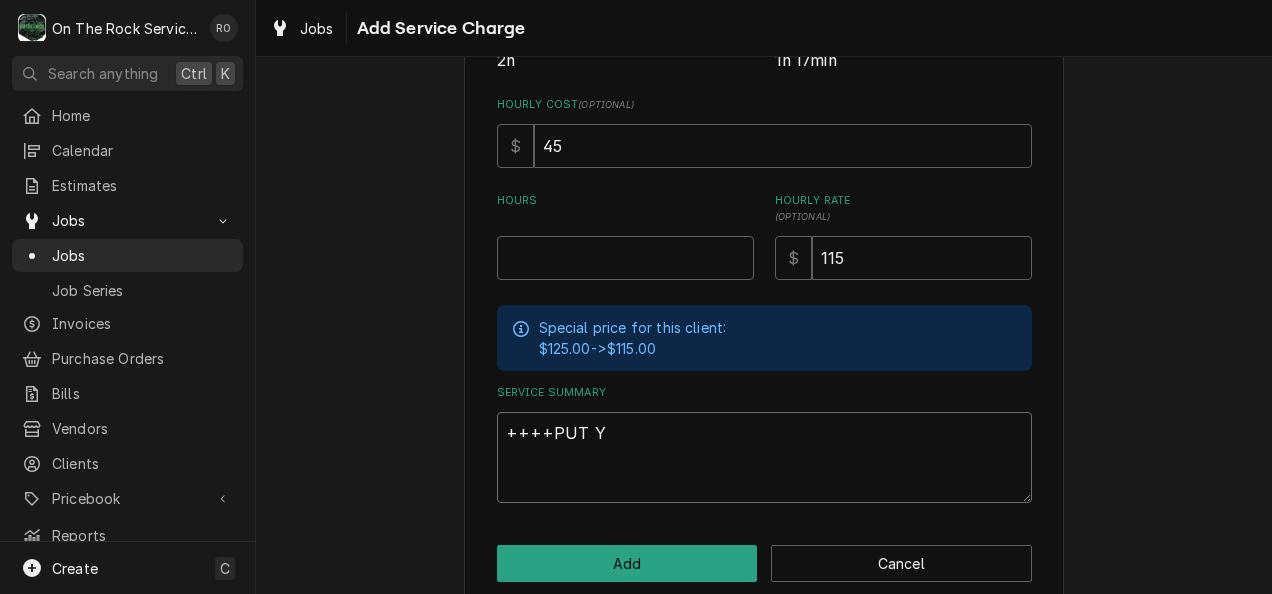 type on "x" 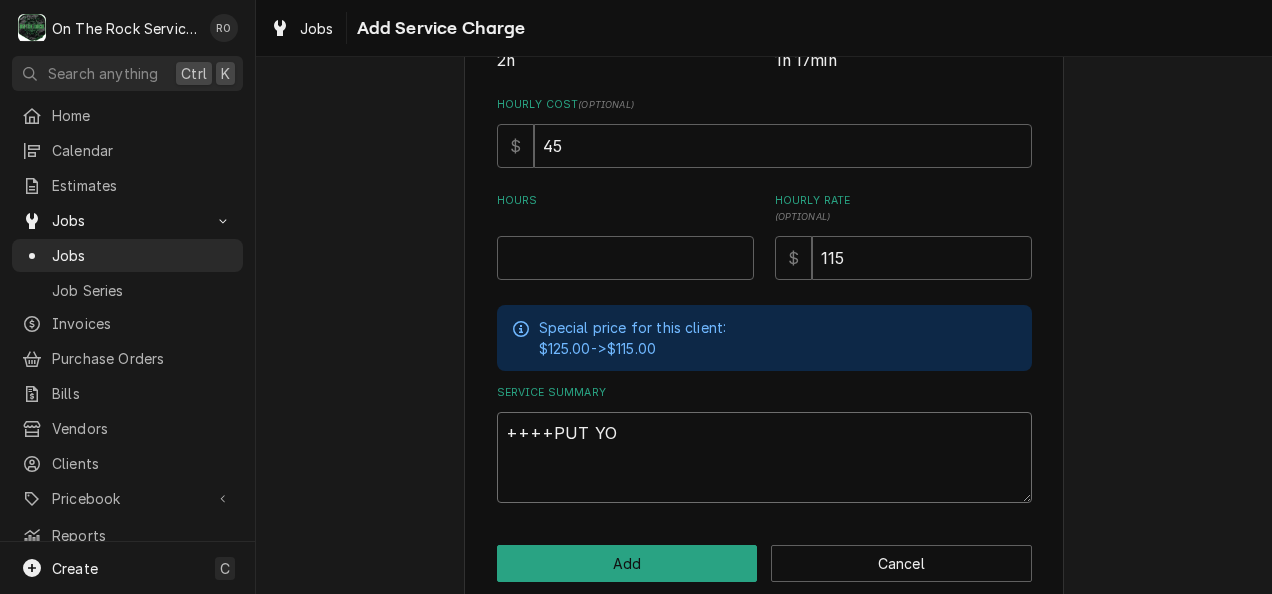 type on "x" 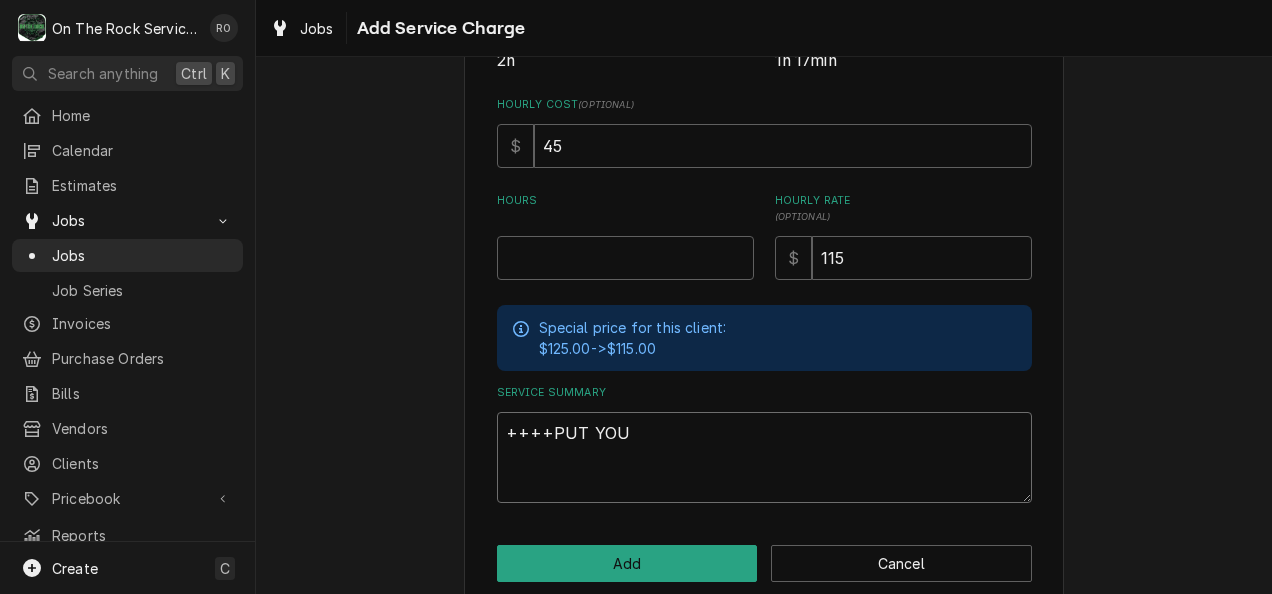 type on "++++PUT YOUR" 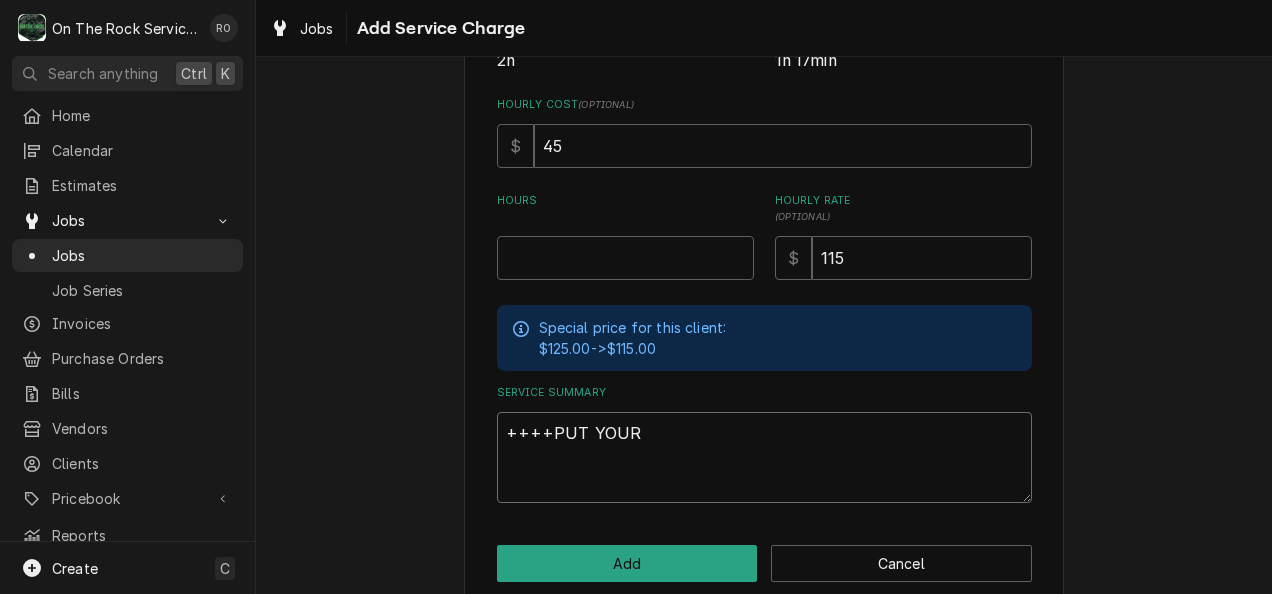 type on "x" 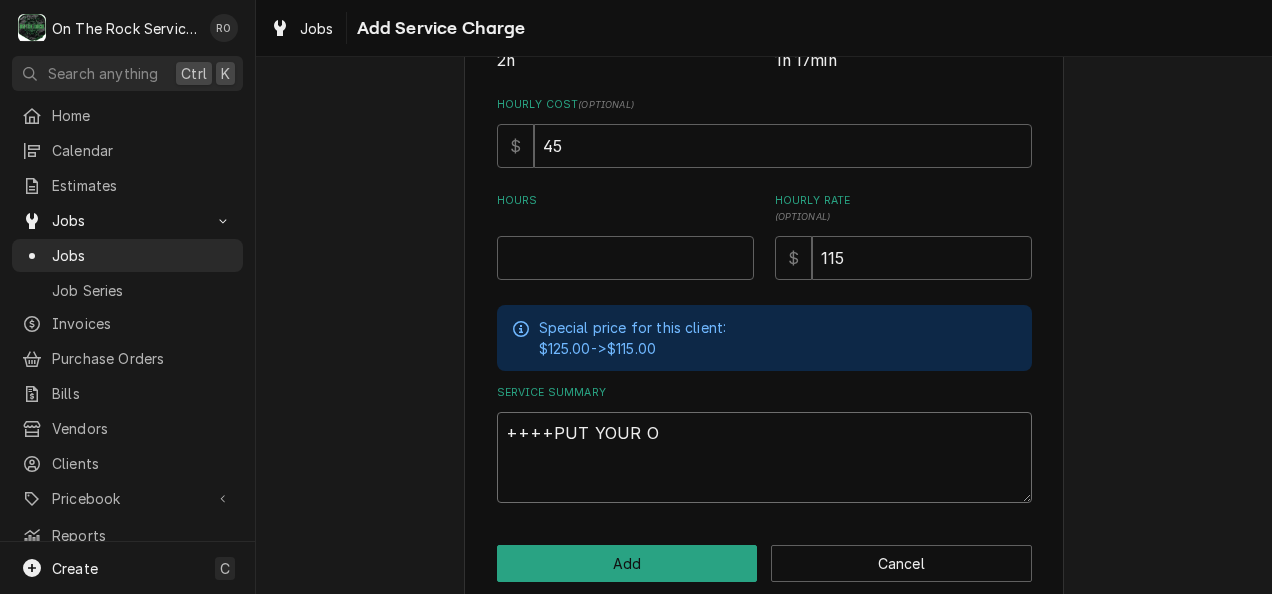 type on "x" 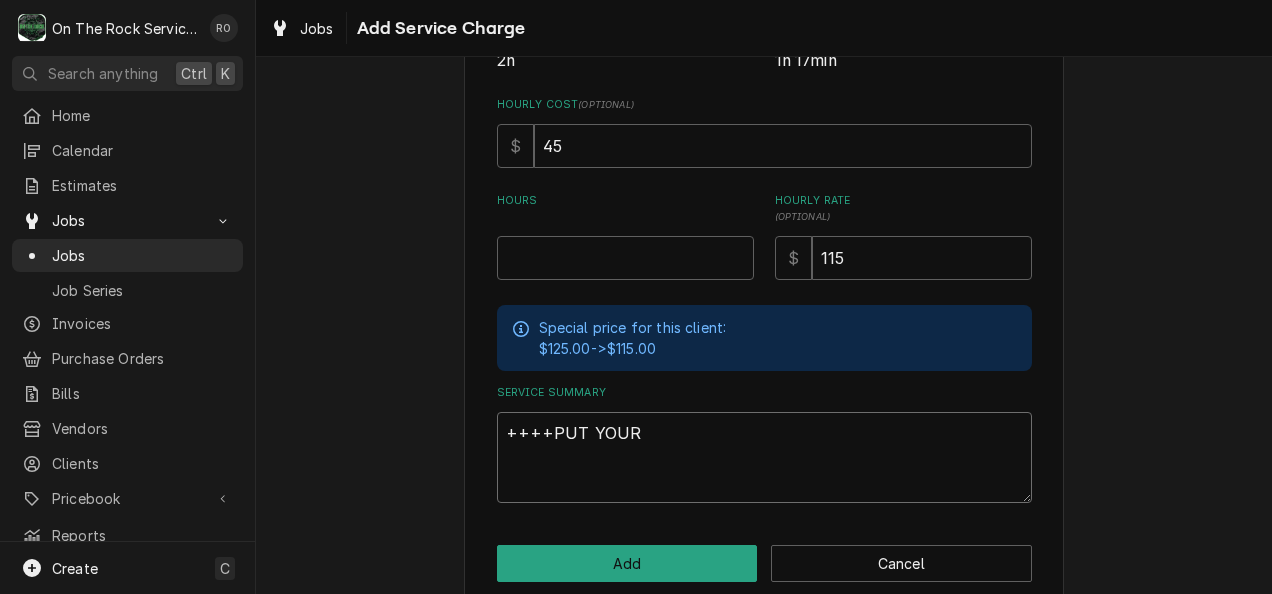 type on "++++PUT YOUR W" 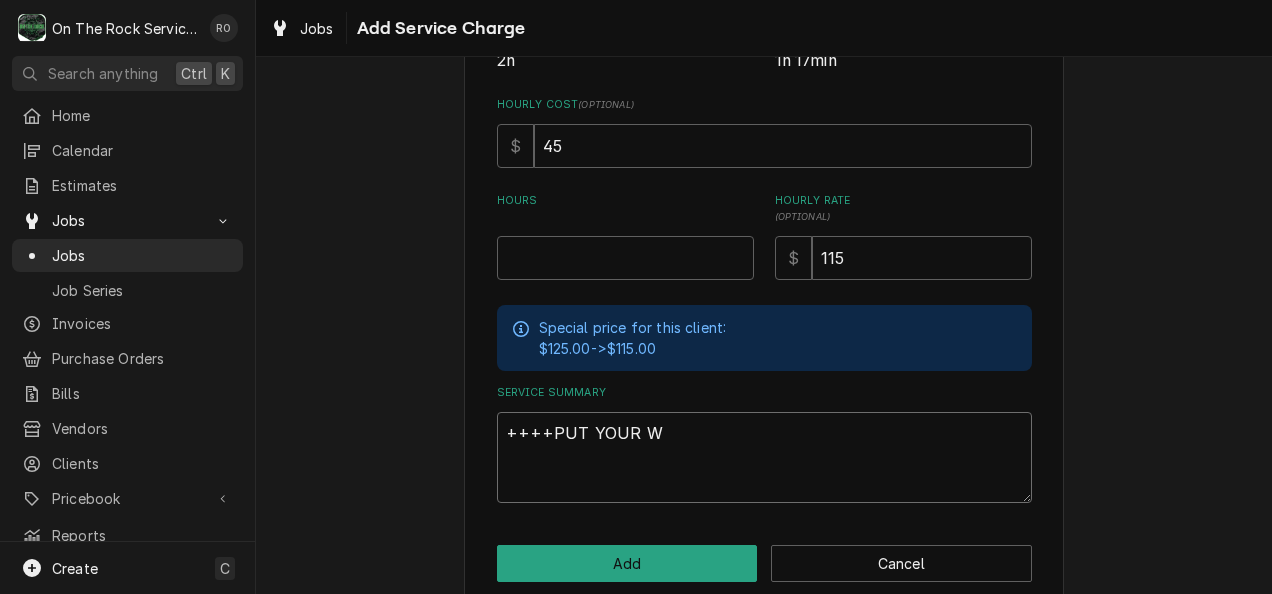 type on "x" 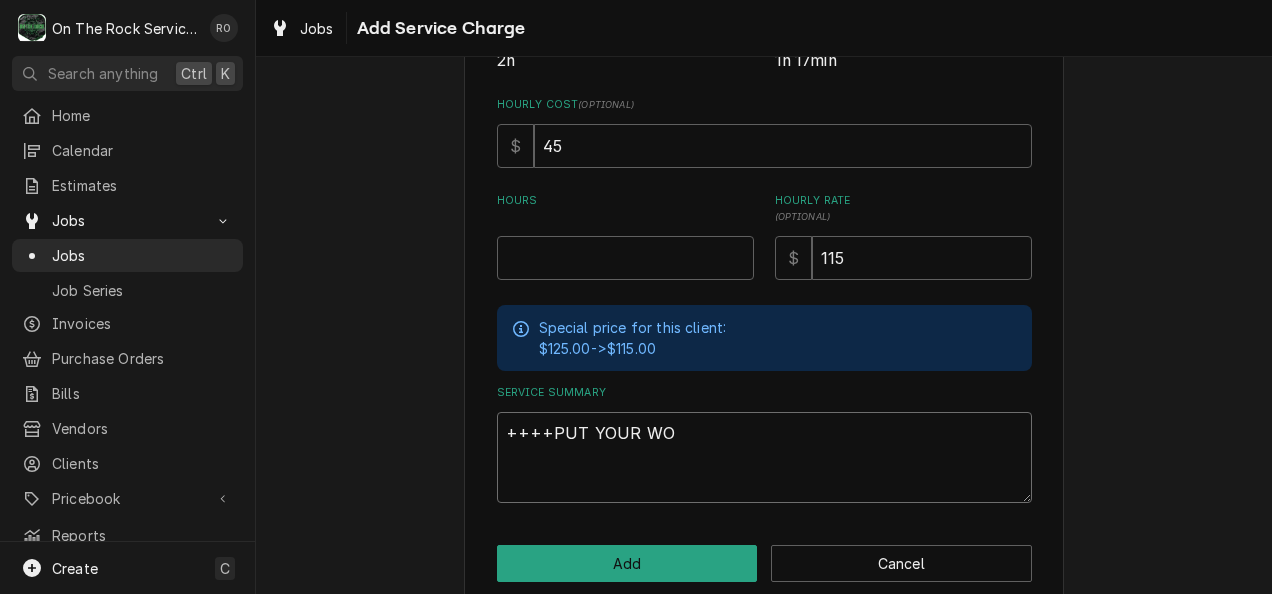 type on "x" 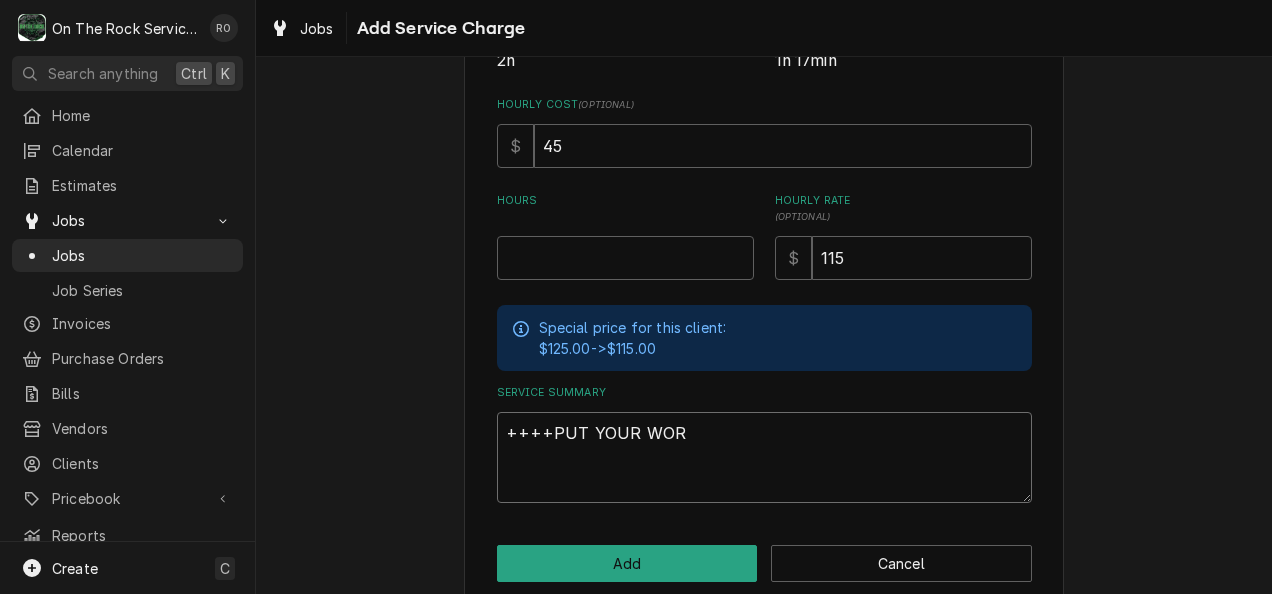 type on "x" 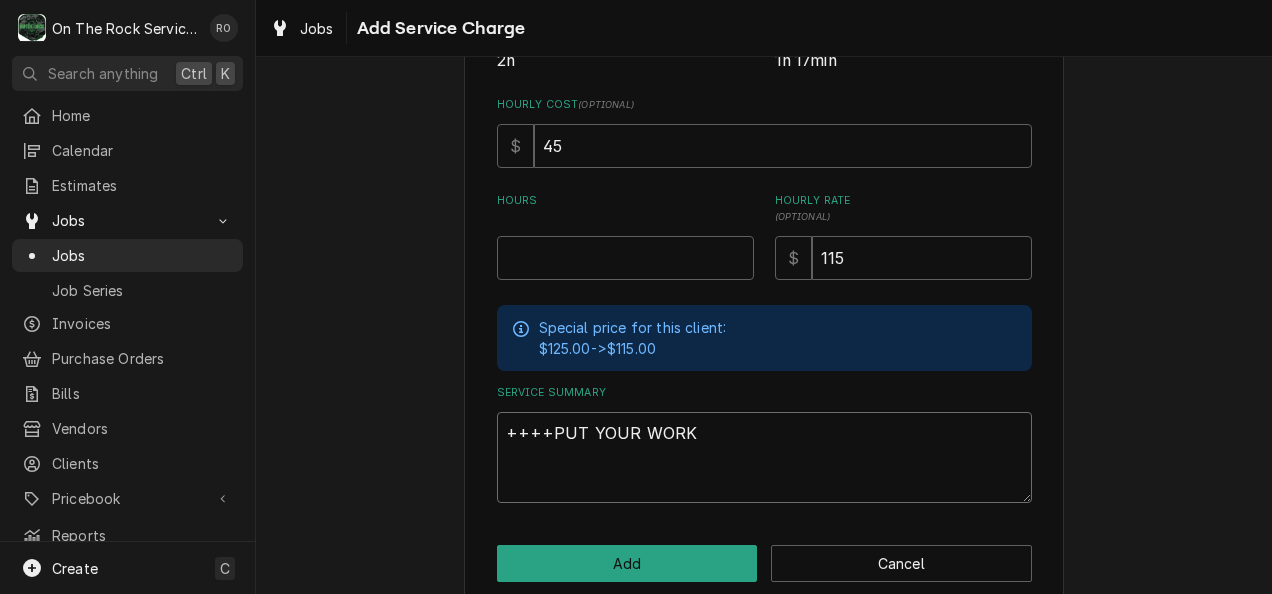 type on "x" 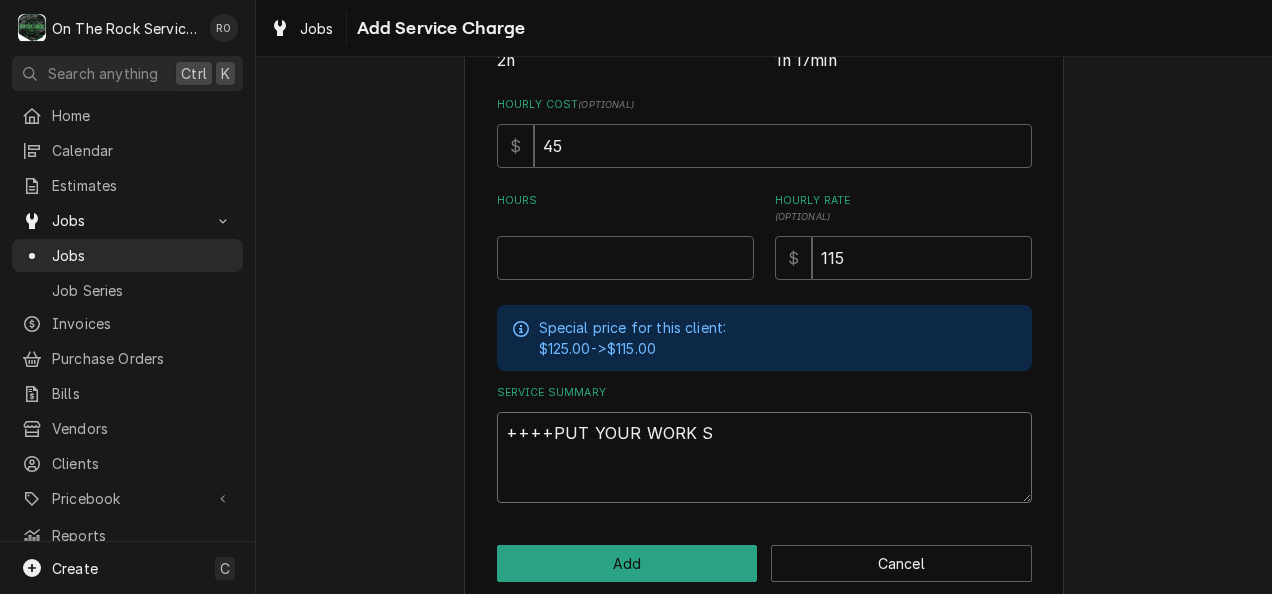 type on "x" 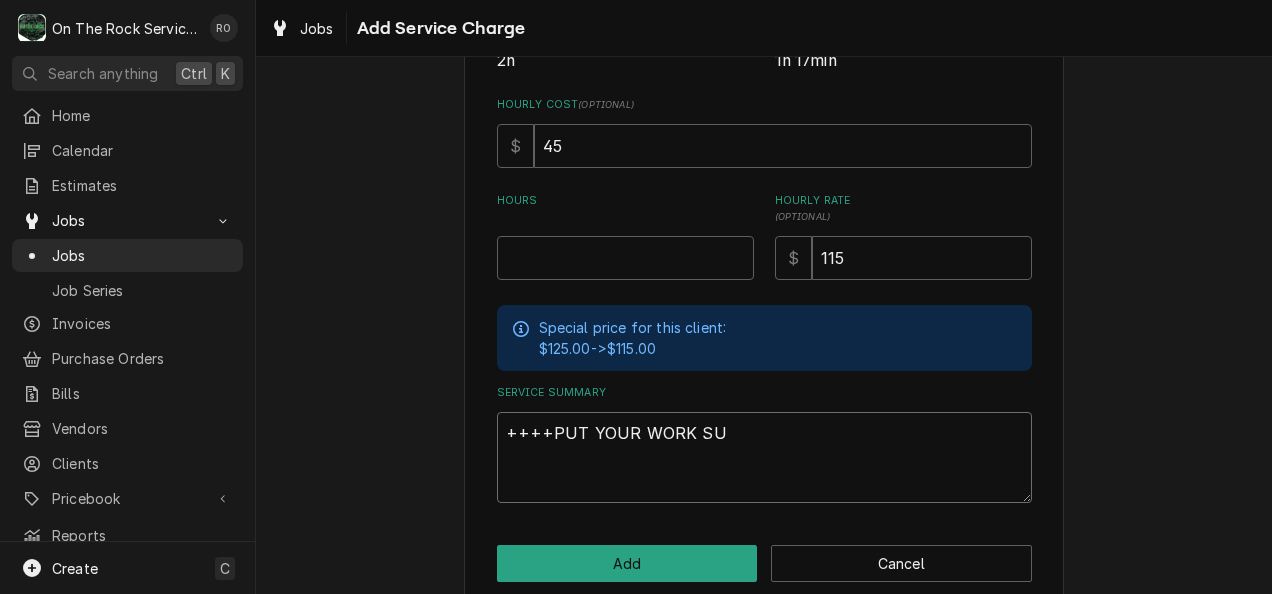 type on "x" 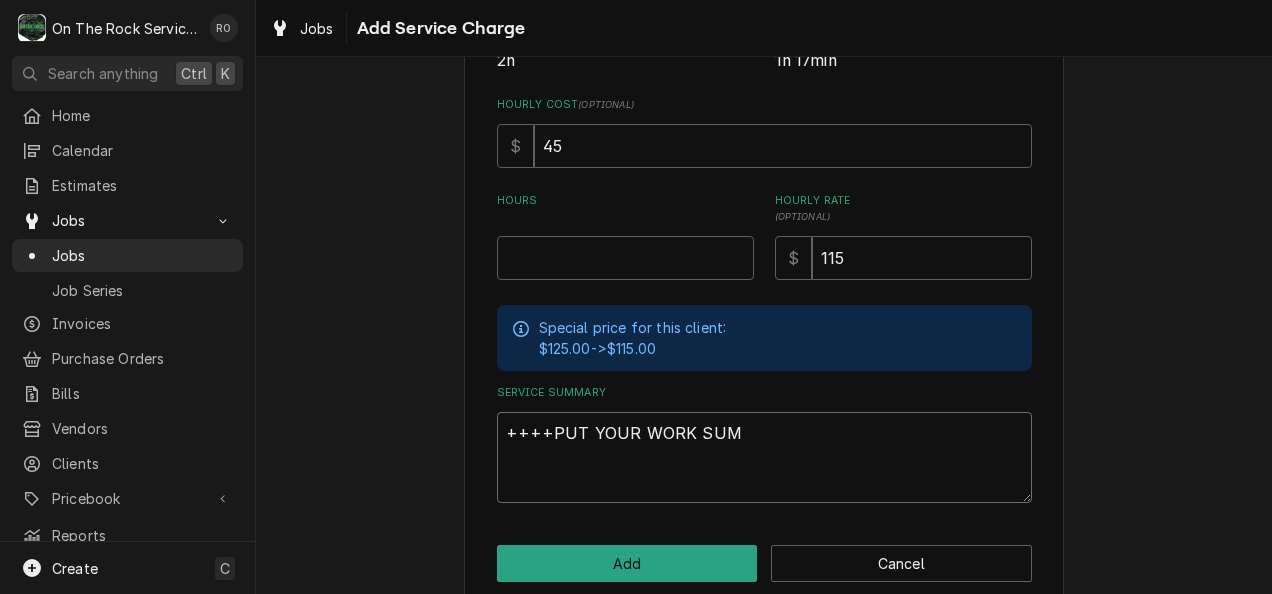 type on "x" 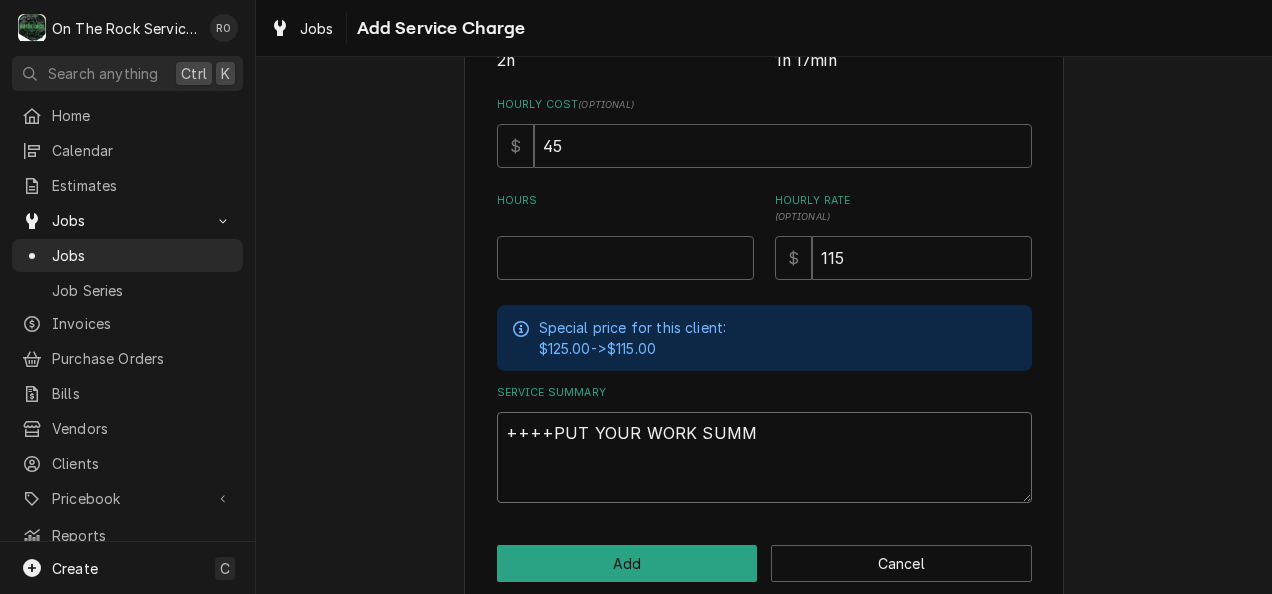 type on "x" 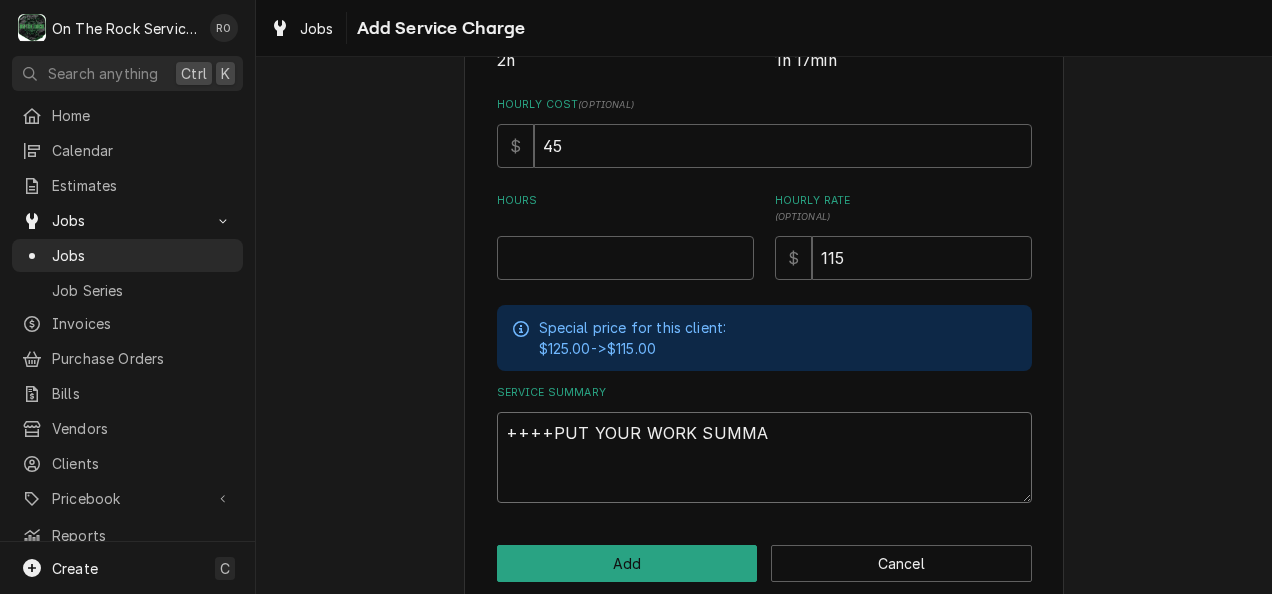 type on "x" 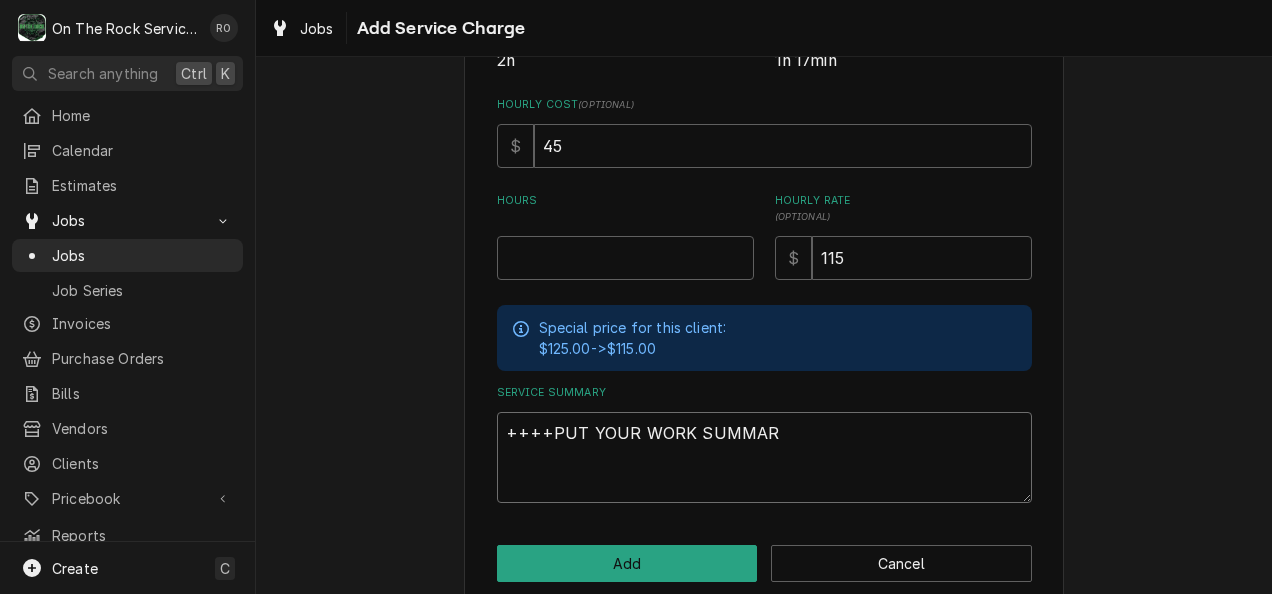 type on "x" 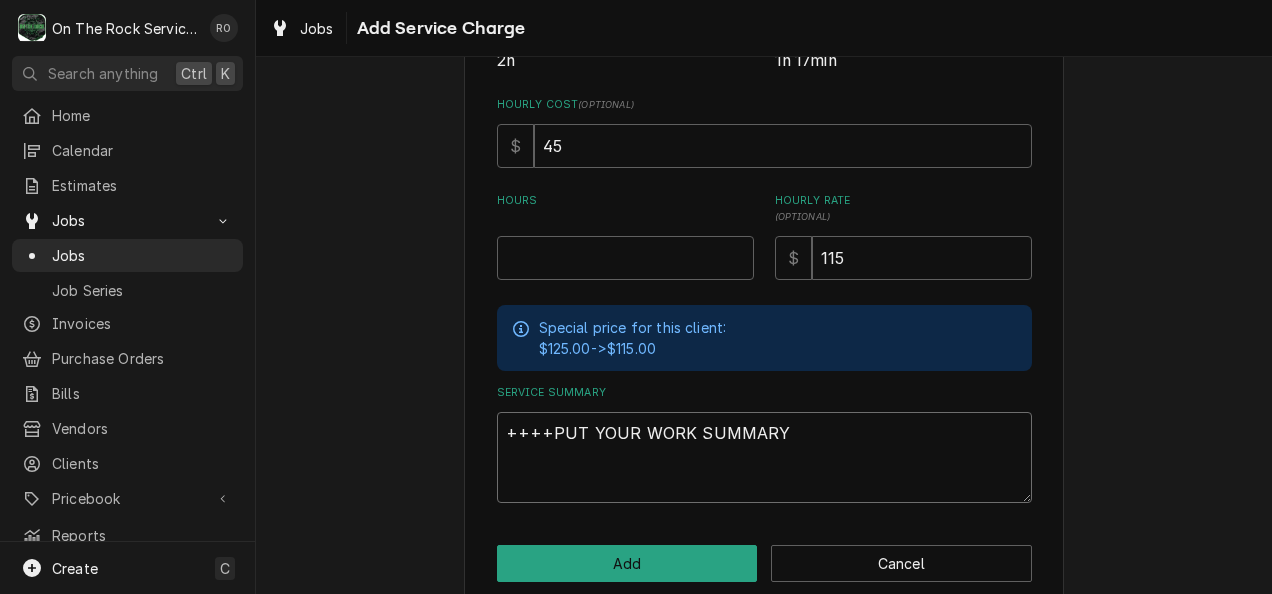 type on "x" 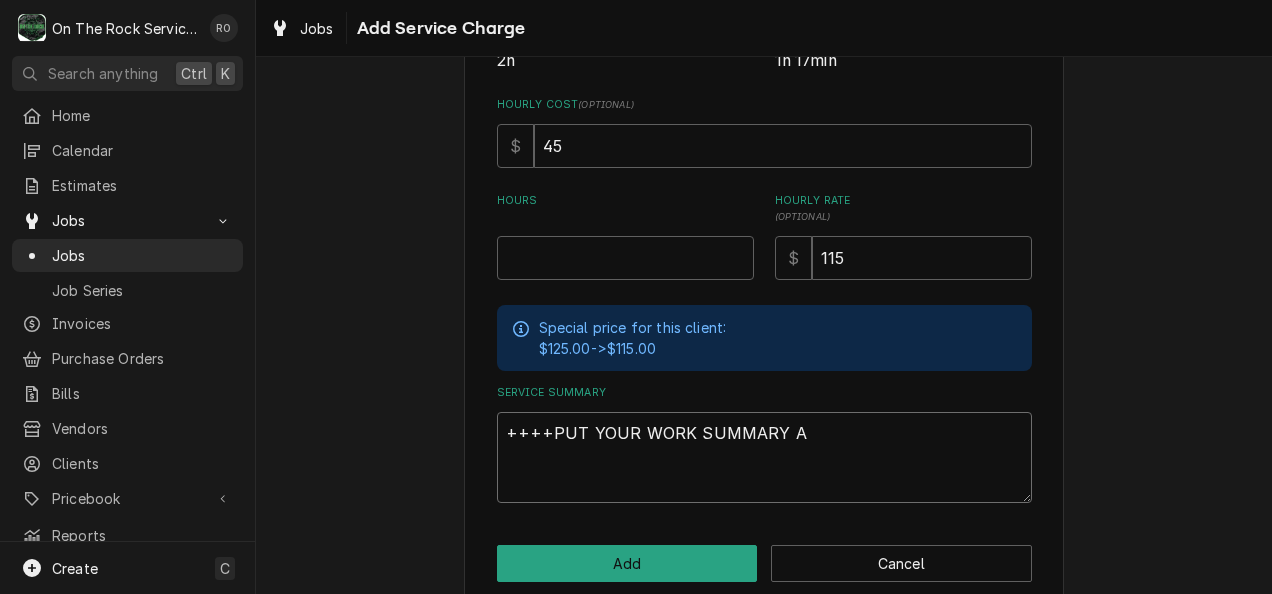 type on "x" 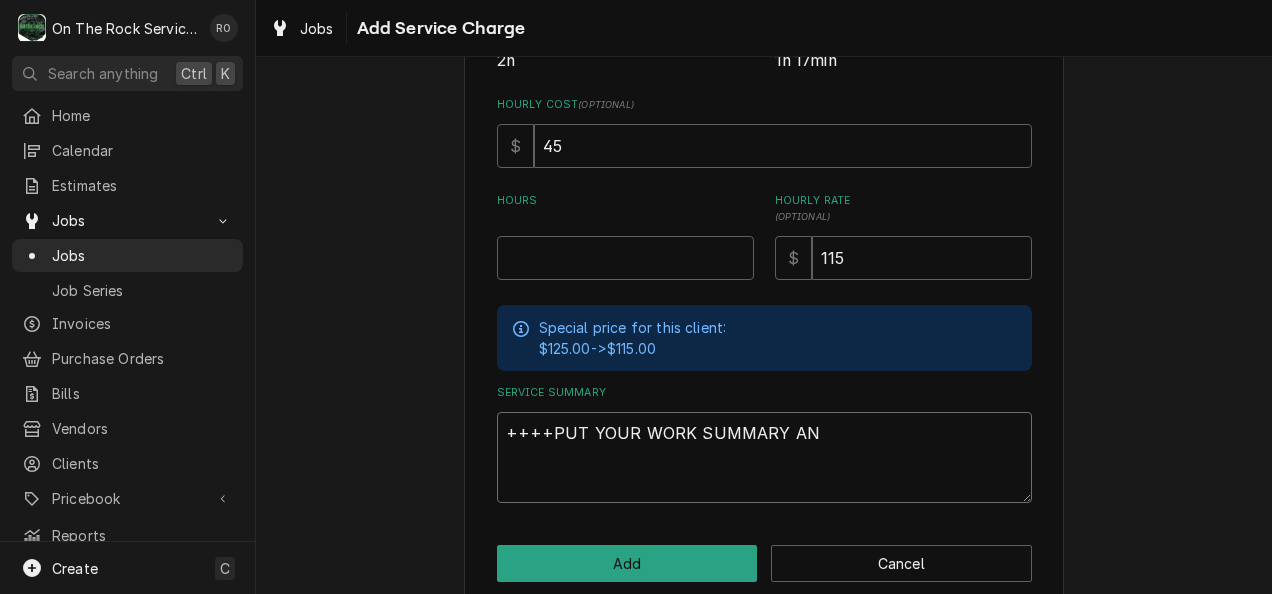 type on "x" 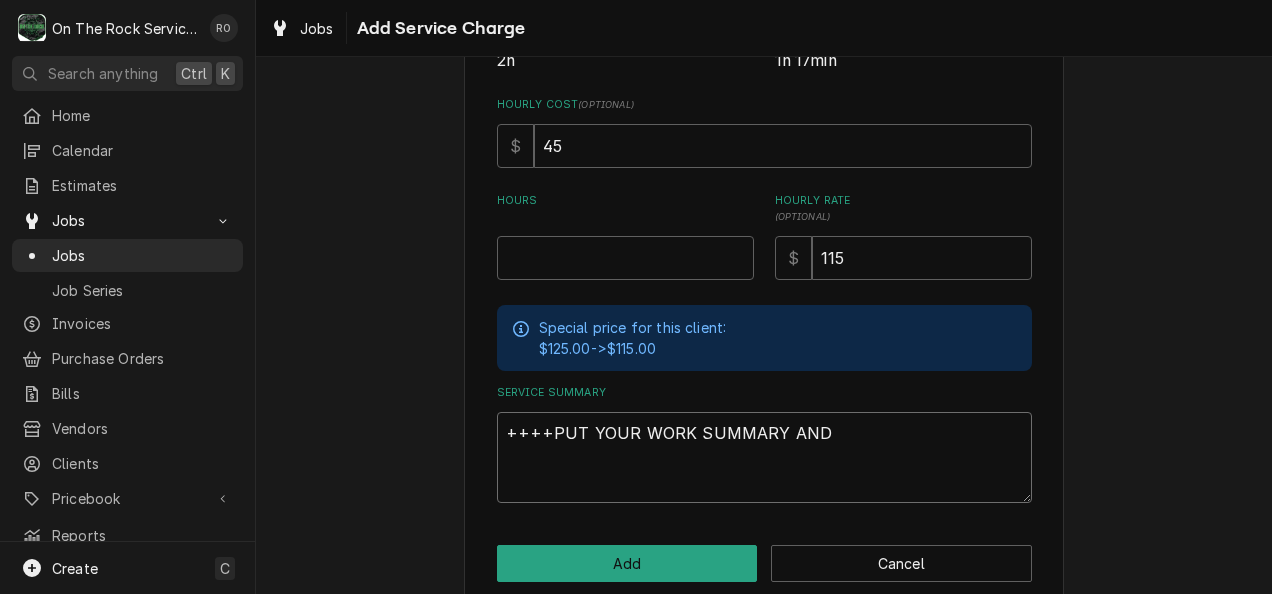 type on "x" 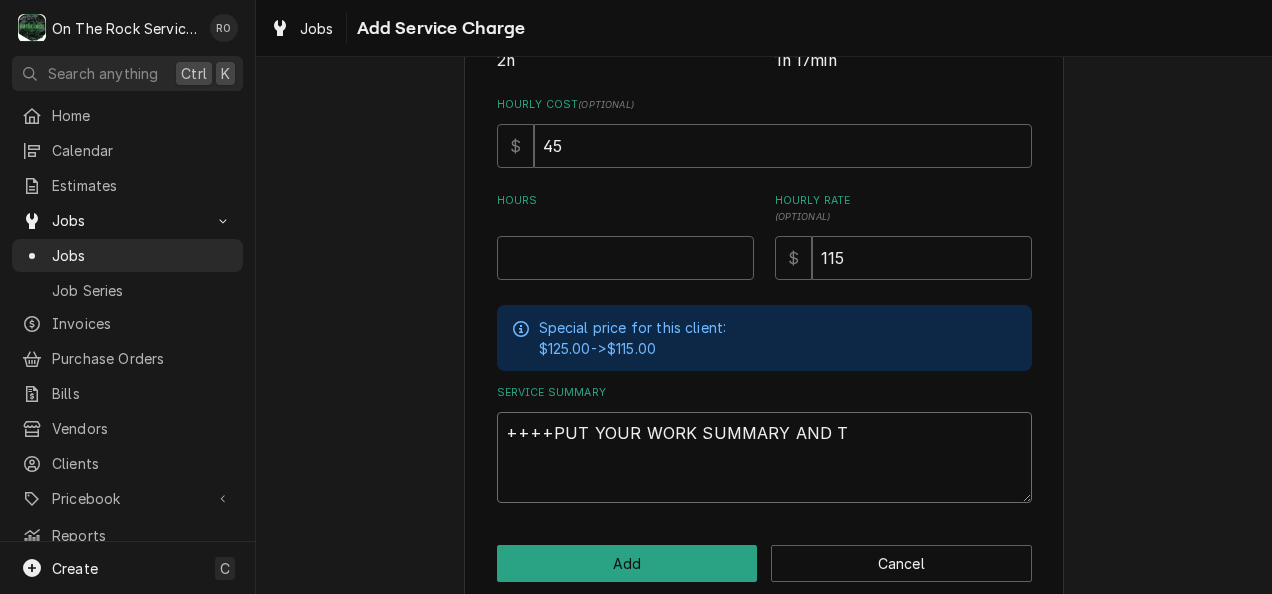 type on "x" 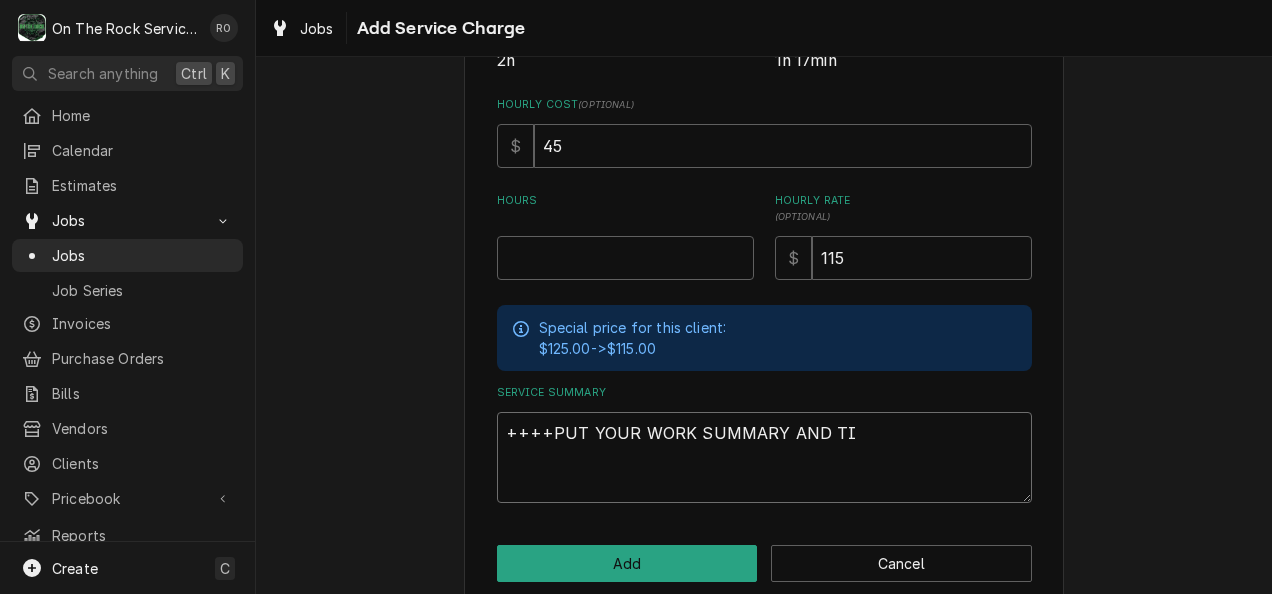 type on "x" 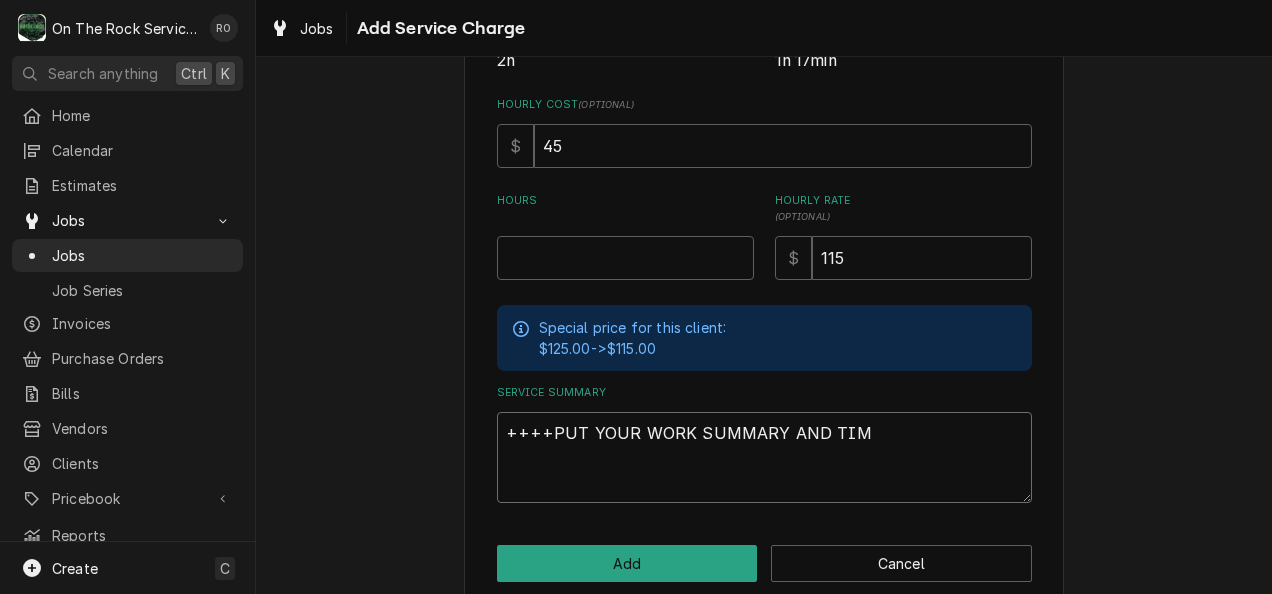 type on "x" 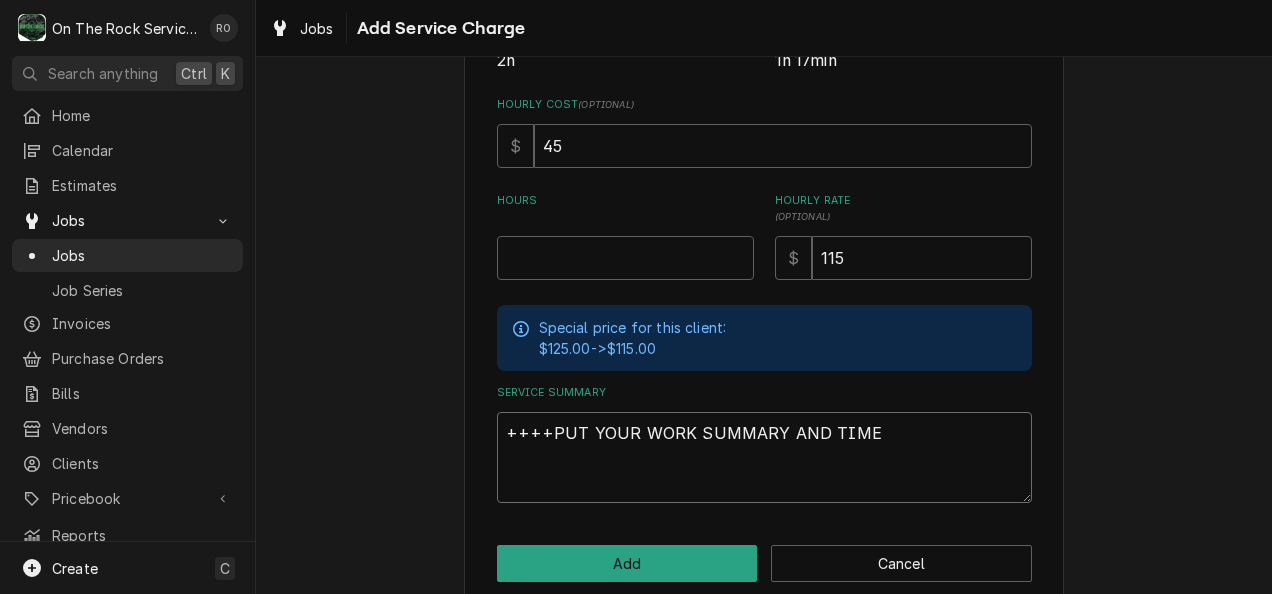 type on "x" 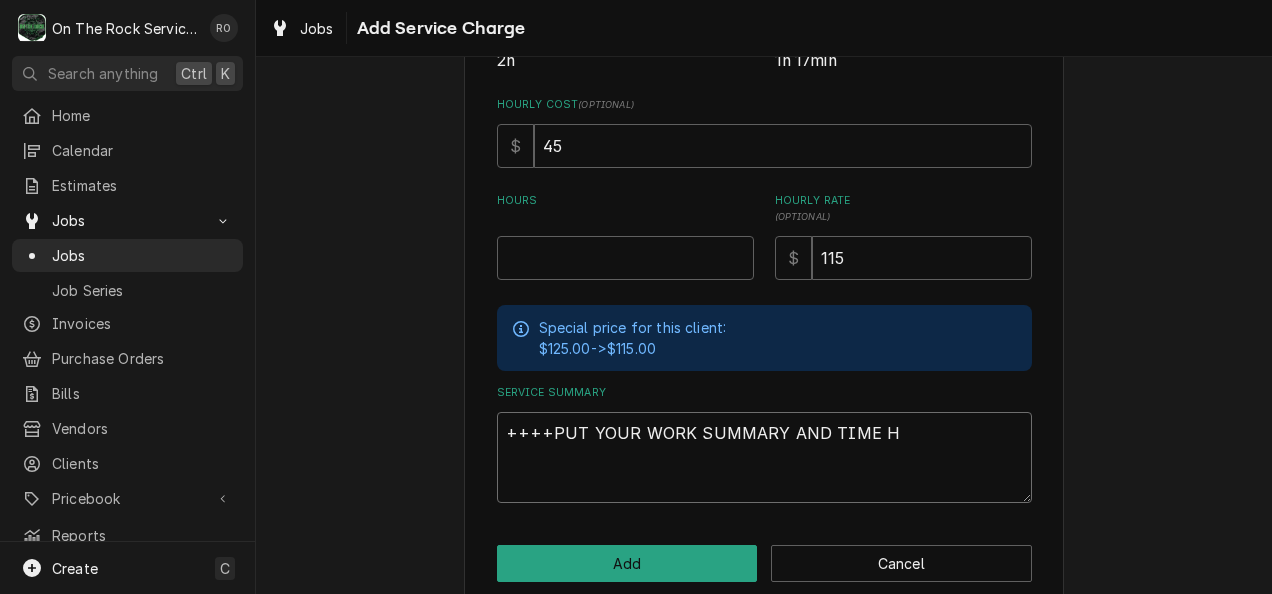 type on "x" 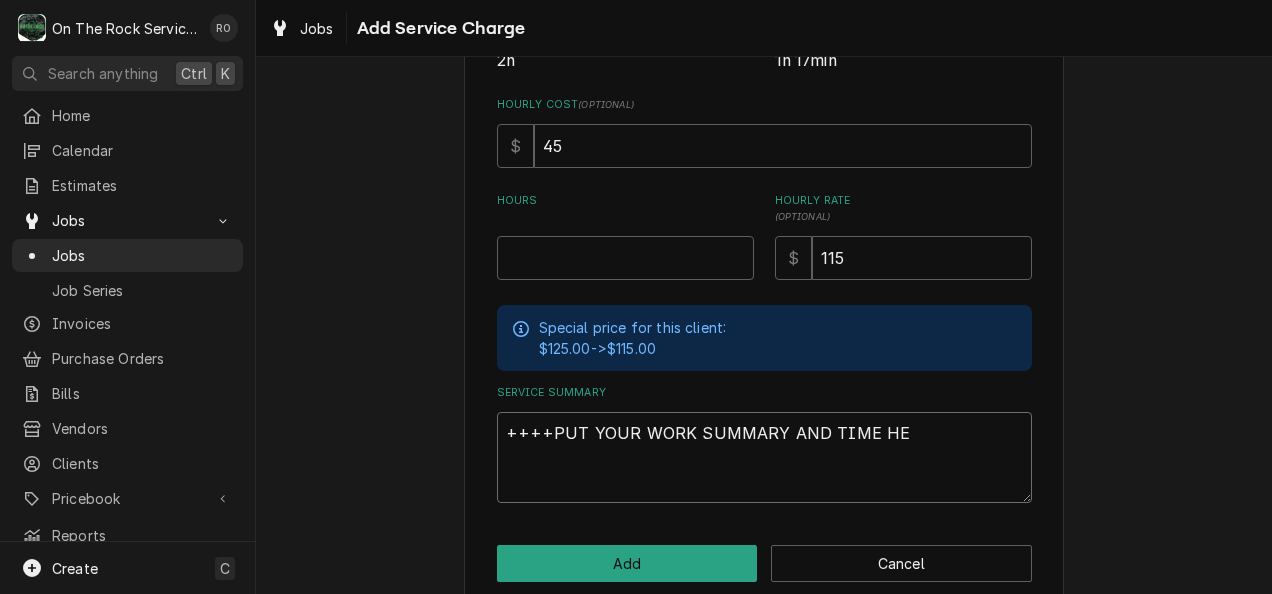 type on "x" 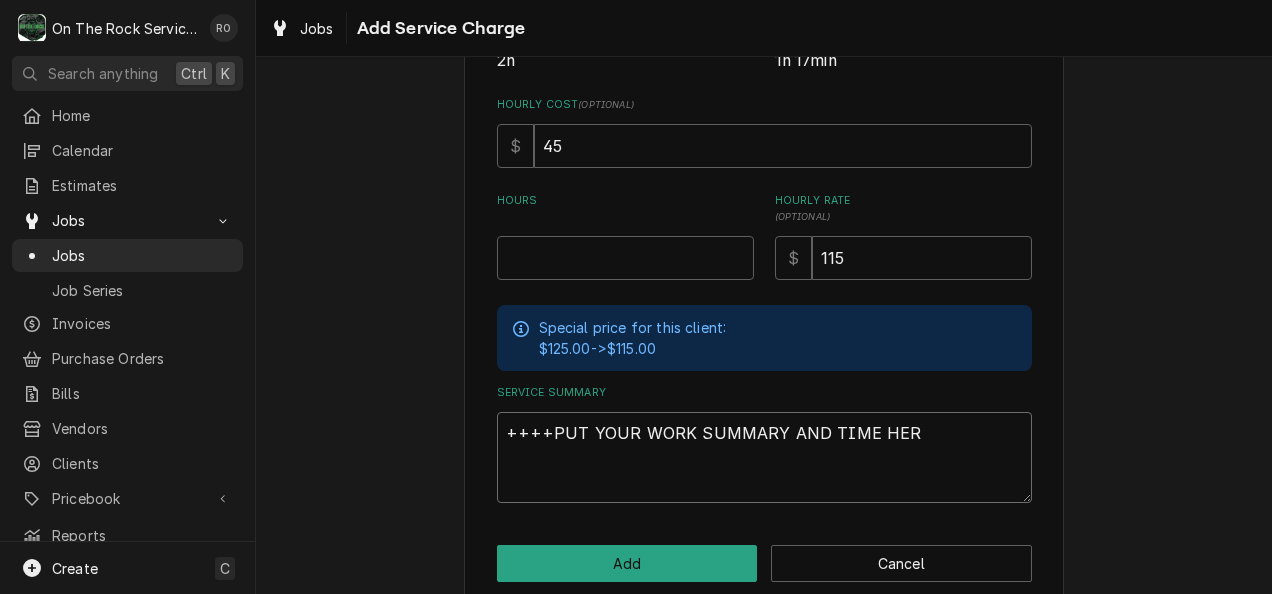 type on "++++PUT YOUR WORK SUMMARY AND TIME HERE" 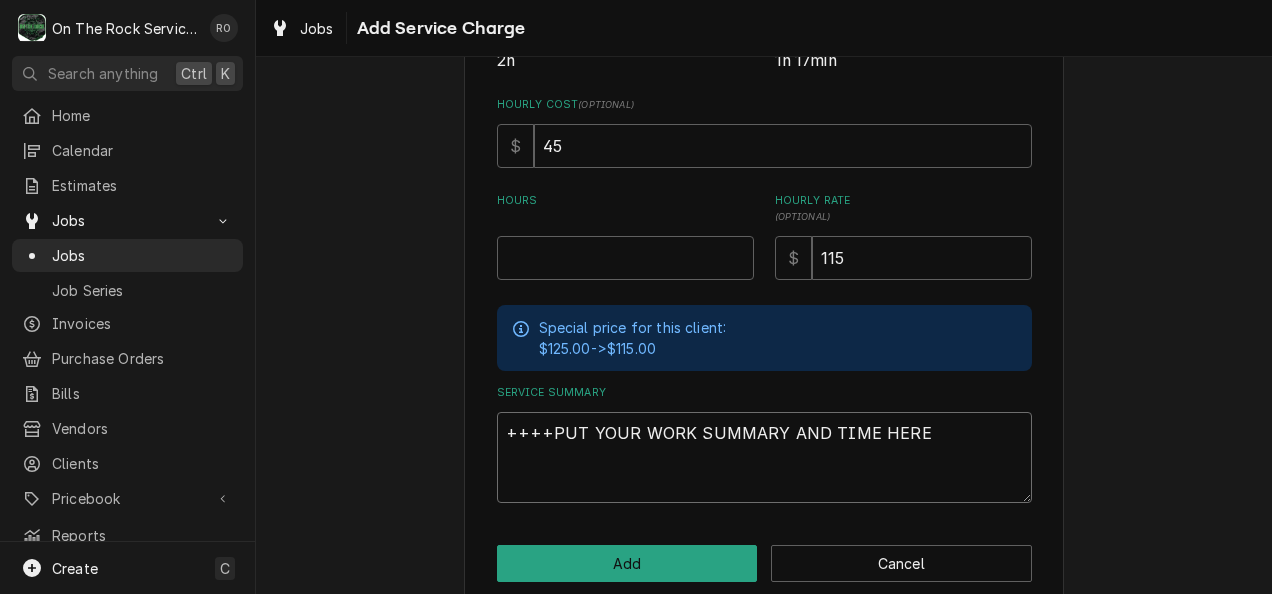 type on "x" 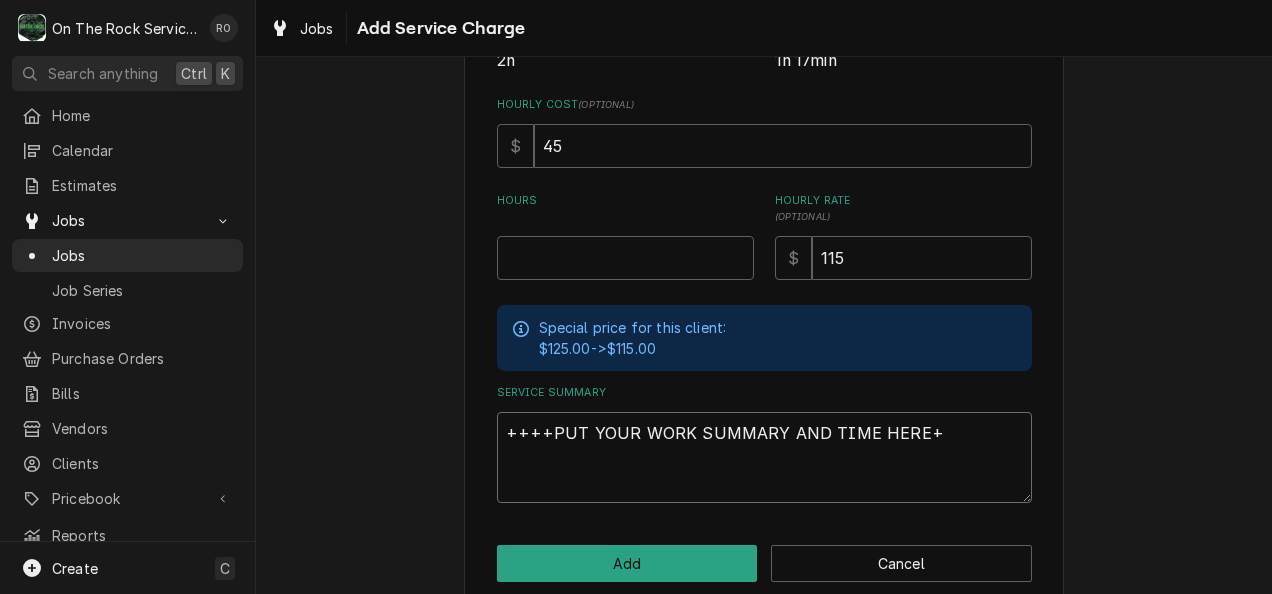 type on "x" 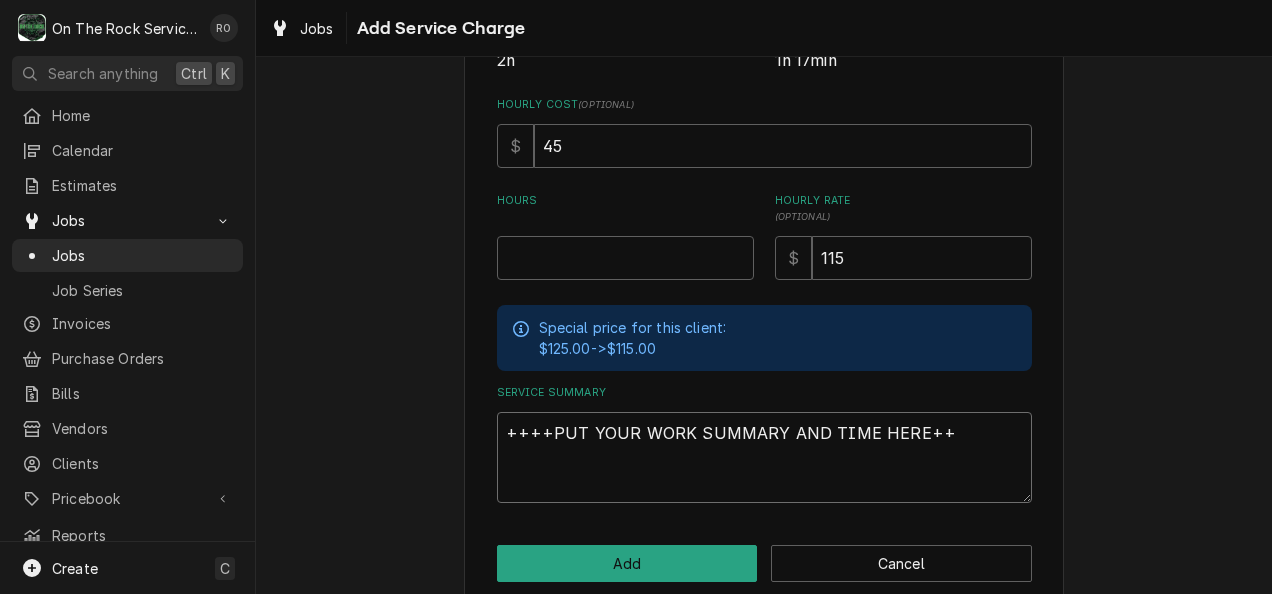 type on "x" 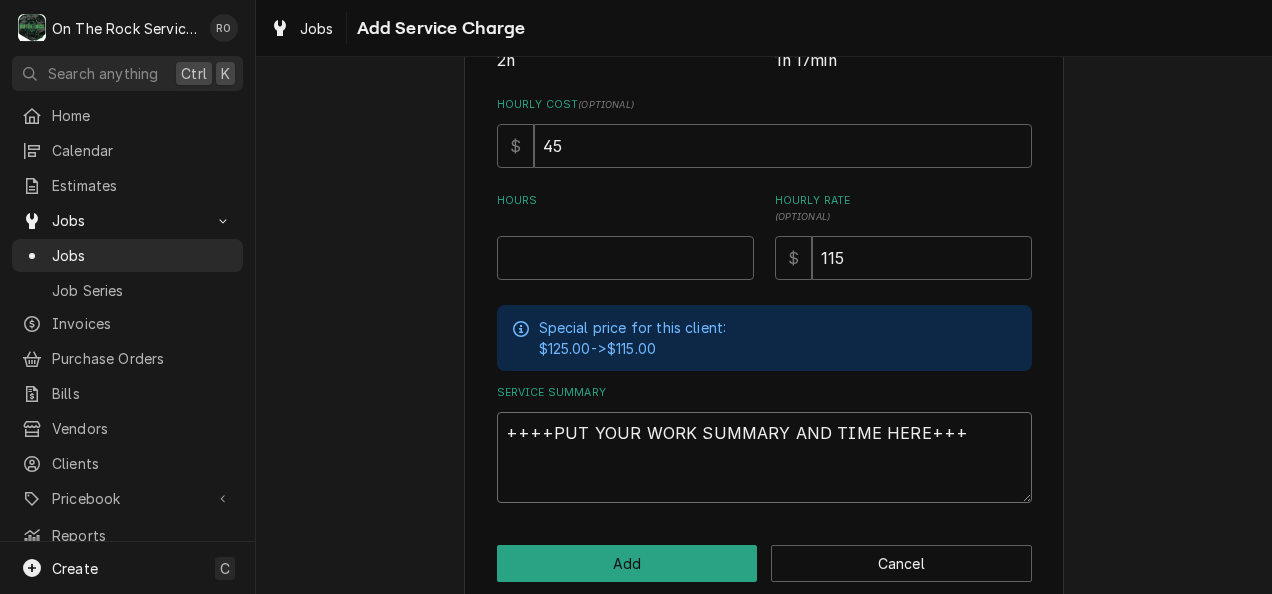 type on "++++PUT YOUR WORK SUMMARY AND TIME HERE+++" 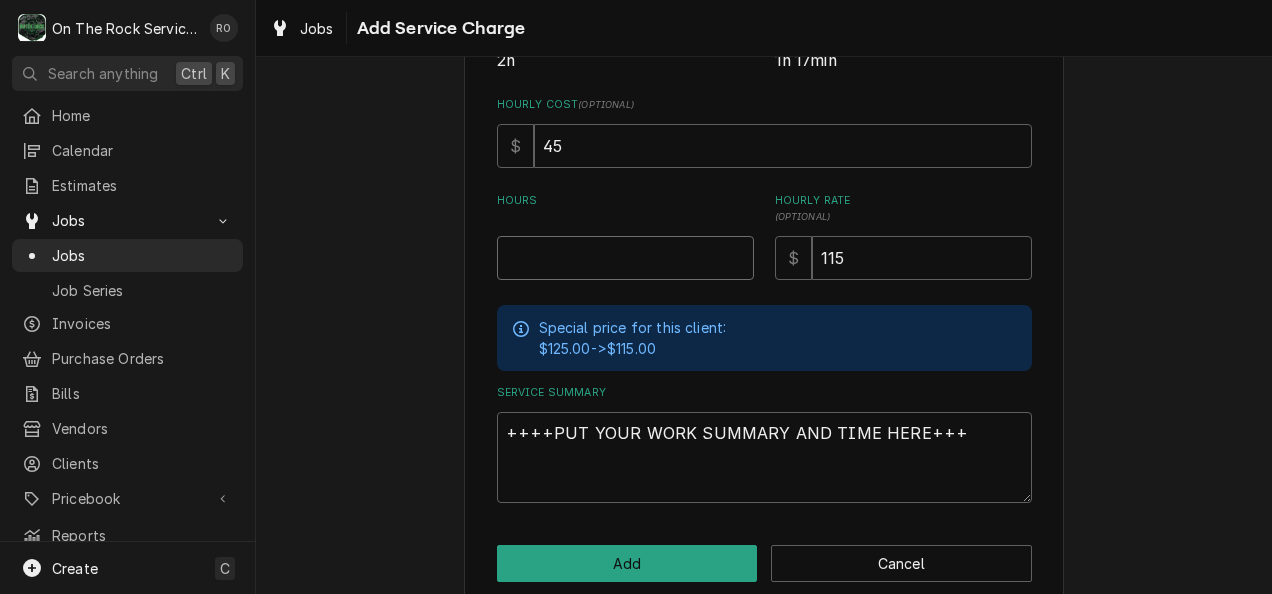 click on "Hours" at bounding box center [625, 258] 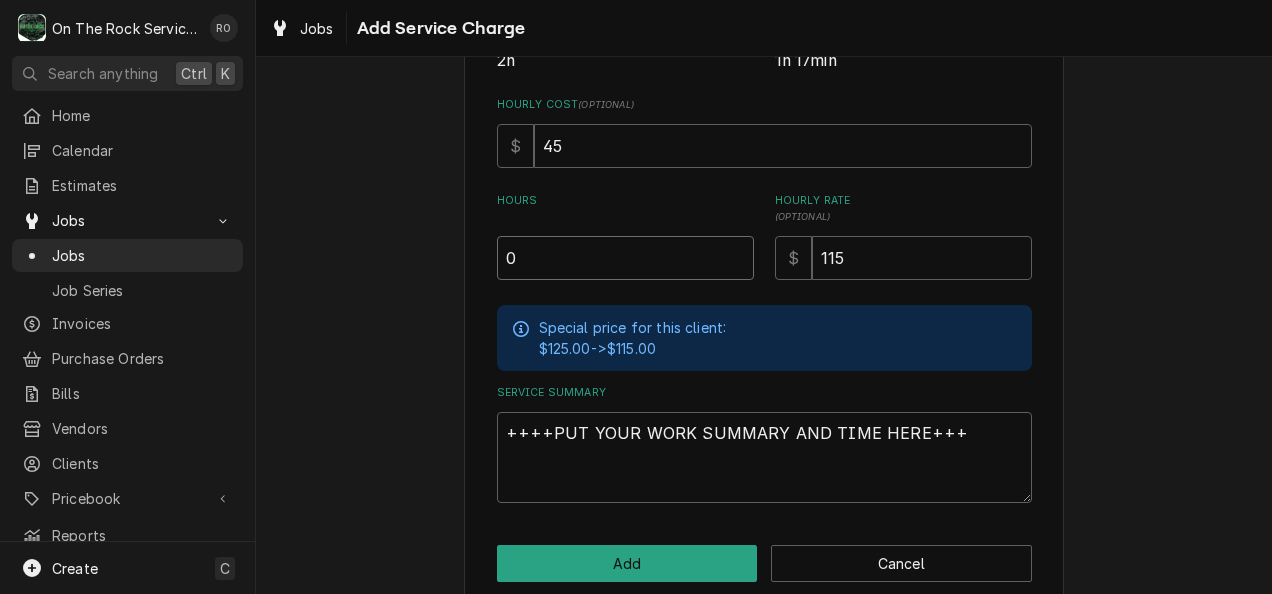 type on "0" 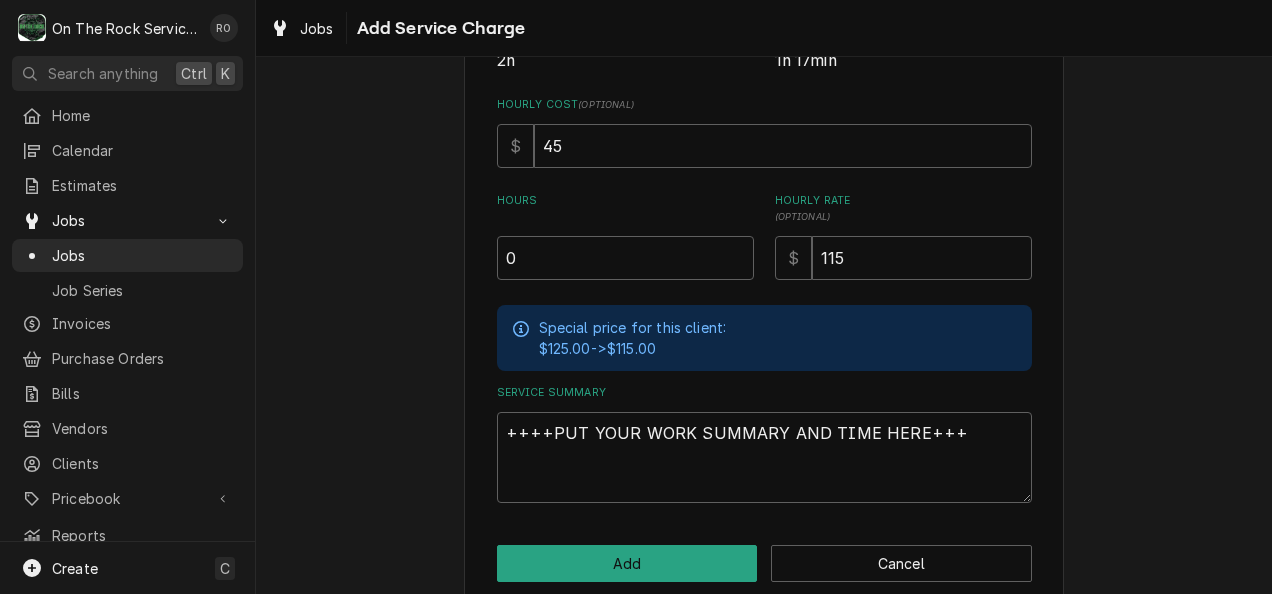 click on "Please provide the following information to add a new service charge to this invoice: Short Description Labor - Standard - Incurred Billing Rate 💸 Edit Pricebook Item    Start Date End Date Unit Type Est. Job Duration 2h Total Time Logged 1h 17min Hourly Cost  ( optional ) $ 45 Hours 0 Hourly Rate  ( optional ) $ 115 Special price for this client: $125.00  ->  $115.00 Service Summary ++++PUT YOUR WORK SUMMARY AND TIME HERE+++ Add Cancel" at bounding box center [764, 123] 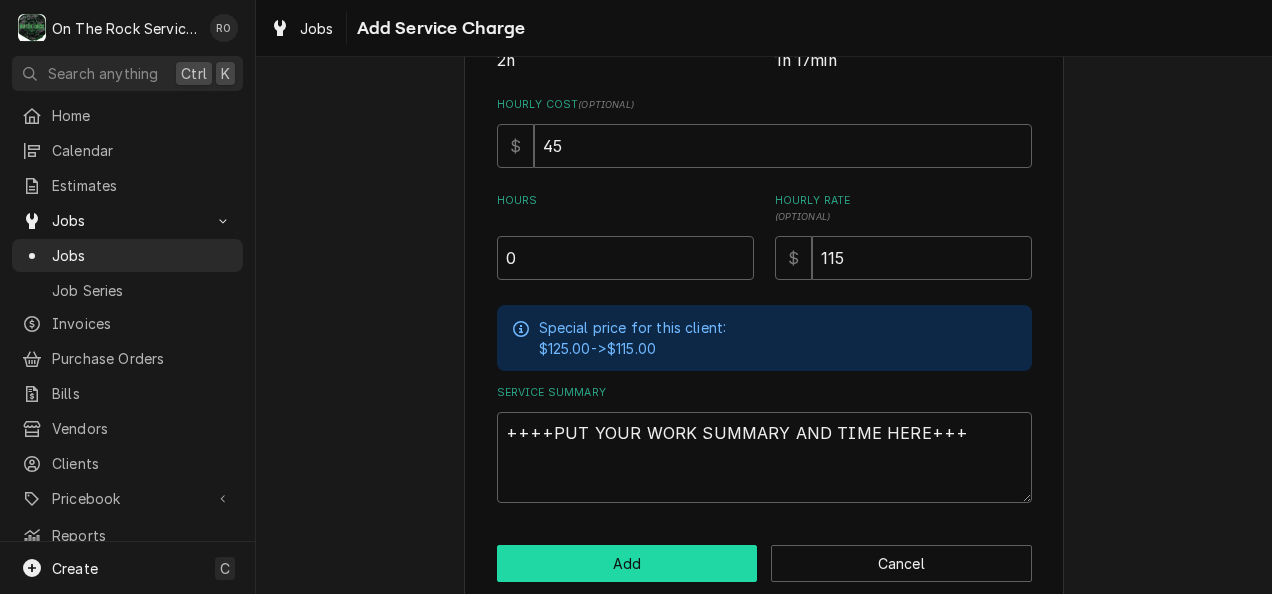 click on "Add" at bounding box center (627, 563) 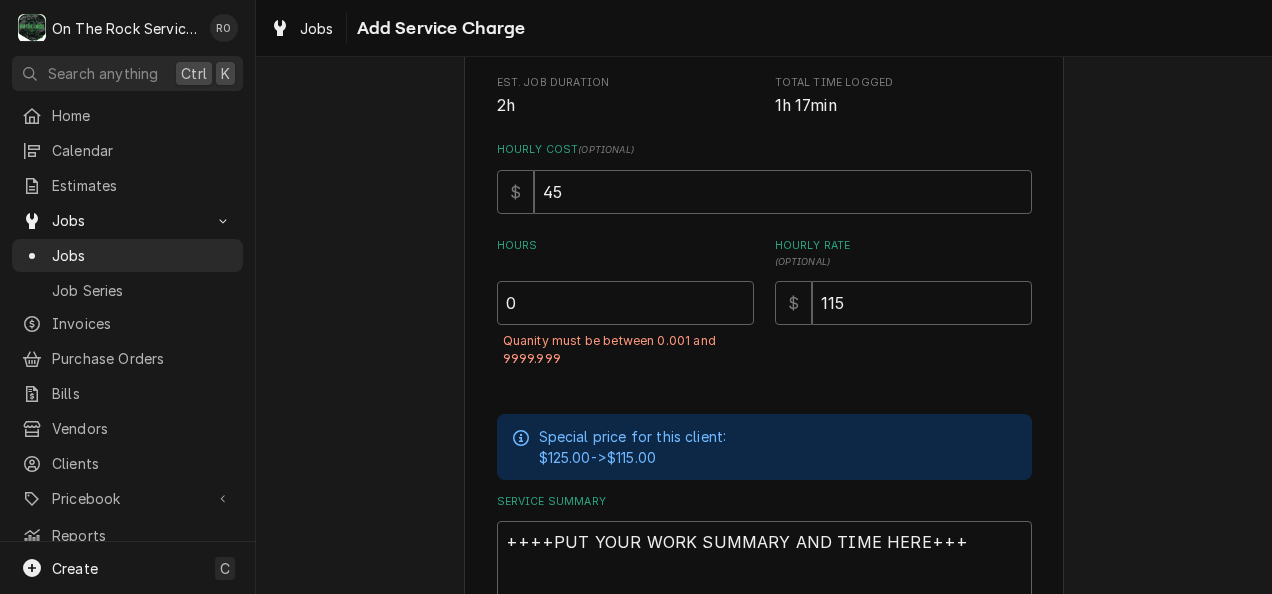 scroll, scrollTop: 501, scrollLeft: 0, axis: vertical 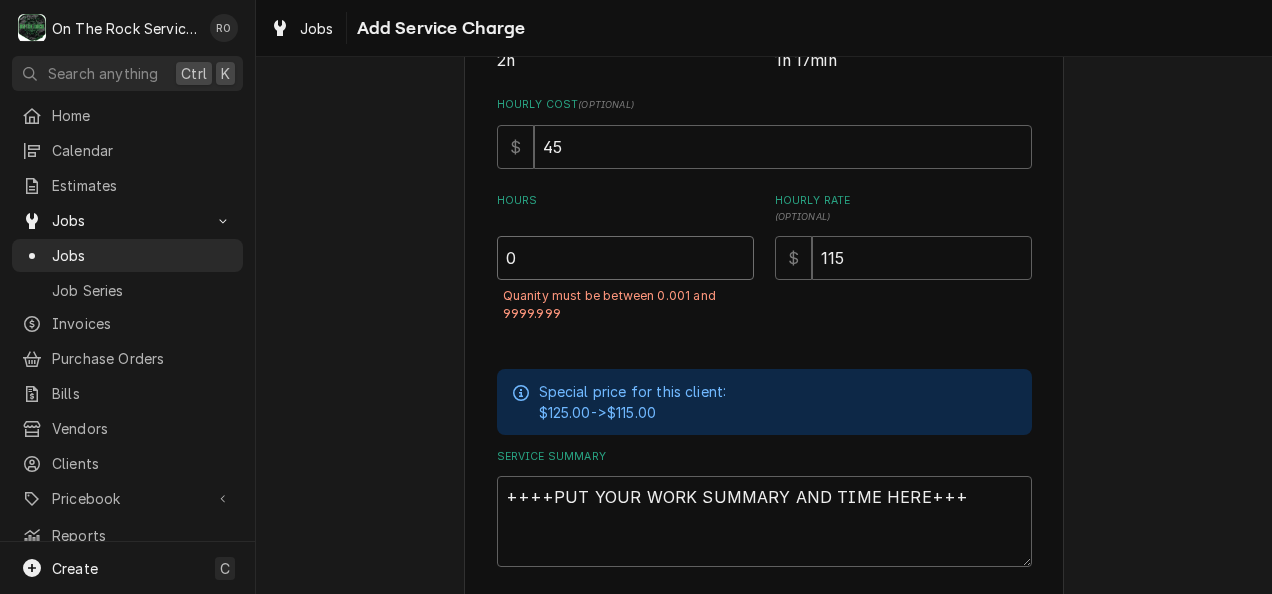 drag, startPoint x: 588, startPoint y: 264, endPoint x: 502, endPoint y: 282, distance: 87.86353 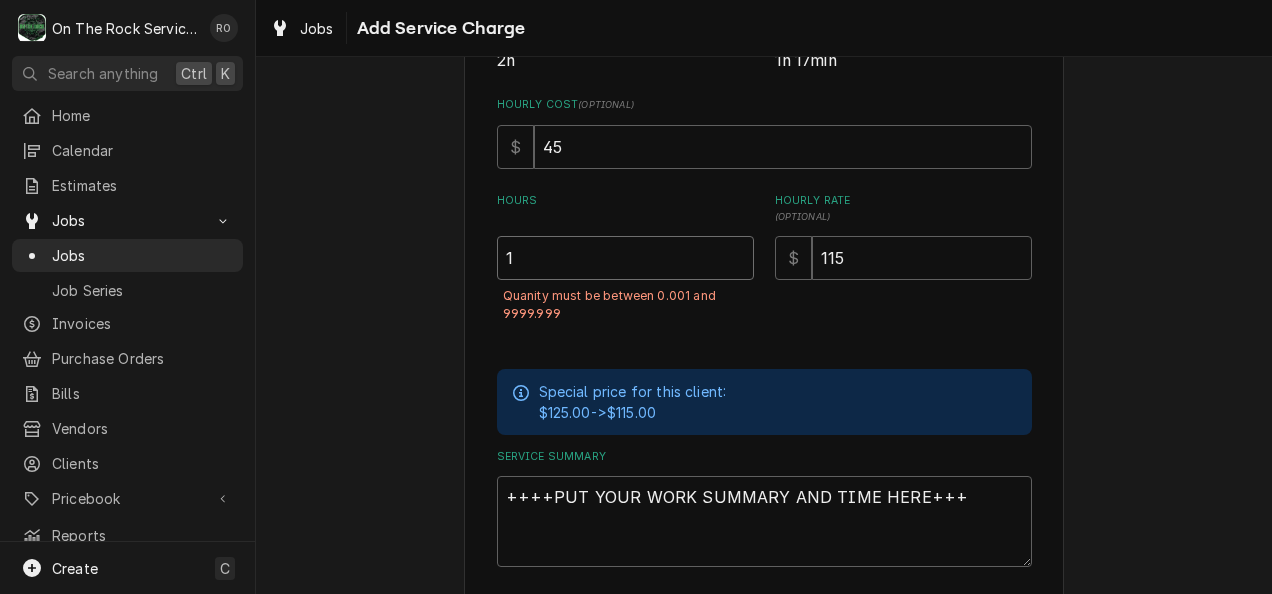 type on "1" 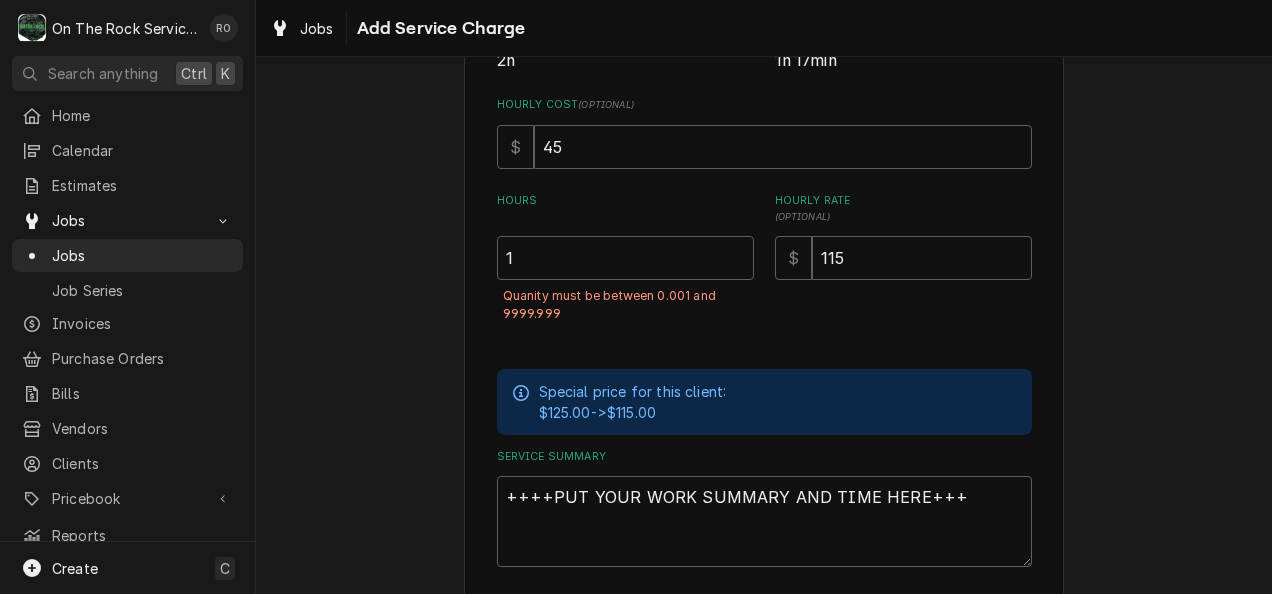 scroll, scrollTop: 594, scrollLeft: 0, axis: vertical 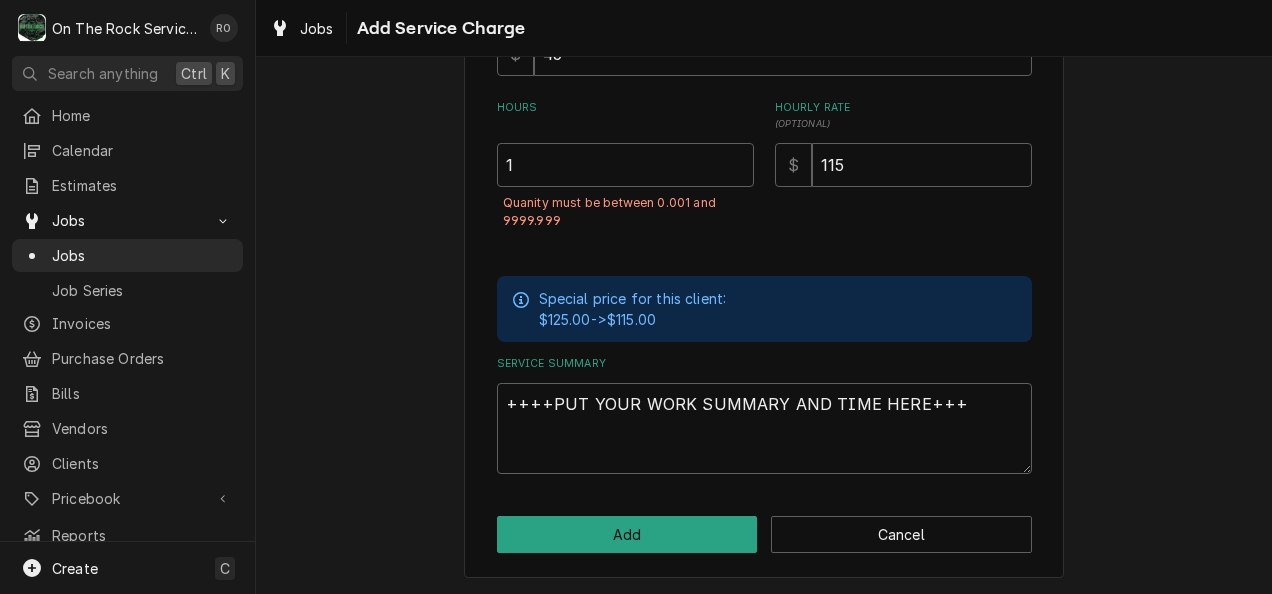 click on "Please provide the following information to add a new service charge to this invoice: Short Description Labor - Standard - Incurred Billing Rate 💸 Edit Pricebook Item    Start Date Please enter a start date. End Date Please enter an end date. Unit Type Est. Job Duration 2h Total Time Logged 1h 17min Hourly Cost  ( optional ) $ 45 Hours 1 Quanity must be between 0.001 and 9999.999 Hourly Rate  ( optional ) $ 115 Special price for this client: $125.00  ->  $115.00 Service Summary ++++PUT YOUR WORK SUMMARY AND TIME HERE+++ Add Cancel" at bounding box center [764, 40] 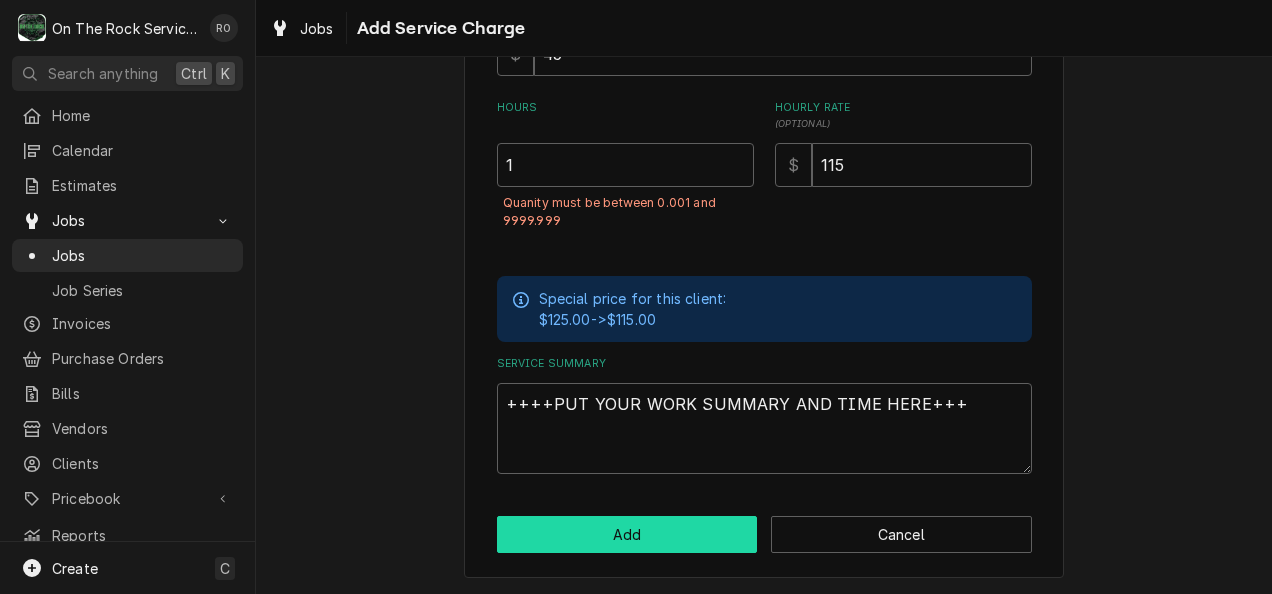click on "Add" at bounding box center [627, 534] 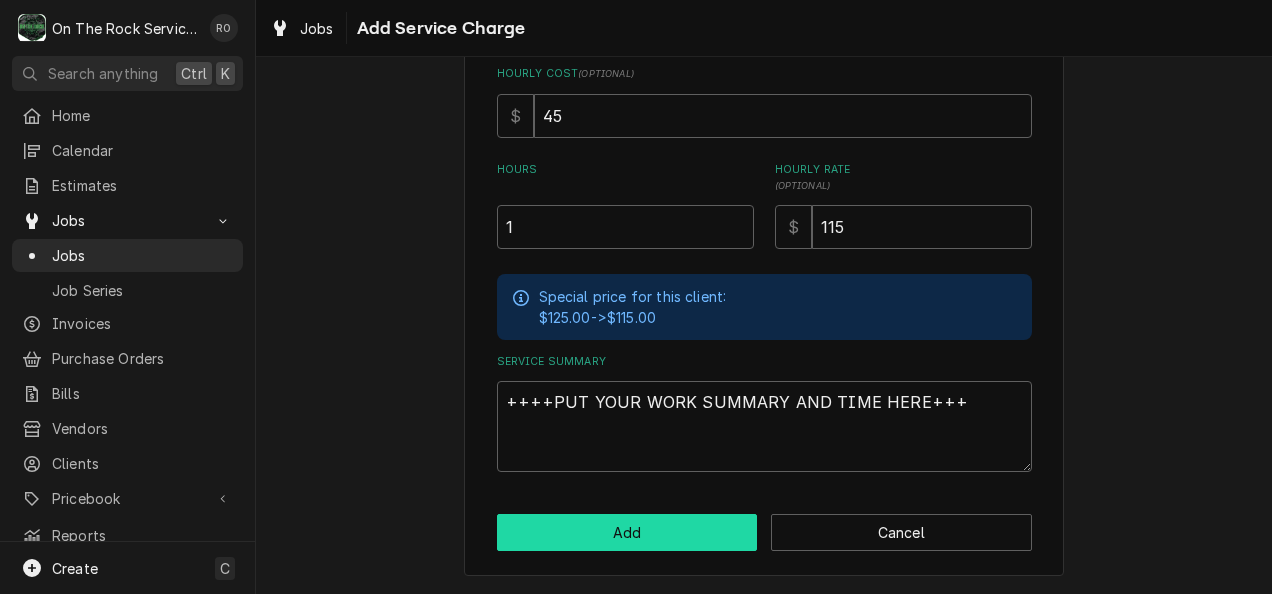 scroll, scrollTop: 530, scrollLeft: 0, axis: vertical 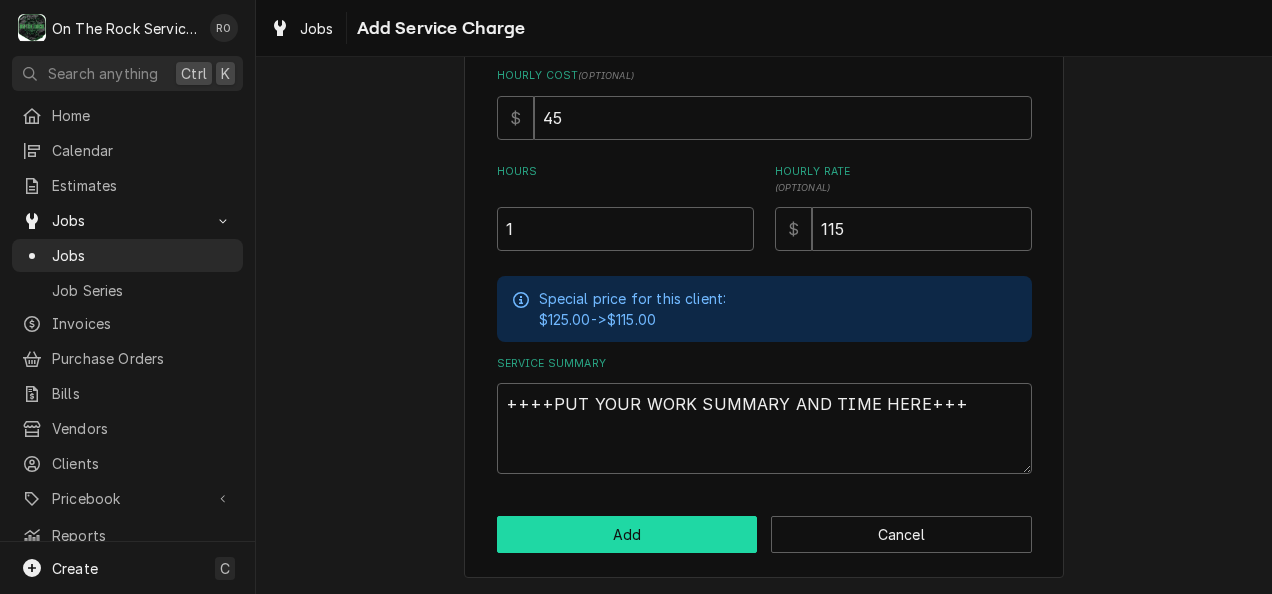 click on "Add" at bounding box center [627, 534] 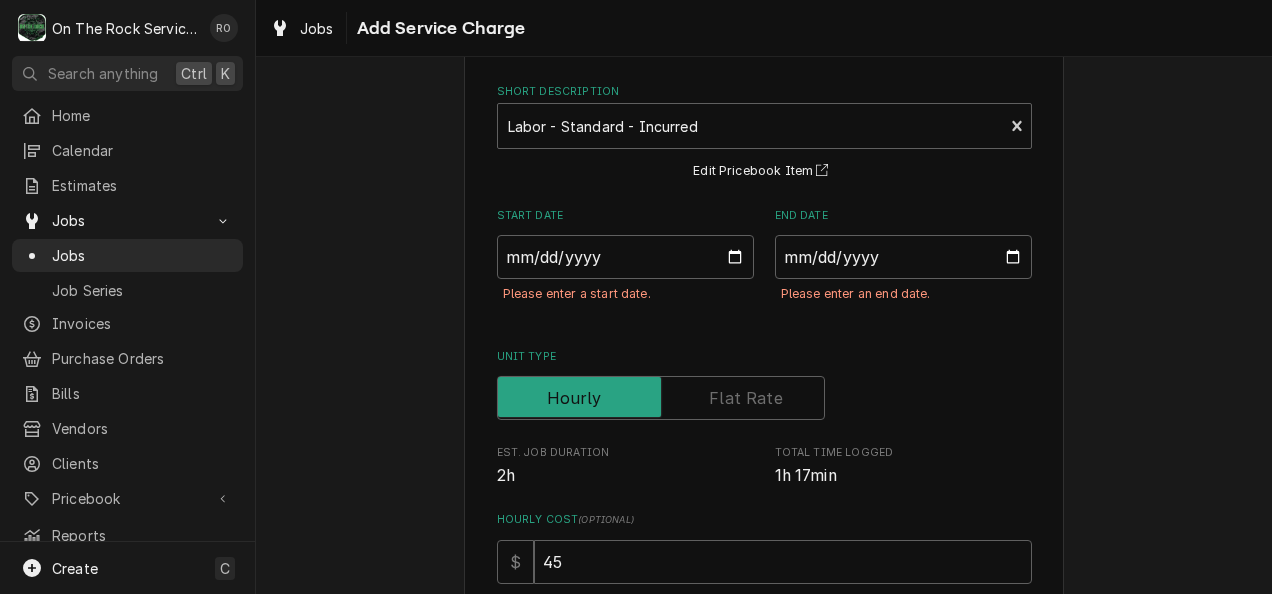 scroll, scrollTop: 85, scrollLeft: 0, axis: vertical 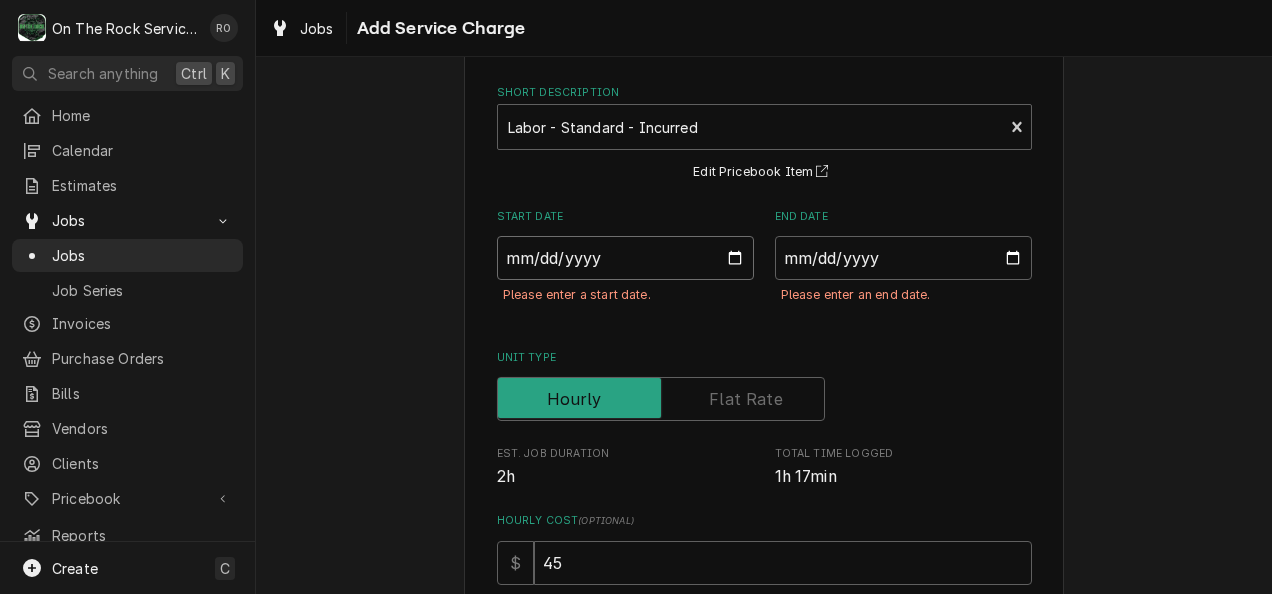 click on "Start Date" at bounding box center [625, 258] 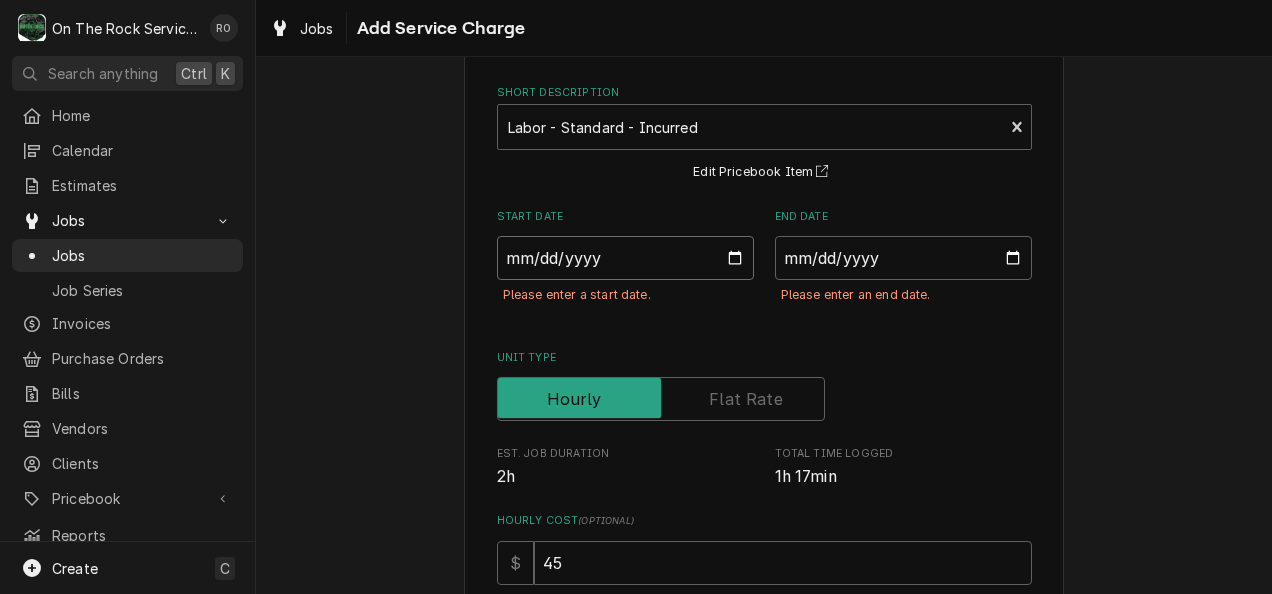 type on "x" 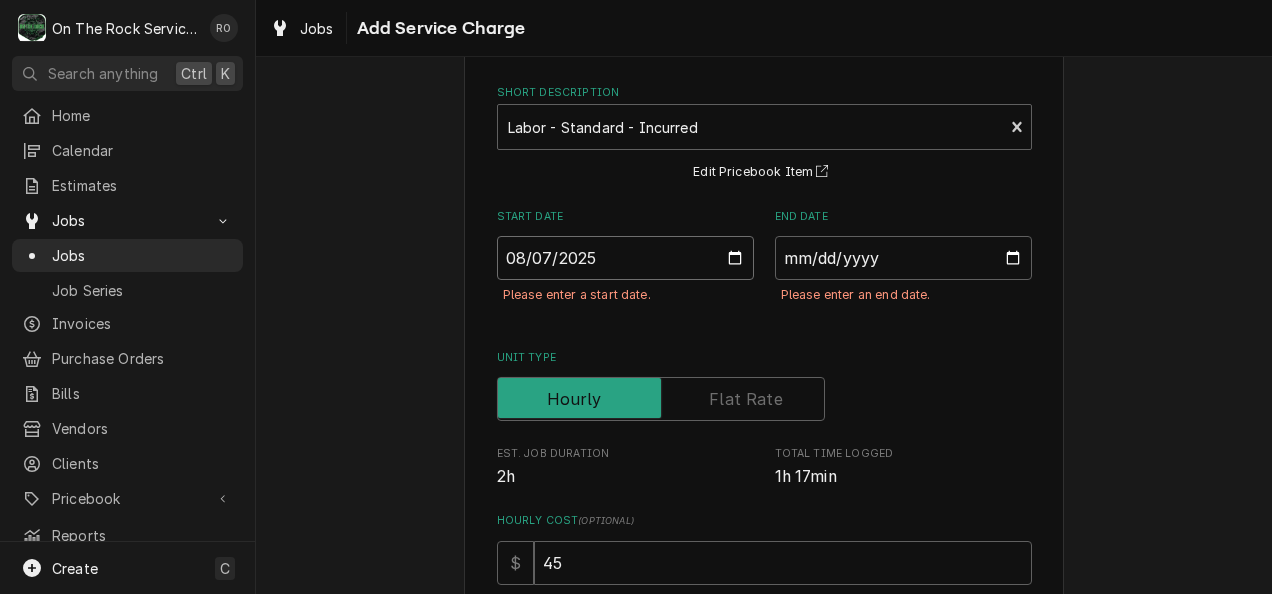 type on "2025-08-07" 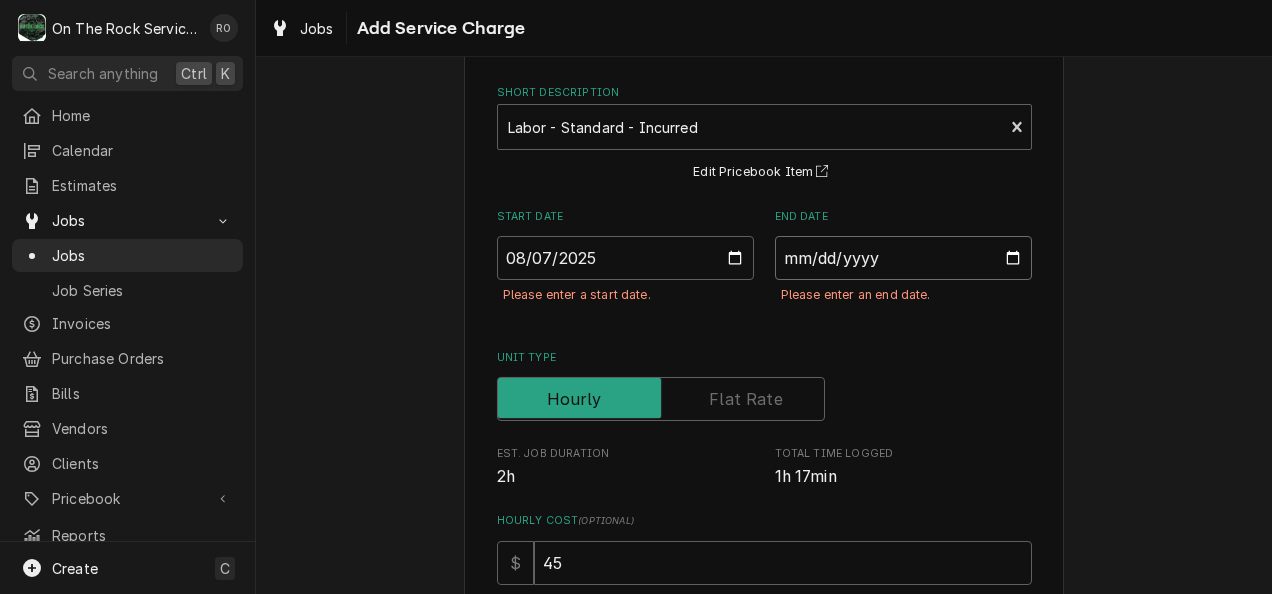 click on "End Date" at bounding box center [903, 258] 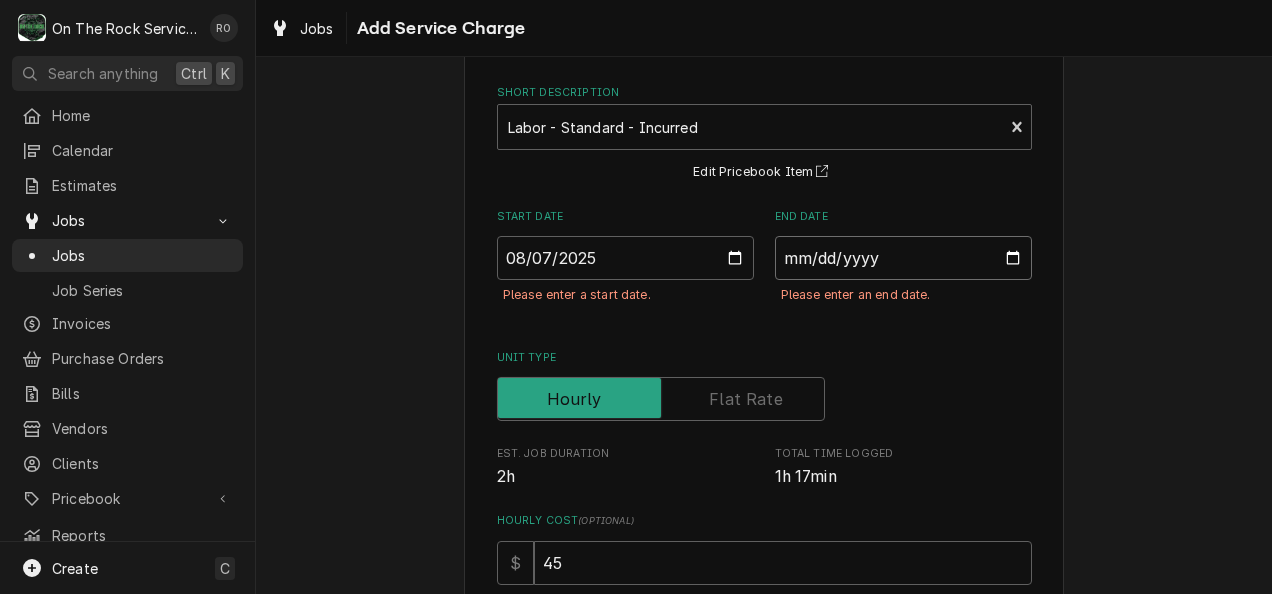 type on "2025-08-07" 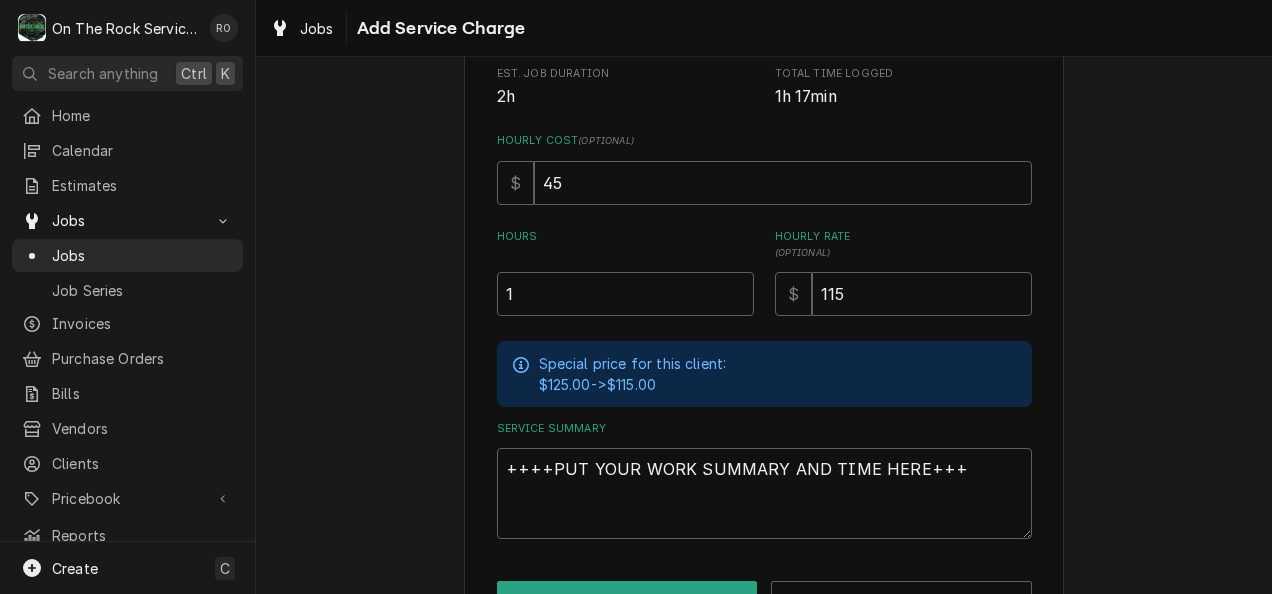scroll, scrollTop: 530, scrollLeft: 0, axis: vertical 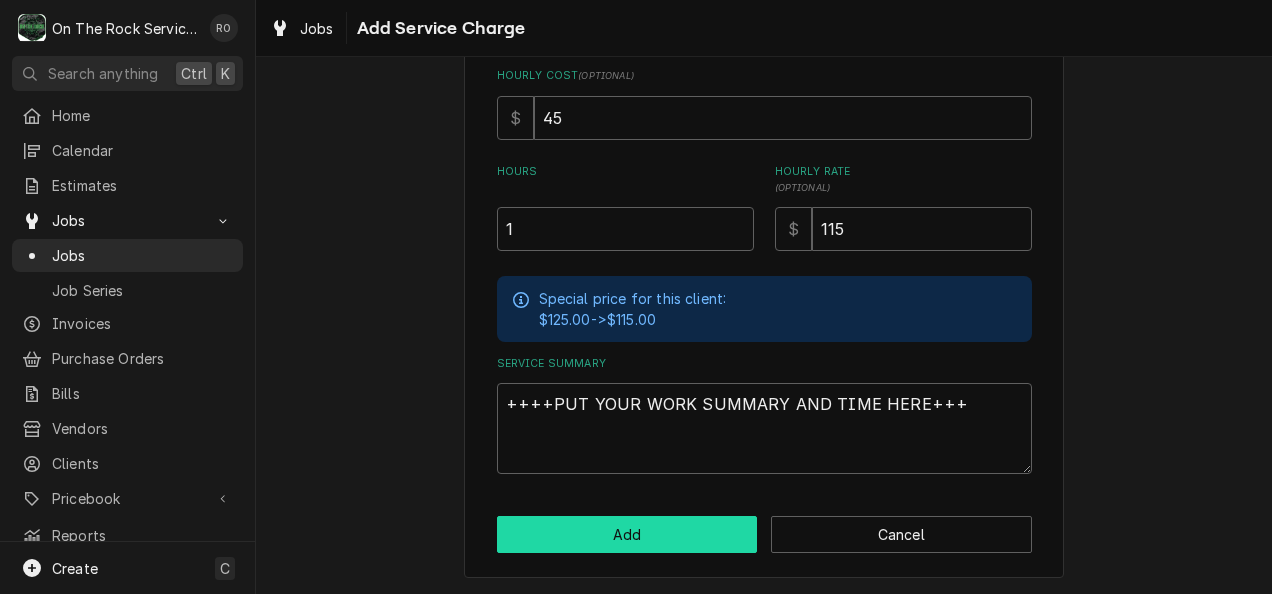 click on "Add" at bounding box center [627, 534] 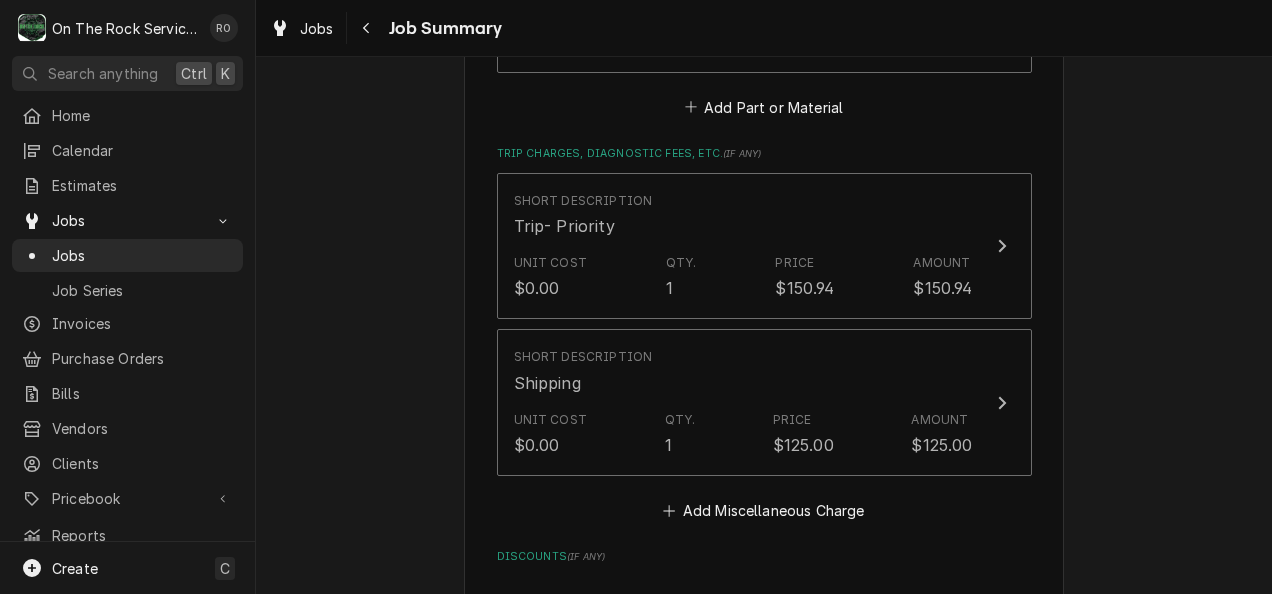 scroll, scrollTop: 3304, scrollLeft: 0, axis: vertical 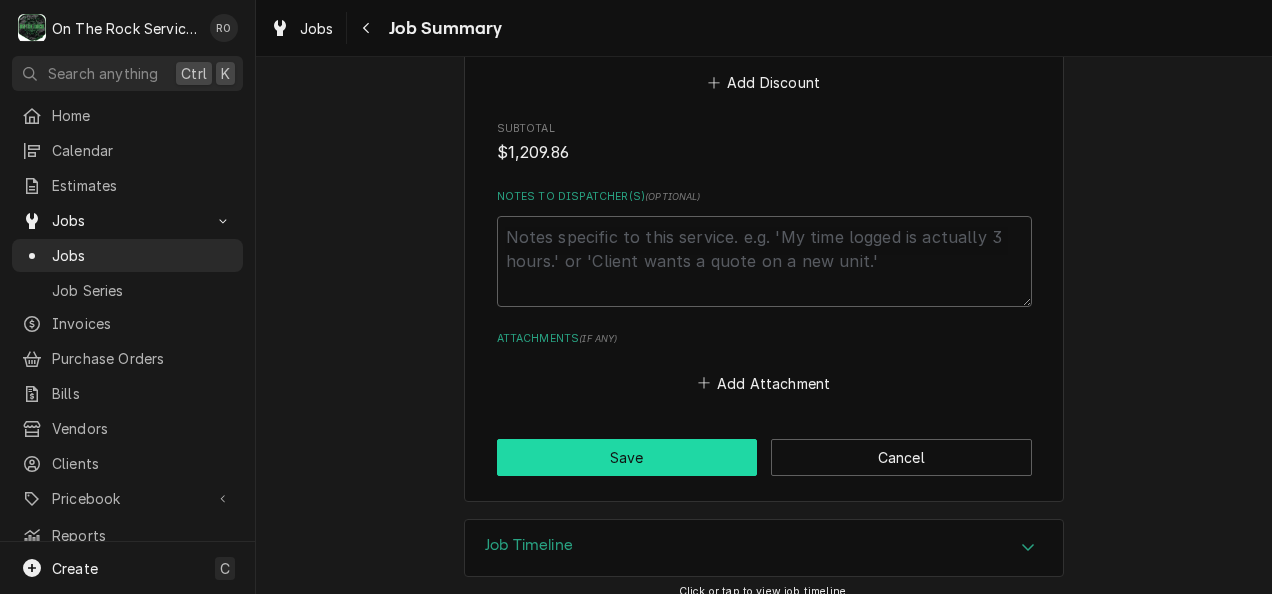 drag, startPoint x: 692, startPoint y: 450, endPoint x: 746, endPoint y: 318, distance: 142.61838 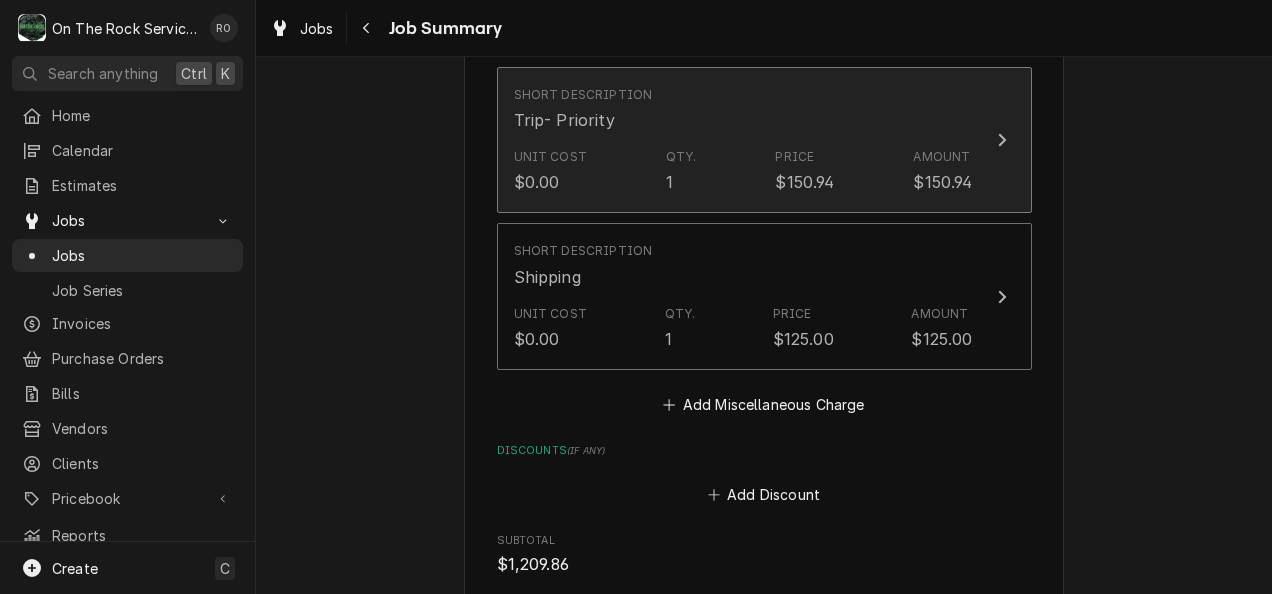 scroll, scrollTop: 2902, scrollLeft: 0, axis: vertical 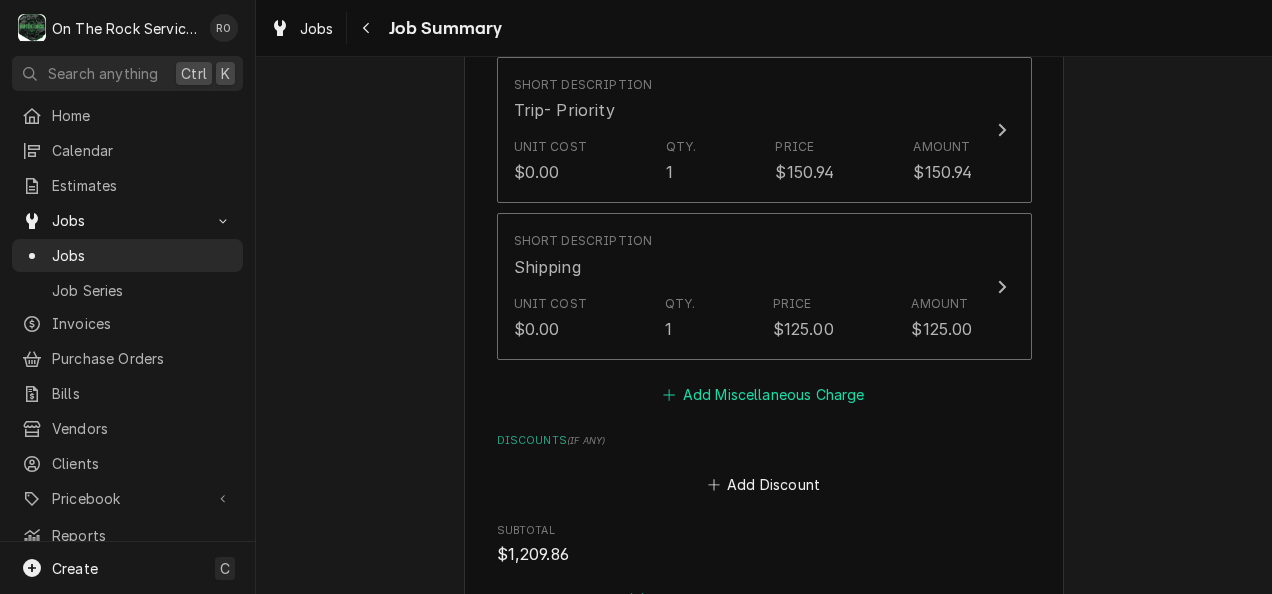 click on "Add Miscellaneous Charge" at bounding box center [764, 394] 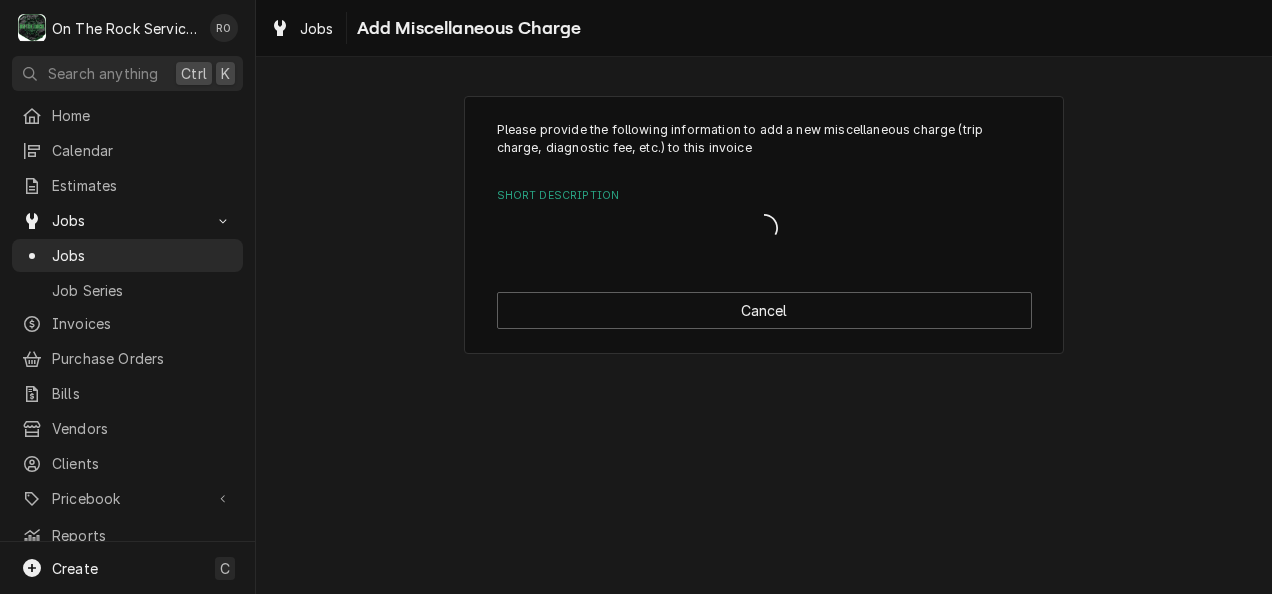 scroll, scrollTop: 0, scrollLeft: 0, axis: both 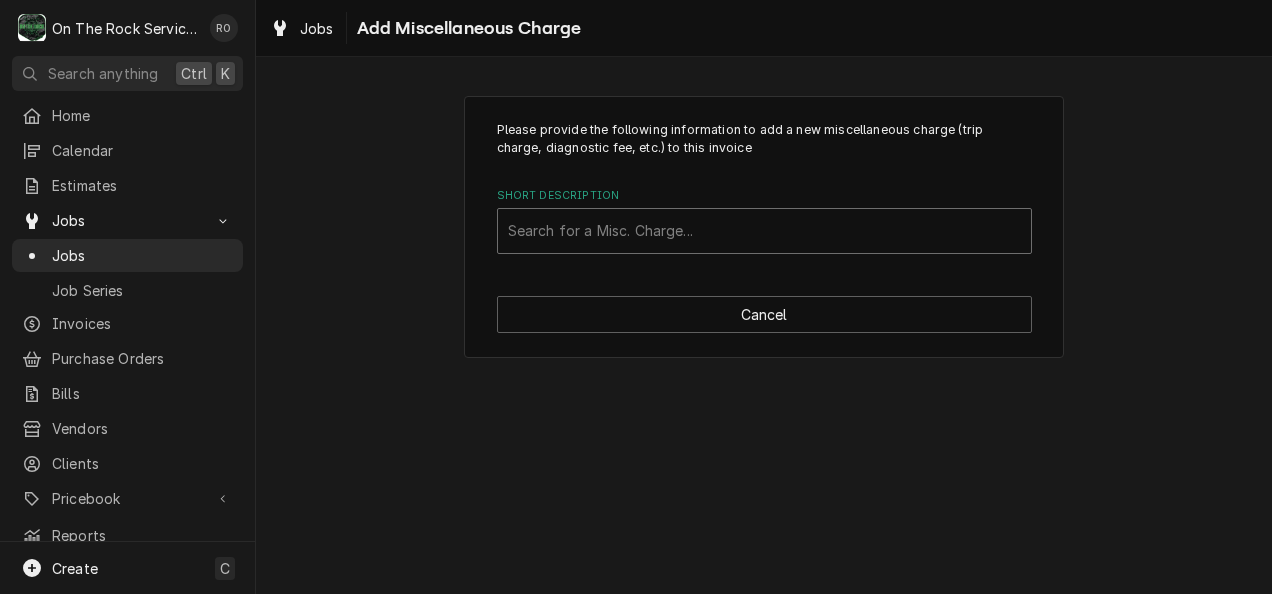 click at bounding box center [764, 231] 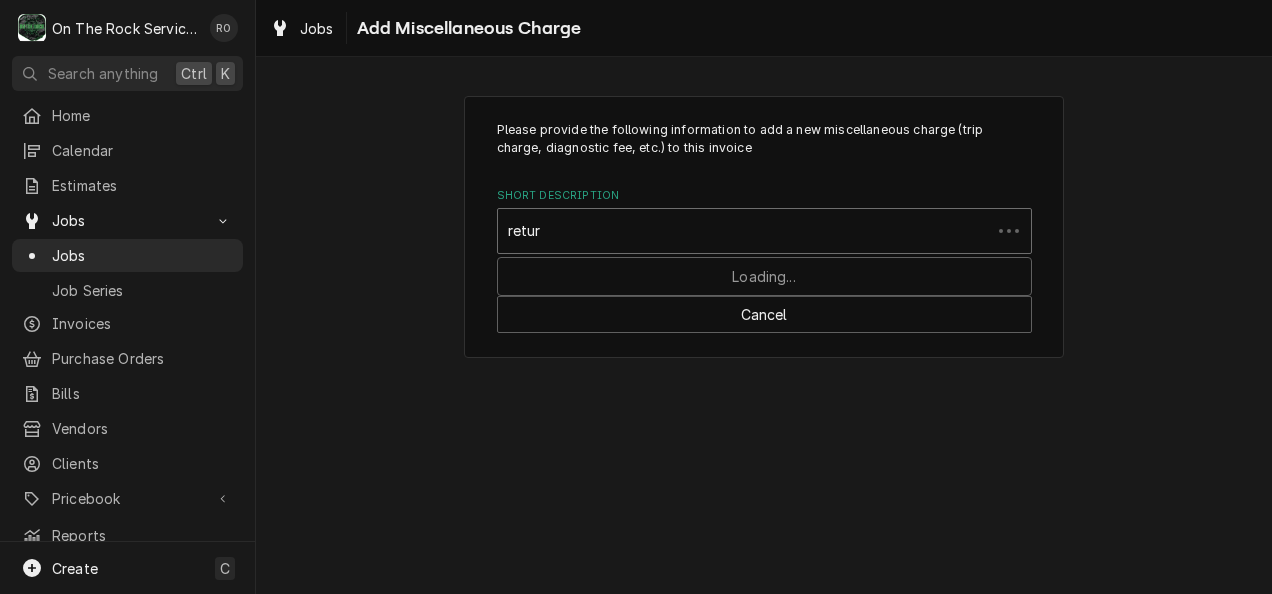 type on "return" 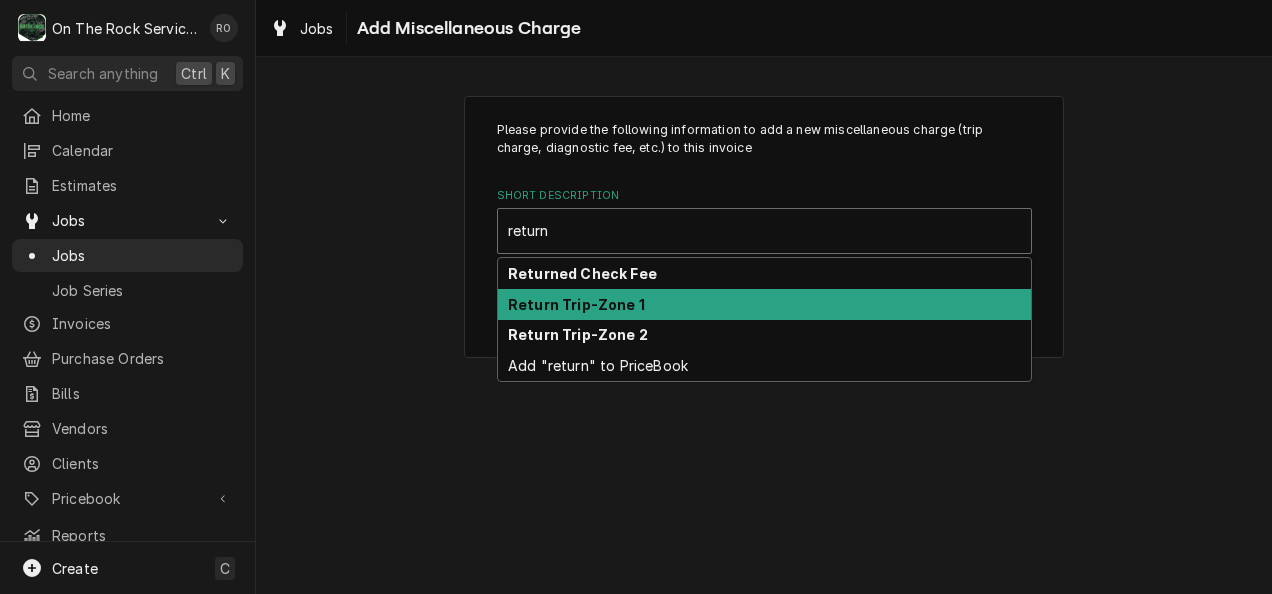 click on "Return Trip-Zone 1" at bounding box center [764, 304] 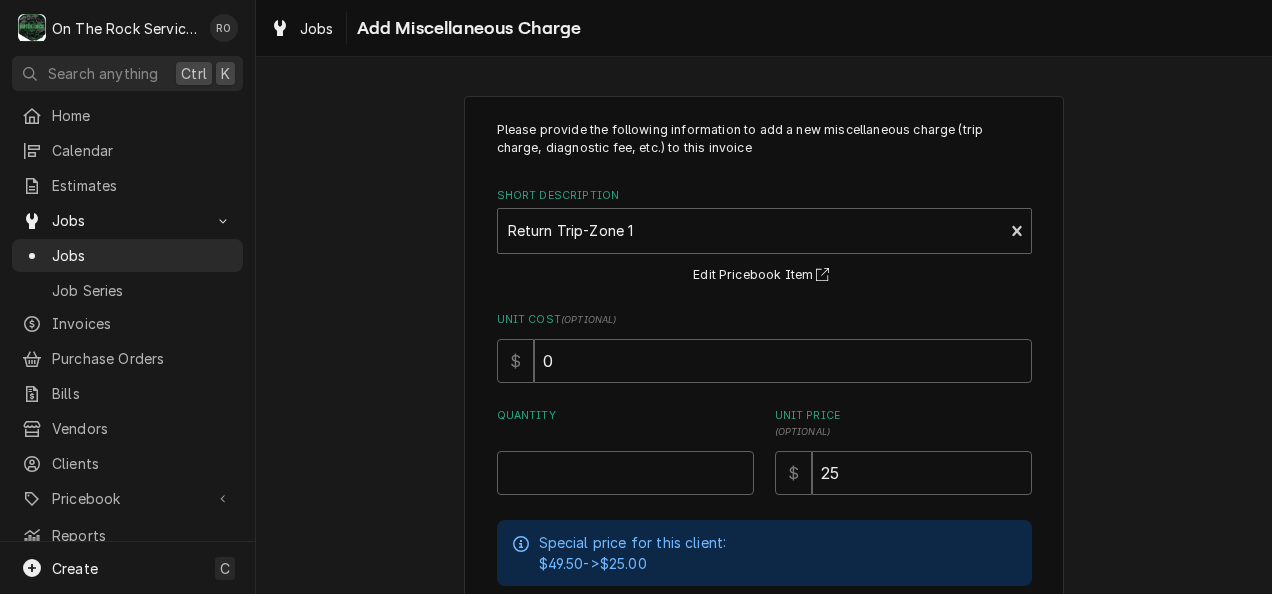 click on "Please provide the following information to add a new miscellaneous charge (trip charge, diagnostic fee, etc.) to this invoice Short Description Return Trip-Zone 1 Edit Pricebook Item    Unit Cost  ( optional ) $ 0 Quantity Unit Price  ( optional ) $ 25 Special price for this client: $49.50  ->  $25.00 Detailed Summary  ( optional )" at bounding box center (764, 419) 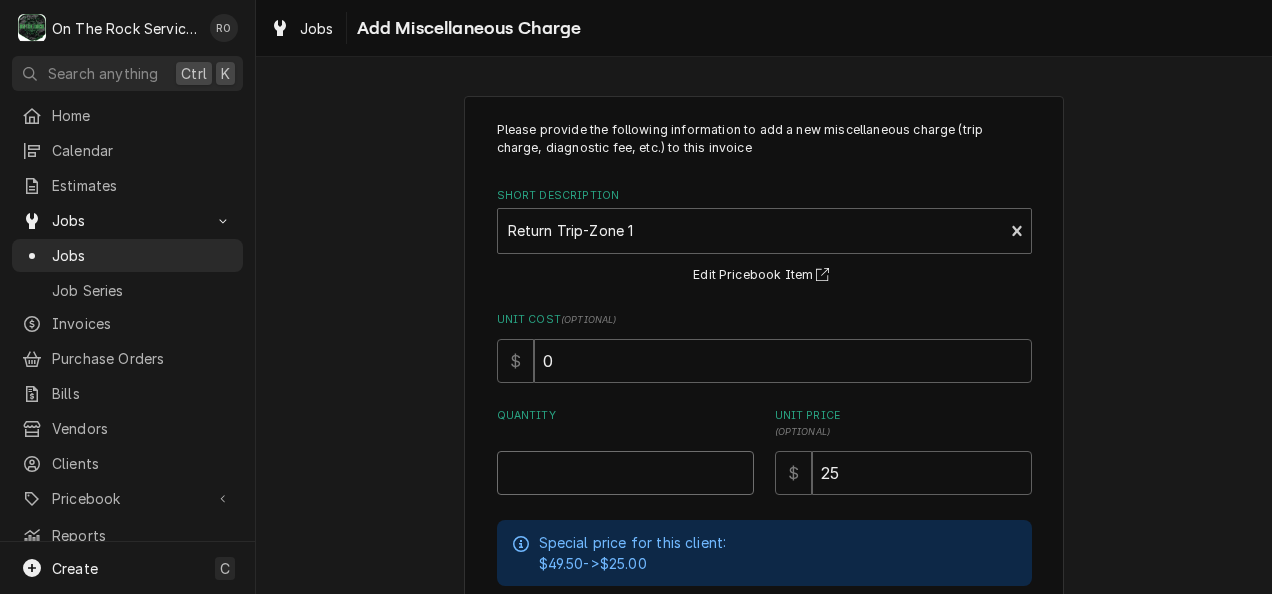 click on "Quantity" at bounding box center [625, 473] 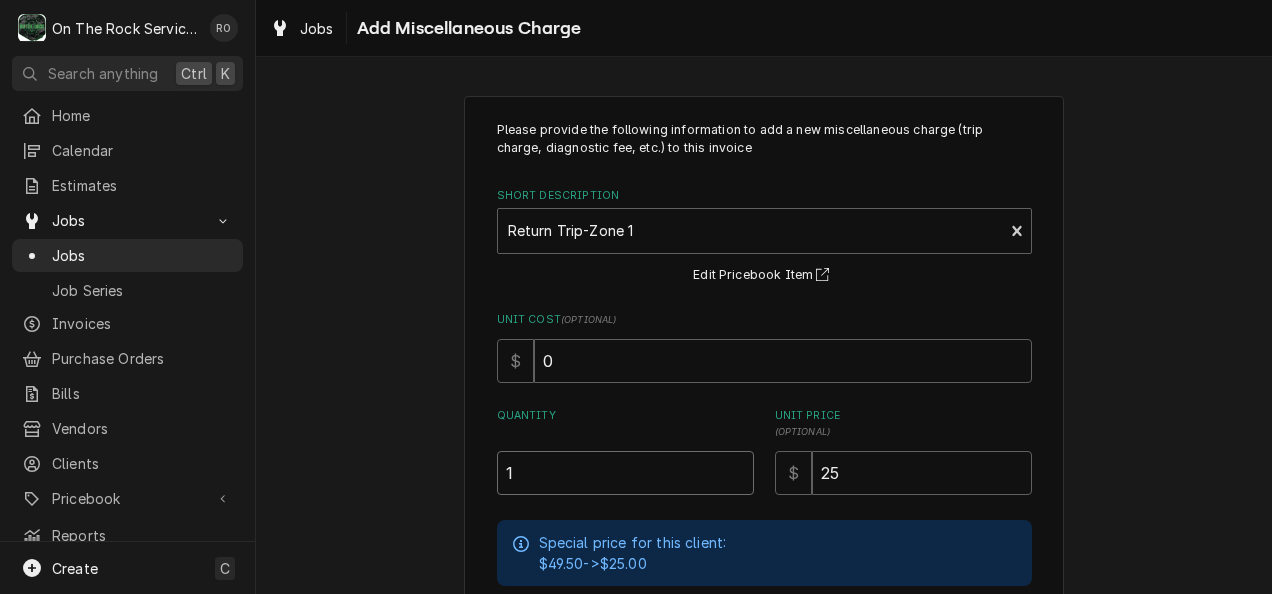 type on "1" 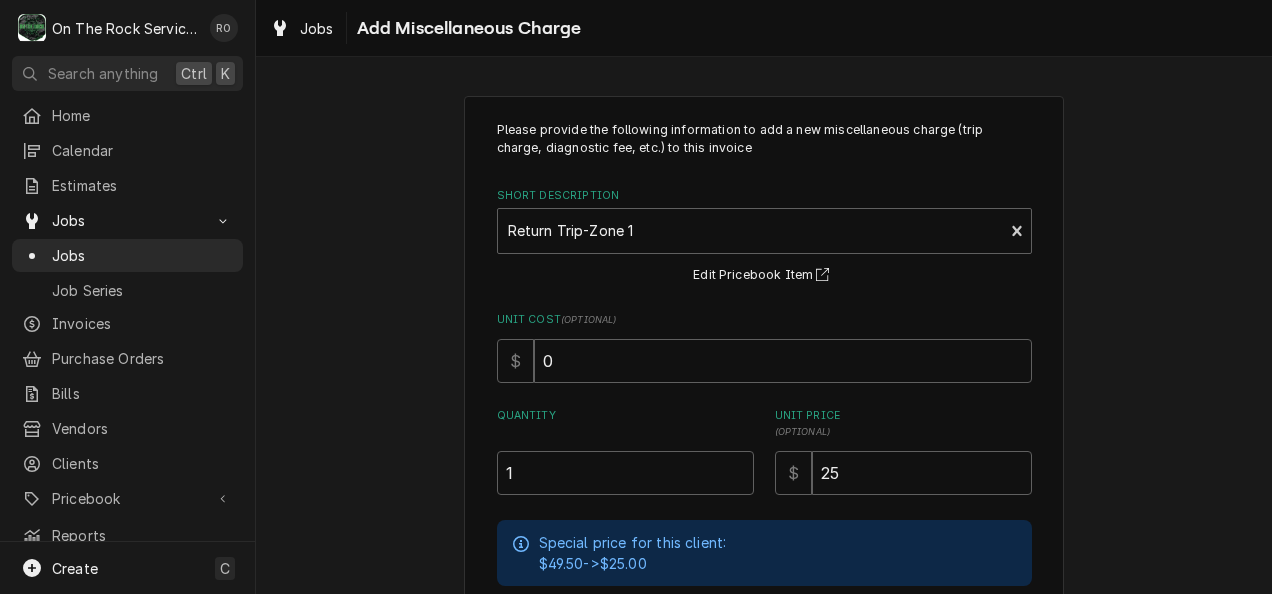 scroll, scrollTop: 244, scrollLeft: 0, axis: vertical 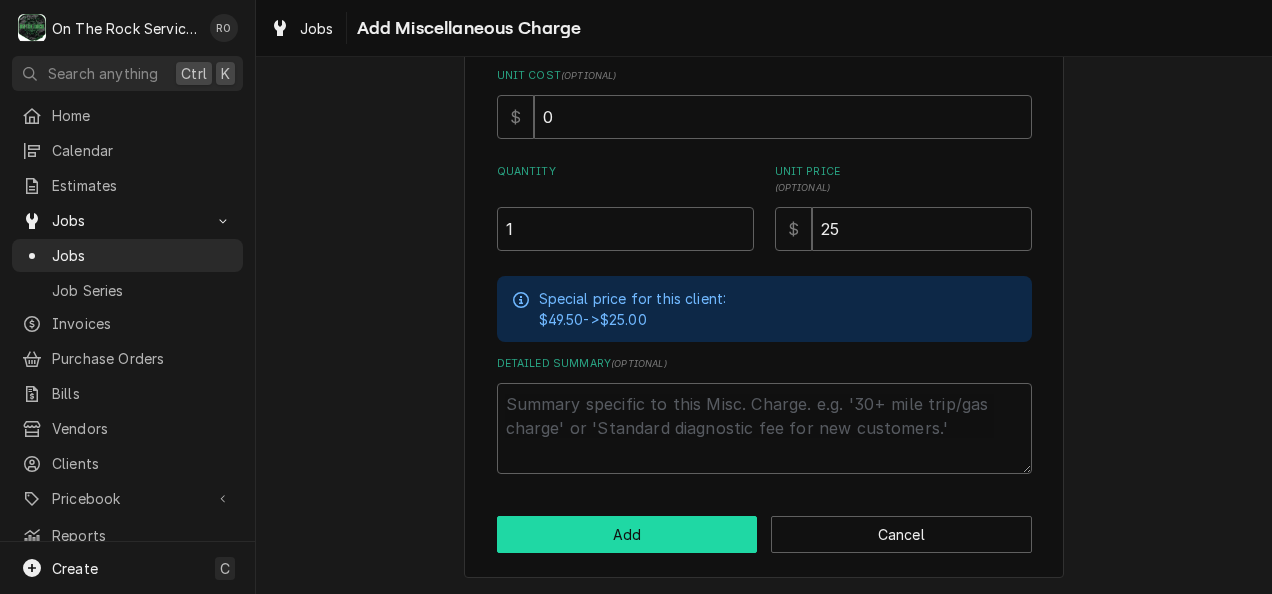 click on "Add" at bounding box center [627, 534] 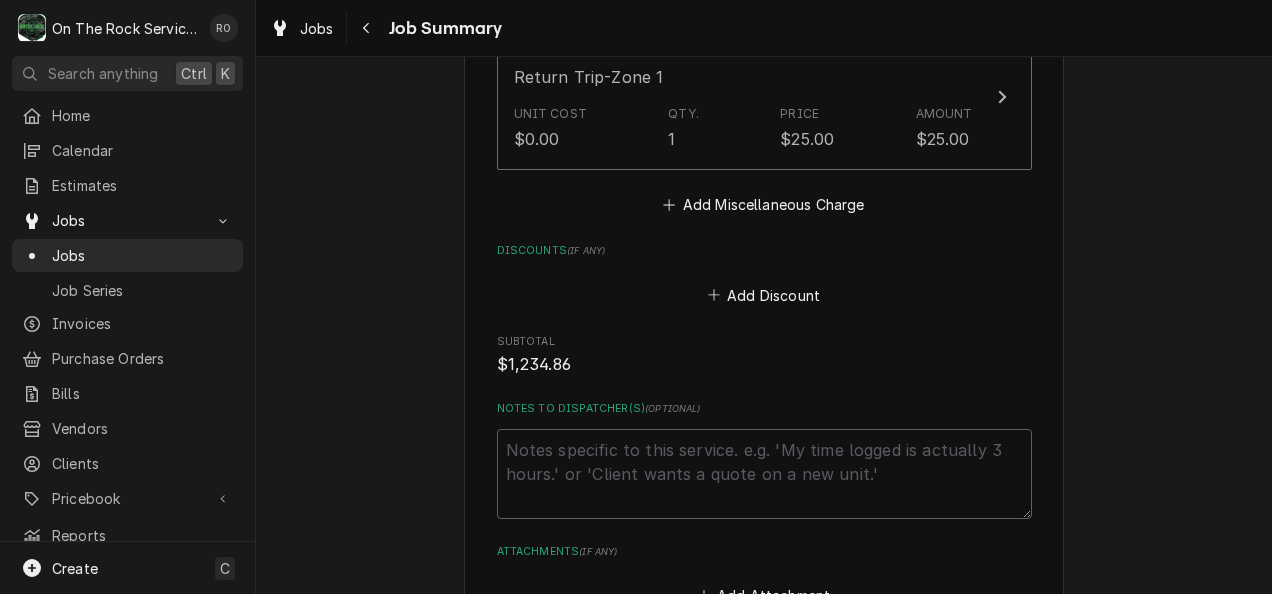 scroll, scrollTop: 3462, scrollLeft: 0, axis: vertical 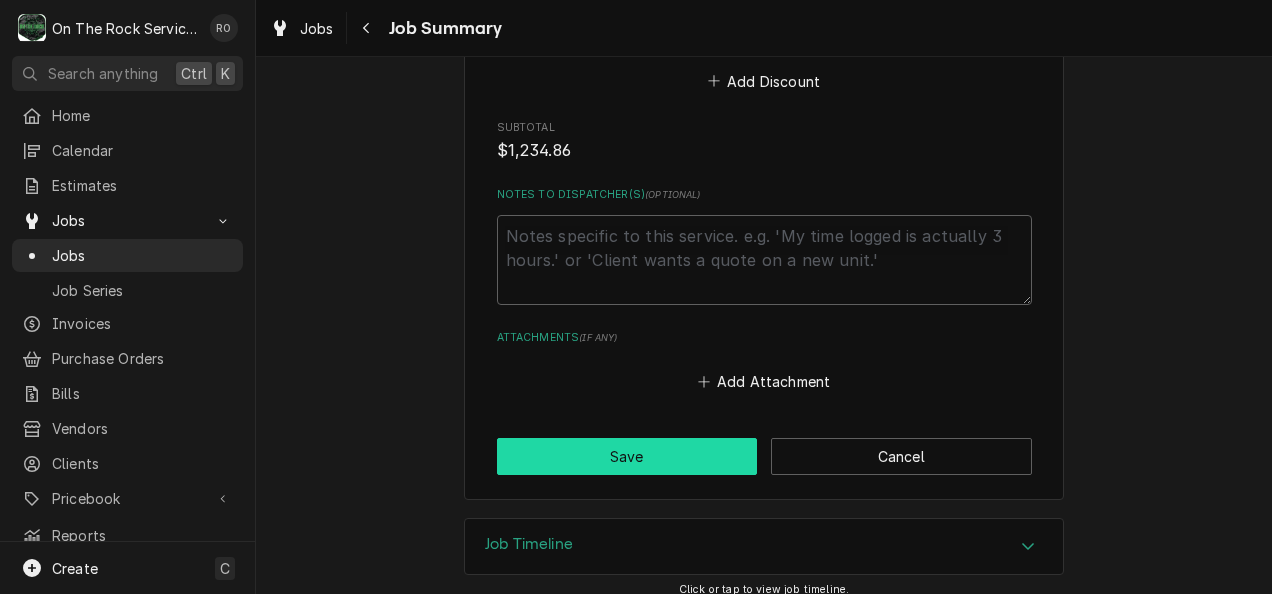 click on "Save" at bounding box center (627, 456) 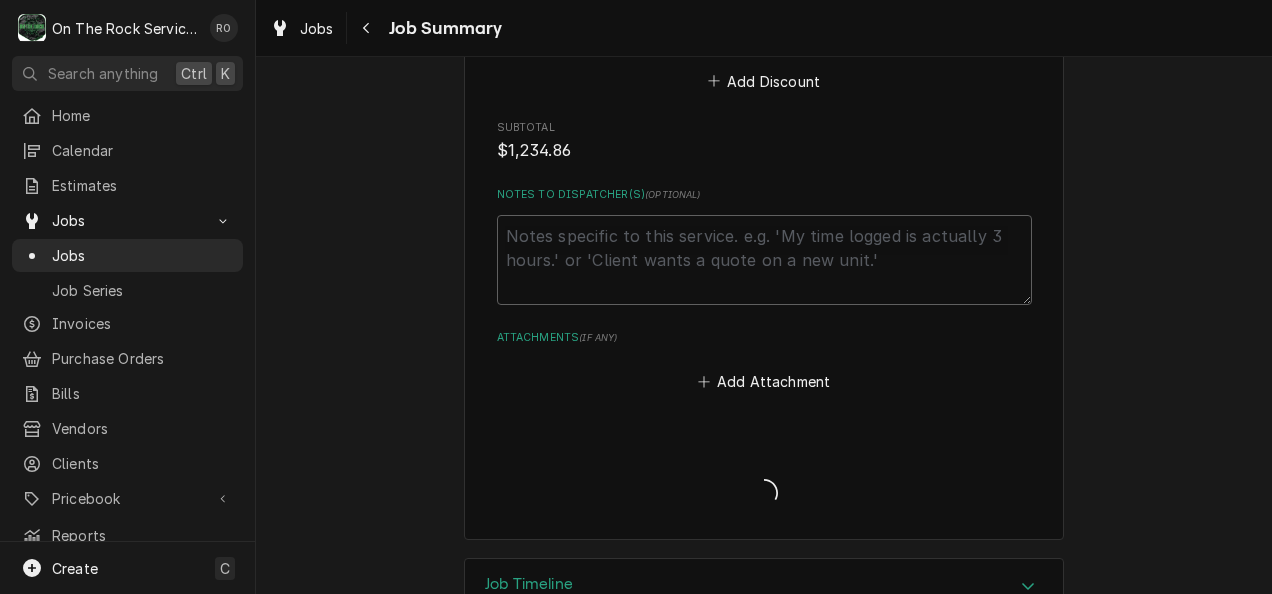 type on "x" 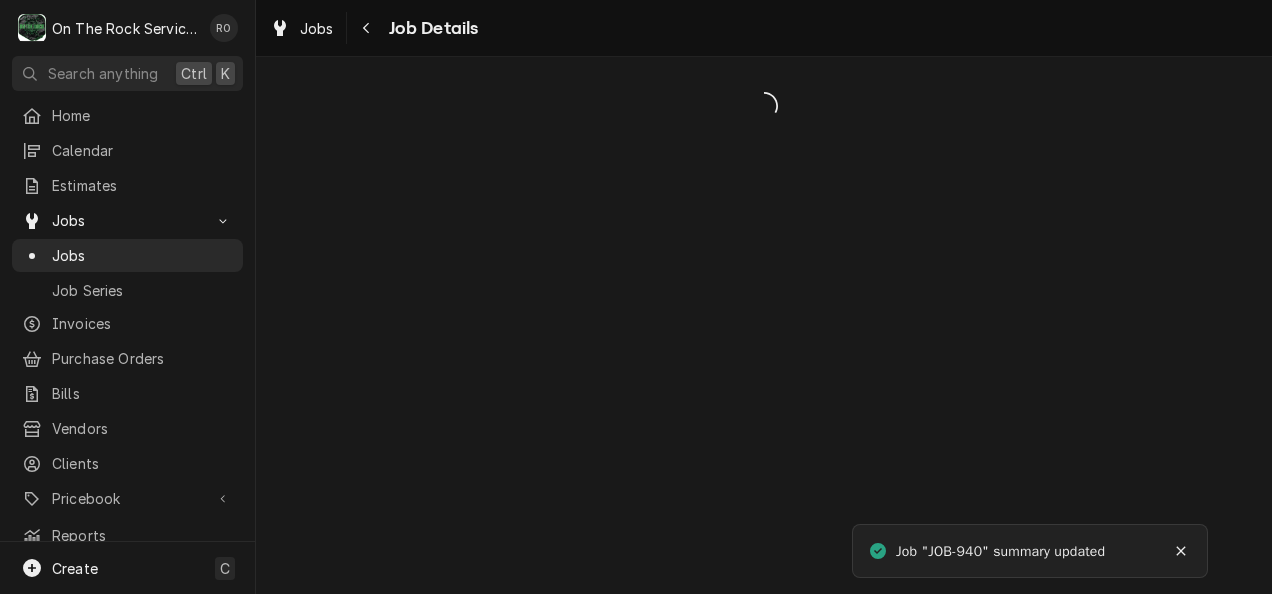 scroll, scrollTop: 0, scrollLeft: 0, axis: both 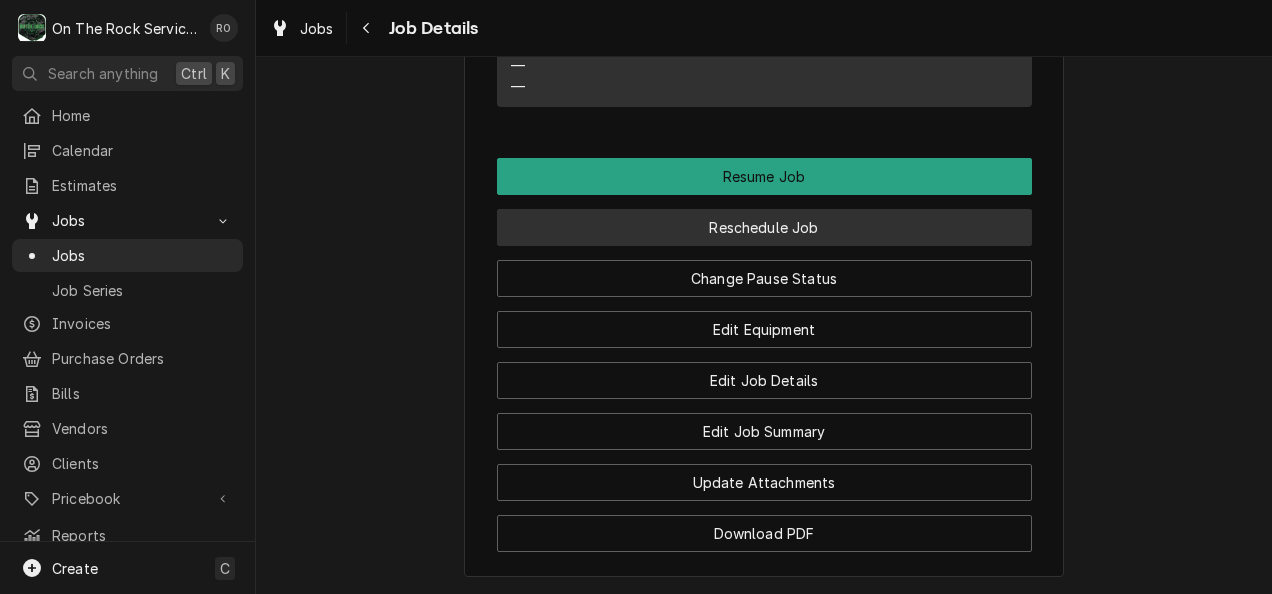 click on "Reschedule Job" at bounding box center [764, 227] 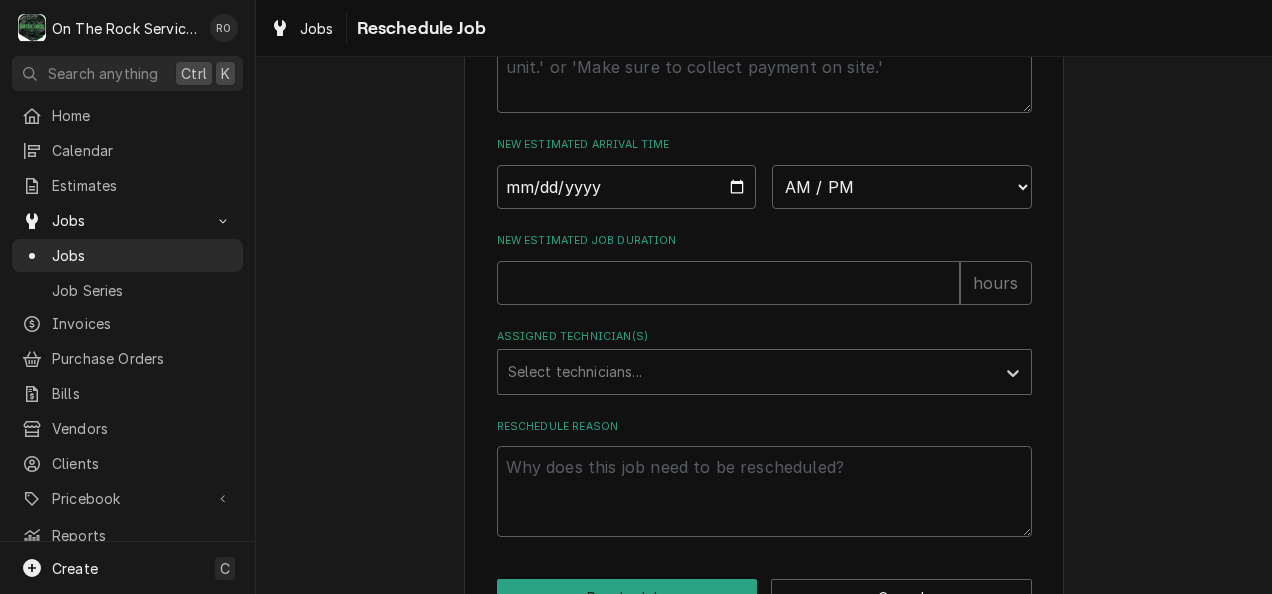 scroll, scrollTop: 936, scrollLeft: 0, axis: vertical 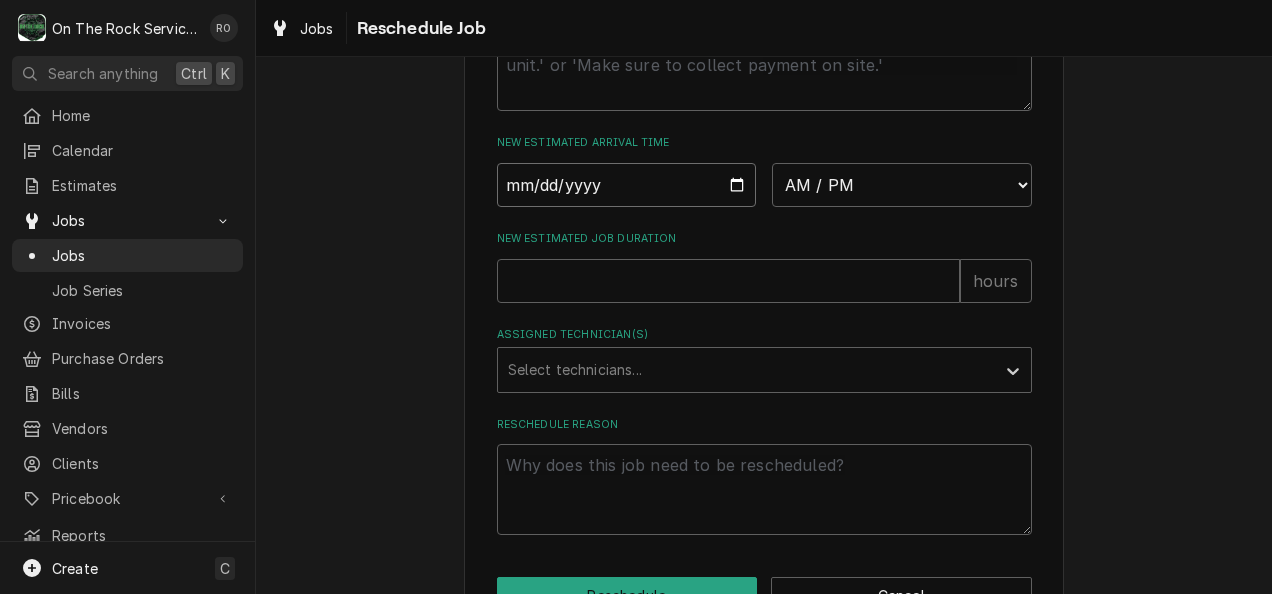 click at bounding box center (627, 185) 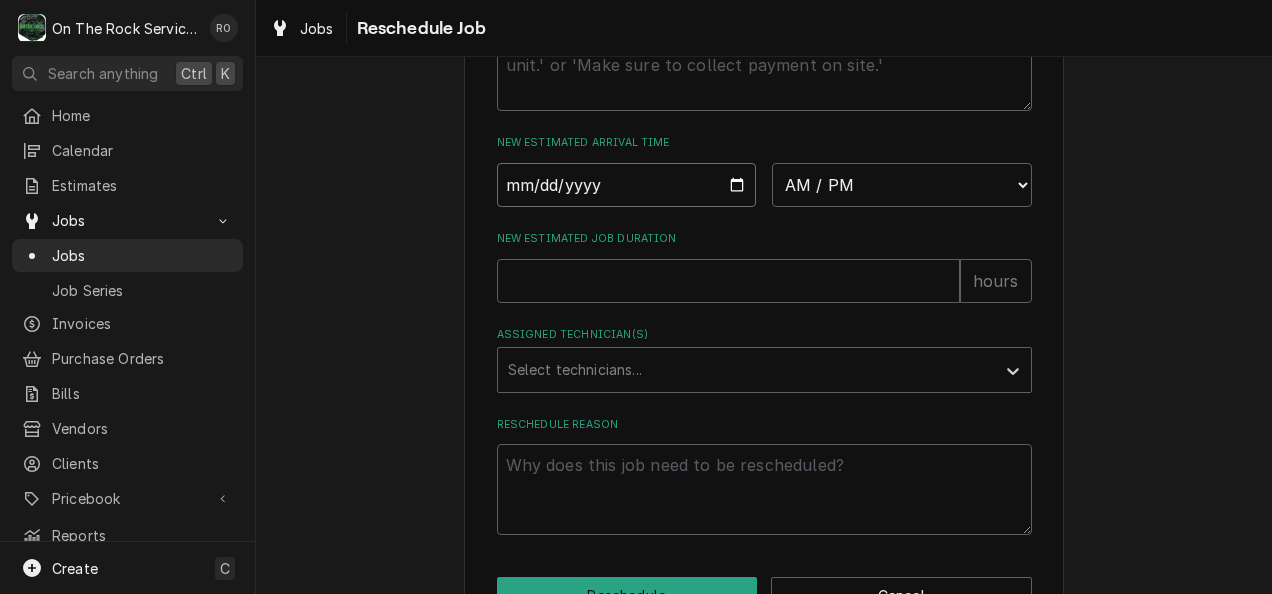 type on "2025-08-07" 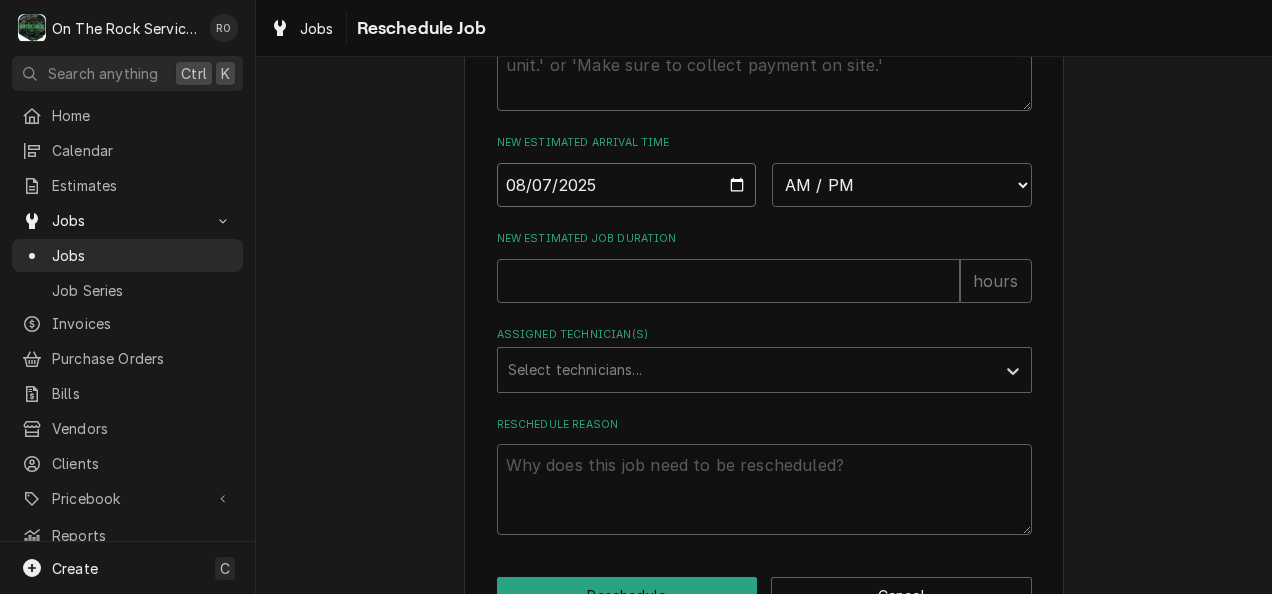 type on "x" 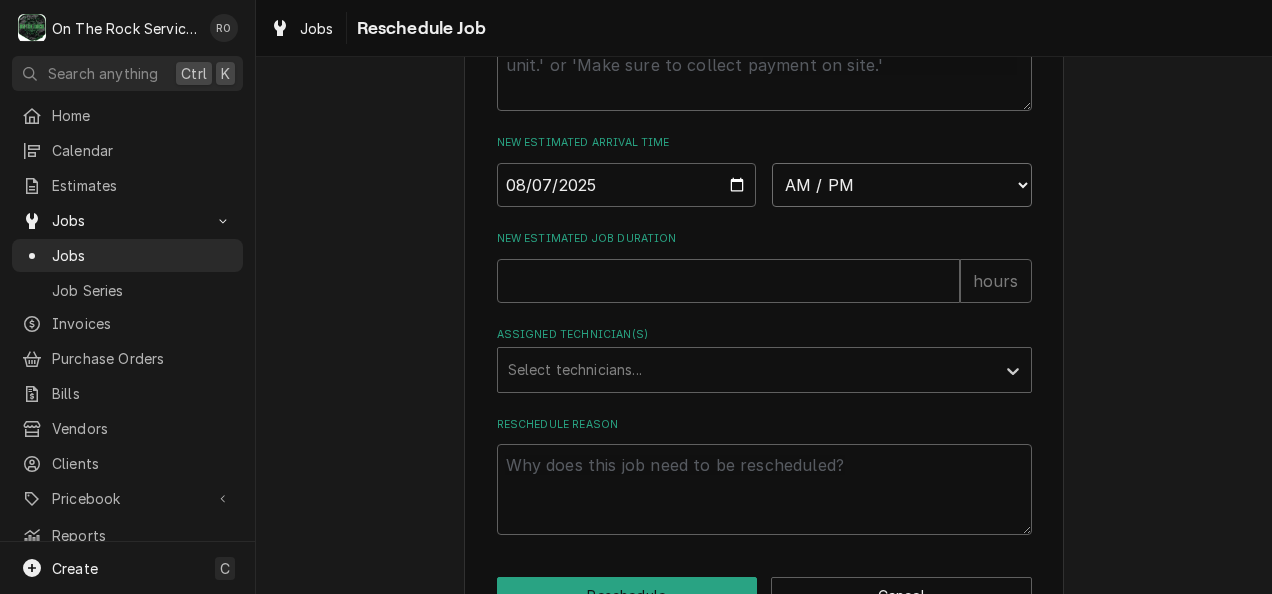 click on "AM / PM 6:00 AM 6:15 AM 6:30 AM 6:45 AM 7:00 AM 7:15 AM 7:30 AM 7:45 AM 8:00 AM 8:15 AM 8:30 AM 8:45 AM 9:00 AM 9:15 AM 9:30 AM 9:45 AM 10:00 AM 10:15 AM 10:30 AM 10:45 AM 11:00 AM 11:15 AM 11:30 AM 11:45 AM 12:00 PM 12:15 PM 12:30 PM 12:45 PM 1:00 PM 1:15 PM 1:30 PM 1:45 PM 2:00 PM 2:15 PM 2:30 PM 2:45 PM 3:00 PM 3:15 PM 3:30 PM 3:45 PM 4:00 PM 4:15 PM 4:30 PM 4:45 PM 5:00 PM 5:15 PM 5:30 PM 5:45 PM 6:00 PM 6:15 PM 6:30 PM 6:45 PM 7:00 PM 7:15 PM 7:30 PM 7:45 PM 8:00 PM 8:15 PM 8:30 PM 8:45 PM 9:00 PM 9:15 PM 9:30 PM 9:45 PM 10:00 PM 10:15 PM 10:30 PM 10:45 PM 11:00 PM 11:15 PM 11:30 PM 11:45 PM 12:00 AM 12:15 AM 12:30 AM 12:45 AM 1:00 AM 1:15 AM 1:30 AM 1:45 AM 2:00 AM 2:15 AM 2:30 AM 2:45 AM 3:00 AM 3:15 AM 3:30 AM 3:45 AM 4:00 AM 4:15 AM 4:30 AM 4:45 AM 5:00 AM 5:15 AM 5:30 AM 5:45 AM" at bounding box center (902, 185) 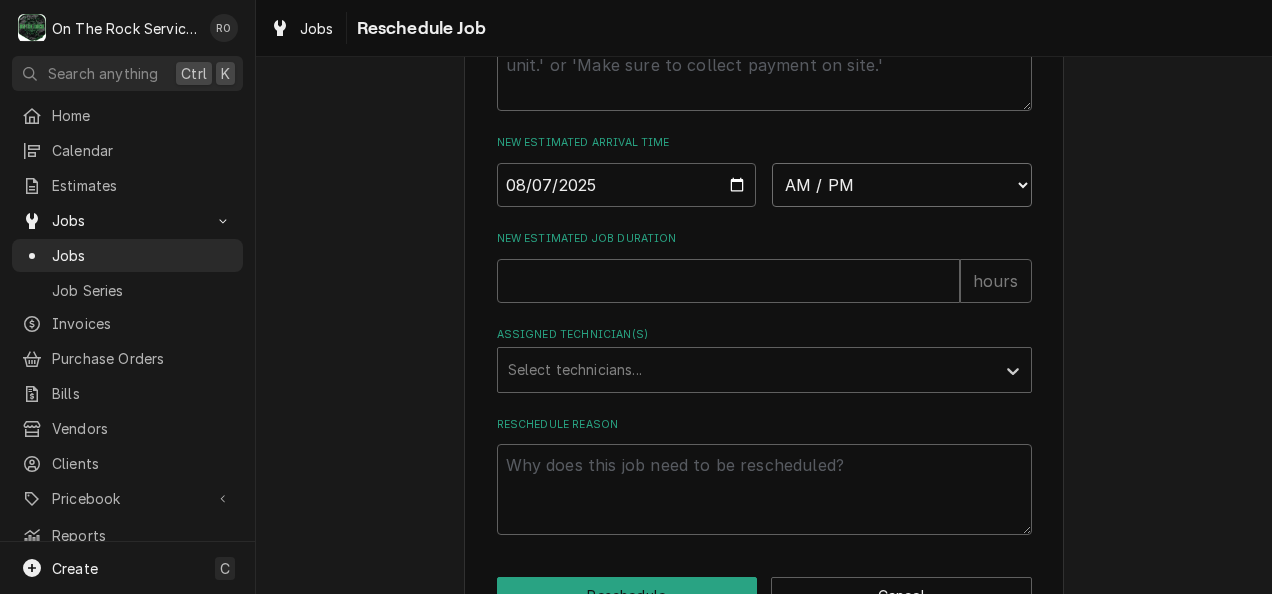 select on "08:00:00" 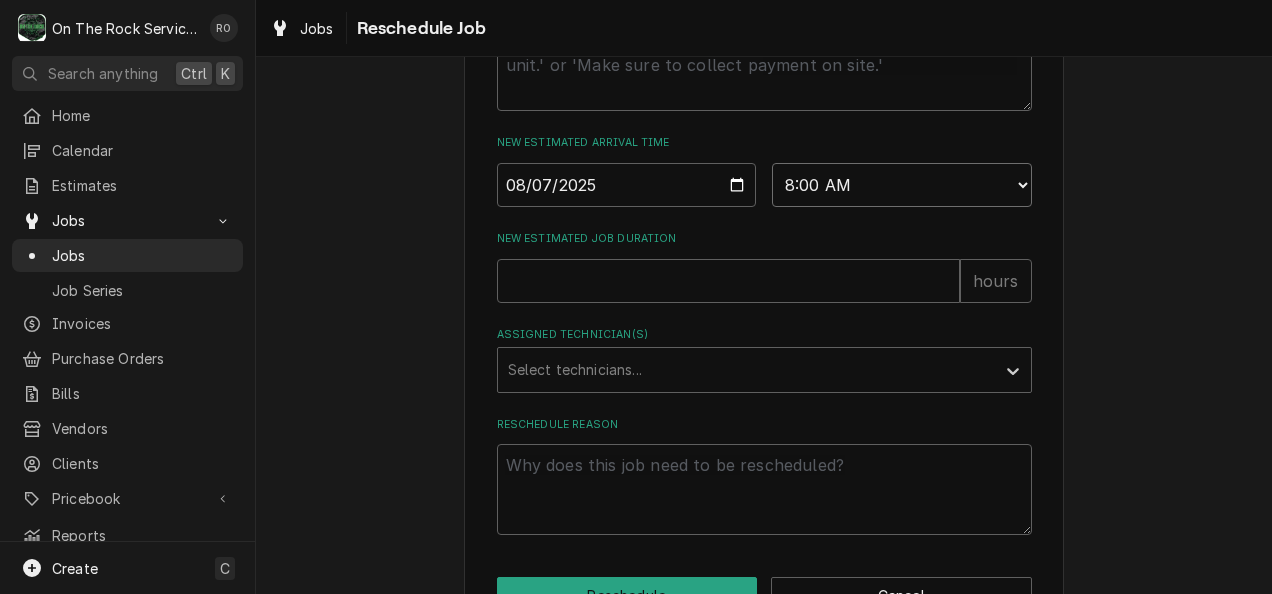 click on "AM / PM 6:00 AM 6:15 AM 6:30 AM 6:45 AM 7:00 AM 7:15 AM 7:30 AM 7:45 AM 8:00 AM 8:15 AM 8:30 AM 8:45 AM 9:00 AM 9:15 AM 9:30 AM 9:45 AM 10:00 AM 10:15 AM 10:30 AM 10:45 AM 11:00 AM 11:15 AM 11:30 AM 11:45 AM 12:00 PM 12:15 PM 12:30 PM 12:45 PM 1:00 PM 1:15 PM 1:30 PM 1:45 PM 2:00 PM 2:15 PM 2:30 PM 2:45 PM 3:00 PM 3:15 PM 3:30 PM 3:45 PM 4:00 PM 4:15 PM 4:30 PM 4:45 PM 5:00 PM 5:15 PM 5:30 PM 5:45 PM 6:00 PM 6:15 PM 6:30 PM 6:45 PM 7:00 PM 7:15 PM 7:30 PM 7:45 PM 8:00 PM 8:15 PM 8:30 PM 8:45 PM 9:00 PM 9:15 PM 9:30 PM 9:45 PM 10:00 PM 10:15 PM 10:30 PM 10:45 PM 11:00 PM 11:15 PM 11:30 PM 11:45 PM 12:00 AM 12:15 AM 12:30 AM 12:45 AM 1:00 AM 1:15 AM 1:30 AM 1:45 AM 2:00 AM 2:15 AM 2:30 AM 2:45 AM 3:00 AM 3:15 AM 3:30 AM 3:45 AM 4:00 AM 4:15 AM 4:30 AM 4:45 AM 5:00 AM 5:15 AM 5:30 AM 5:45 AM" at bounding box center (902, 185) 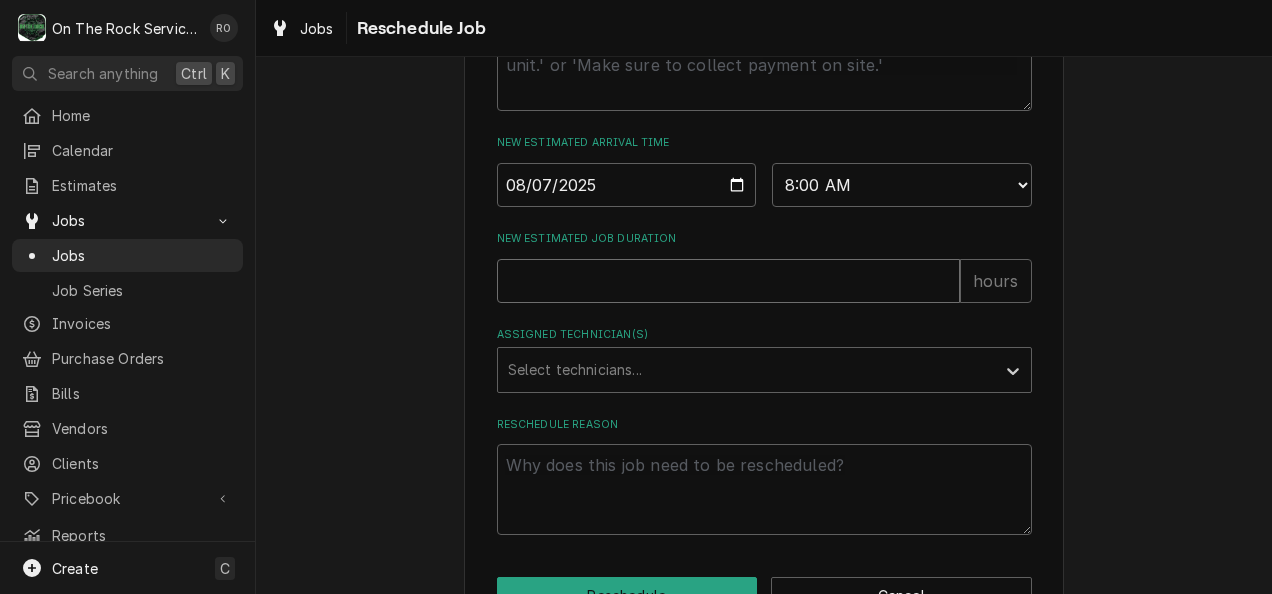 click on "New Estimated Job Duration" at bounding box center [728, 281] 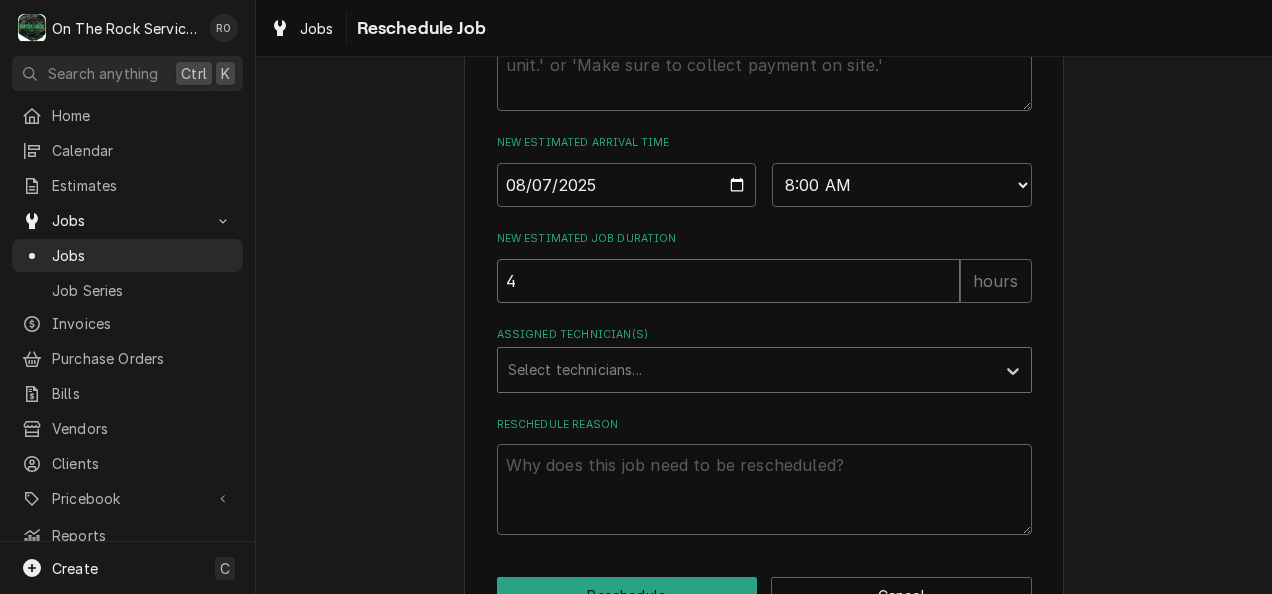 type on "4" 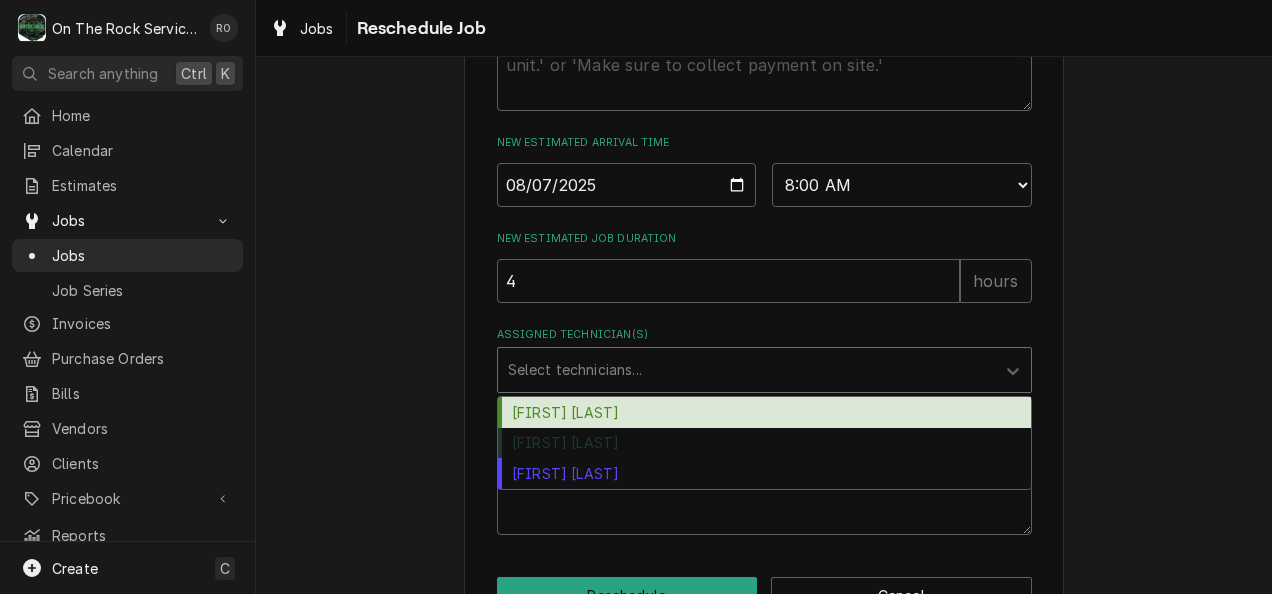 click at bounding box center [746, 370] 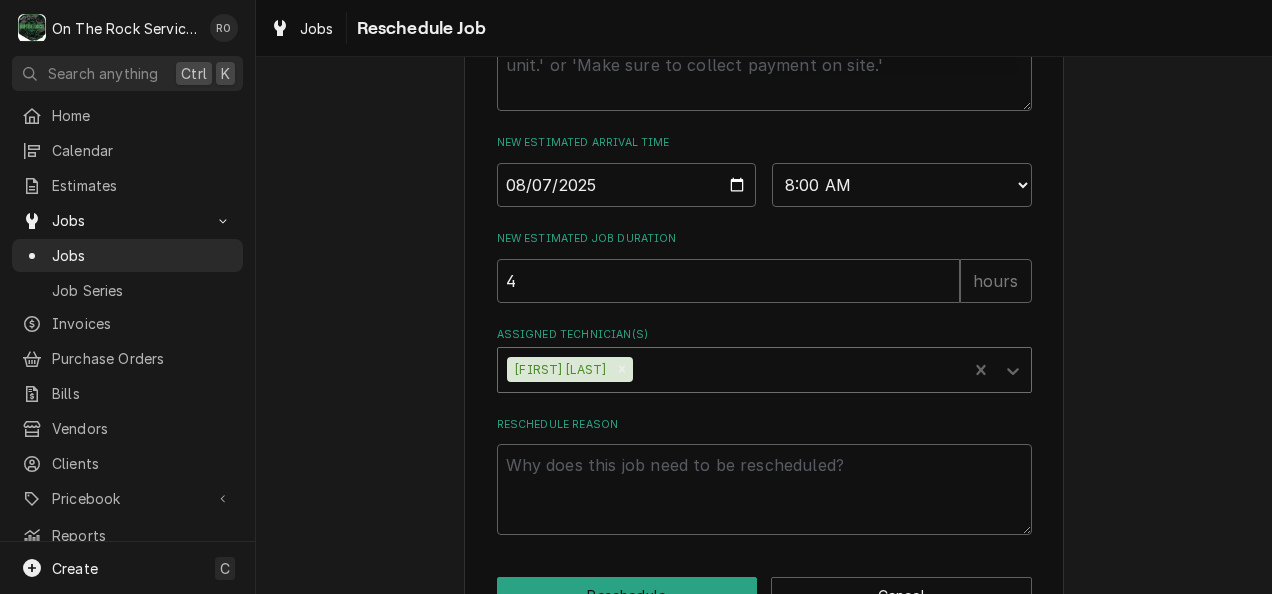 scroll, scrollTop: 999, scrollLeft: 0, axis: vertical 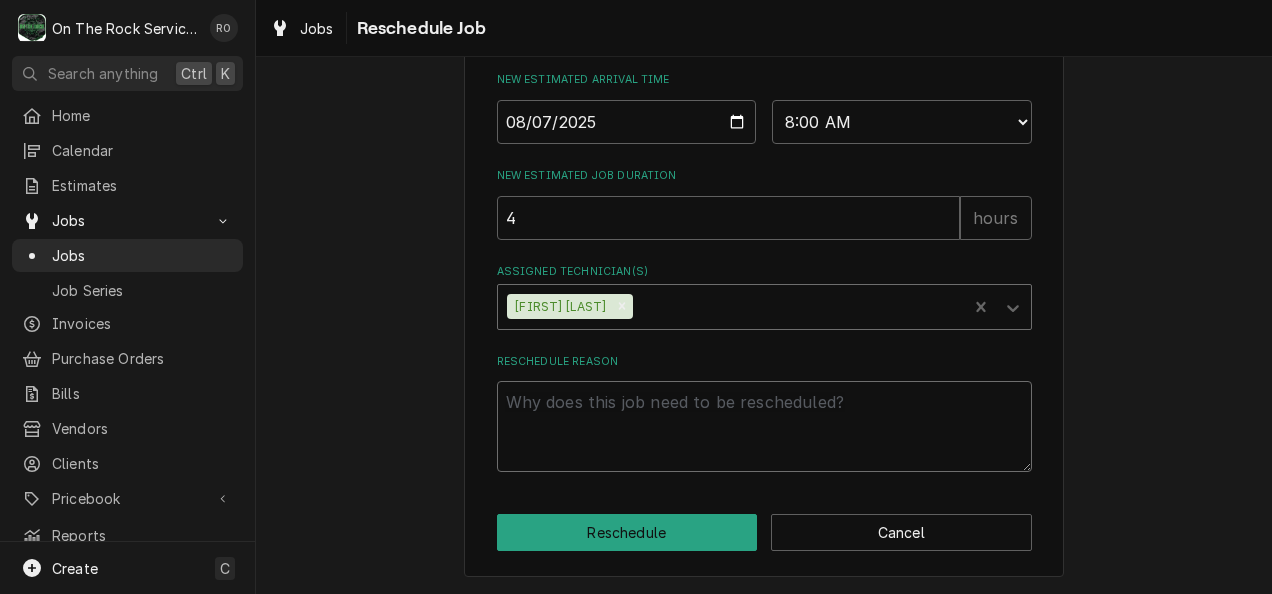 click on "Reschedule Reason" at bounding box center (764, 426) 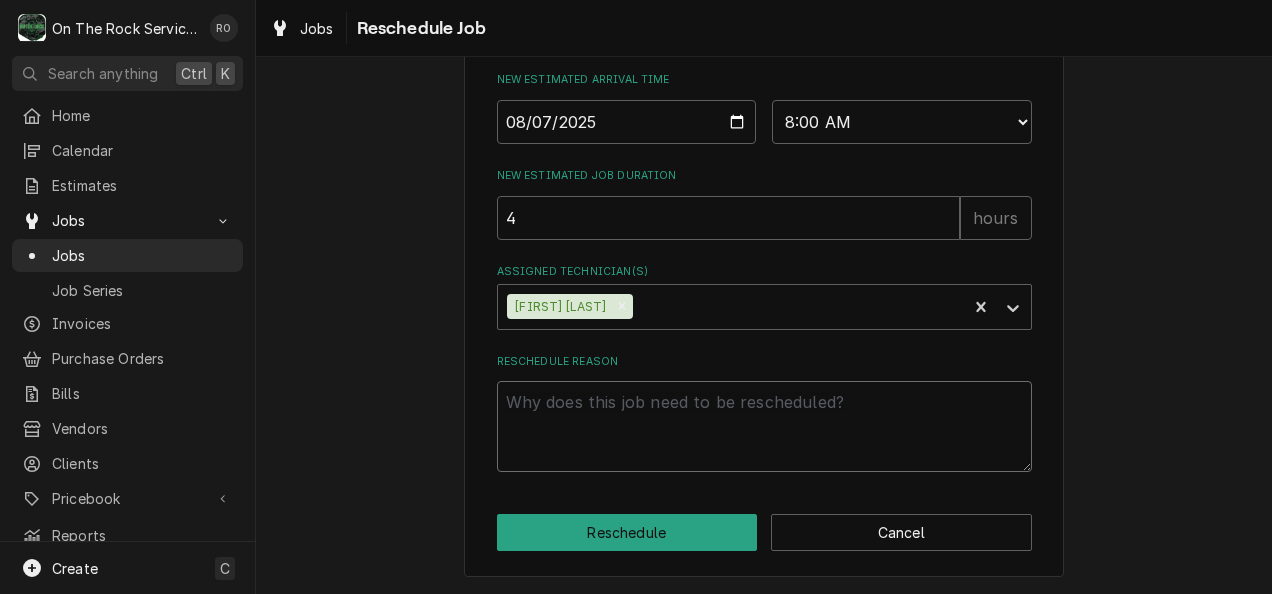 type on "x" 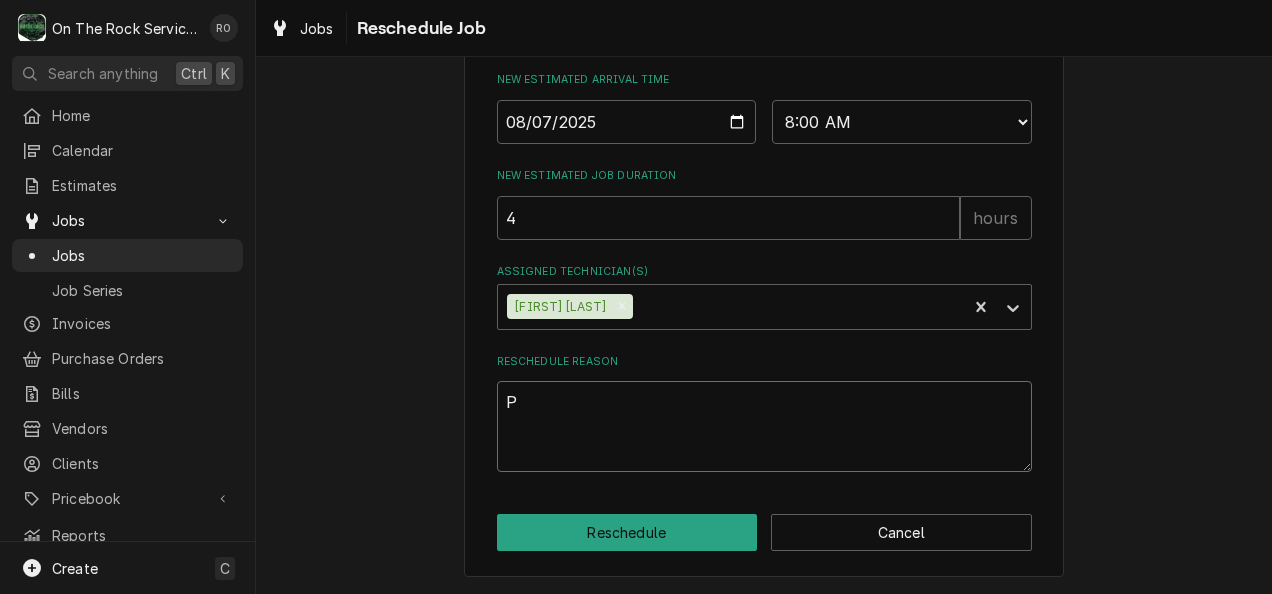 type on "x" 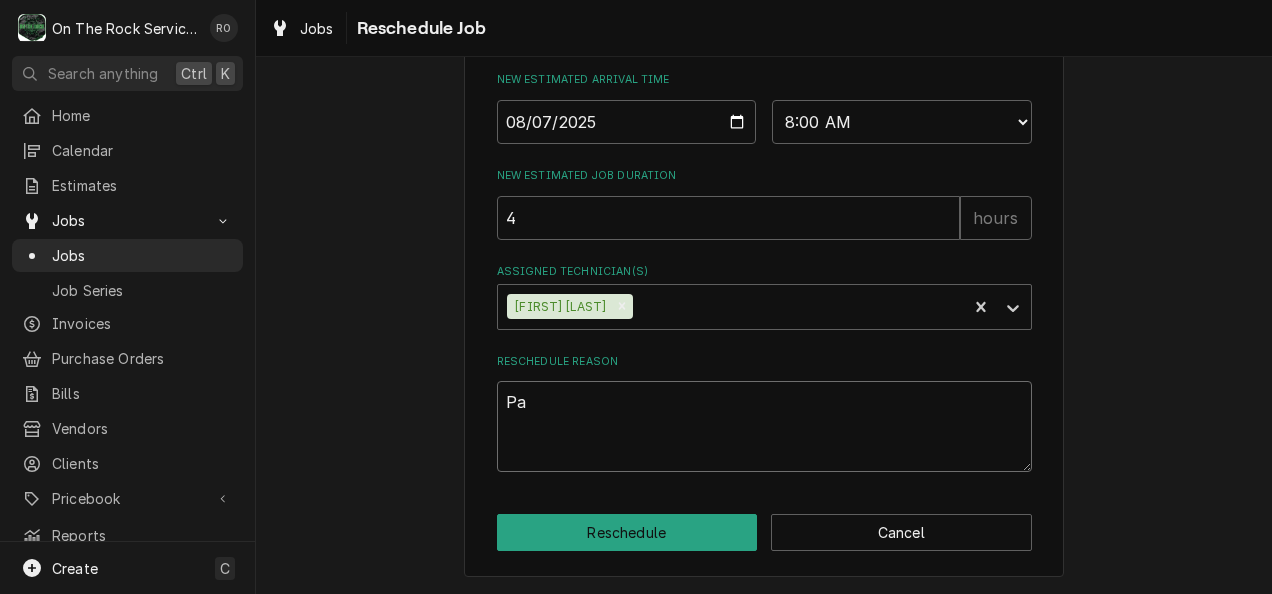 type on "x" 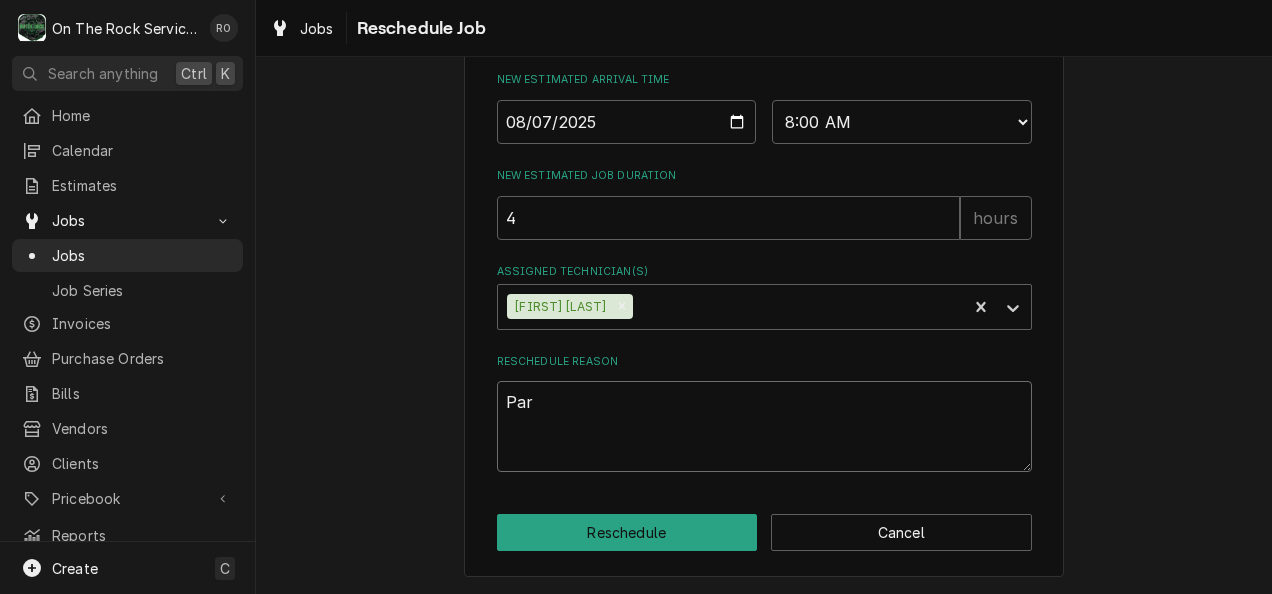 type on "x" 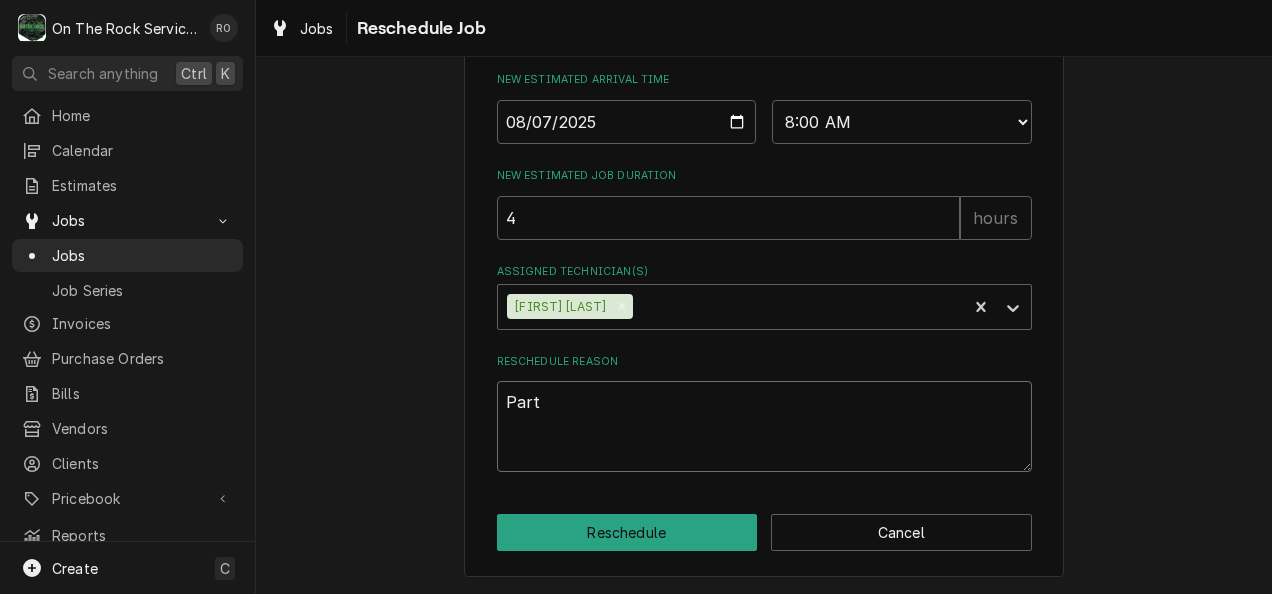 type on "x" 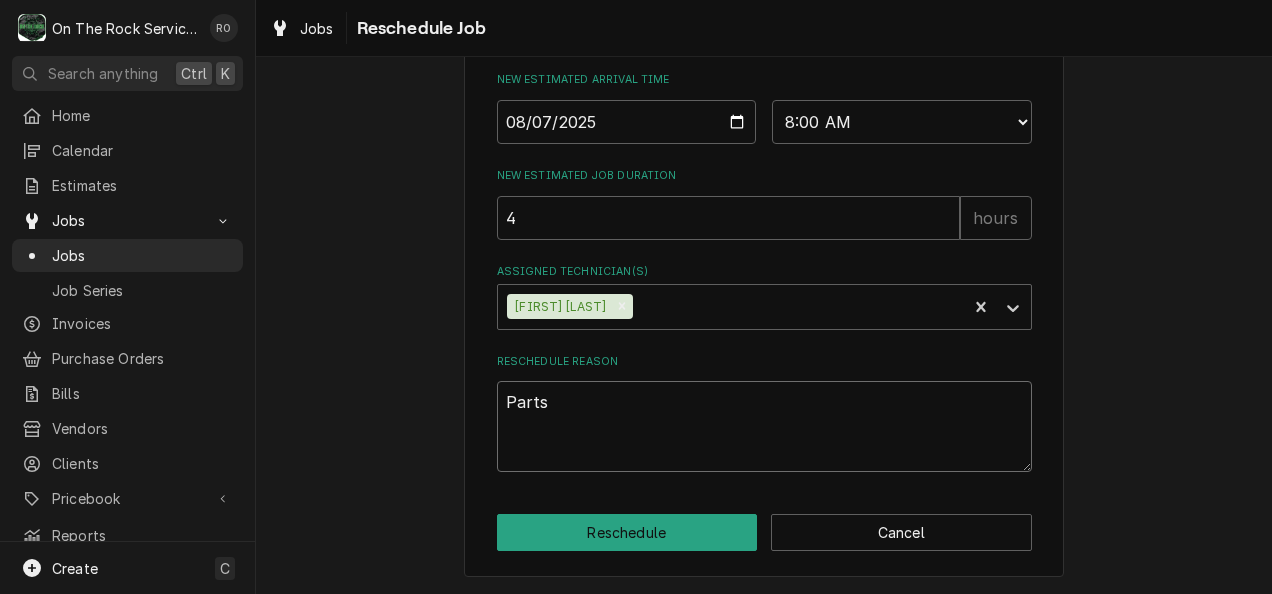 type on "x" 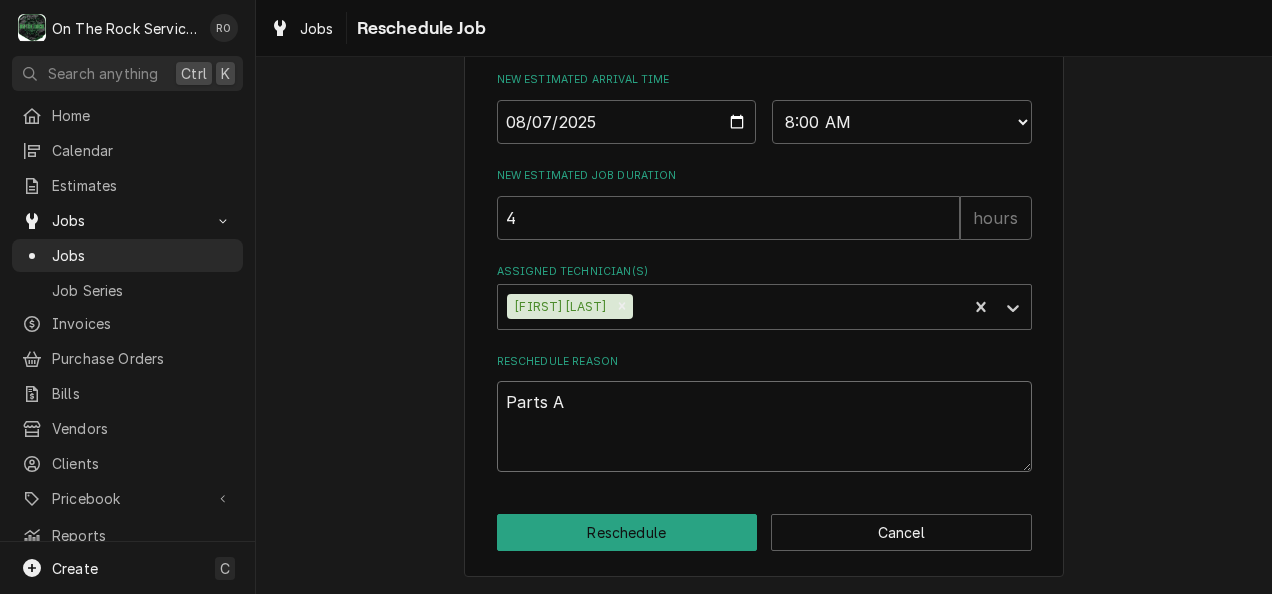type on "x" 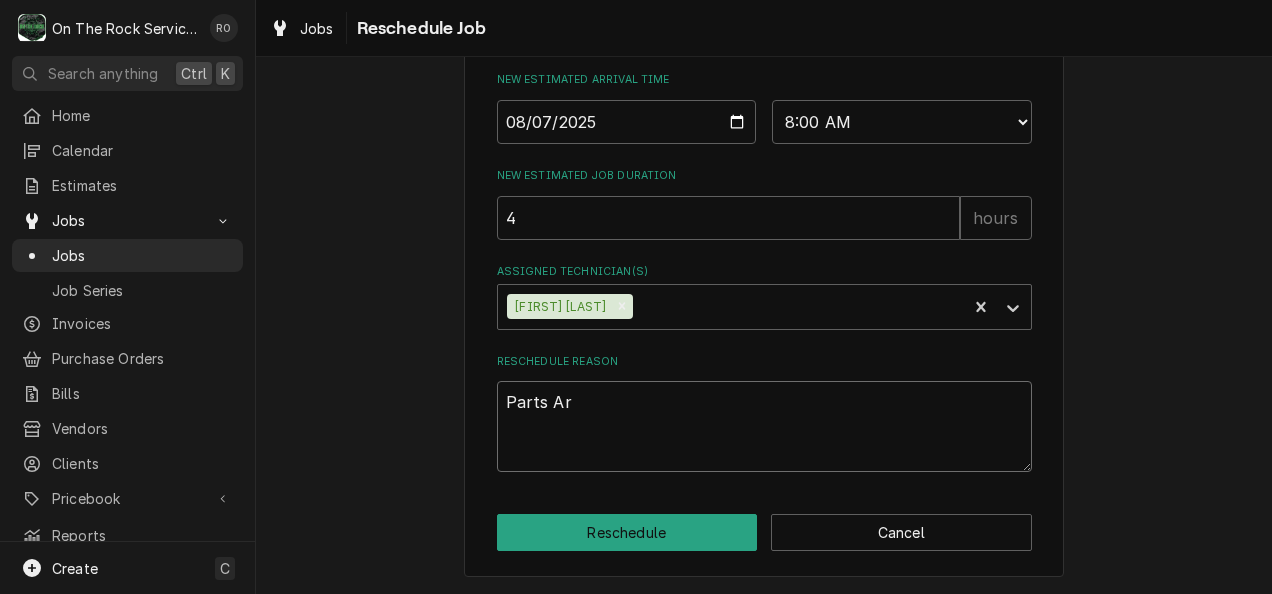 type on "x" 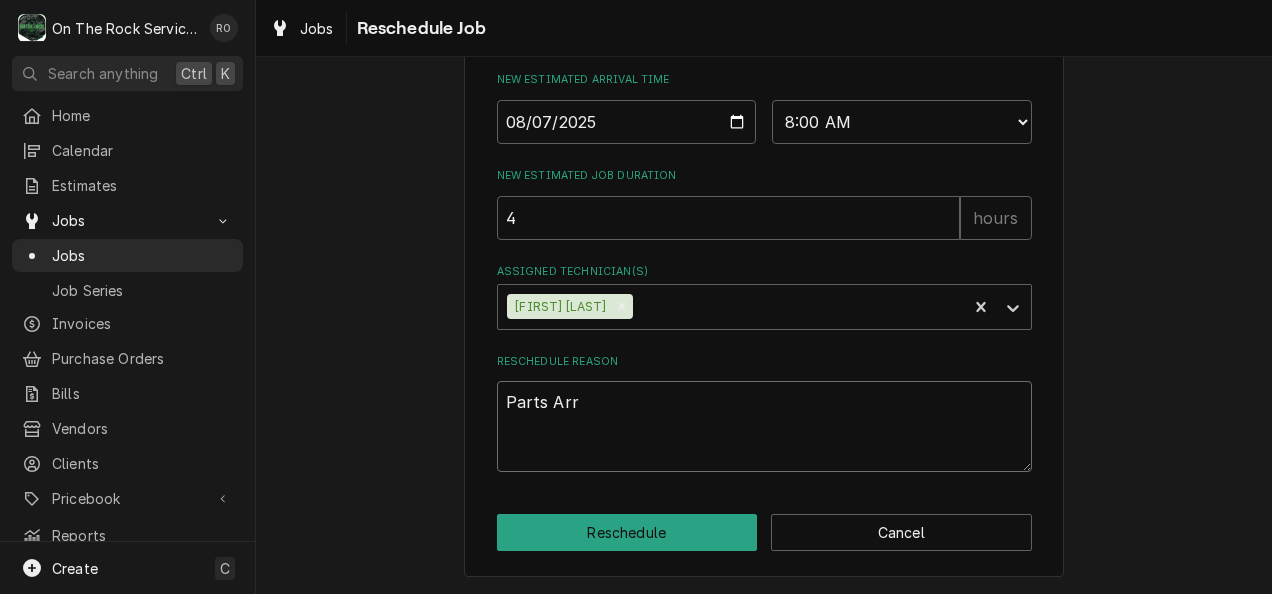 type on "x" 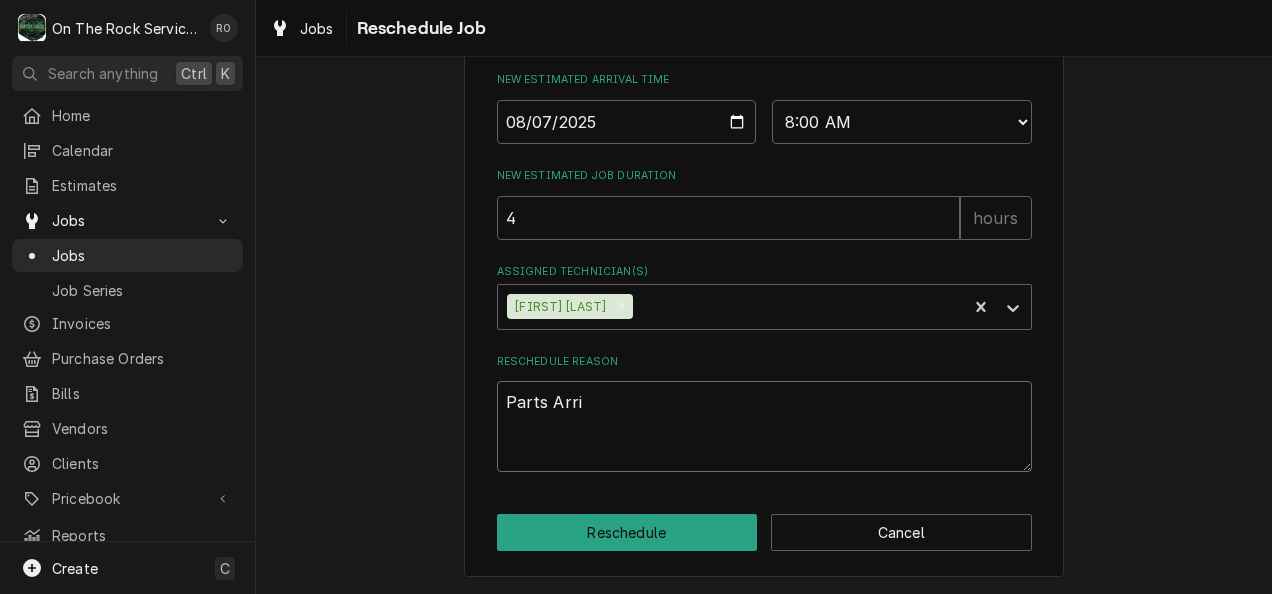 type on "Parts Arriv" 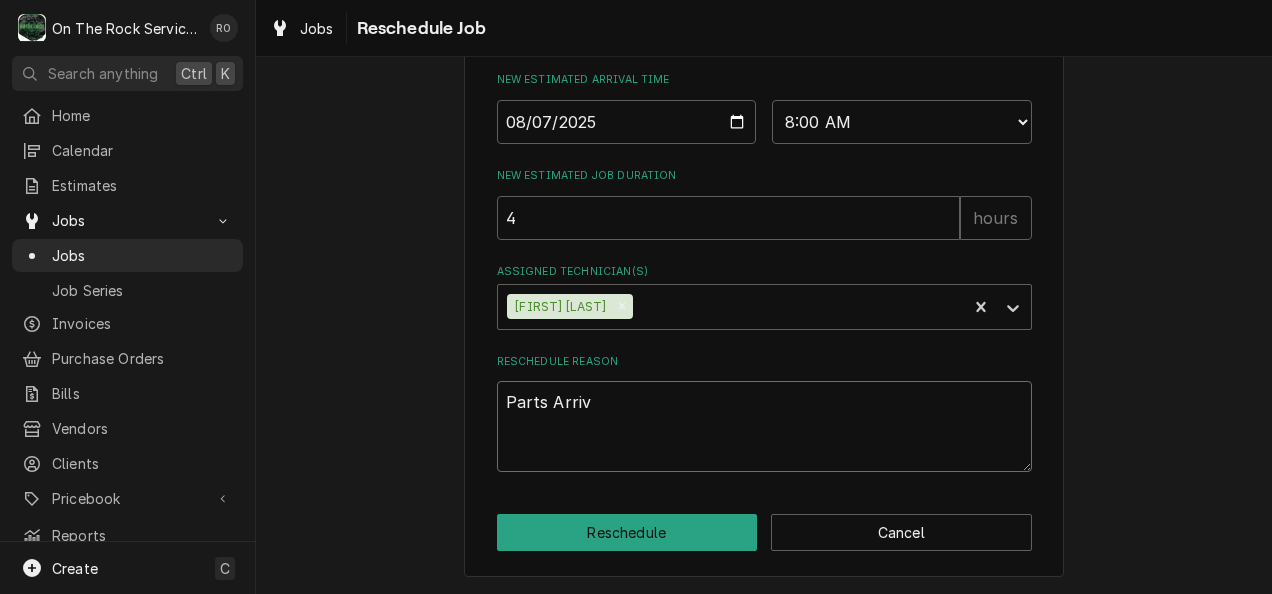 type on "x" 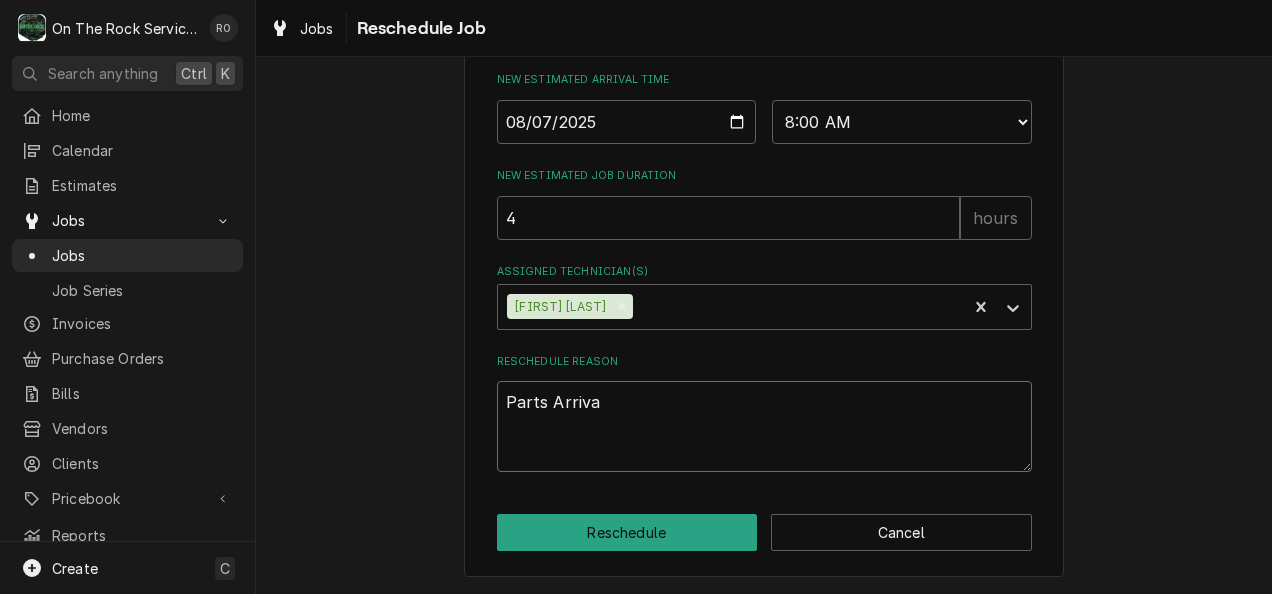 type on "Parts Arrival" 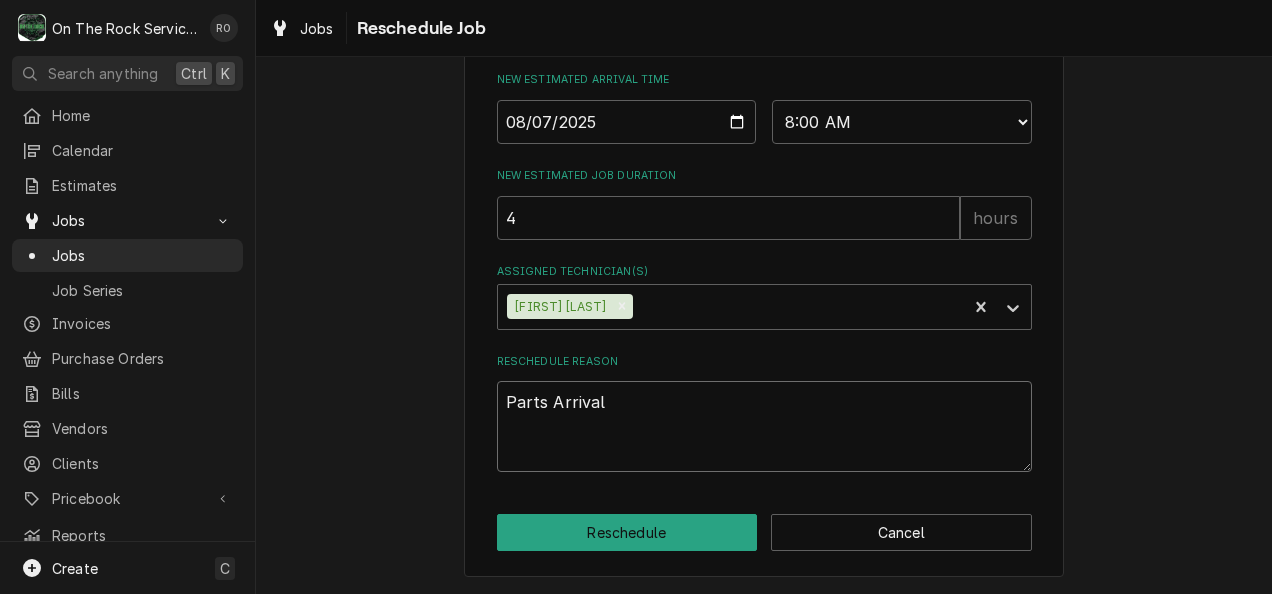type on "x" 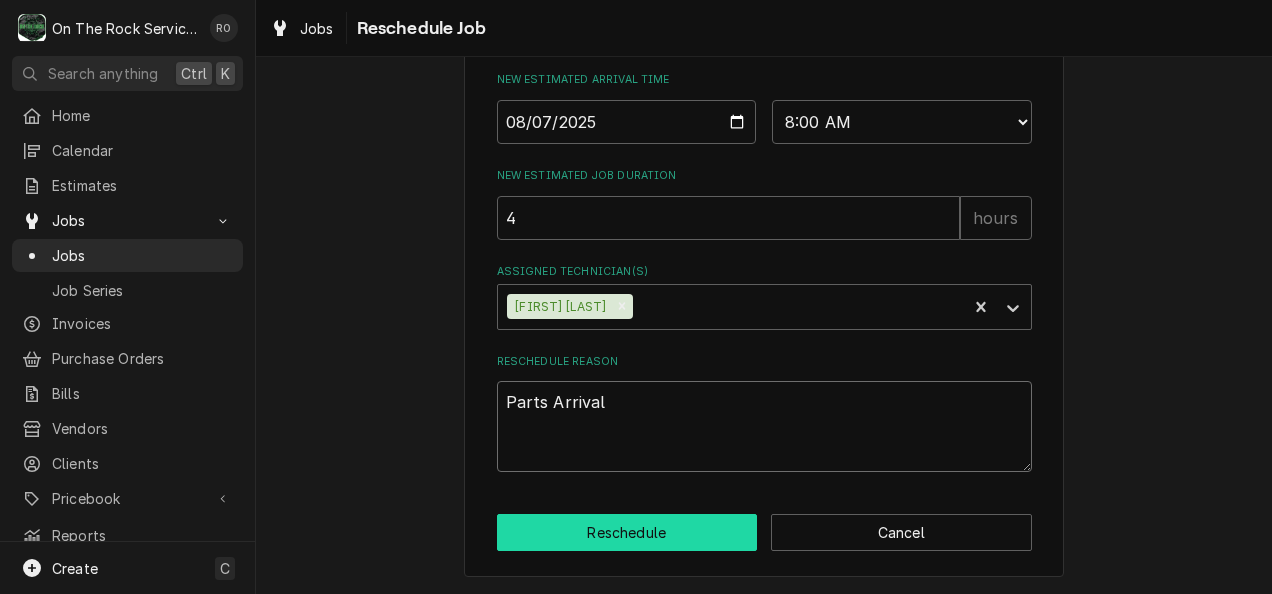 type on "Parts Arrival" 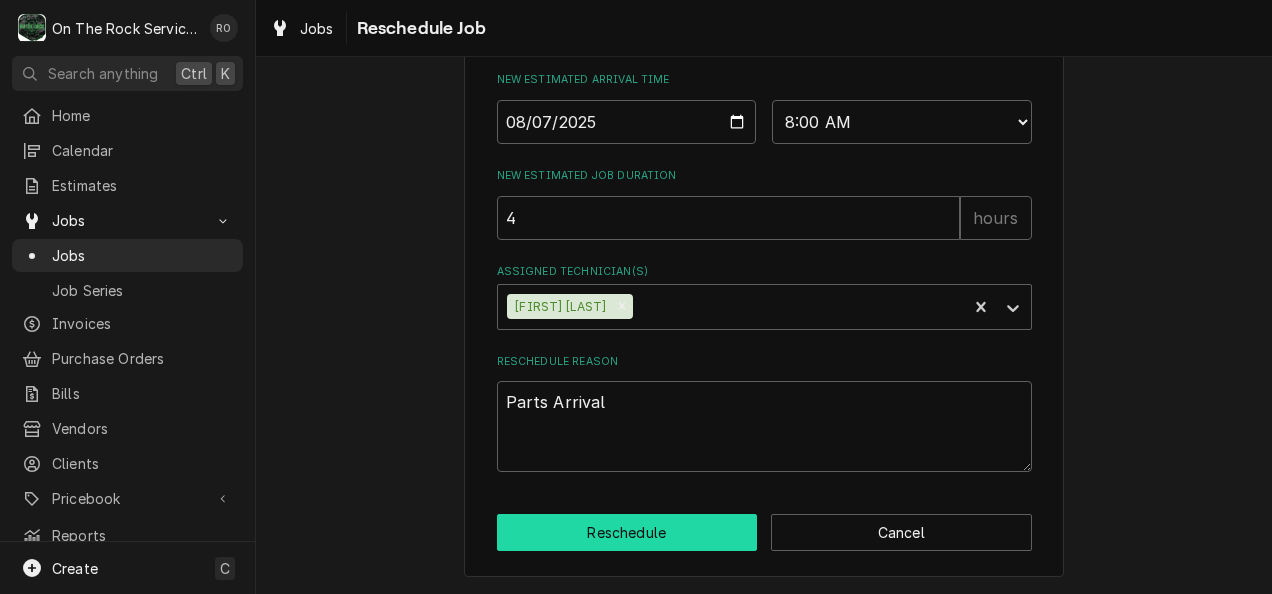 click on "Reschedule" at bounding box center (627, 532) 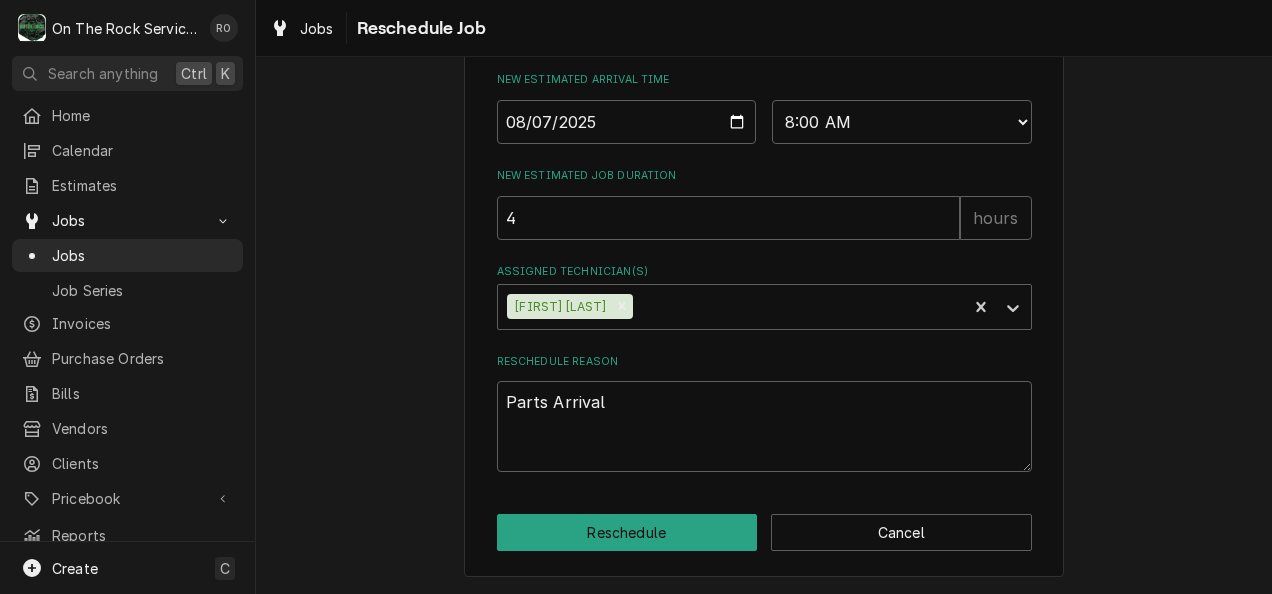 type on "x" 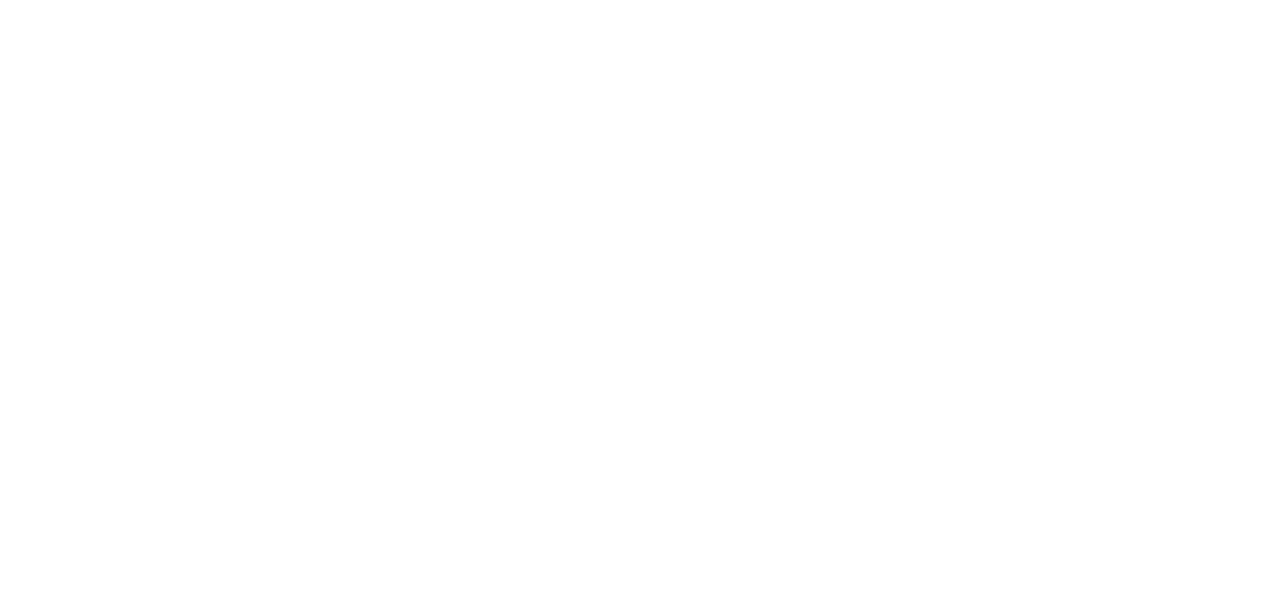 scroll, scrollTop: 0, scrollLeft: 0, axis: both 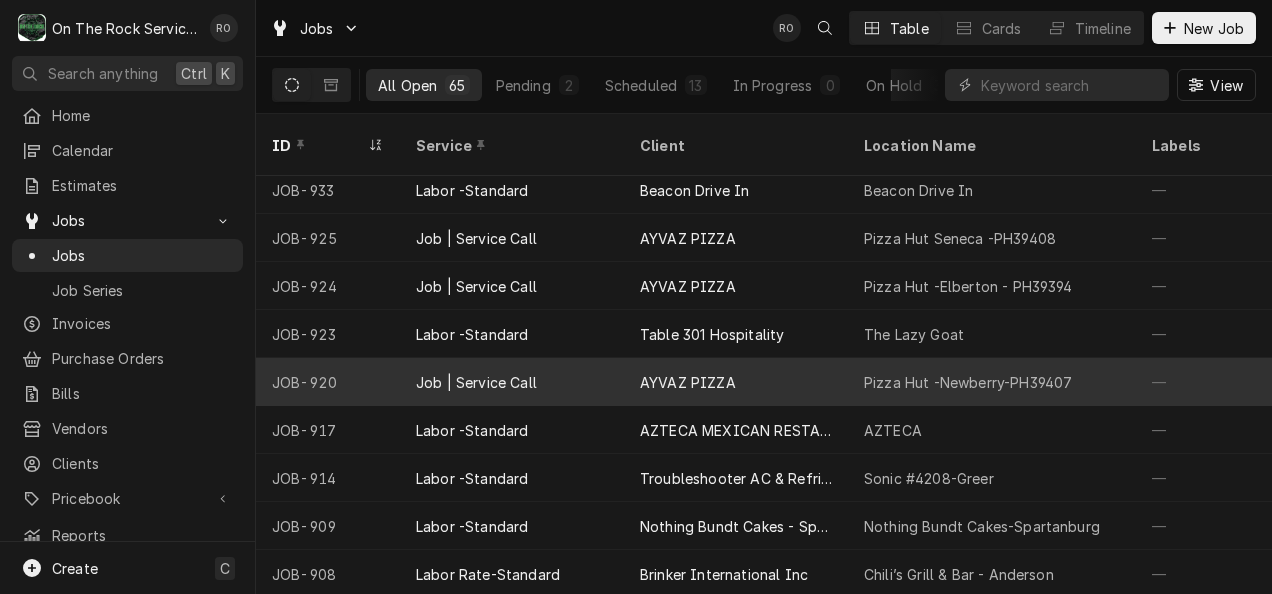 click on "Job | Service Call" at bounding box center (512, 382) 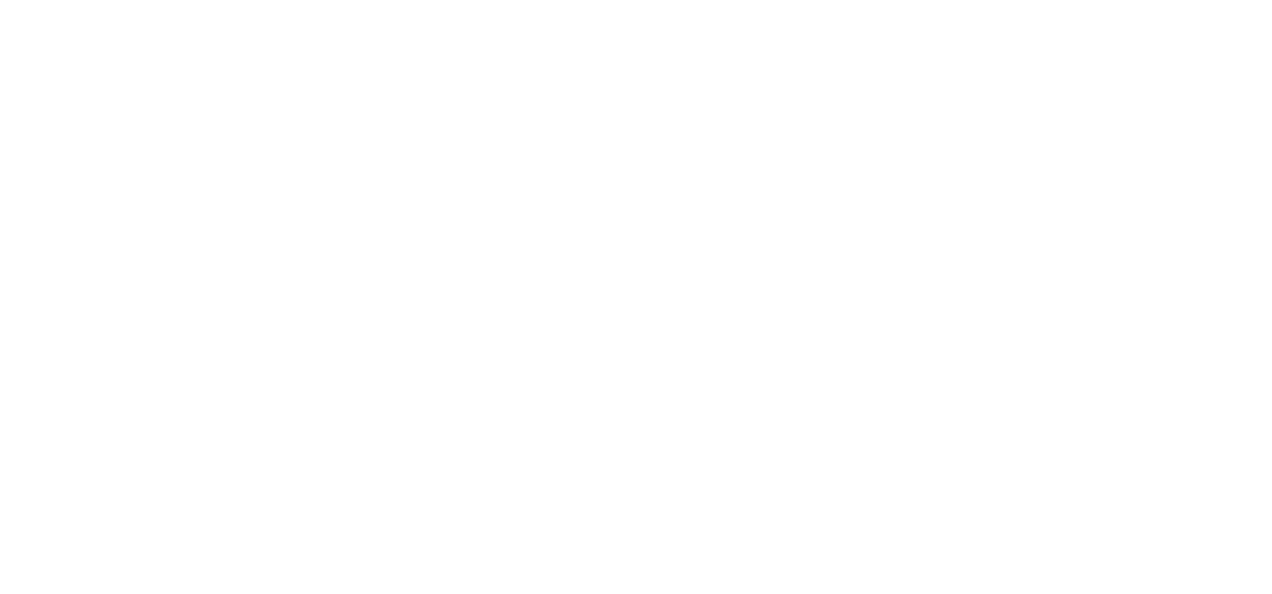 scroll, scrollTop: 0, scrollLeft: 0, axis: both 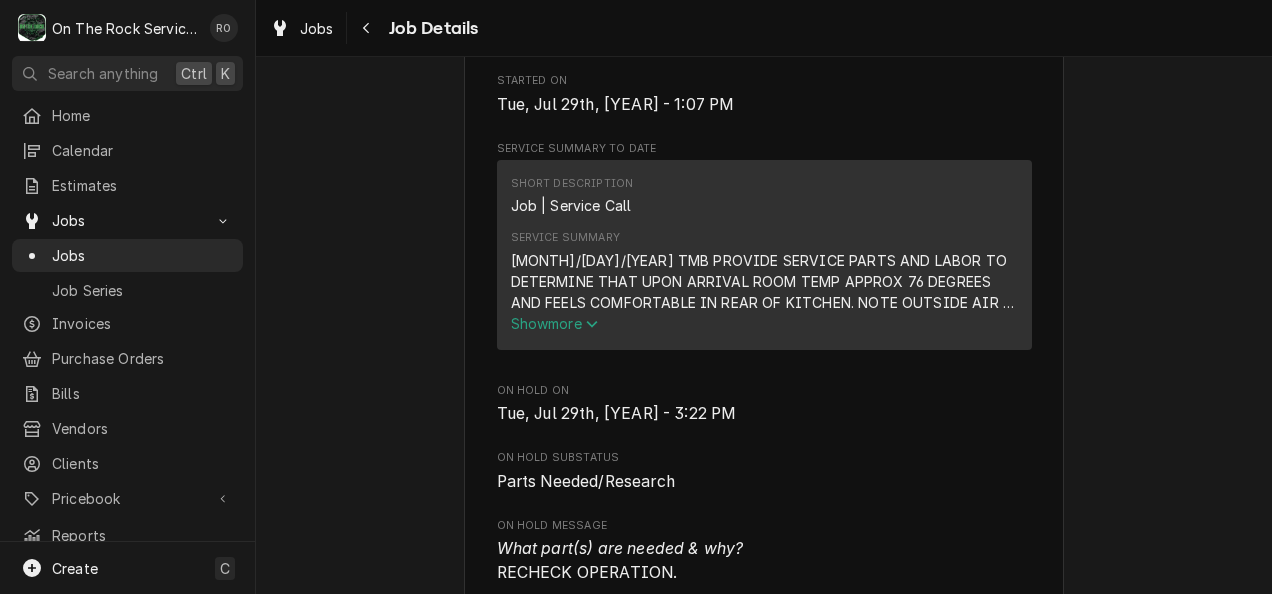 click 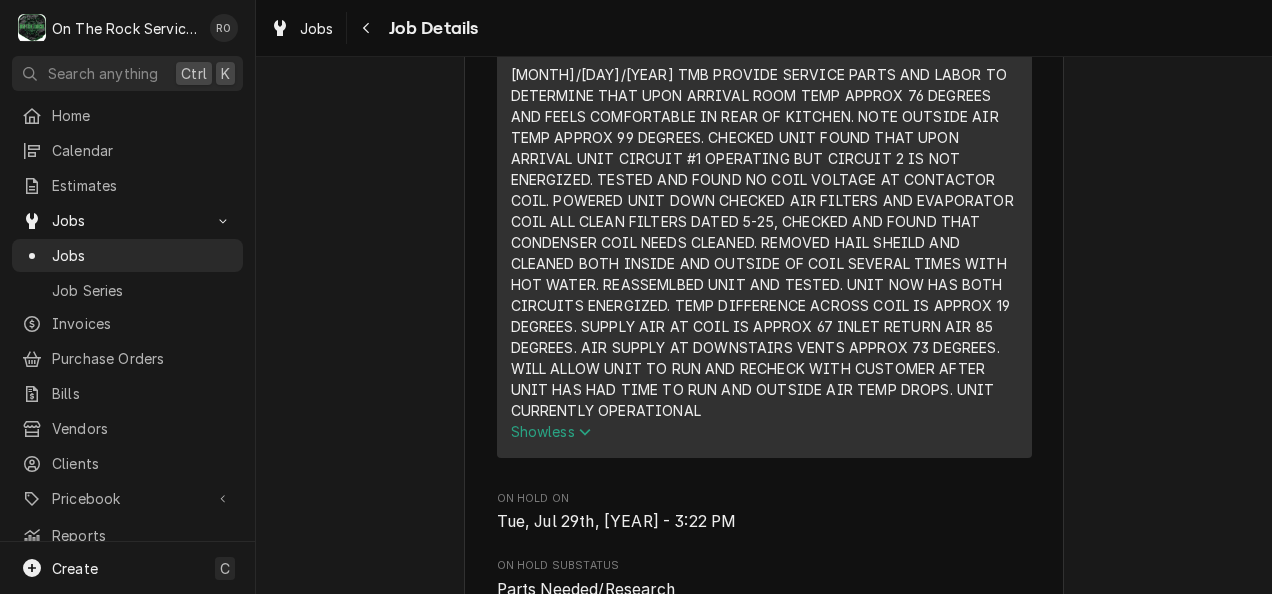 scroll, scrollTop: 720, scrollLeft: 0, axis: vertical 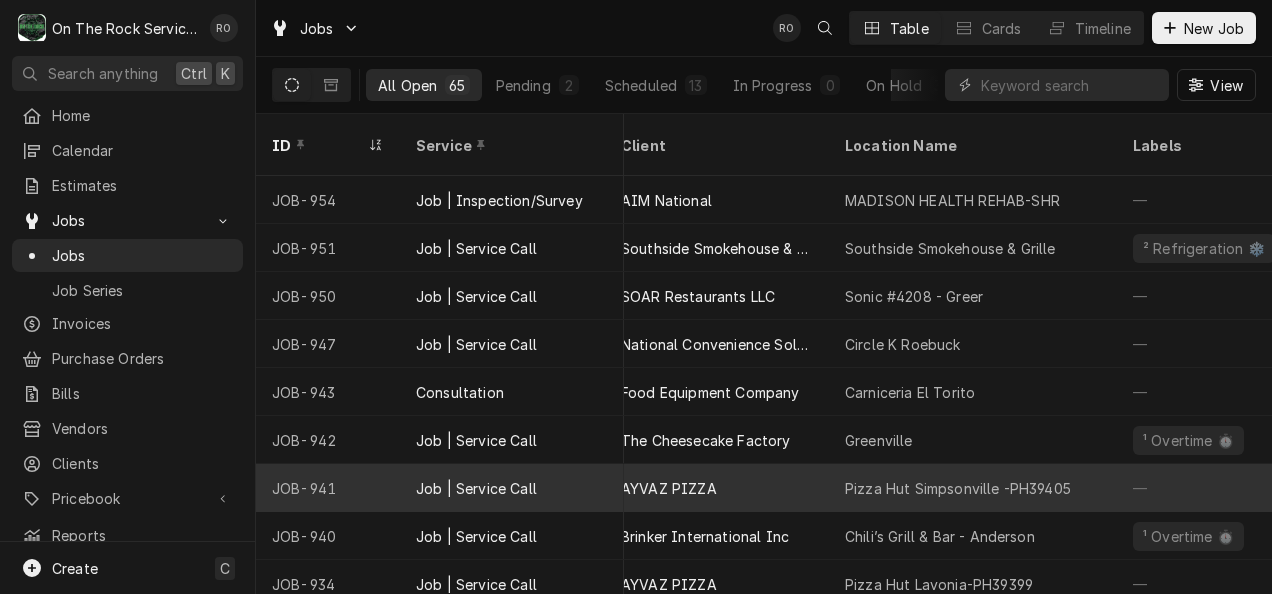 click on "AYVAZ PIZZA" at bounding box center [717, 488] 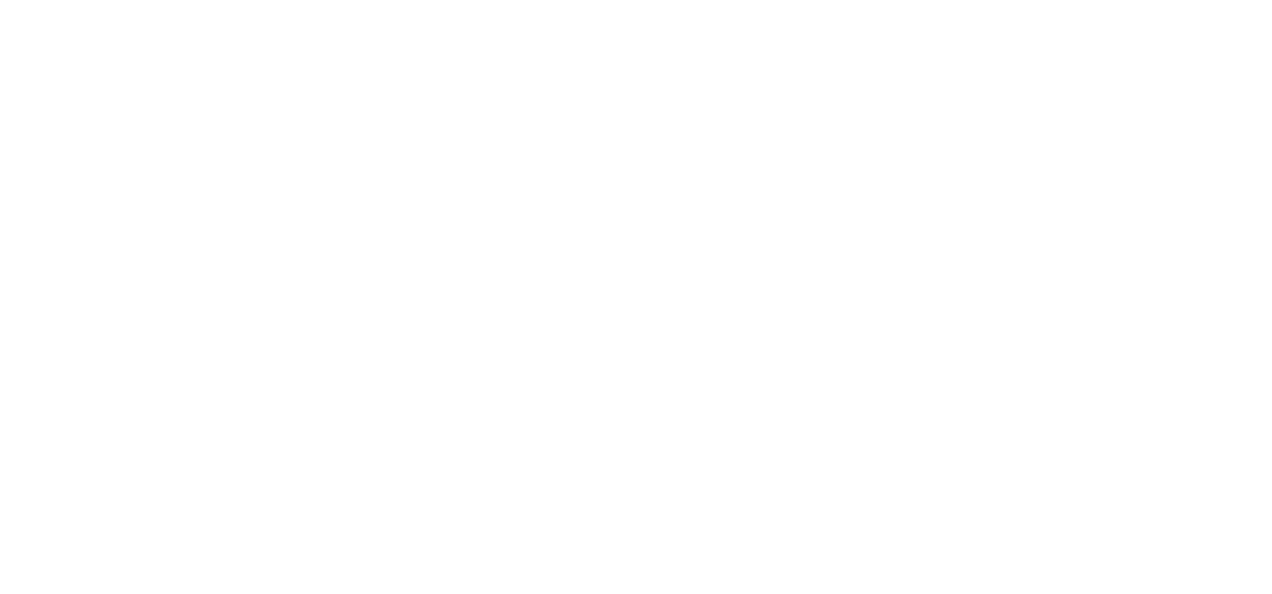 scroll, scrollTop: 0, scrollLeft: 0, axis: both 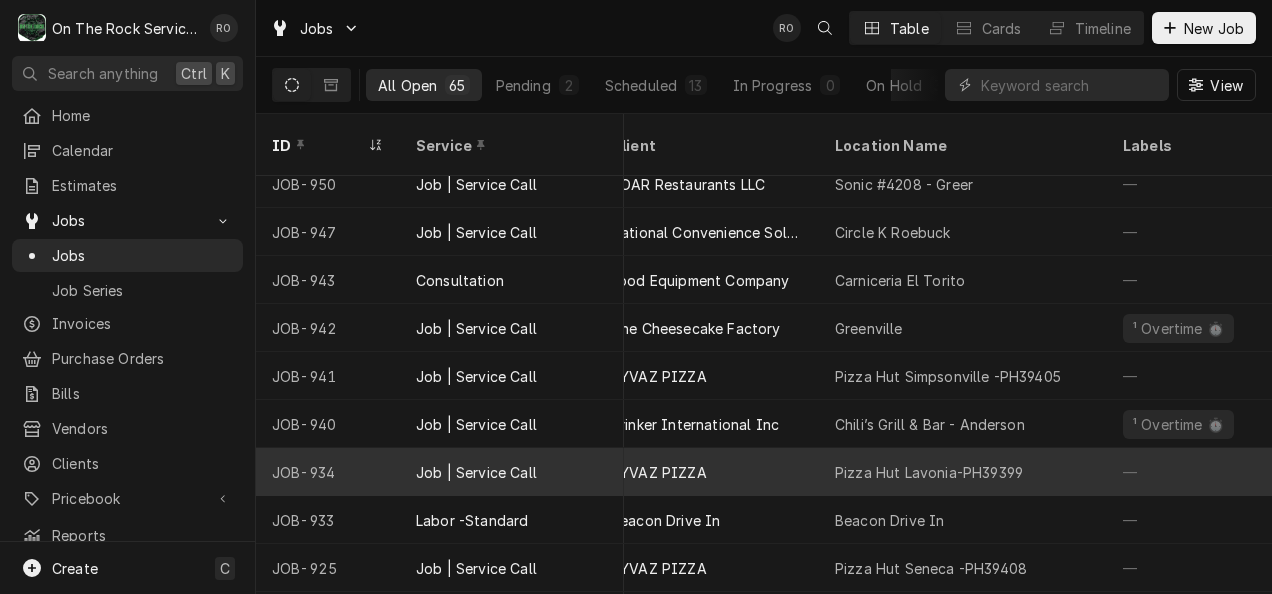 click on "Pizza Hut Lavonia-PH39399" at bounding box center [929, 472] 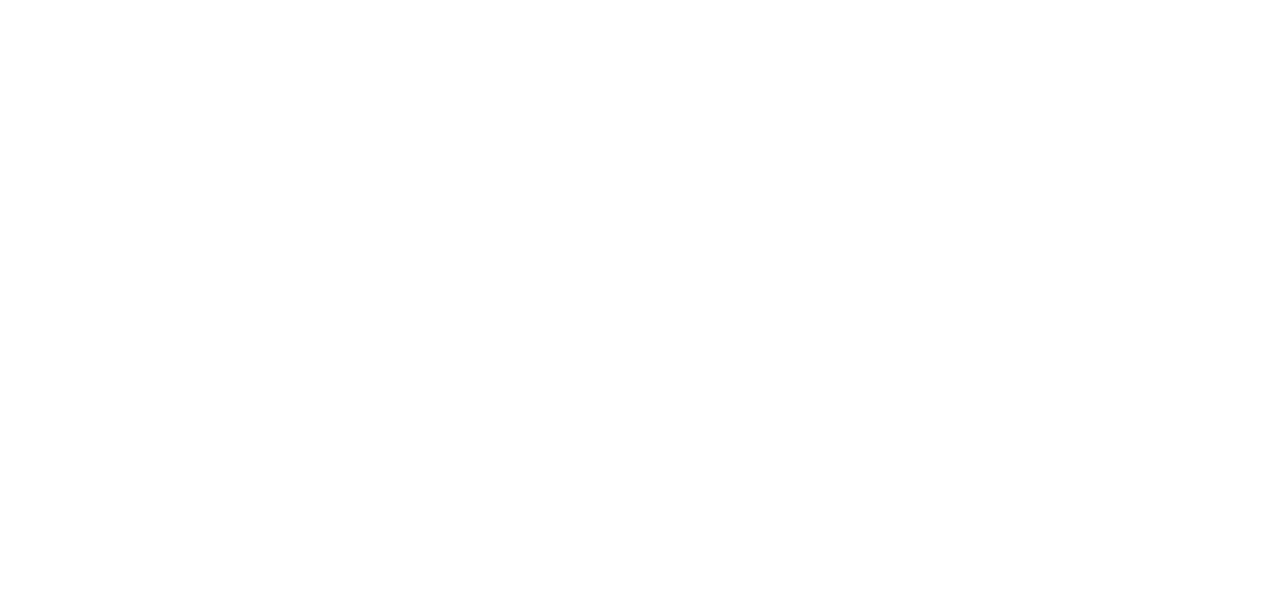 scroll, scrollTop: 0, scrollLeft: 0, axis: both 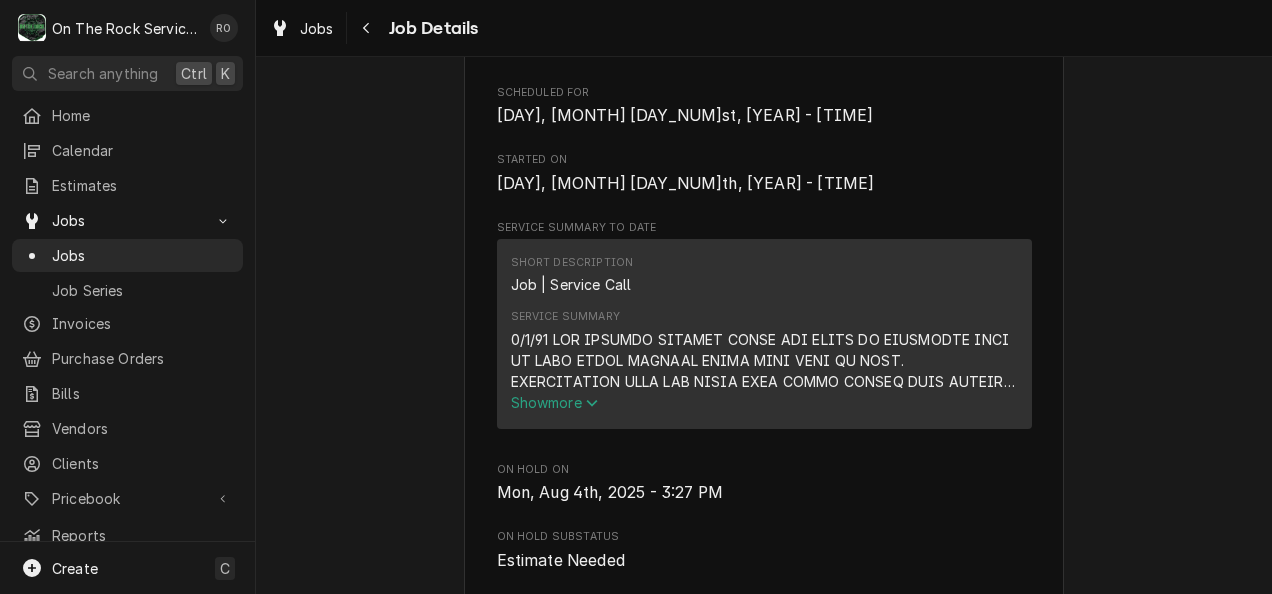 click 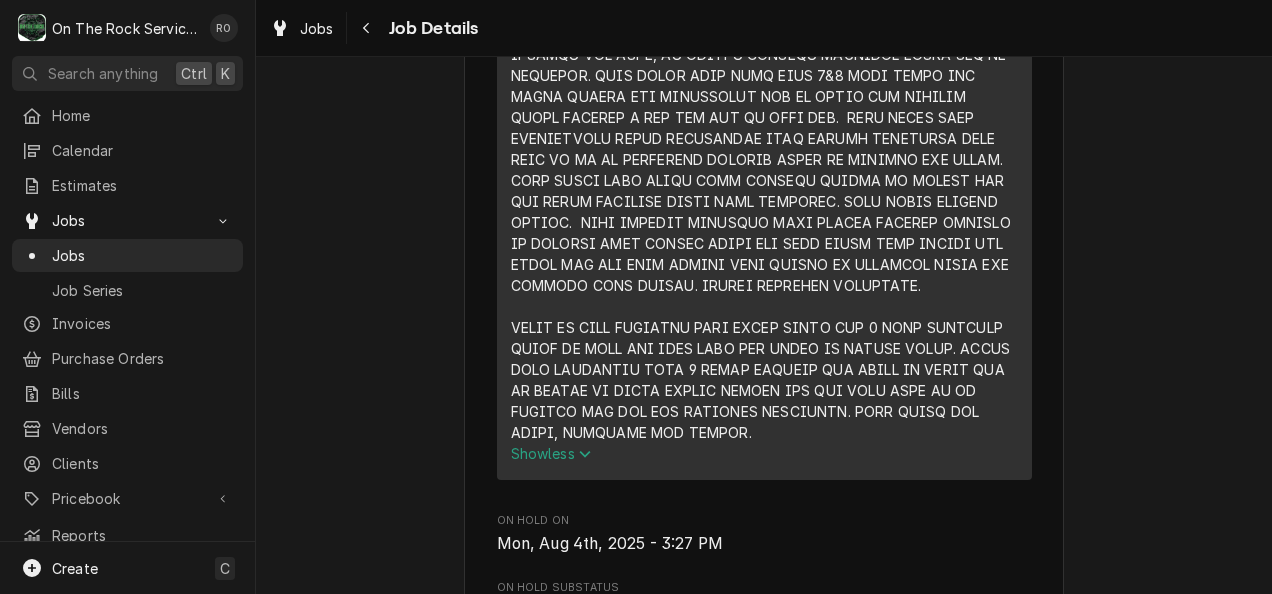 scroll, scrollTop: 1075, scrollLeft: 0, axis: vertical 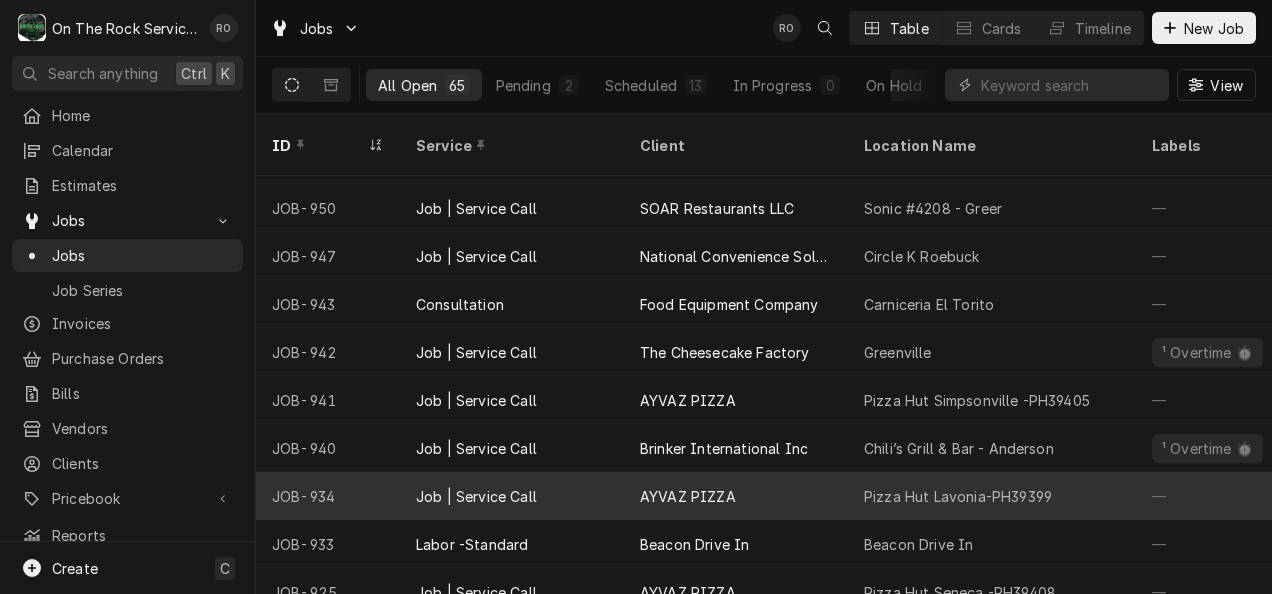 click on "Pizza Hut Lavonia-PH39399" at bounding box center (958, 496) 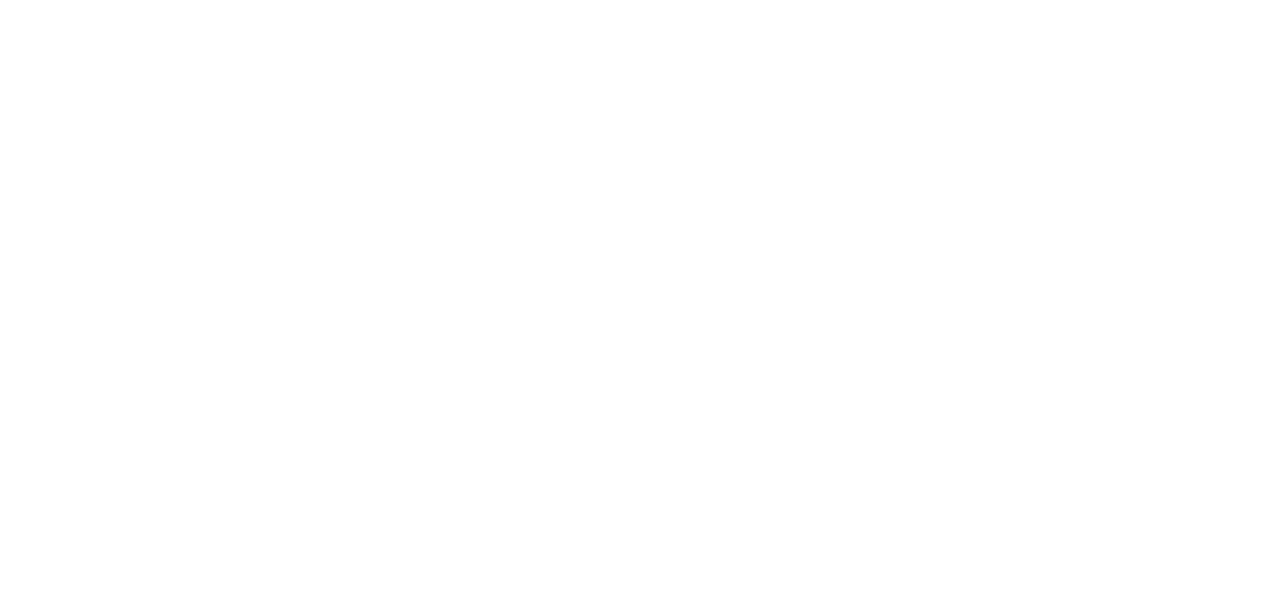 scroll, scrollTop: 0, scrollLeft: 0, axis: both 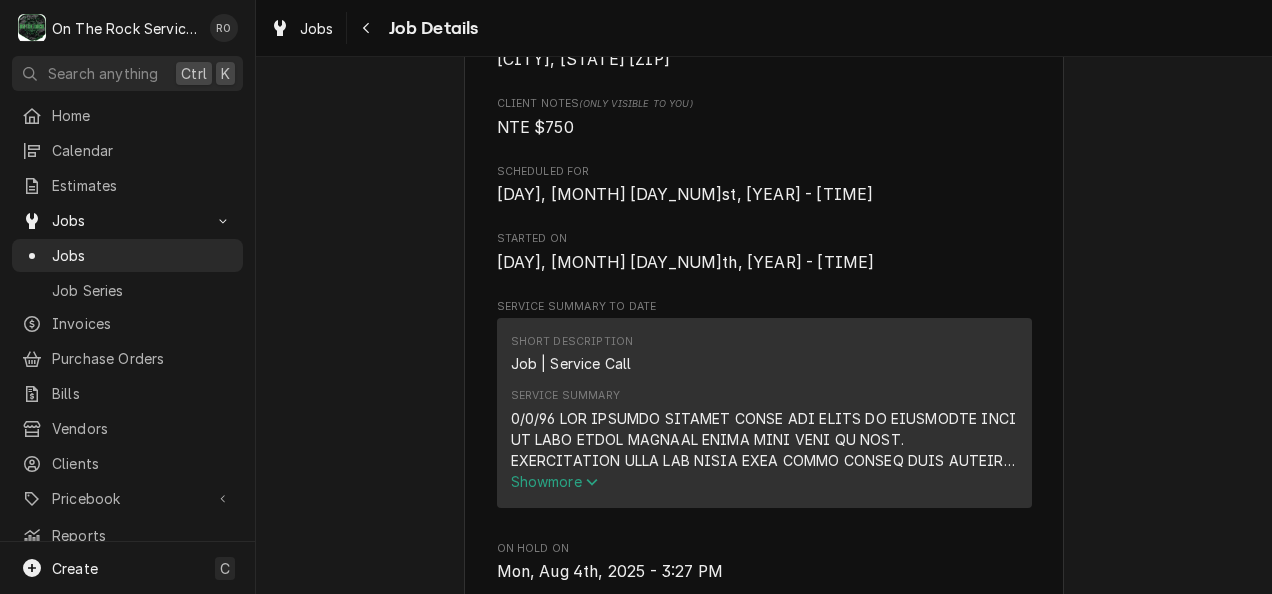 click on "Show  more" at bounding box center (764, 481) 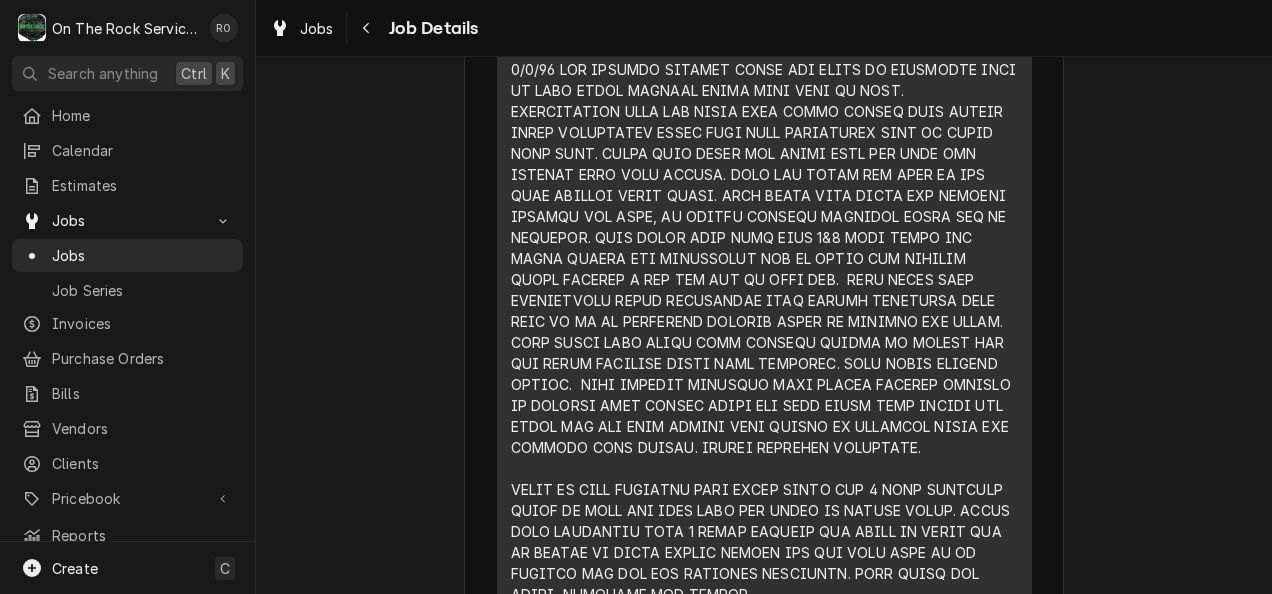 scroll, scrollTop: 915, scrollLeft: 0, axis: vertical 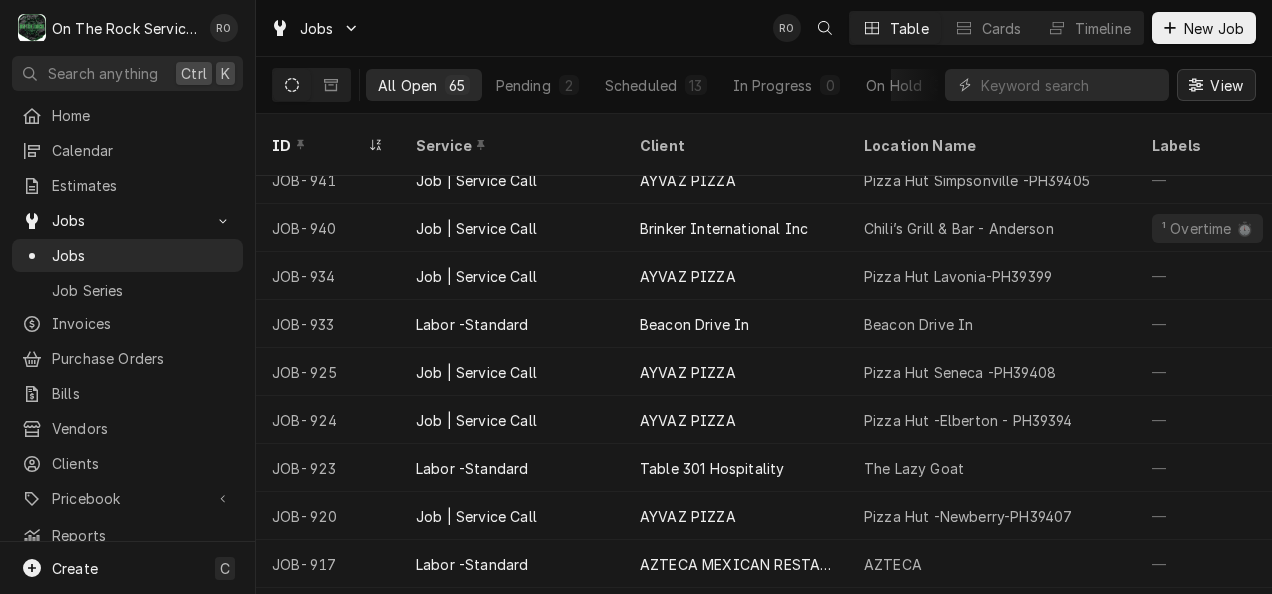 click on "View" at bounding box center [1226, 85] 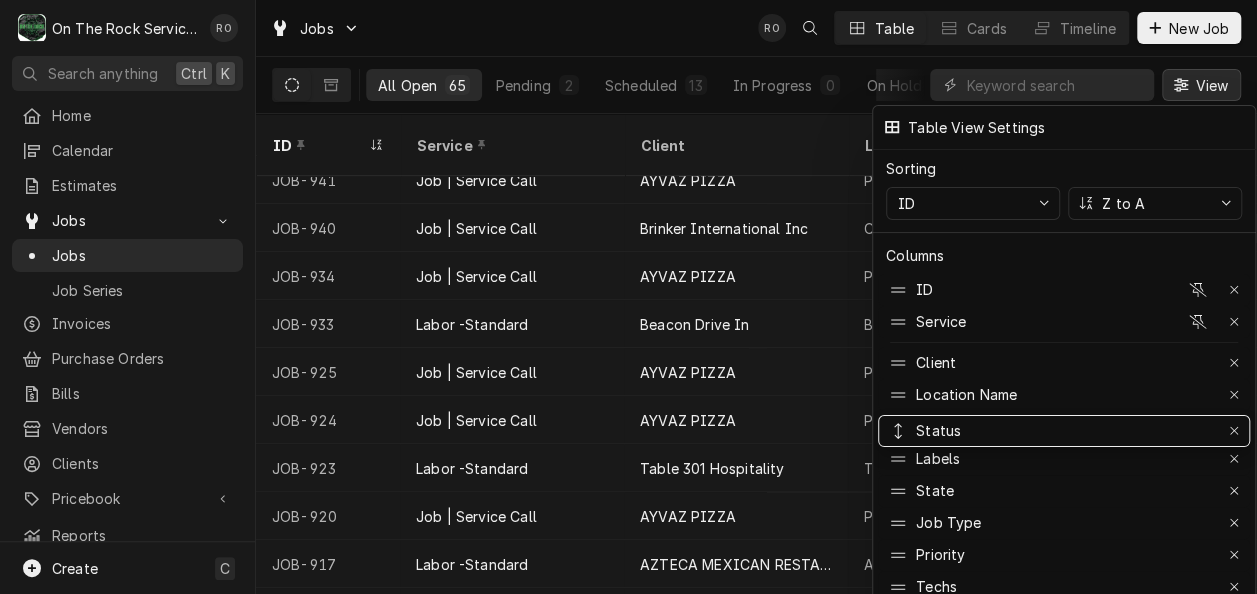 drag, startPoint x: 1054, startPoint y: 490, endPoint x: 1052, endPoint y: 428, distance: 62.03225 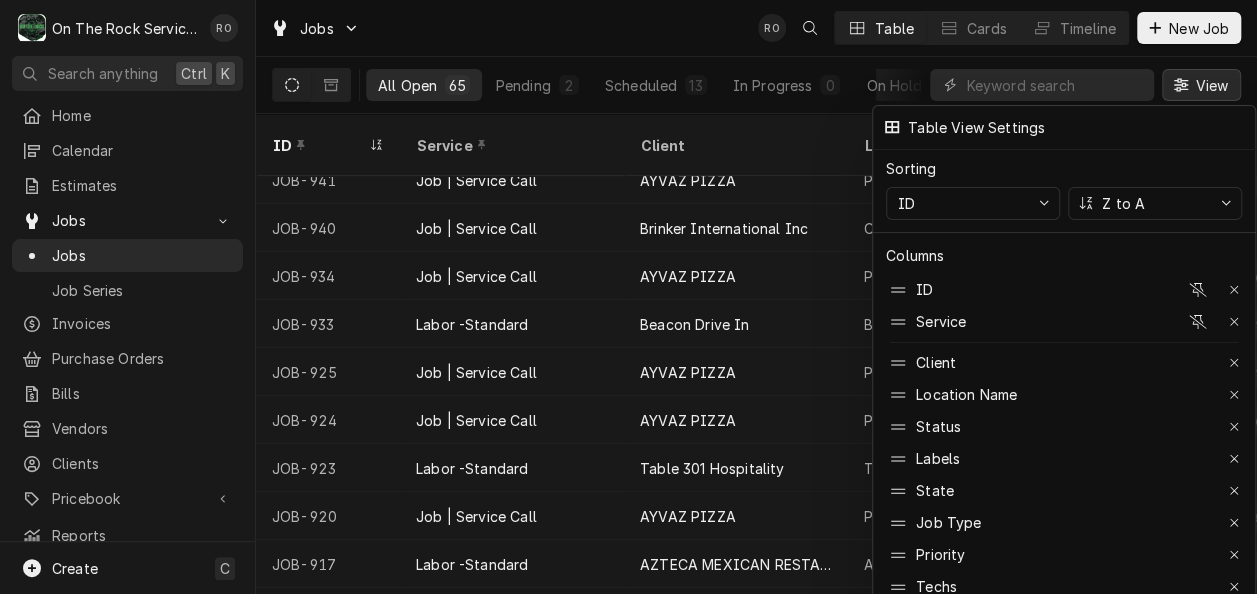 click at bounding box center [628, 297] 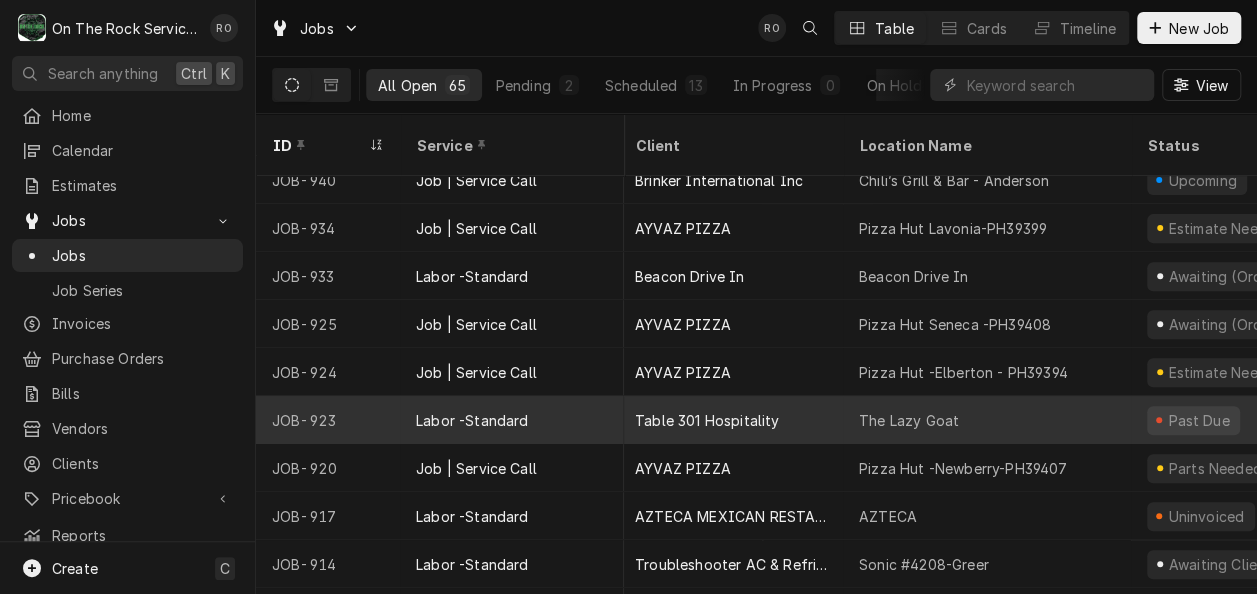 scroll, scrollTop: 403, scrollLeft: 5, axis: both 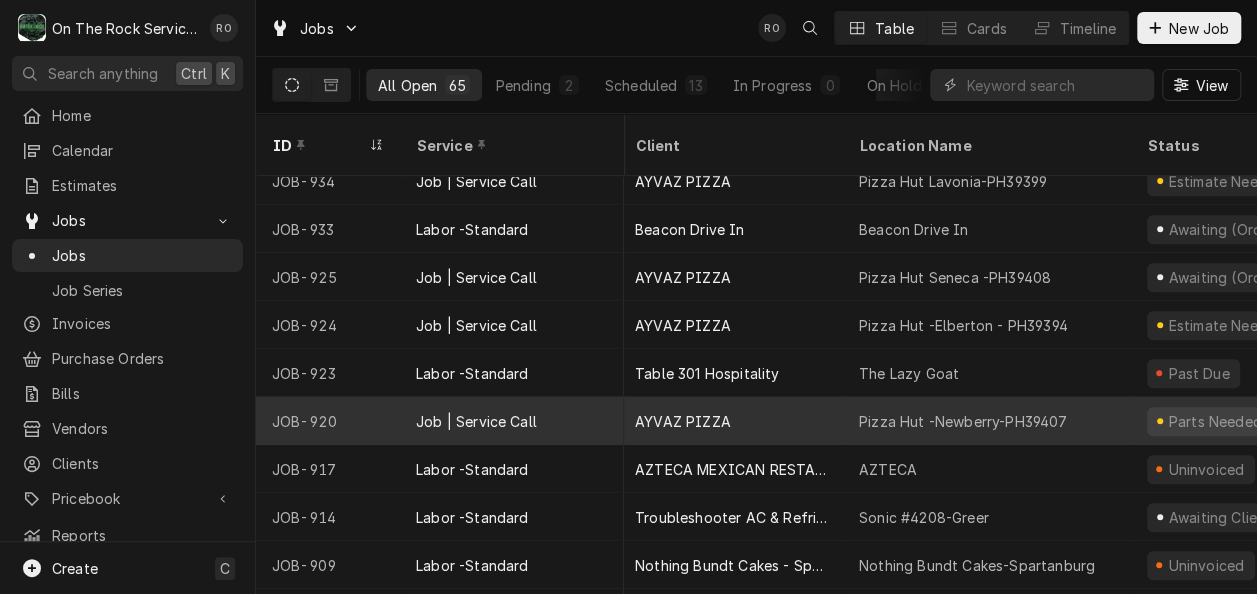 click on "Pizza Hut -Newberry-PH39407" at bounding box center [987, 421] 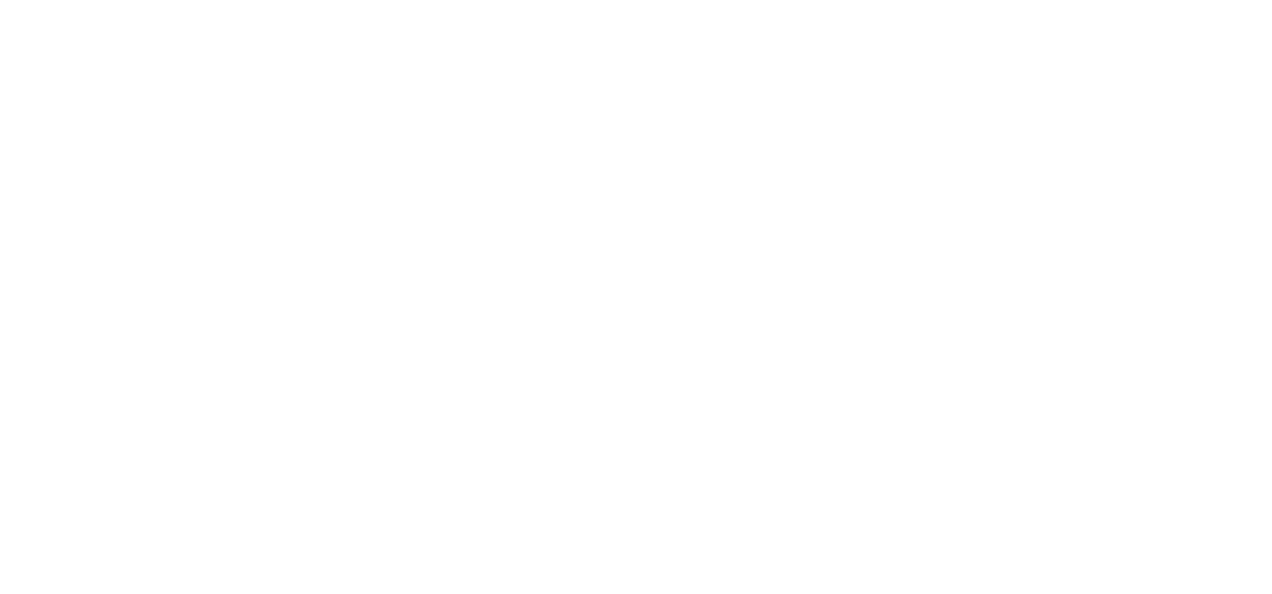 scroll, scrollTop: 0, scrollLeft: 0, axis: both 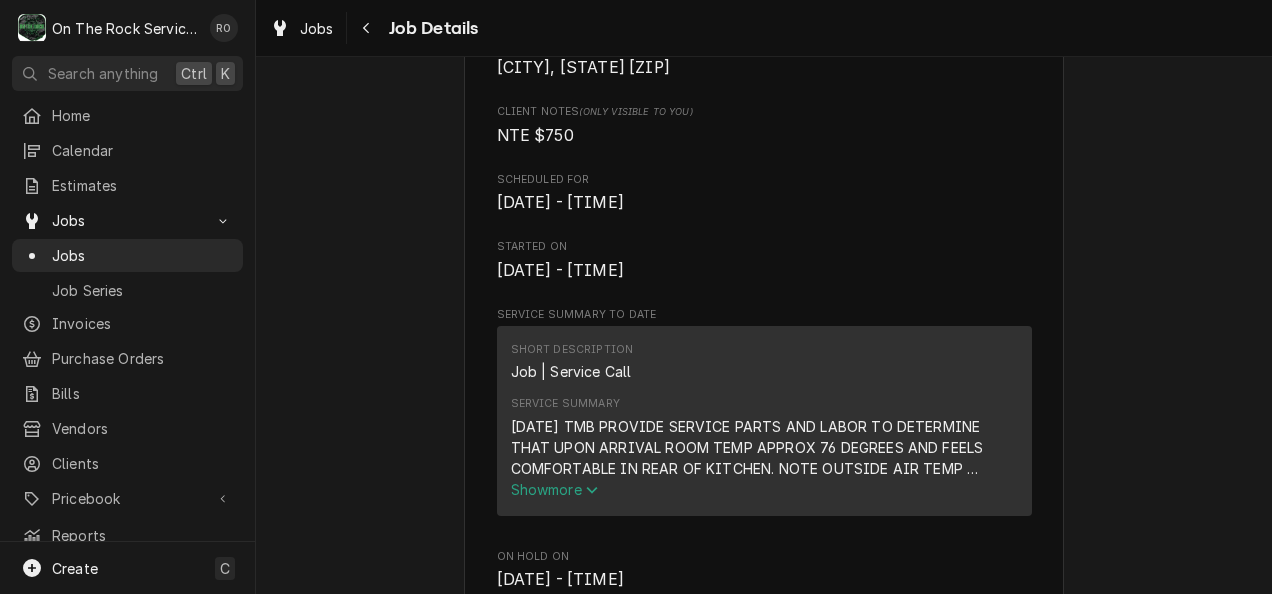 click on "[DATE] TMB PROVIDE SERVICE PARTS AND LABOR TO DETERMINE THAT UPON ARRIVAL ROOM TEMP APPROX 76 DEGREES AND FEELS COMFORTABLE IN REAR OF KITCHEN. NOTE OUTSIDE AIR TEMP APPROX 99 DEGREES. CHECKED UNIT FOUND THAT UPON ARRIVAL UNIT CIRCUIT #1 OPERATING BUT CIRCUIT 2 IS NOT ENERGIZED. TESTED AND FOUND NO COIL VOLTAGE AT CONTACTOR COIL. POWERED UNIT DOWN CHECKED AIR FILTERS AND EVAPORATOR COIL ALL CLEAN FILTERS DATED [DATE], CHECKED AND FOUND THAT CONDENSER COIL NEEDS CLEANED. REMOVED HAIL SHEILD AND CLEANED BOTH INSIDE AND OUTSIDE OF COIL SEVERAL TIMES WITH HOT WATER. REASSEMLBED UNIT AND TESTED. UNIT NOW HAS BOTH CIRCUITS ENERGIZED. TEMP DIFFERENCE ACROSS COIL IS APPROX 19 DEGREES. SUPPLY AIR AT COIL IS APPROX 67 INLET RETURN AIR 85 DEGREES. AIR SUPPLY AT DOWNSTAIRS VENTS APPROX 73 DEGREES. WILL ALLOW UNIT TO RUN AND RECHECK WITH CUSTOMER AFTER UNIT HAS HAD TIME TO RUN AND OUTSIDE AIR TEMP DROPS. UNIT CURRENTLY OPERATIONAL" at bounding box center (764, 447) 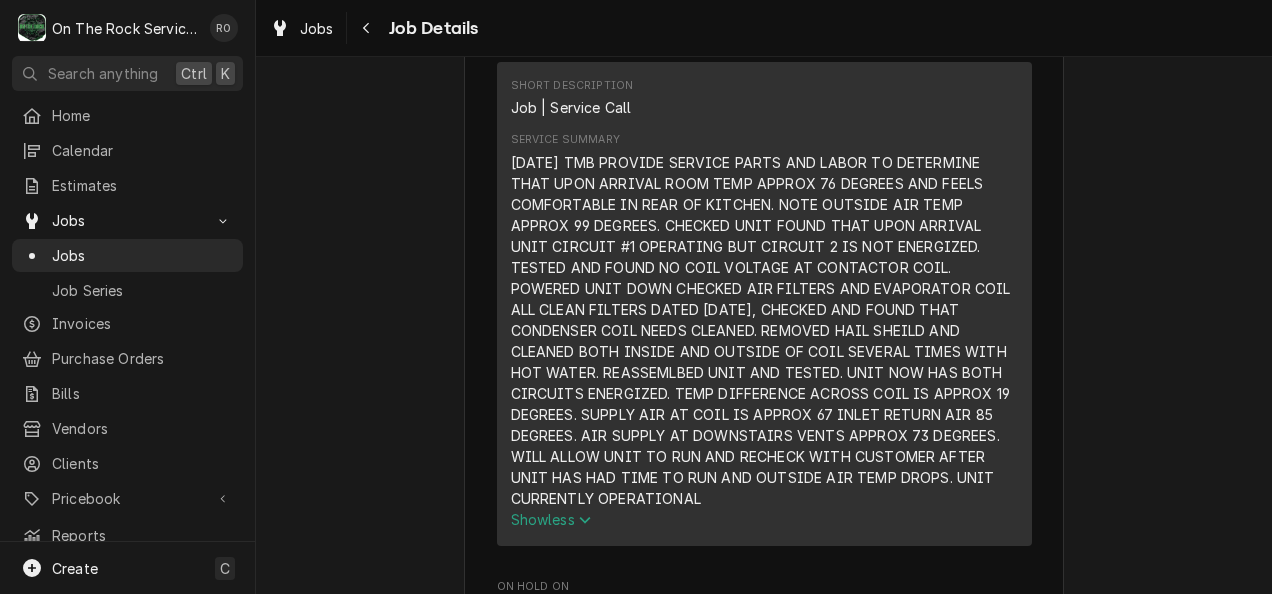 scroll, scrollTop: 816, scrollLeft: 0, axis: vertical 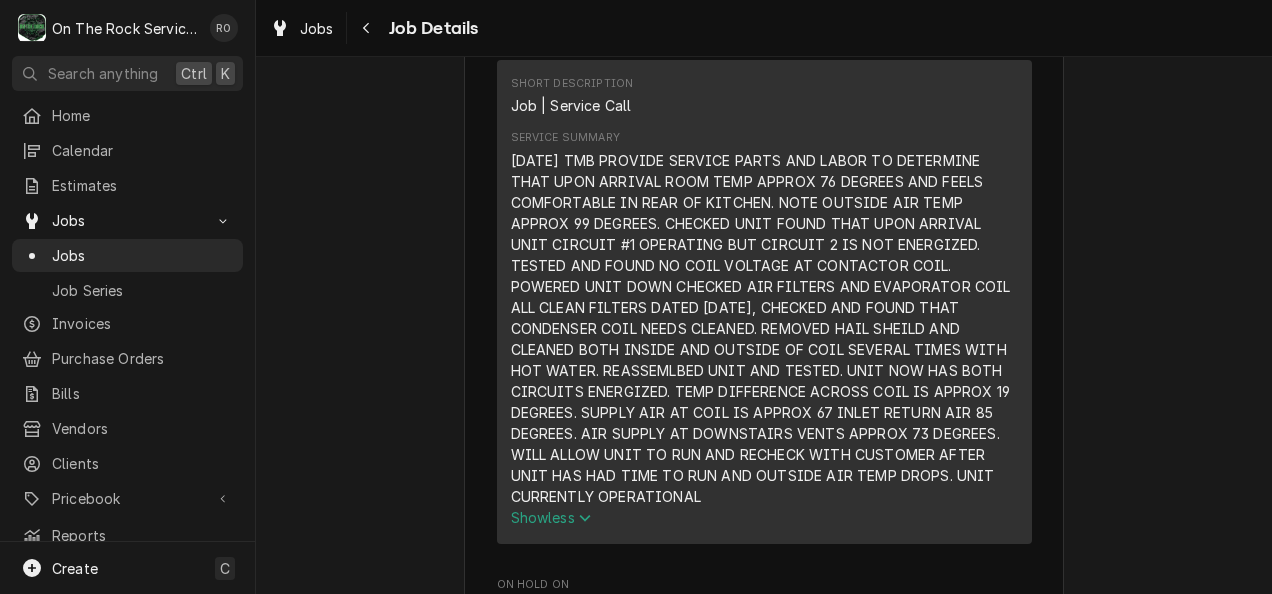 type 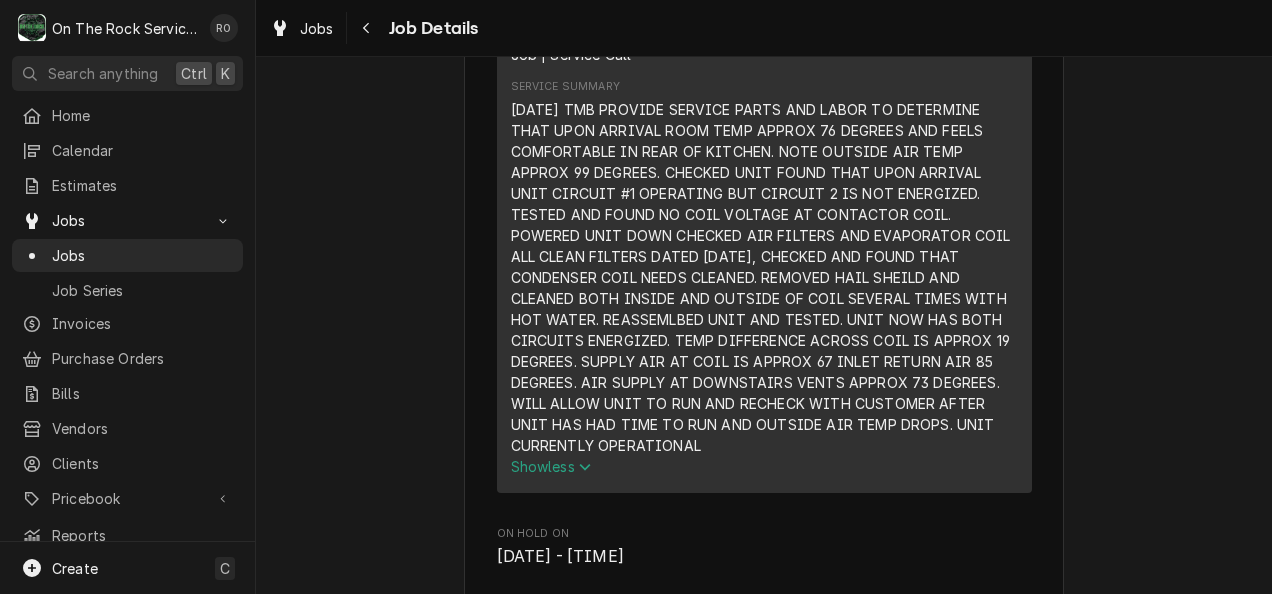 scroll, scrollTop: 868, scrollLeft: 0, axis: vertical 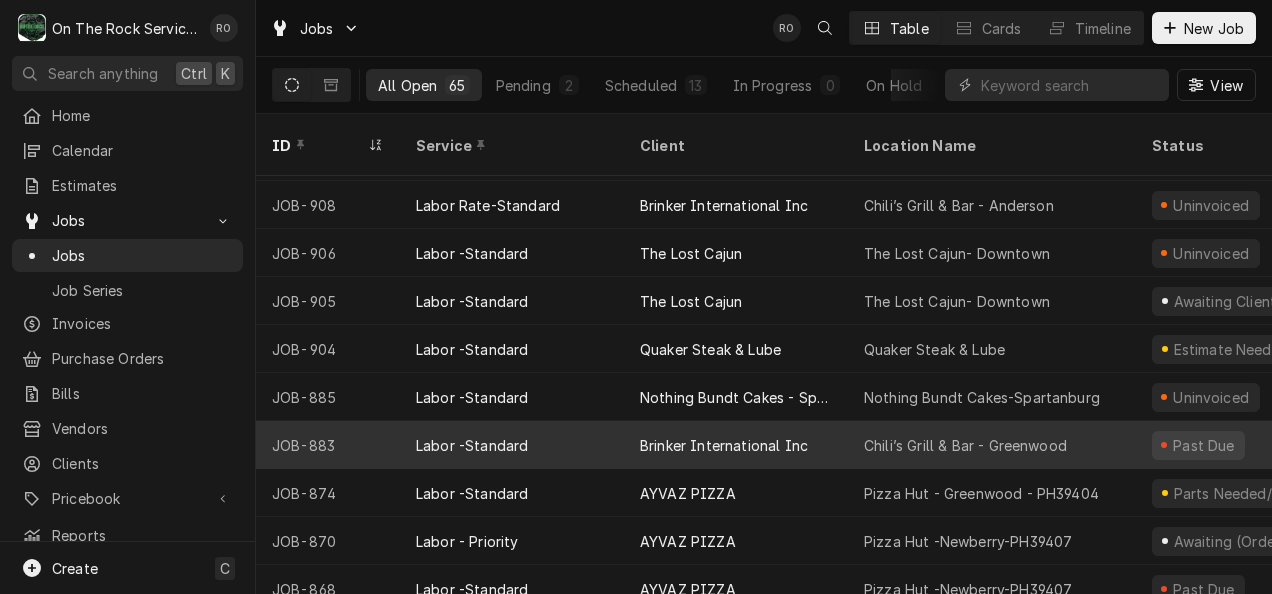 click on "Chili’s Grill & Bar - Greenwood" at bounding box center (965, 445) 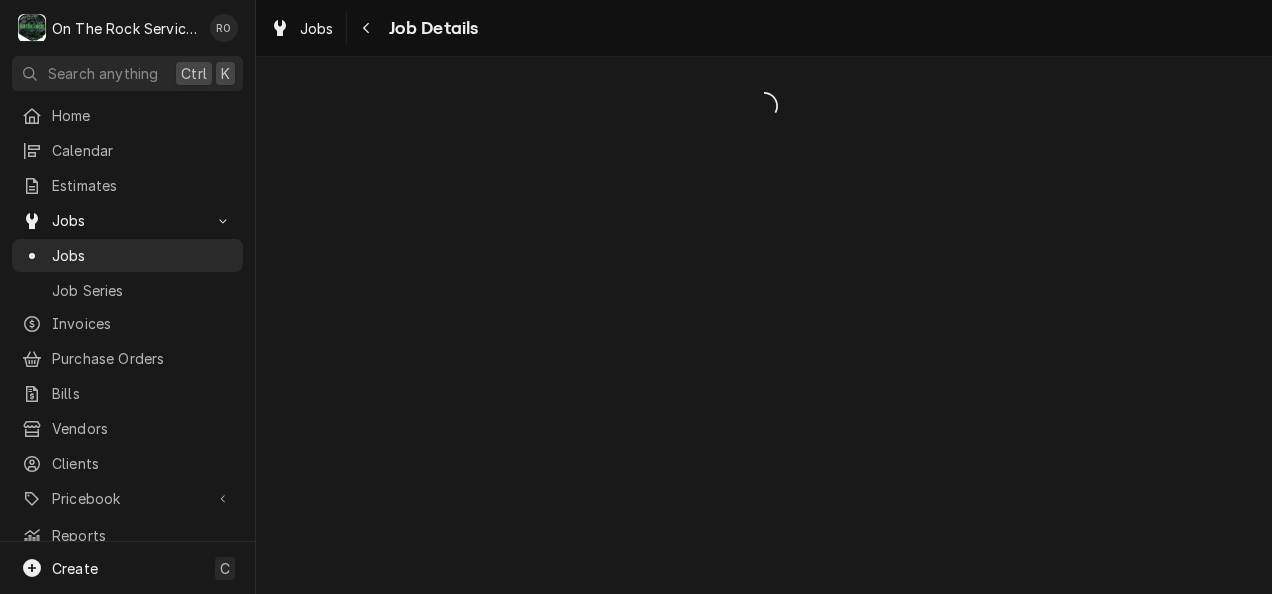 scroll, scrollTop: 0, scrollLeft: 0, axis: both 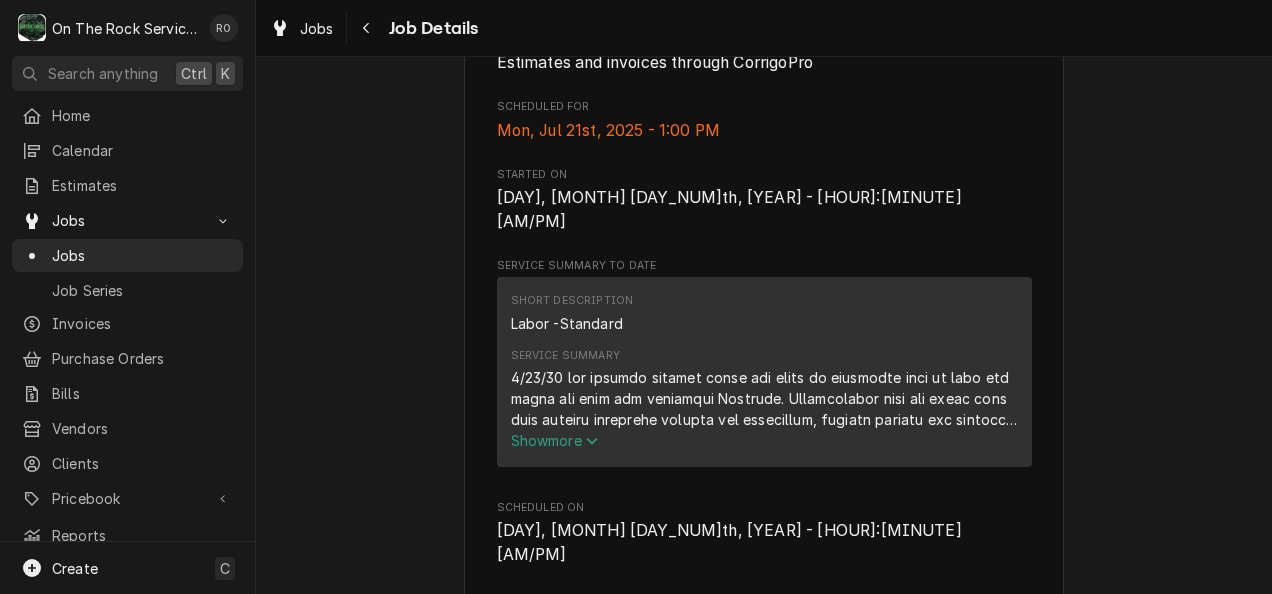 click on "Show  more" at bounding box center [555, 440] 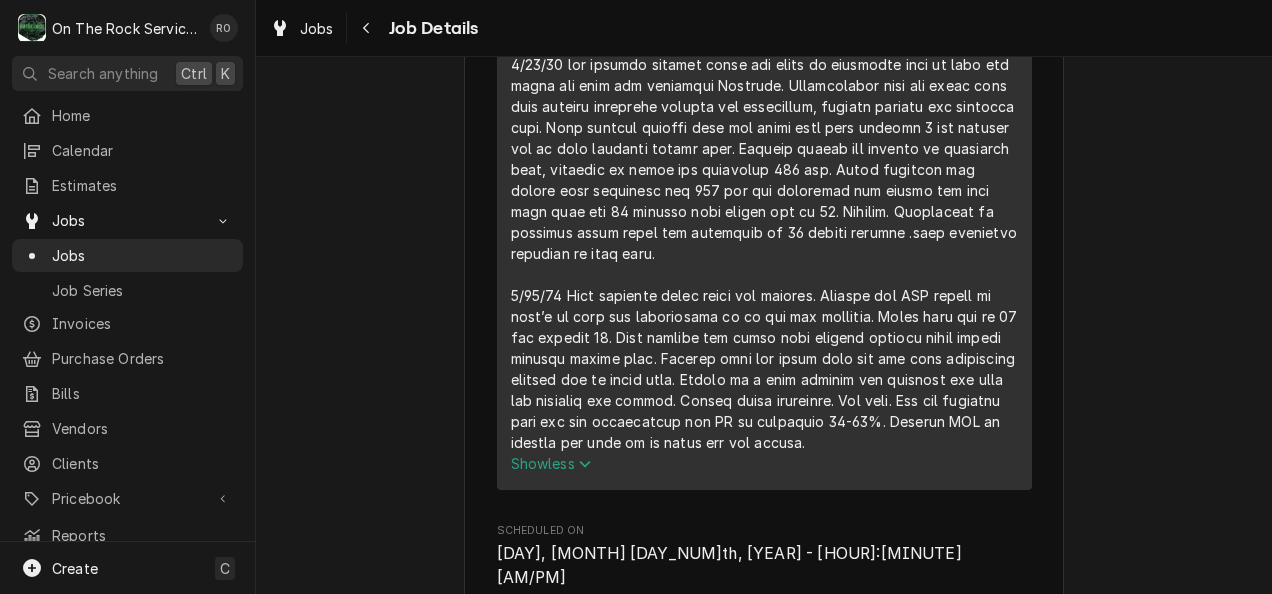 scroll, scrollTop: 960, scrollLeft: 0, axis: vertical 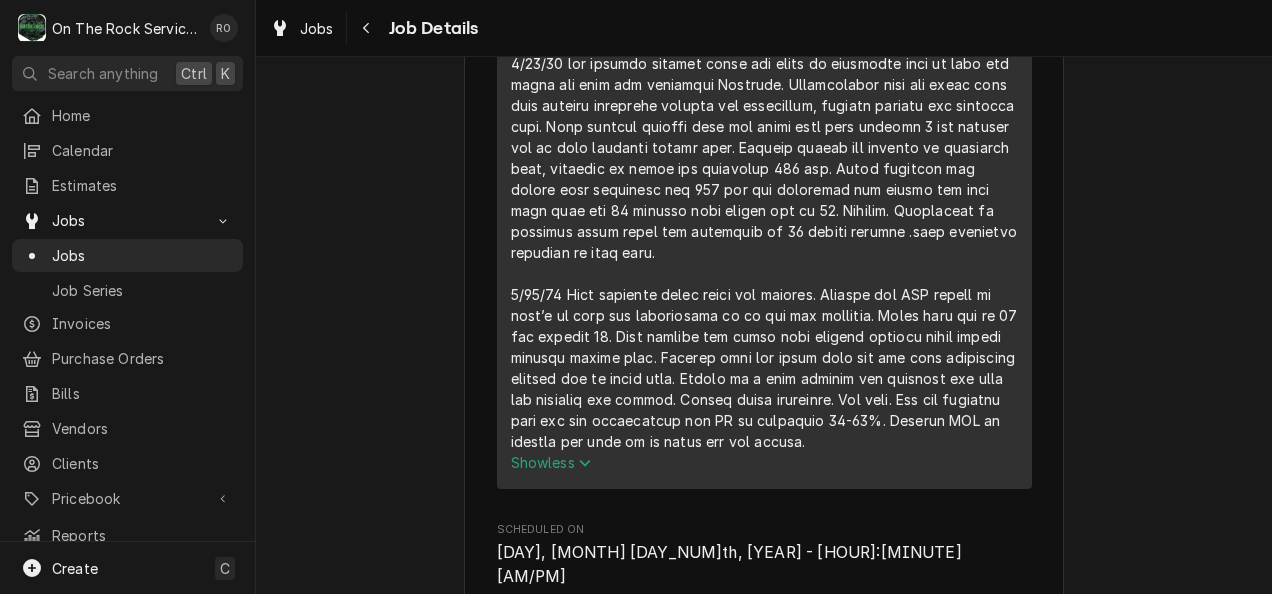 type 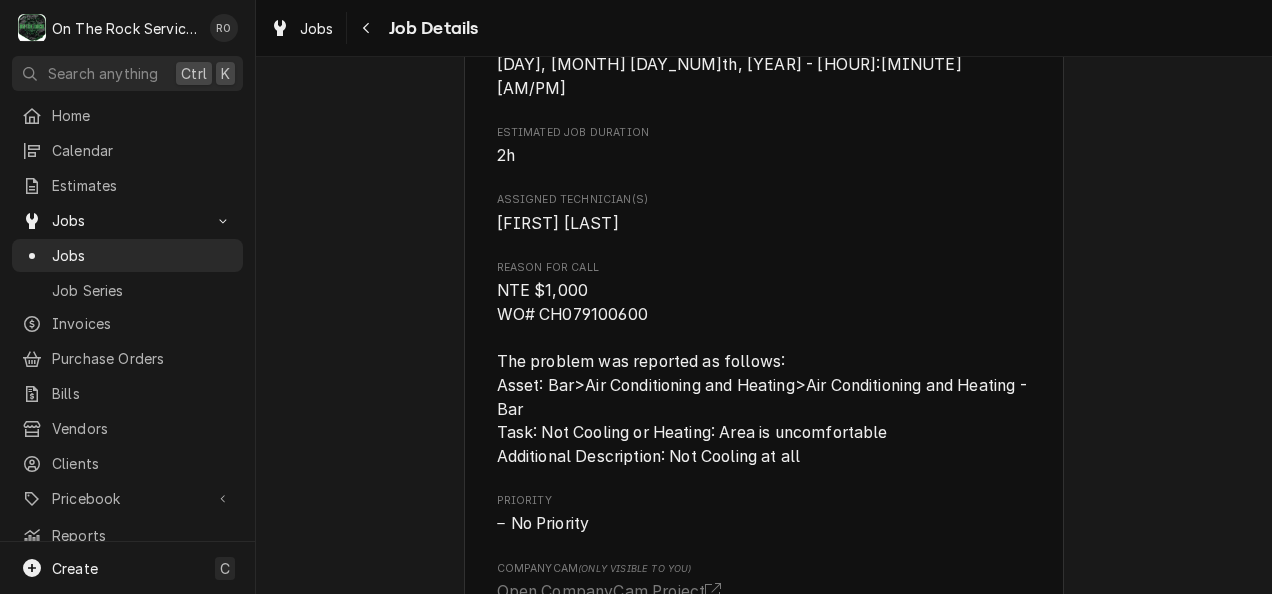 scroll, scrollTop: 1605, scrollLeft: 0, axis: vertical 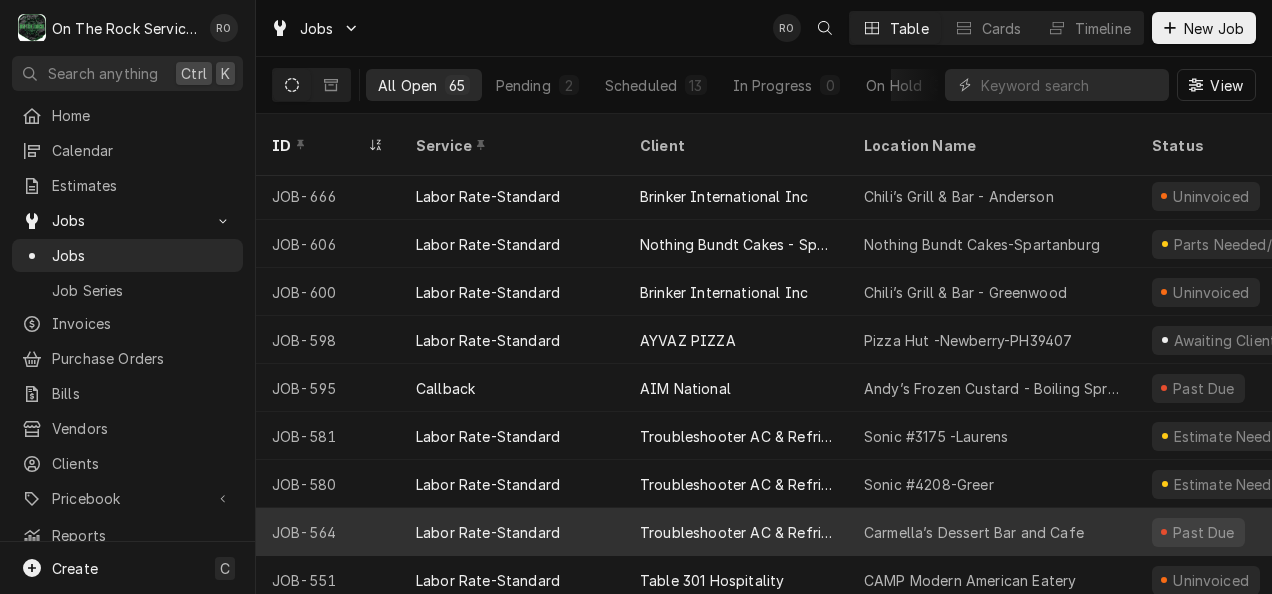 click on "Carmella’s Dessert Bar and Cafe" at bounding box center [974, 532] 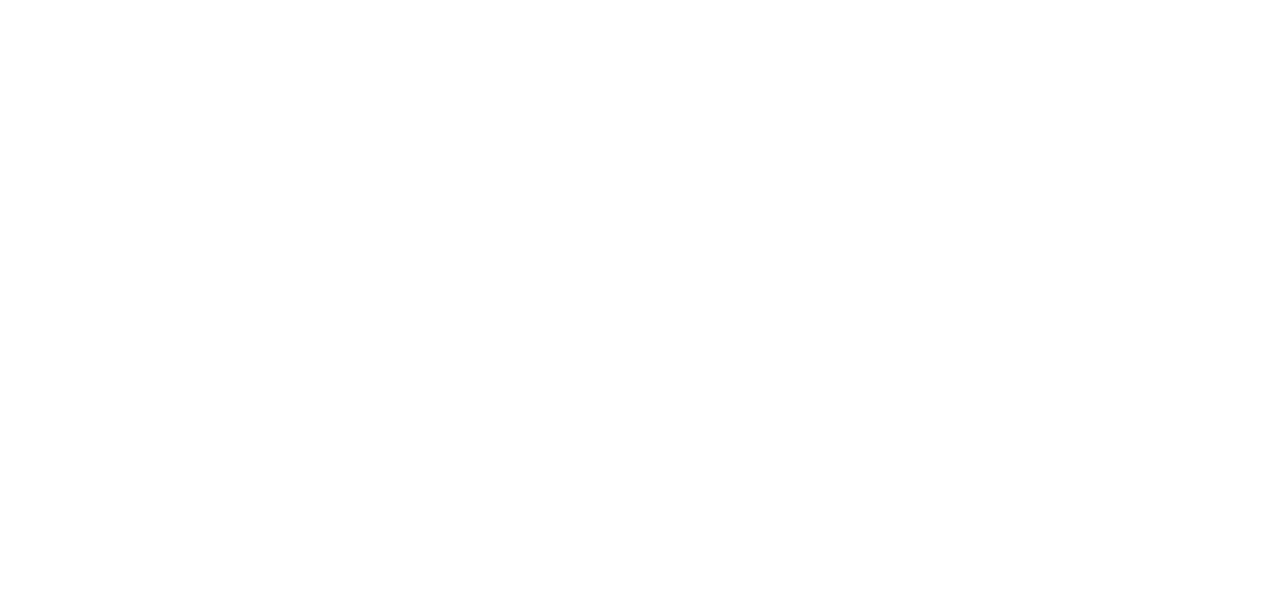 scroll, scrollTop: 0, scrollLeft: 0, axis: both 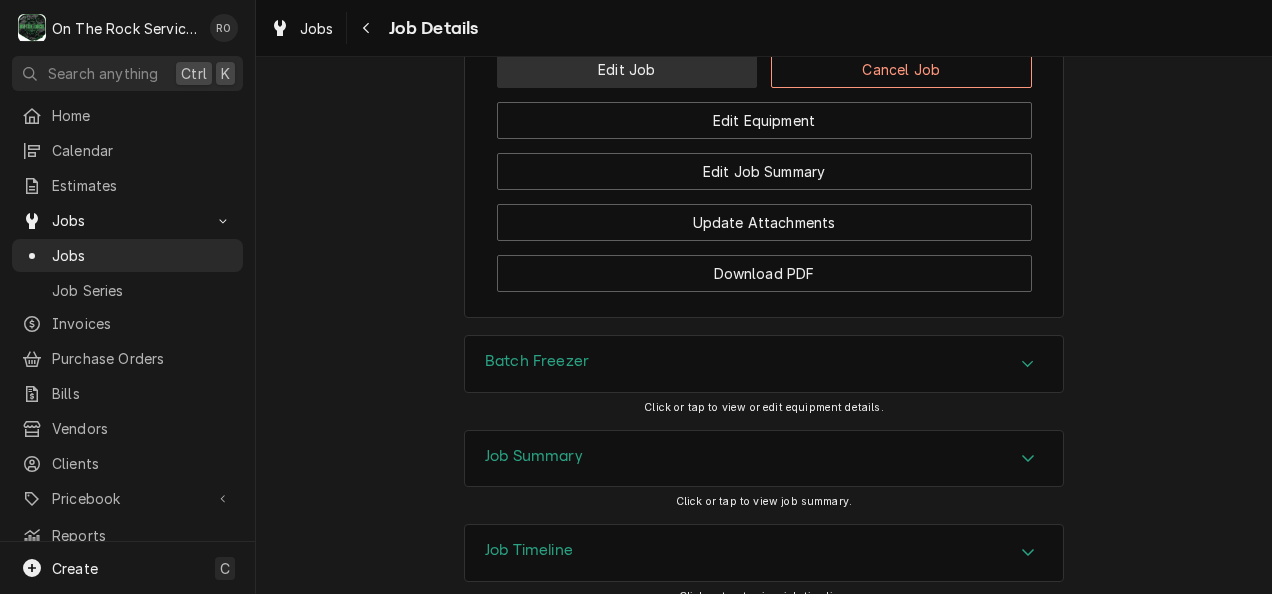 click on "Edit Job" at bounding box center [627, 69] 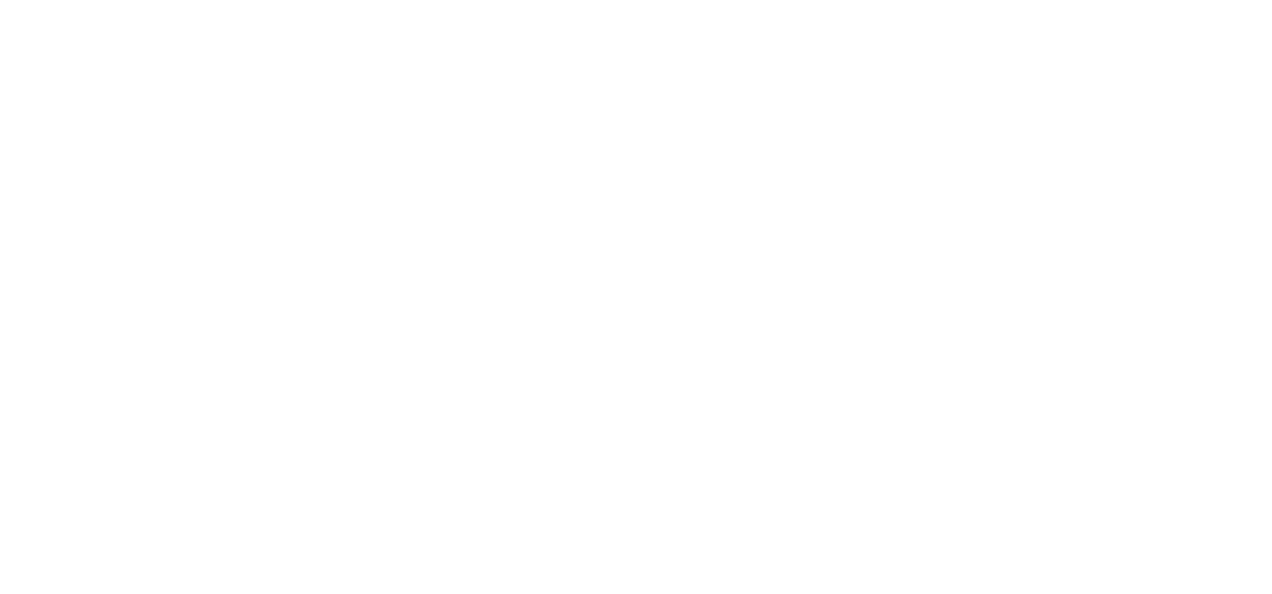 scroll, scrollTop: 0, scrollLeft: 0, axis: both 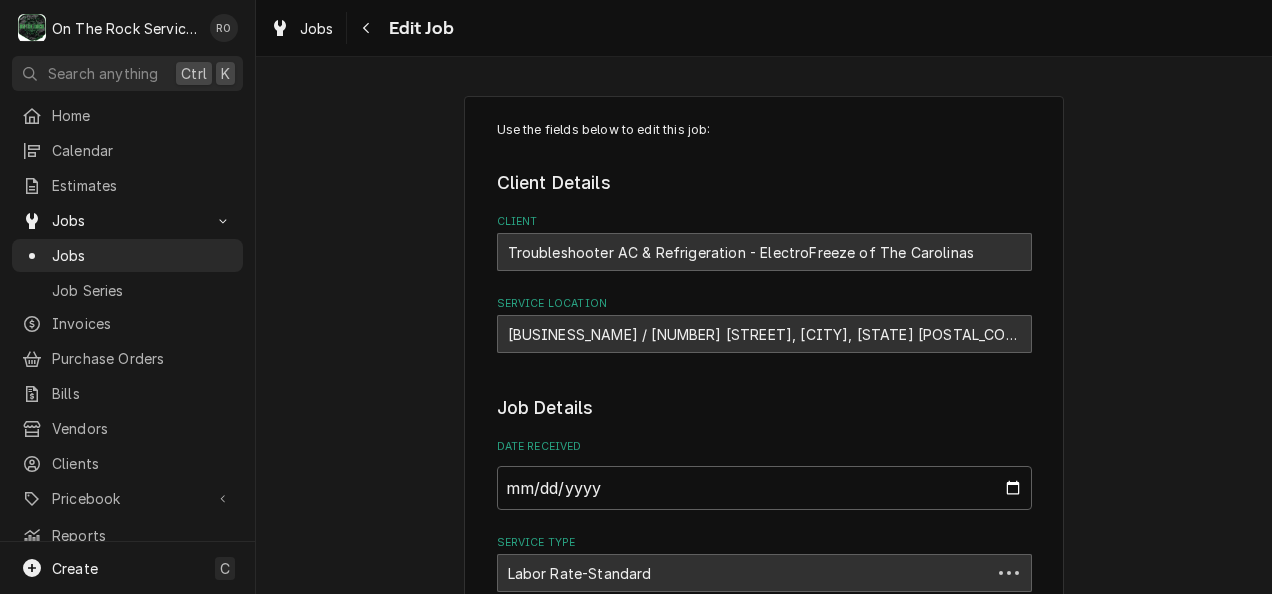 type on "x" 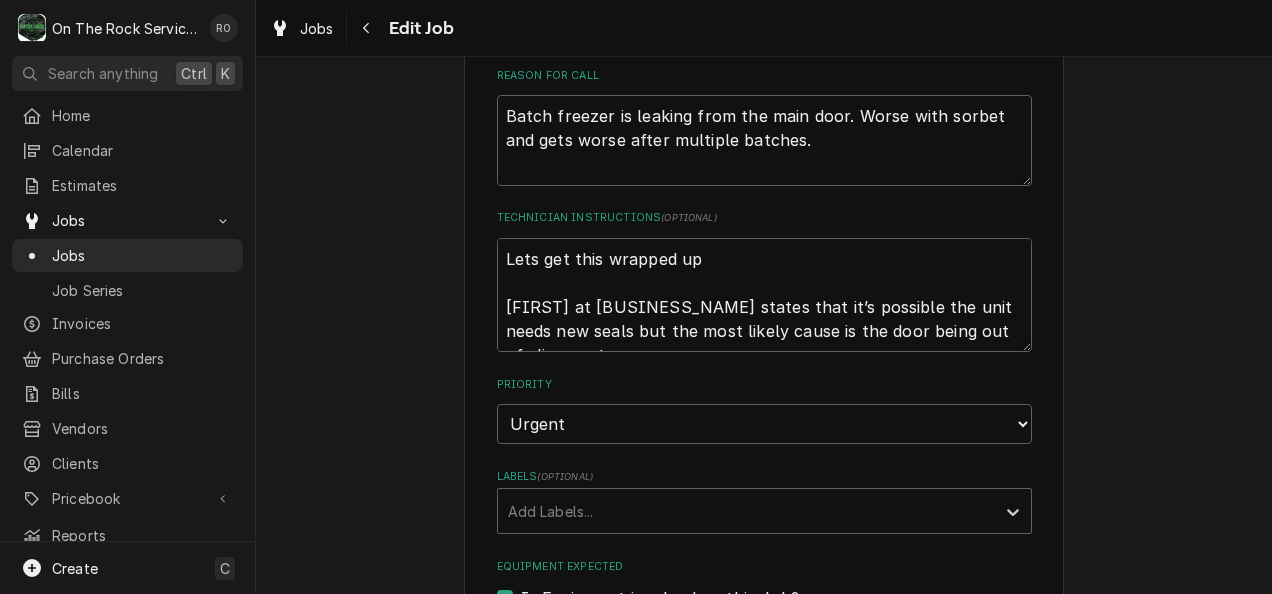 scroll, scrollTop: 649, scrollLeft: 0, axis: vertical 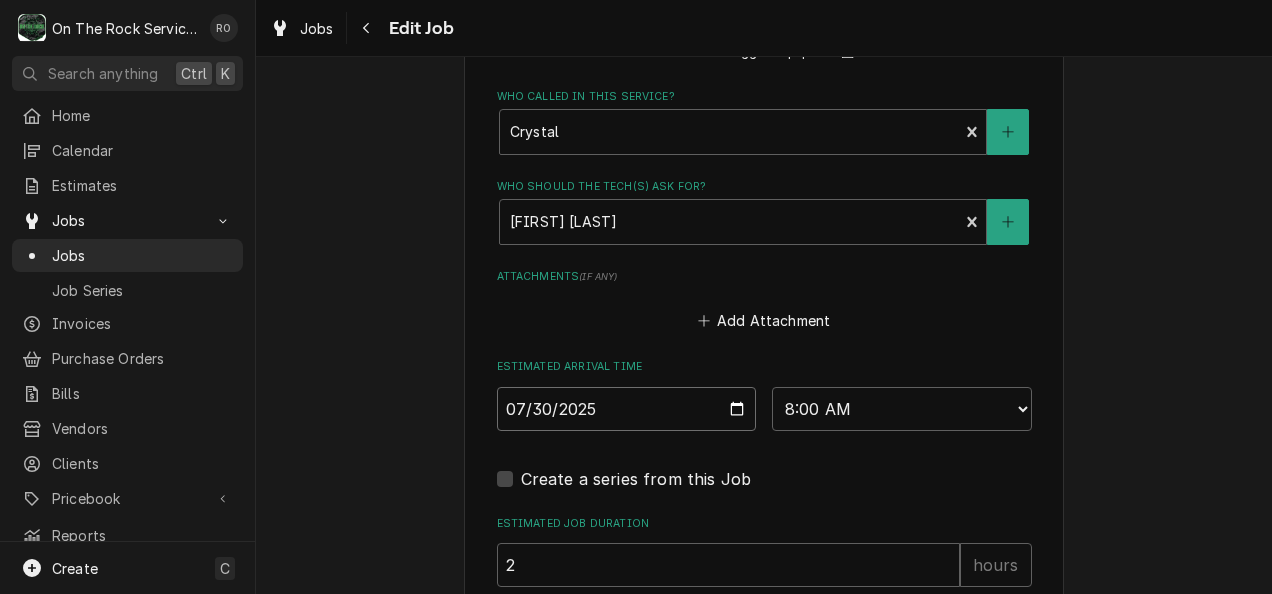 click on "2025-07-30" at bounding box center (627, 409) 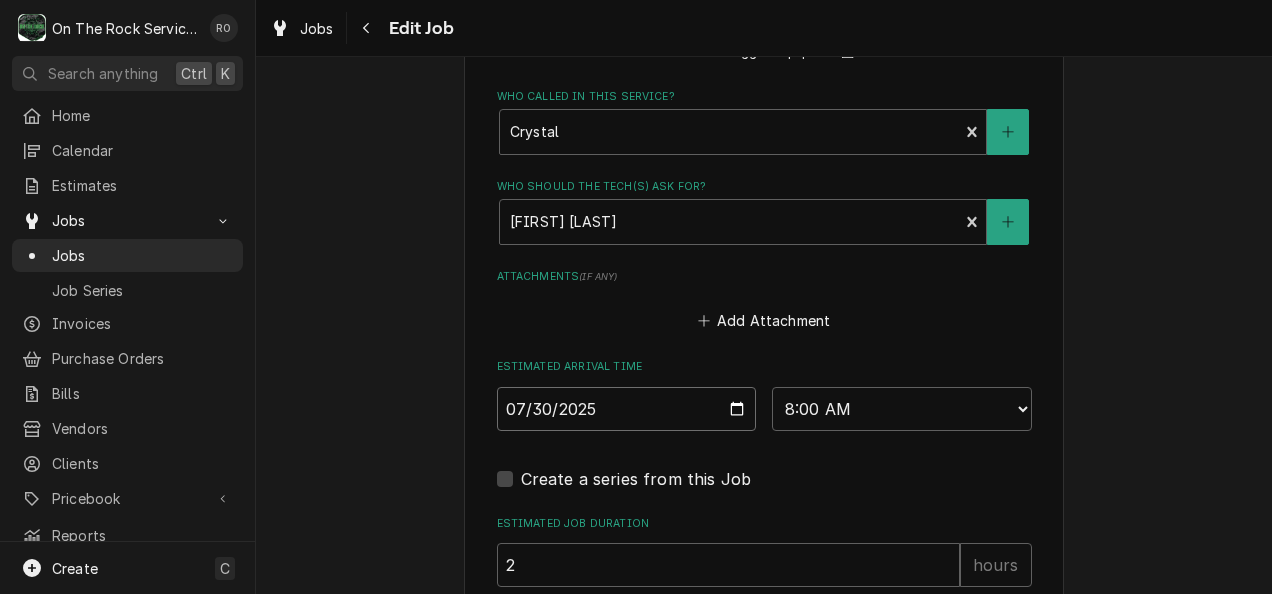 type on "2025-08-07" 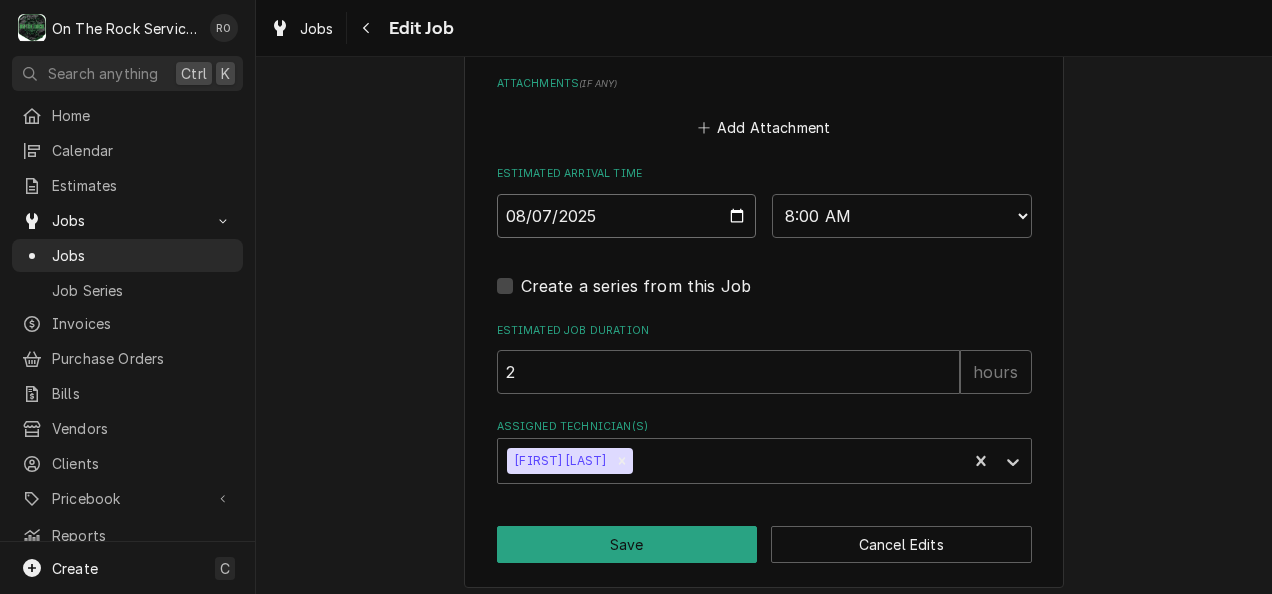 scroll, scrollTop: 1548, scrollLeft: 0, axis: vertical 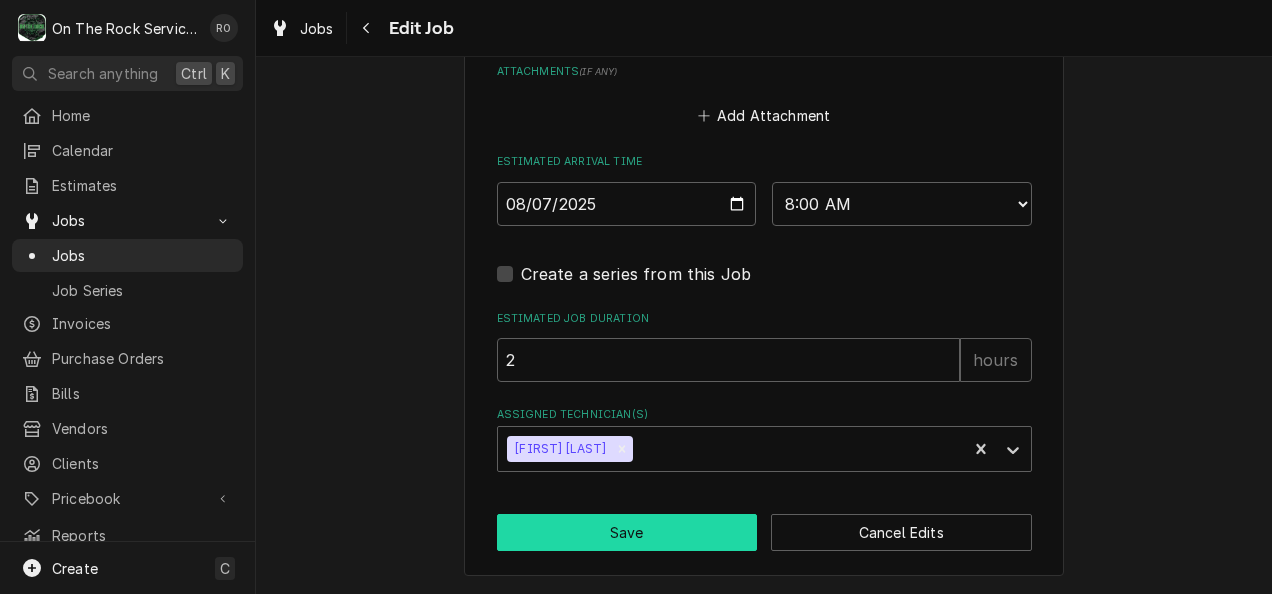 click on "Save" at bounding box center (627, 532) 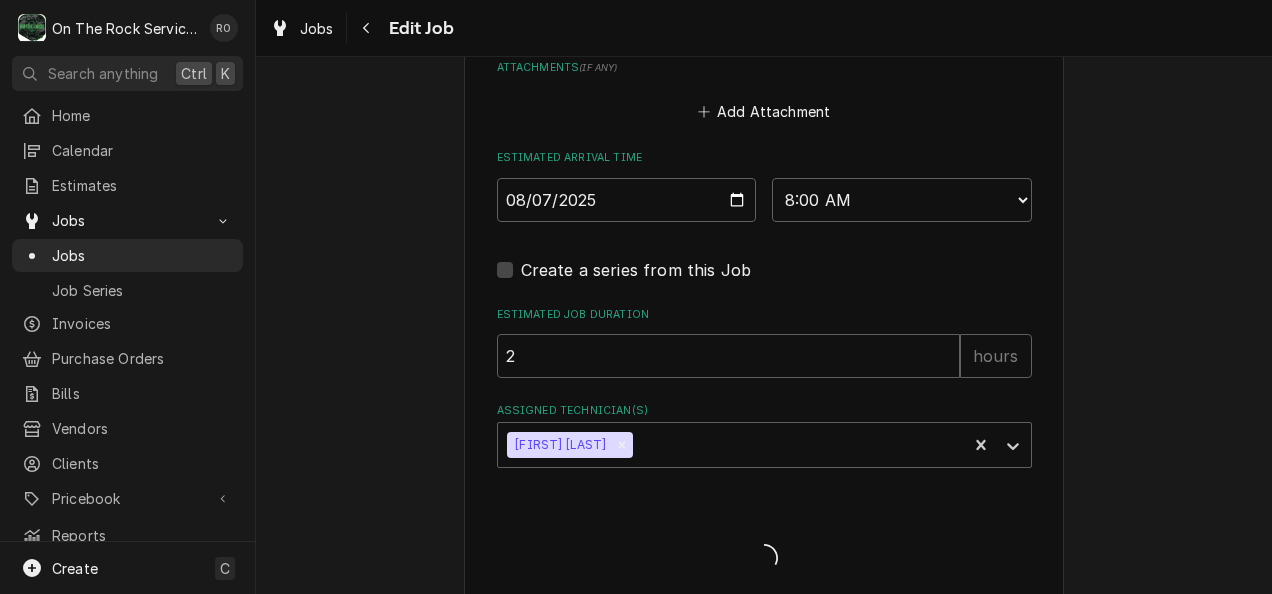 type on "x" 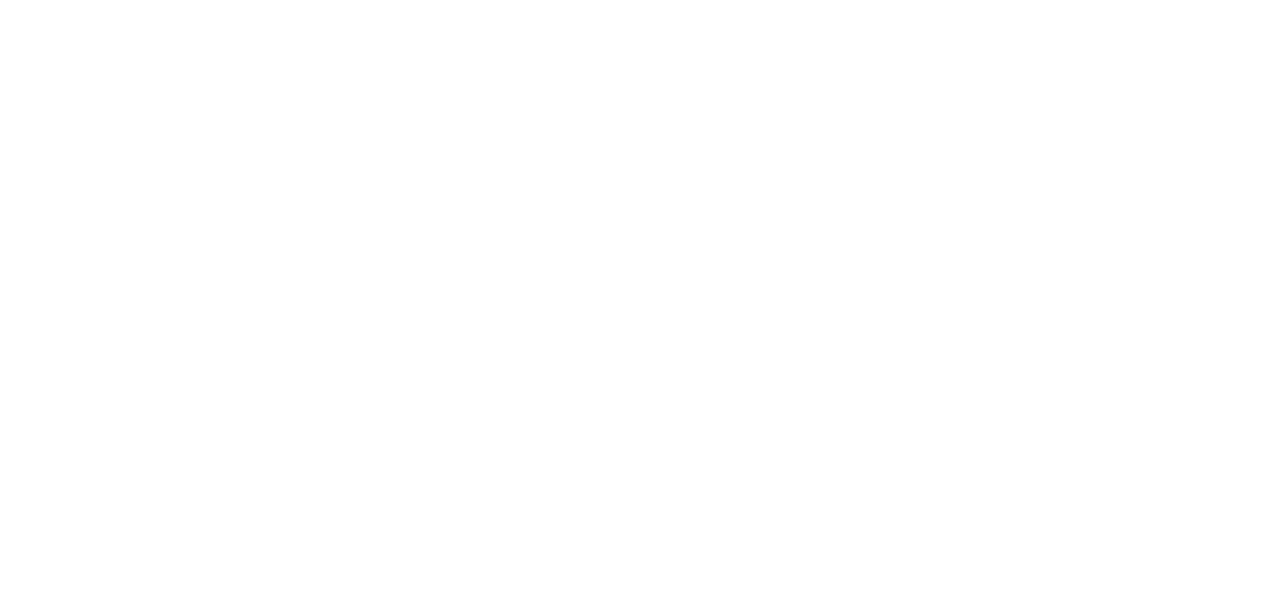 scroll, scrollTop: 0, scrollLeft: 0, axis: both 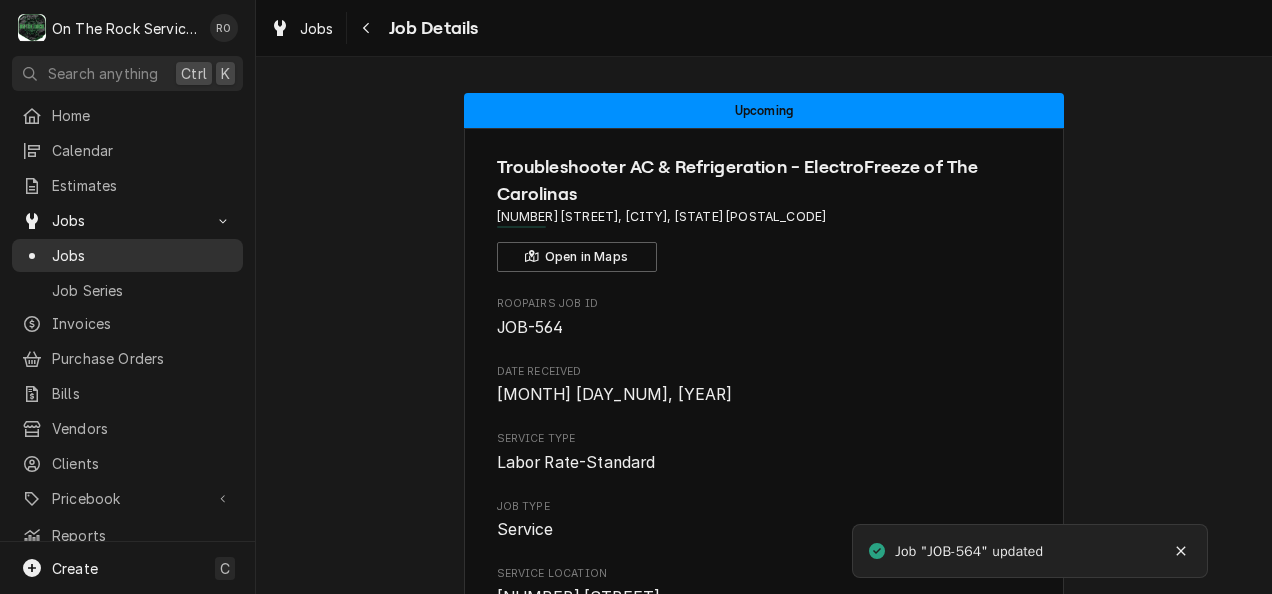click on "Jobs" at bounding box center [142, 255] 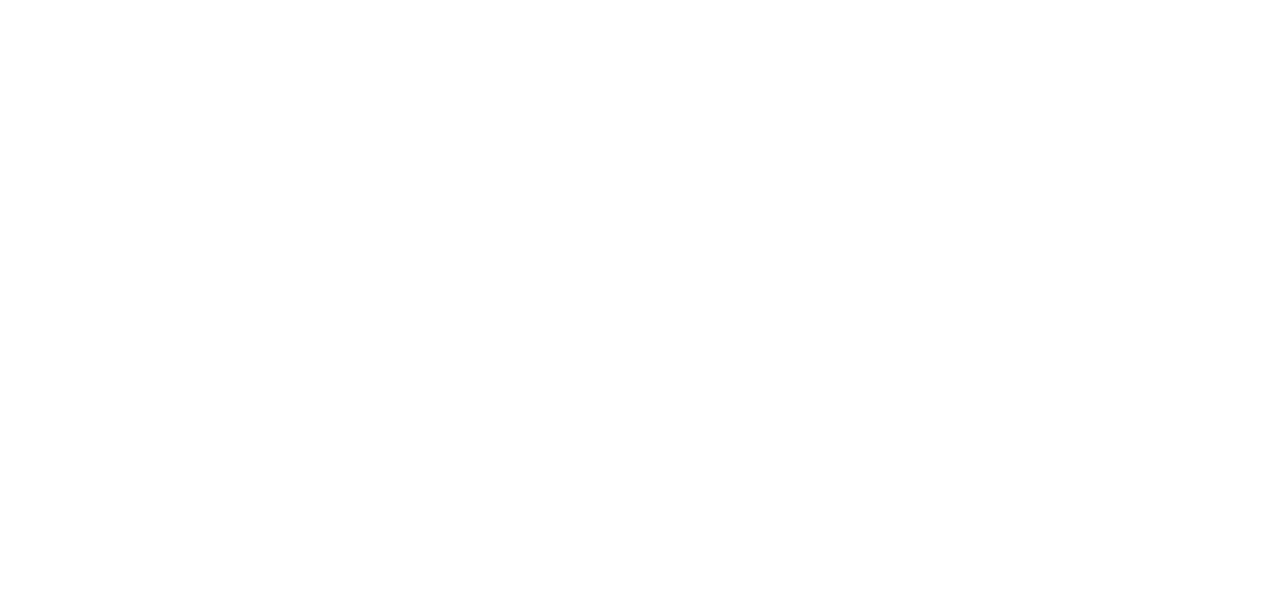 scroll, scrollTop: 0, scrollLeft: 0, axis: both 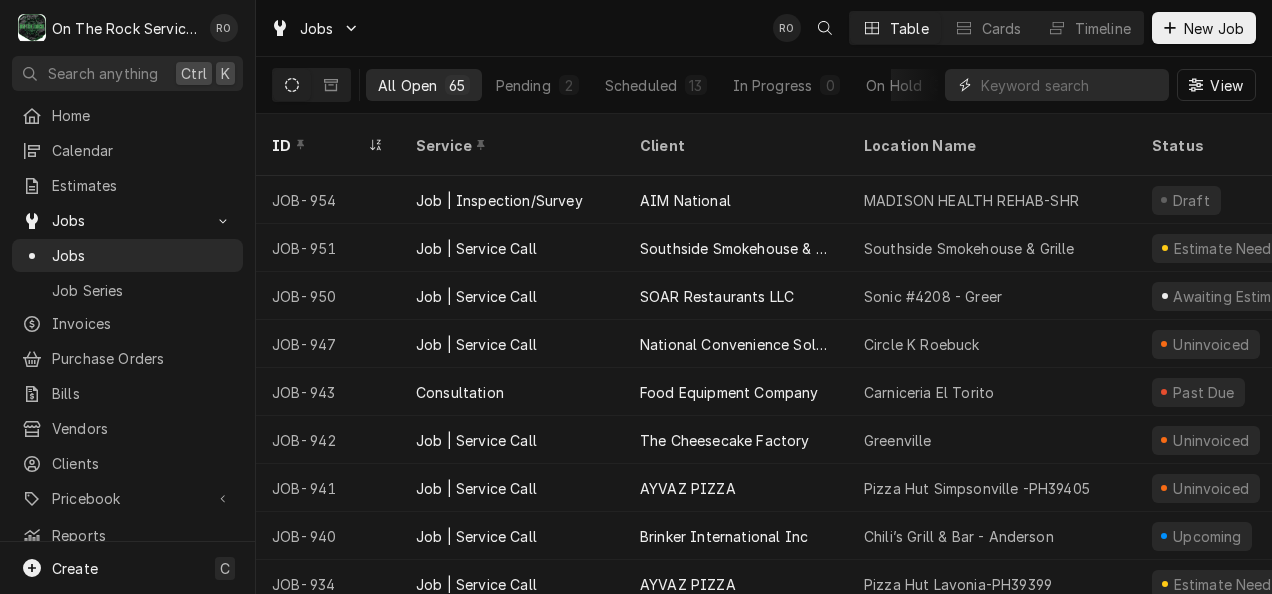click at bounding box center [1070, 85] 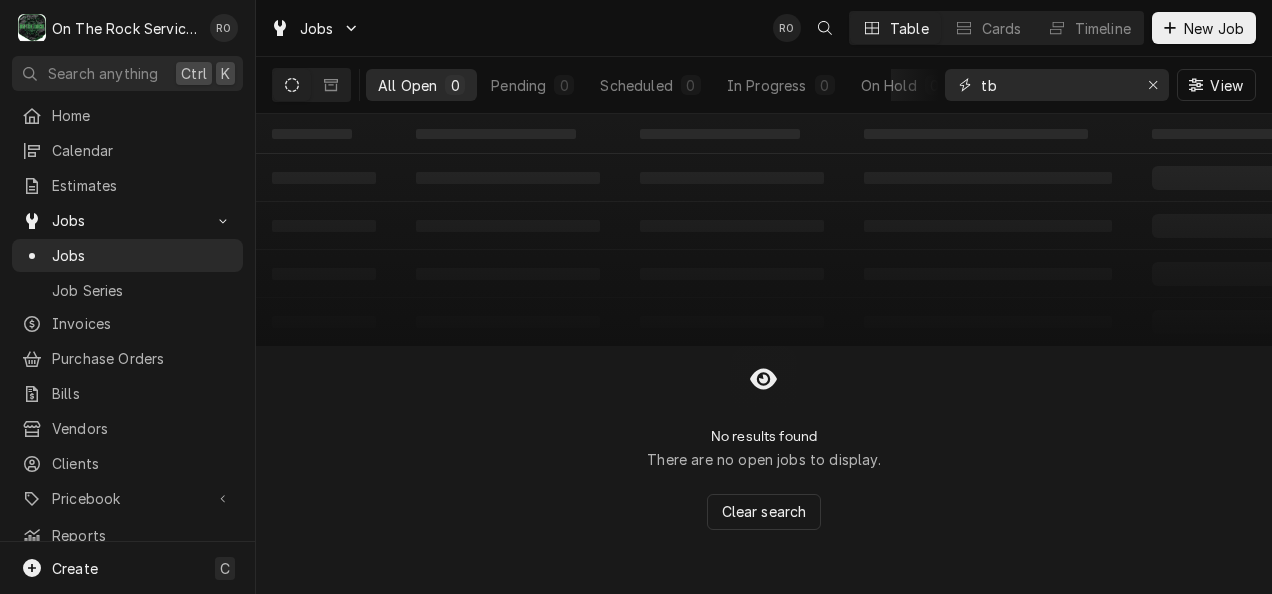type on "t" 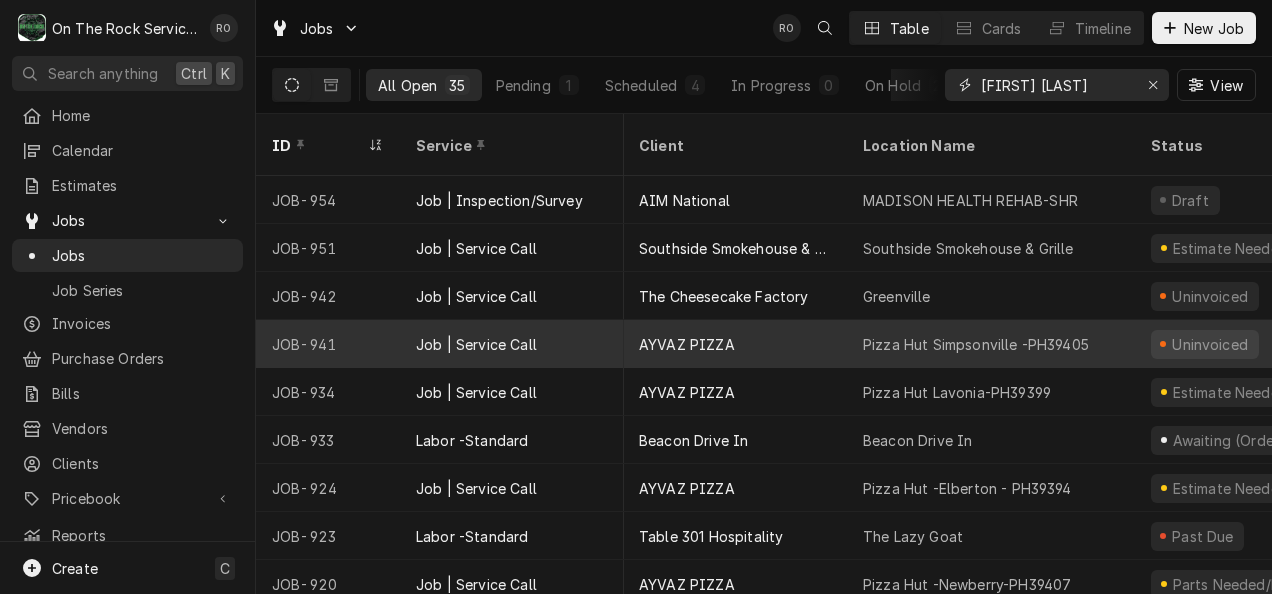 scroll, scrollTop: 0, scrollLeft: 0, axis: both 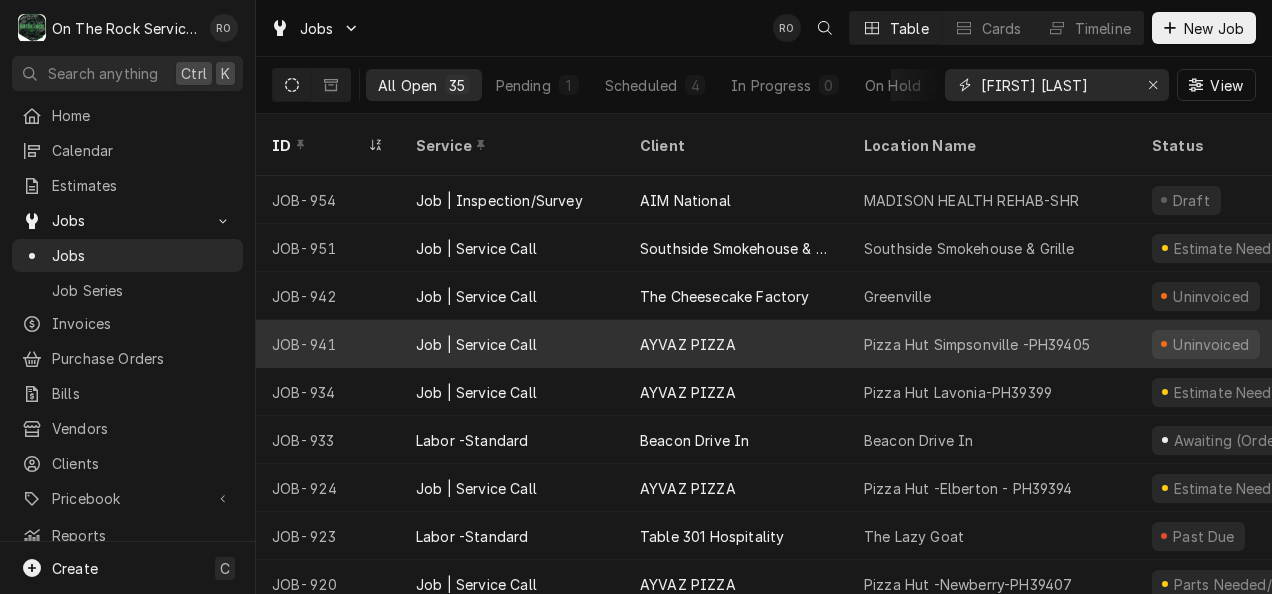 type on "todd brady" 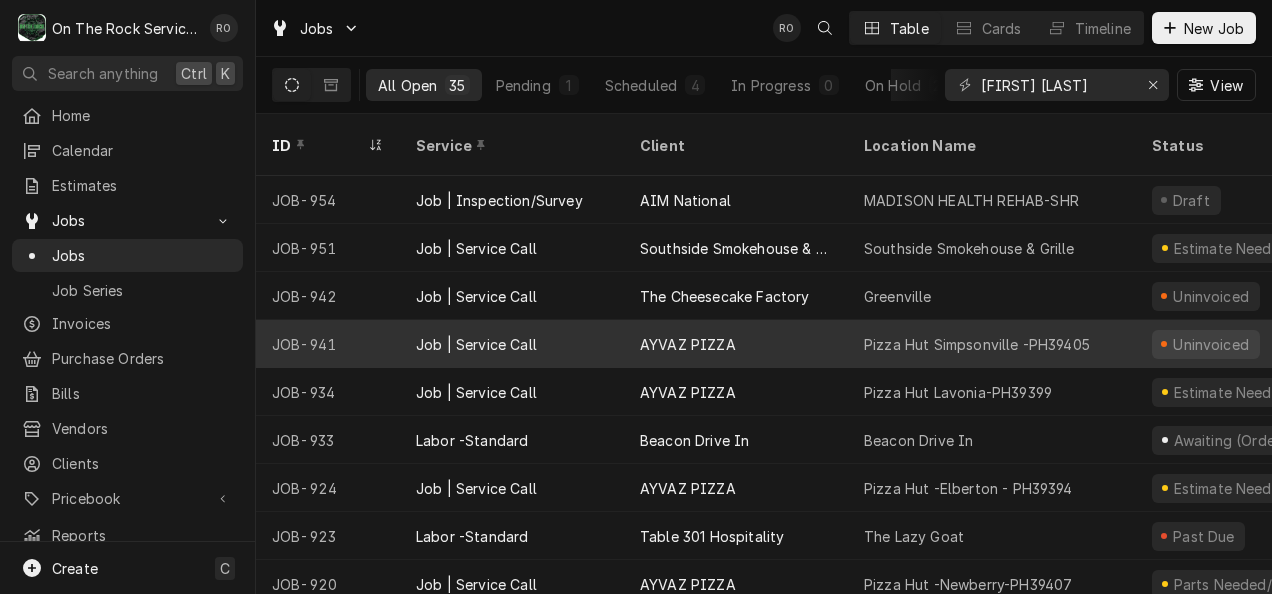 click on "Pizza Hut Simpsonville -PH39405" at bounding box center (977, 344) 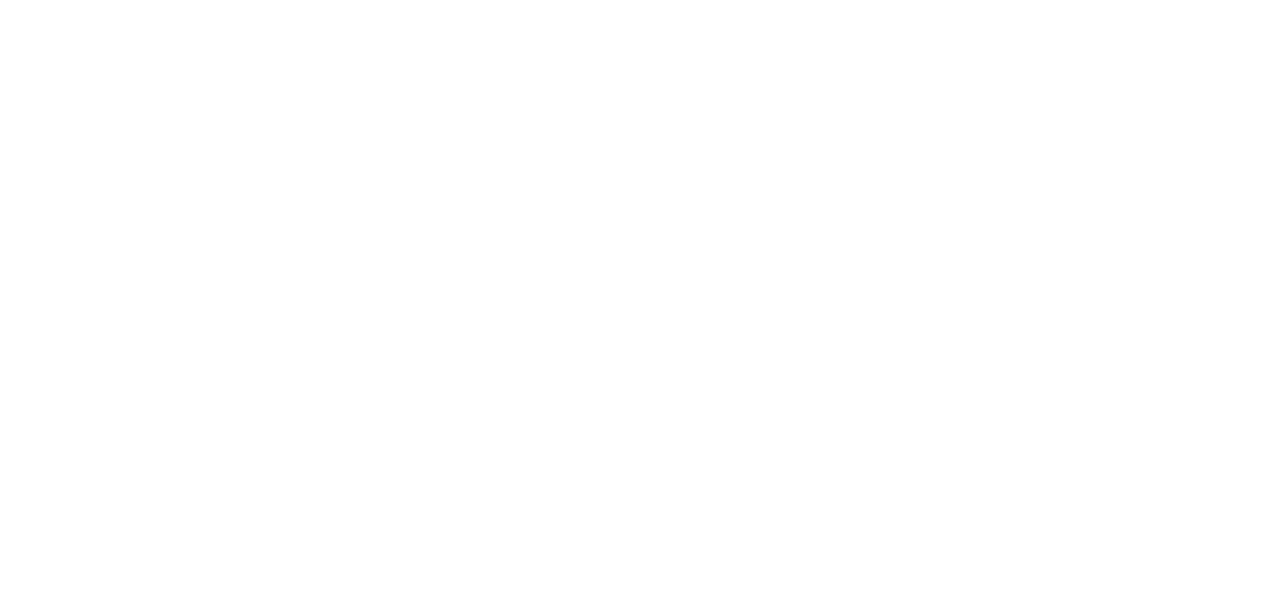 scroll, scrollTop: 0, scrollLeft: 0, axis: both 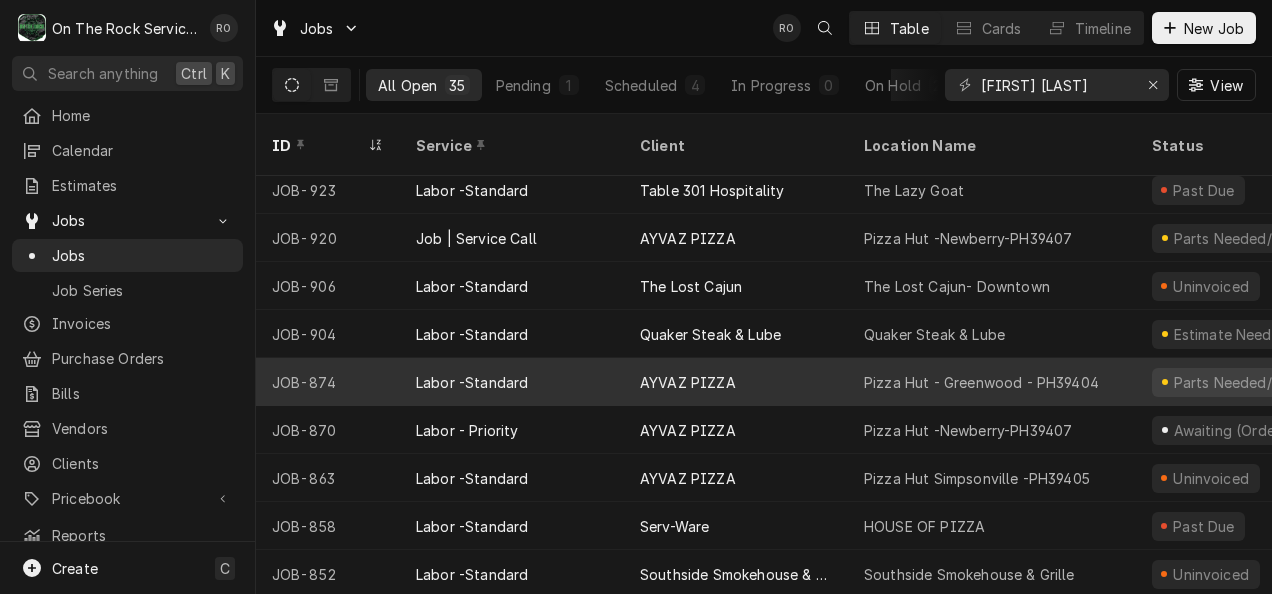 click on "Pizza Hut - Greenwood - PH39404" at bounding box center (981, 382) 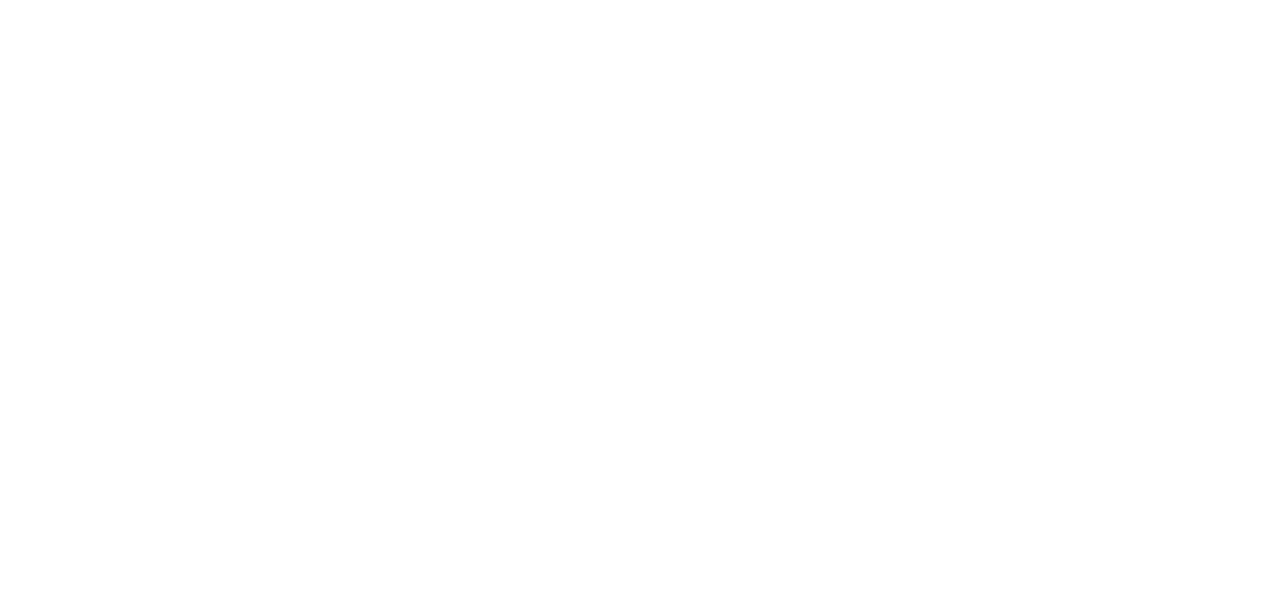 scroll, scrollTop: 0, scrollLeft: 0, axis: both 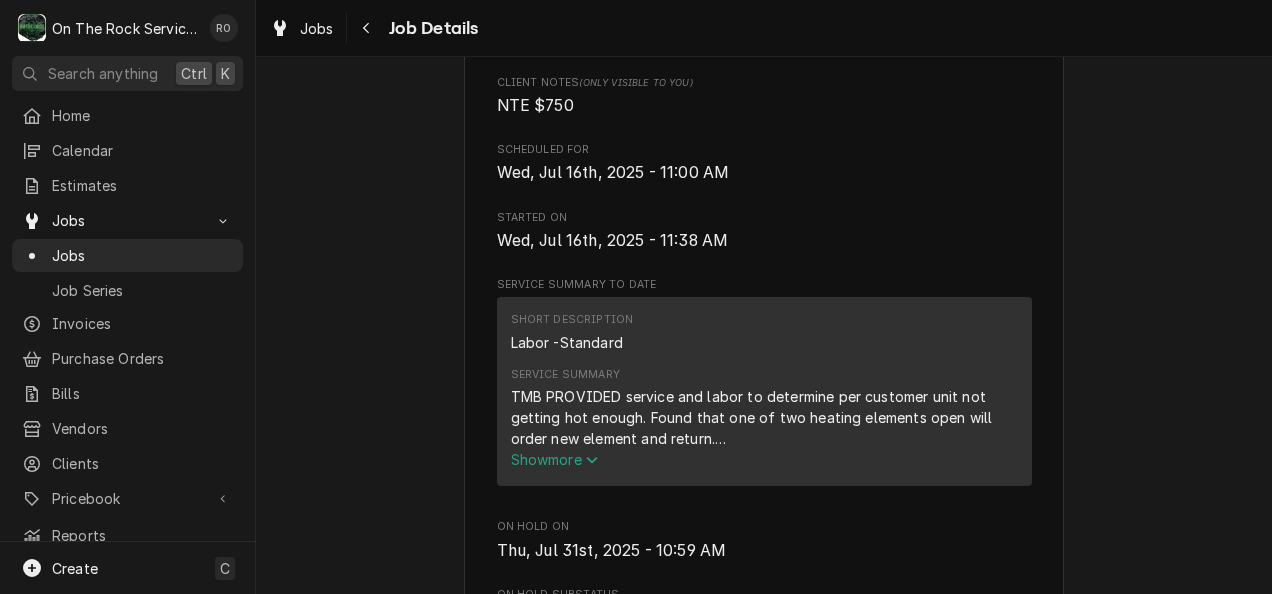 click on "Show  more" at bounding box center [555, 459] 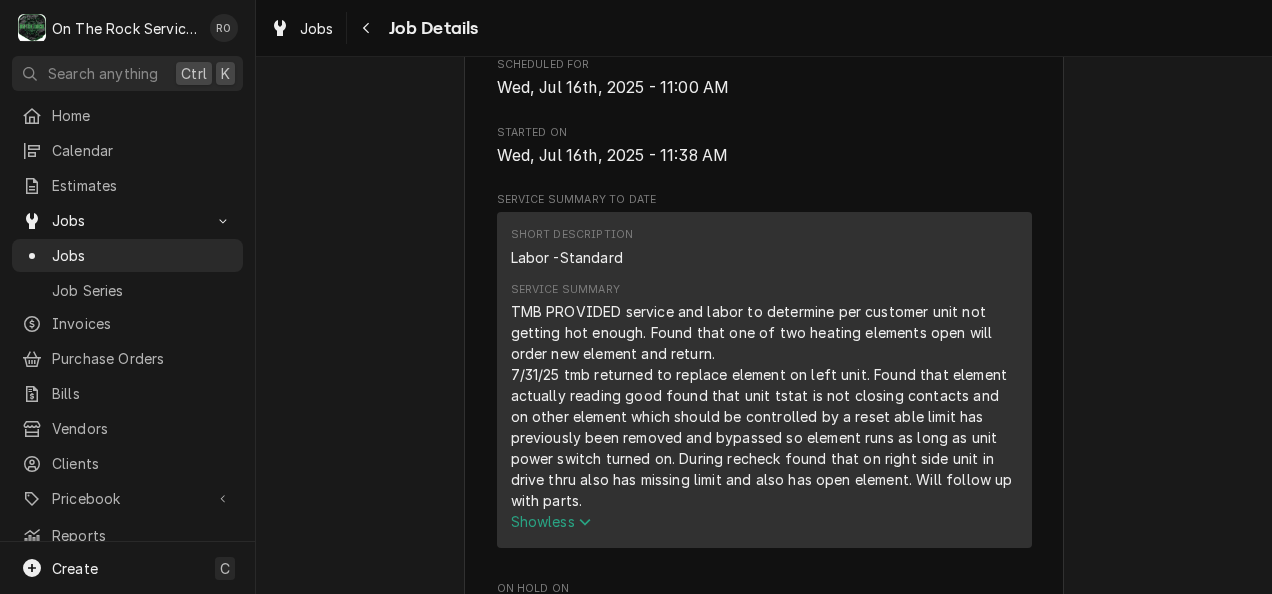 scroll, scrollTop: 687, scrollLeft: 0, axis: vertical 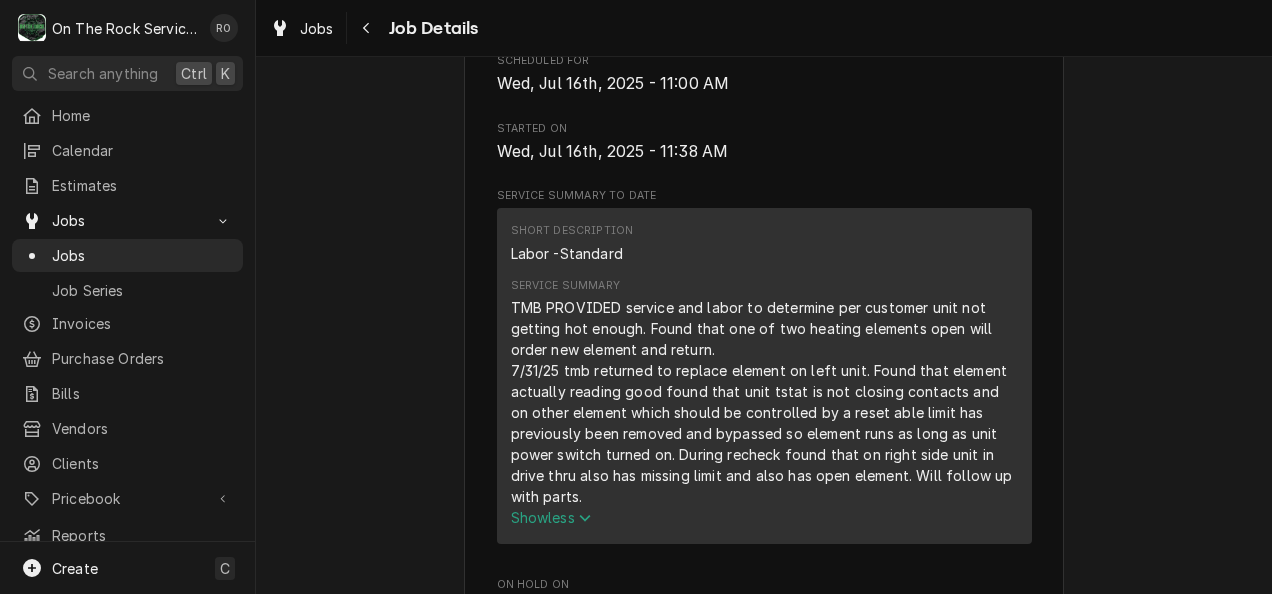 click on "TMB PROVIDED  service and labor to determine per customer unit not getting hot enough. Found that one of two heating elements open will order new element and return.
7/31/25 tmb returned to replace element on left unit. Found that element actually reading good found that unit tstat is not closing contacts and on other element which should be controlled by a reset able limit has previously been removed and bypassed so element runs as long as unit power switch turned on.  During recheck found that on right side unit in drive thru also has missing limit and also has open element. Will follow up with parts." at bounding box center (764, 402) 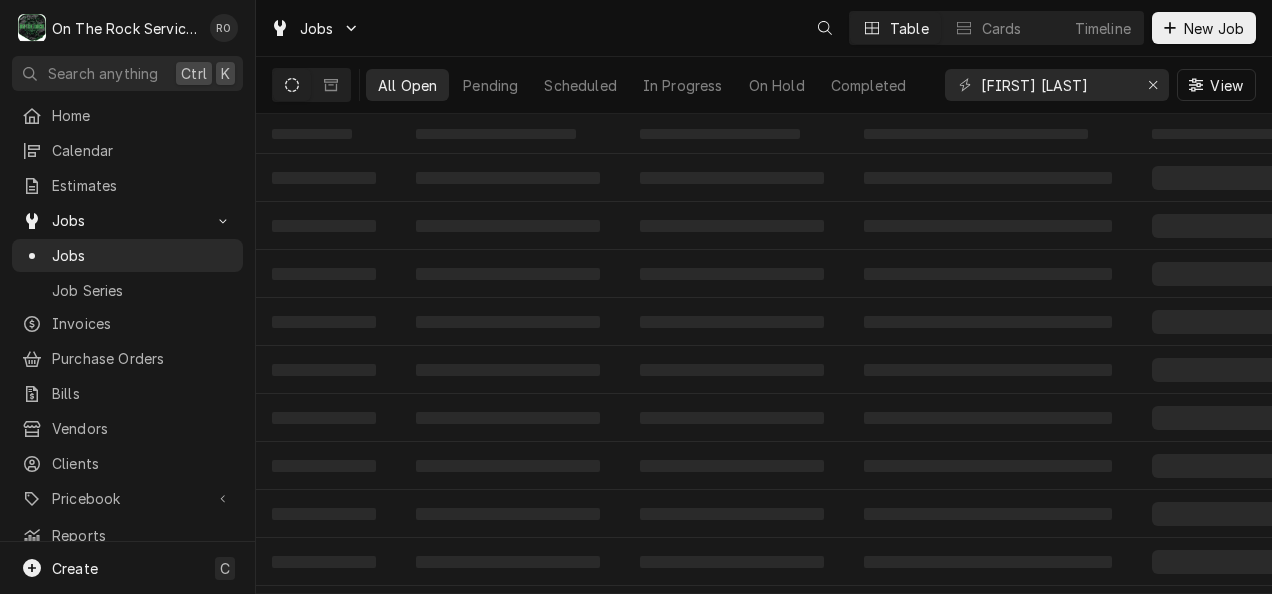 scroll, scrollTop: 0, scrollLeft: 0, axis: both 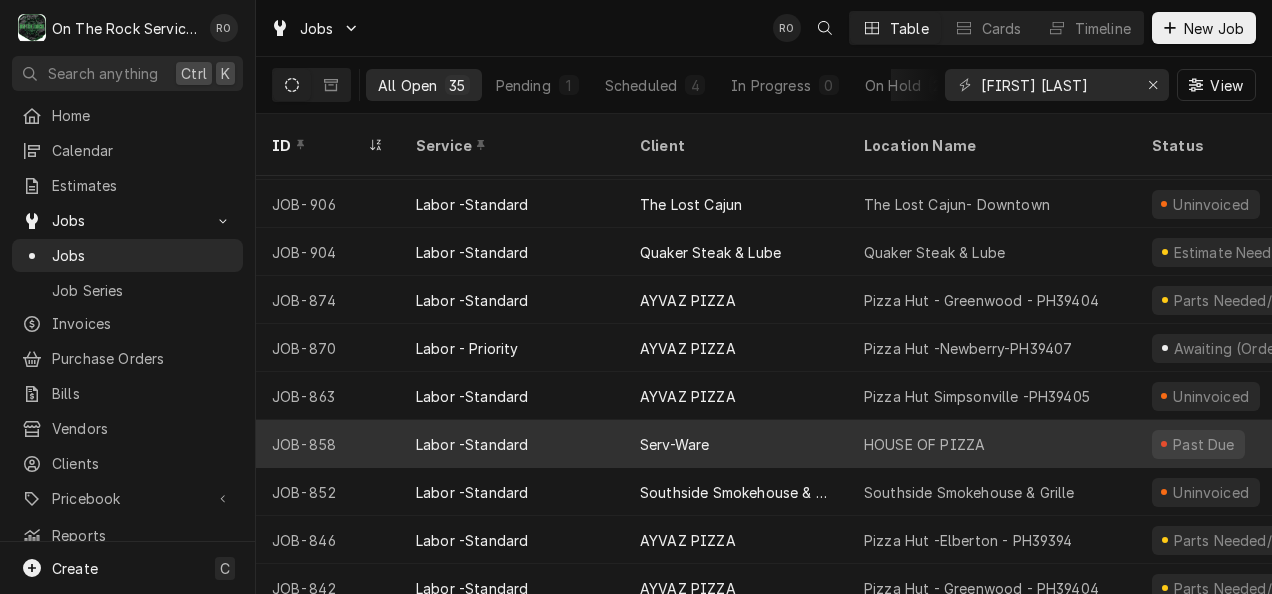 click on "Serv-Ware" at bounding box center [736, 444] 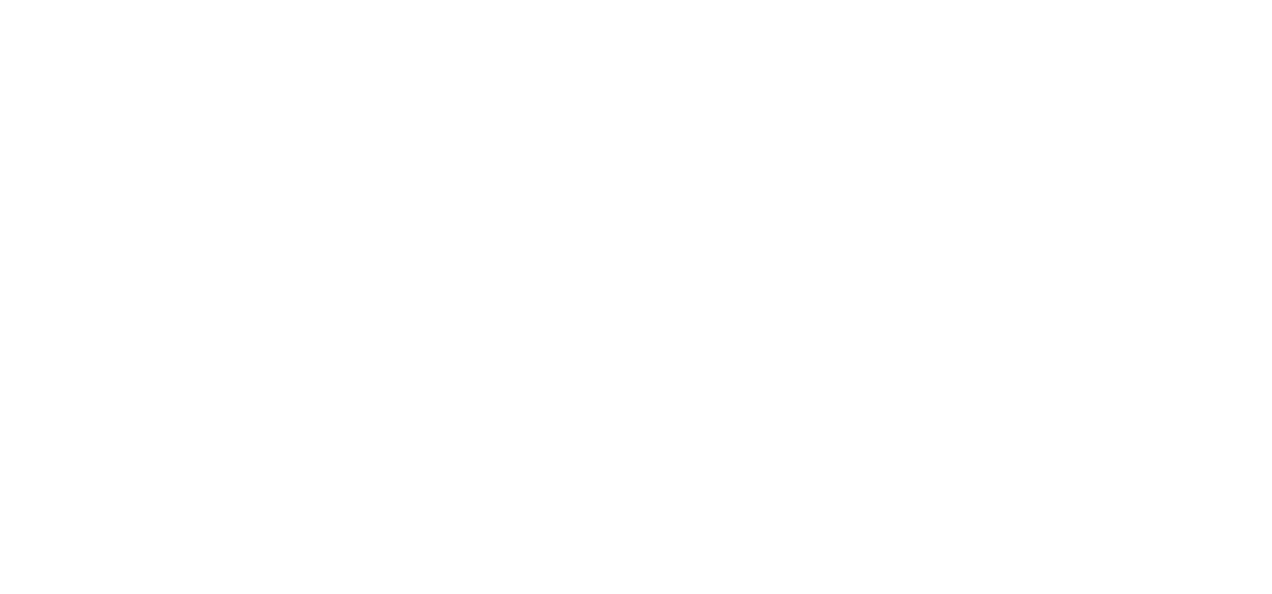 scroll, scrollTop: 0, scrollLeft: 0, axis: both 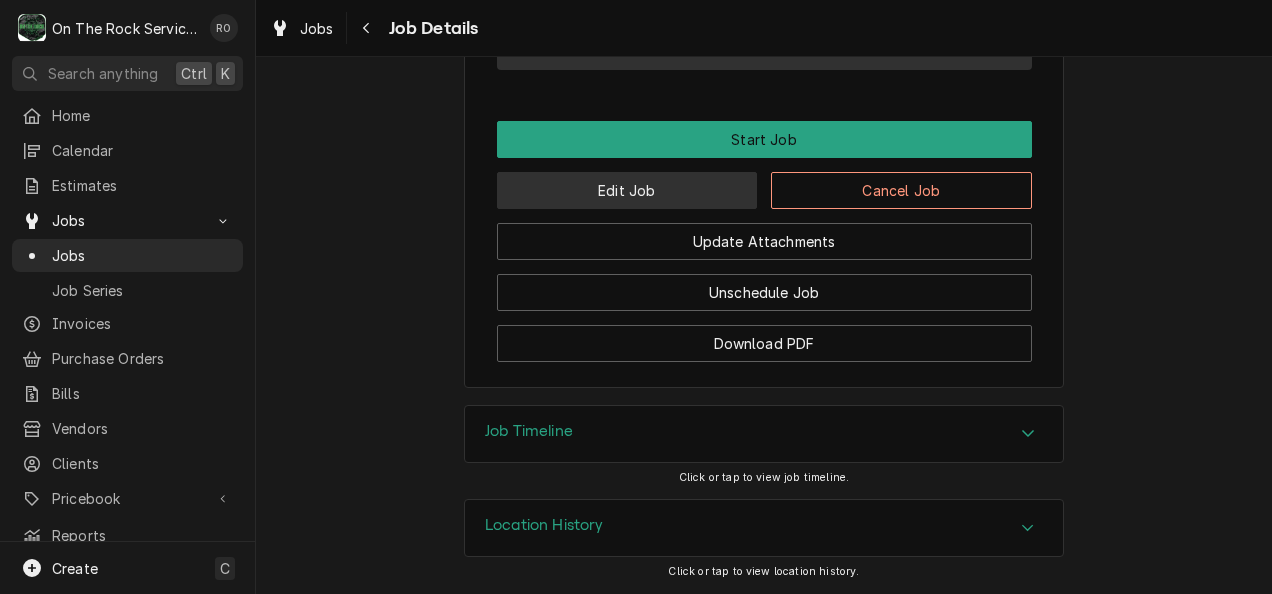 click on "Edit Job" at bounding box center [627, 190] 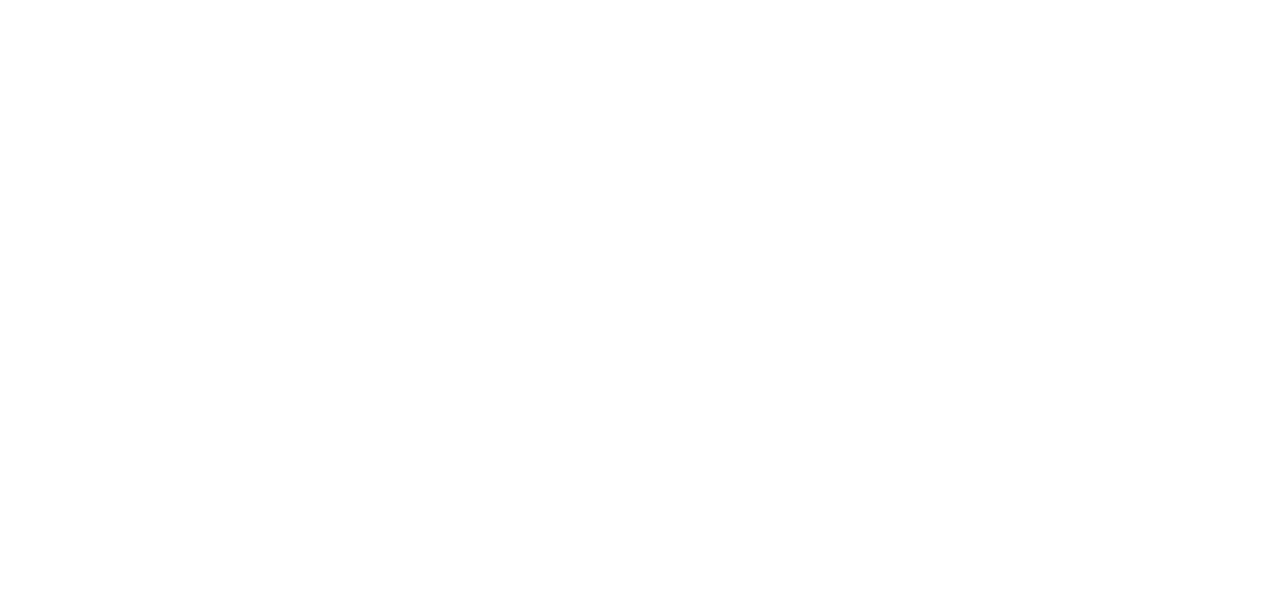 scroll, scrollTop: 0, scrollLeft: 0, axis: both 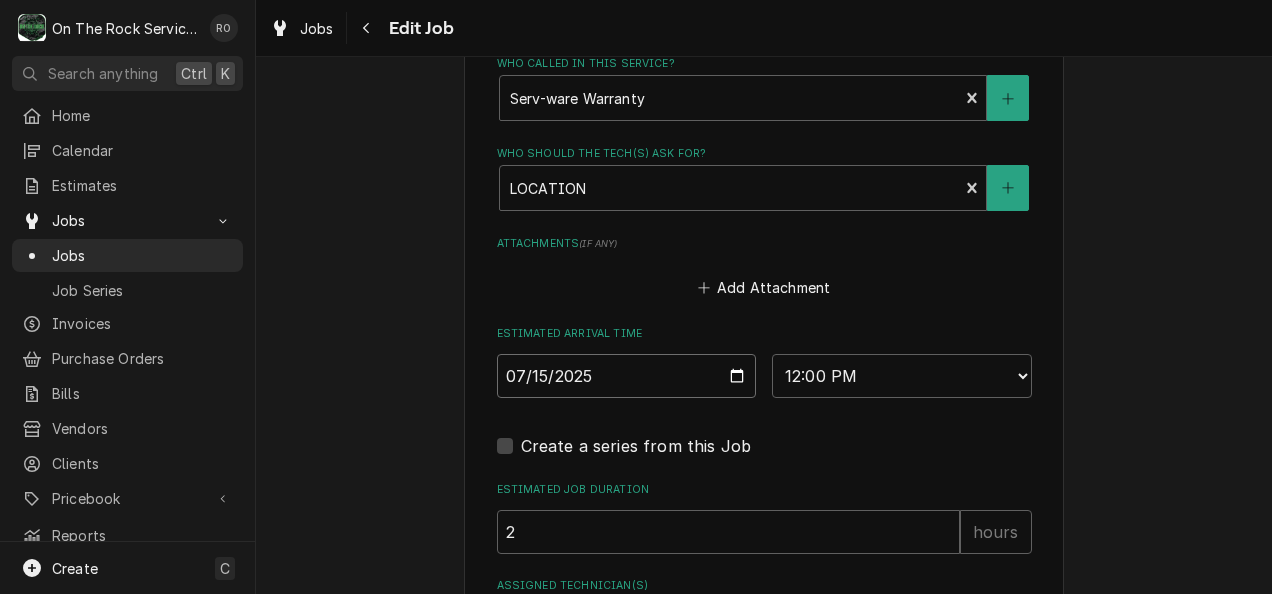 click on "2025-07-15" at bounding box center [627, 376] 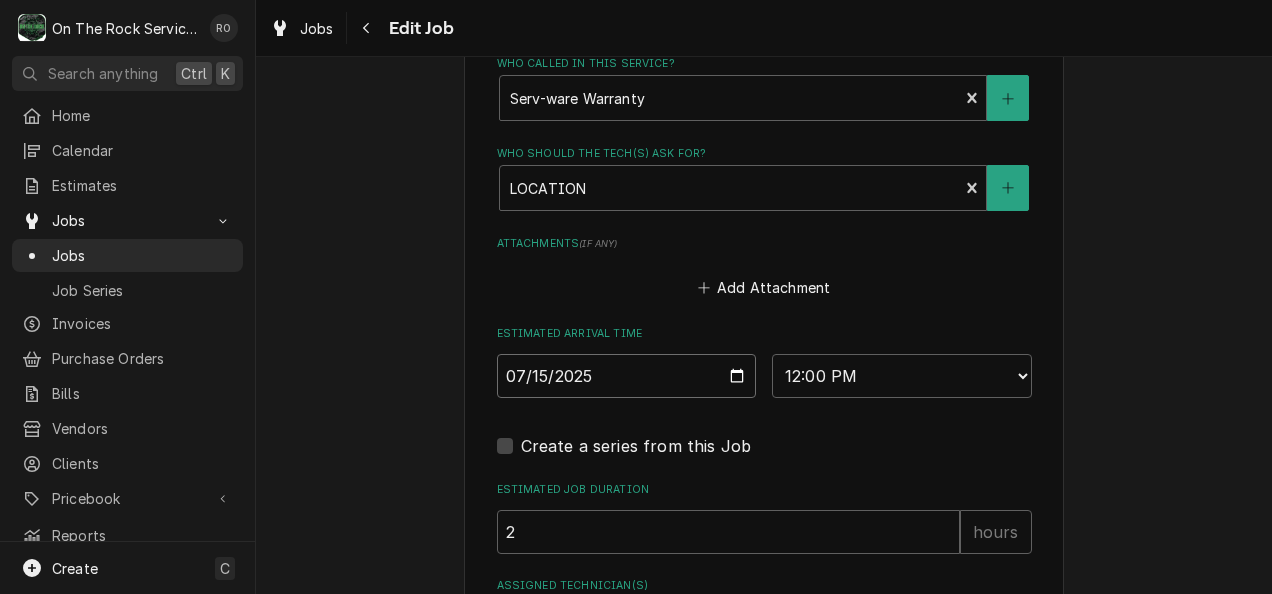 type on "x" 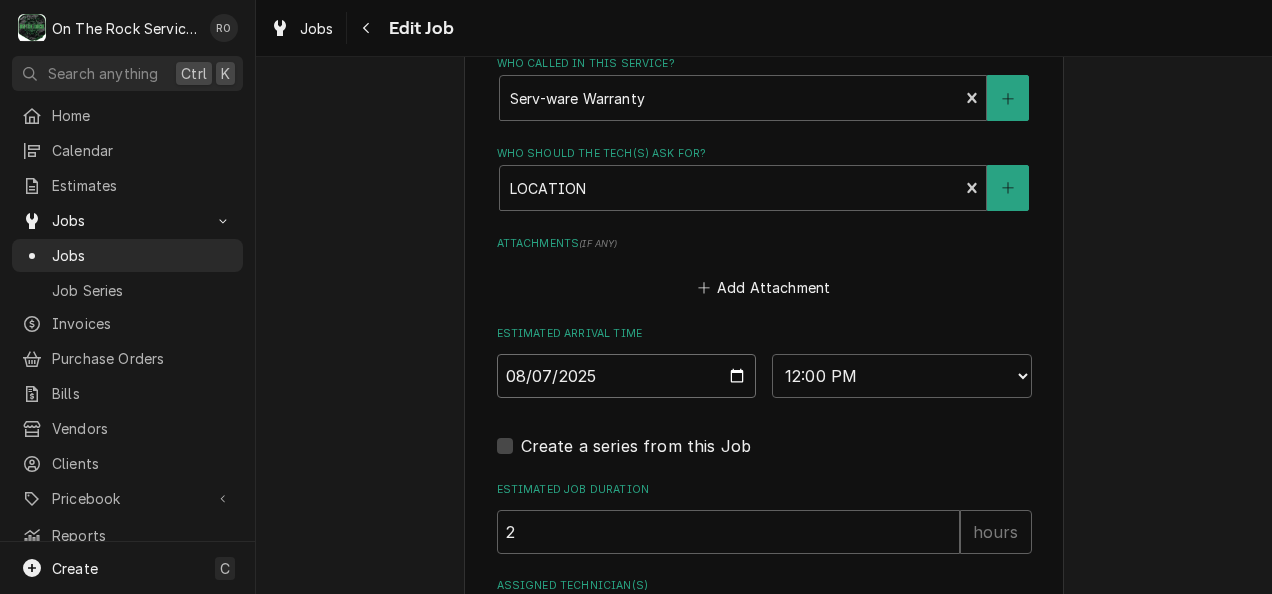 type on "2025-08-07" 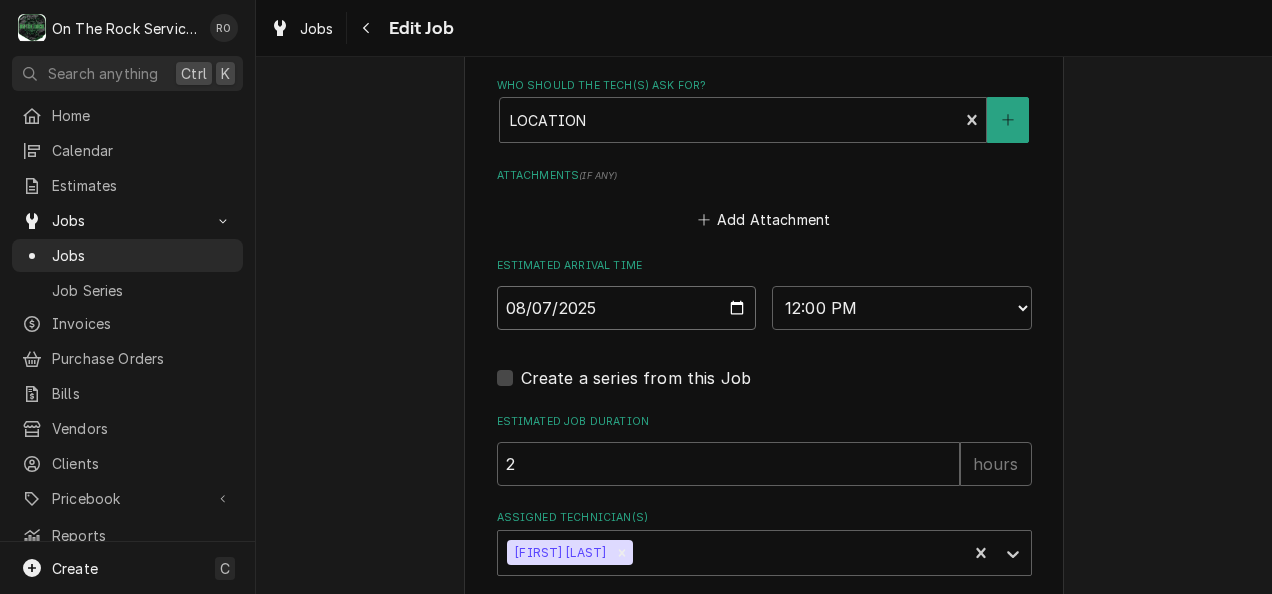scroll, scrollTop: 1534, scrollLeft: 0, axis: vertical 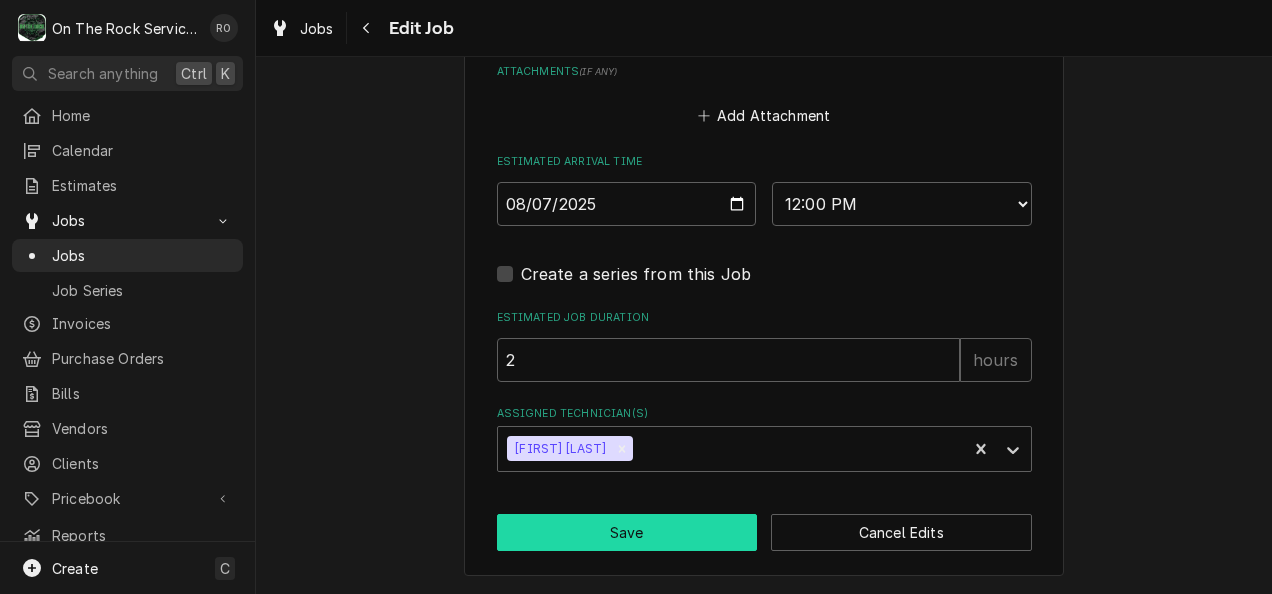 click on "Save" at bounding box center [627, 532] 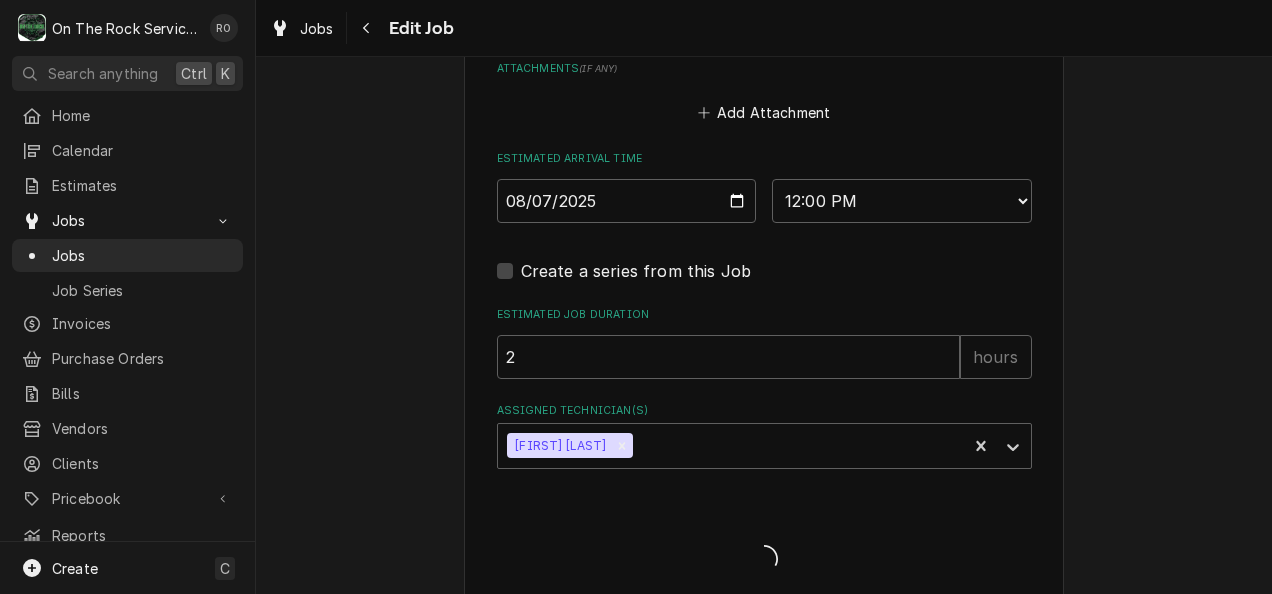 type on "x" 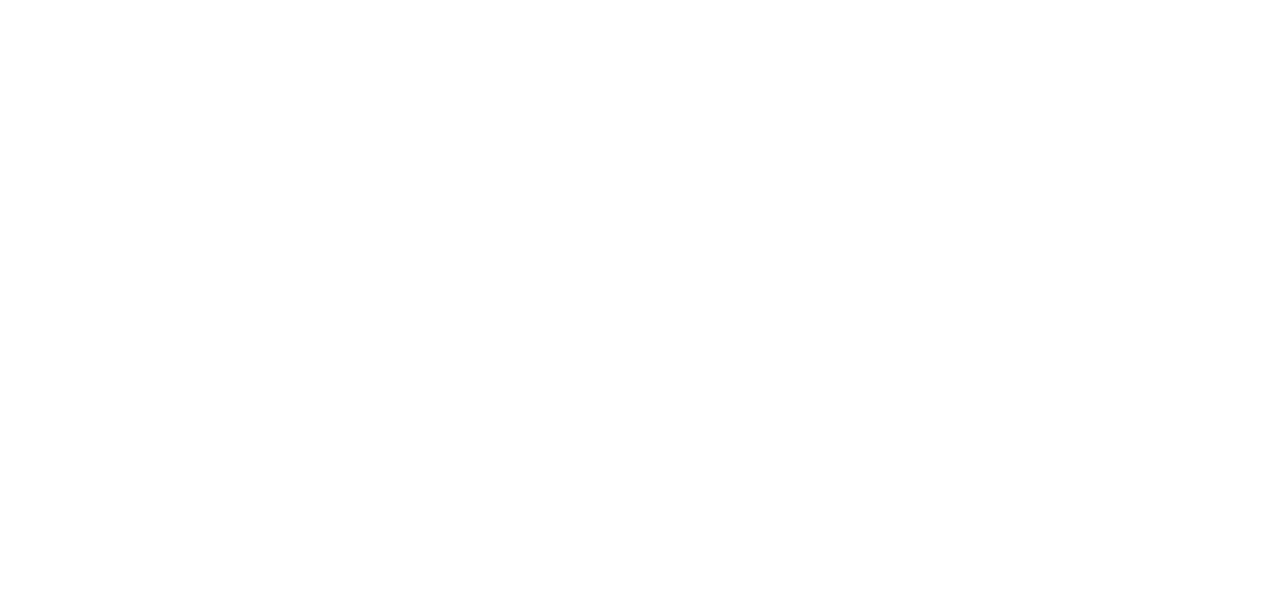 scroll, scrollTop: 0, scrollLeft: 0, axis: both 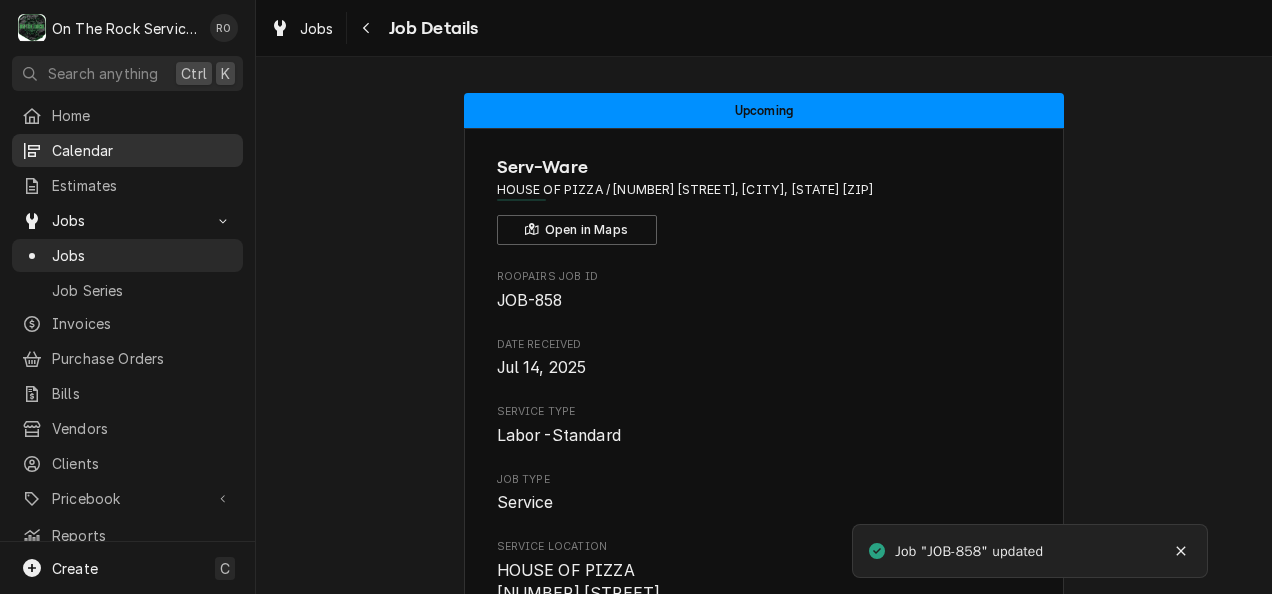 click on "Calendar" at bounding box center (142, 150) 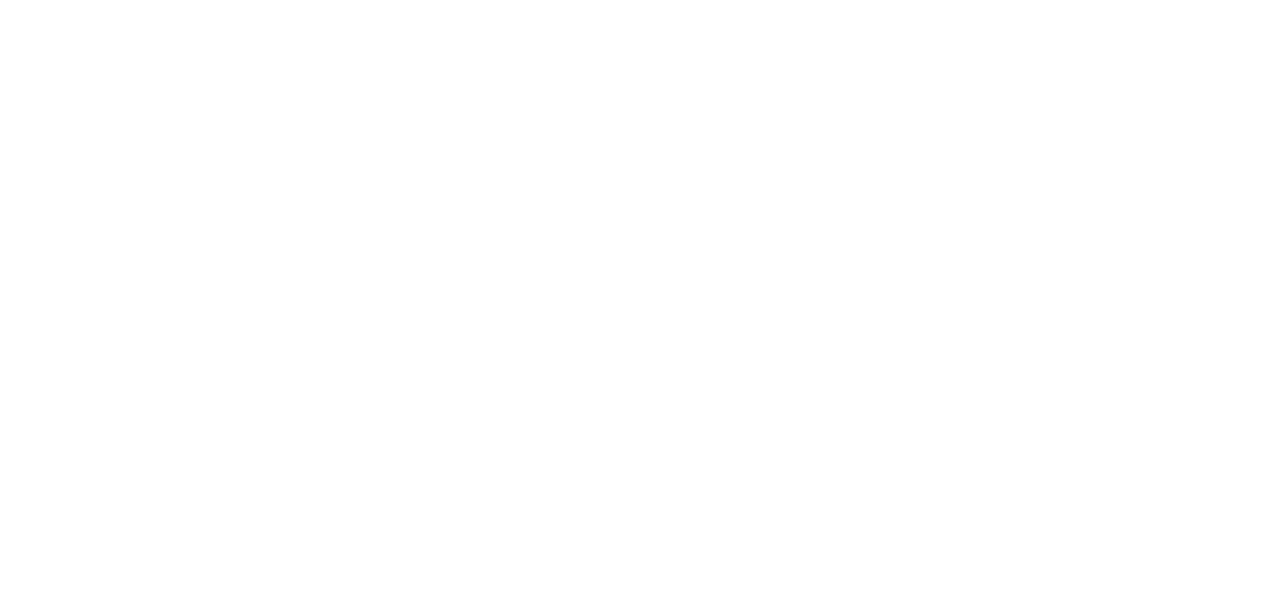 scroll, scrollTop: 0, scrollLeft: 0, axis: both 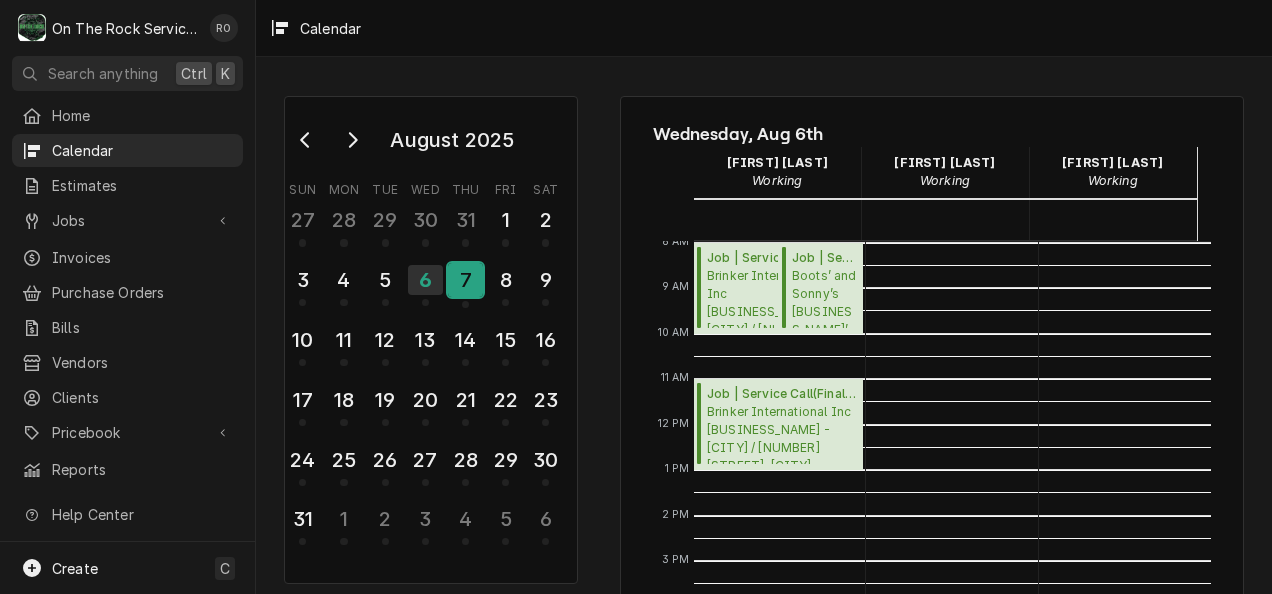 click on "7" at bounding box center [465, 280] 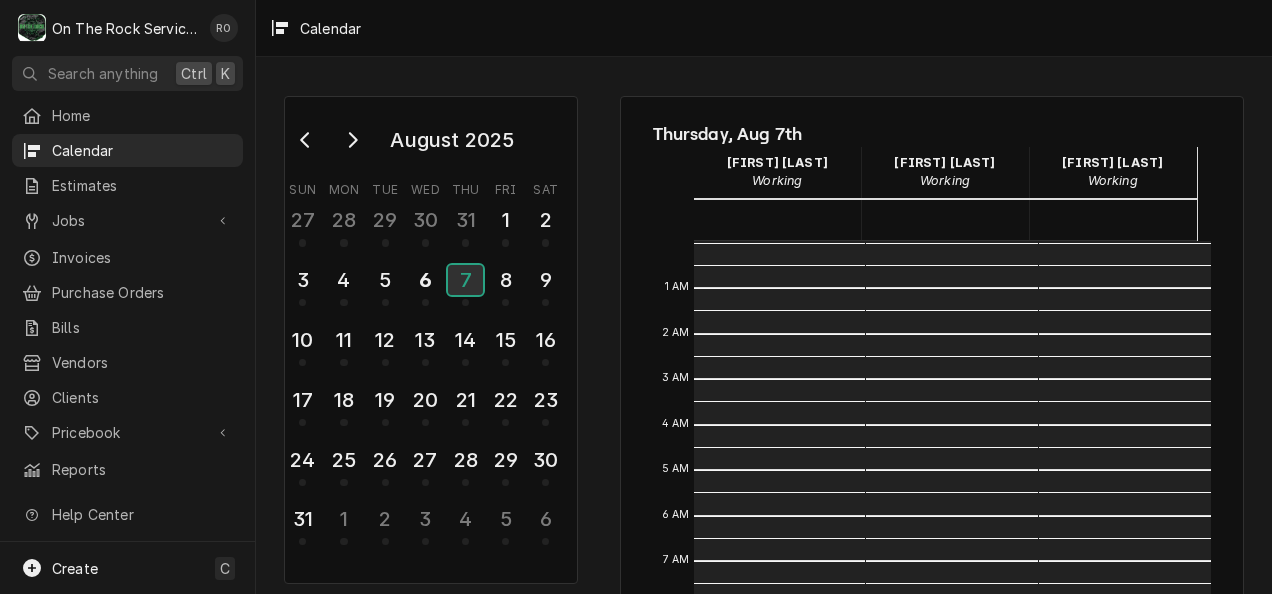 scroll, scrollTop: 364, scrollLeft: 0, axis: vertical 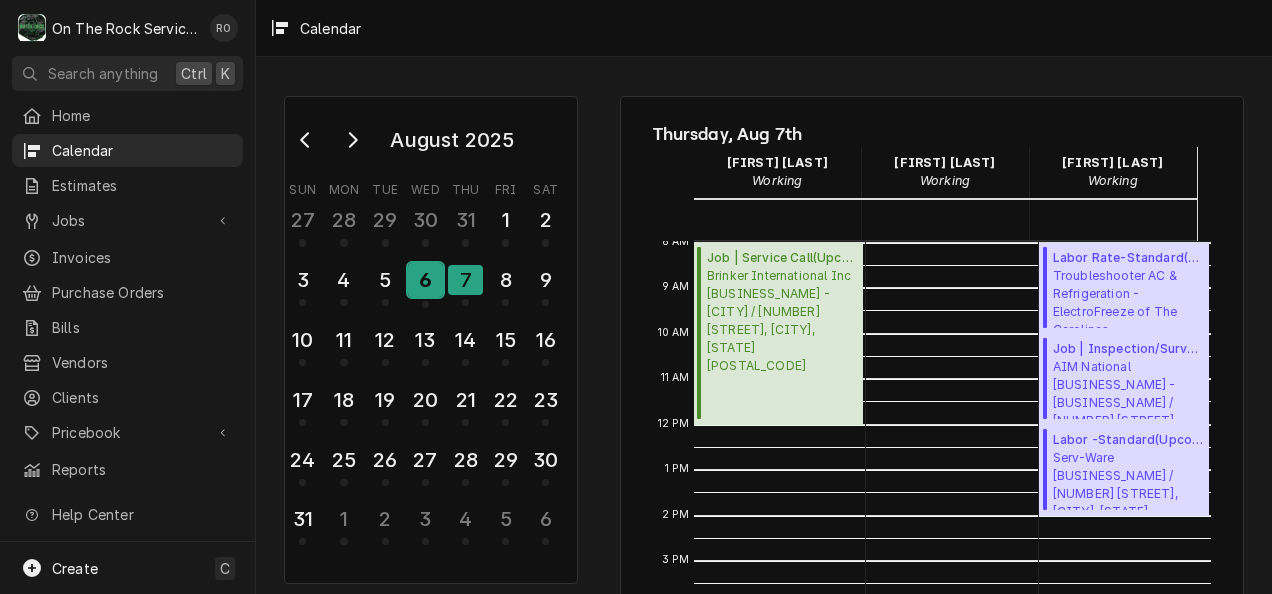 click on "6" at bounding box center (425, 280) 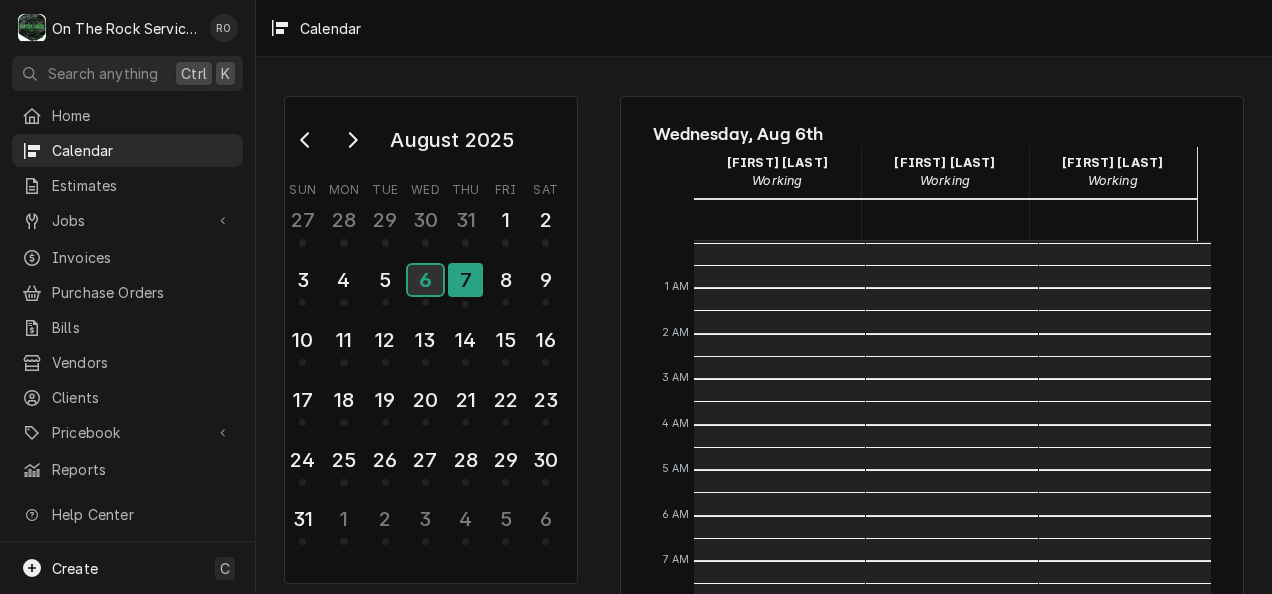 scroll, scrollTop: 364, scrollLeft: 0, axis: vertical 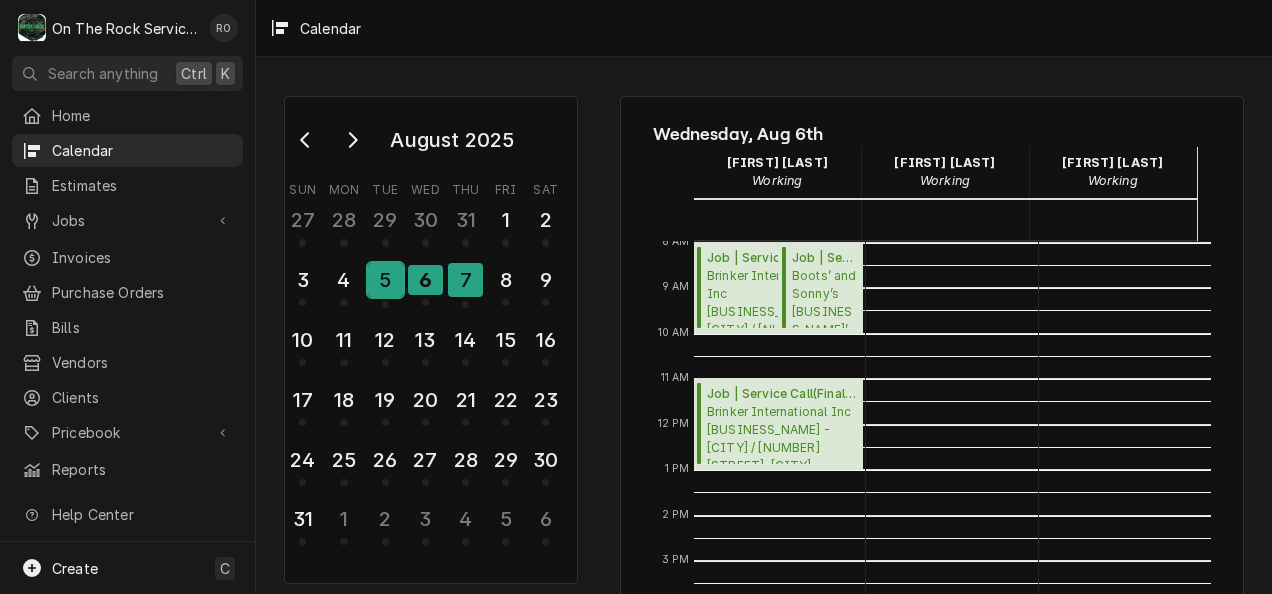 click on "5" at bounding box center (385, 280) 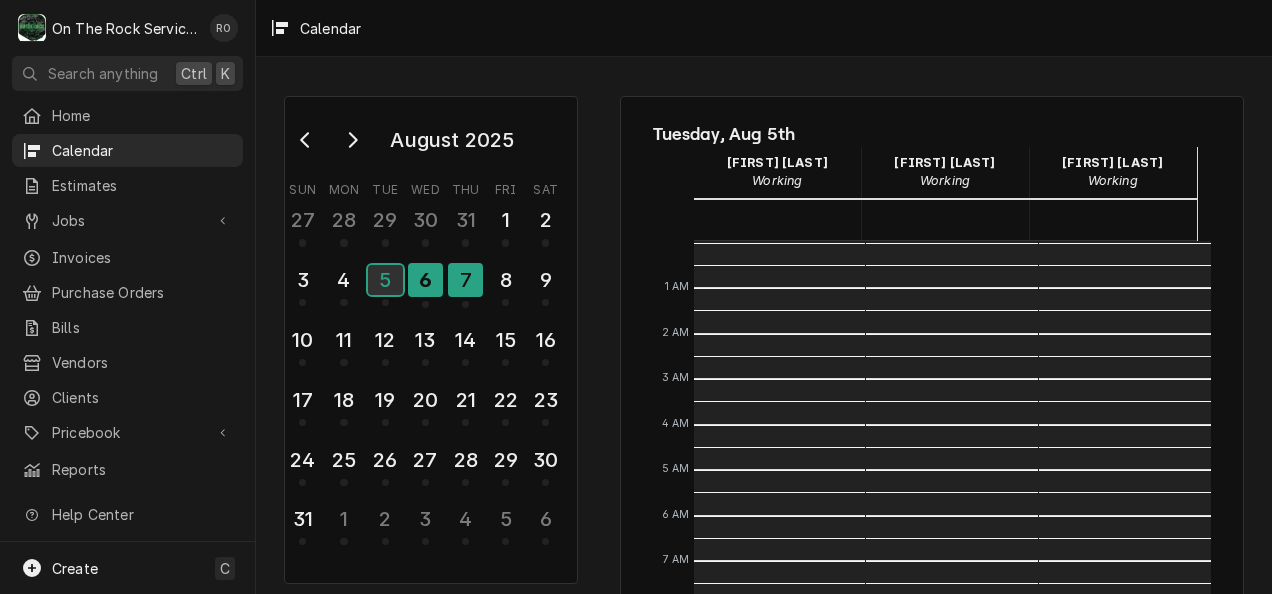 scroll, scrollTop: 364, scrollLeft: 0, axis: vertical 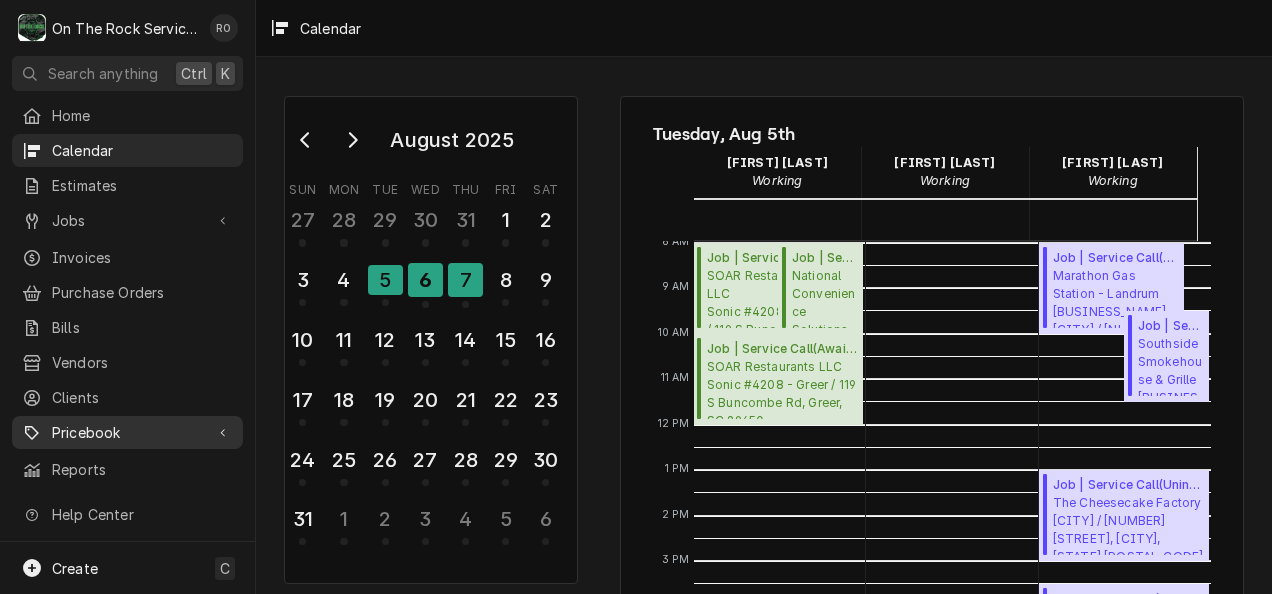 click on "Pricebook" at bounding box center [127, 432] 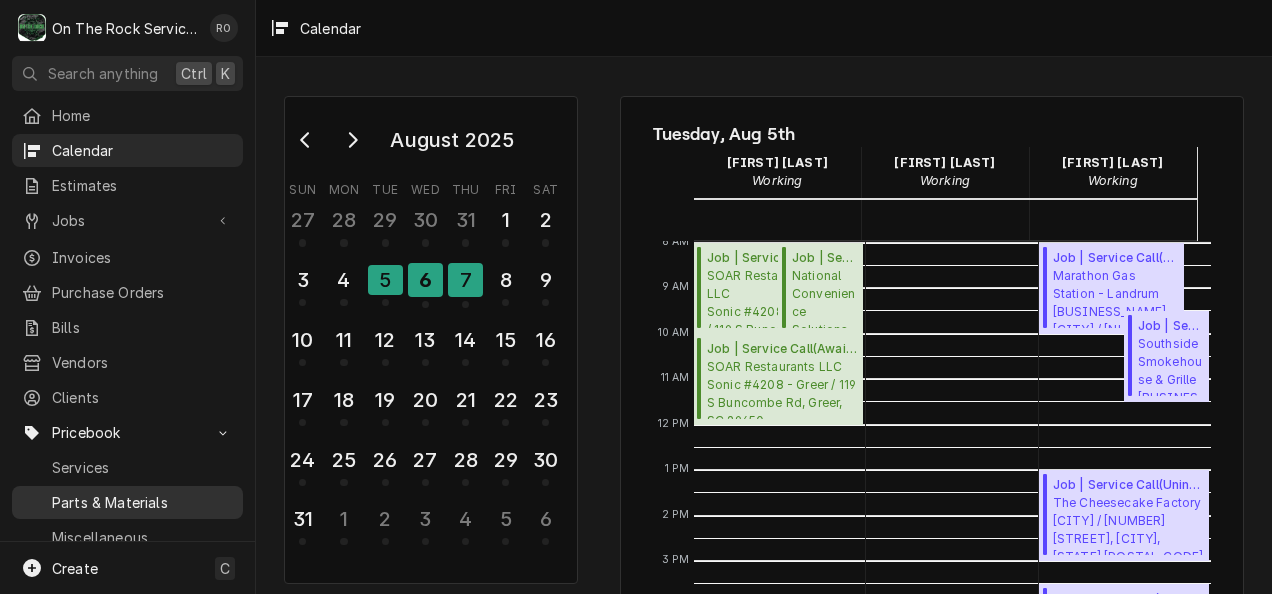 click on "Parts & Materials" at bounding box center [142, 502] 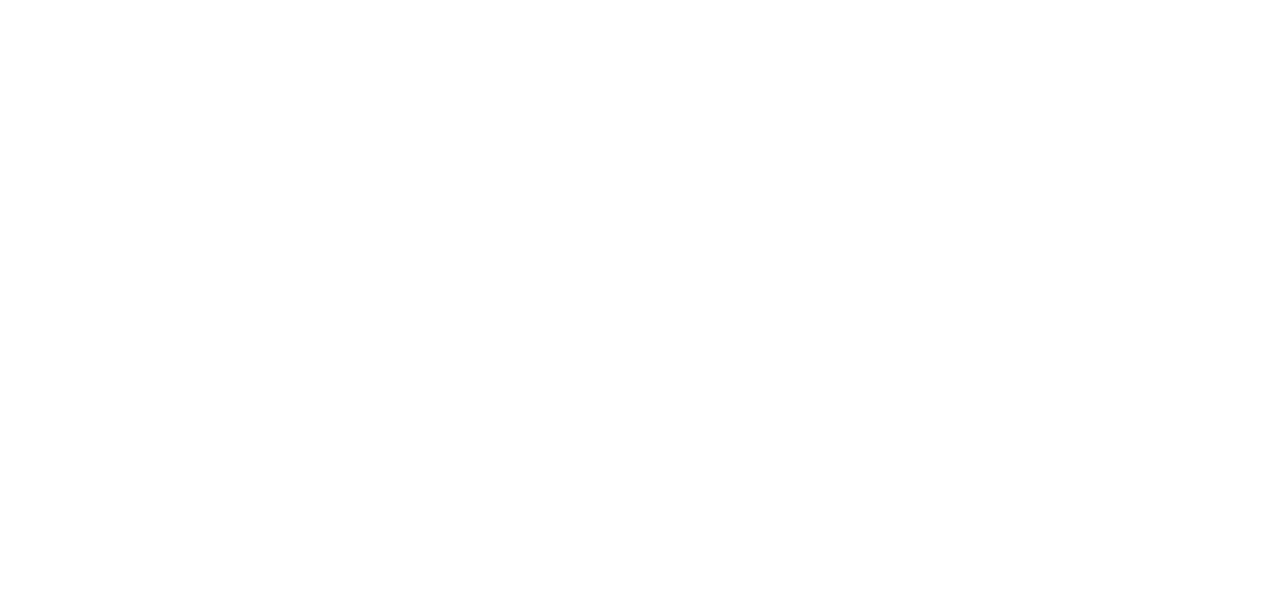 scroll, scrollTop: 0, scrollLeft: 0, axis: both 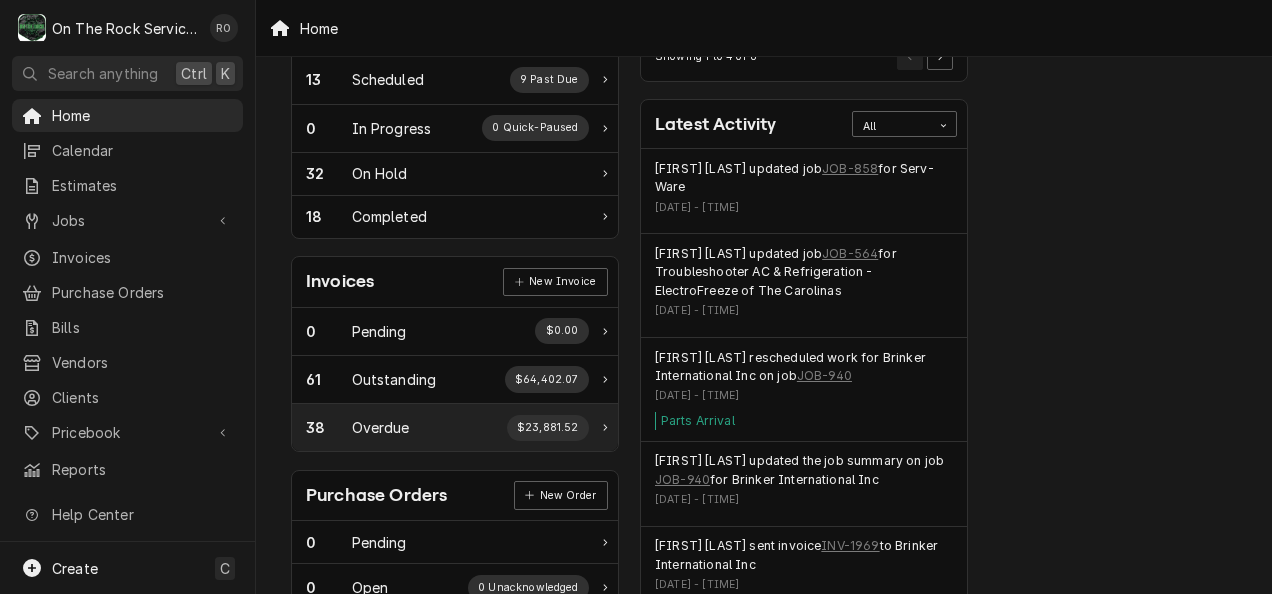 click on "38 Overdue $23,881.52" at bounding box center [447, 428] 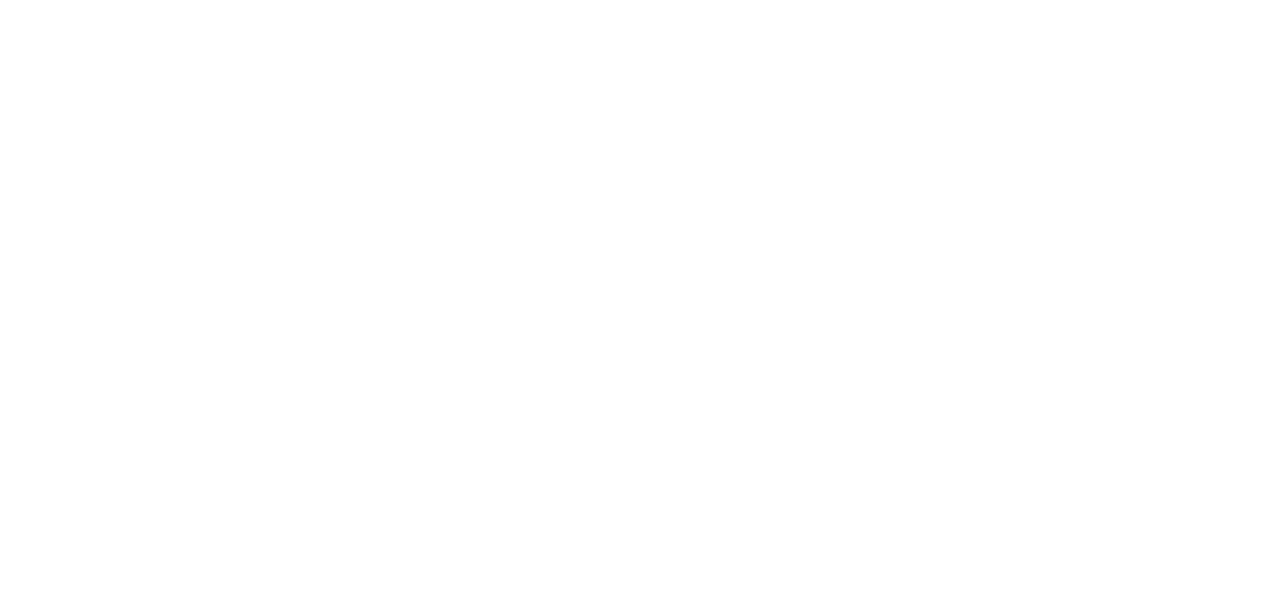 scroll, scrollTop: 0, scrollLeft: 0, axis: both 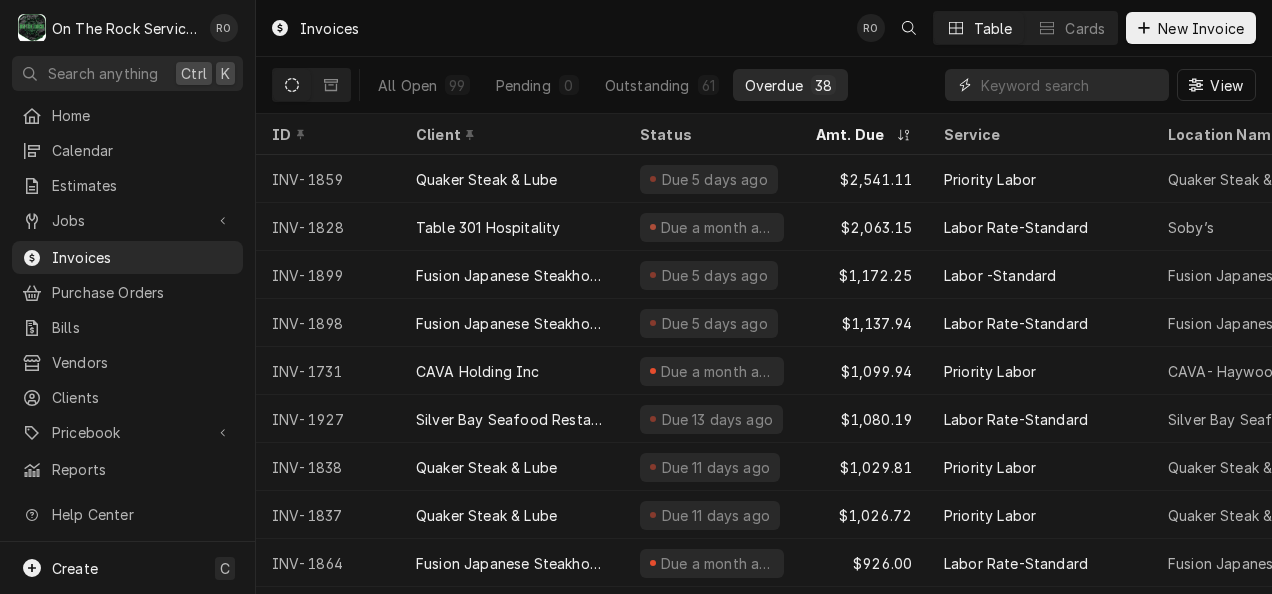 click at bounding box center [1070, 85] 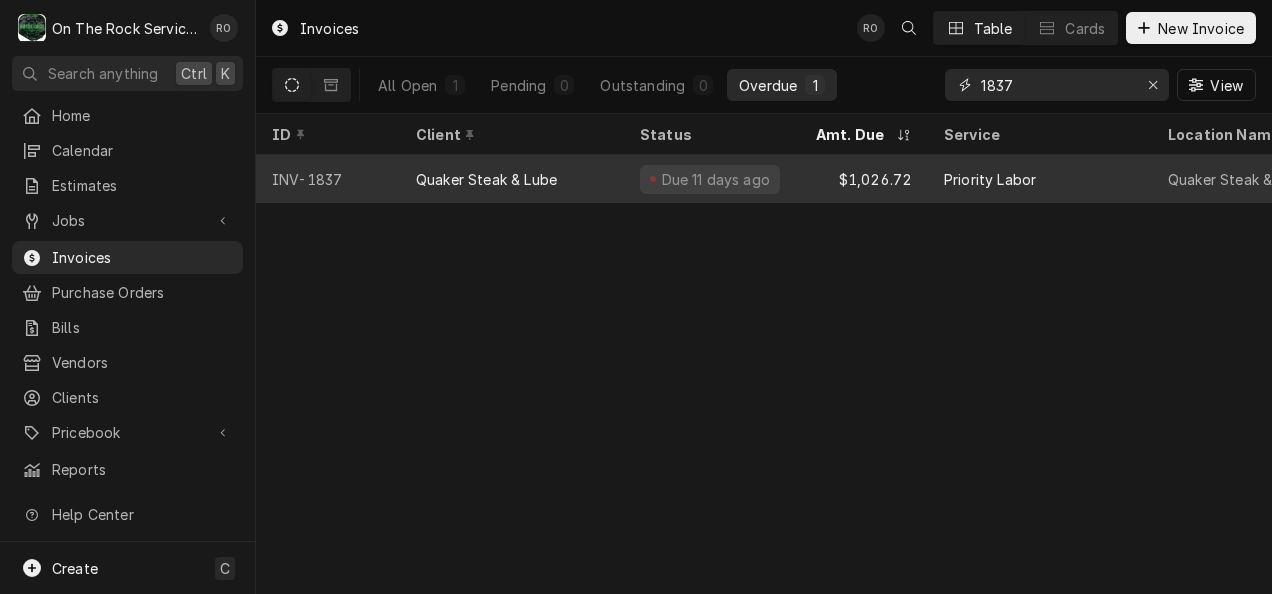 type on "1837" 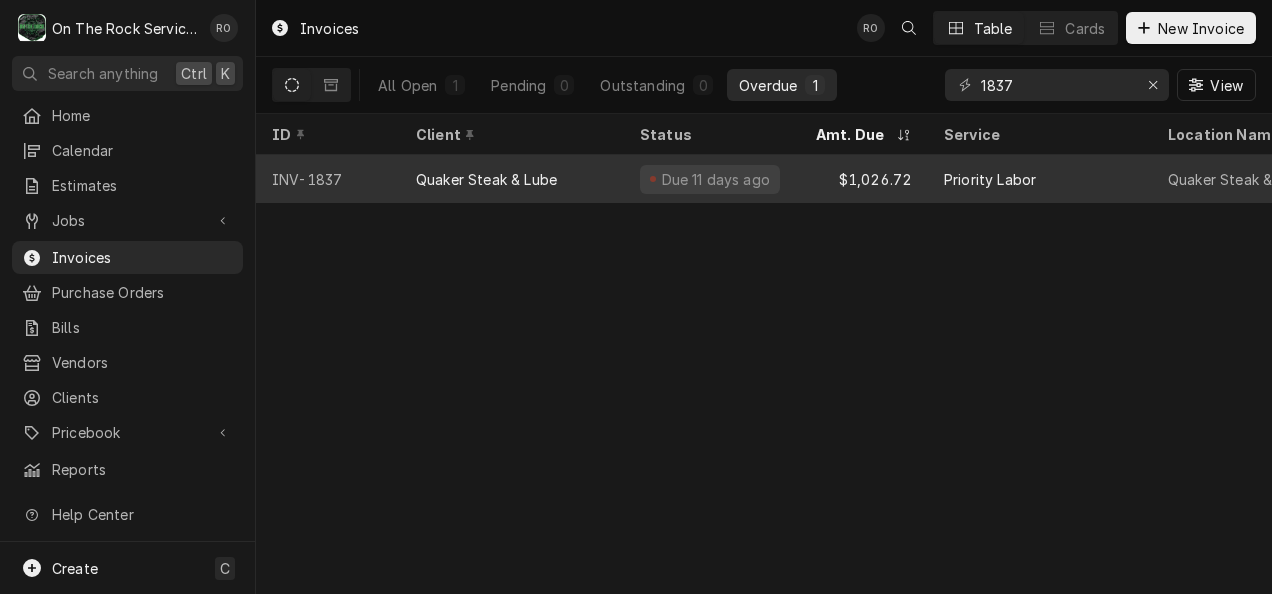 click on "Quaker Steak & Lube" at bounding box center [512, 179] 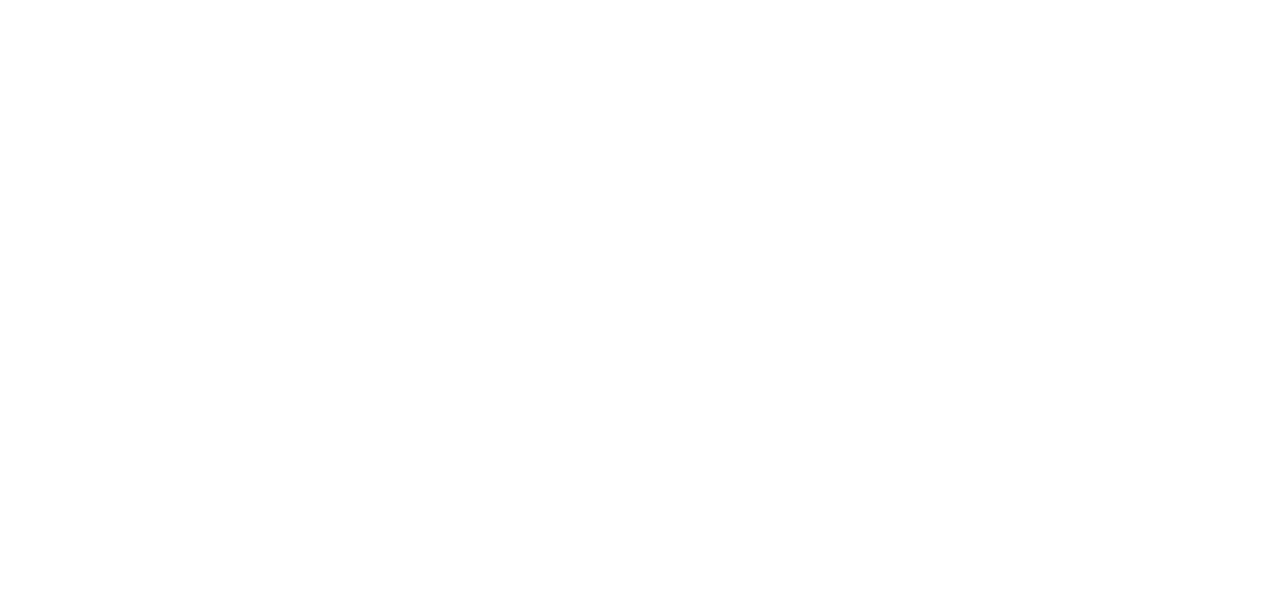 scroll, scrollTop: 0, scrollLeft: 0, axis: both 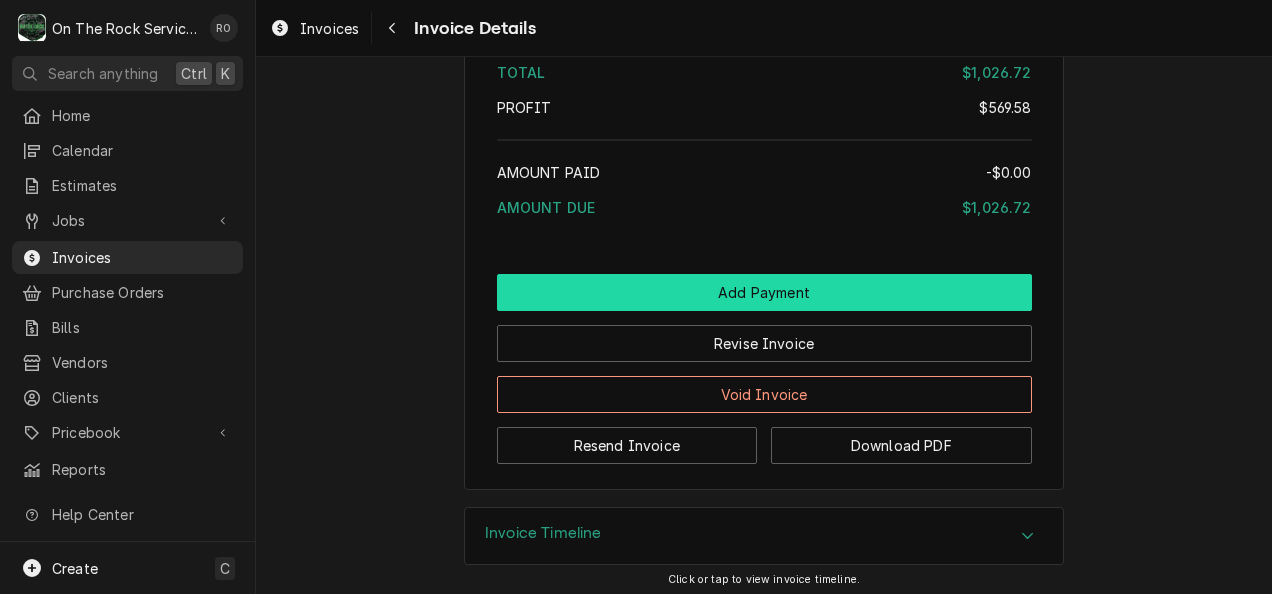 click on "Add Payment" at bounding box center (764, 292) 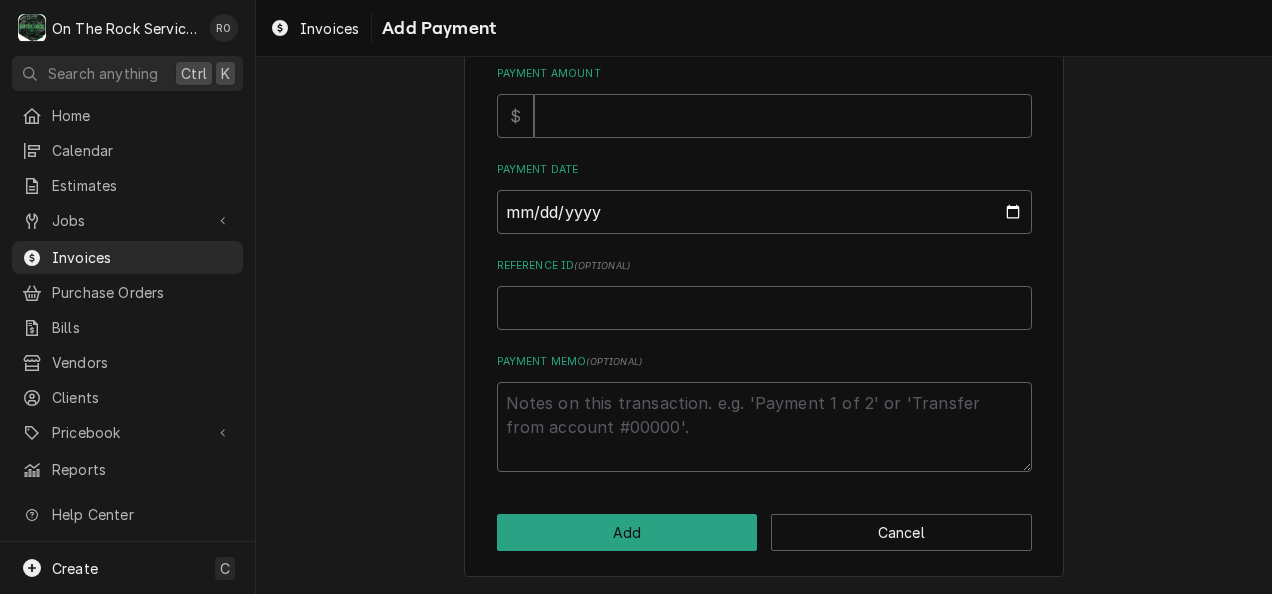 scroll, scrollTop: 0, scrollLeft: 0, axis: both 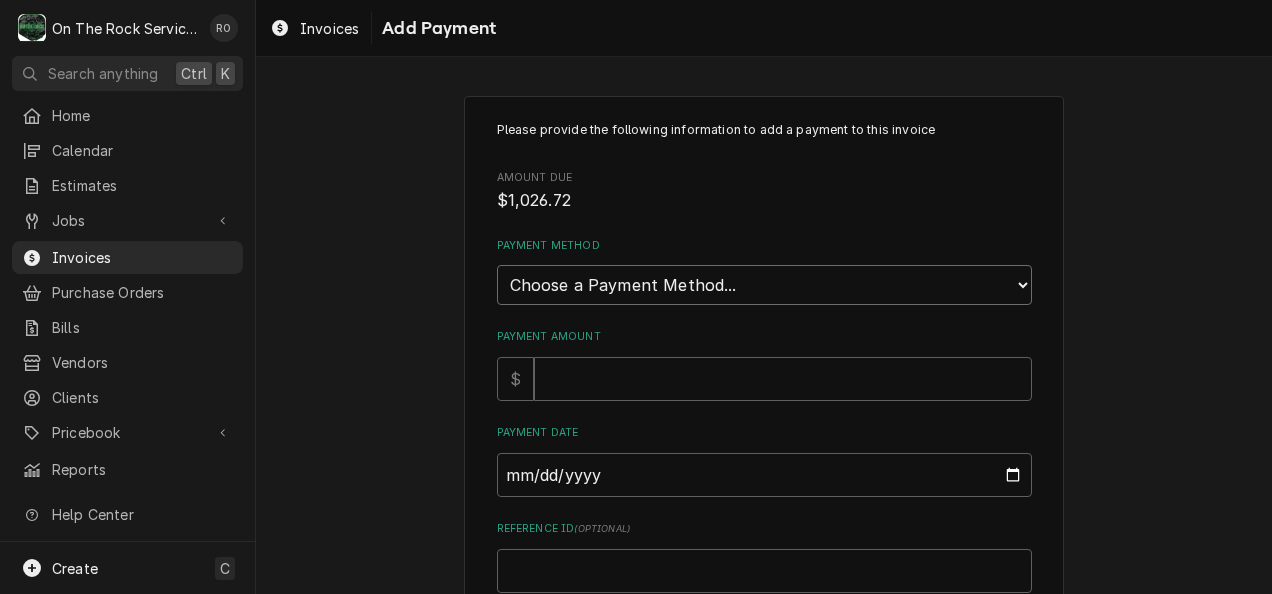 click on "Choose a Payment Method... Cash Check Credit/Debit Card ACH/eCheck Other" at bounding box center [764, 285] 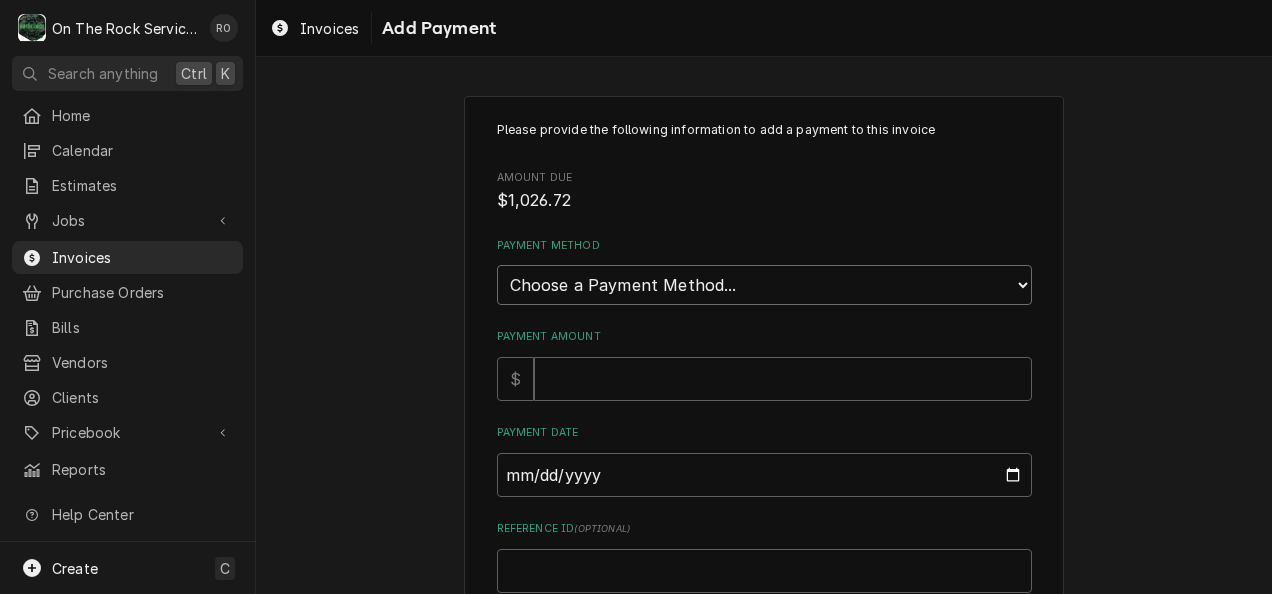 select on "4" 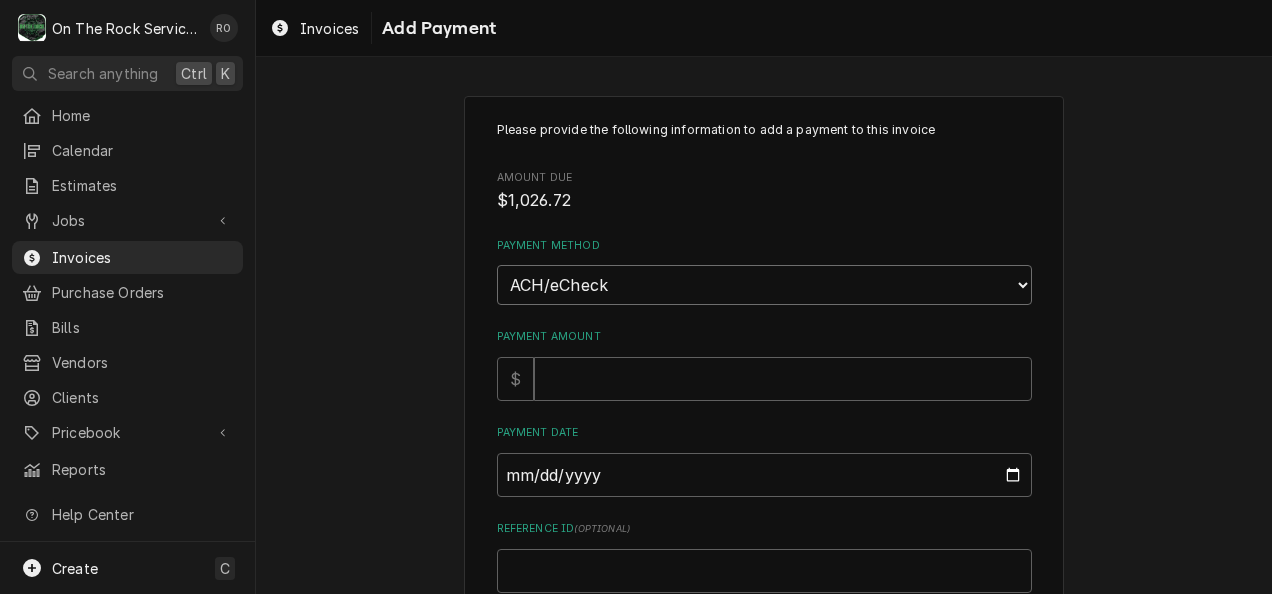 click on "Choose a Payment Method... Cash Check Credit/Debit Card ACH/eCheck Other" at bounding box center [764, 285] 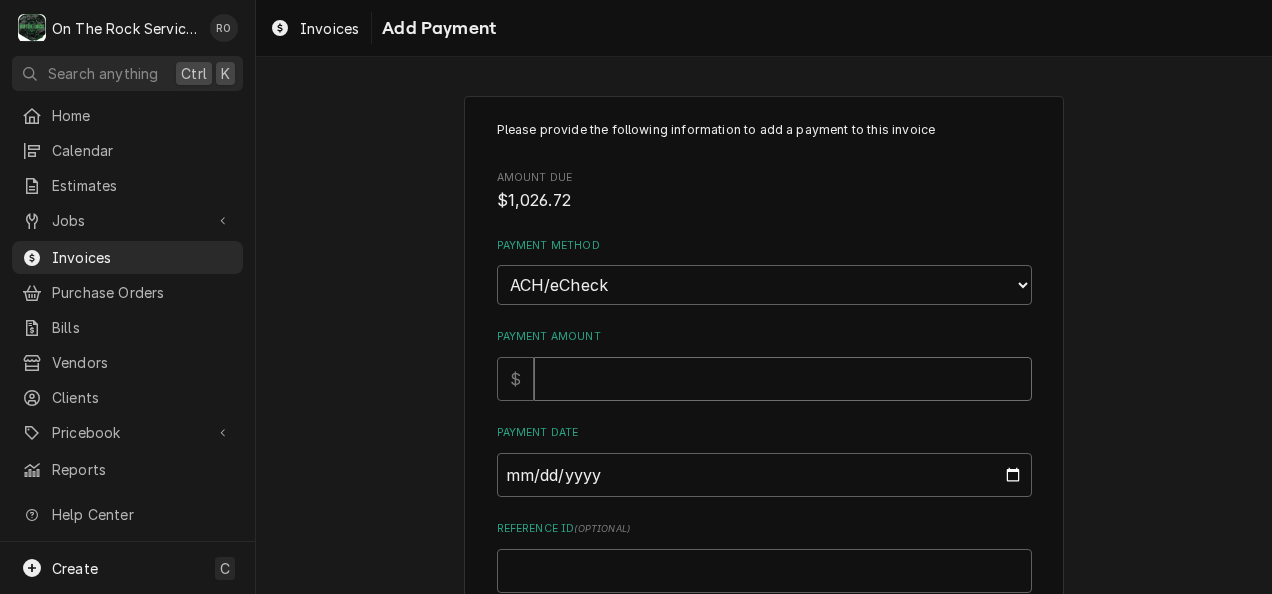 click on "Payment Amount" at bounding box center [783, 379] 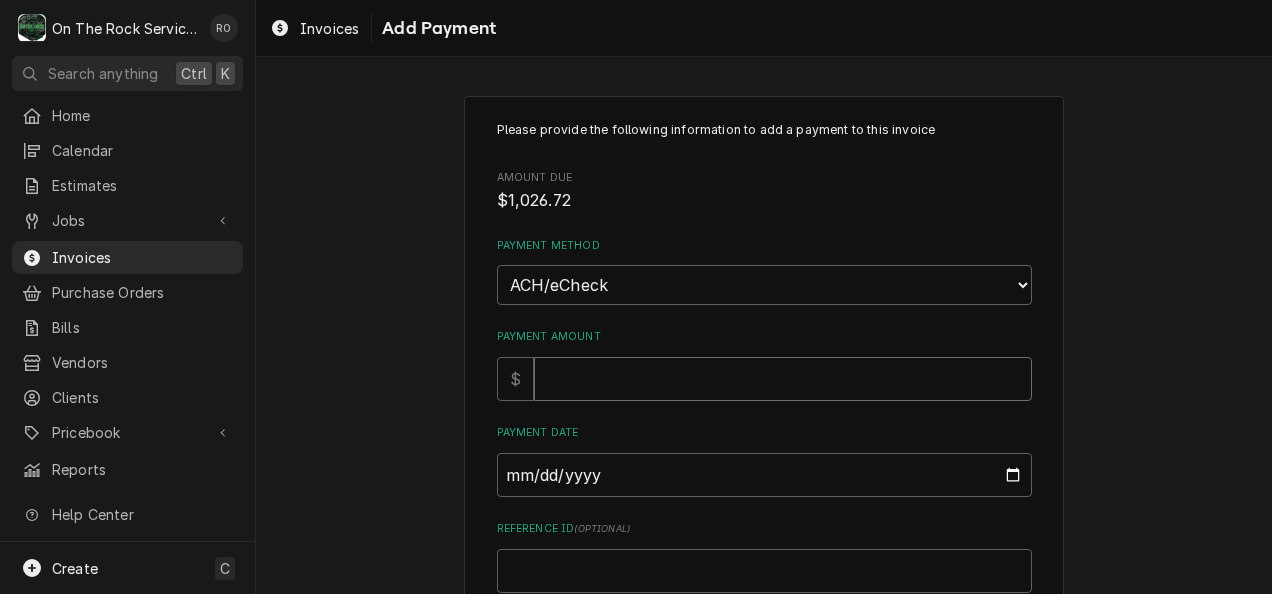 type on "x" 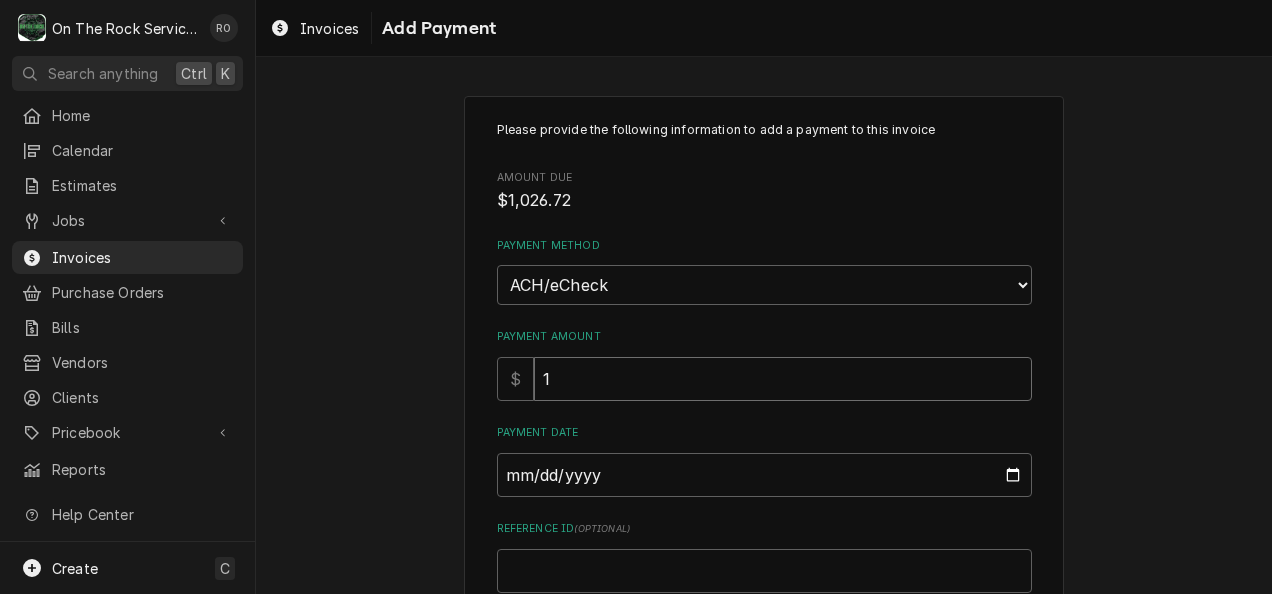 type on "x" 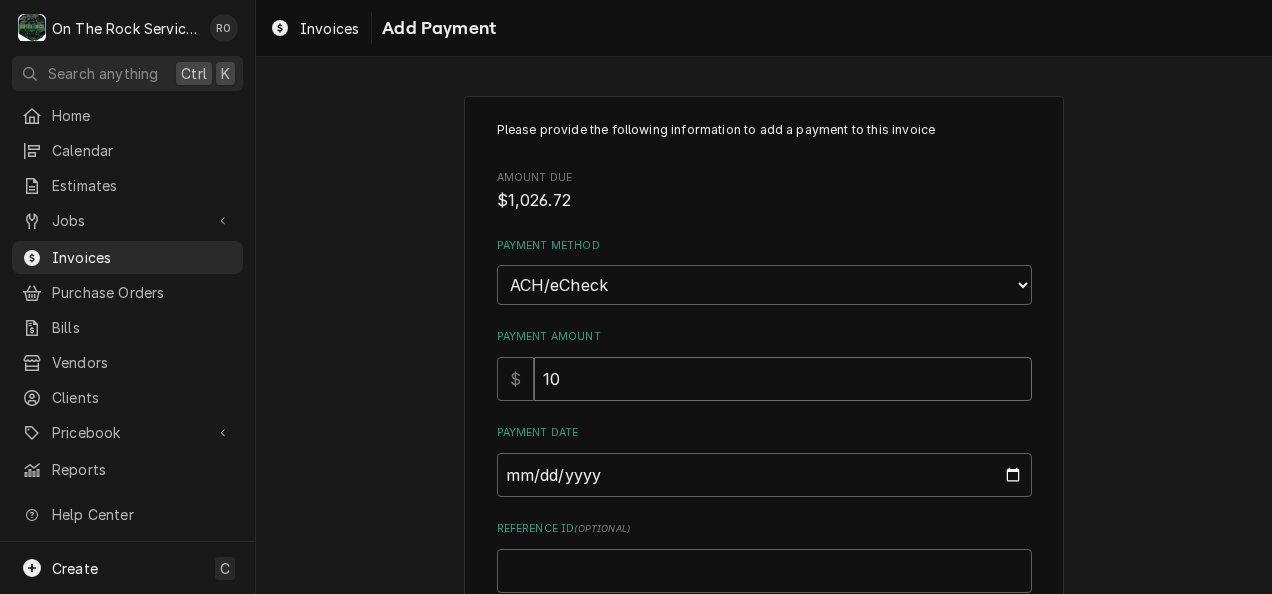 type on "x" 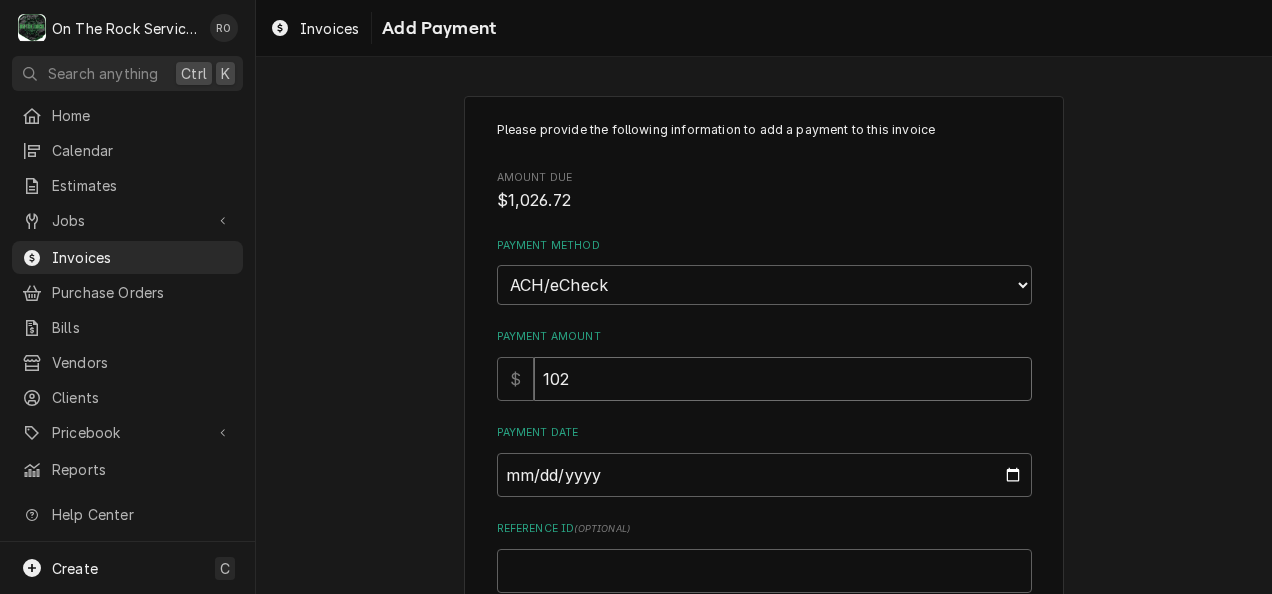 type on "x" 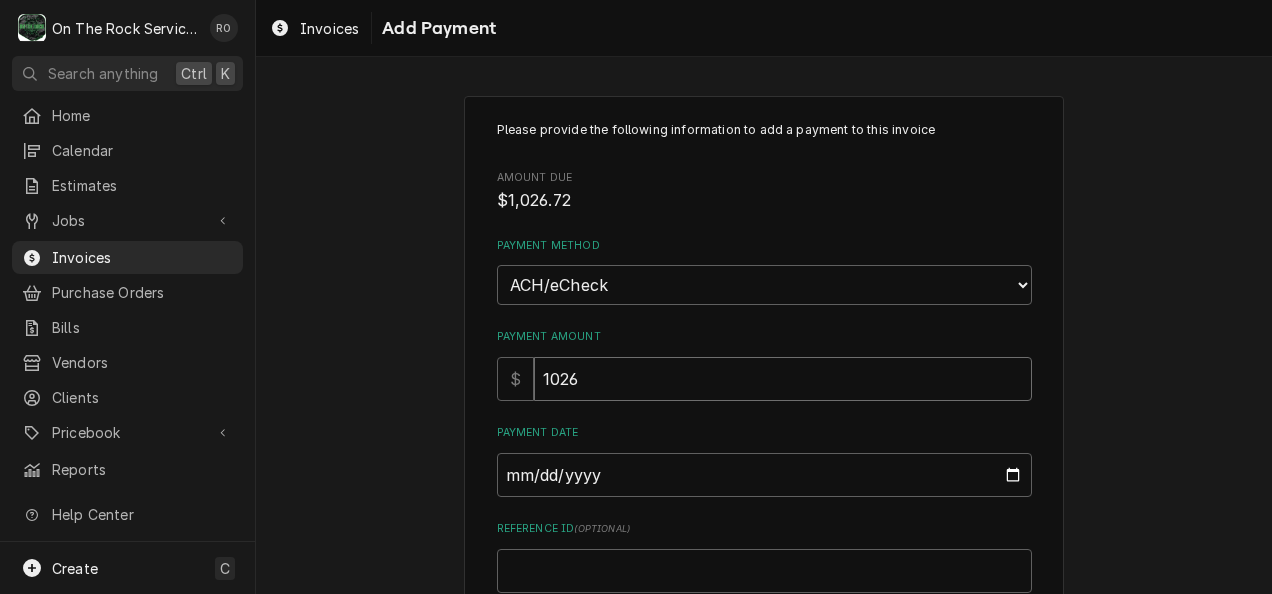 type on "x" 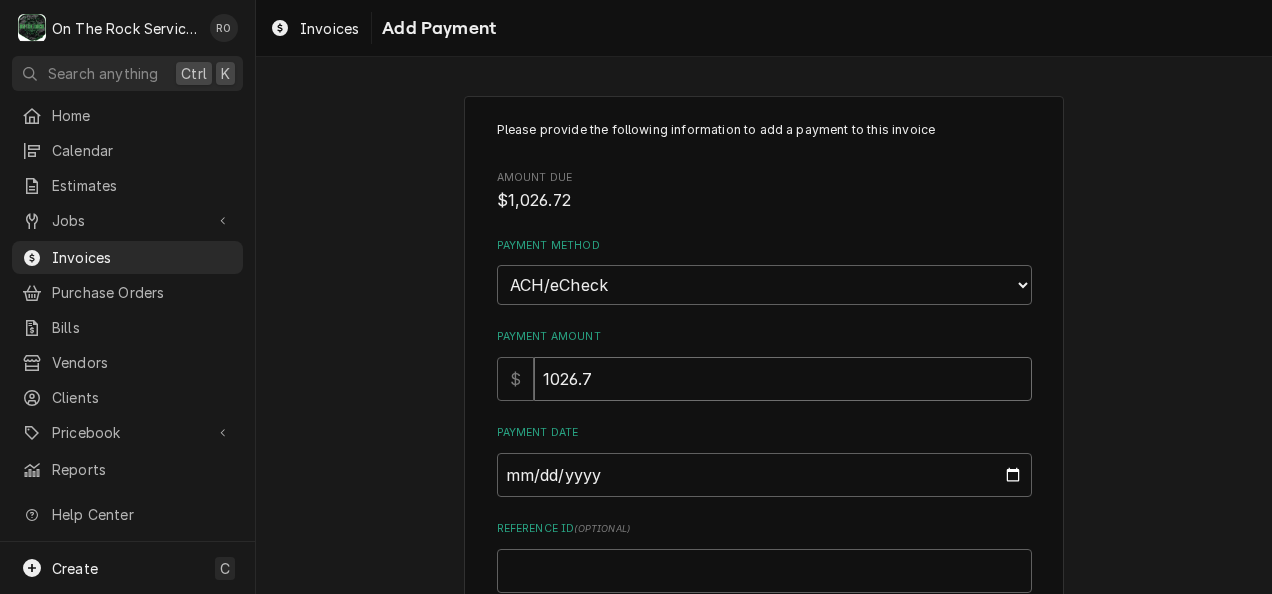 type on "x" 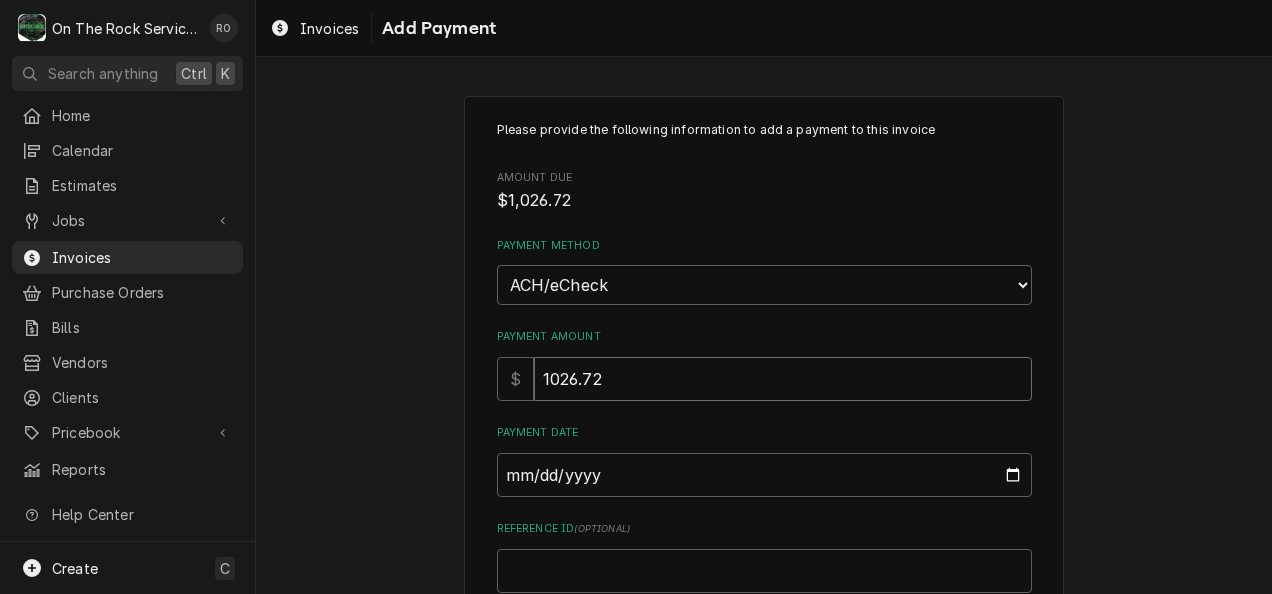 type on "1026.72" 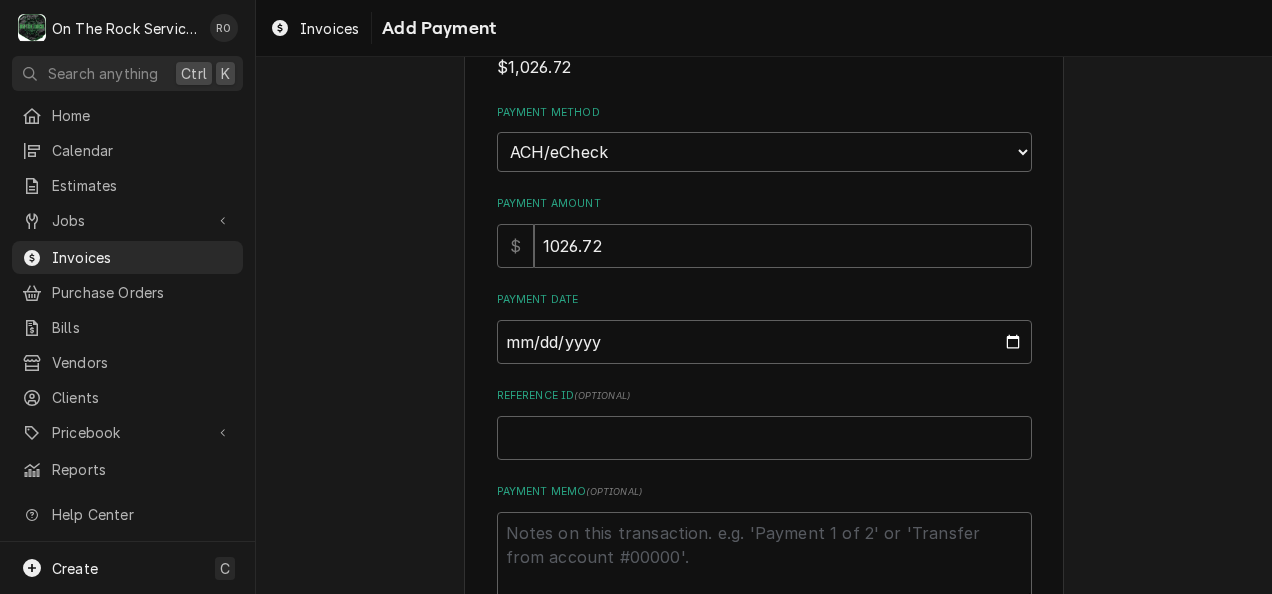 scroll, scrollTop: 148, scrollLeft: 0, axis: vertical 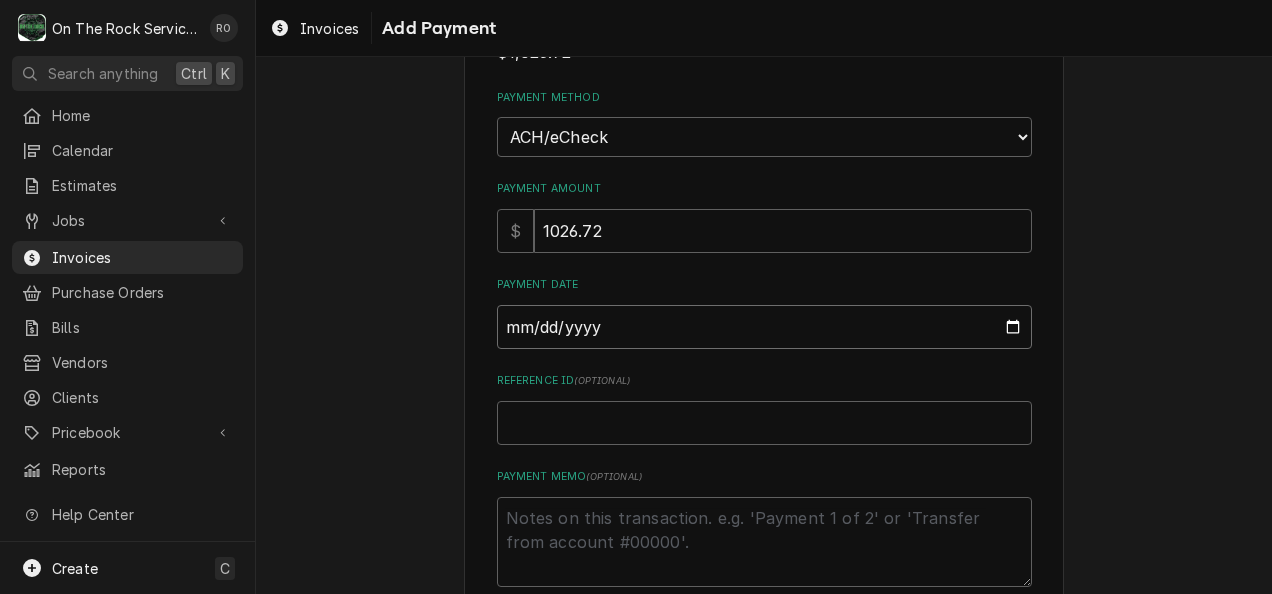 click on "Payment Date" at bounding box center (764, 327) 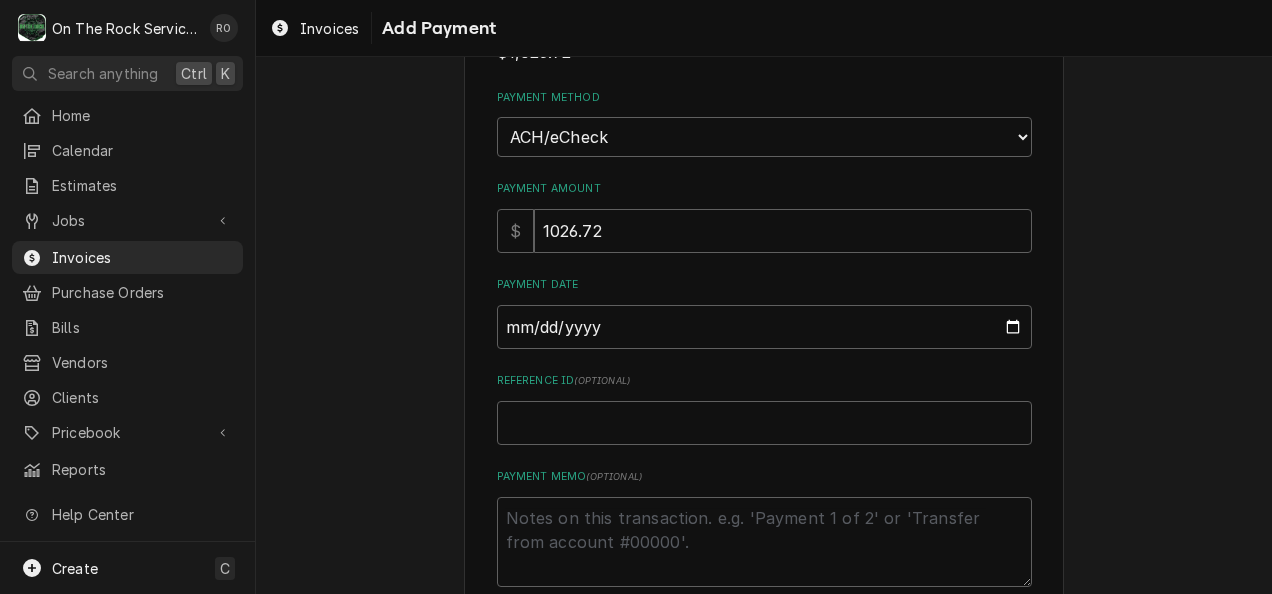 click on "Please provide the following information to add a payment to this invoice Amount Due $1,026.72 Payment Method Choose a Payment Method... Cash Check Credit/Debit Card ACH/eCheck Other Payment Amount $ 1026.72 Payment Date Reference ID  ( optional ) Payment Memo  ( optional ) Add Cancel" at bounding box center [764, 319] 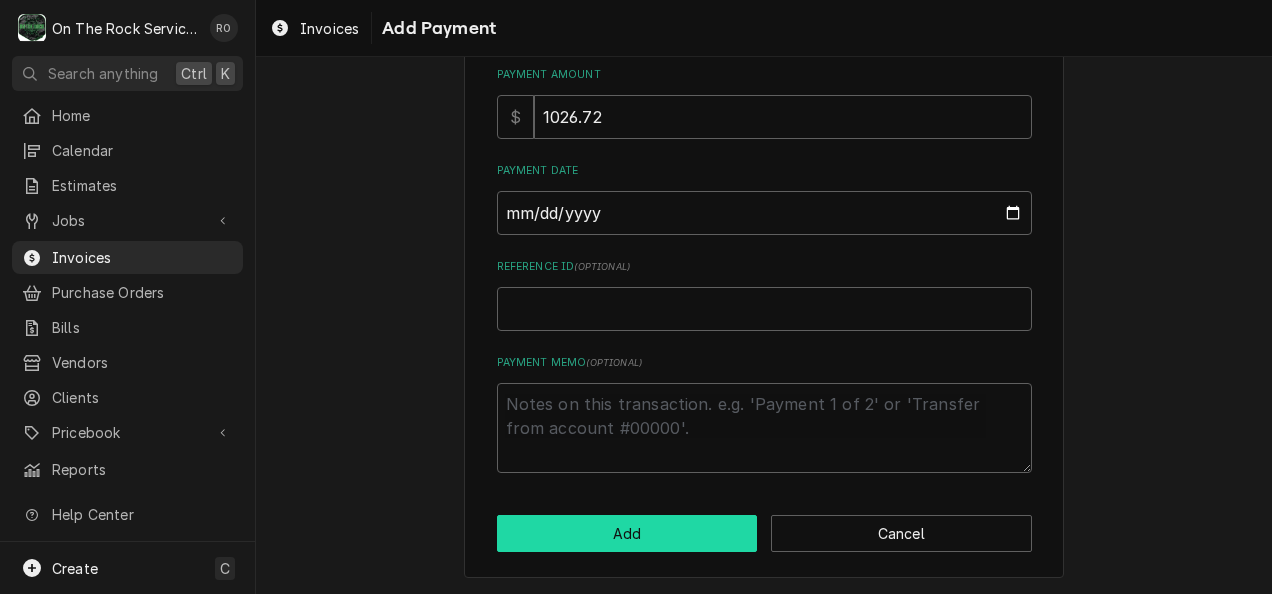 click on "Add" at bounding box center [627, 533] 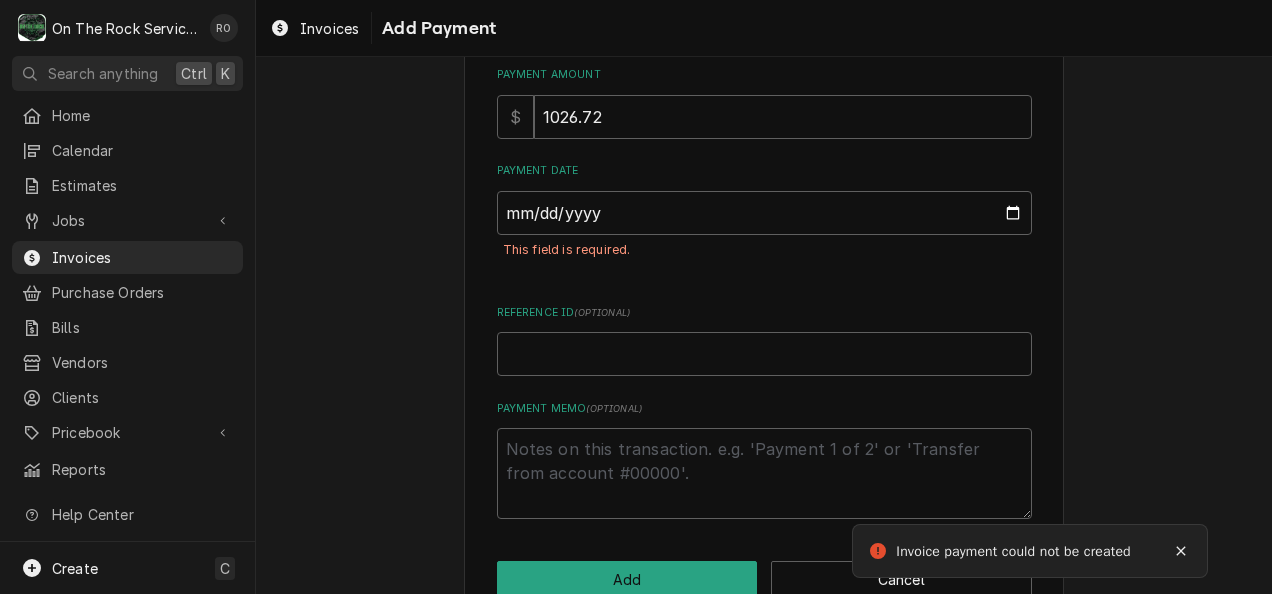 scroll, scrollTop: 294, scrollLeft: 0, axis: vertical 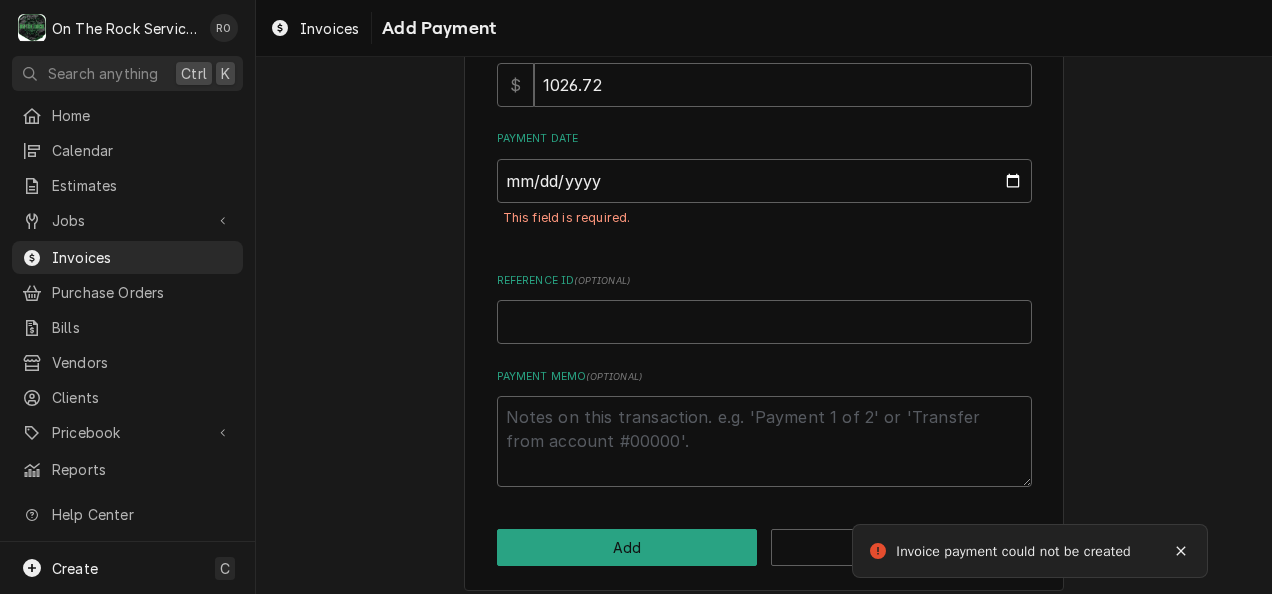 click on "Payment Date This field is required." at bounding box center (764, 189) 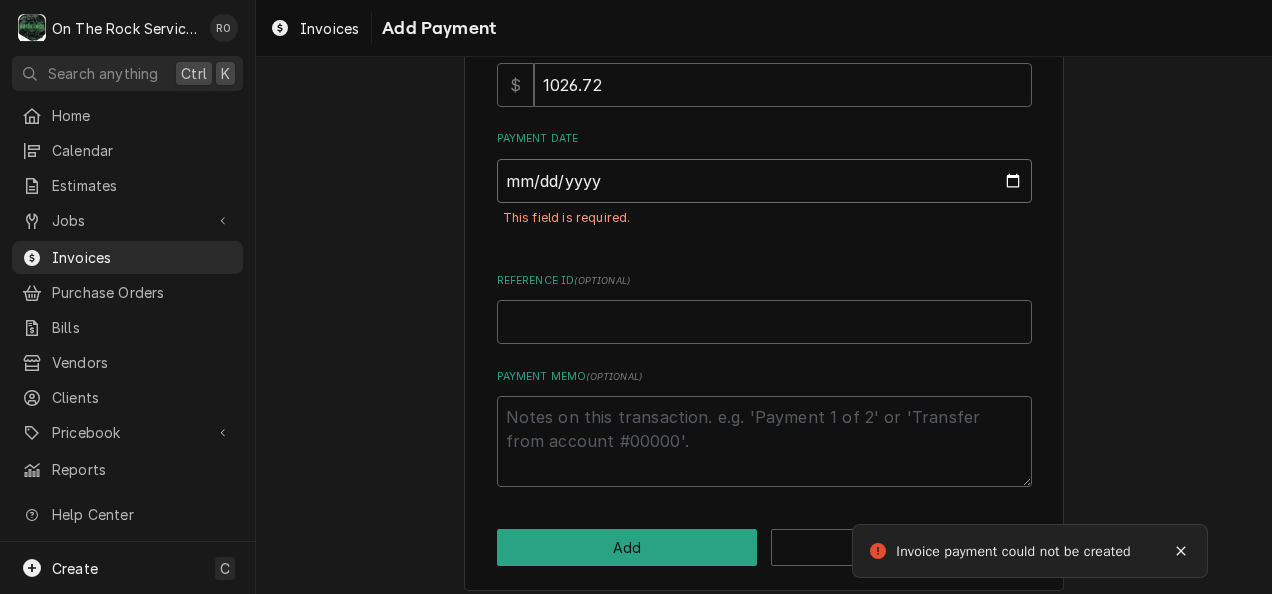 click on "Payment Date" at bounding box center (764, 181) 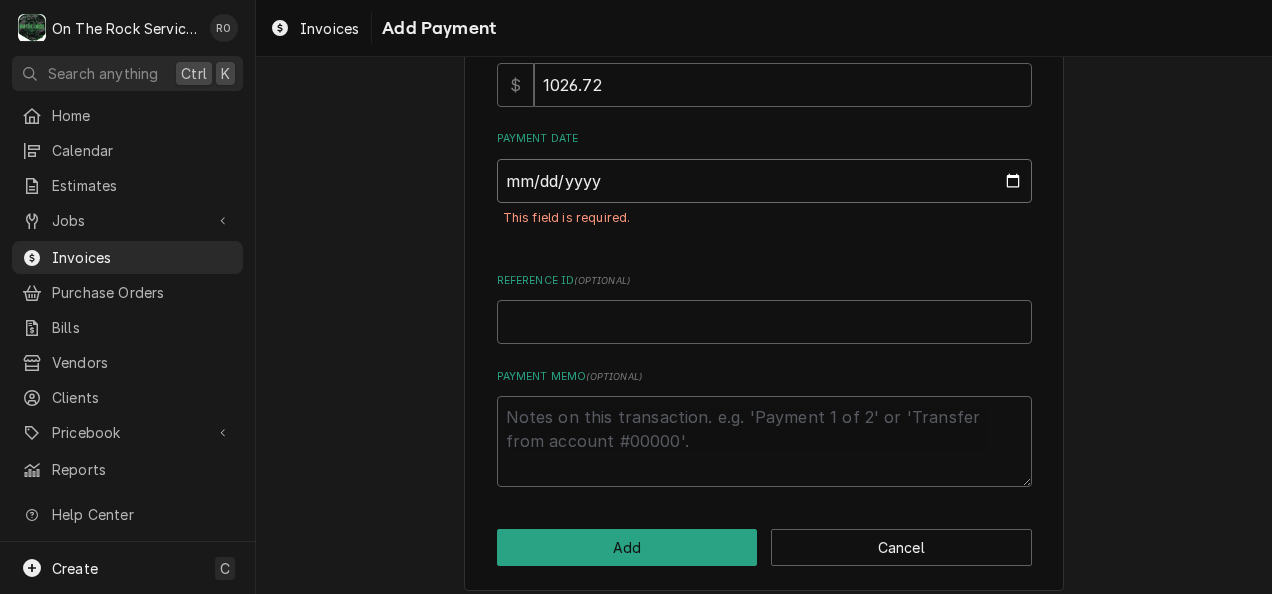 click on "Payment Date" at bounding box center [764, 181] 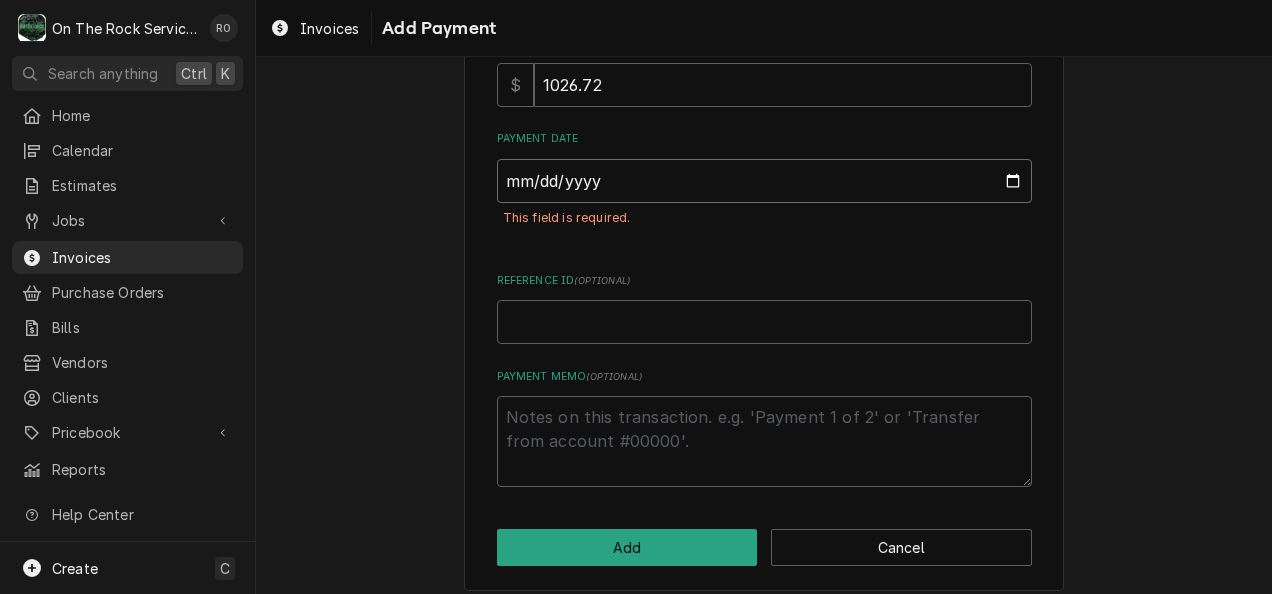 type on "2025-08-06" 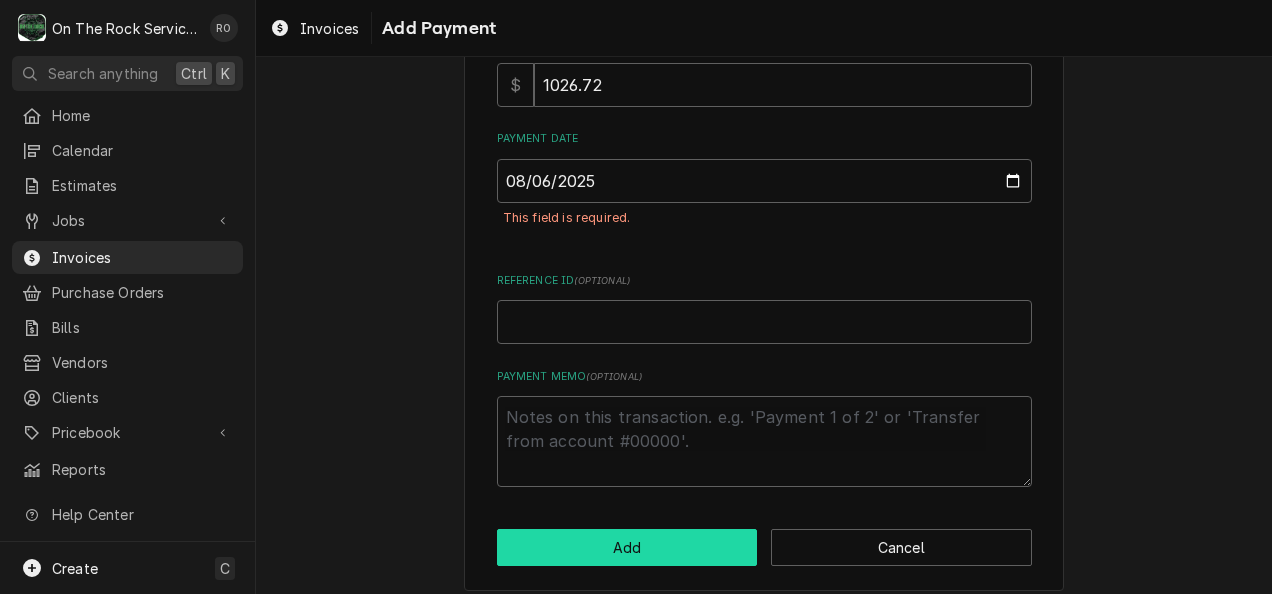 click on "Add" at bounding box center [627, 547] 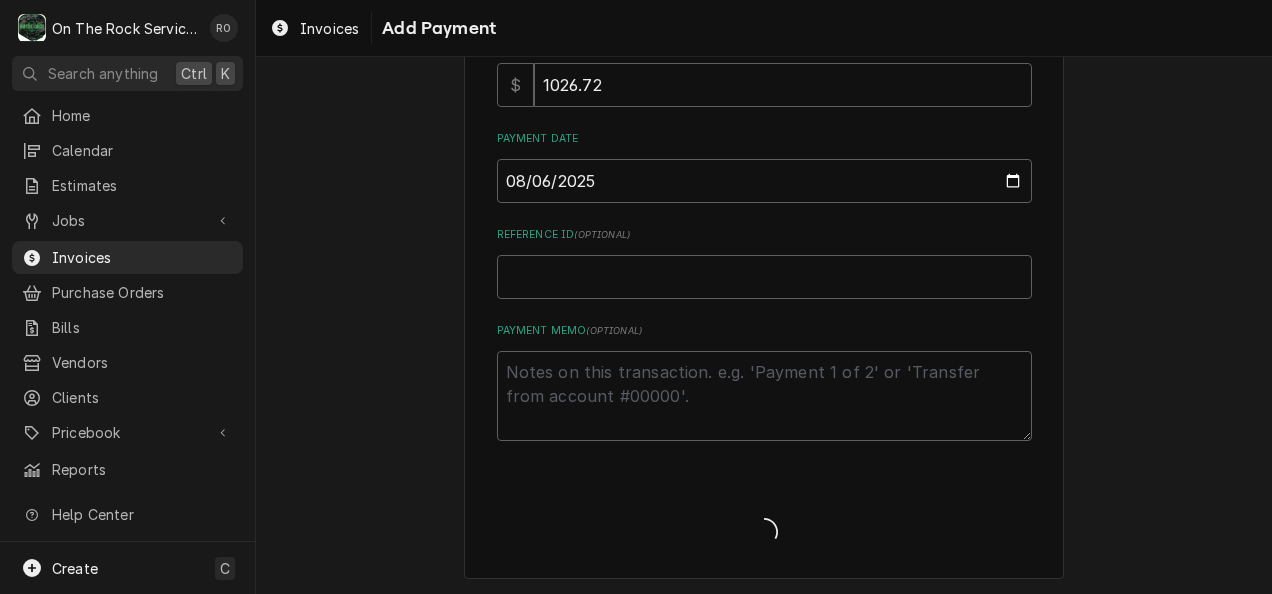 type on "x" 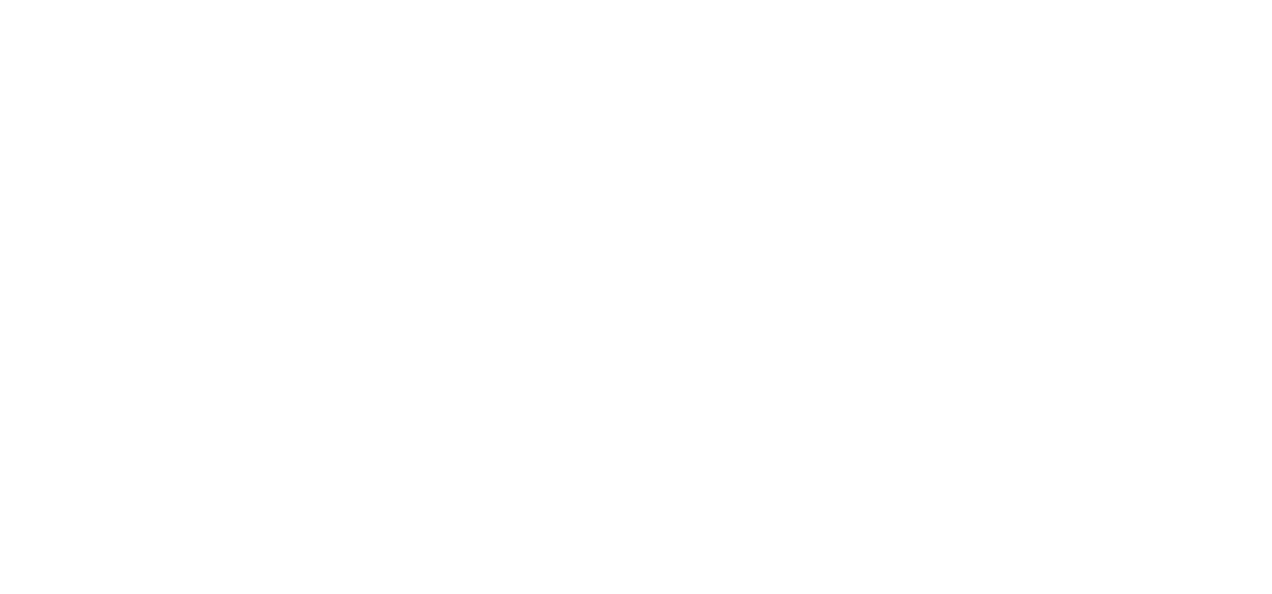 scroll, scrollTop: 0, scrollLeft: 0, axis: both 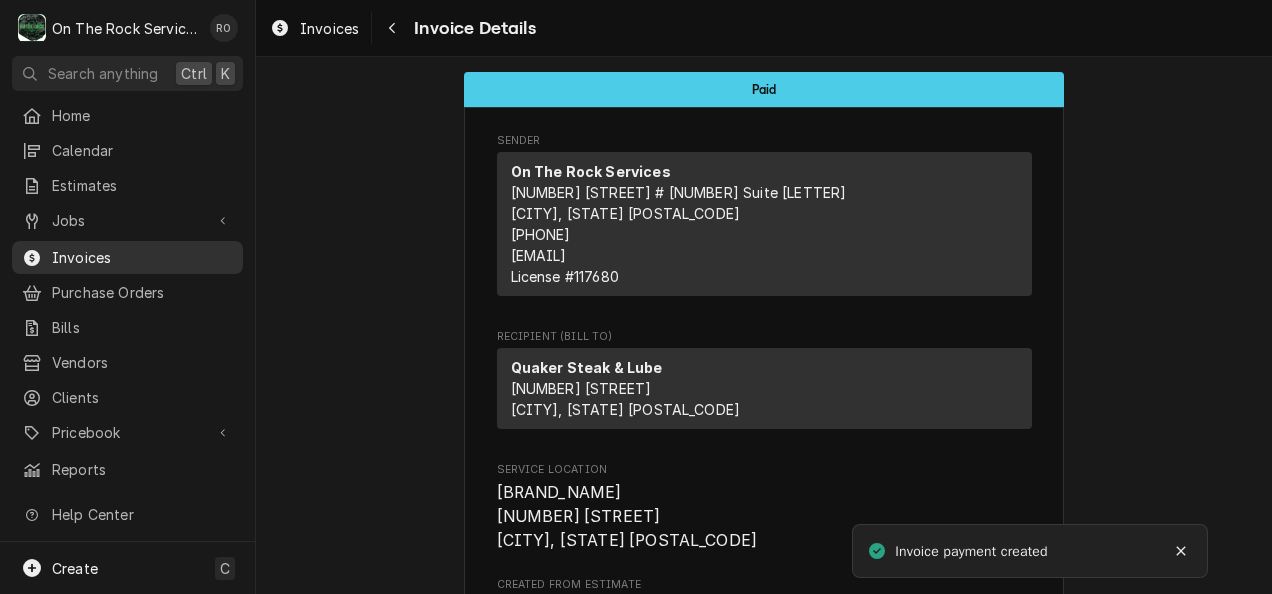click on "Invoices" at bounding box center [127, 257] 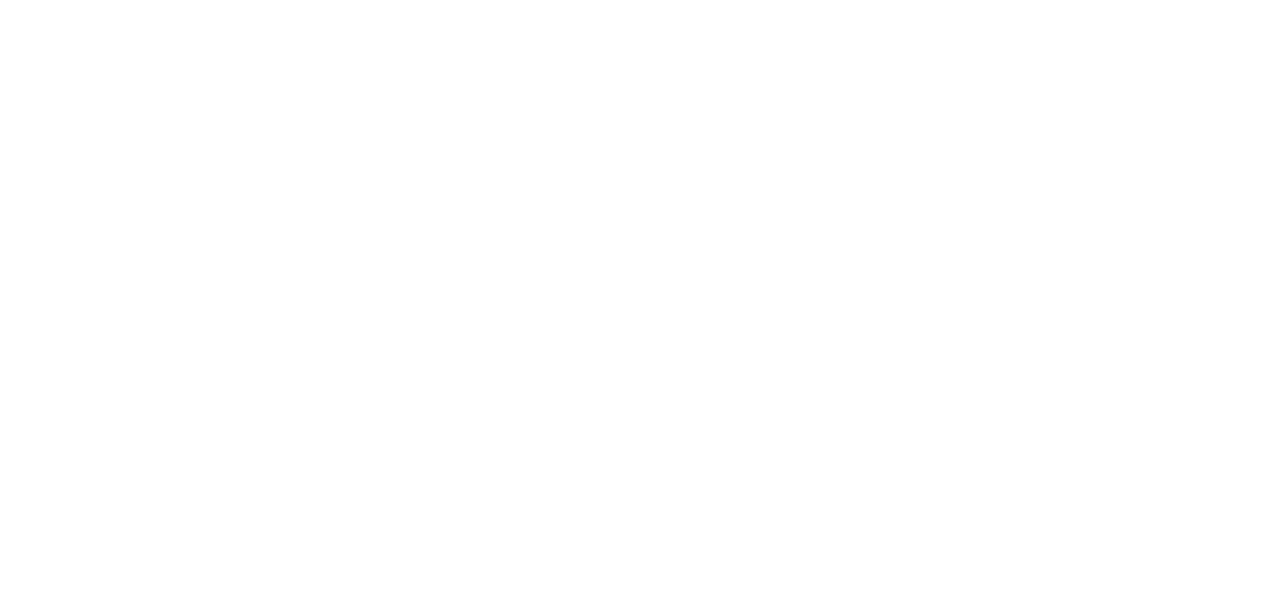 scroll, scrollTop: 0, scrollLeft: 0, axis: both 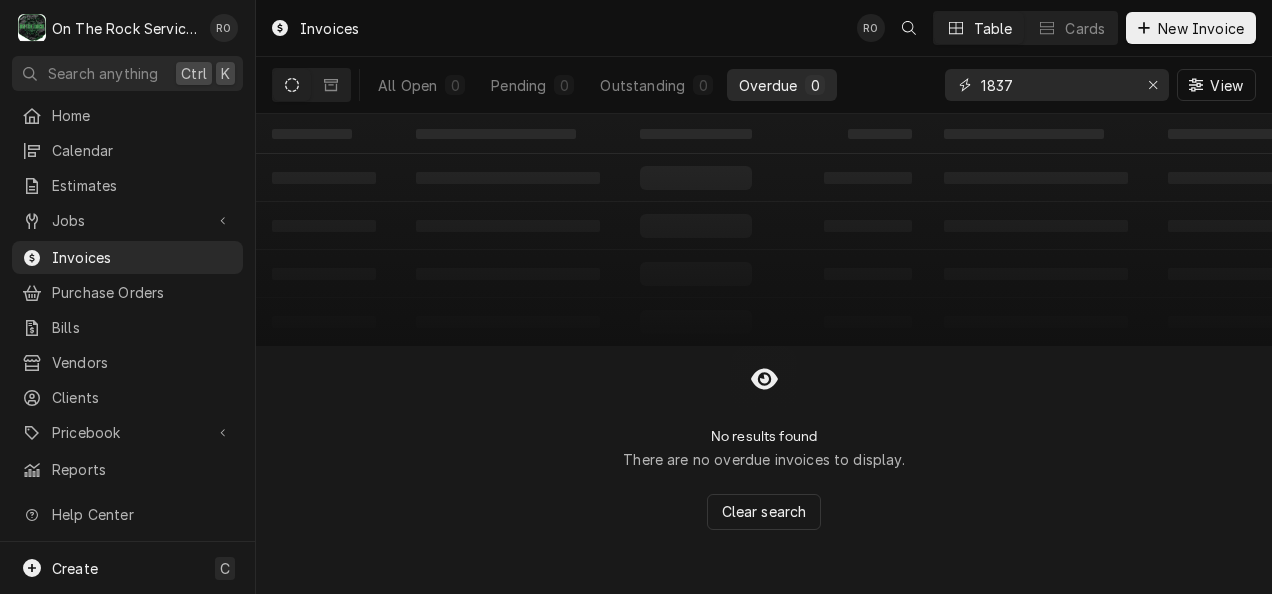 click on "1837" at bounding box center (1056, 85) 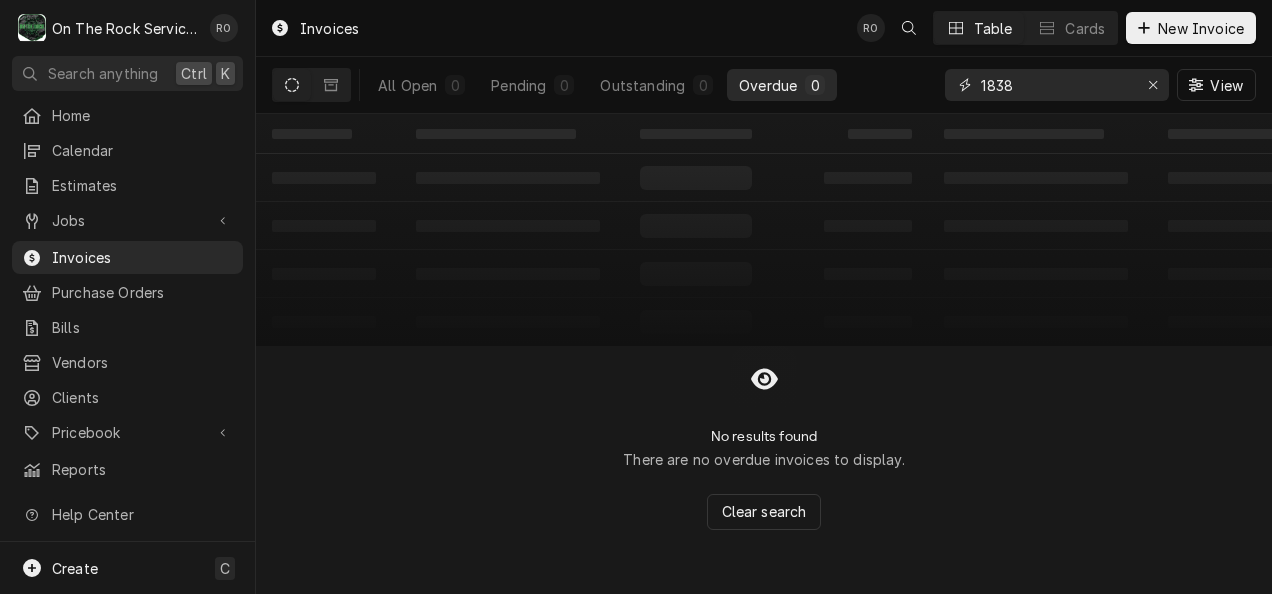 type on "1838" 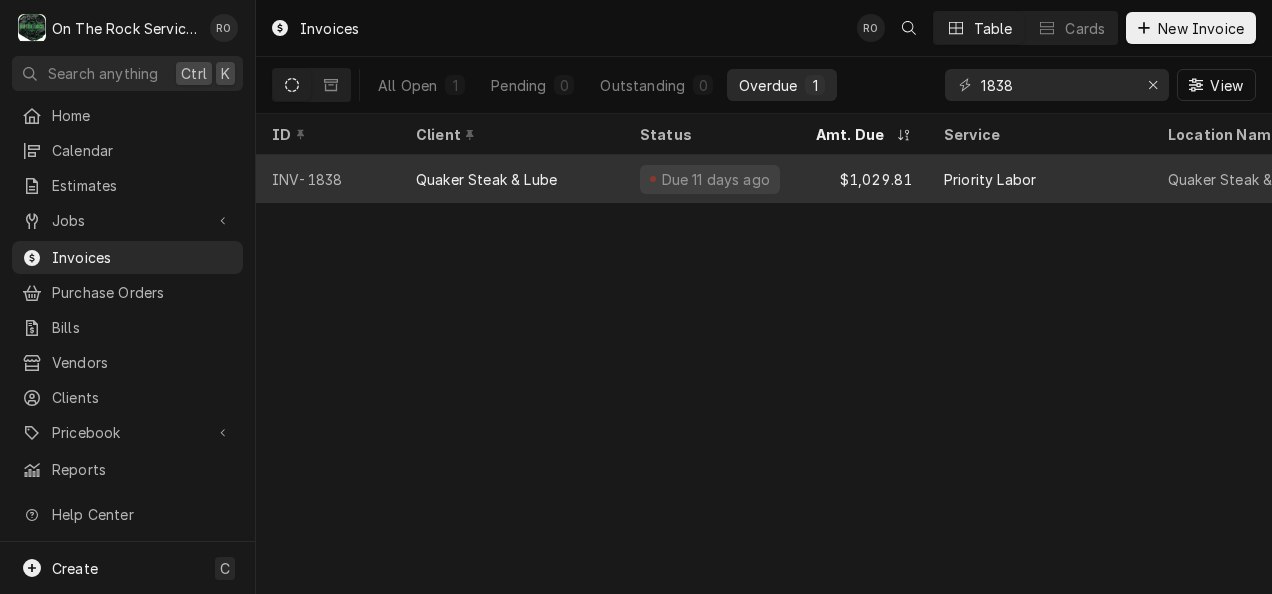click on "Quaker Steak & Lube" at bounding box center [512, 179] 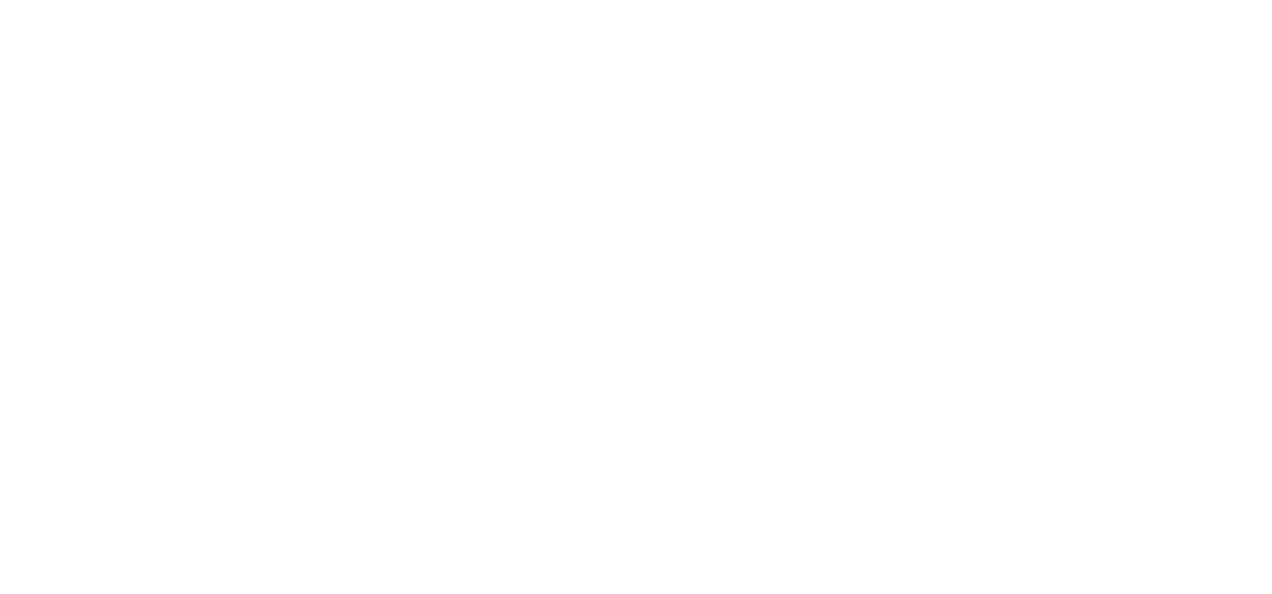 scroll, scrollTop: 0, scrollLeft: 0, axis: both 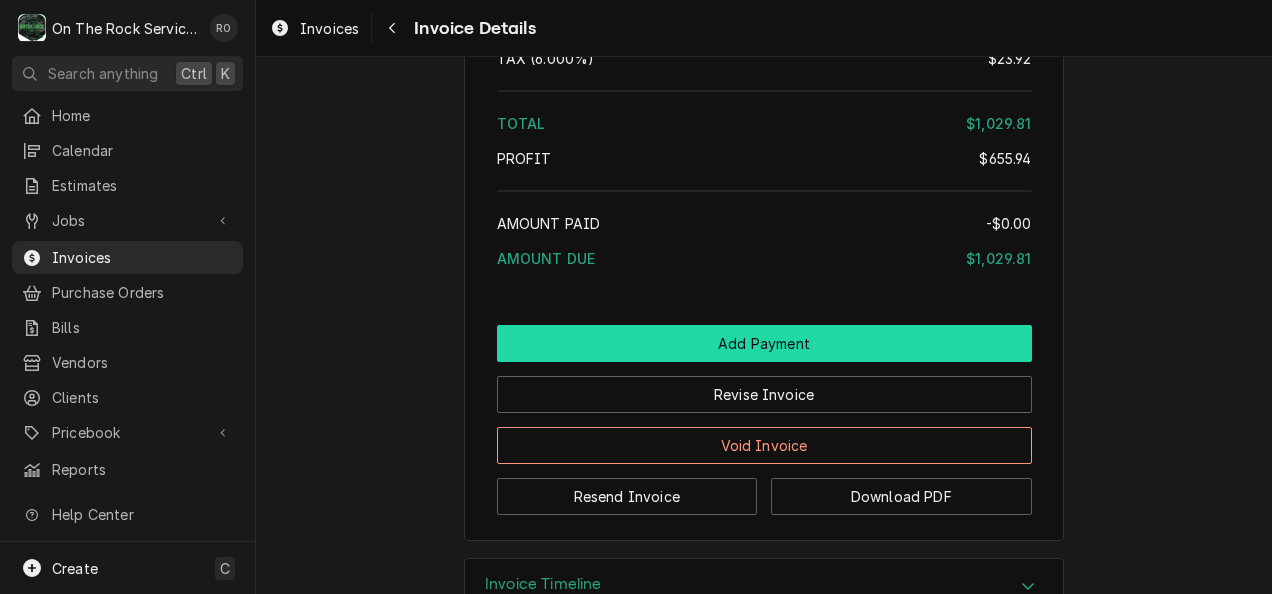 click on "Add Payment" at bounding box center (764, 343) 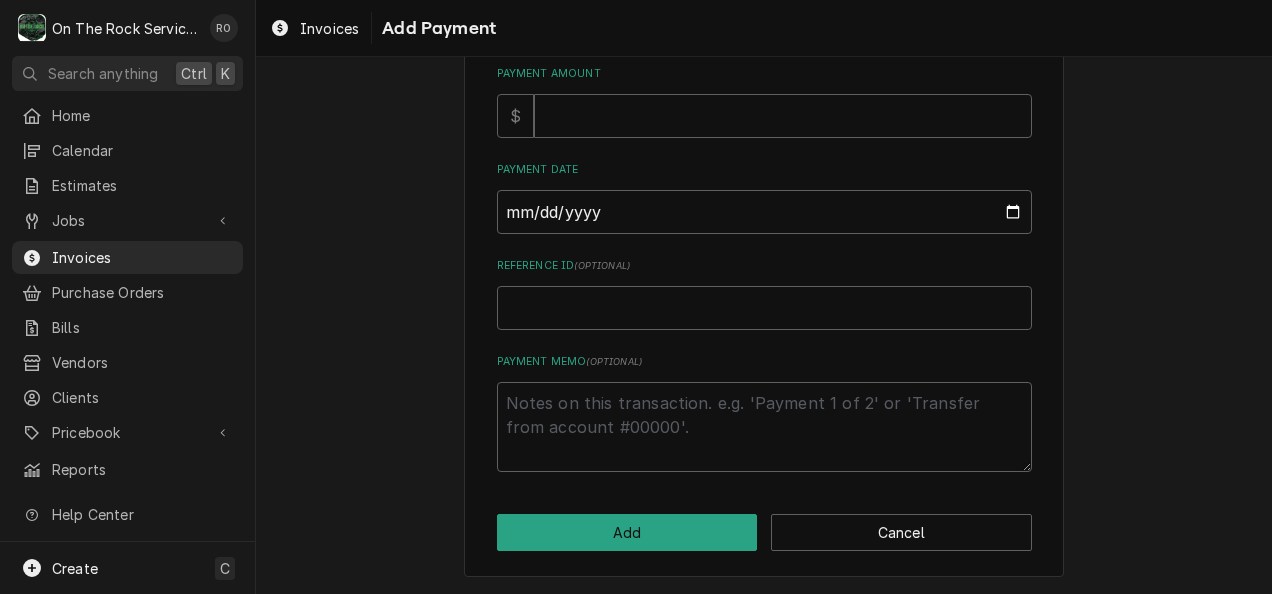 scroll, scrollTop: 0, scrollLeft: 0, axis: both 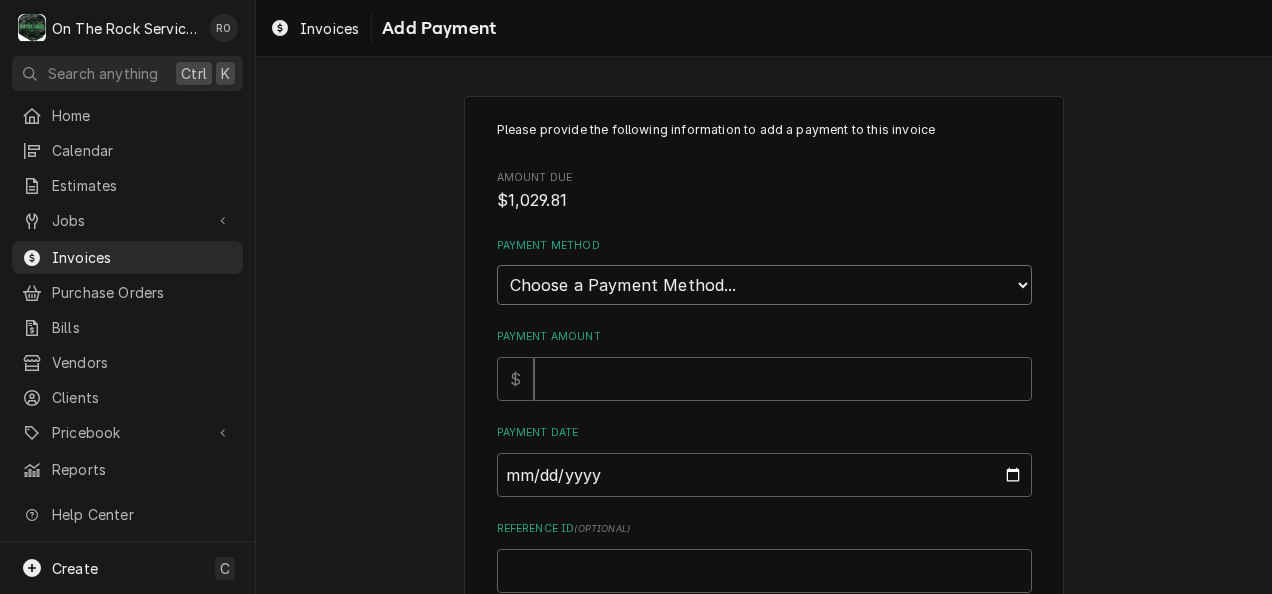 click on "Choose a Payment Method... Cash Check Credit/Debit Card ACH/eCheck Other" at bounding box center [764, 285] 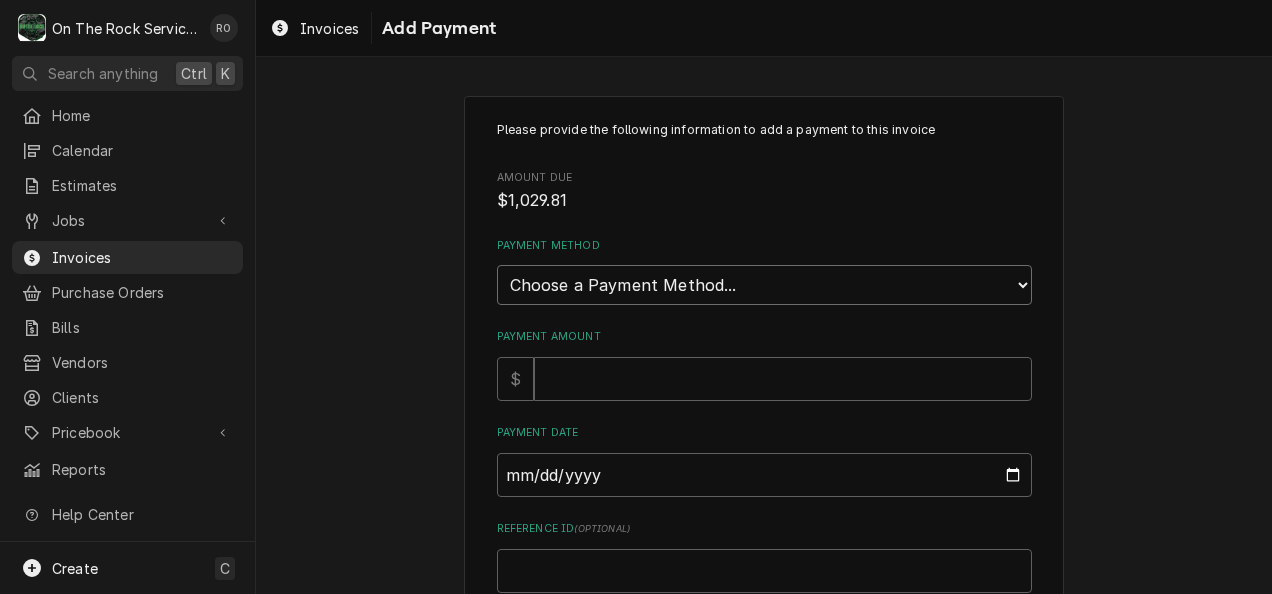 select on "4" 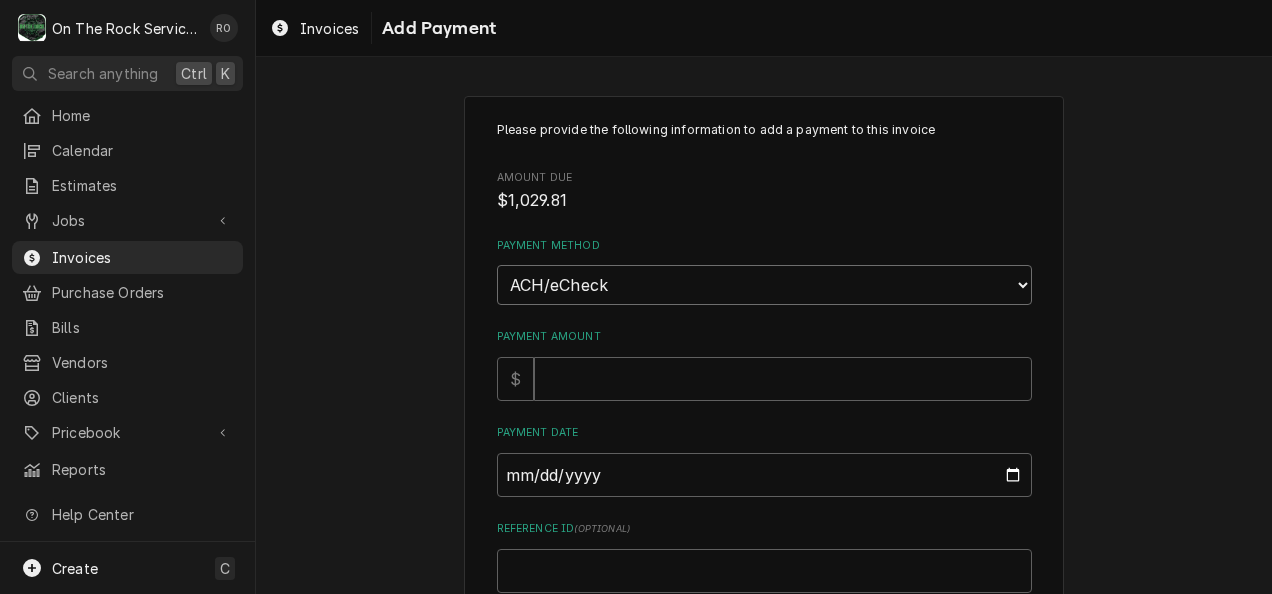 click on "Choose a Payment Method... Cash Check Credit/Debit Card ACH/eCheck Other" at bounding box center [764, 285] 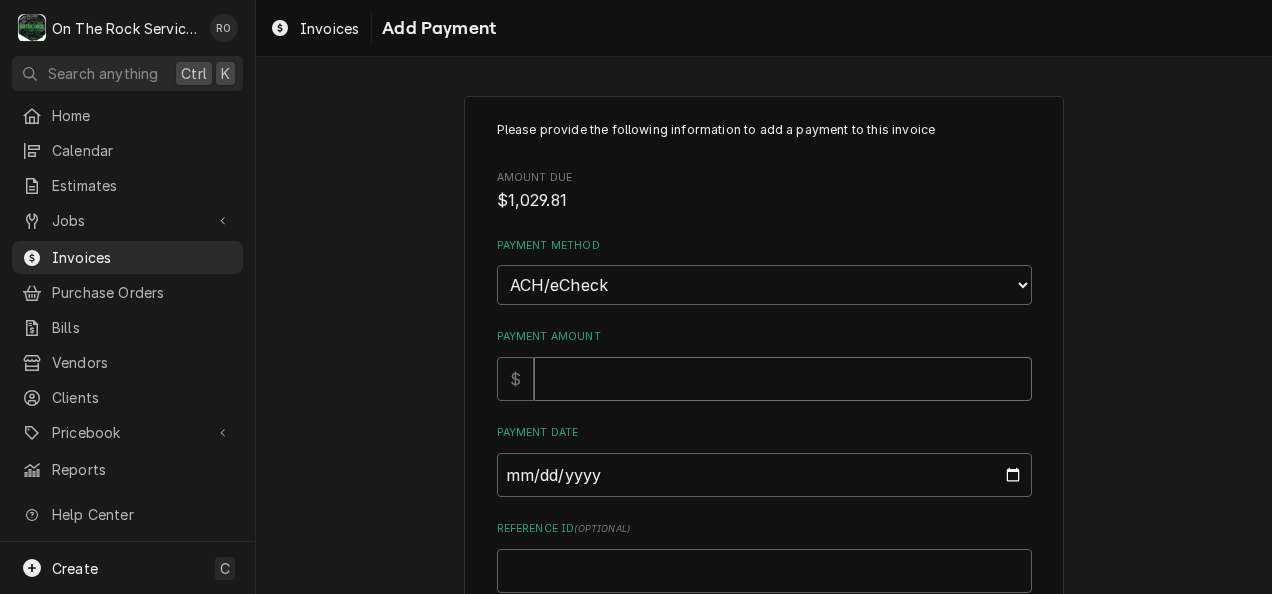 click on "Payment Amount" at bounding box center (783, 379) 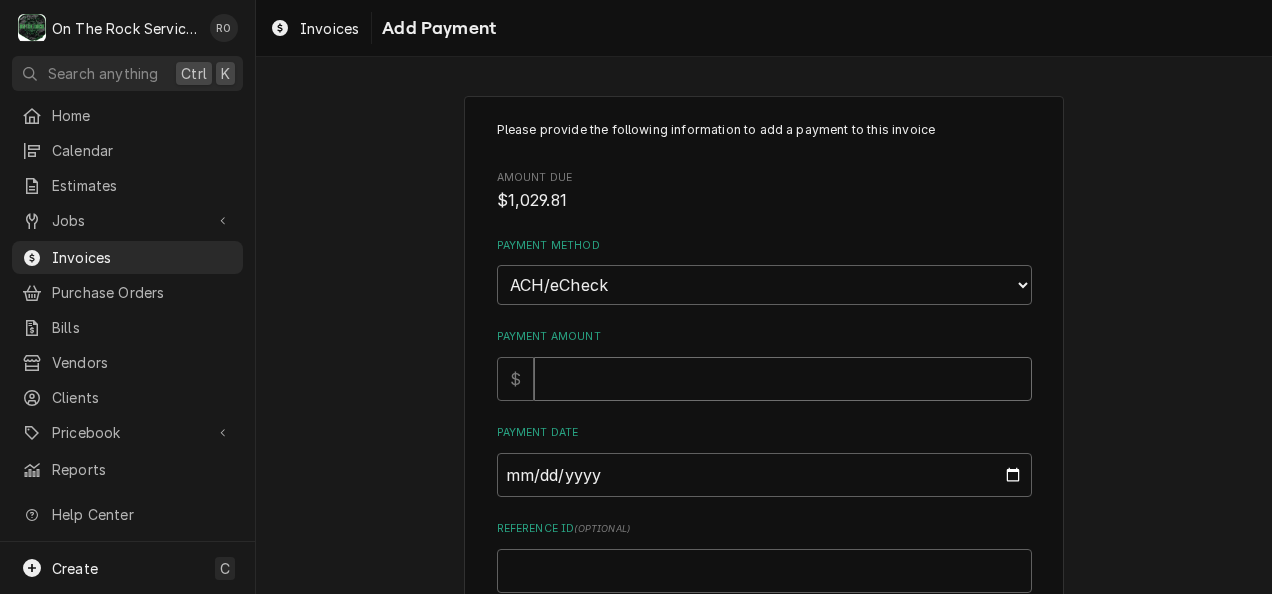 type on "x" 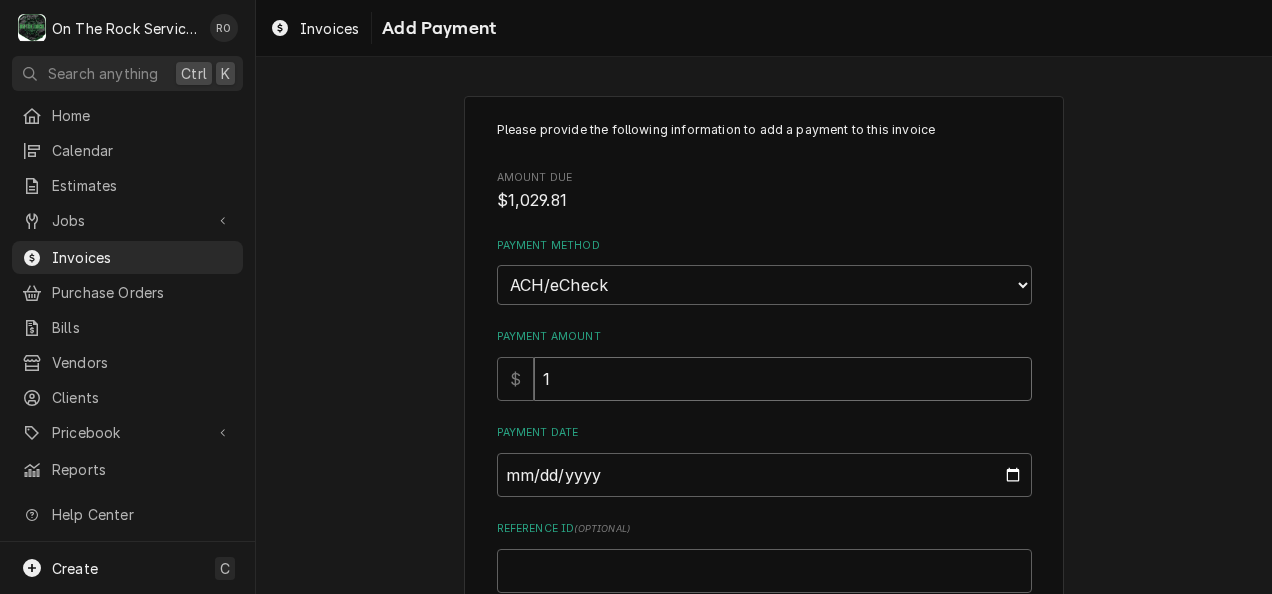 type on "x" 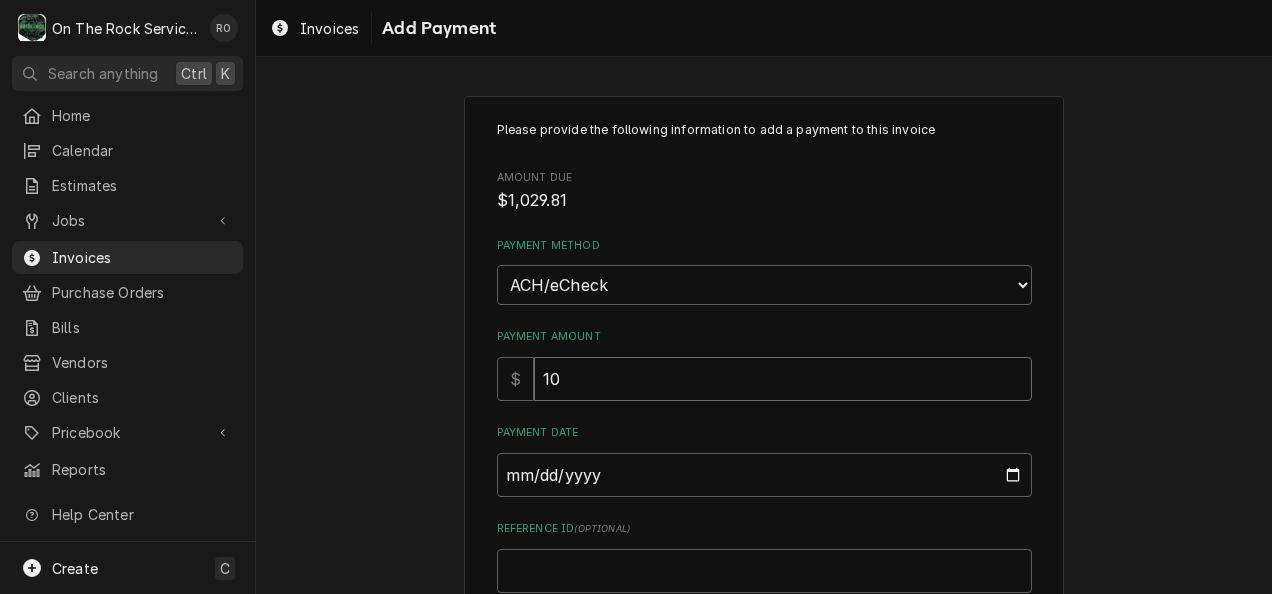 type on "x" 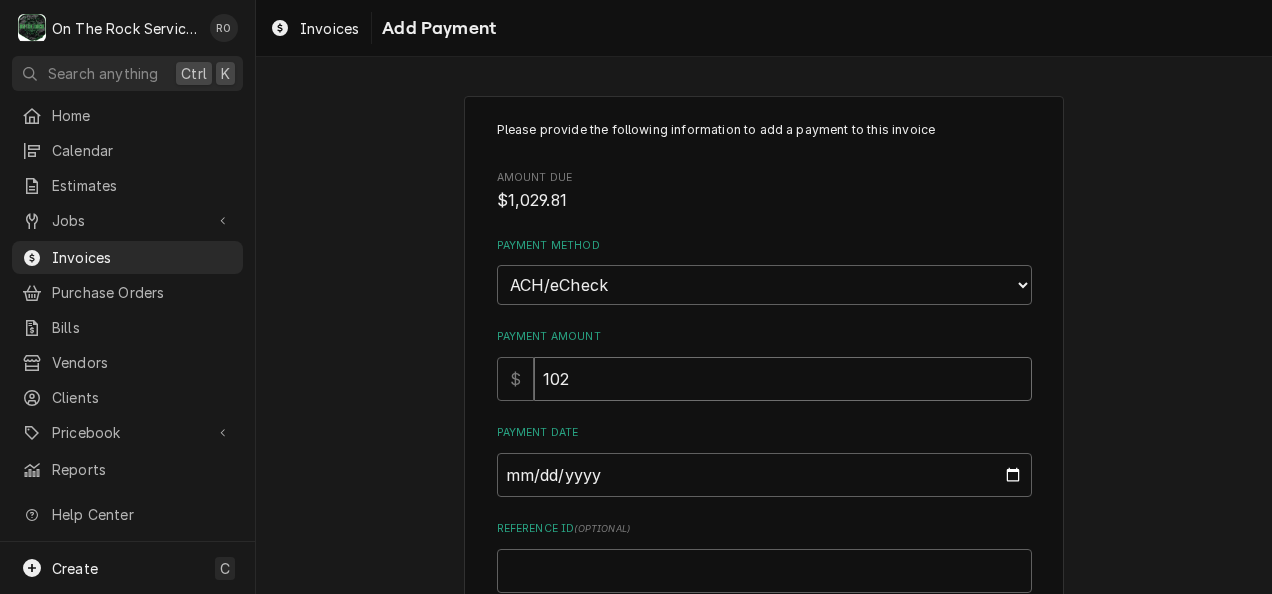 type on "x" 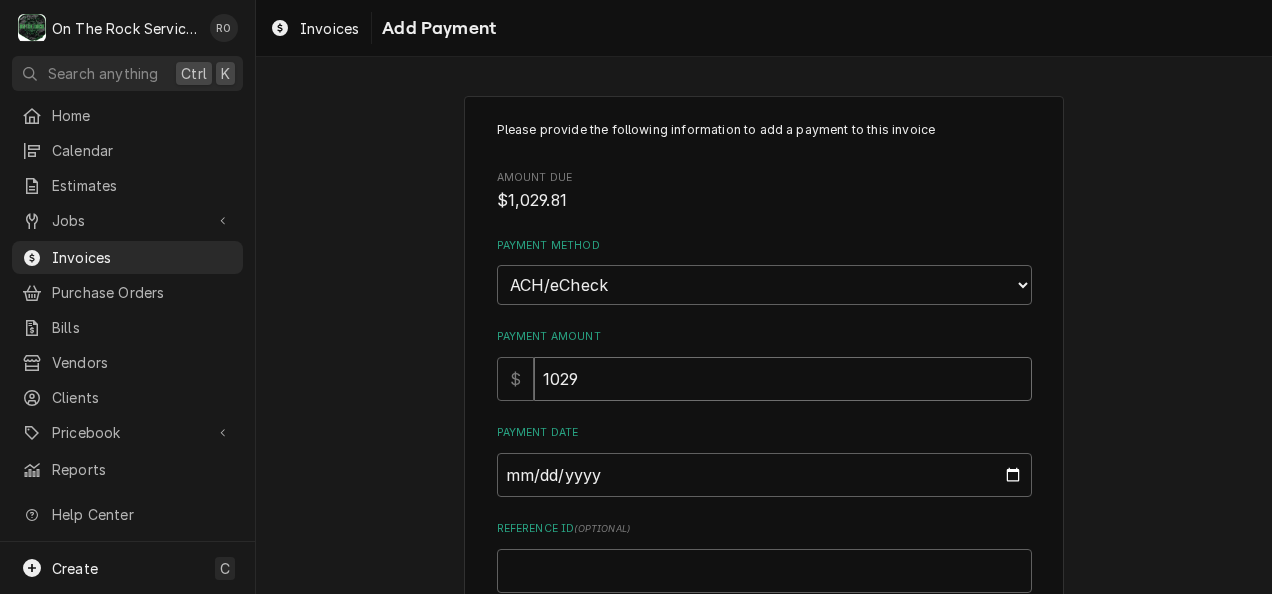 type on "x" 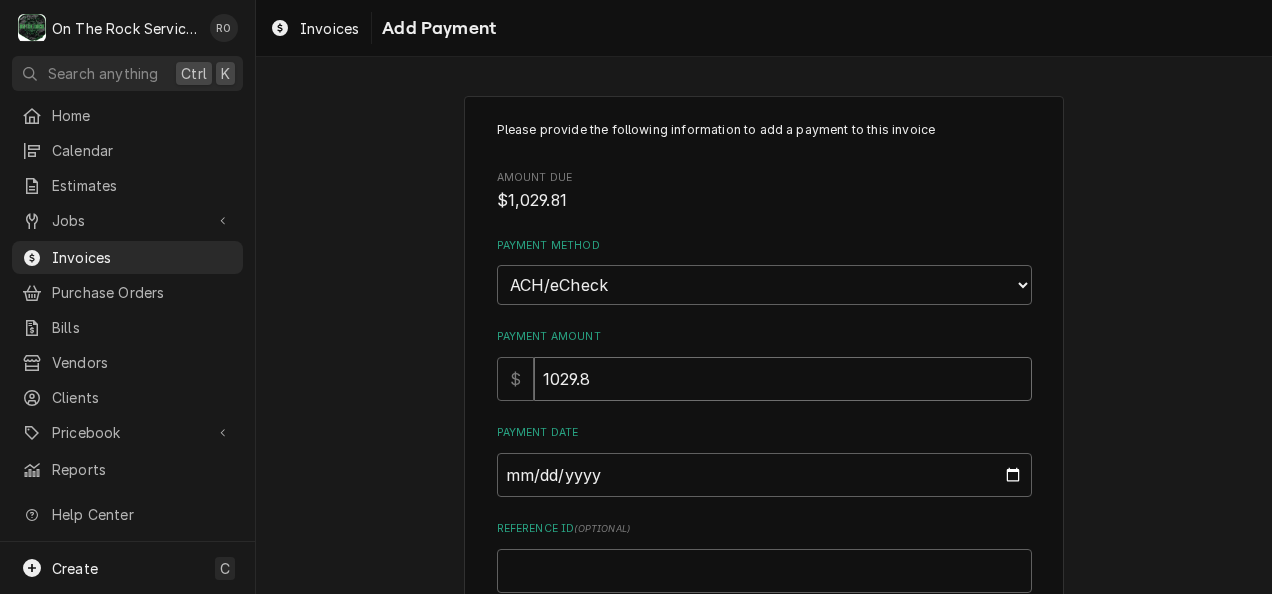 type on "x" 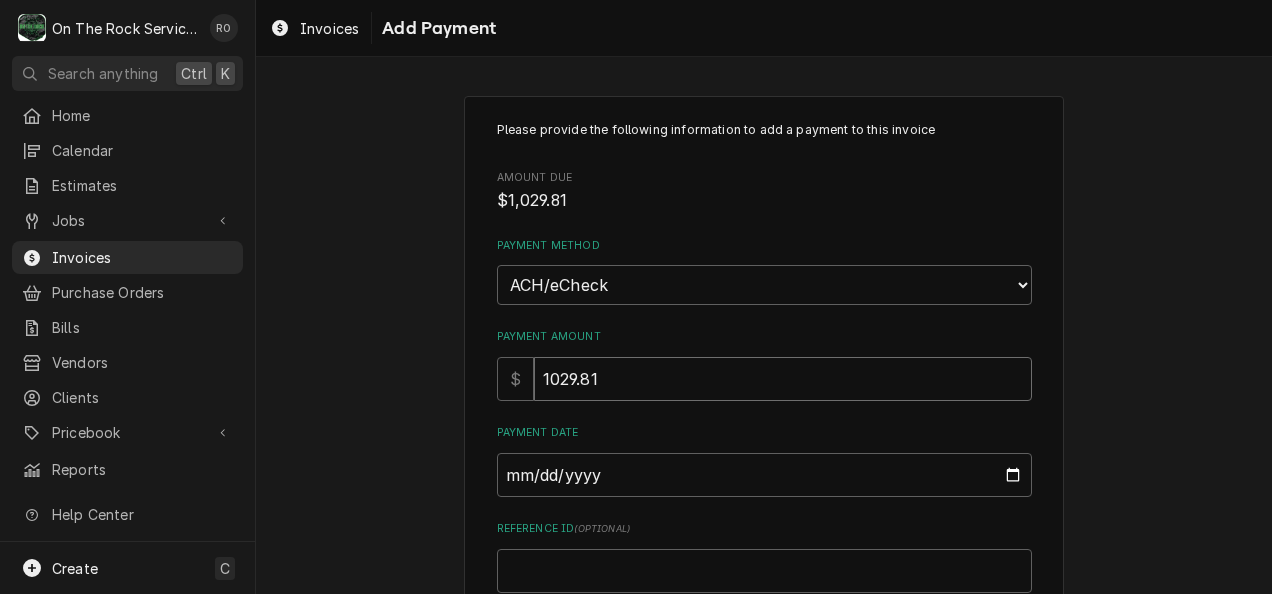 type on "1029.81" 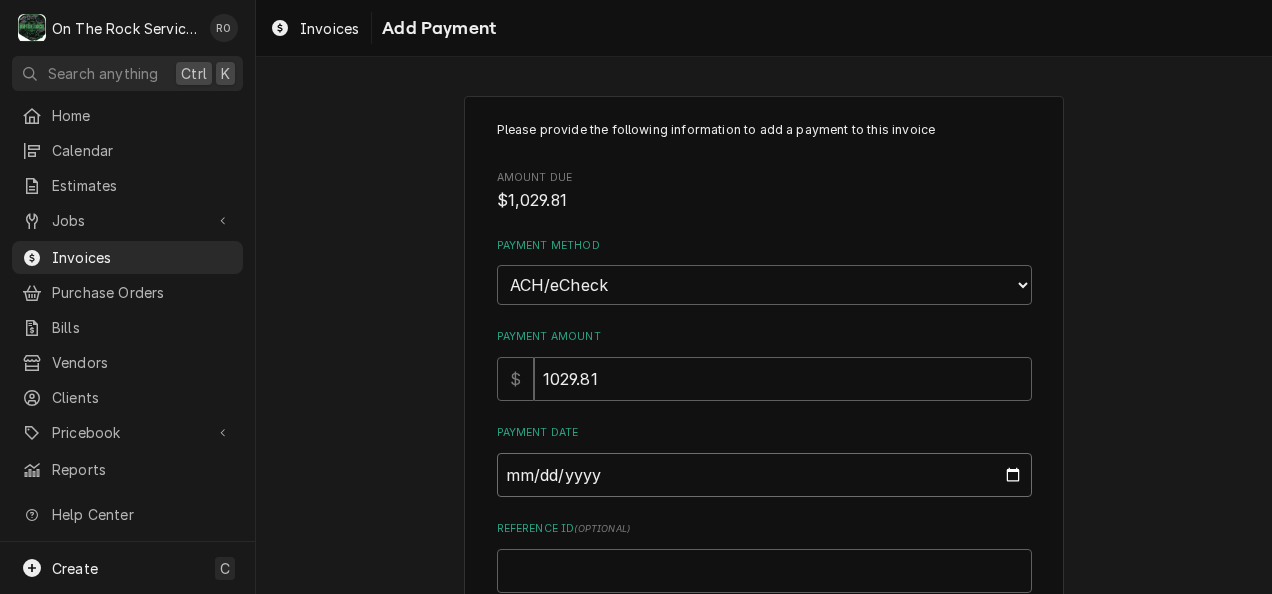 click on "Payment Date" at bounding box center (764, 475) 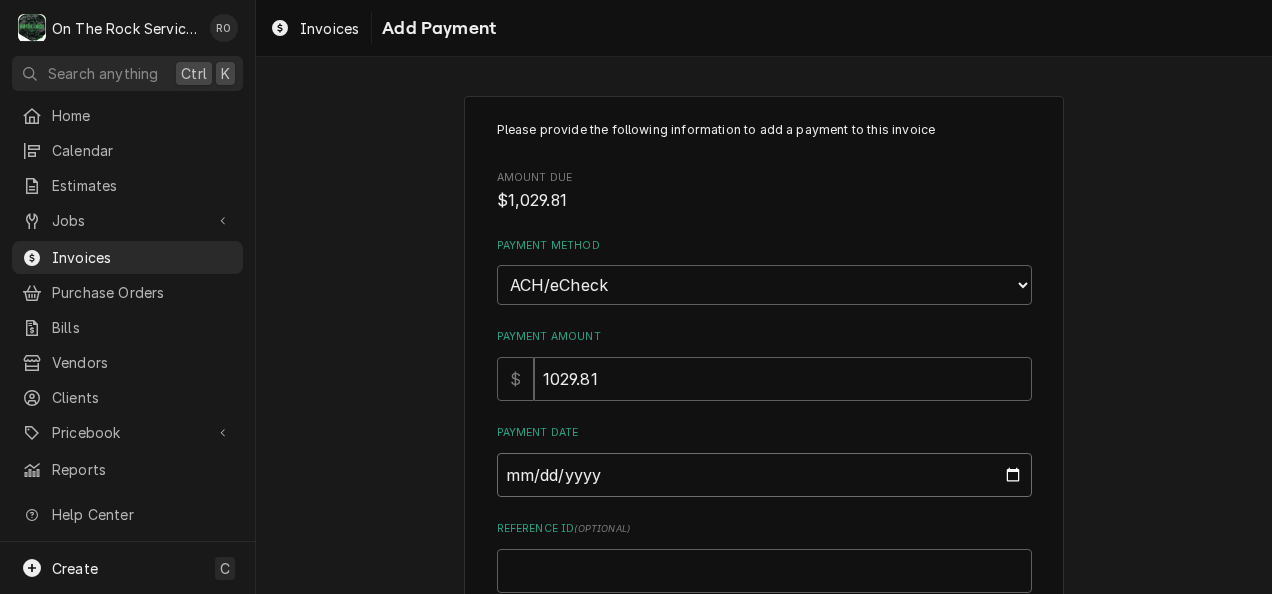 type on "x" 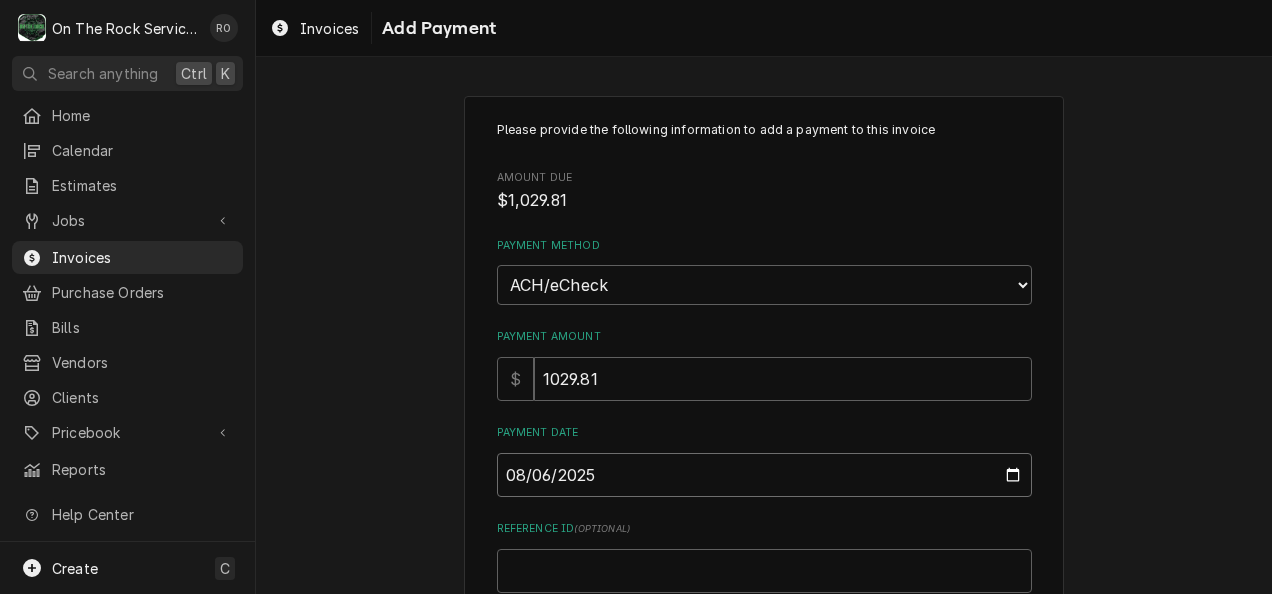 type on "2025-08-06" 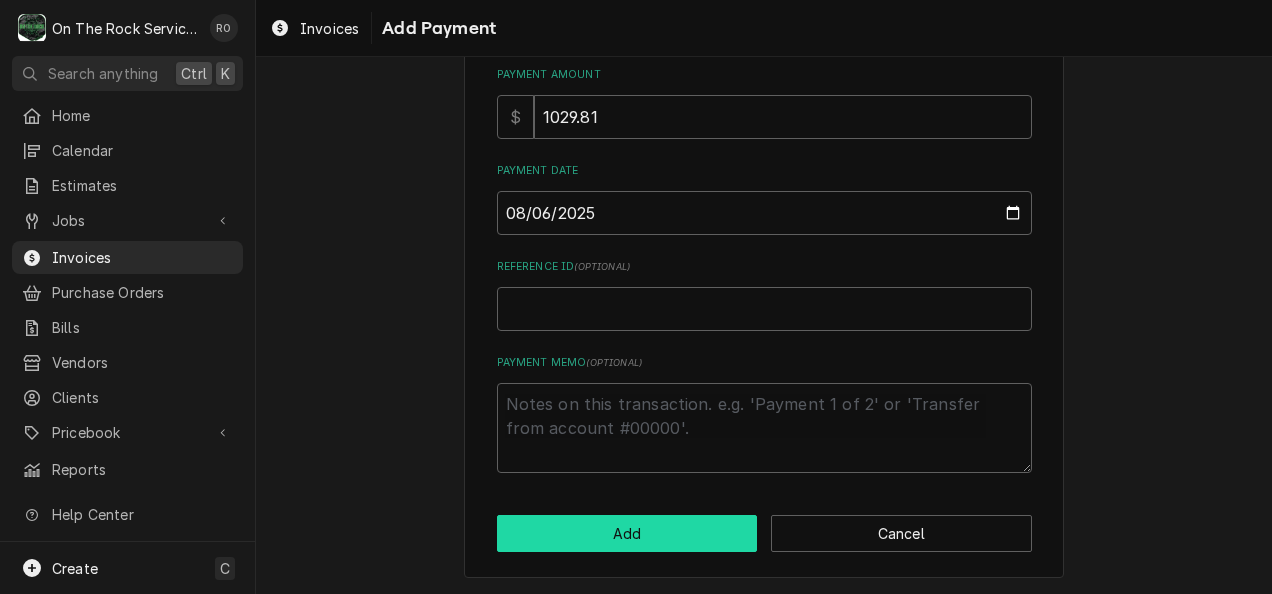 click on "Add" at bounding box center (627, 533) 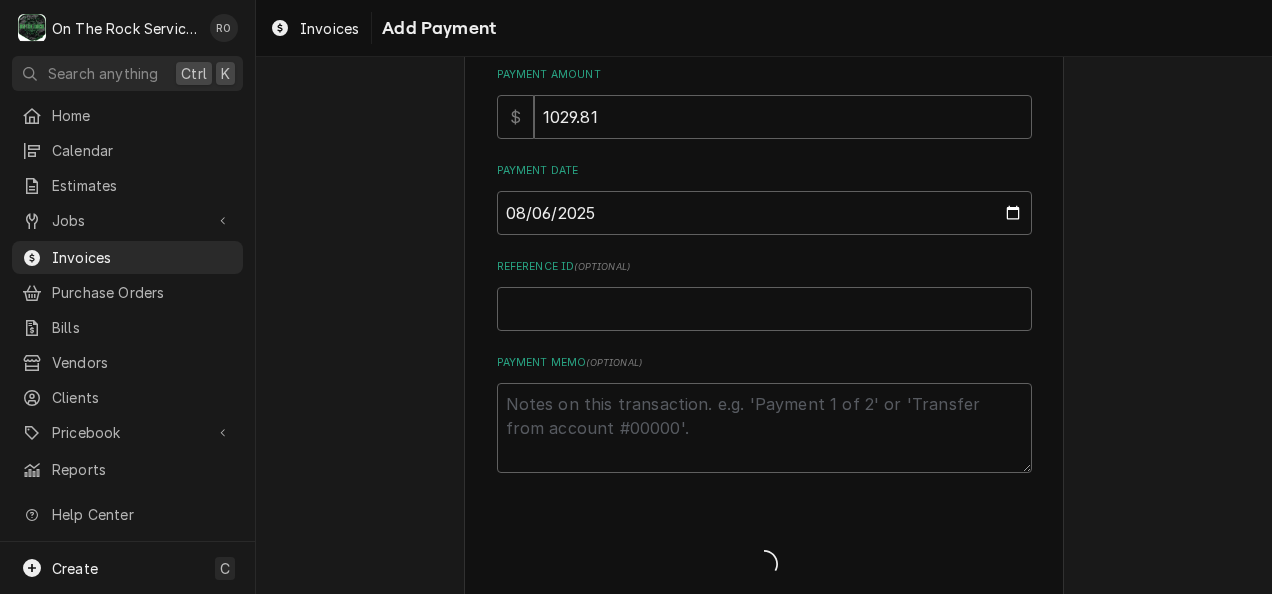 type on "x" 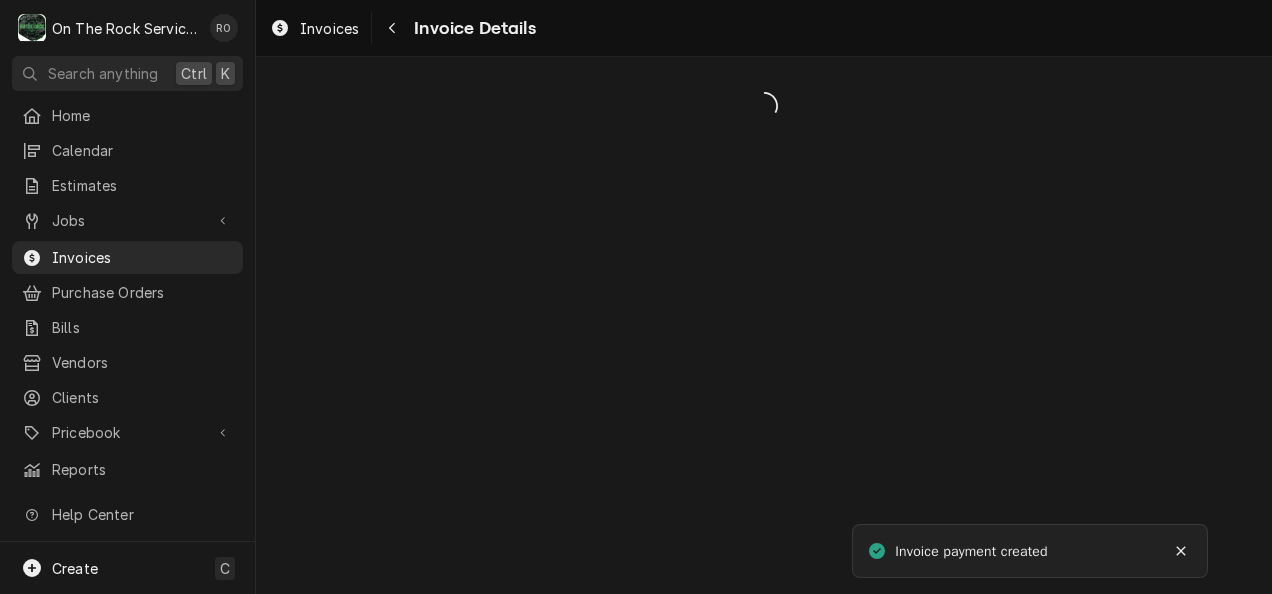 scroll, scrollTop: 0, scrollLeft: 0, axis: both 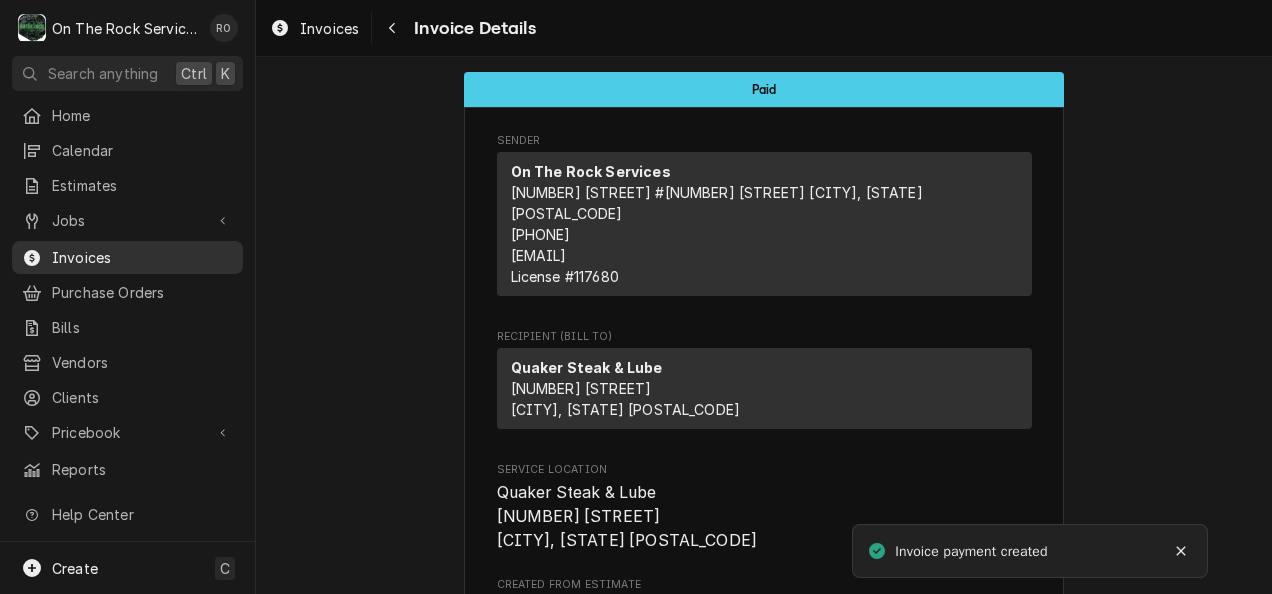 click on "Invoices" at bounding box center [142, 257] 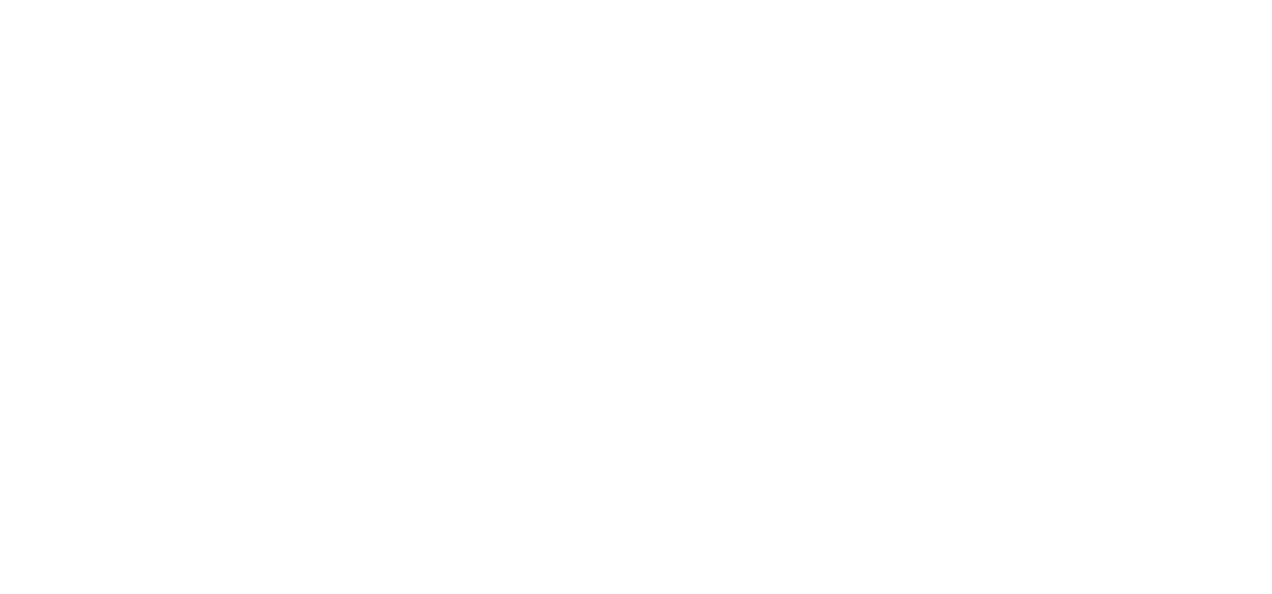 scroll, scrollTop: 0, scrollLeft: 0, axis: both 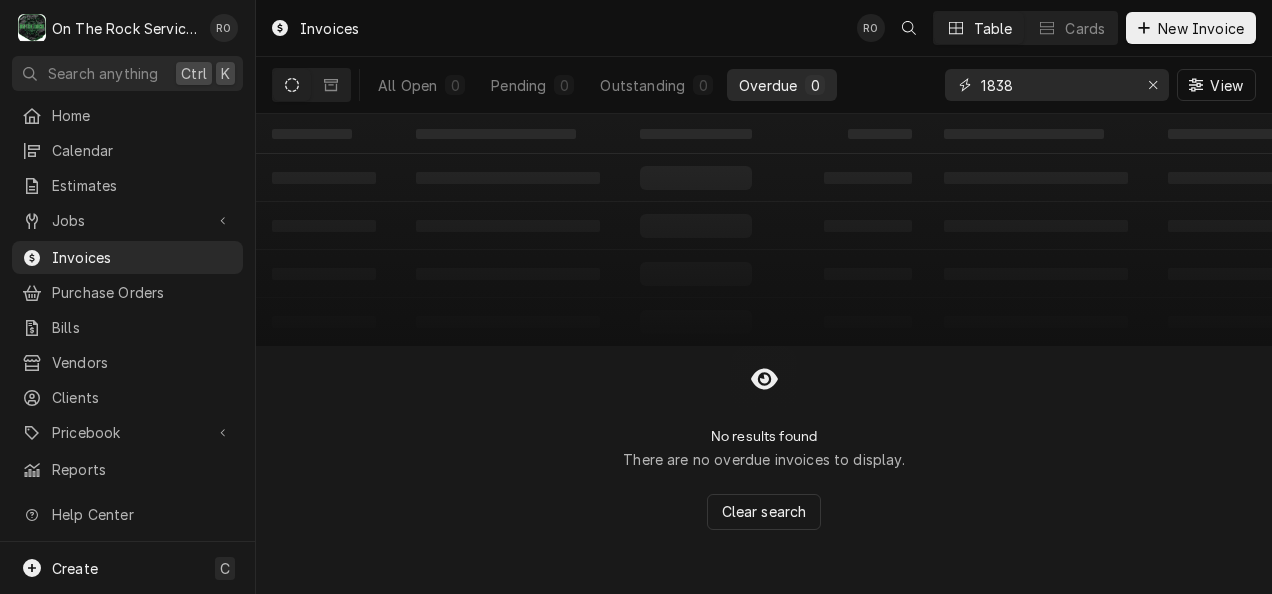 click on "1838" at bounding box center [1056, 85] 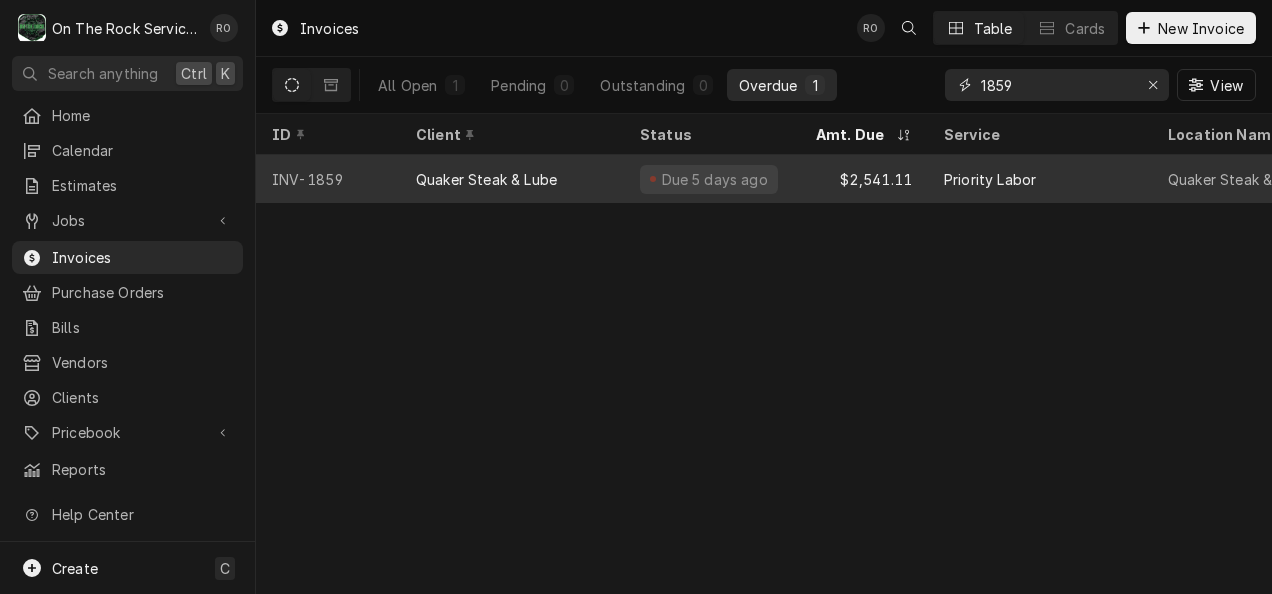 type on "1859" 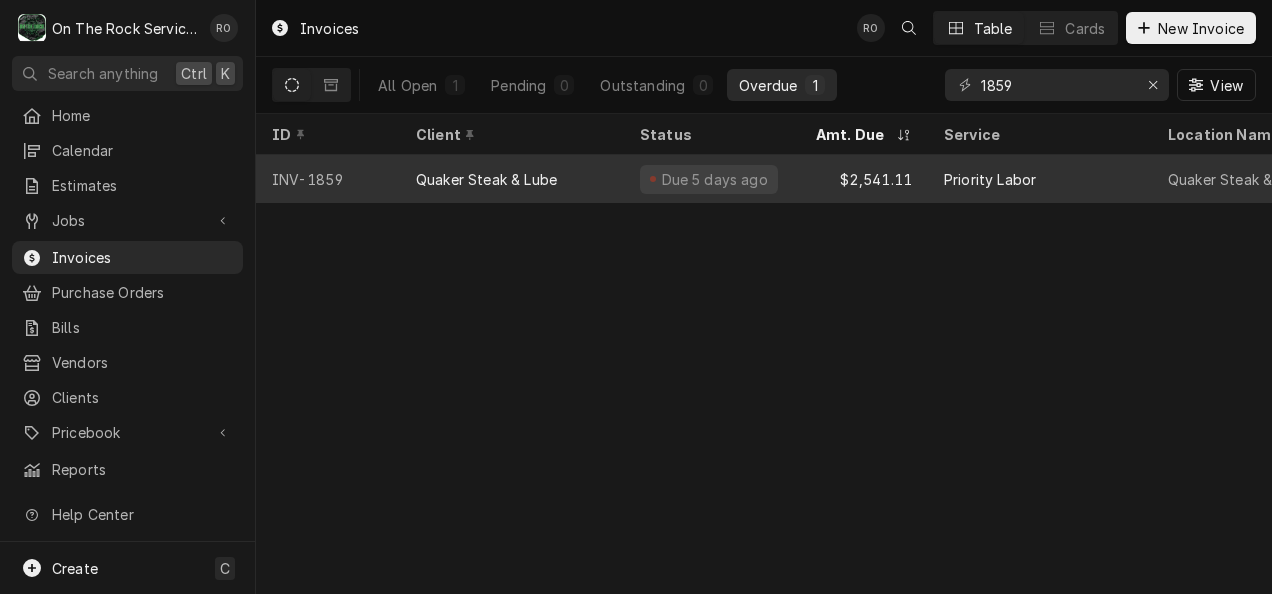 click on "Quaker Steak & Lube" at bounding box center [512, 179] 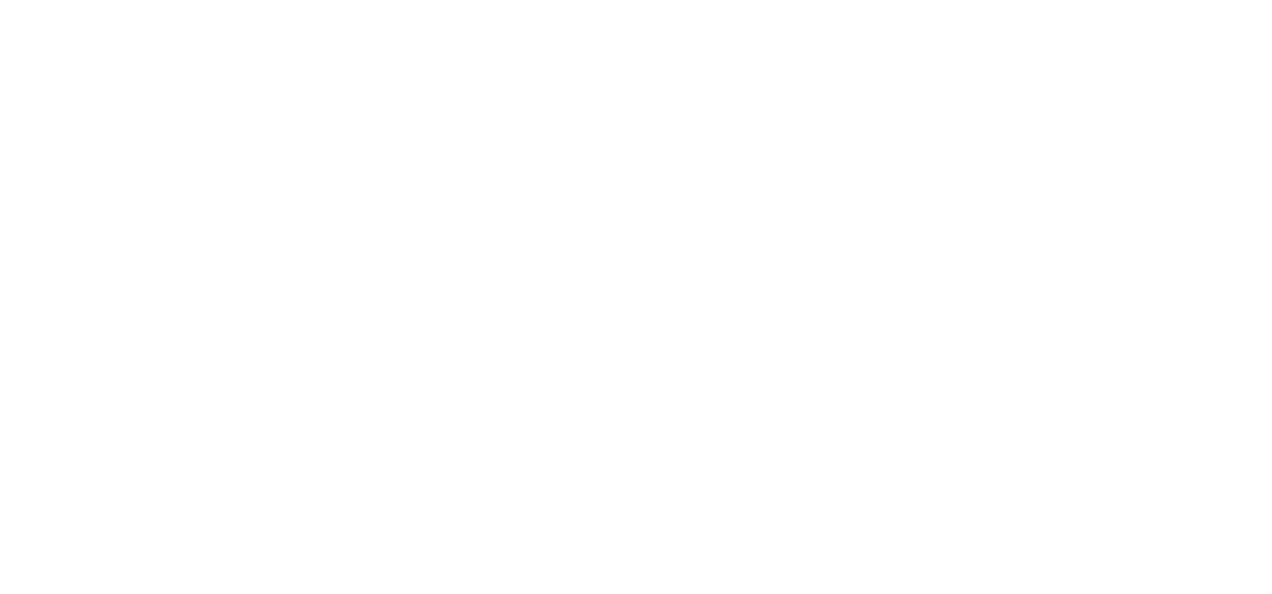 scroll, scrollTop: 0, scrollLeft: 0, axis: both 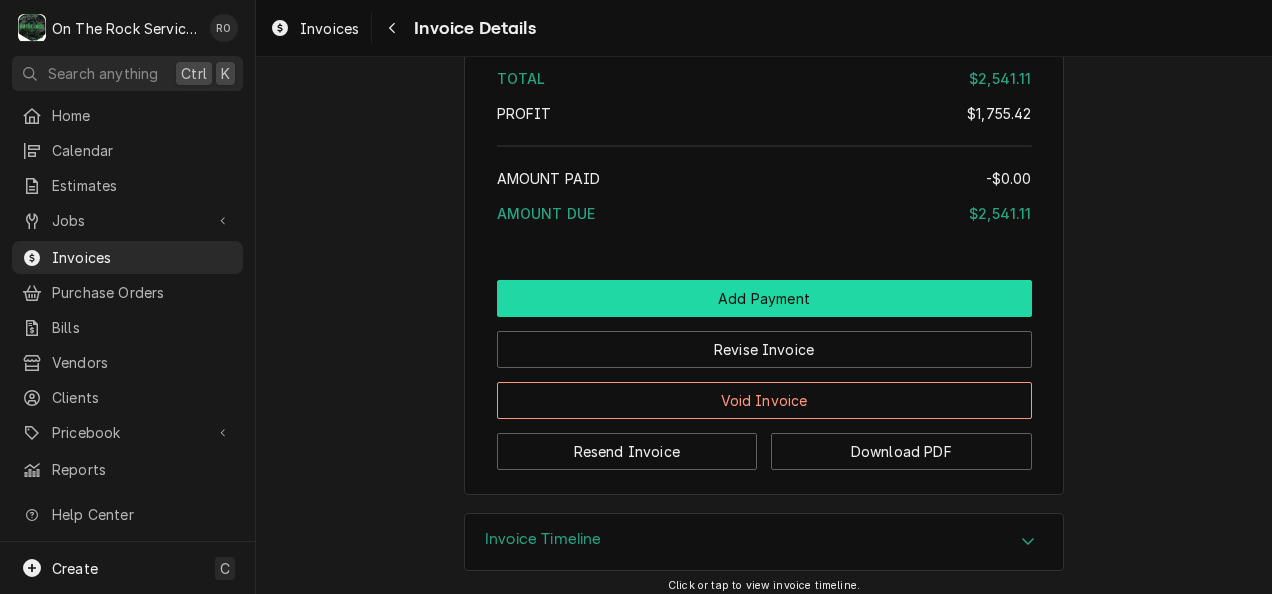 click on "Add Payment" at bounding box center (764, 298) 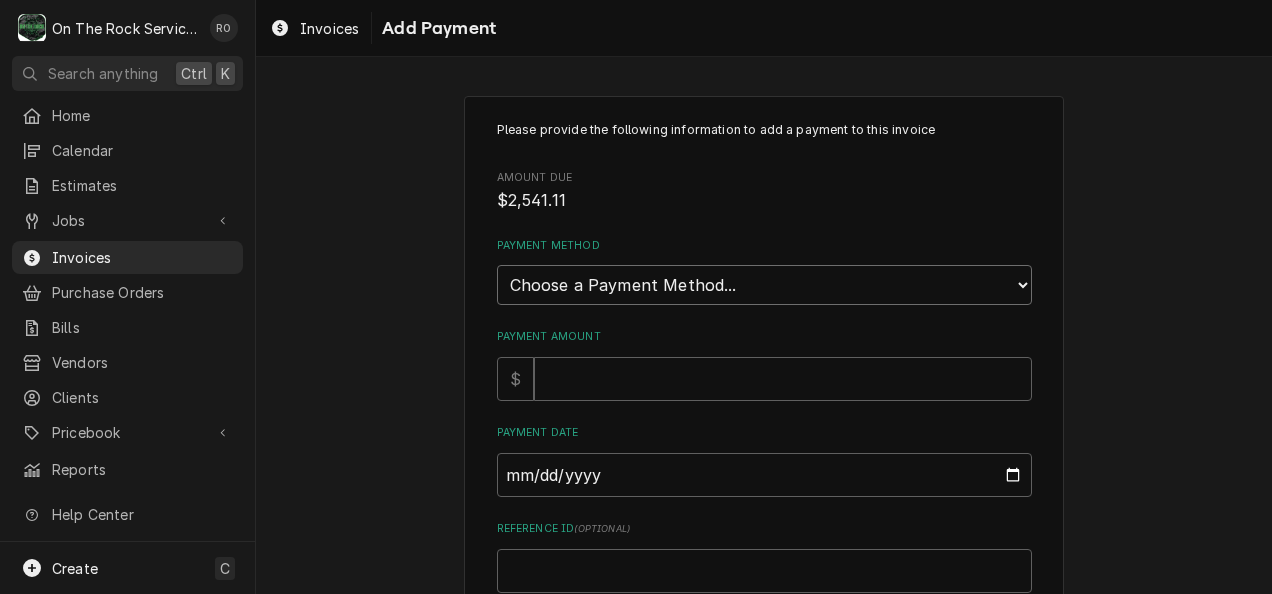 click on "Choose a Payment Method... Cash Check Credit/Debit Card ACH/eCheck Other" at bounding box center (764, 285) 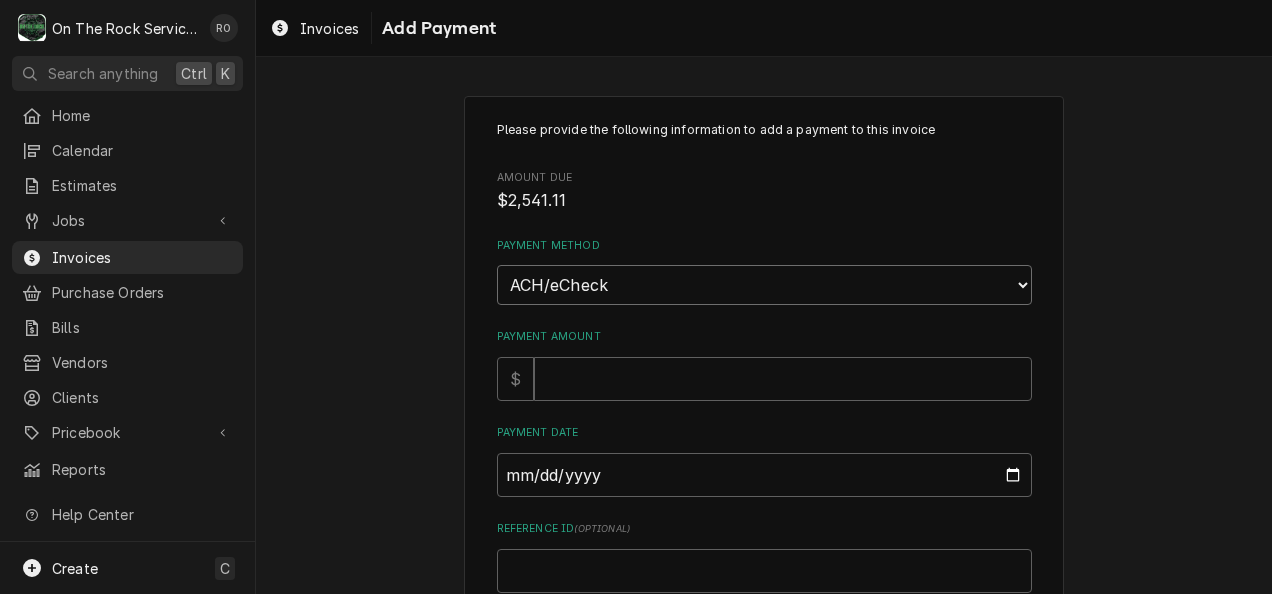 click on "Choose a Payment Method... Cash Check Credit/Debit Card ACH/eCheck Other" at bounding box center [764, 285] 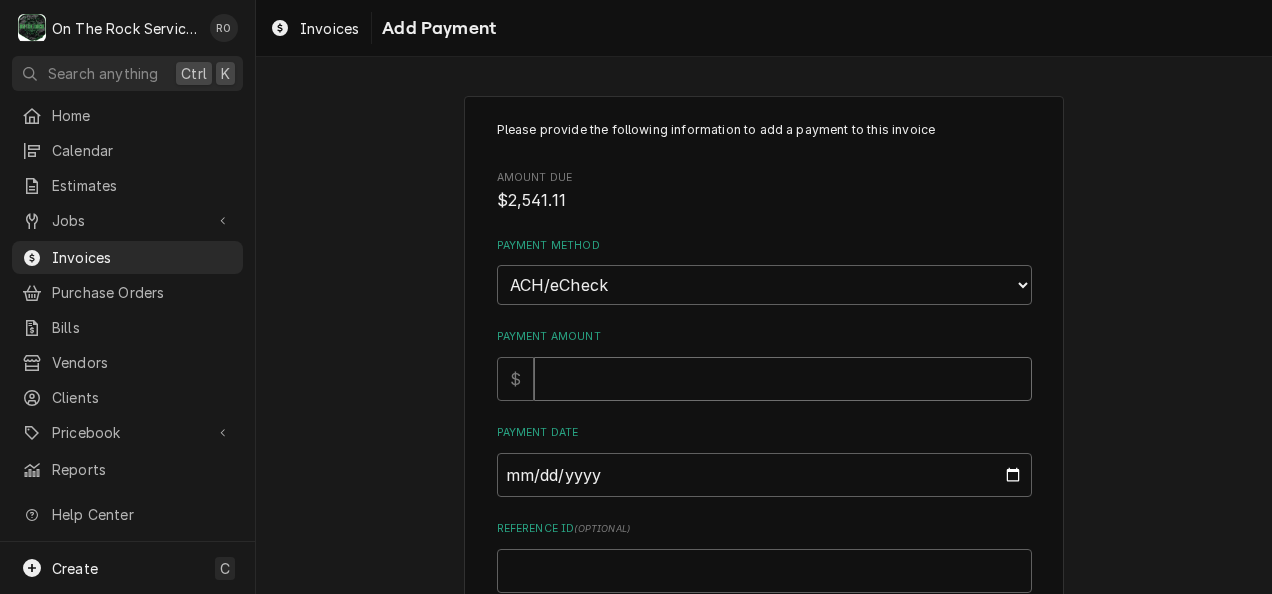 click on "Payment Amount" at bounding box center (783, 379) 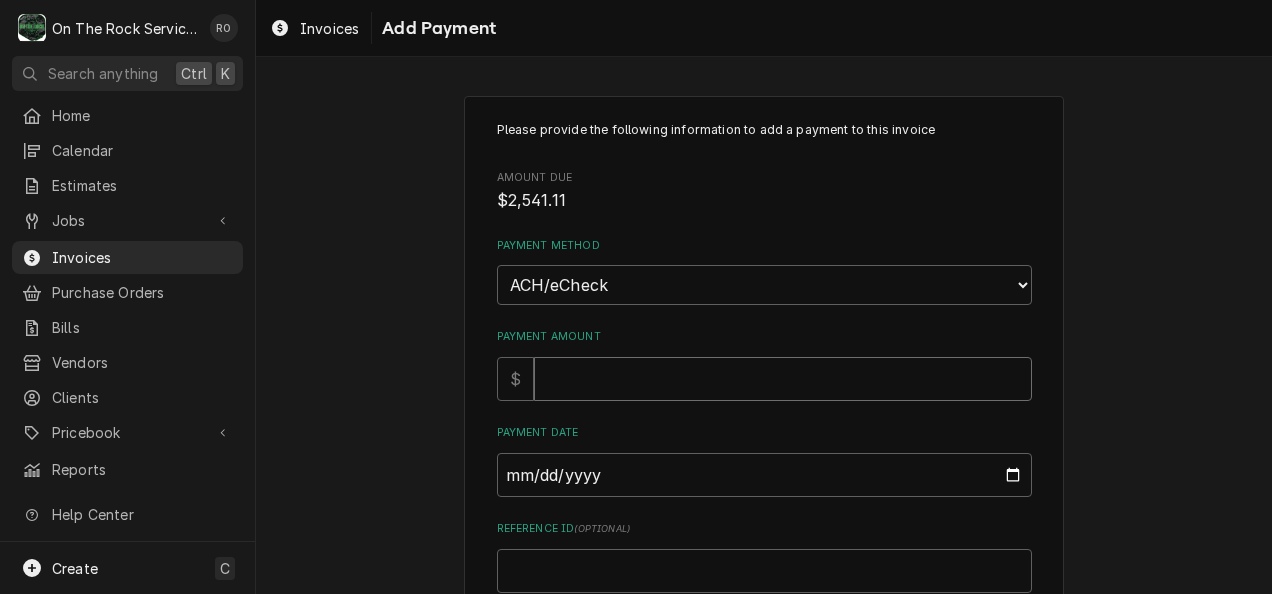 type on "x" 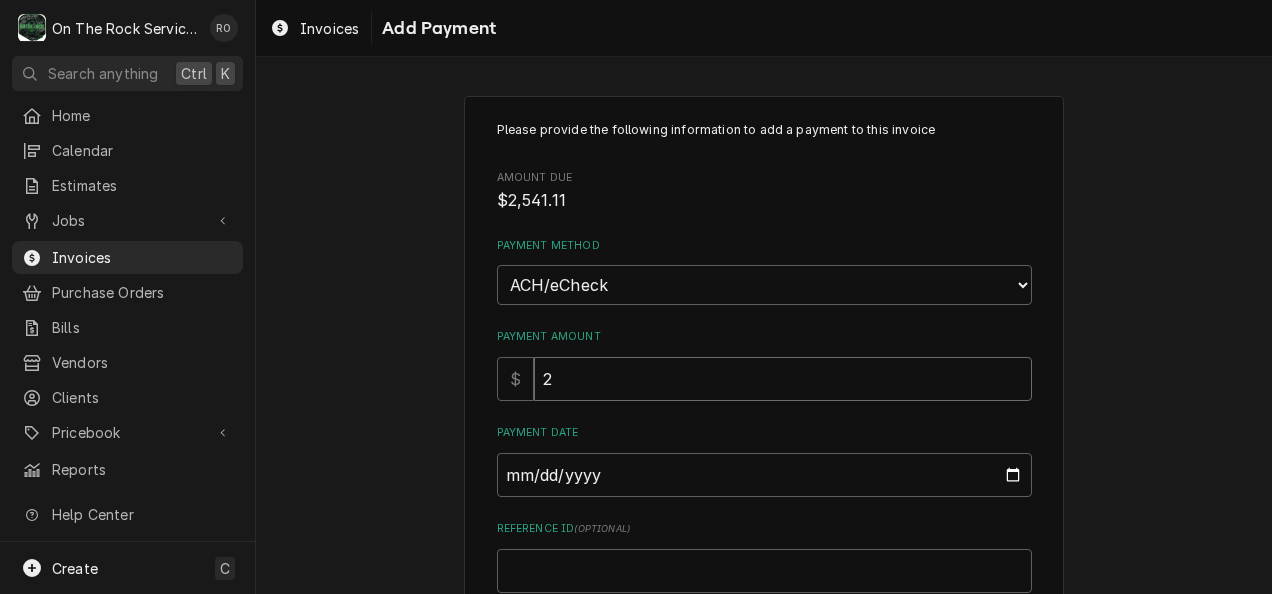 type on "x" 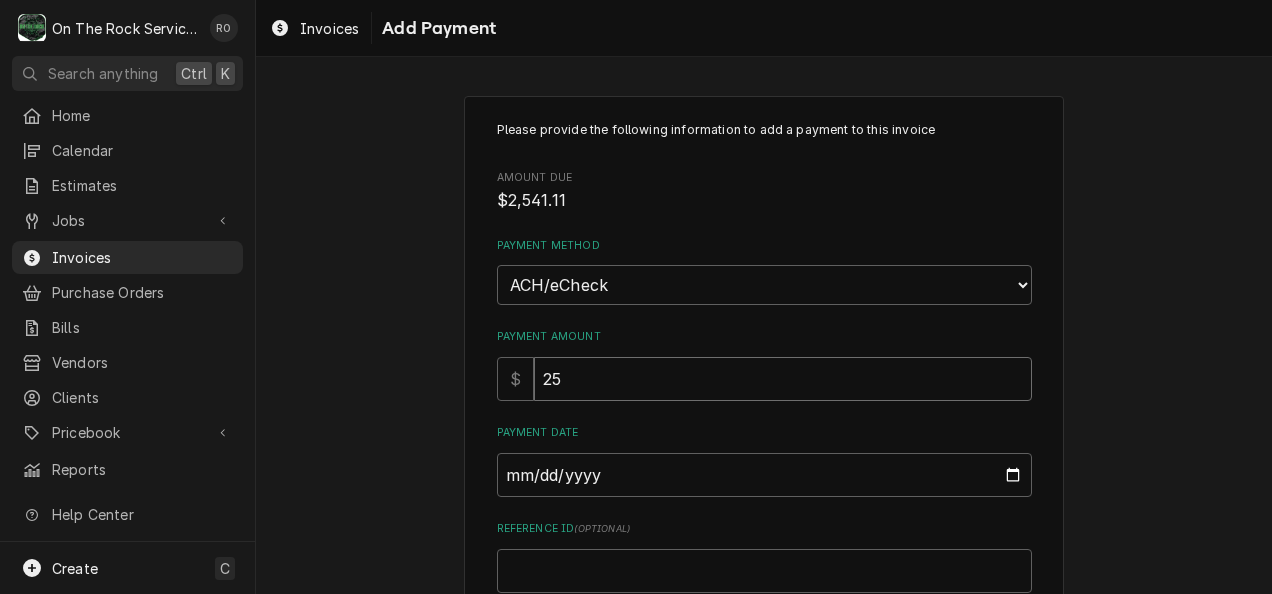 type on "x" 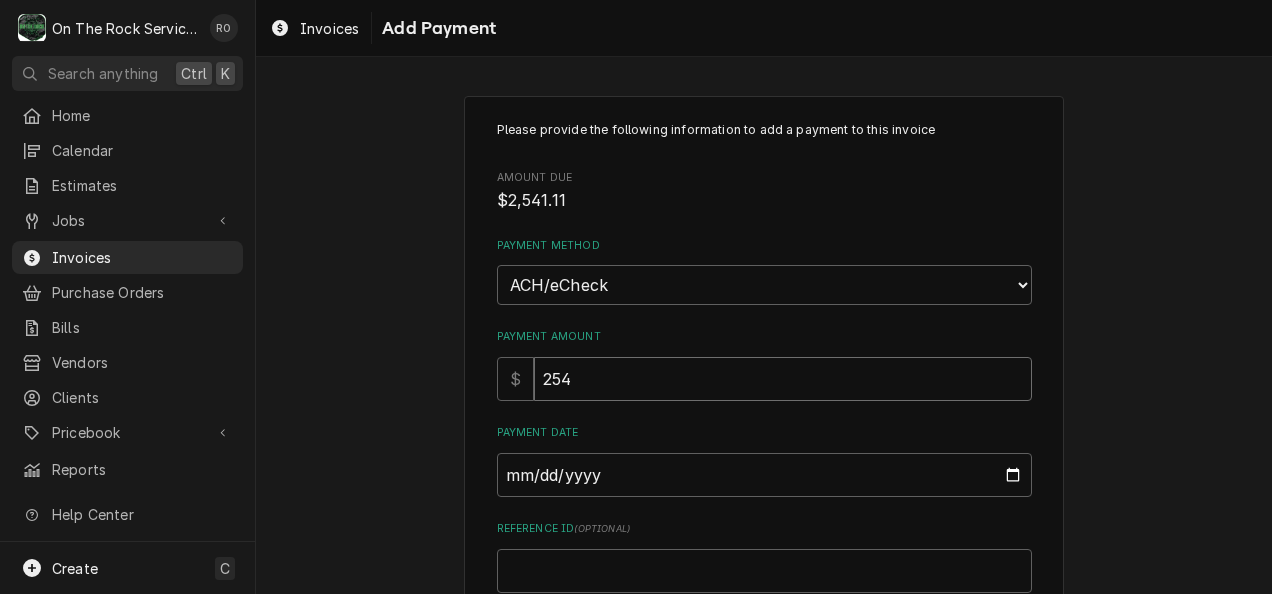 type on "x" 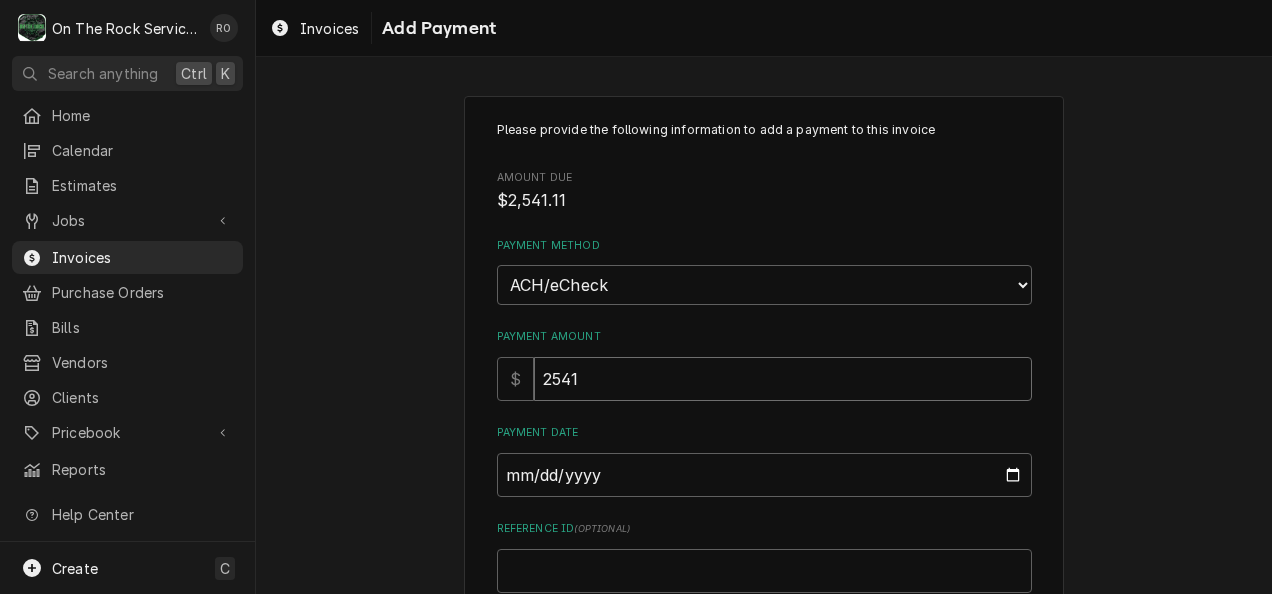 type on "x" 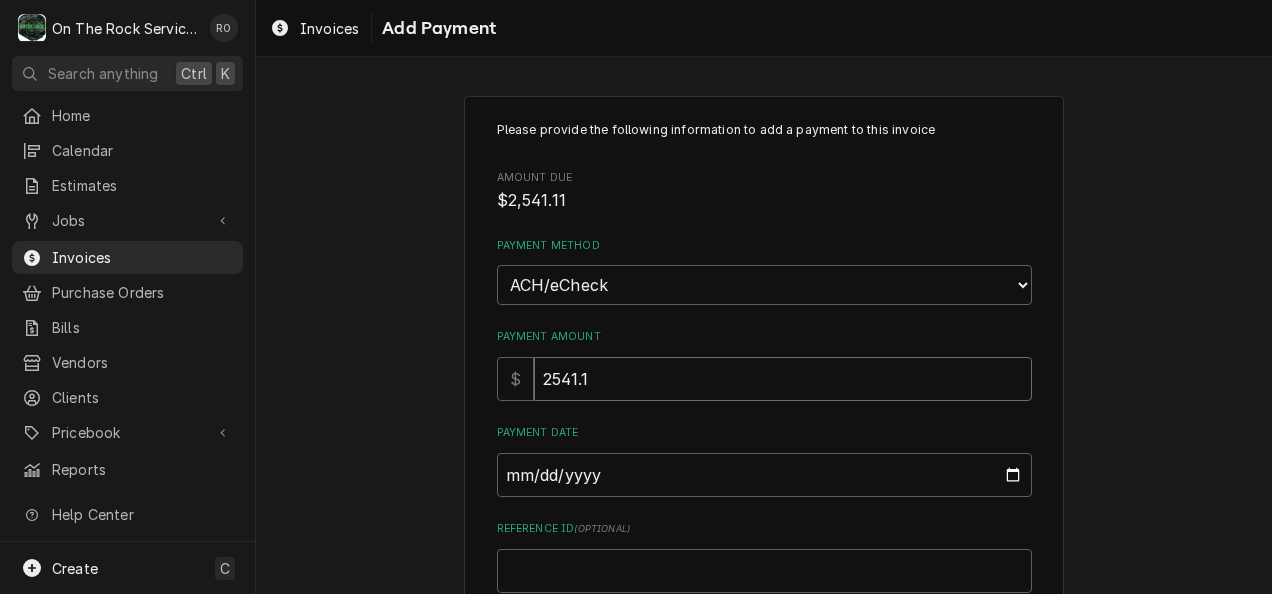 type on "x" 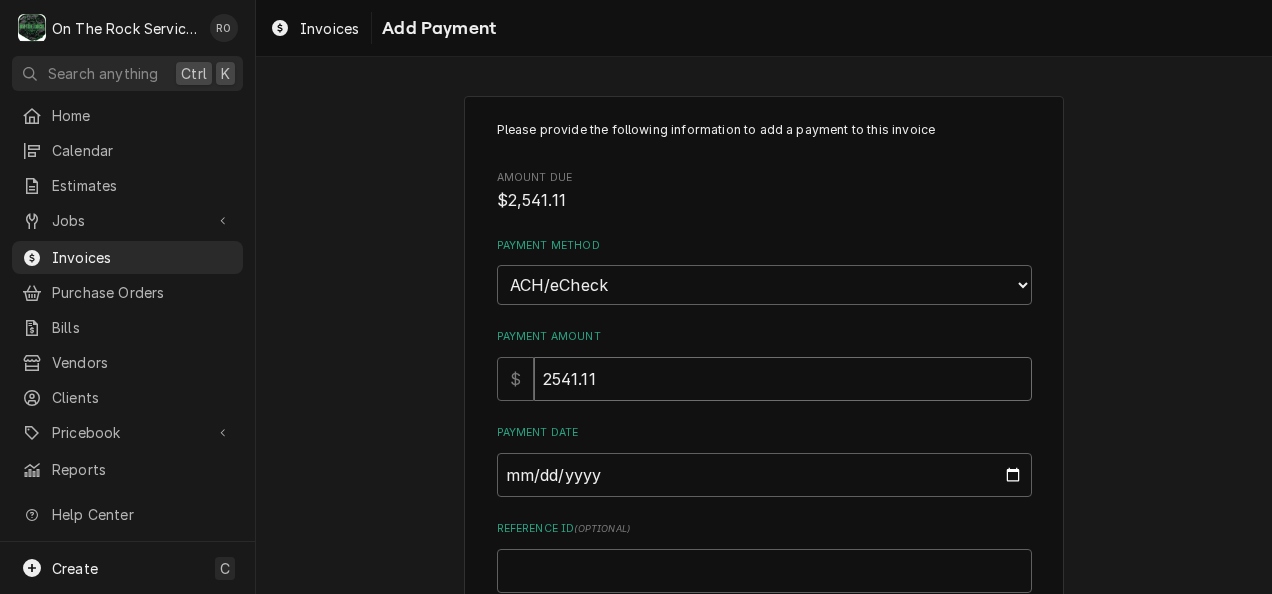type on "2541.11" 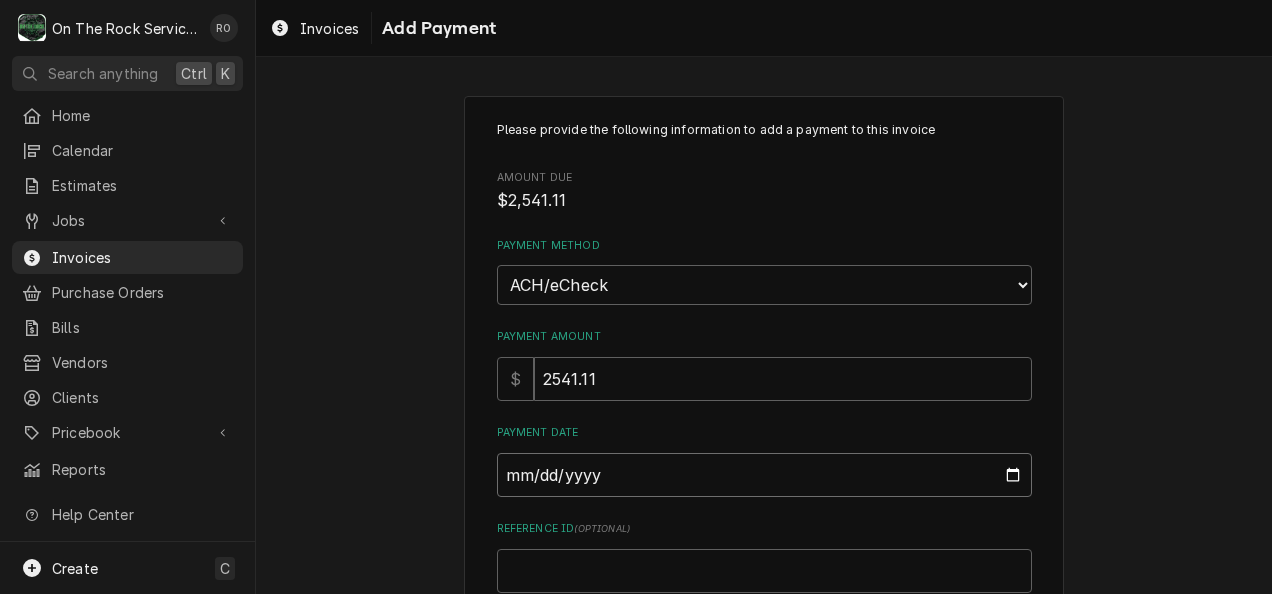 click on "Payment Date" at bounding box center (764, 475) 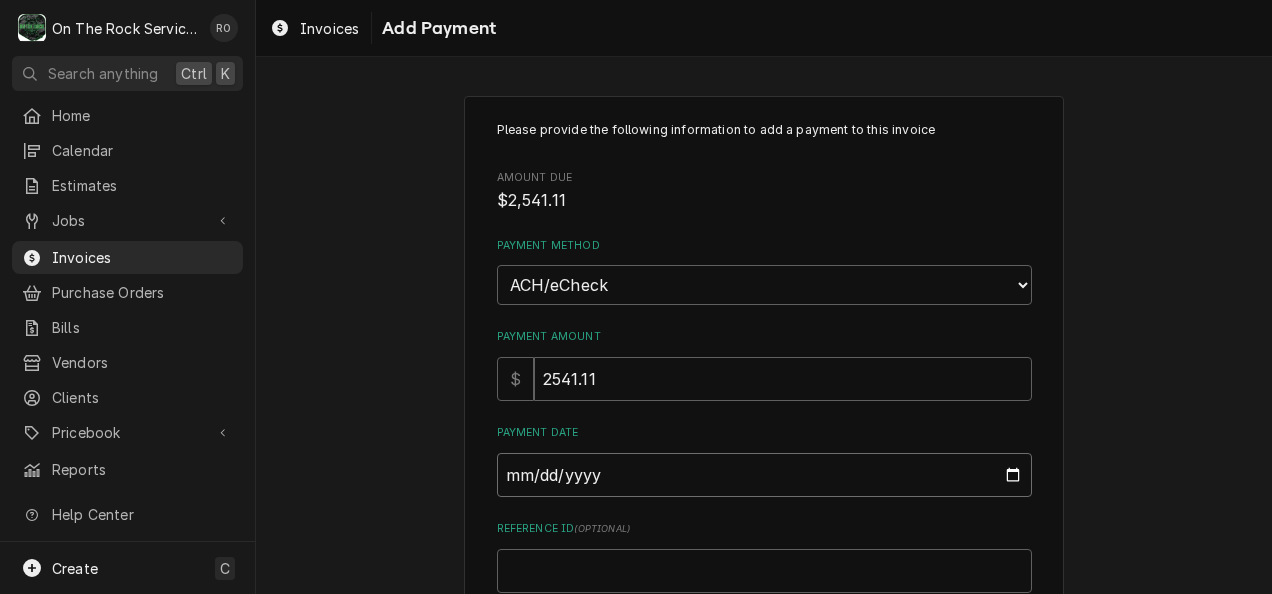 type on "x" 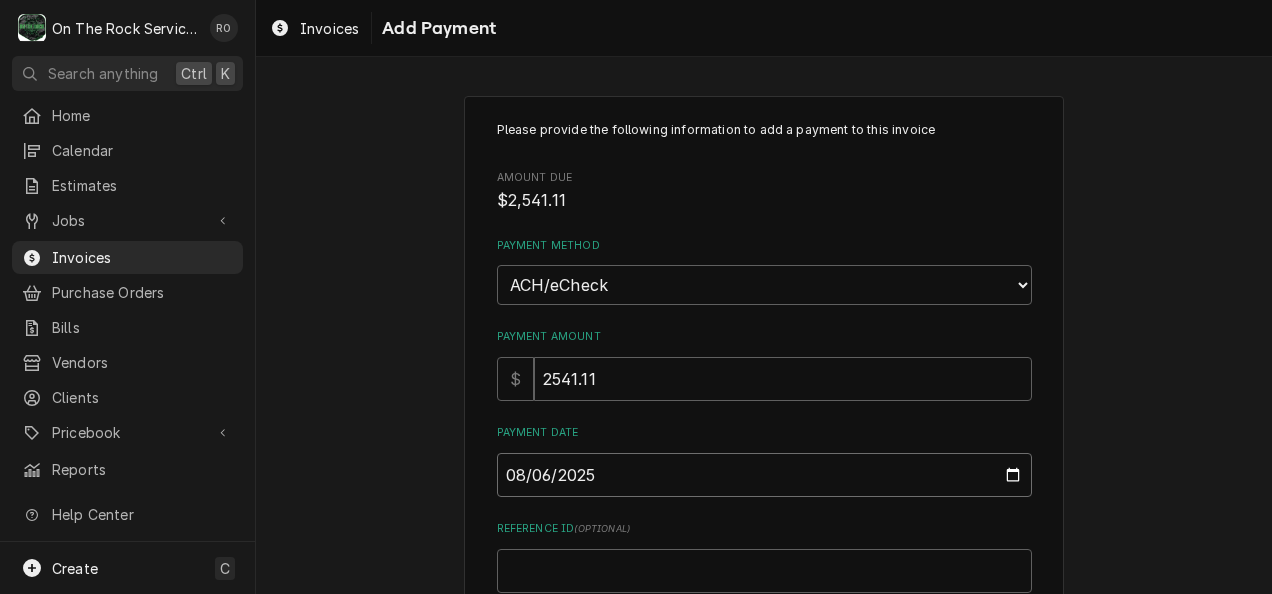 type on "2025-08-06" 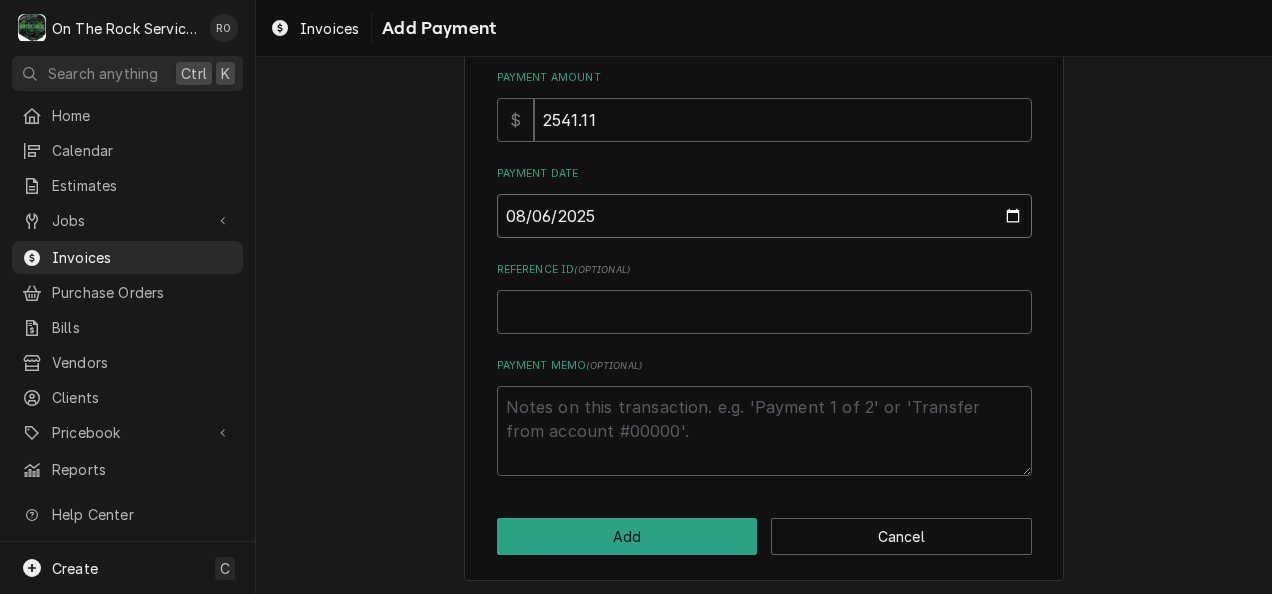 scroll, scrollTop: 262, scrollLeft: 0, axis: vertical 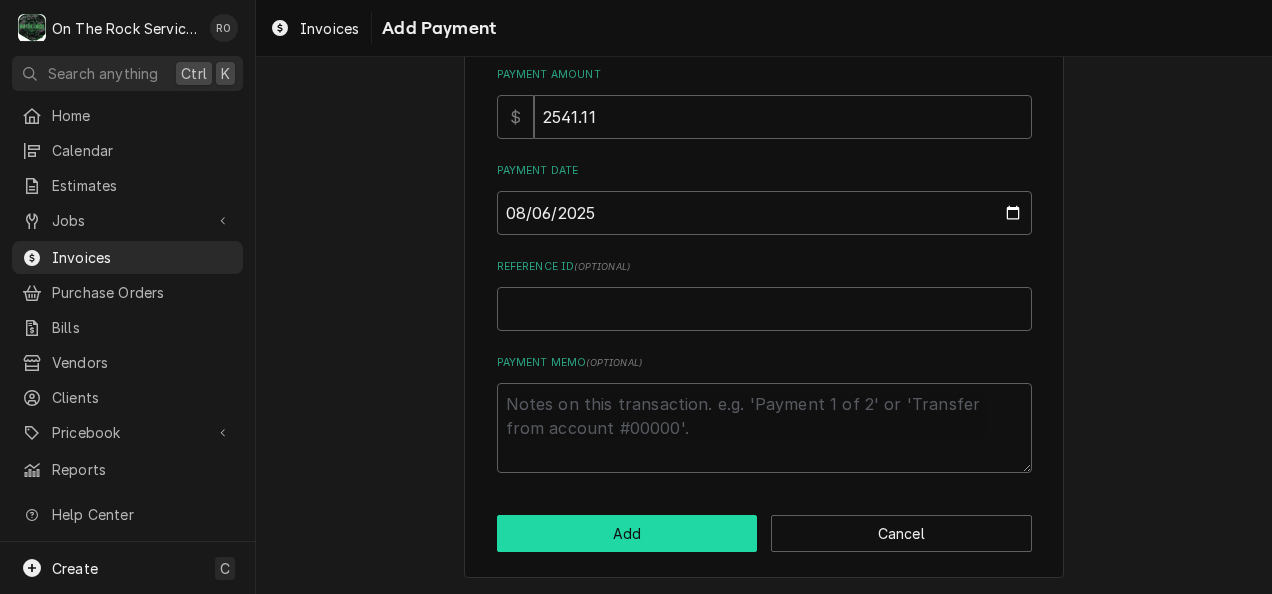 click on "Add" at bounding box center [627, 533] 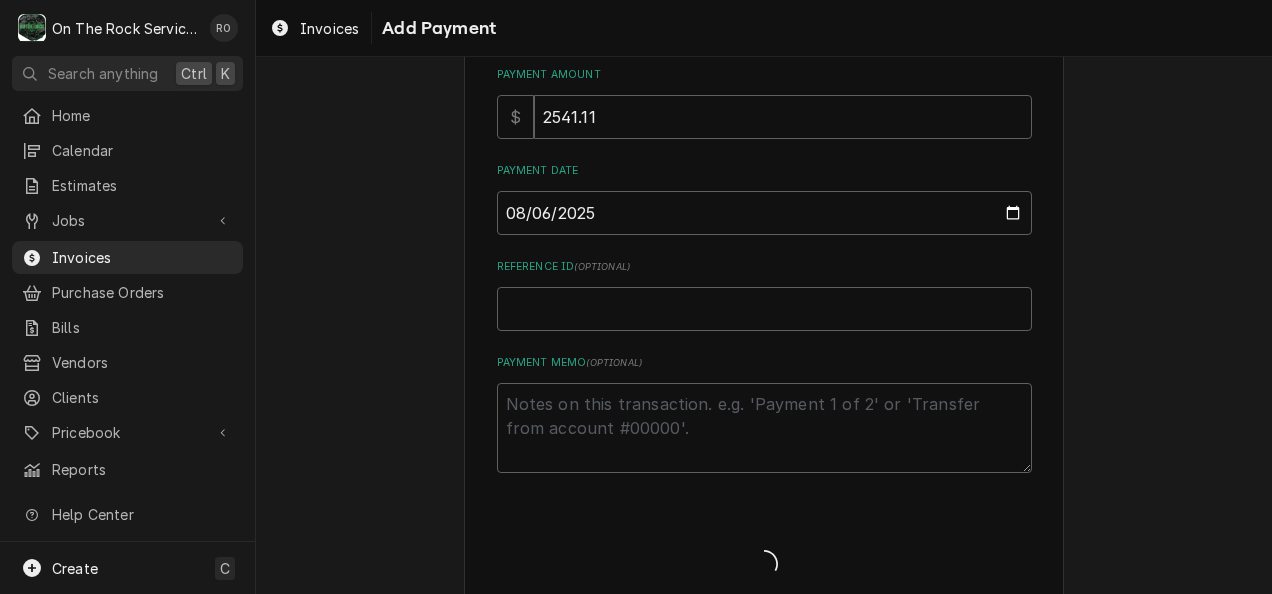 type on "x" 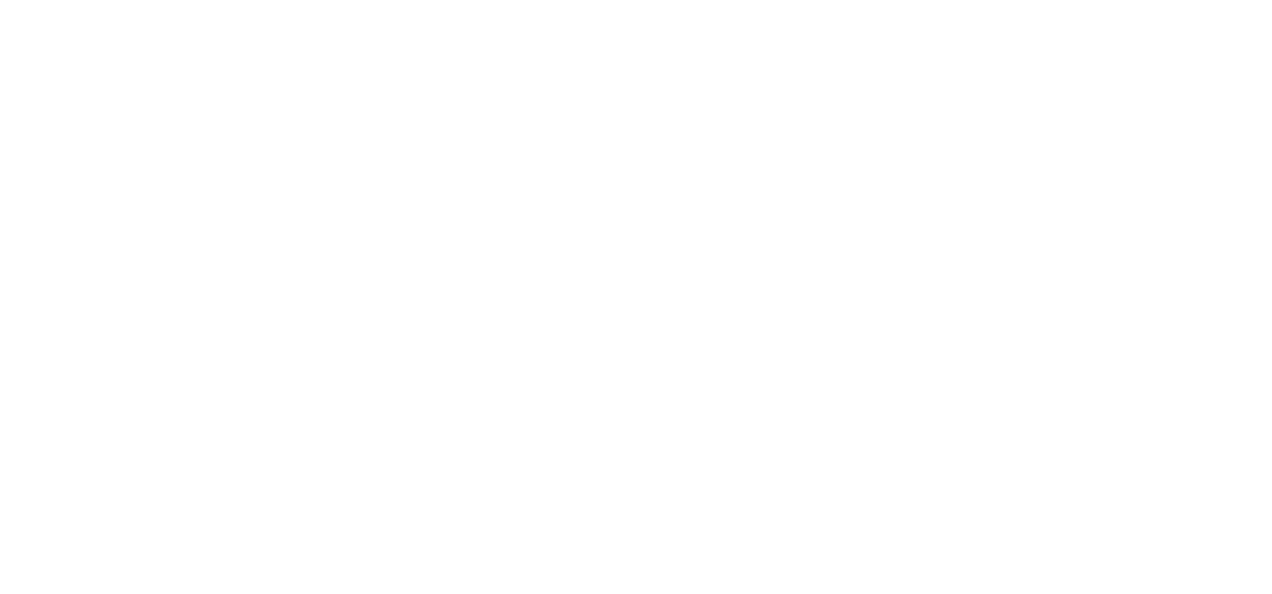 scroll, scrollTop: 0, scrollLeft: 0, axis: both 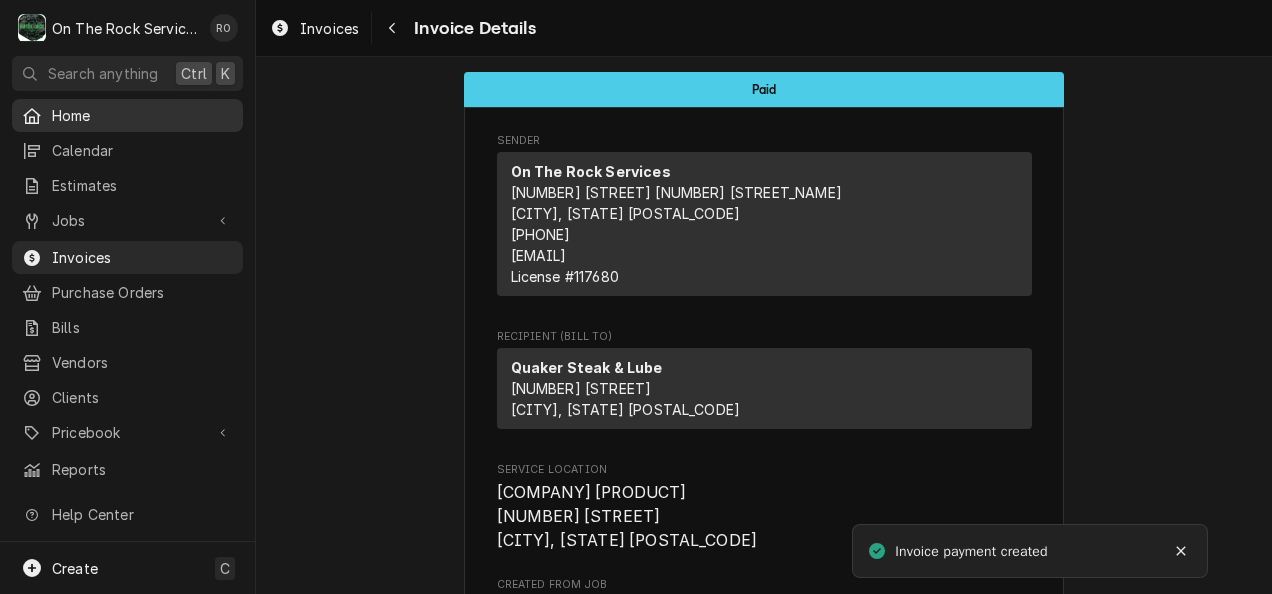 click on "Home" at bounding box center [142, 115] 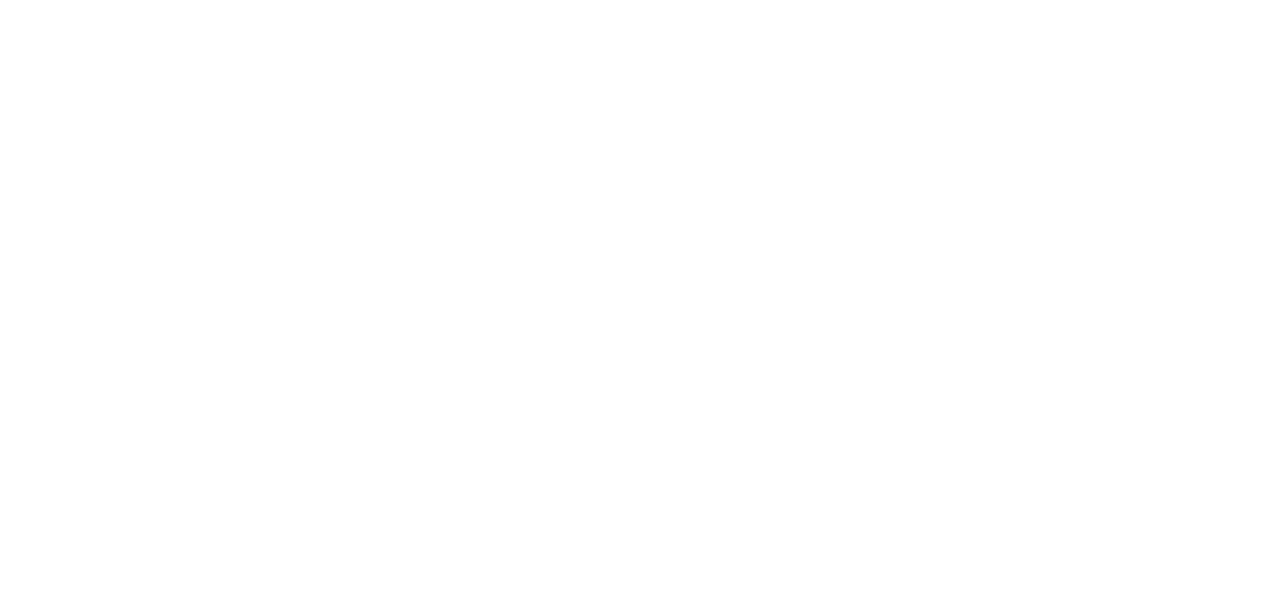 scroll, scrollTop: 0, scrollLeft: 0, axis: both 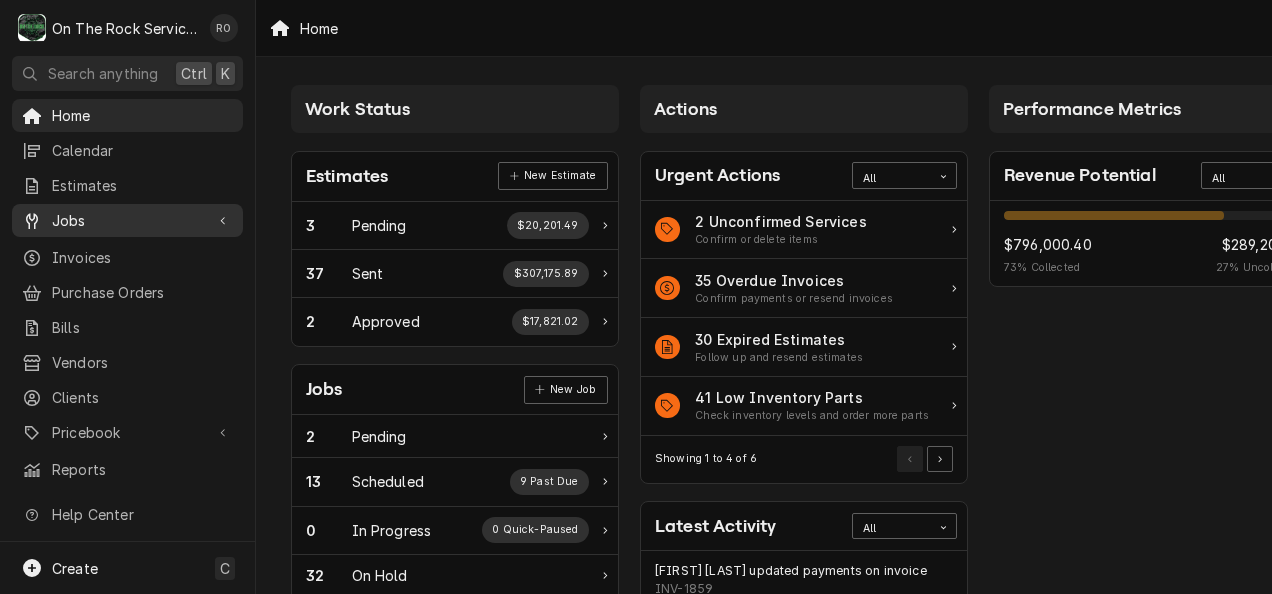 click on "Jobs" at bounding box center (127, 220) 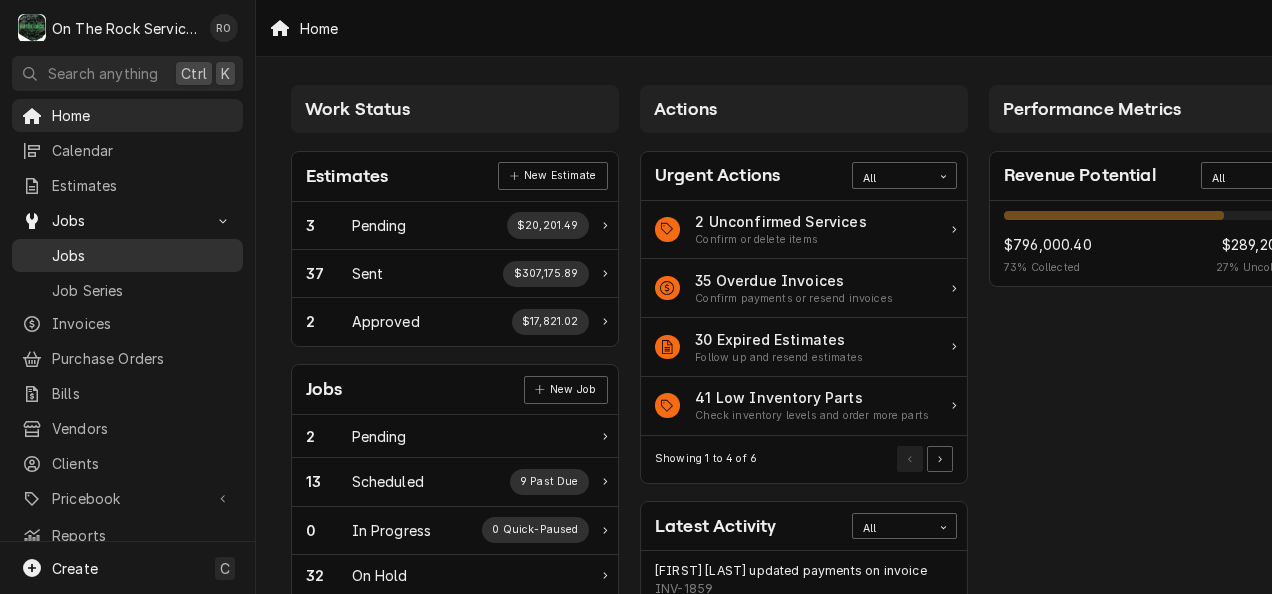 click on "Jobs" at bounding box center [142, 255] 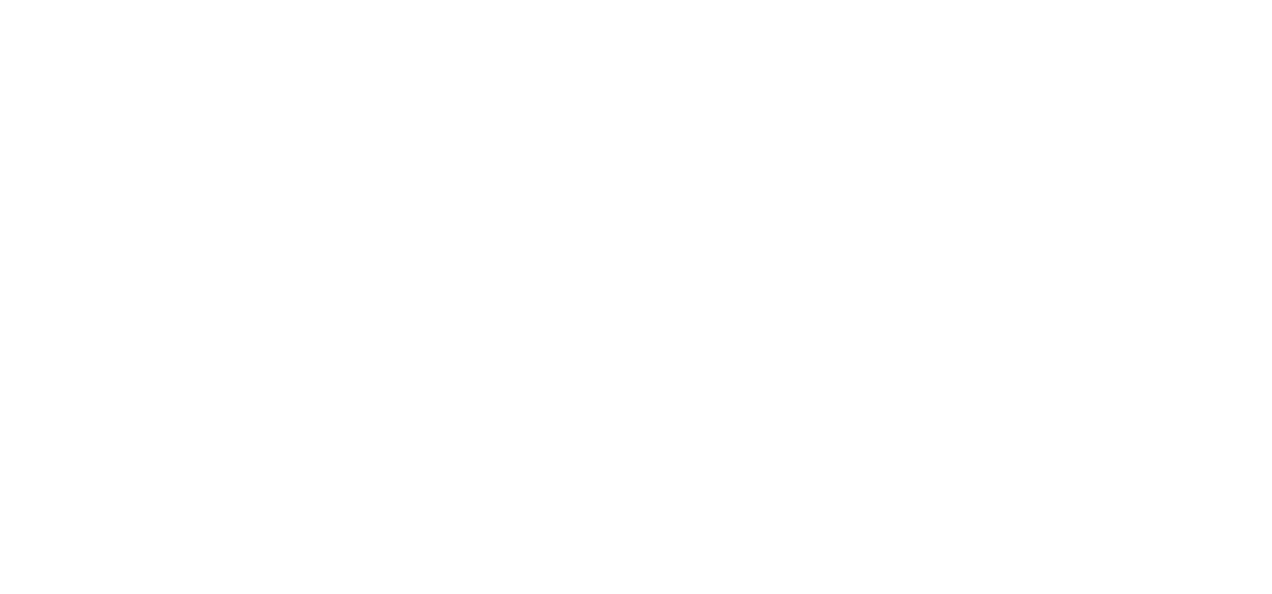 scroll, scrollTop: 0, scrollLeft: 0, axis: both 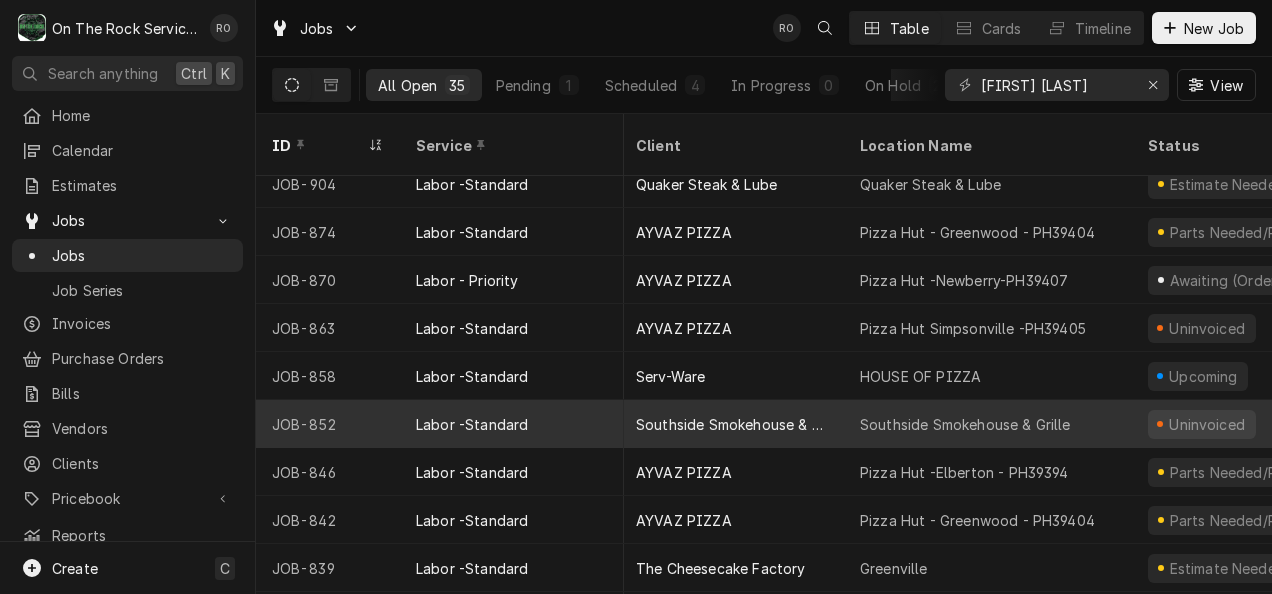 click on "Southside Smokehouse & Grille" at bounding box center [988, 424] 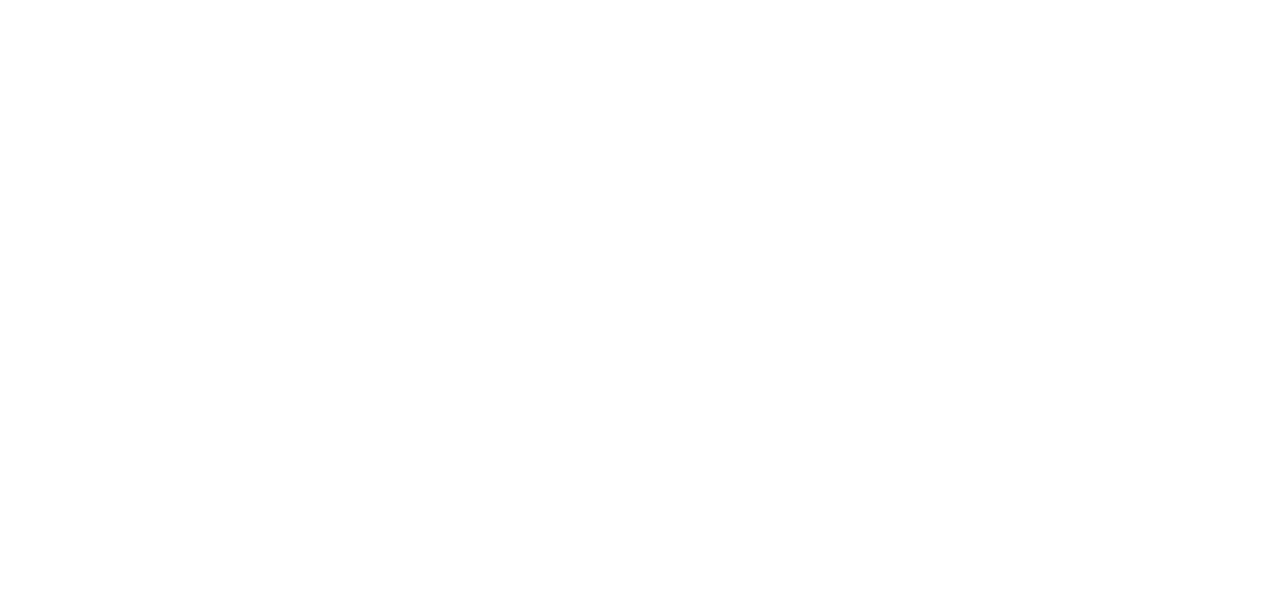 scroll, scrollTop: 0, scrollLeft: 0, axis: both 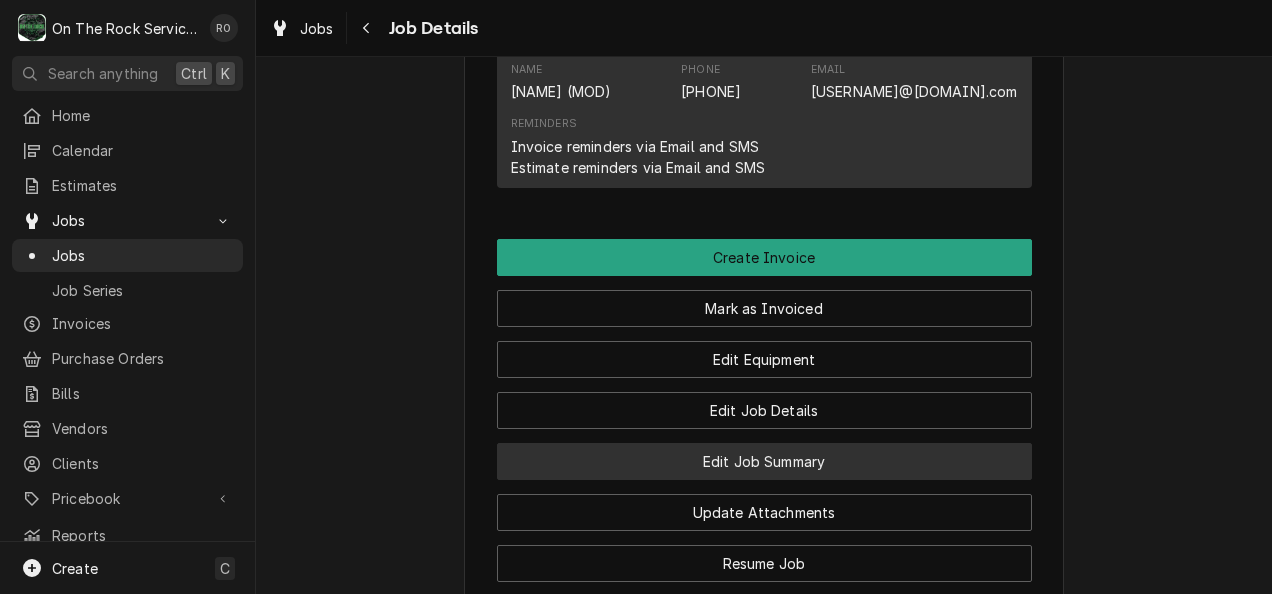 click on "Edit Job Summary" at bounding box center [764, 461] 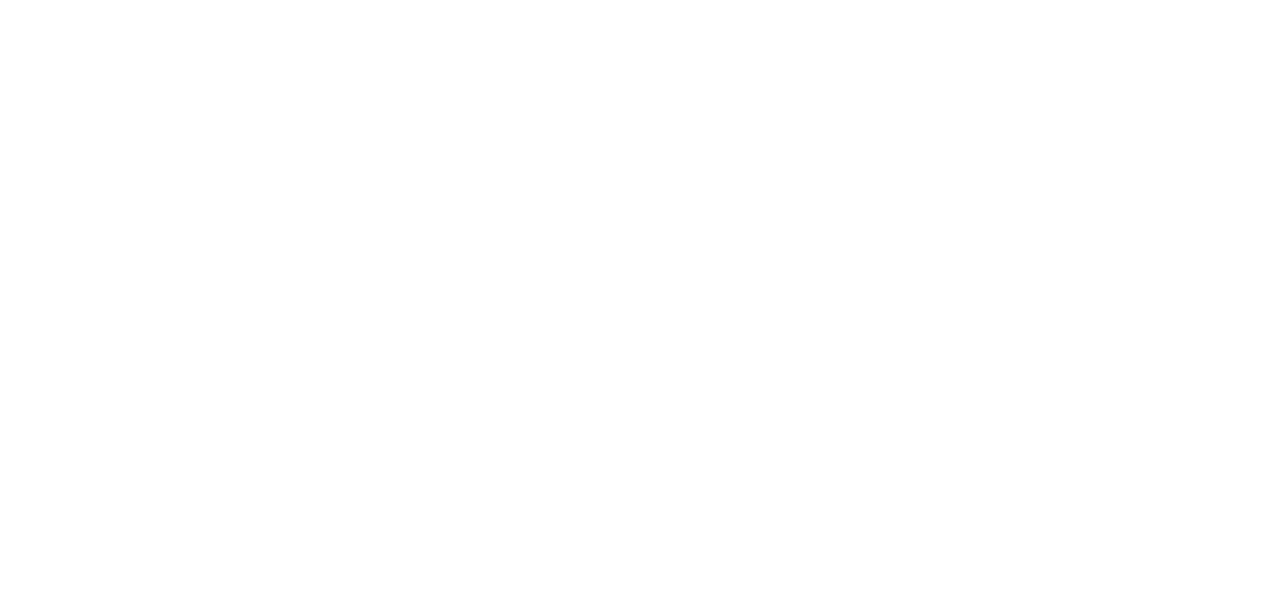 scroll, scrollTop: 0, scrollLeft: 0, axis: both 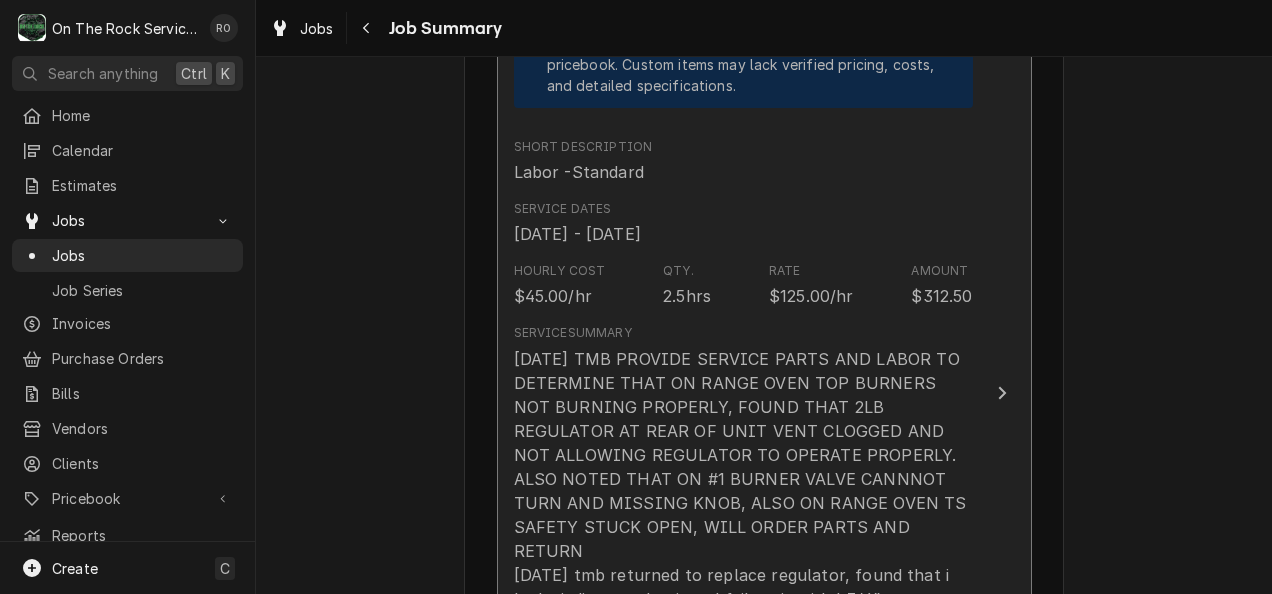 click on "7/16/25 TMB PROVIDE SERVICE PARTS AND LABOR TO DETERMINE THAT ON RANGE OVEN TOP BURNERS NOT BURNING PROPERLY, FOUND THAT 2LB REGULATOR AT REAR OF UNIT VENT CLOGGED AND NOT ALLOWING REGULATOR TO OPERATE PROPERLY. ALSO NOTED THAT ON #1 BURNER VALVE CANNNOT TURN AND MISSING KNOB, ALSO ON RANGE OVEN TS SAFETY STUCK OPEN, WILL ORDER PARTS AND RETURN
7/22/25 tmb returned to replace regulator, found that i had misdiagnosed unit and failure is with h3/4” nat regulator at rear of unit. Will return with new regulator, temporarily removed cap from regulator so it can vent properly, unit burning properly.
8/5/25 TMB RETURNED REMOVED AND REPLACED REGULATOR,ZONE 1 BURNER VALVE BURNER KNOB AND OVEN SAFETY VALVE. REASSEMBLED AND TESTED. UNIT OPERATING PROPERLY AT THIS TIME." at bounding box center [743, 563] 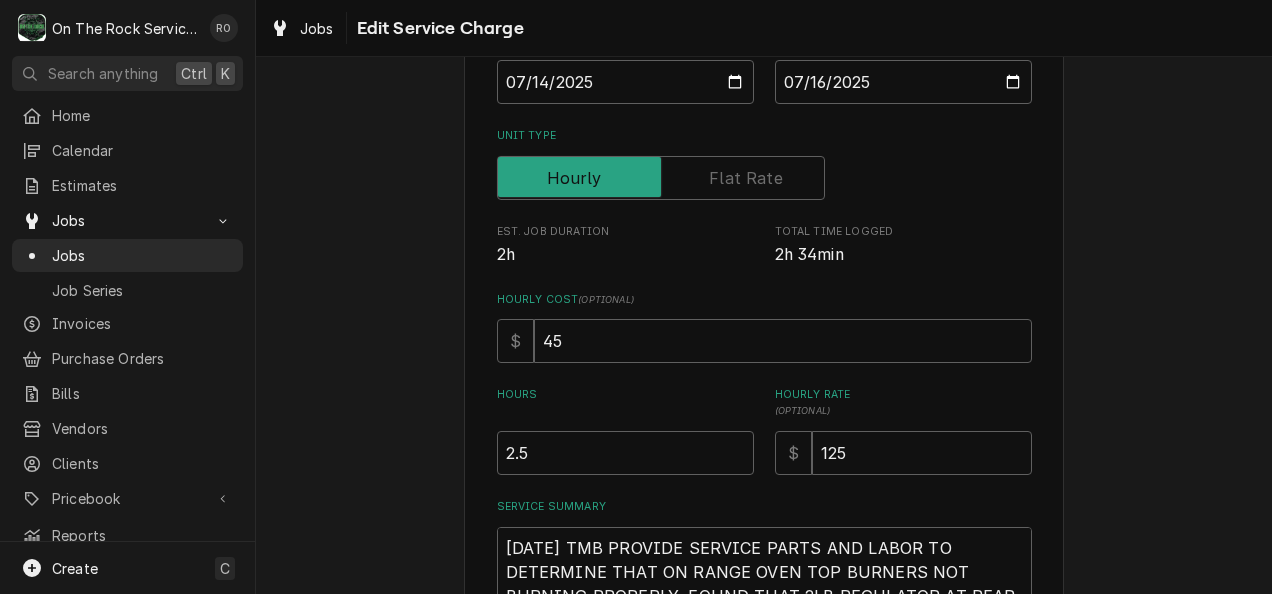 scroll, scrollTop: 314, scrollLeft: 0, axis: vertical 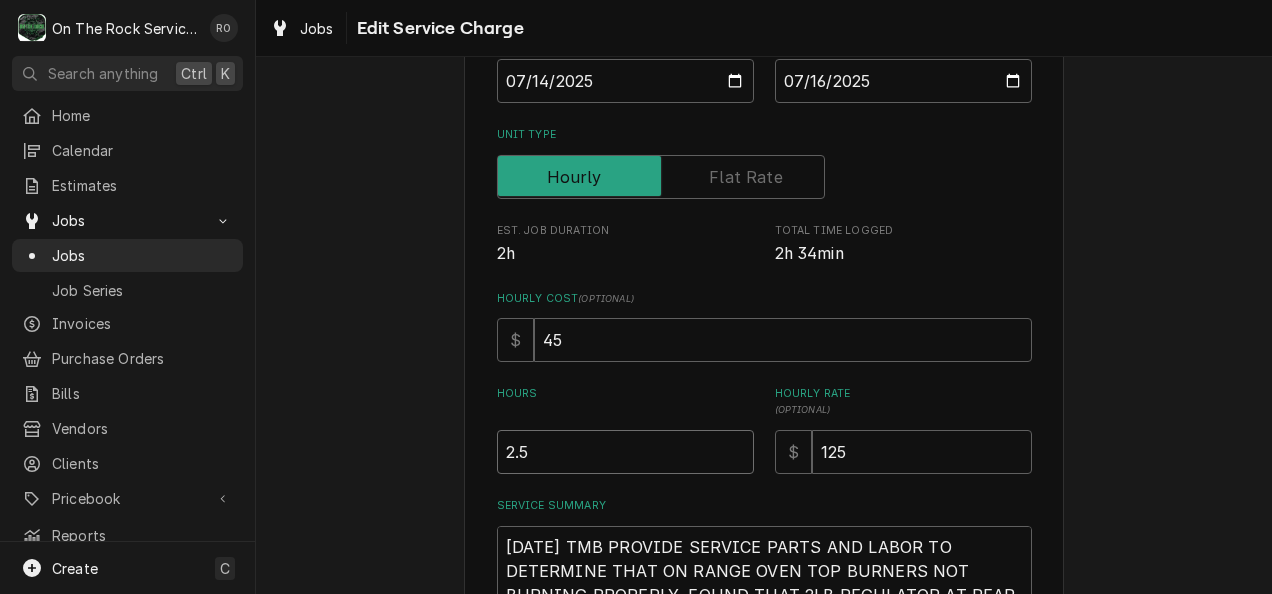 click on "2.5" at bounding box center [625, 452] 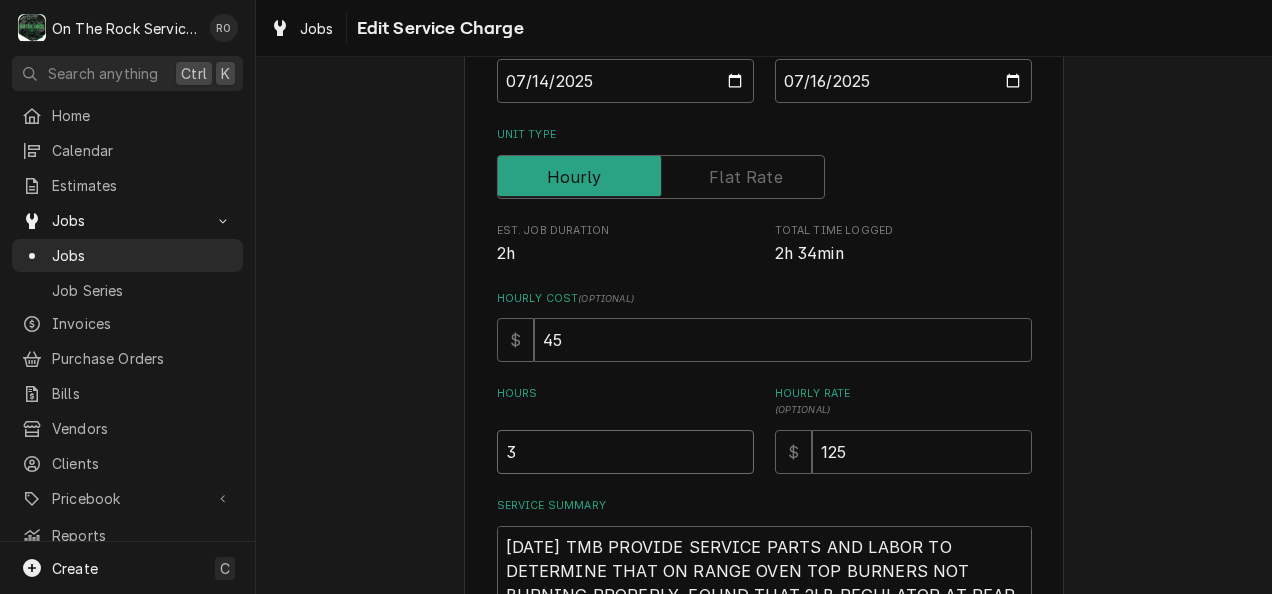 type on "3" 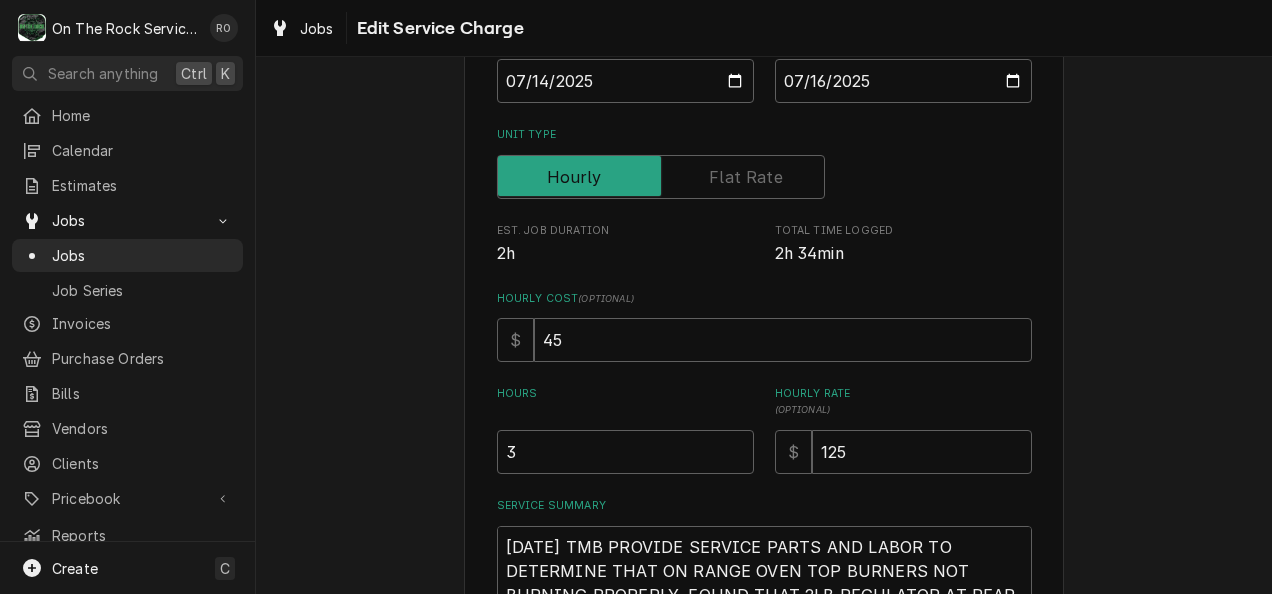 click on "Use the fields below to edit this service charge This line item does not exist in your standard pricebook. Custom items may lack verified pricing, costs, and detailed specifications. Short Description Labor -Standard Start Date 2025-07-14 End Date 2025-07-16 Unit Type Est. Job Duration 2h Total Time Logged 2h 34min Hourly Cost  ( optional ) $ 45 Hours 3 Hourly Rate  ( optional ) $ 125 Service Summary Save Delete Cancel" at bounding box center (764, 420) 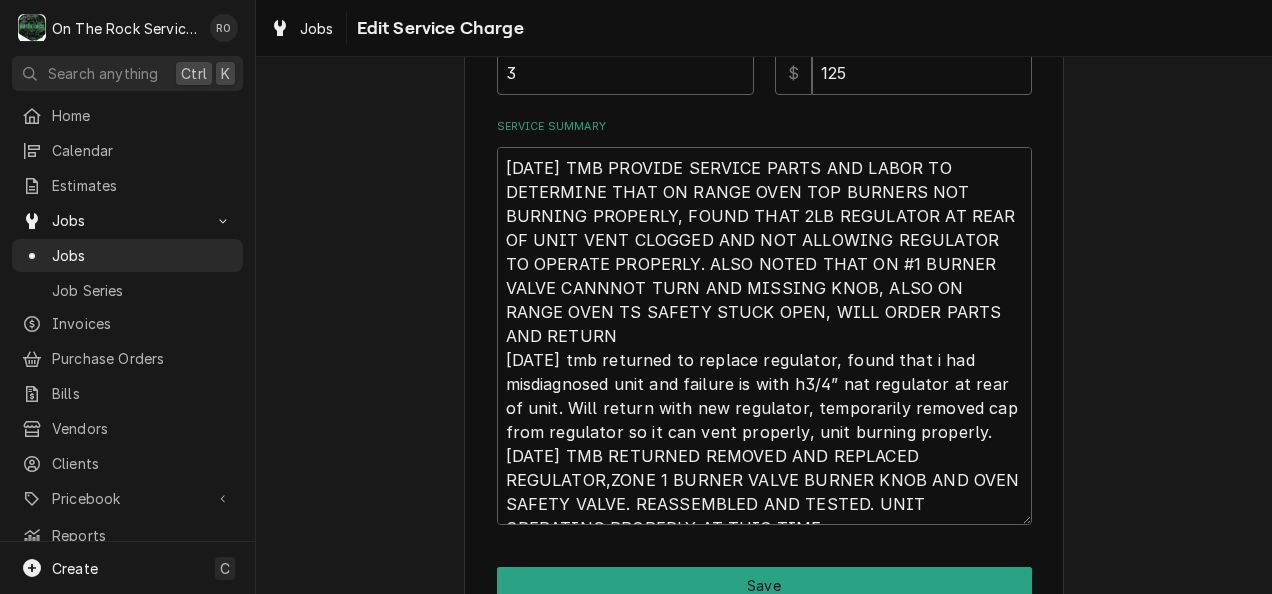 scroll, scrollTop: 798, scrollLeft: 0, axis: vertical 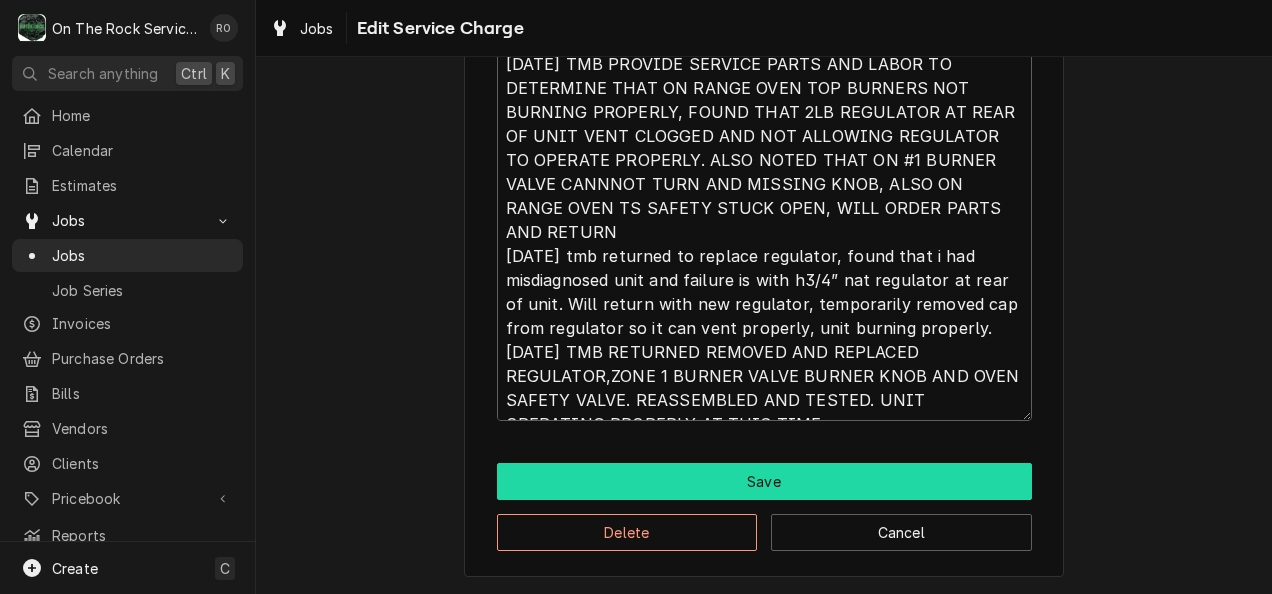 click on "Save" at bounding box center (764, 481) 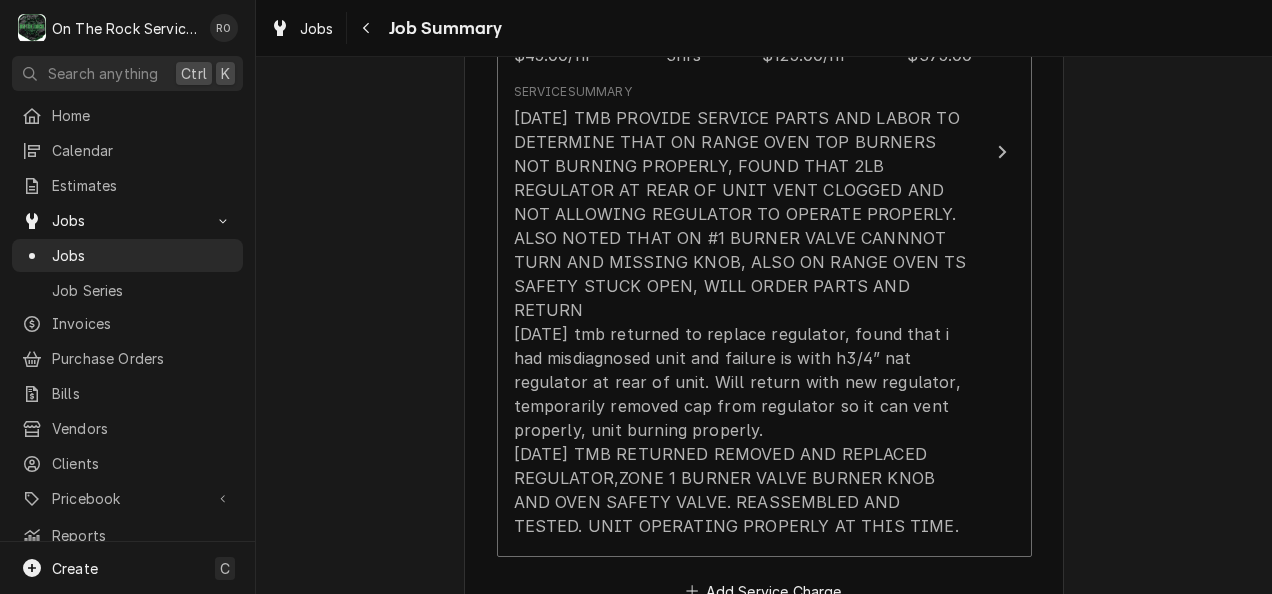 scroll, scrollTop: 803, scrollLeft: 0, axis: vertical 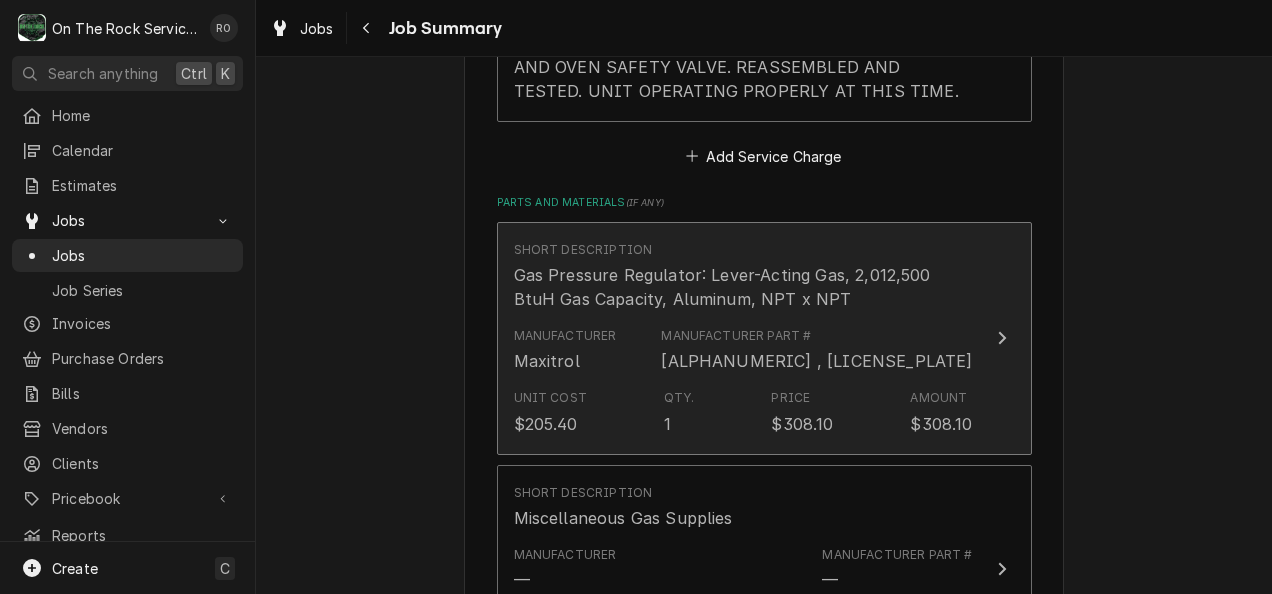 click on "Gas Pressure Regulator: Lever-Acting Gas, 2,012,500 BtuH Gas Capacity, Aluminum, NPT x NPT" at bounding box center [743, 287] 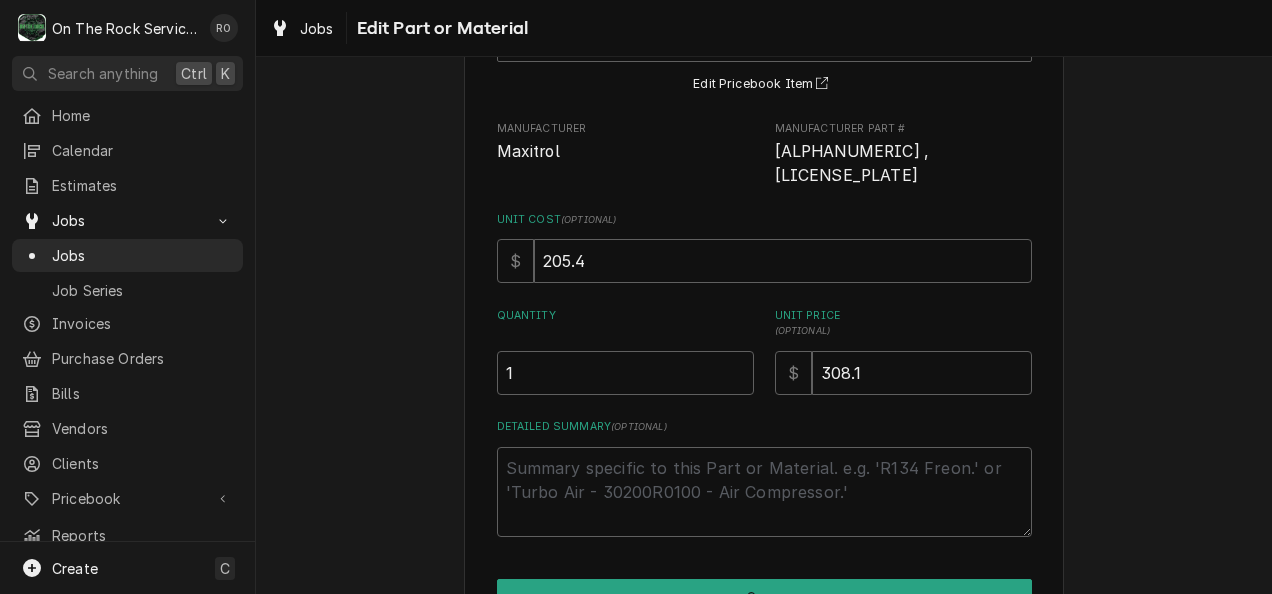 scroll, scrollTop: 266, scrollLeft: 0, axis: vertical 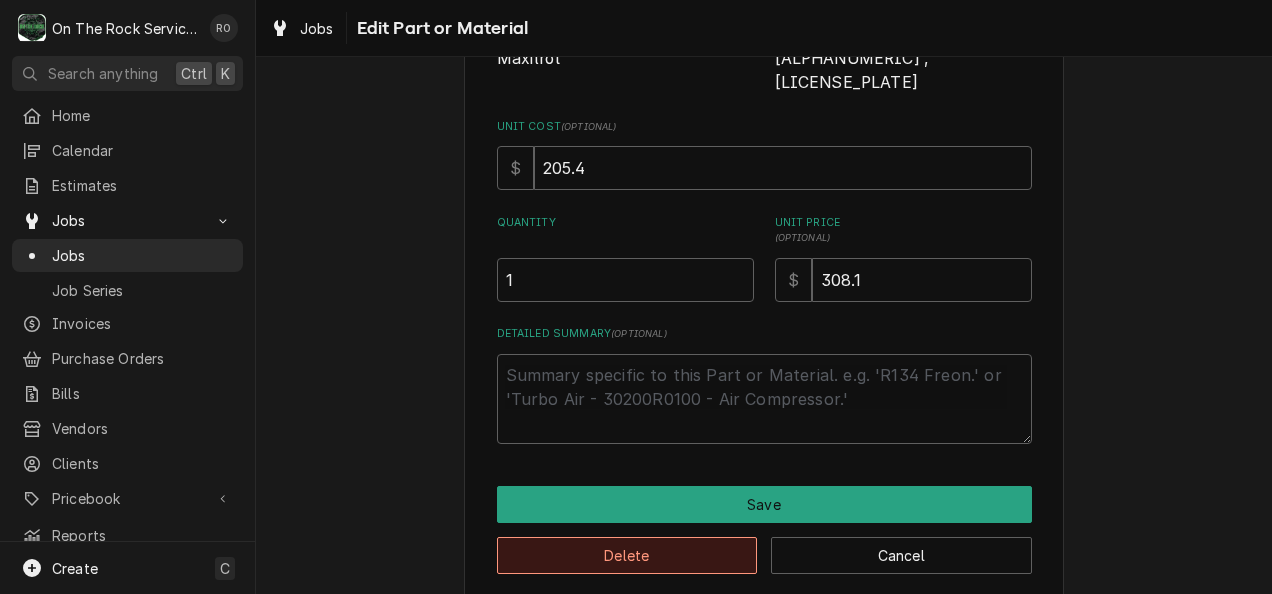 click on "Delete" at bounding box center (627, 555) 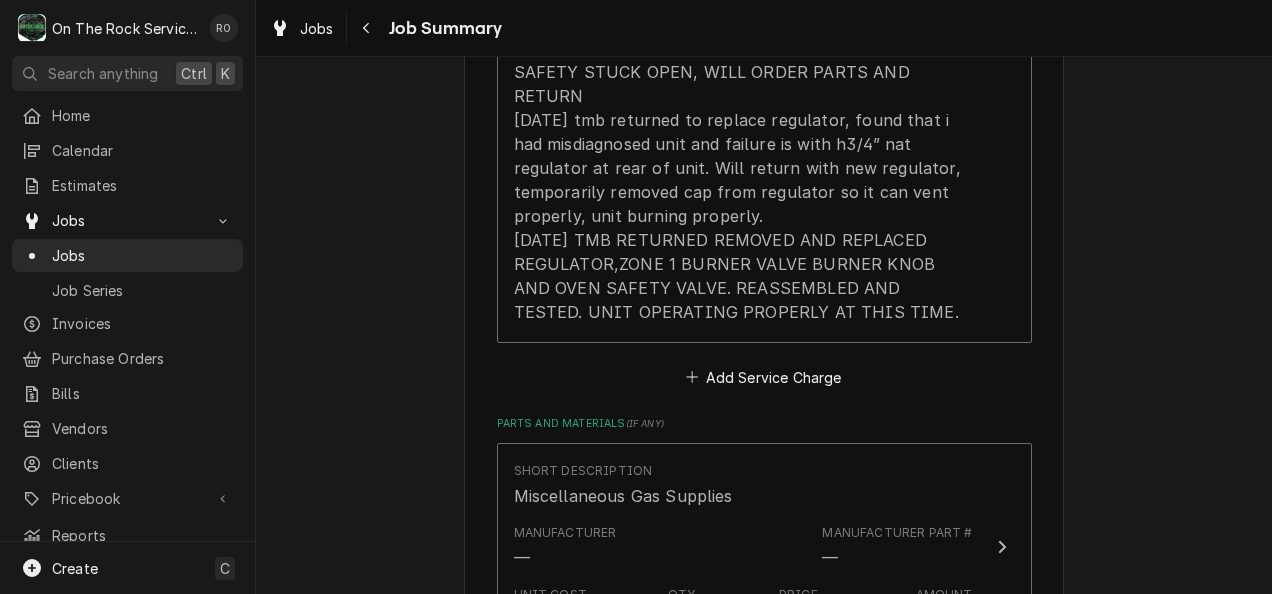 scroll, scrollTop: 1020, scrollLeft: 0, axis: vertical 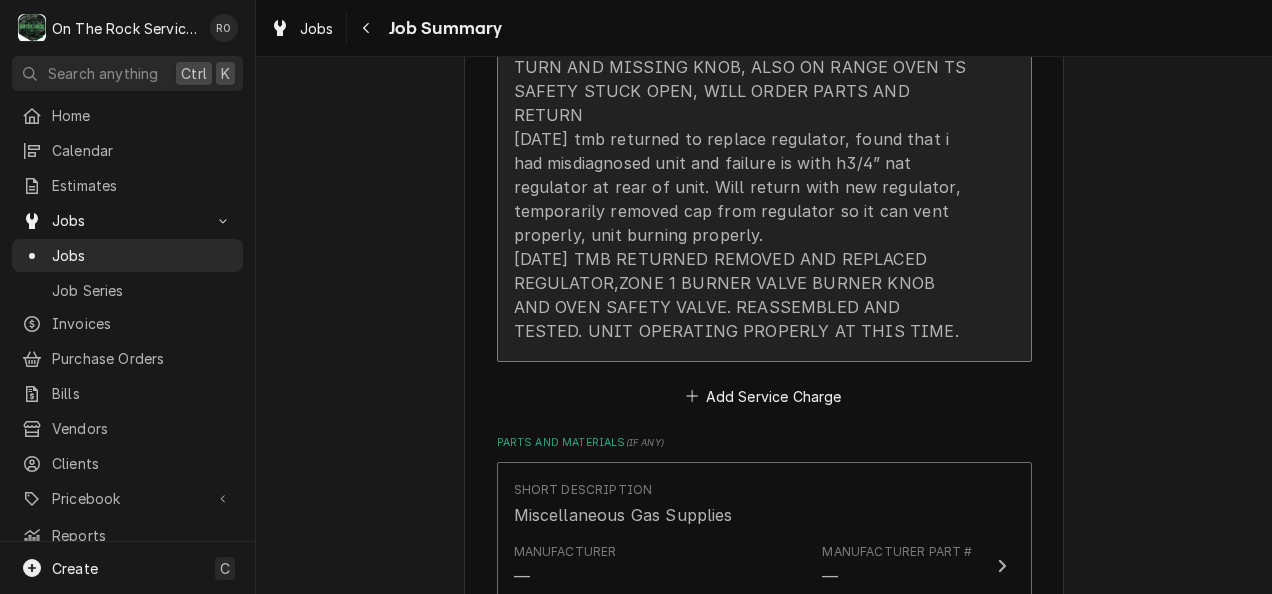 click on "This line item was manually created outside your standard pricebook. Custom items may lack verified pricing, costs, and detailed specifications. Short Description Labor -Standard Service Dates Jul 14, 2025 - Jul 16, 2025 Hourly Cost $45.00/hr Qty. 3hrs Rate $125.00/hr Amount $375.00 Service  Summary" at bounding box center [764, -43] 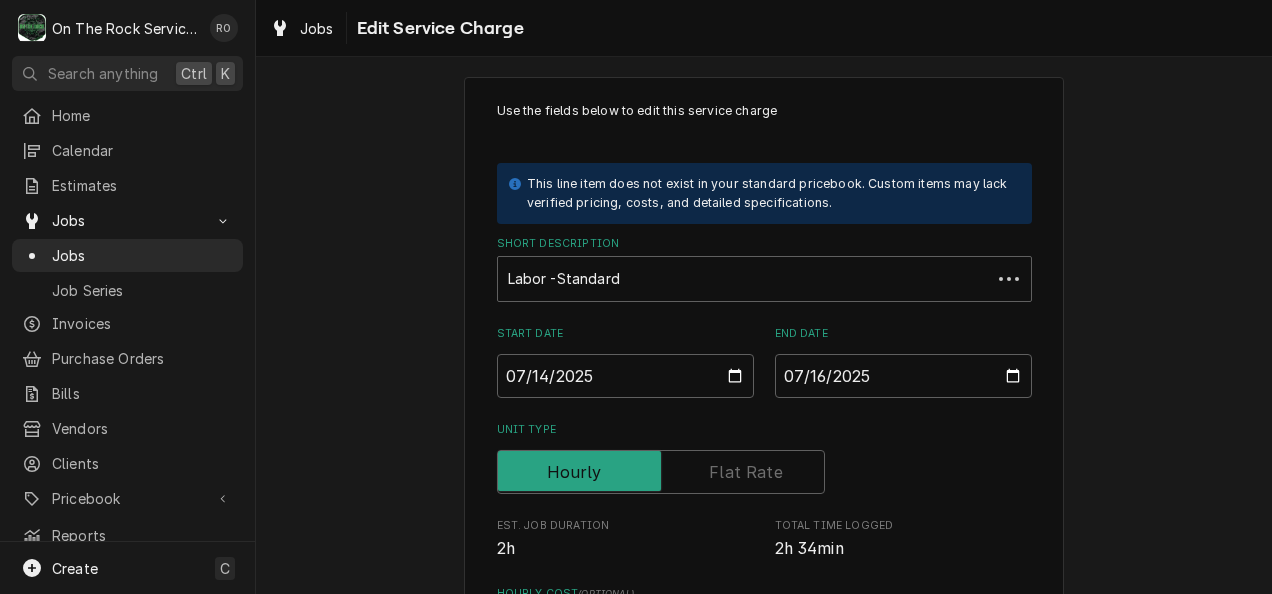 scroll, scrollTop: 0, scrollLeft: 0, axis: both 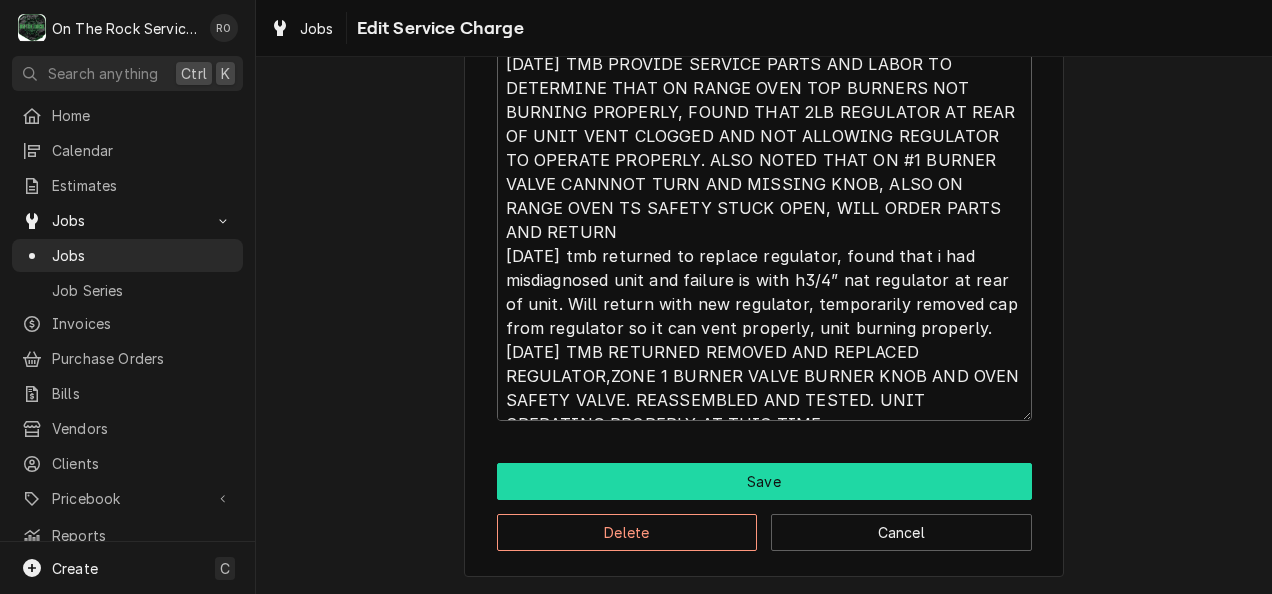 click on "Save" at bounding box center [764, 481] 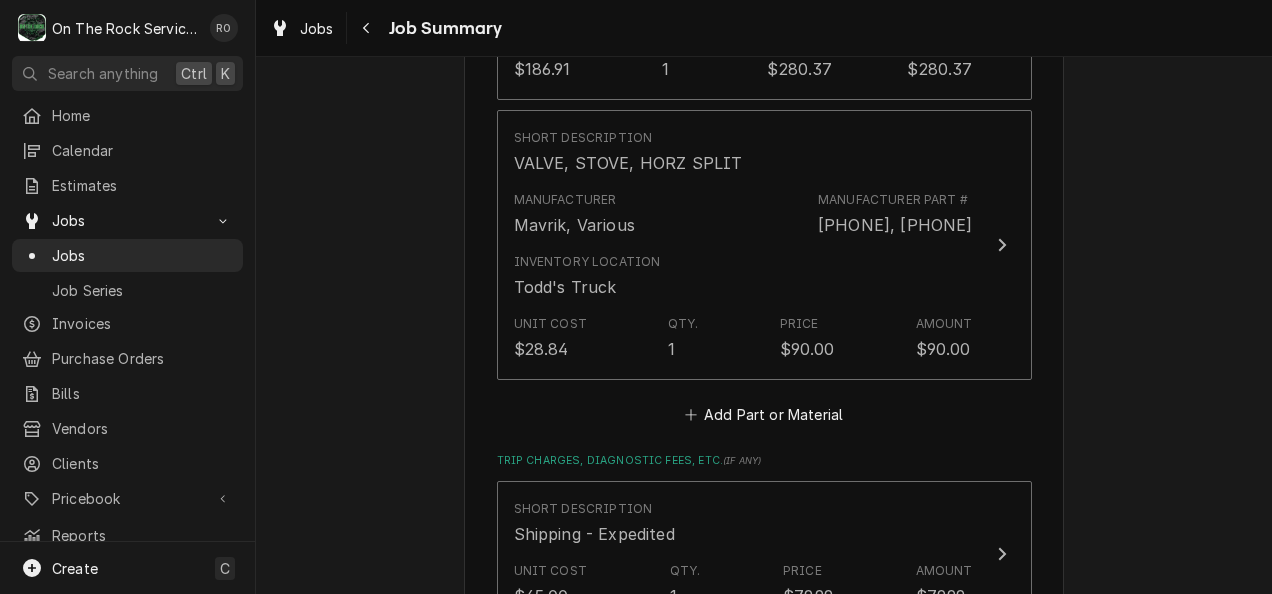 scroll, scrollTop: 2028, scrollLeft: 0, axis: vertical 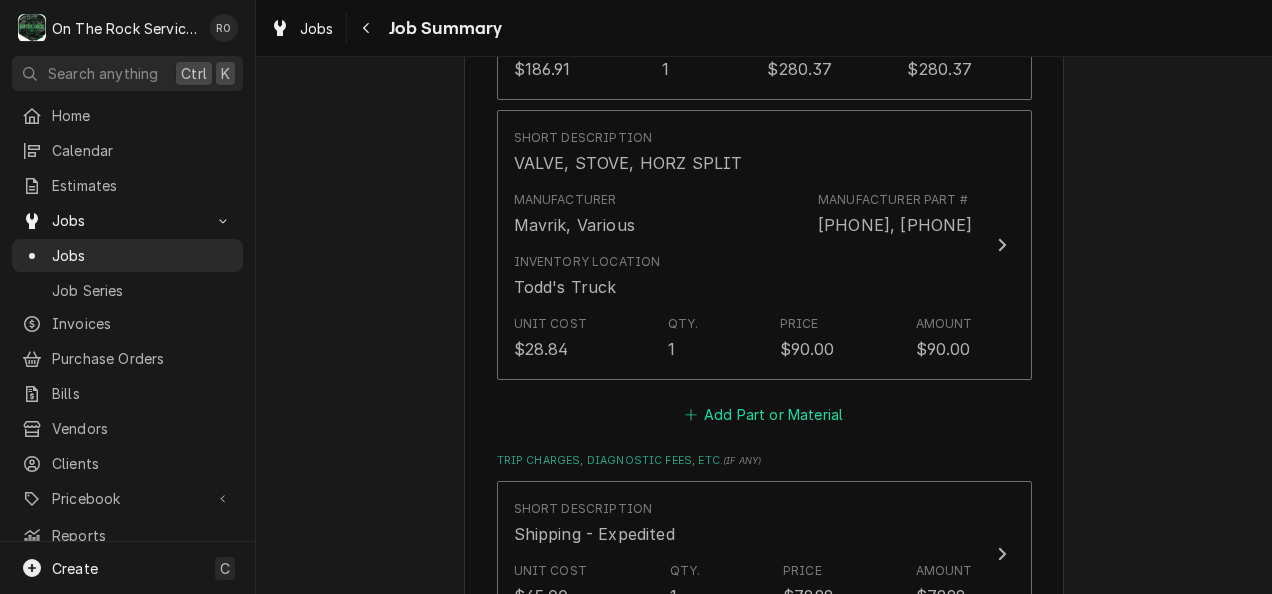 click on "Add Part or Material" at bounding box center (763, 415) 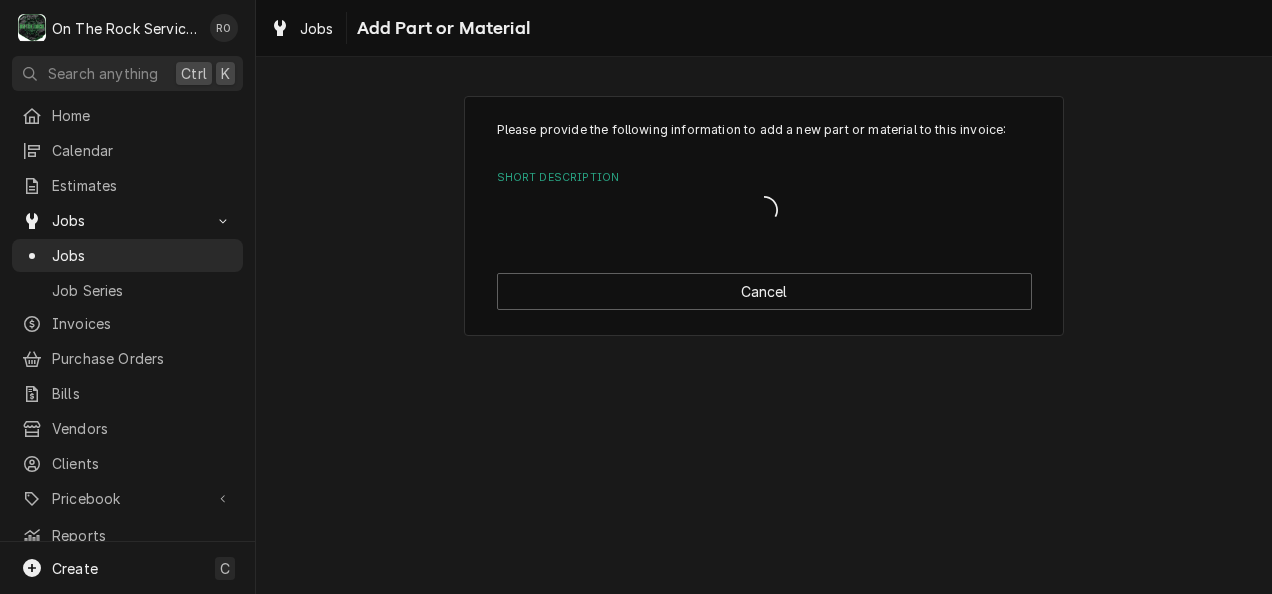 scroll, scrollTop: 0, scrollLeft: 0, axis: both 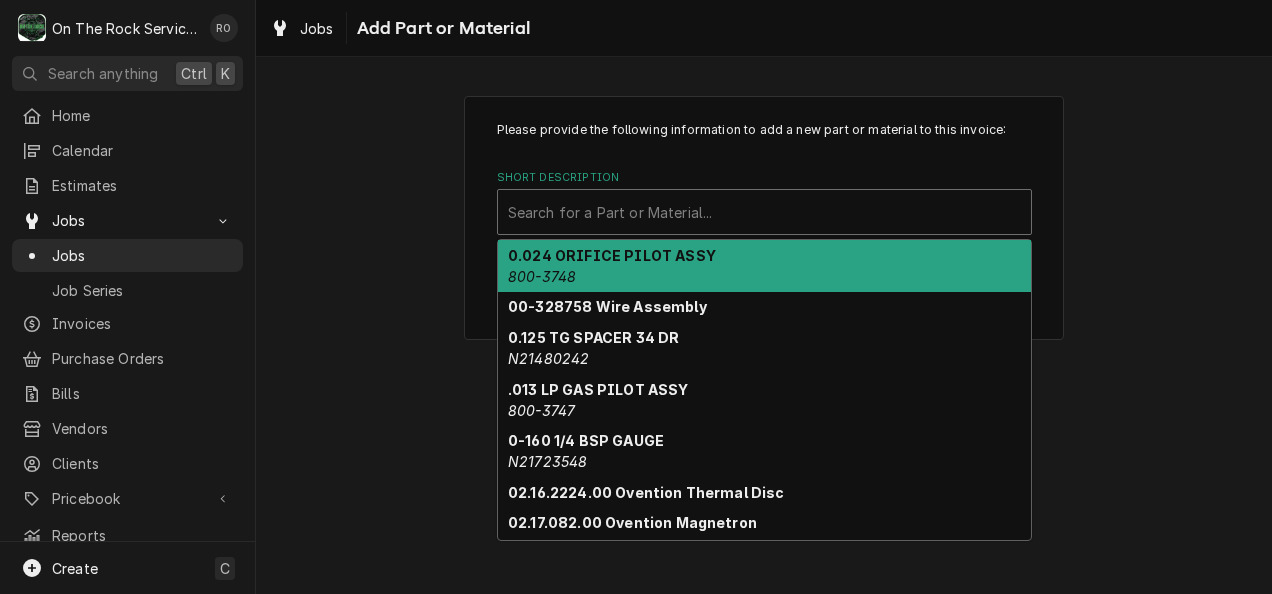 click at bounding box center [764, 212] 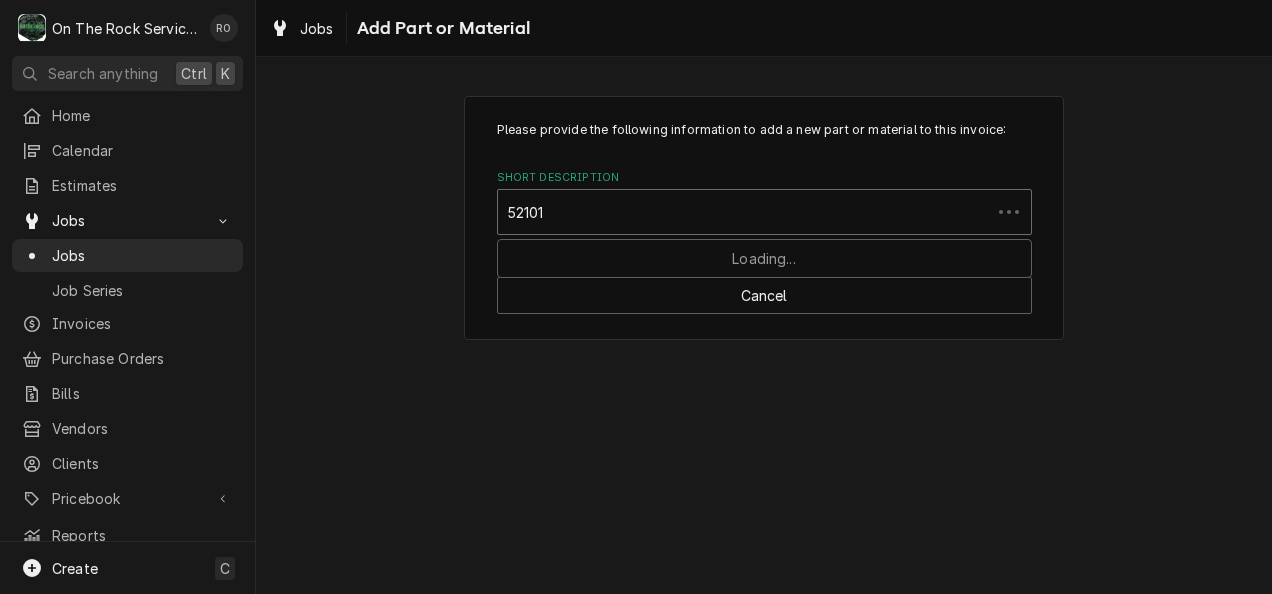 type on "521011" 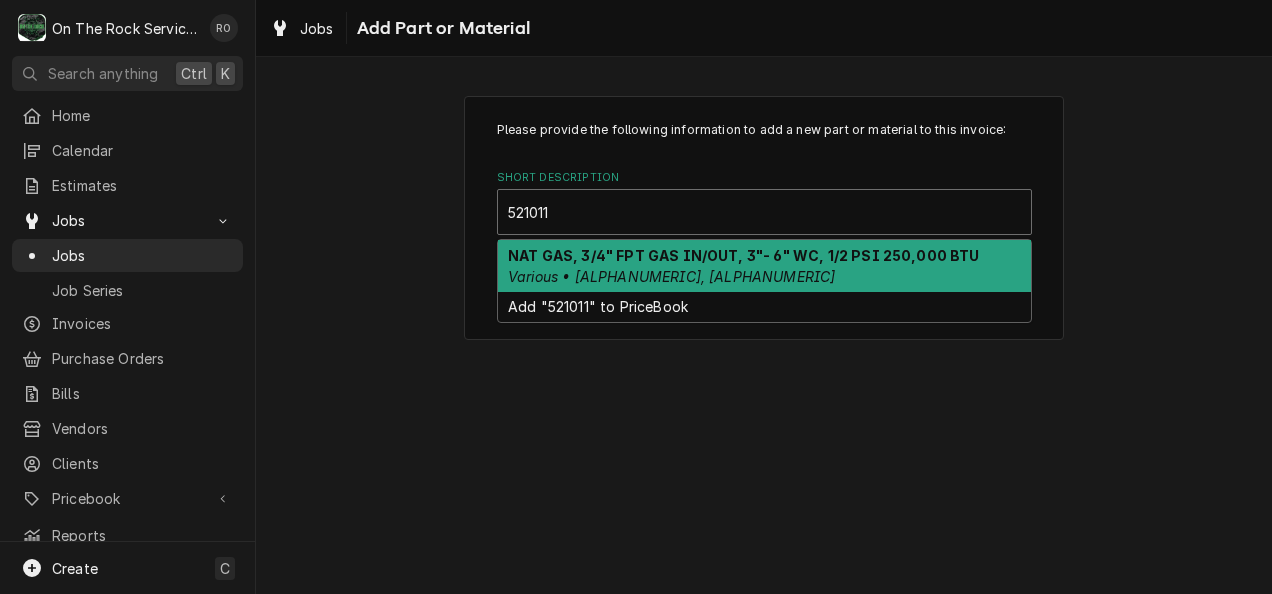 click on "NAT GAS, 3/4" FPT GAS IN/OUT, 3"- 6" WC, 1/2 PSI 250,000 BTU" at bounding box center [744, 255] 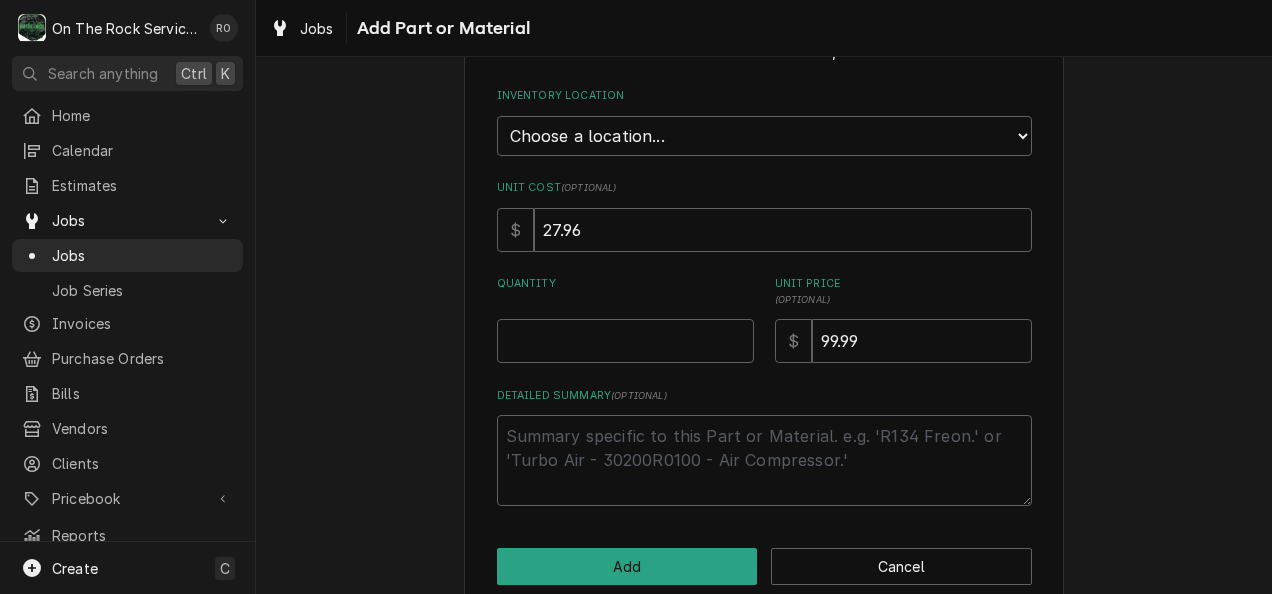 scroll, scrollTop: 287, scrollLeft: 0, axis: vertical 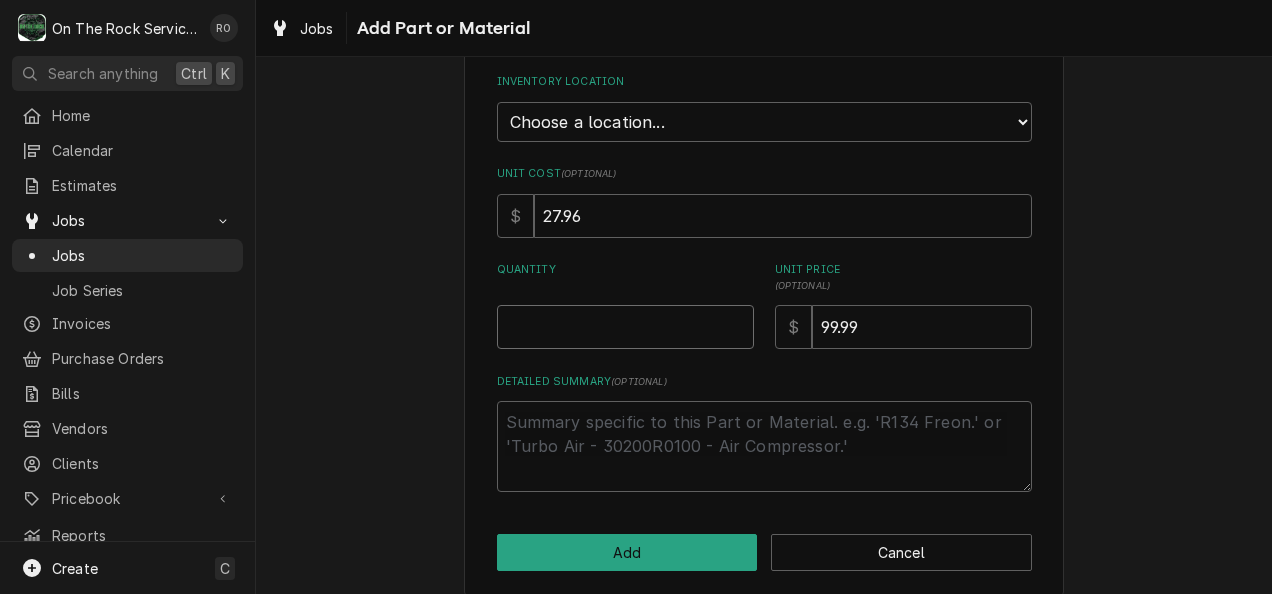 click on "Quantity" at bounding box center (625, 327) 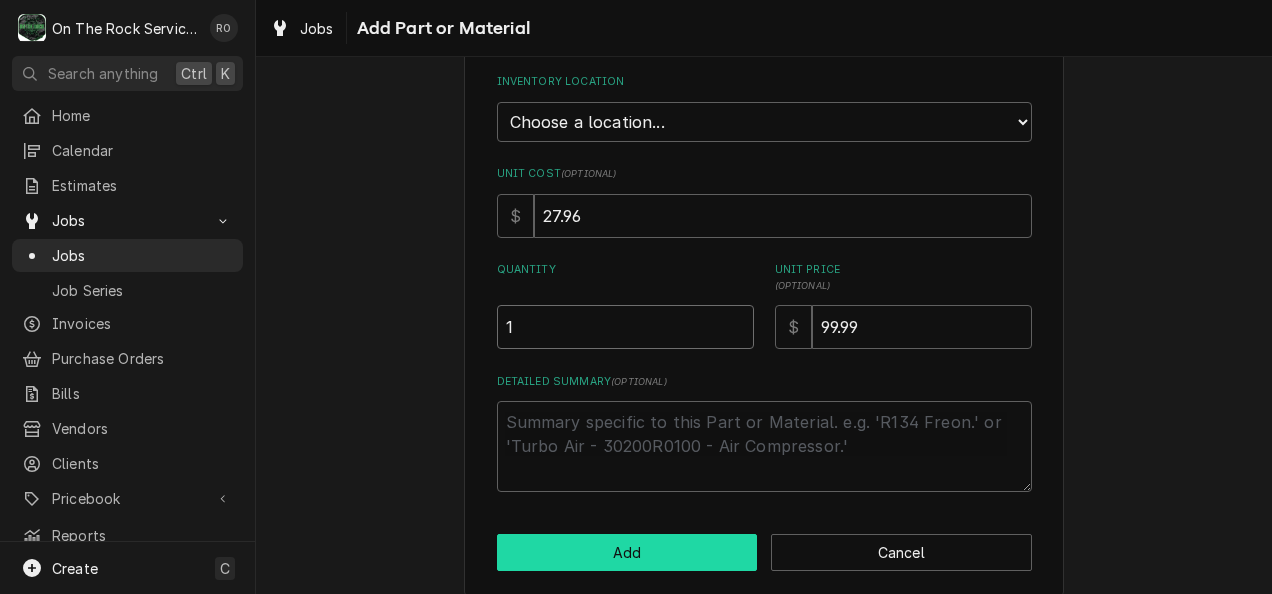 type on "1" 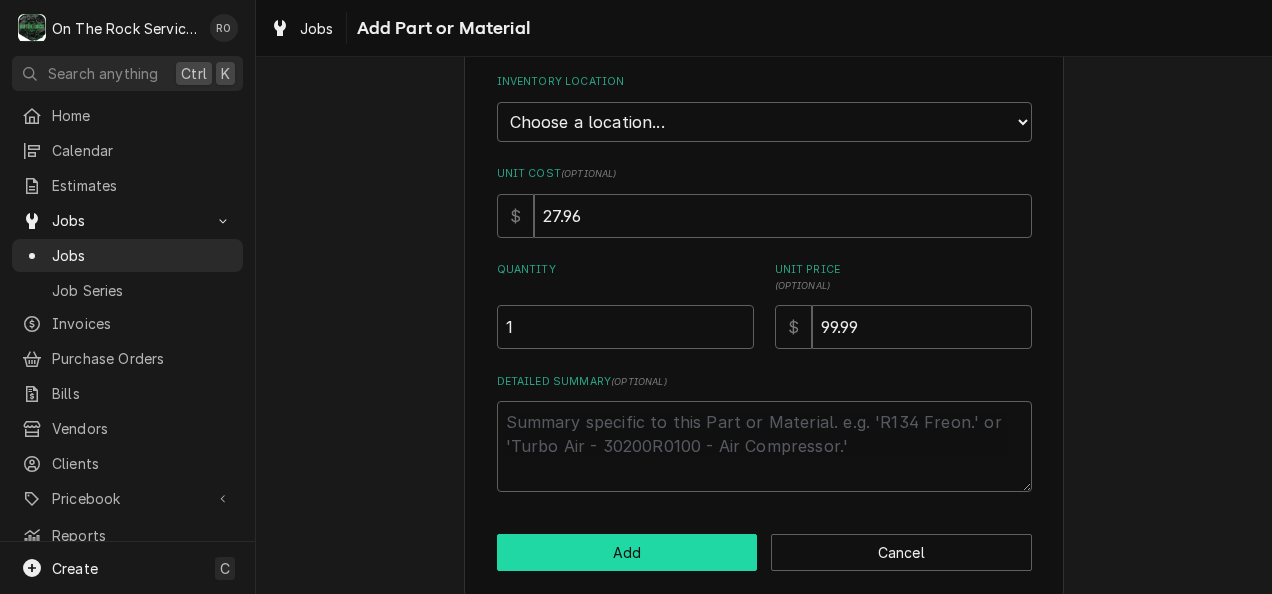 click on "Add" at bounding box center [627, 552] 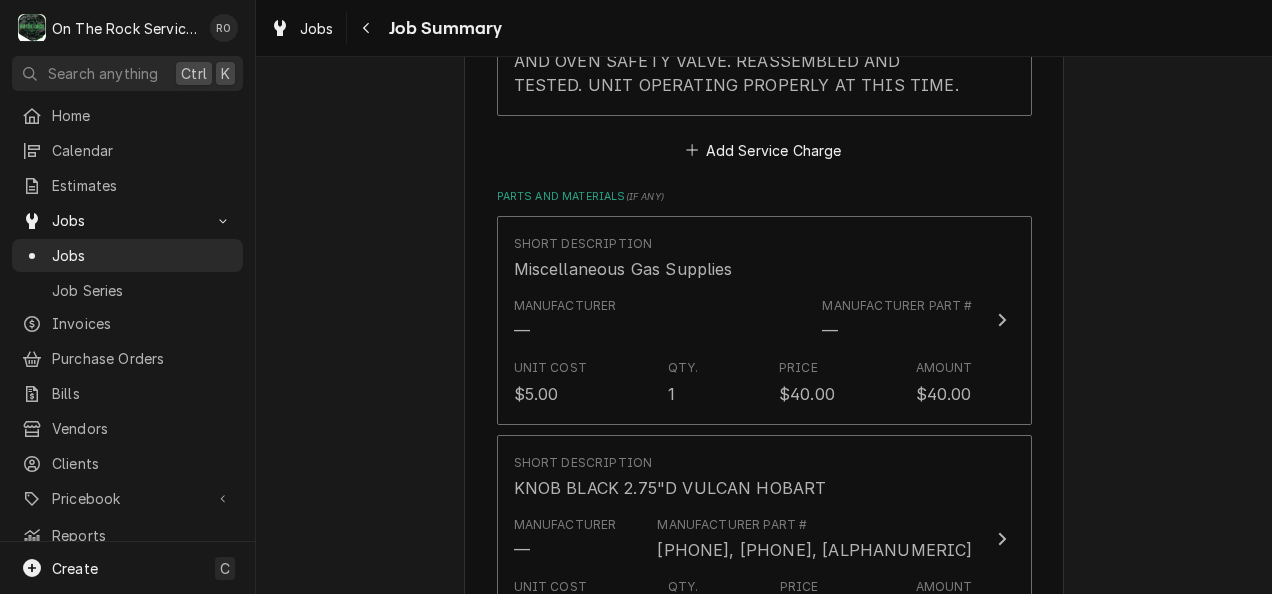 scroll, scrollTop: 1267, scrollLeft: 0, axis: vertical 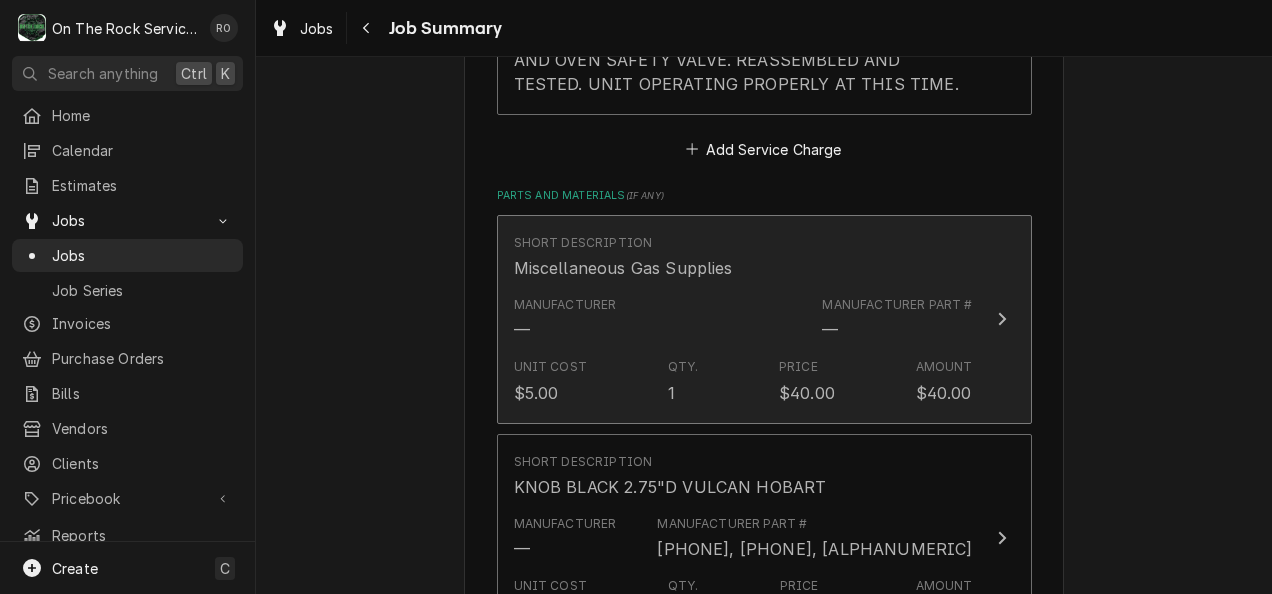 click on "Short Description Miscellaneous Gas Supplies Manufacturer — Manufacturer Part # — Unit Cost $5.00 Qty. 1 Price $40.00 Amount $40.00" at bounding box center (764, 319) 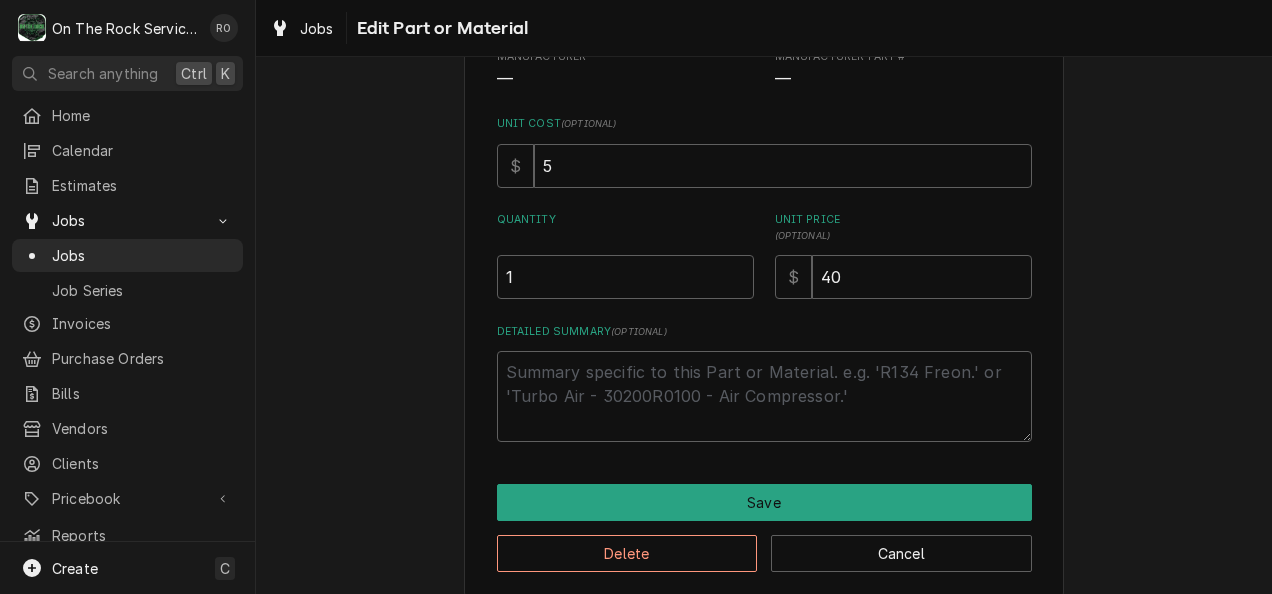 scroll, scrollTop: 266, scrollLeft: 0, axis: vertical 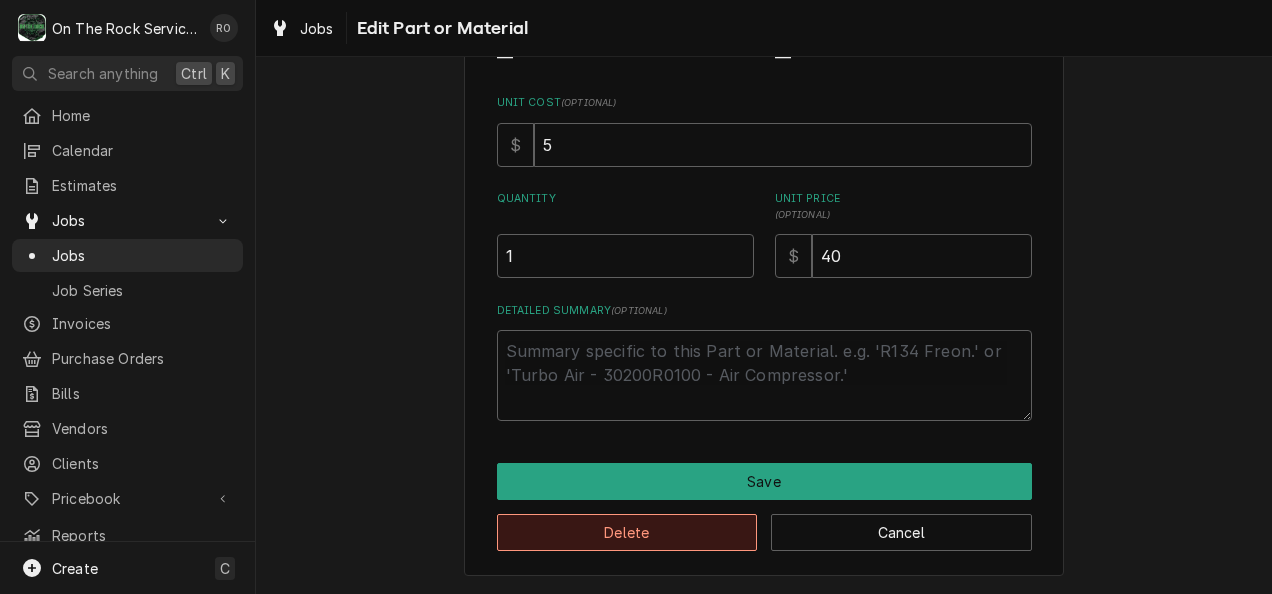 click on "Delete" at bounding box center (627, 532) 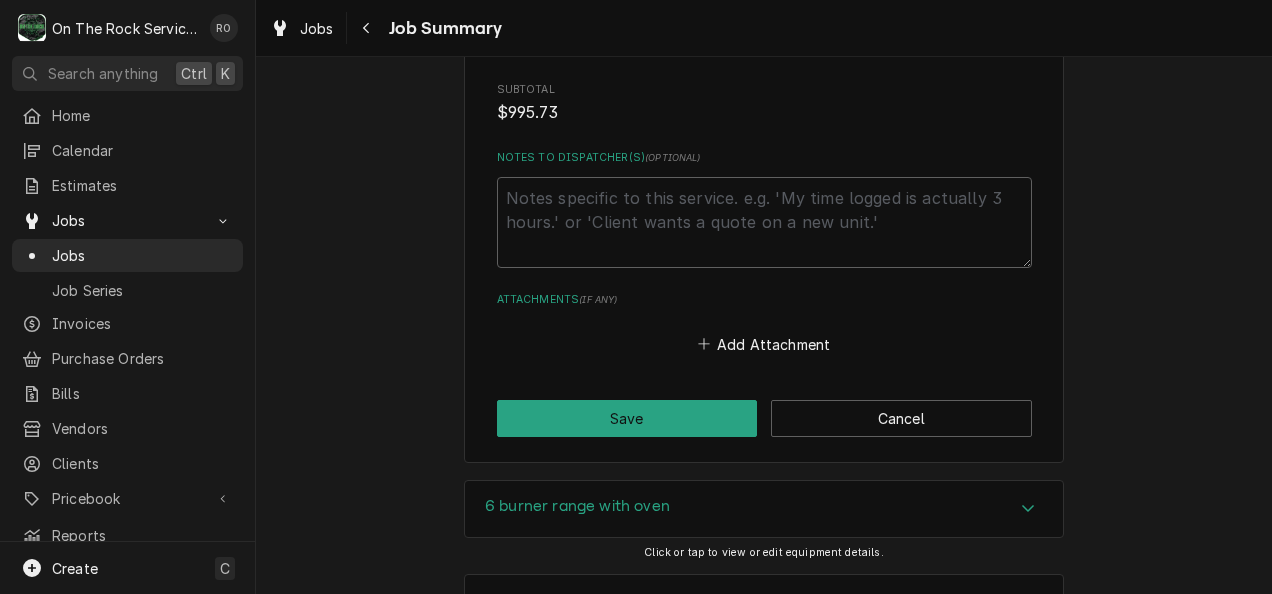 scroll, scrollTop: 2971, scrollLeft: 0, axis: vertical 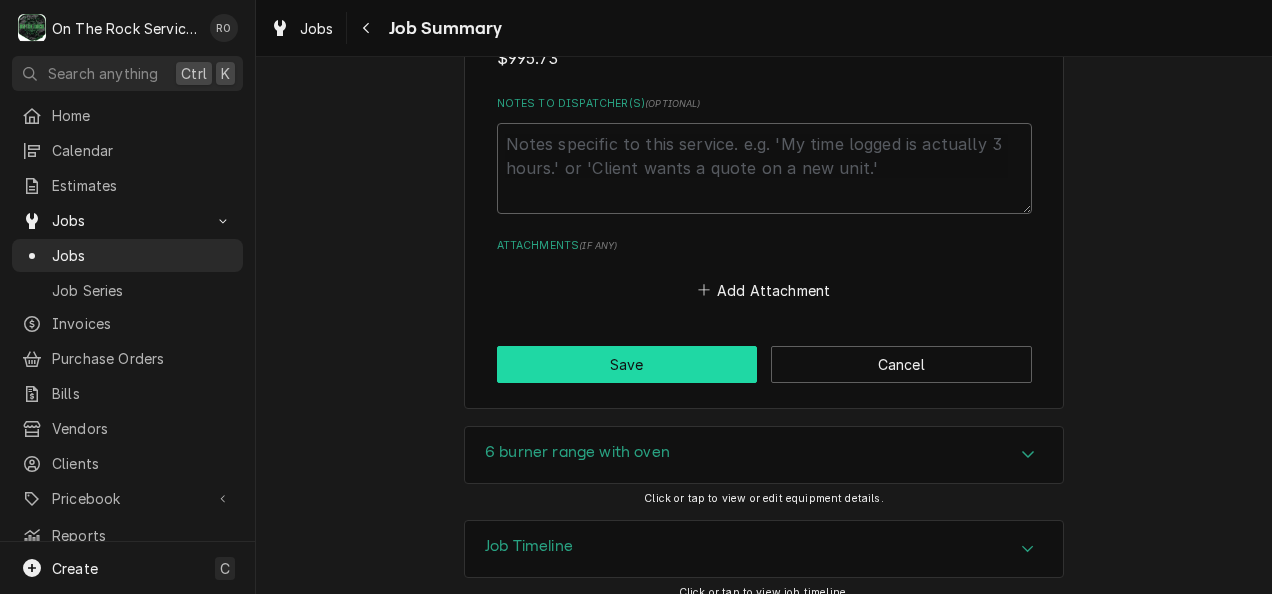 click on "Save" at bounding box center [627, 364] 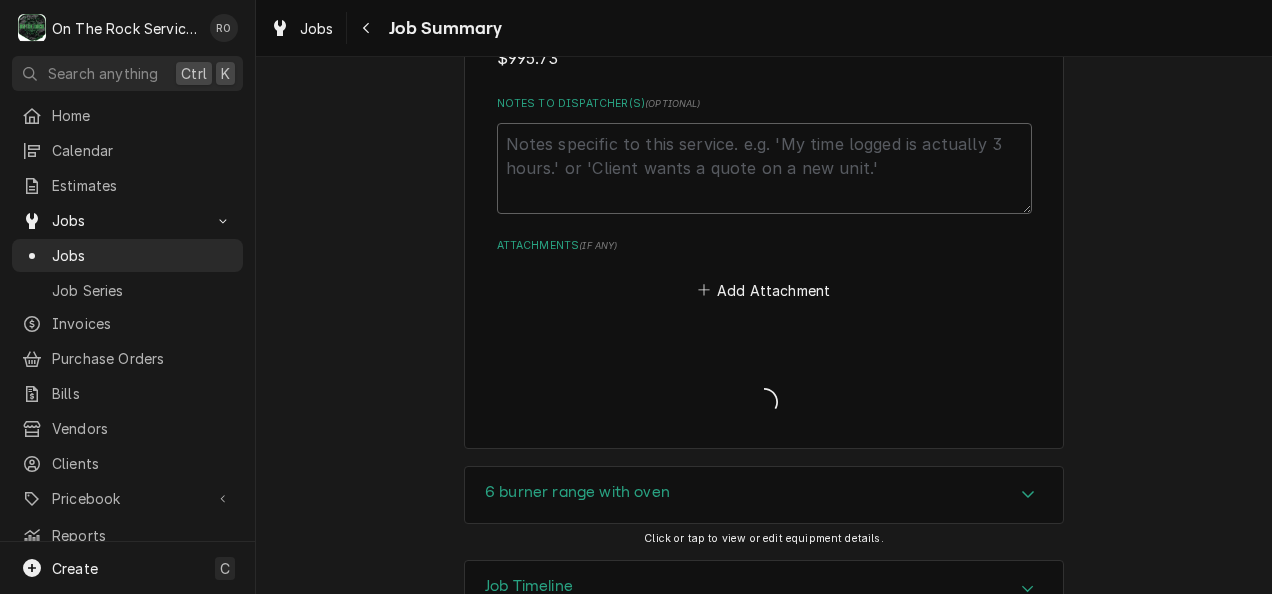 scroll, scrollTop: 3154, scrollLeft: 0, axis: vertical 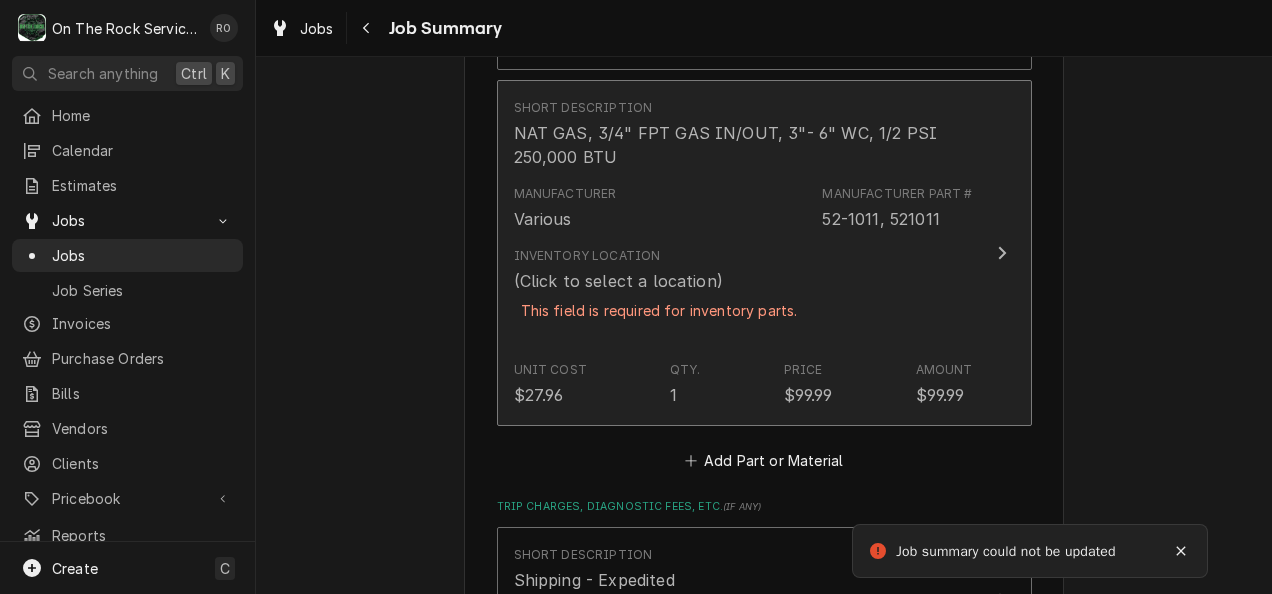 click on "Inventory Location (Click to select a location) This field is required for inventory parts." at bounding box center (743, 296) 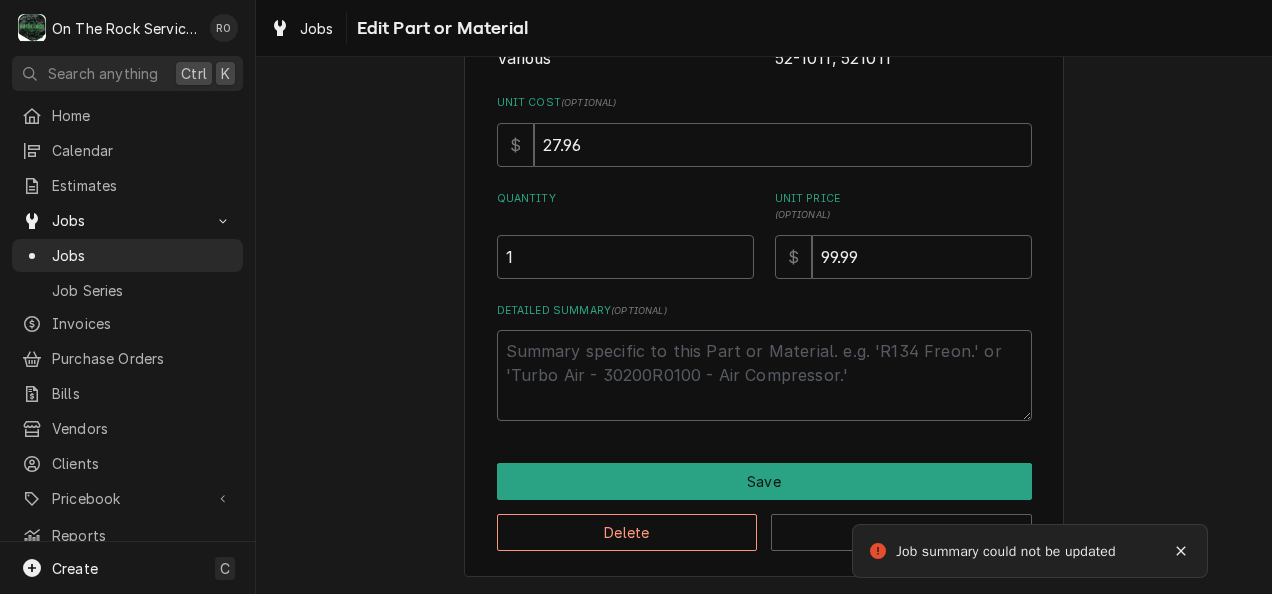 scroll, scrollTop: 204, scrollLeft: 0, axis: vertical 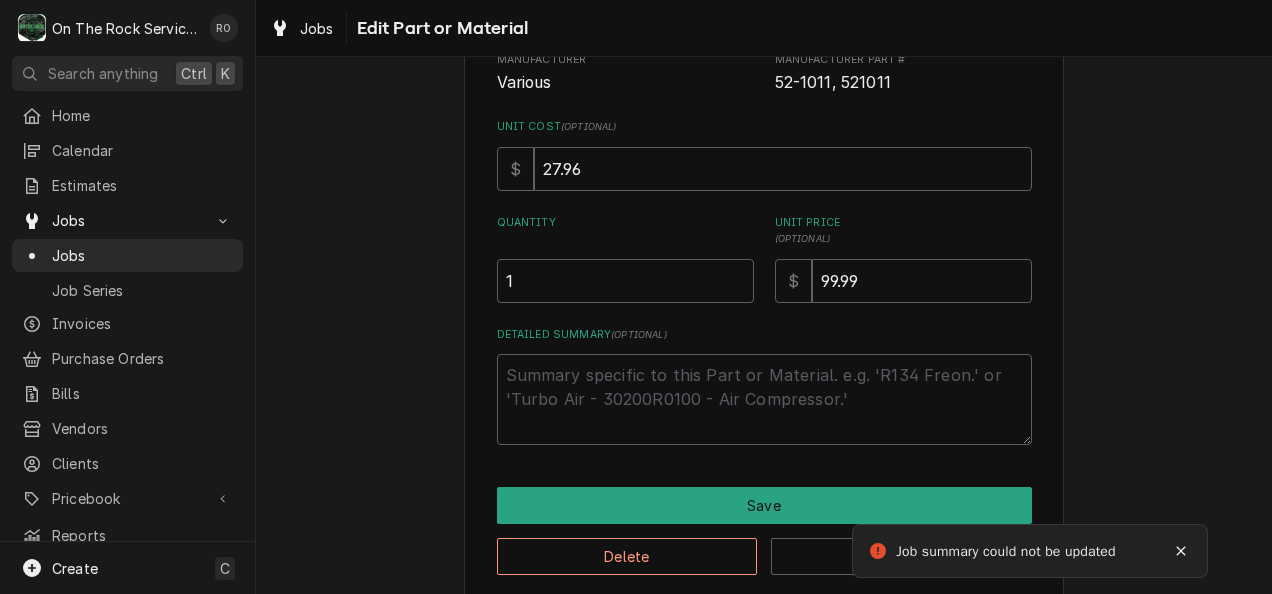 type on "x" 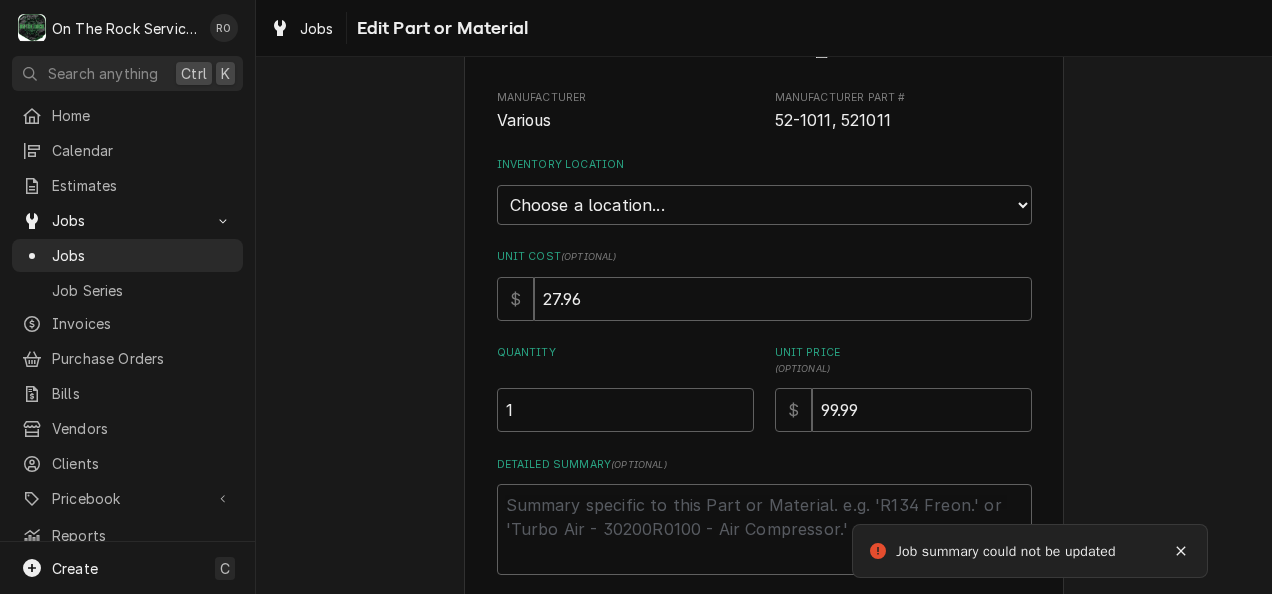 scroll, scrollTop: 0, scrollLeft: 0, axis: both 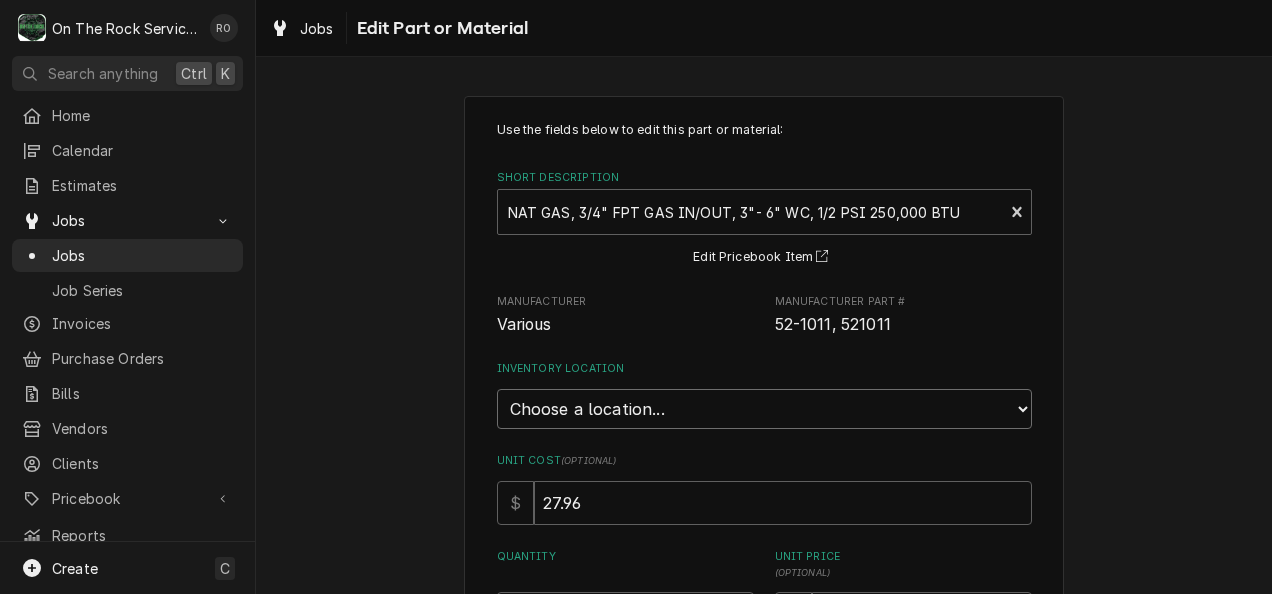 click on "Choose a location... Ray's Truck Rich's Truck Todd's Truck Warehouse" at bounding box center (764, 409) 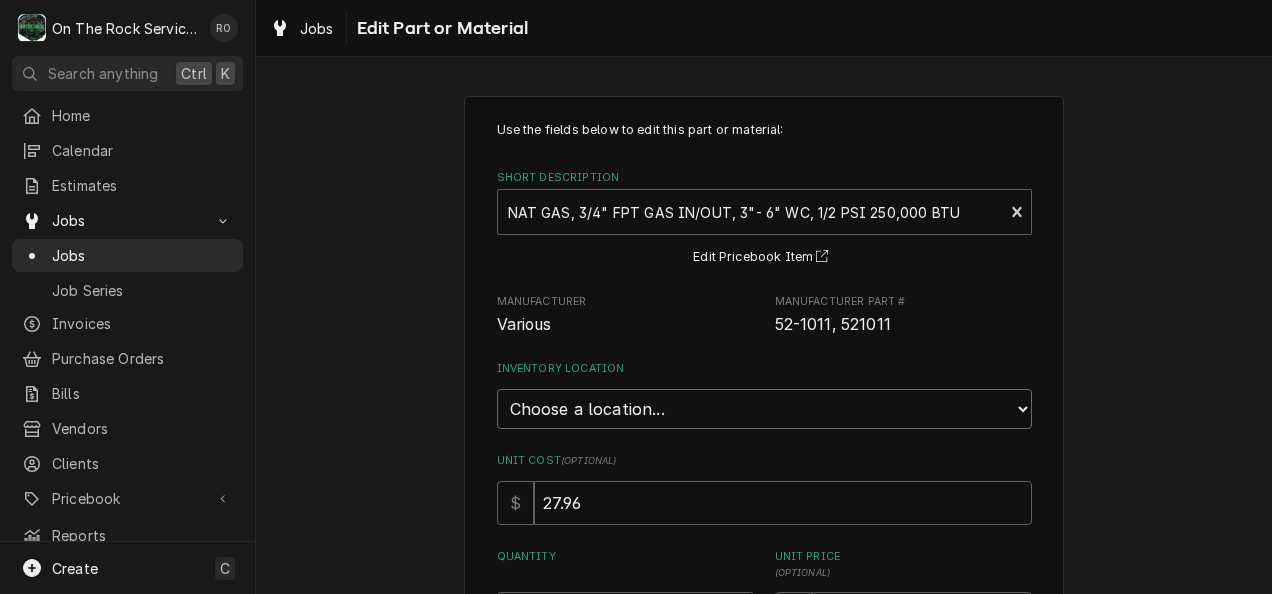 select on "442" 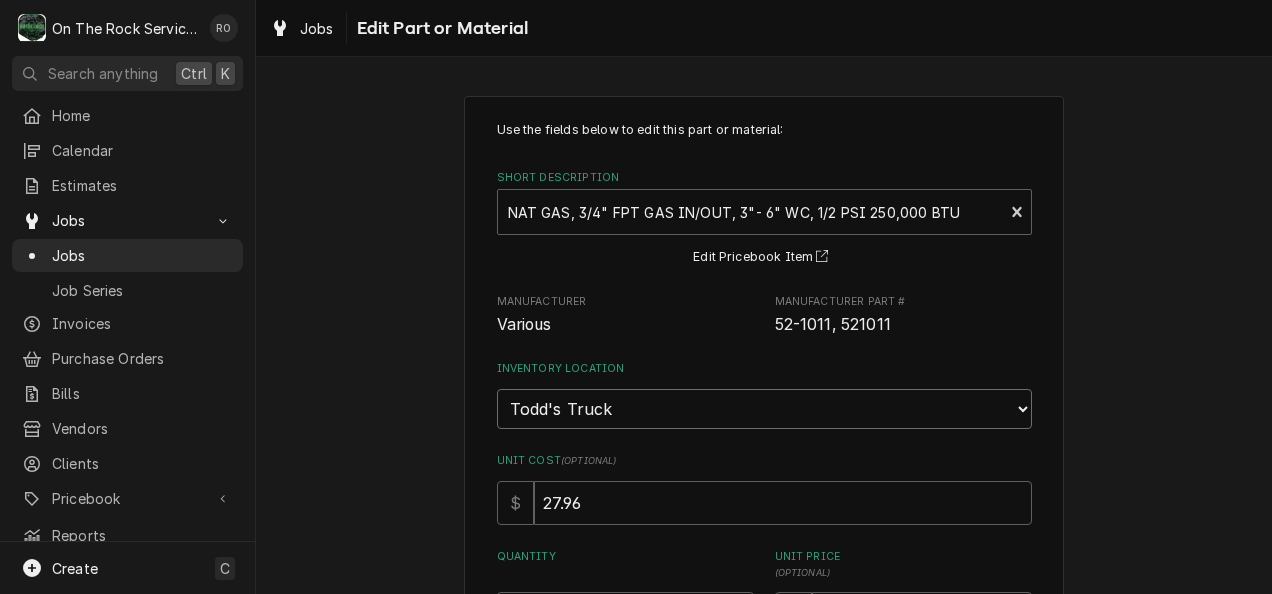 click on "Choose a location... Ray's Truck Rich's Truck Todd's Truck Warehouse" at bounding box center [764, 409] 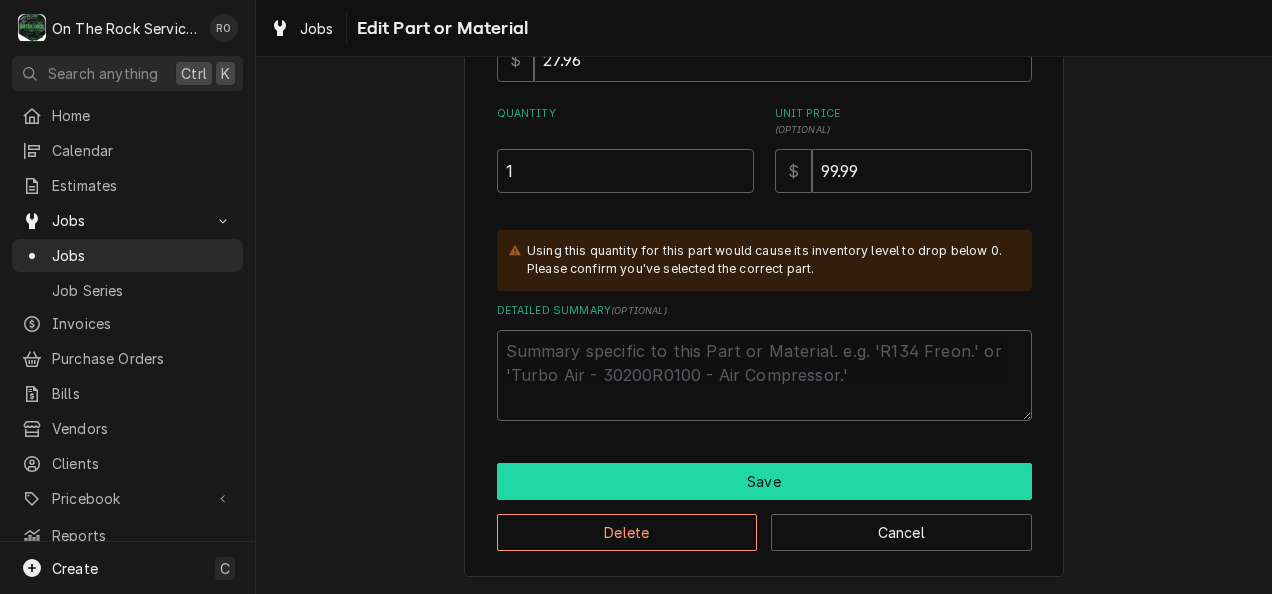 click on "Save" at bounding box center [764, 481] 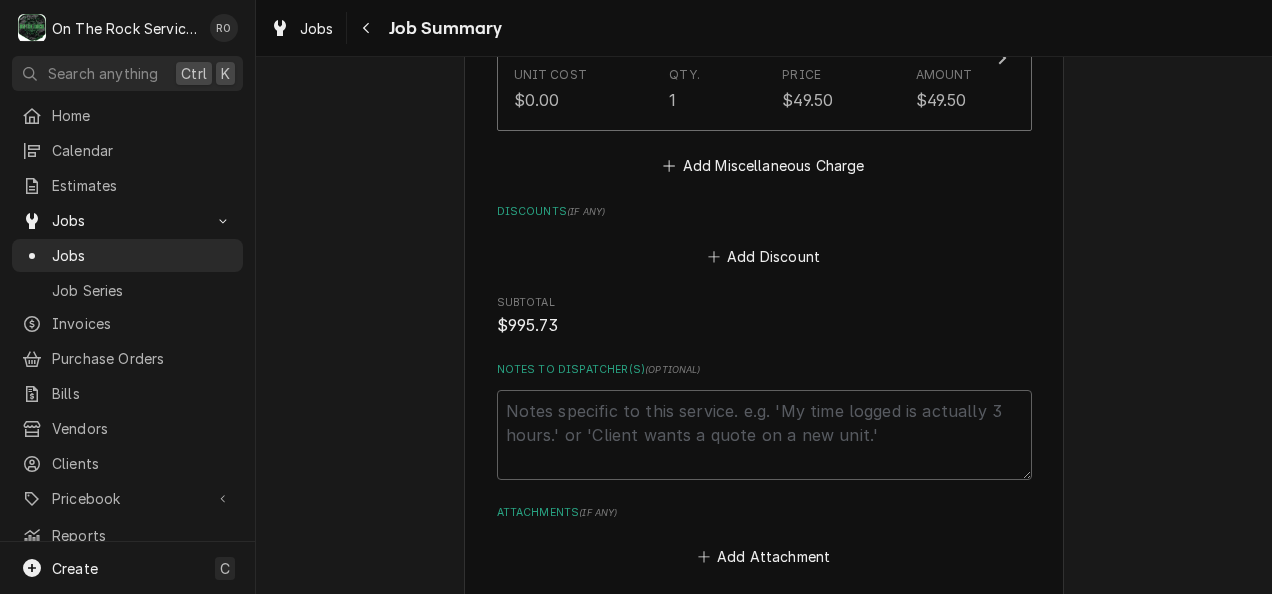 scroll, scrollTop: 3154, scrollLeft: 0, axis: vertical 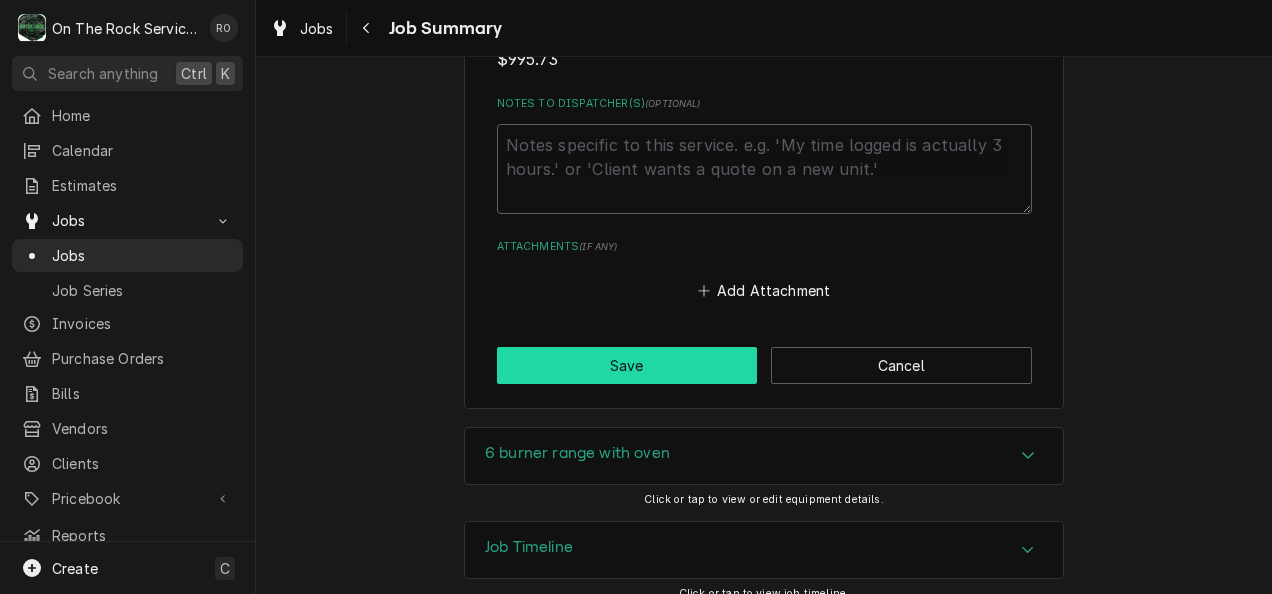 click on "Save" at bounding box center [627, 365] 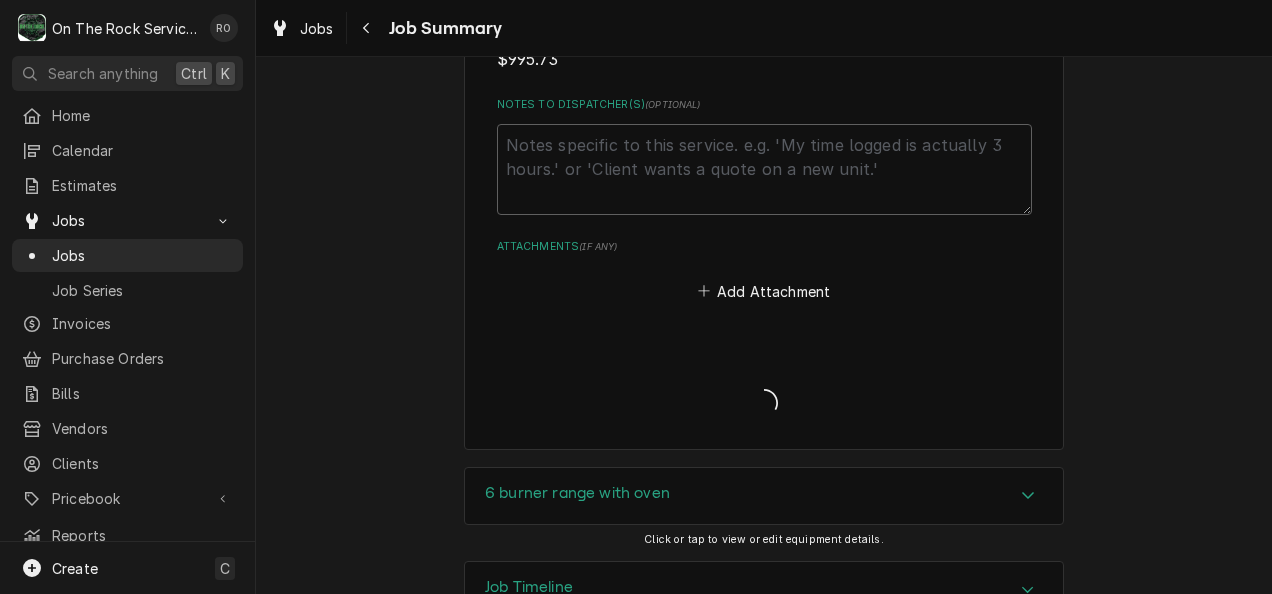 type on "x" 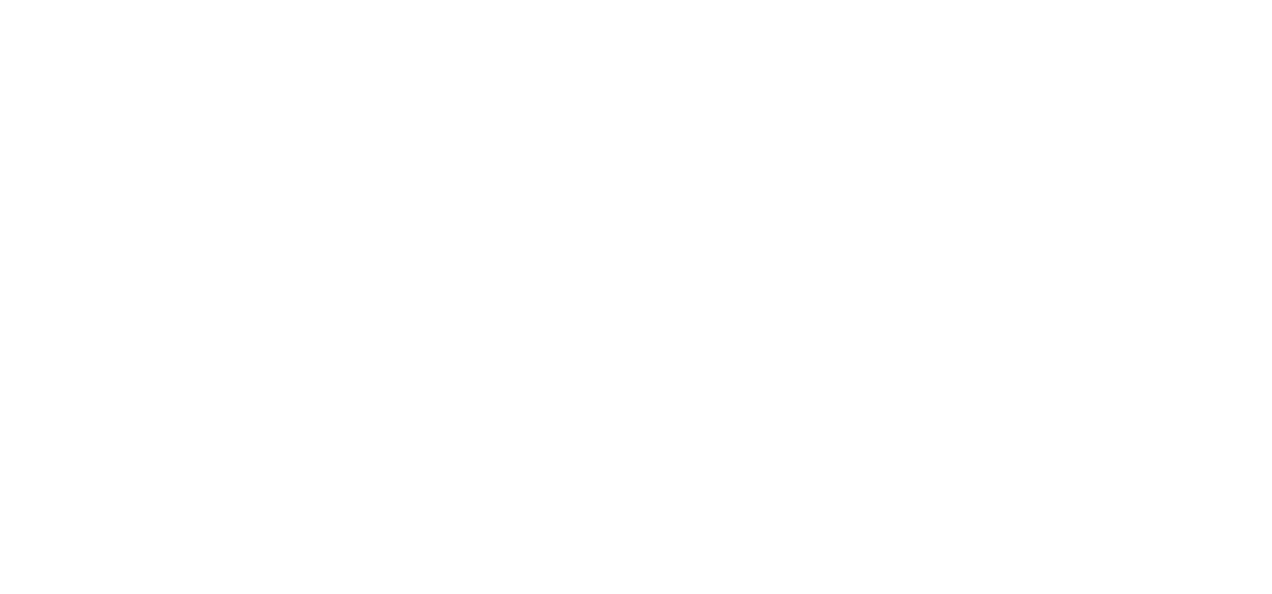 scroll, scrollTop: 0, scrollLeft: 0, axis: both 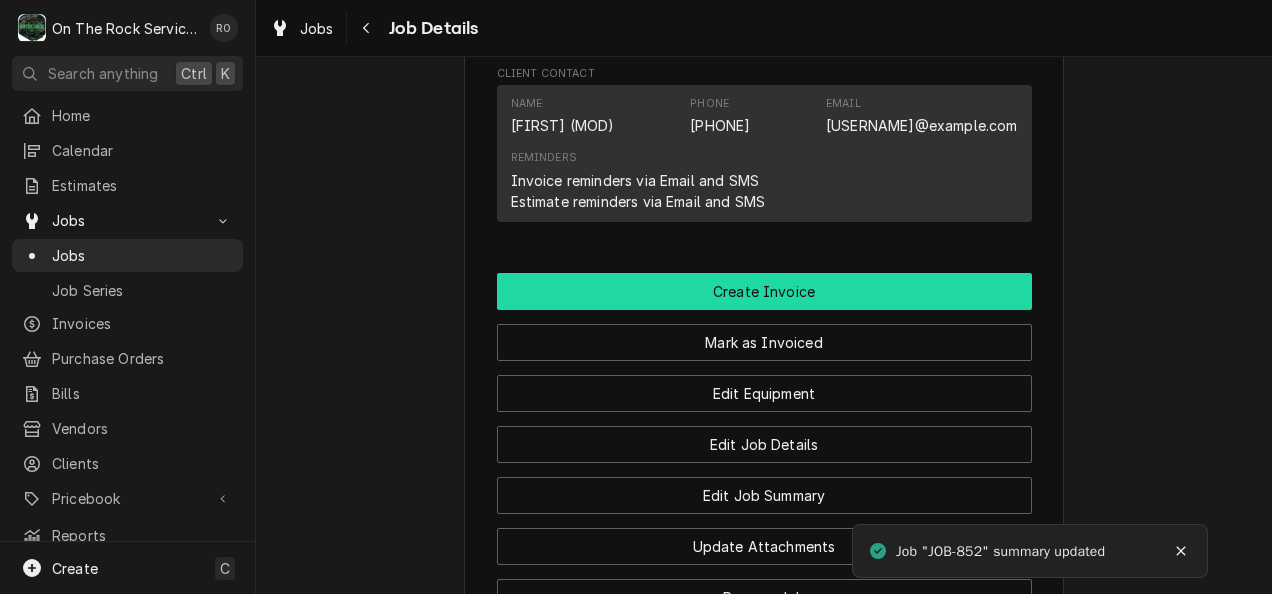 click on "Create Invoice" at bounding box center [764, 291] 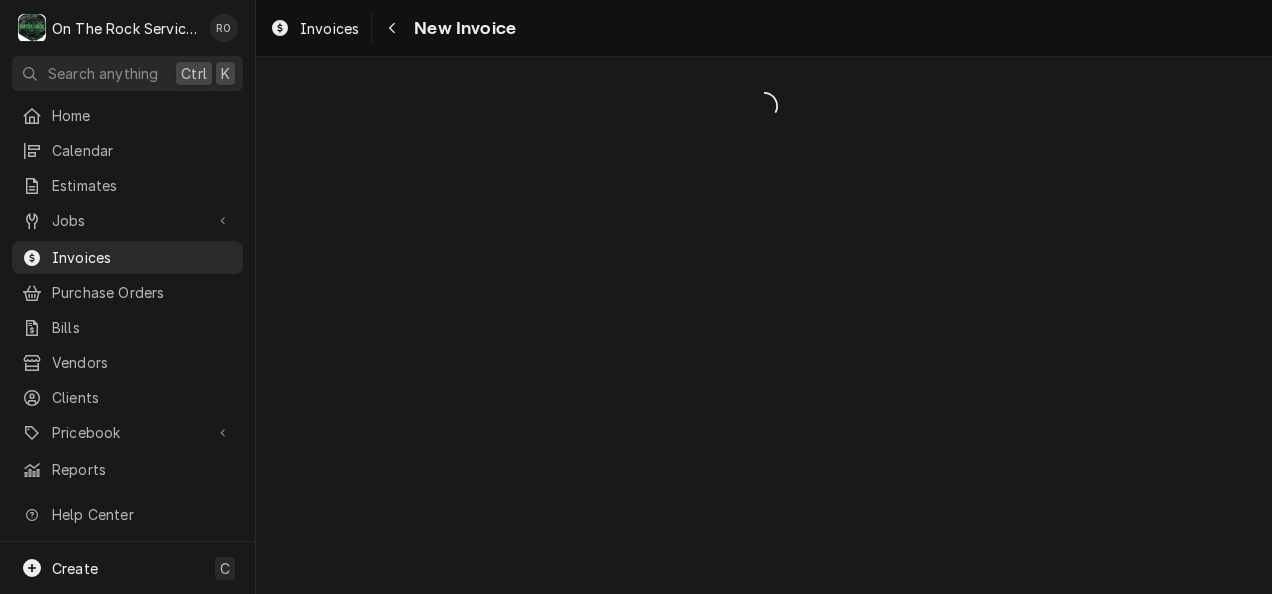 scroll, scrollTop: 0, scrollLeft: 0, axis: both 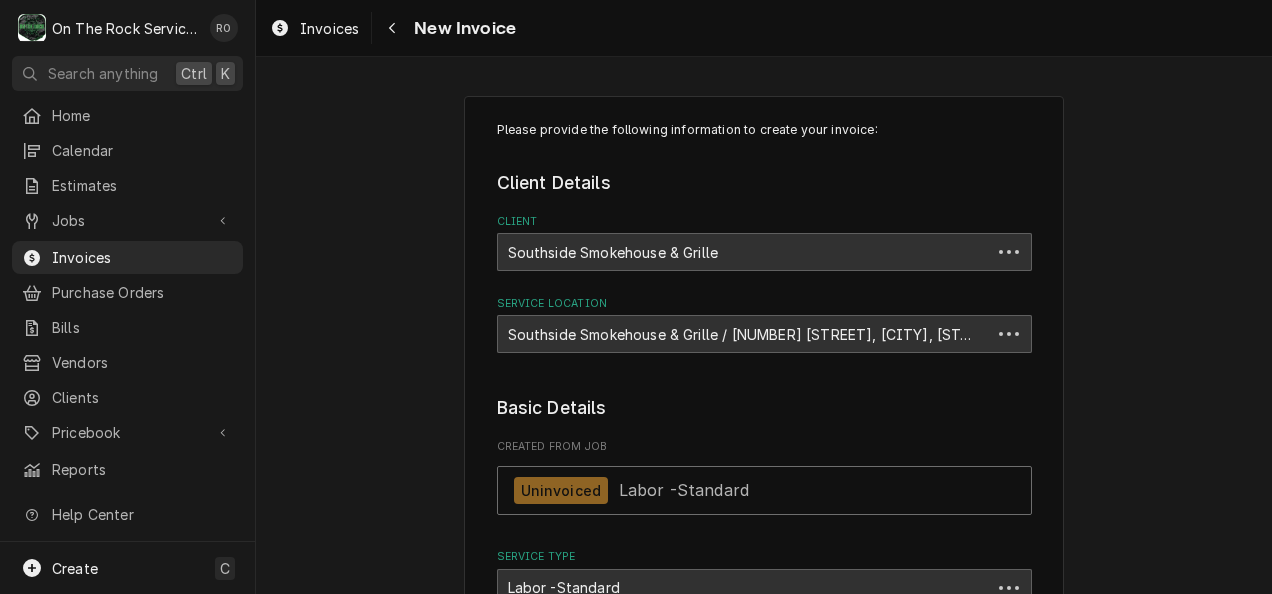 click on "Please provide the following information to create your invoice: Client Details Client Southside Smokehouse & Grille Service Location Southside Smokehouse & Grille / 726 S Howard Ave, Landrum, SC 29356 Basic Details Created From Job Uninvoiced Labor -Standard Service Type Labor -Standard Labels  ( optional ) Billing Address Same as service location Issue Date 2025-08-06 Terms Choose payment terms... Same Day Net 7 Net 14 Net 21 Net 30 Net 45 Net 60 Net 90 Due Date Payment Methods Accept Online Card Payments" at bounding box center (764, 638) 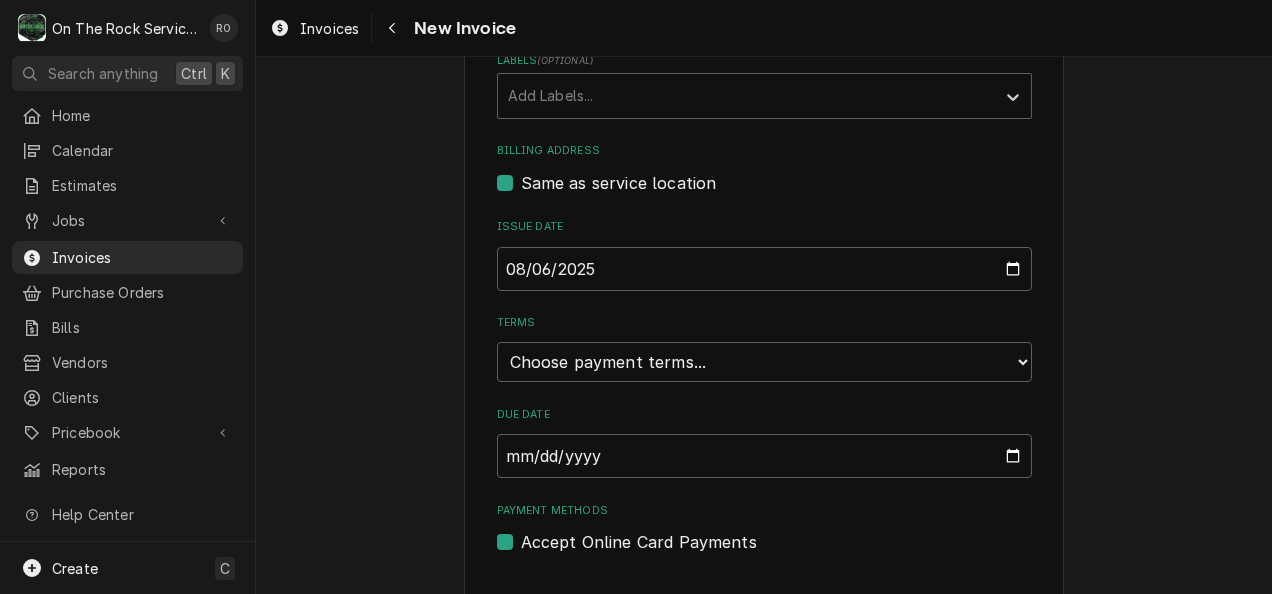 scroll, scrollTop: 625, scrollLeft: 0, axis: vertical 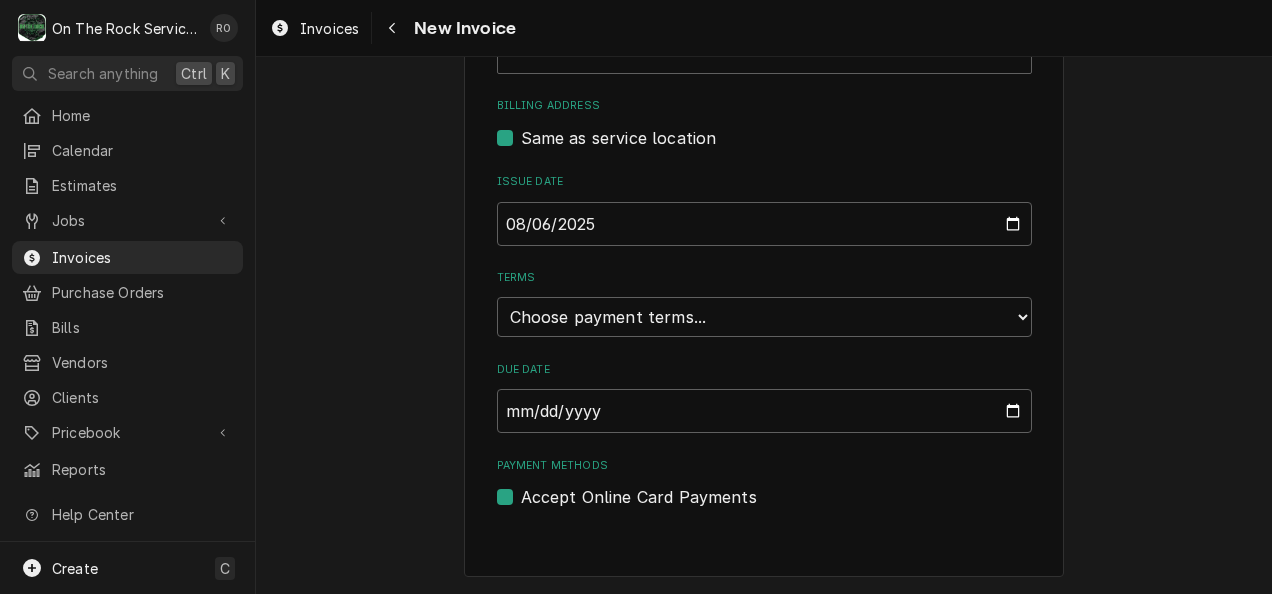 click on "Basic Details Created From Job Uninvoiced Labor -Standard Service Type Labor -Standard Labels  ( optional ) Add Labels... Billing Address Same as service location Issue Date 2025-08-06 Terms Choose payment terms... Same Day Net 7 Net 14 Net 21 Net 30 Net 45 Net 60 Net 90 Due Date Payment Methods Accept Online Card Payments" at bounding box center [764, 140] 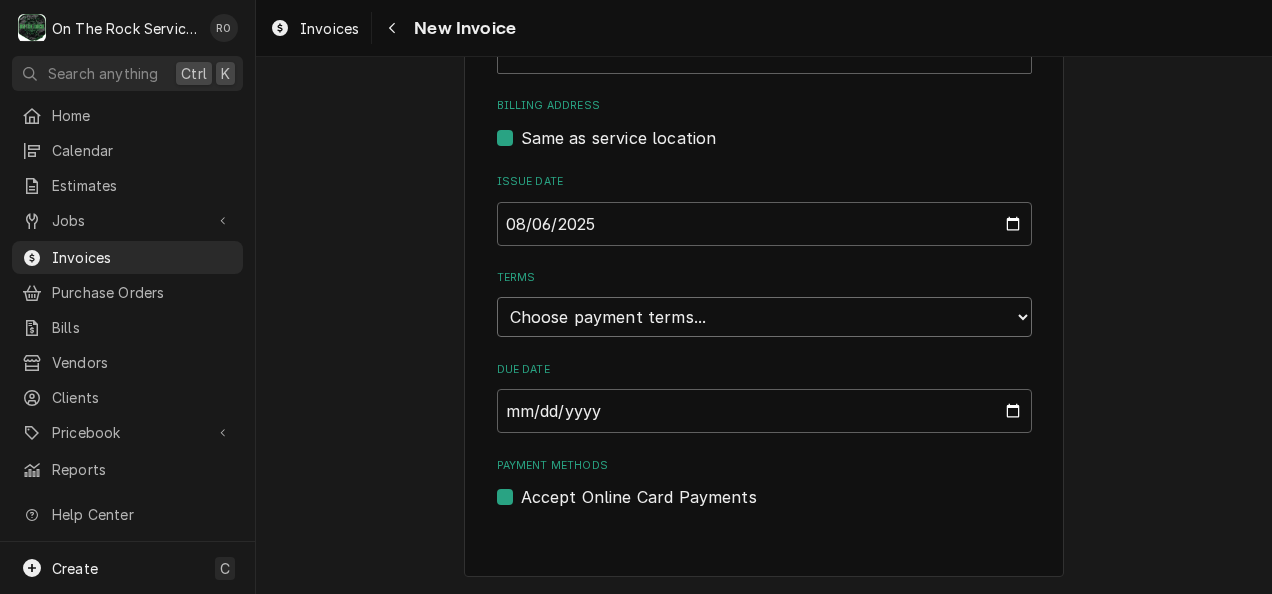 click on "Choose payment terms... Same Day Net 7 Net 14 Net 21 Net 30 Net 45 Net 60 Net 90" at bounding box center (764, 317) 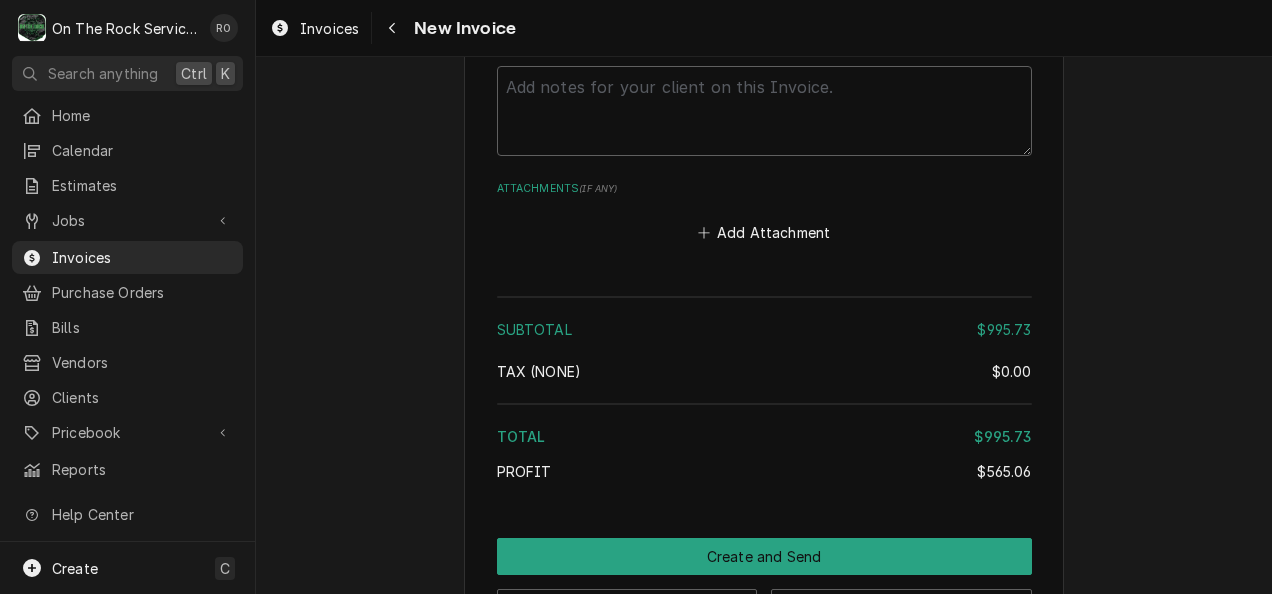 scroll, scrollTop: 4392, scrollLeft: 0, axis: vertical 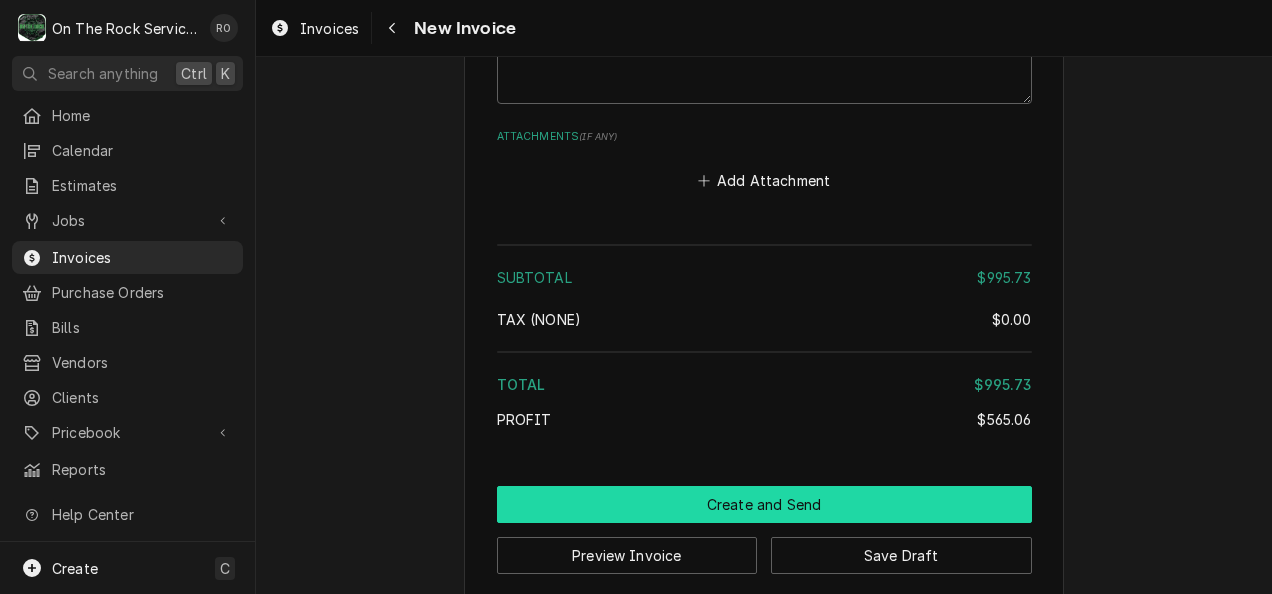 click on "Create and Send" at bounding box center (764, 504) 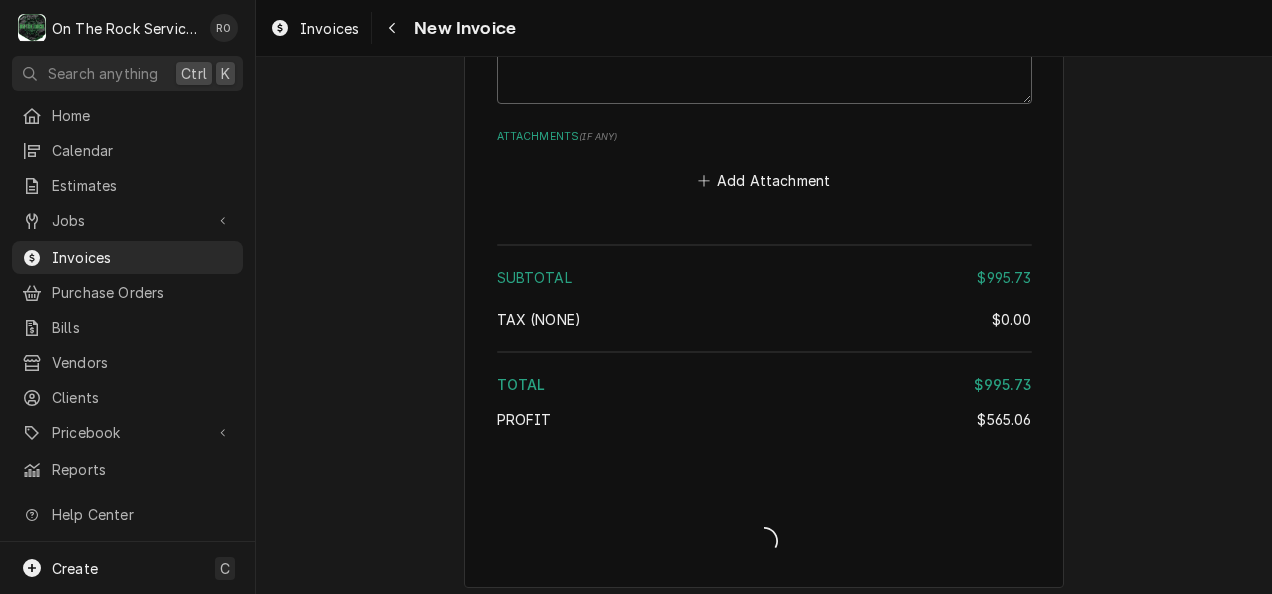 scroll, scrollTop: 4379, scrollLeft: 0, axis: vertical 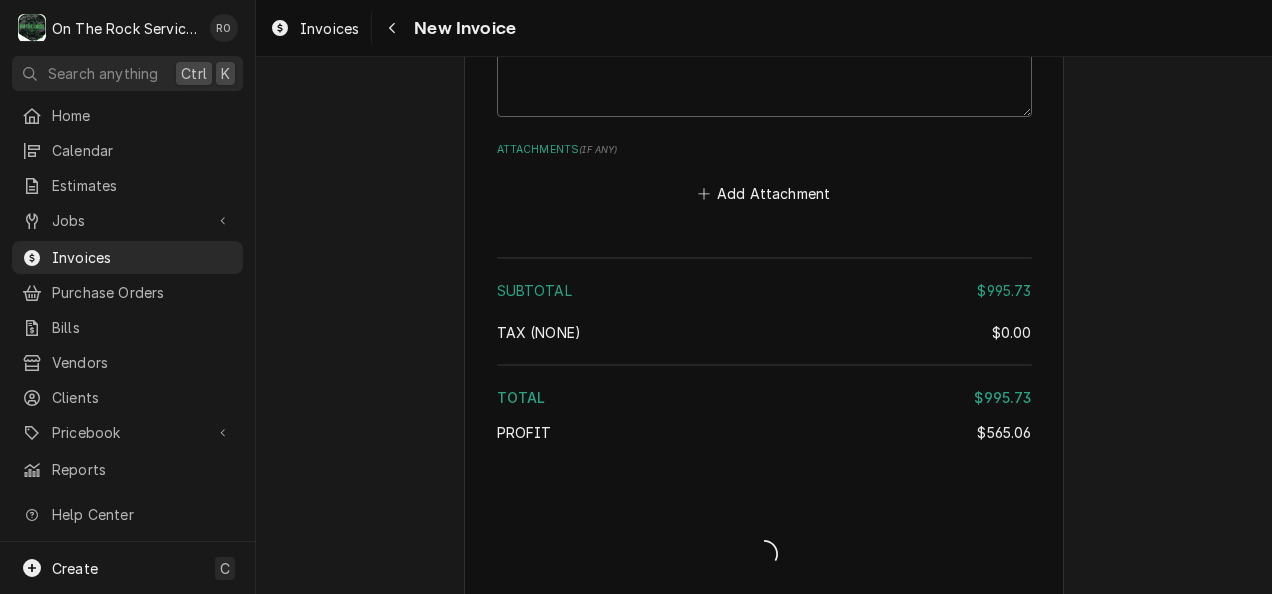 type on "x" 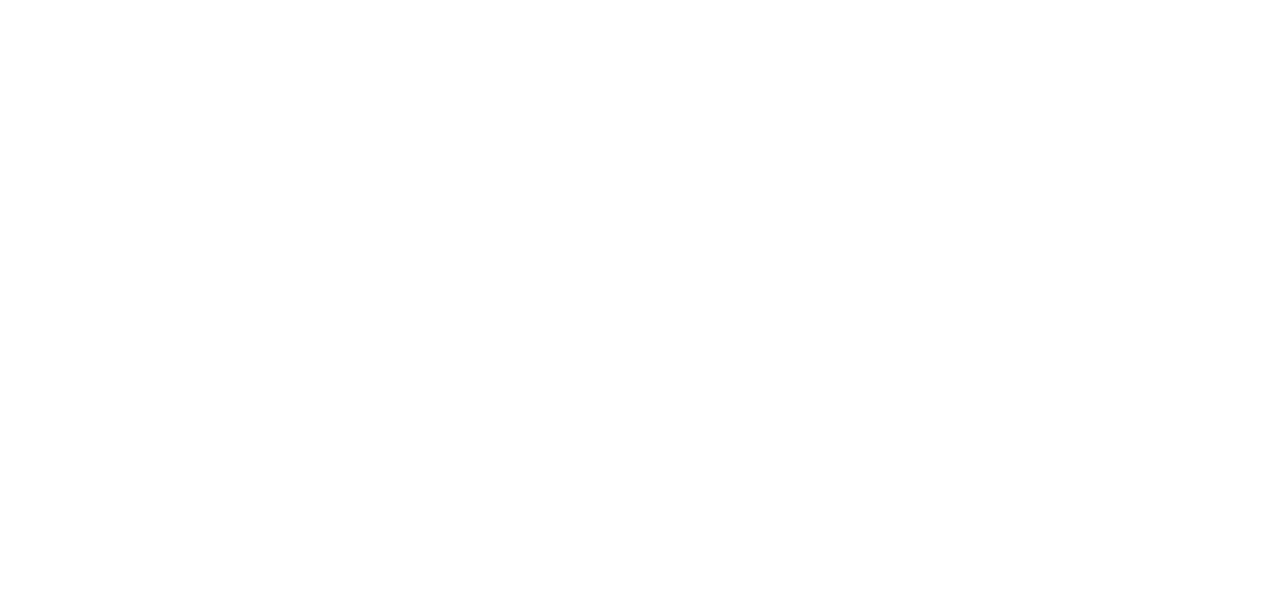 scroll, scrollTop: 0, scrollLeft: 0, axis: both 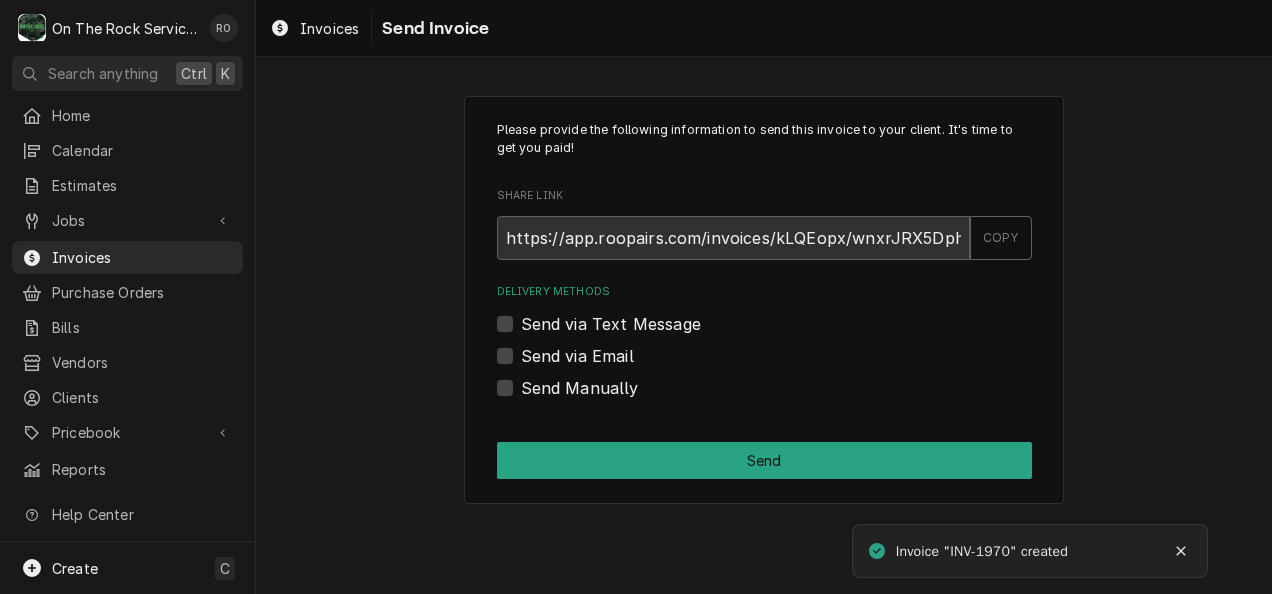 click on "Send via Email" at bounding box center [577, 356] 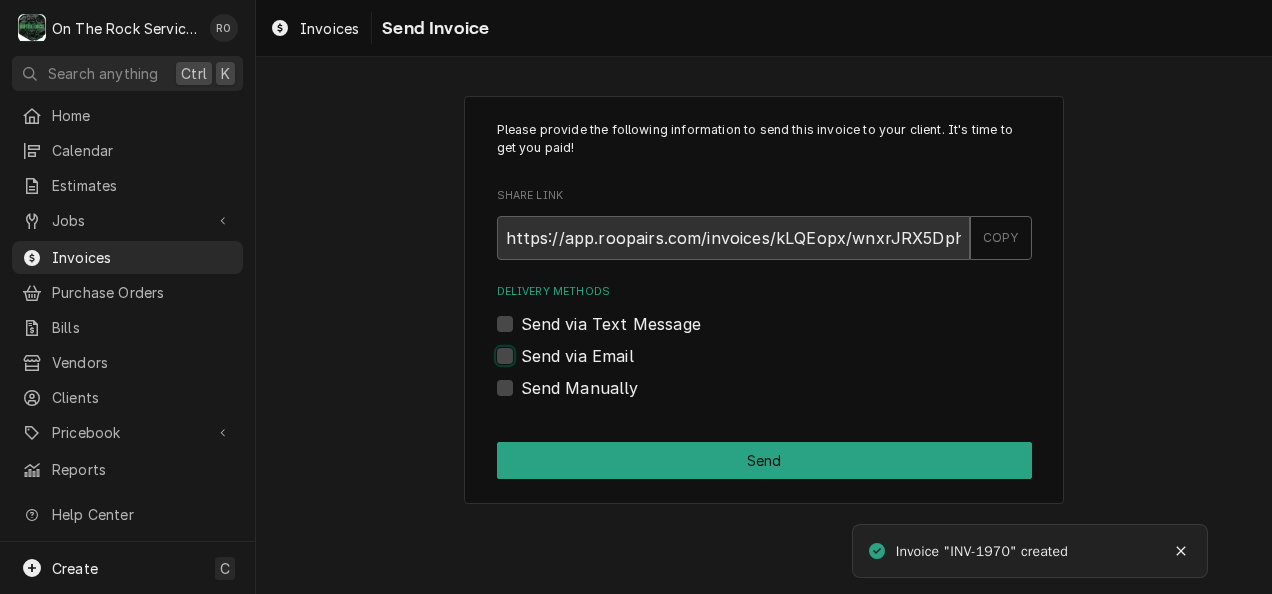 click on "Send via Email" at bounding box center (788, 366) 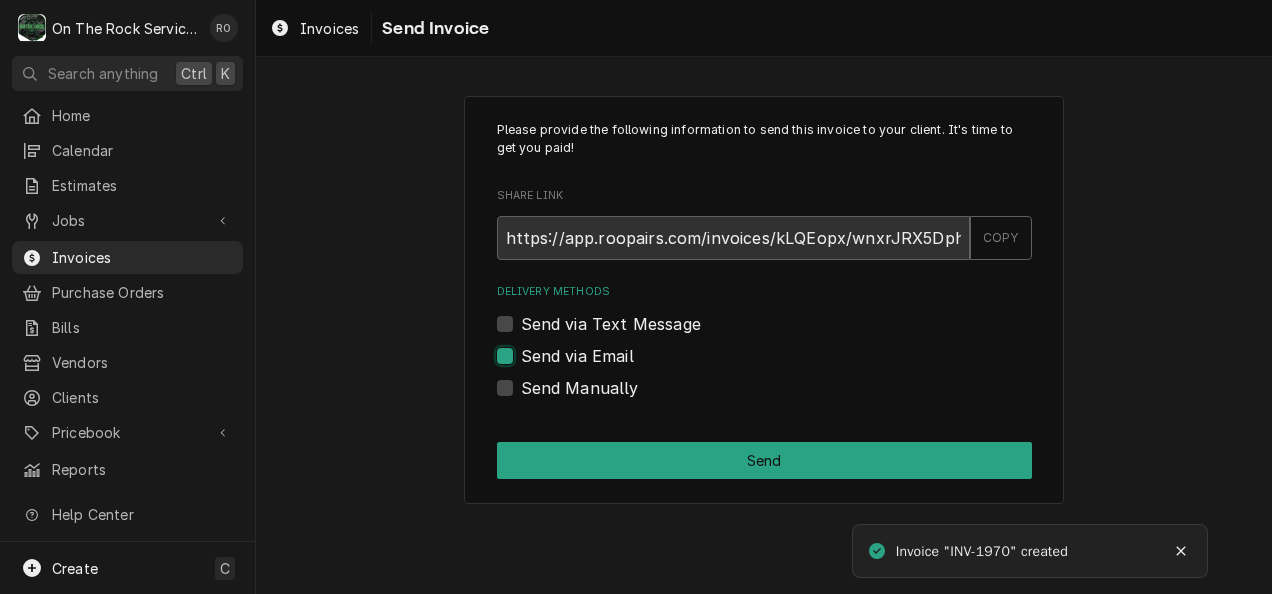 checkbox on "true" 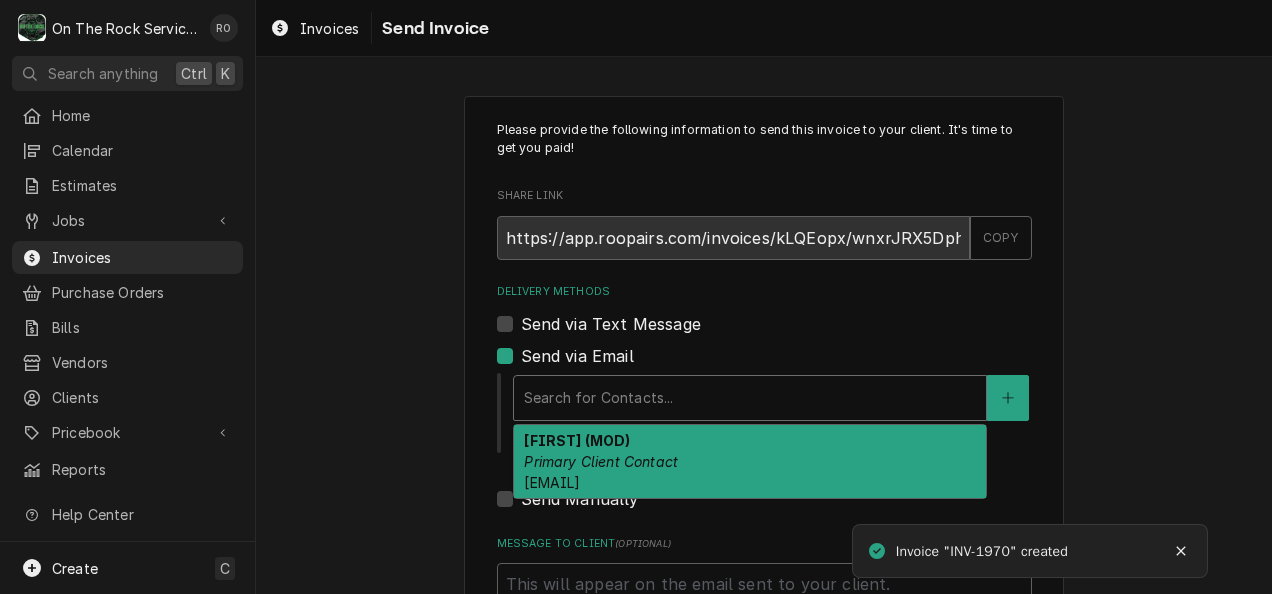 click at bounding box center [750, 398] 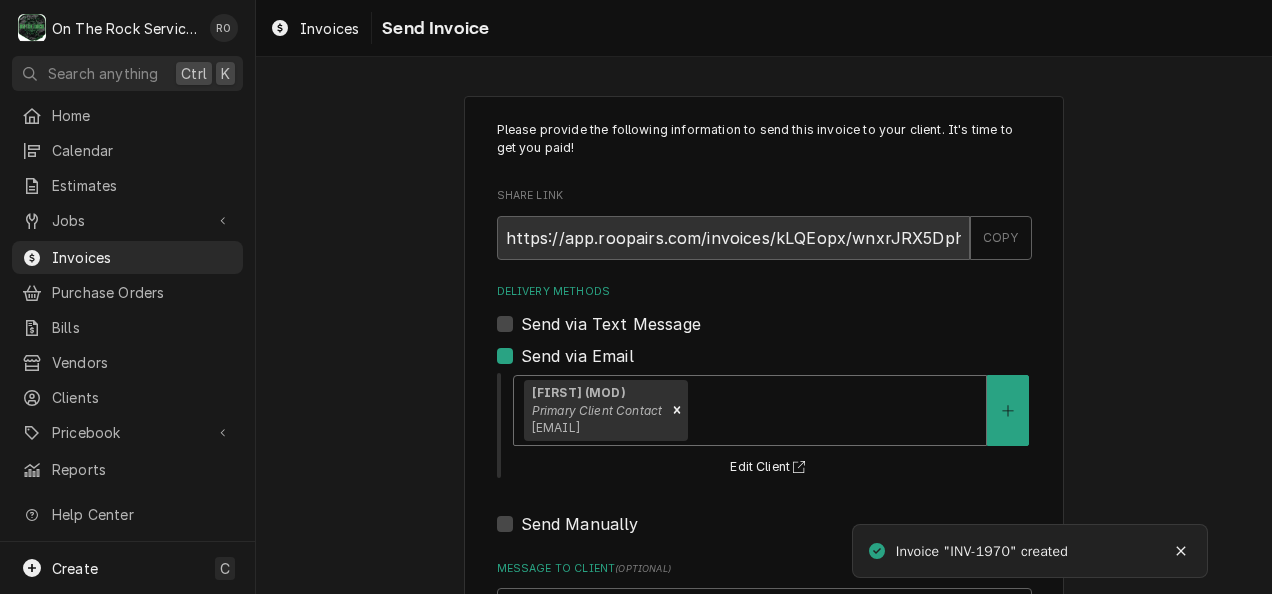 scroll, scrollTop: 207, scrollLeft: 0, axis: vertical 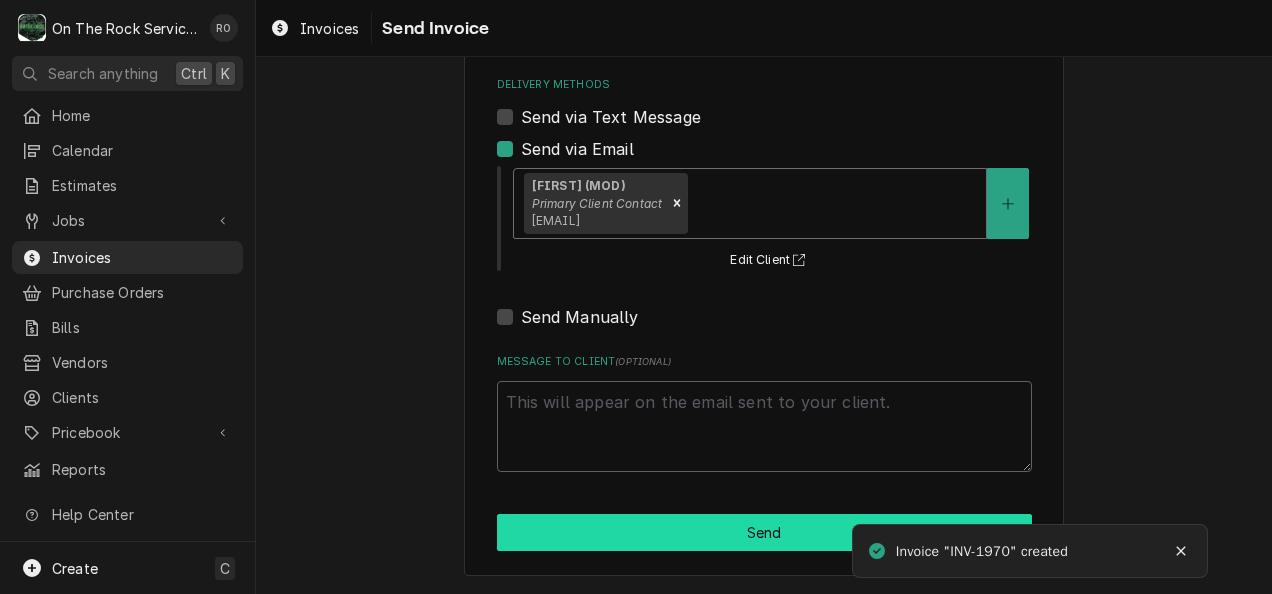 click on "Send" at bounding box center (764, 532) 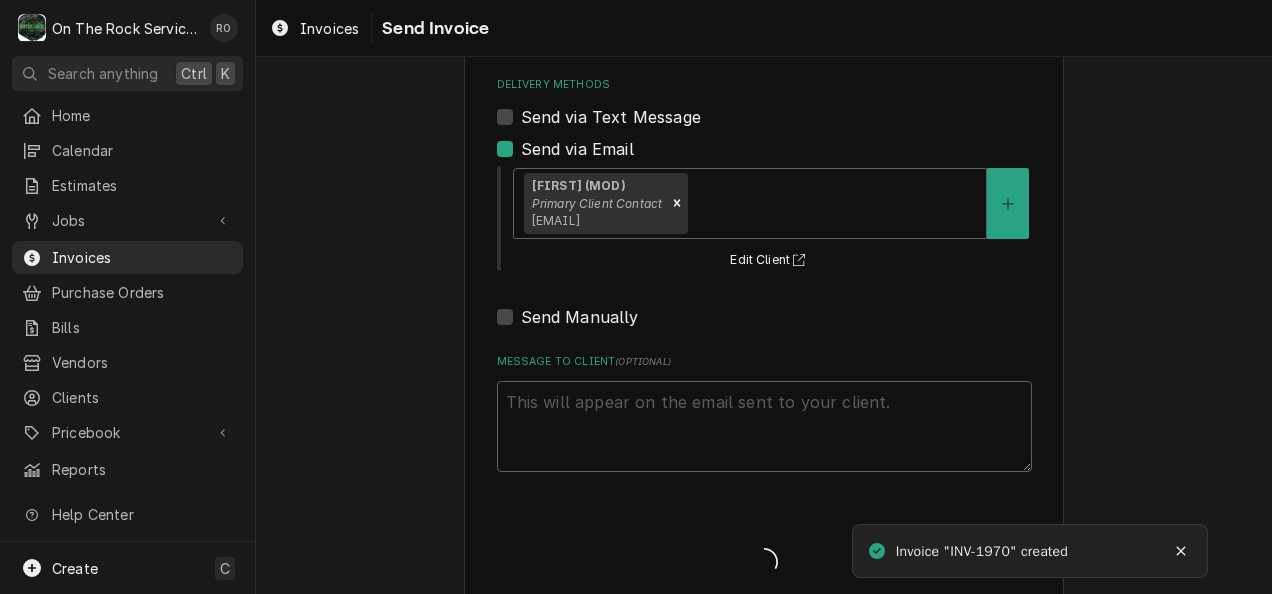 type on "x" 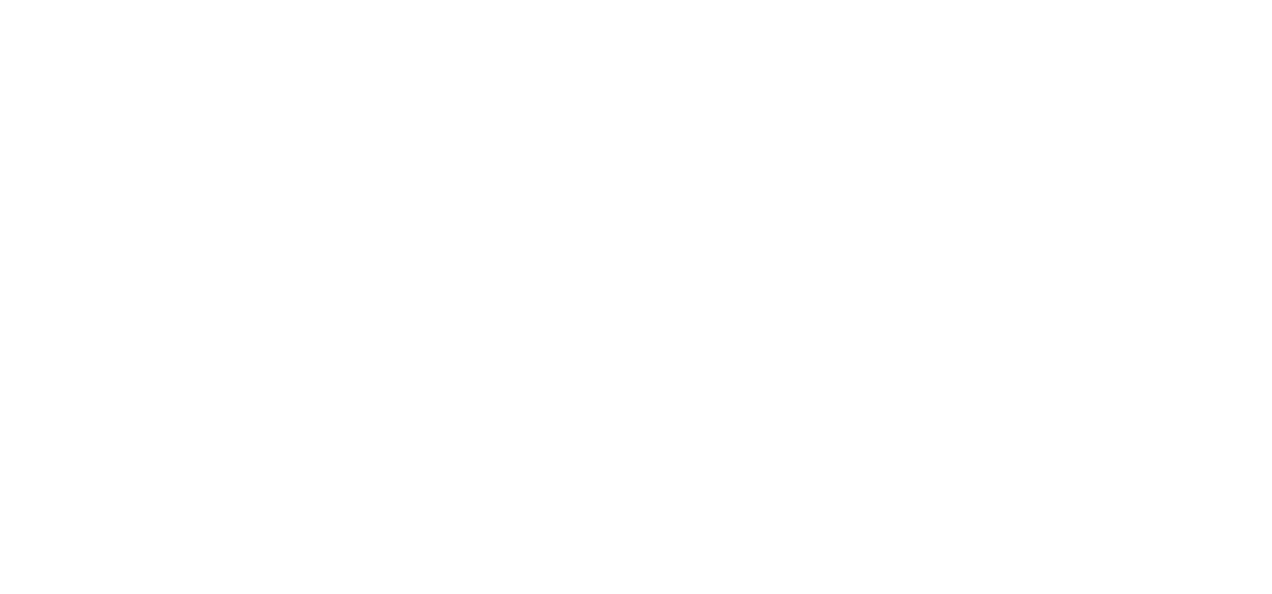 scroll, scrollTop: 0, scrollLeft: 0, axis: both 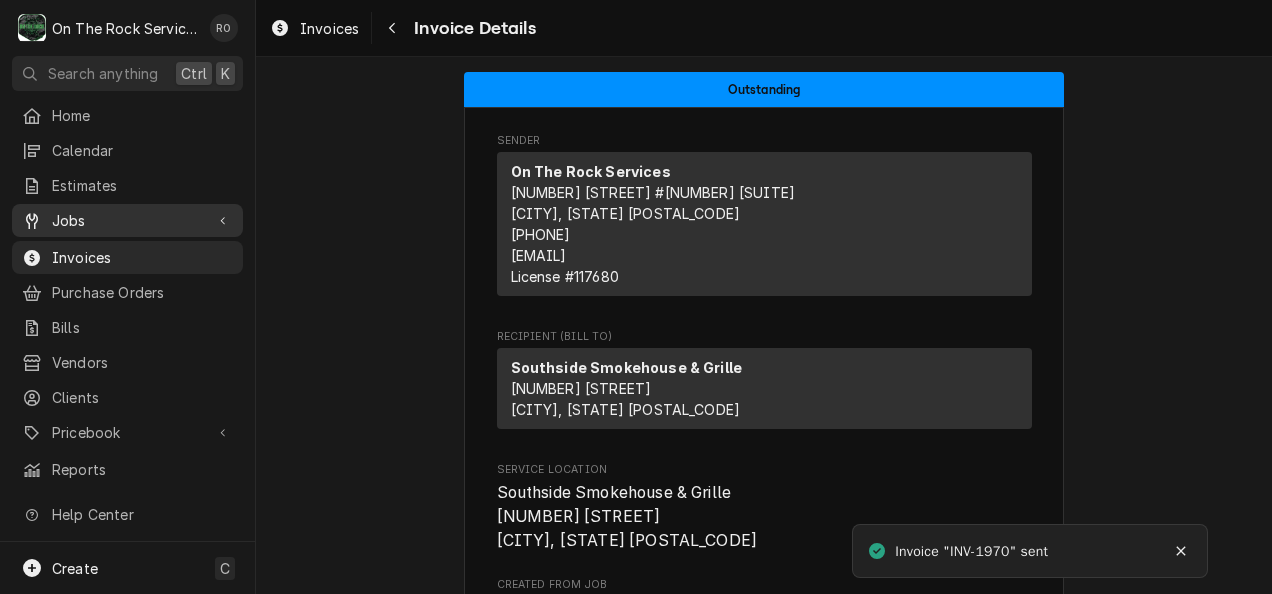 click on "Jobs" at bounding box center (127, 220) 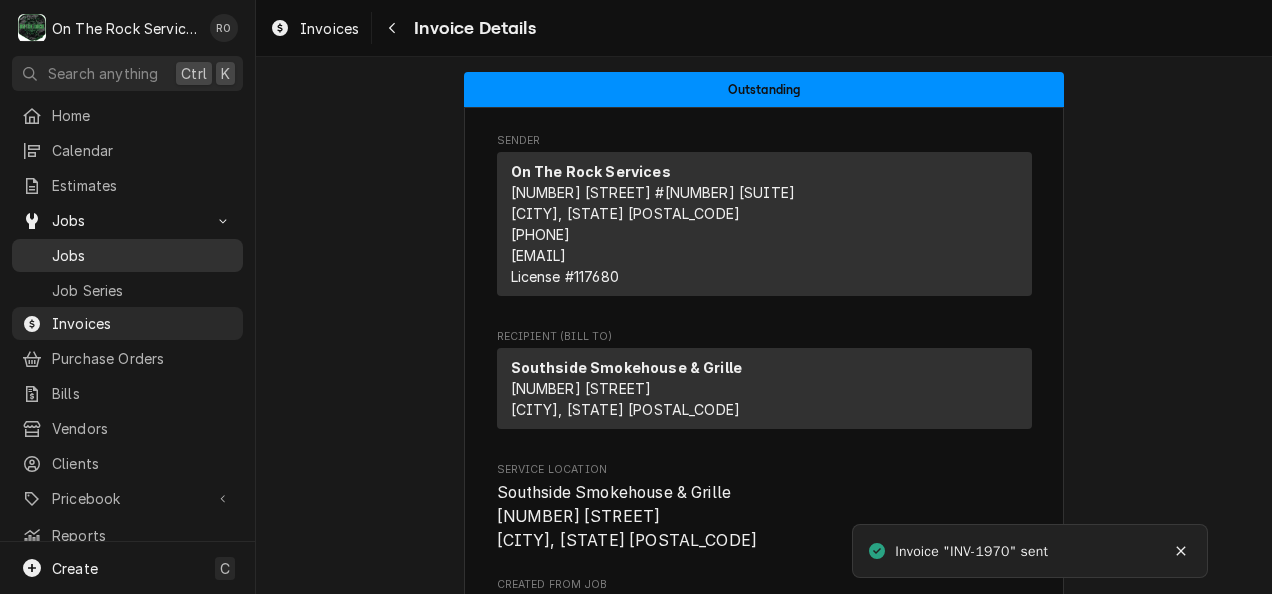 click on "Jobs" at bounding box center (127, 255) 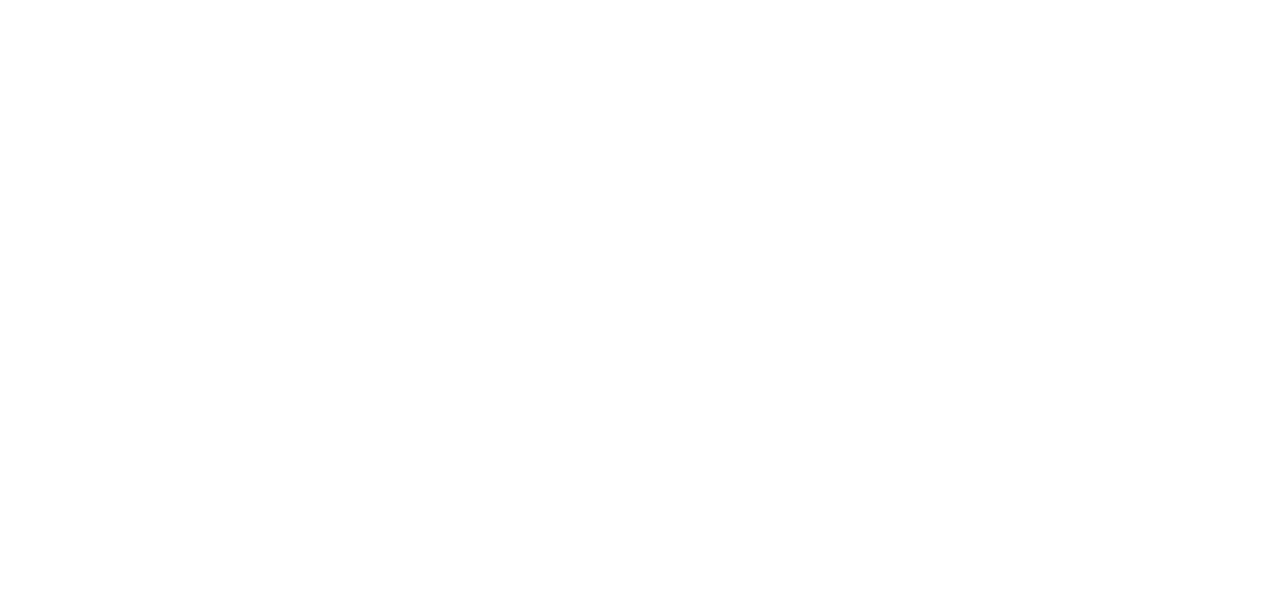 scroll, scrollTop: 0, scrollLeft: 0, axis: both 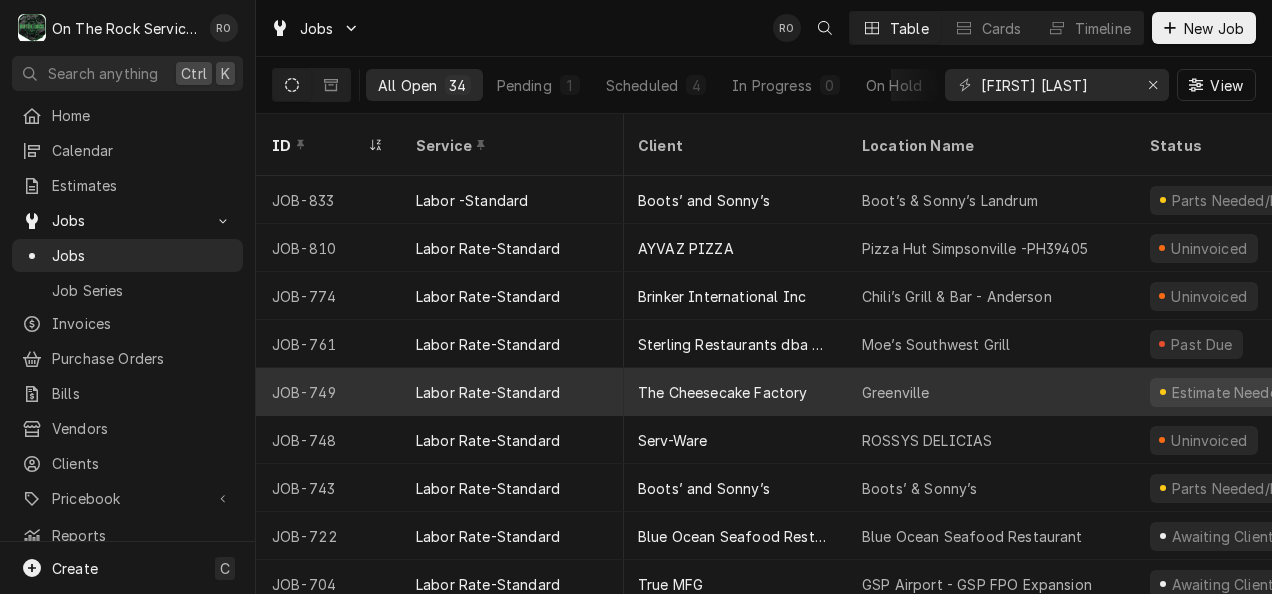 click on "Boots’ & Sonny’s" at bounding box center [990, 488] 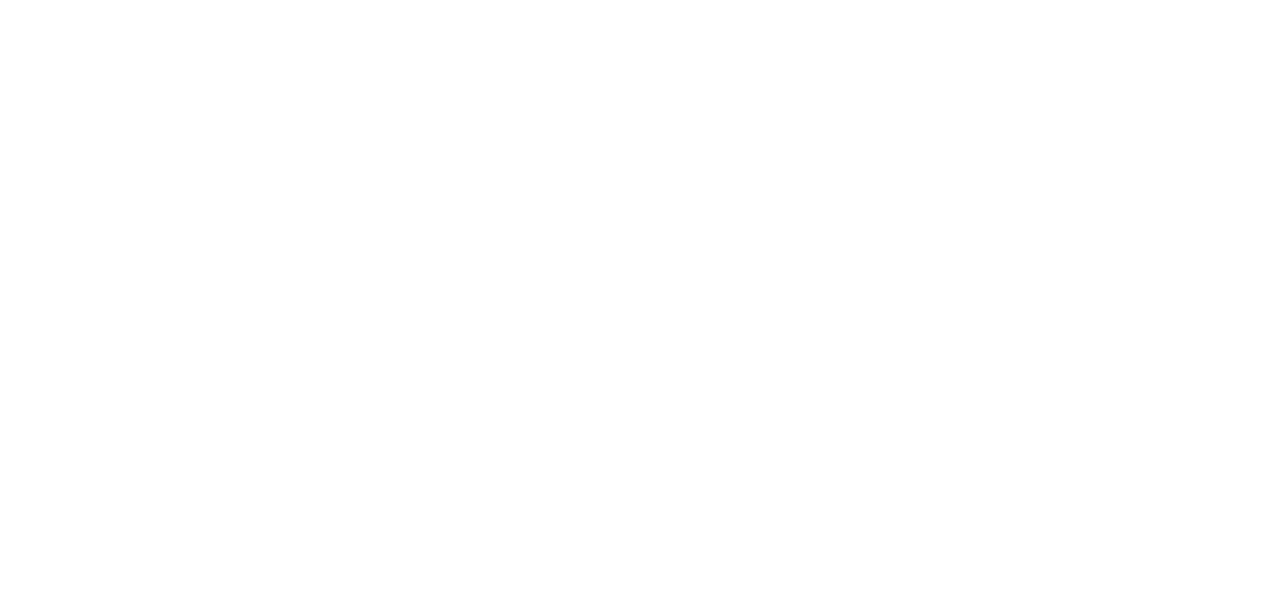 scroll, scrollTop: 0, scrollLeft: 0, axis: both 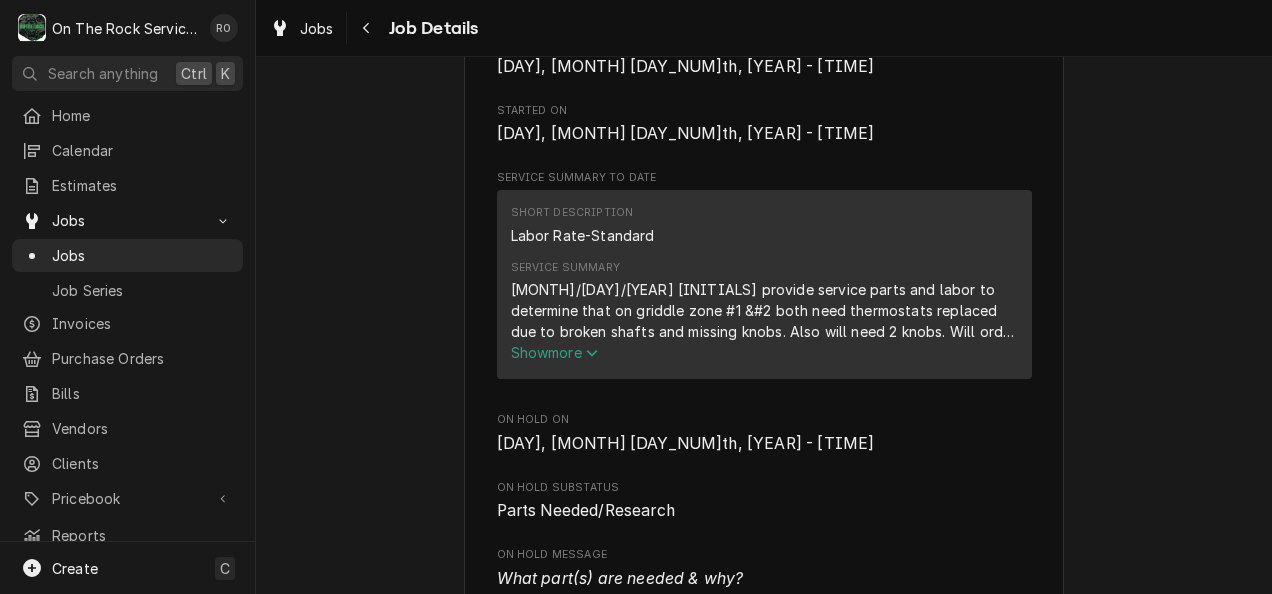 click on "Show  more" at bounding box center [555, 352] 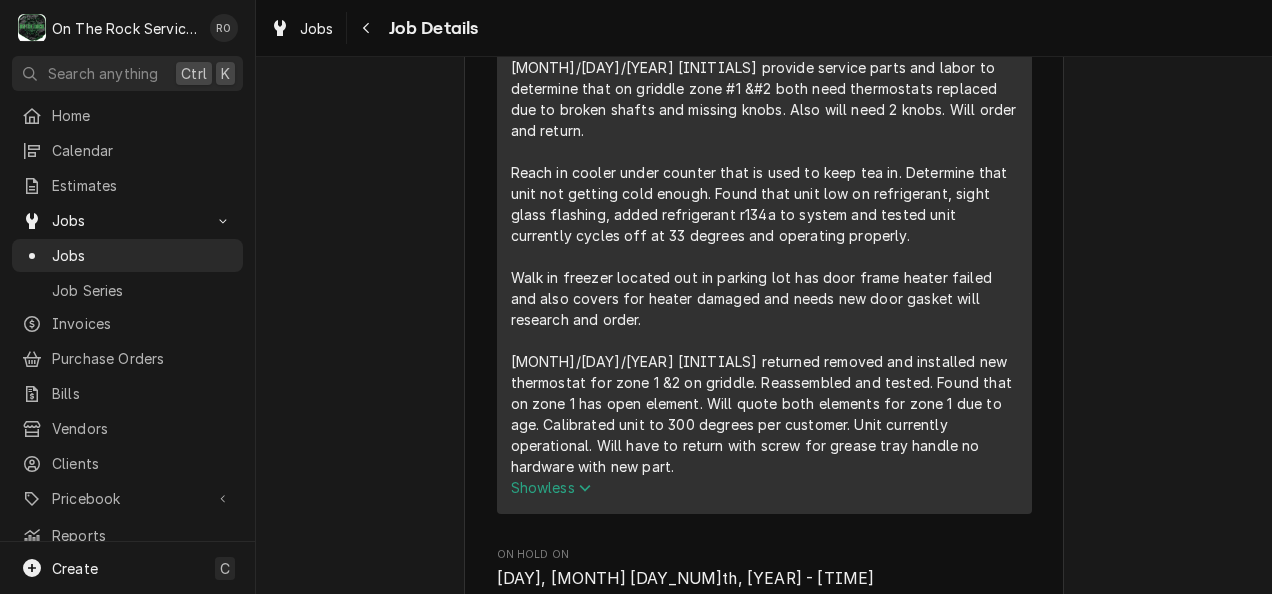 scroll, scrollTop: 844, scrollLeft: 0, axis: vertical 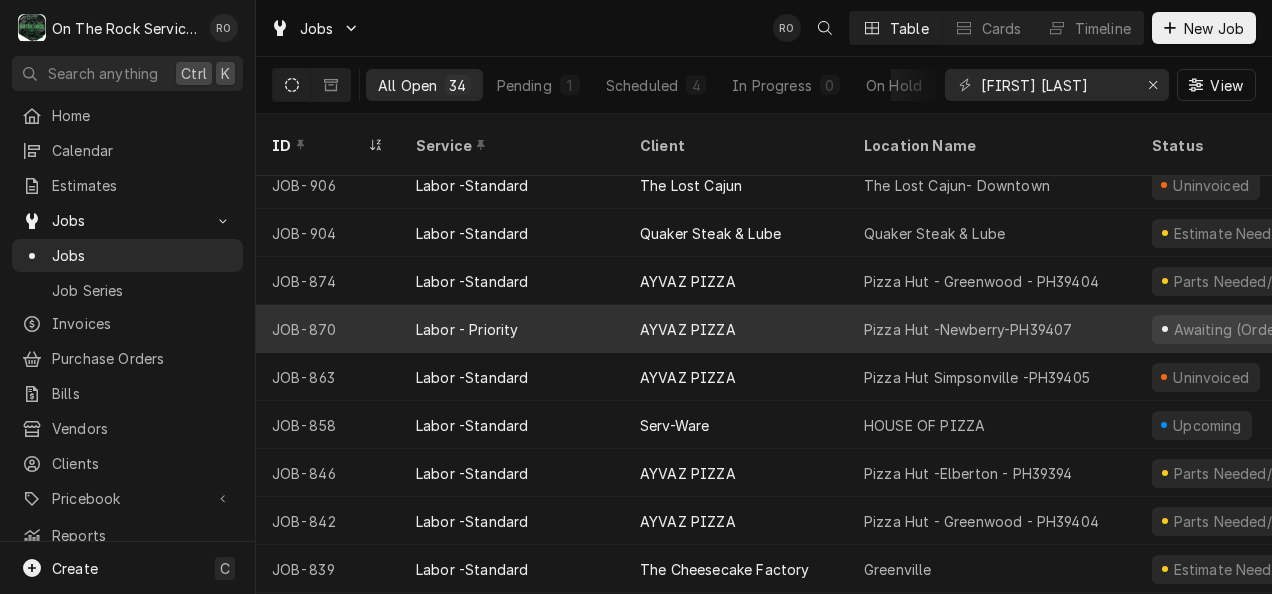 click on "AYVAZ PIZZA" at bounding box center (736, 329) 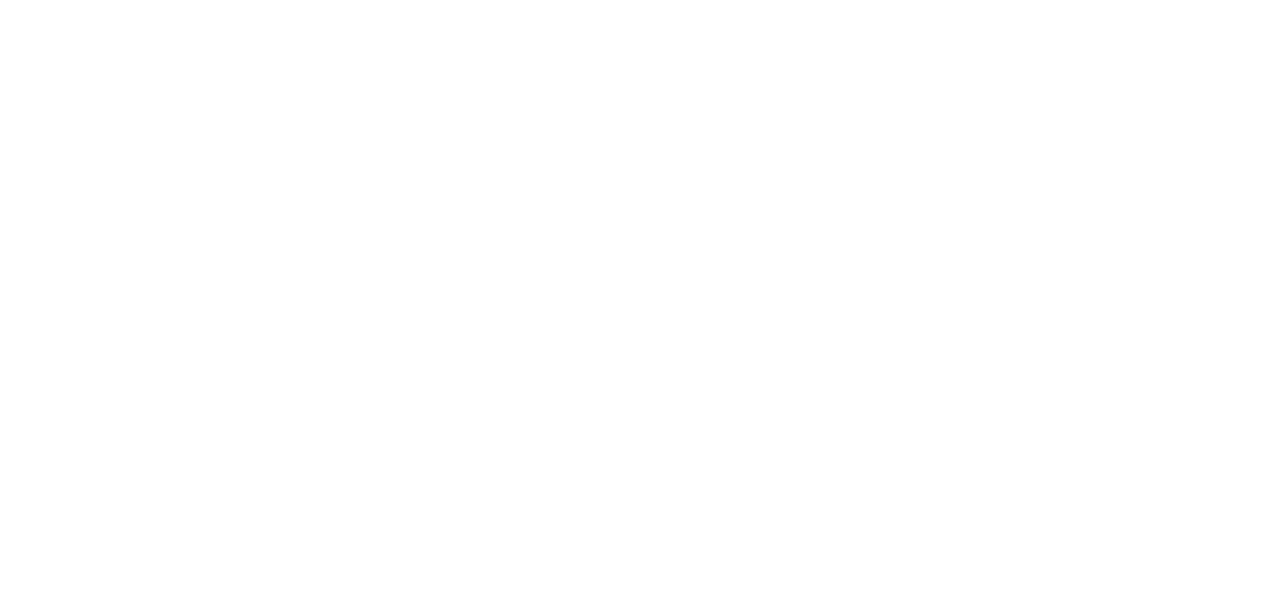 scroll, scrollTop: 0, scrollLeft: 0, axis: both 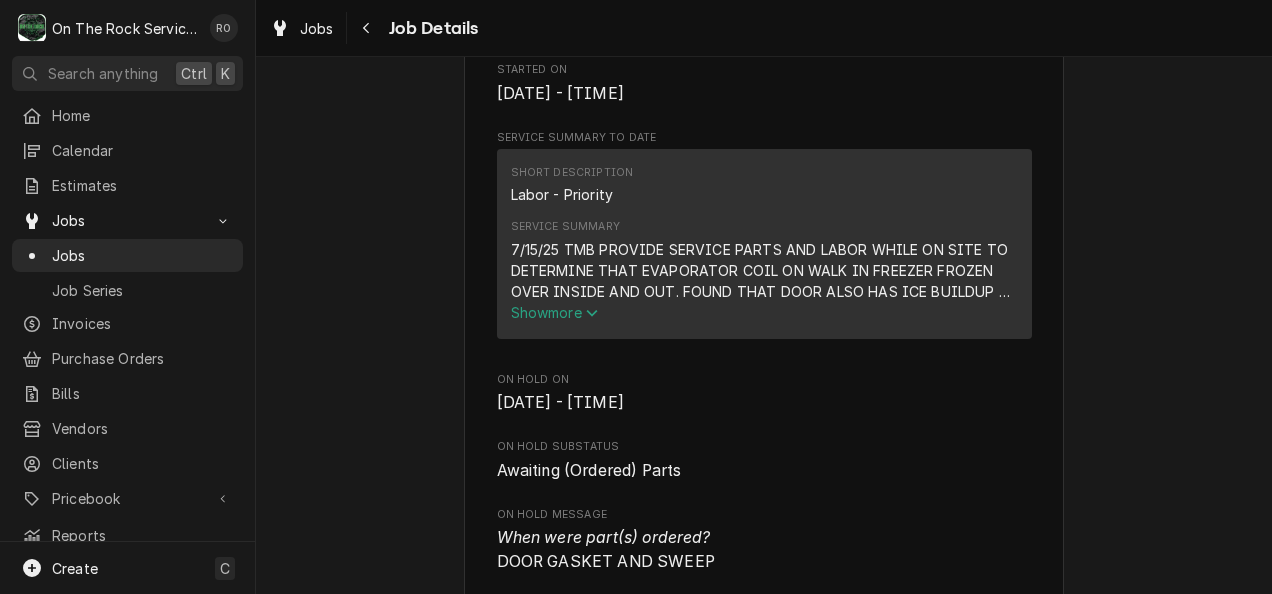 click 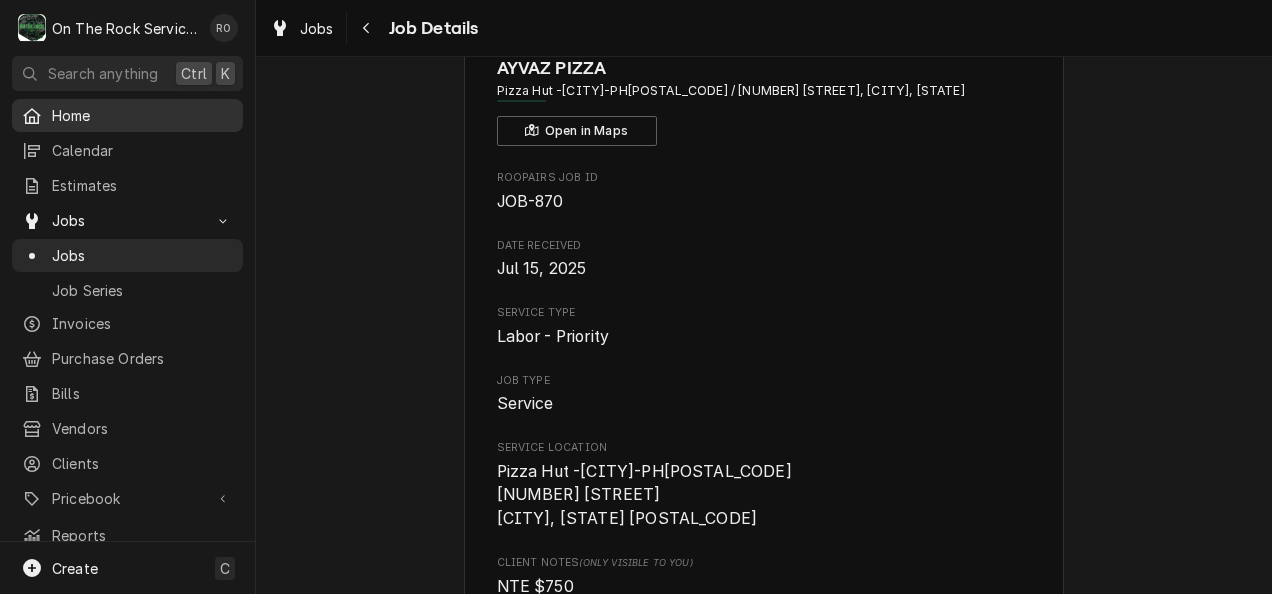 scroll, scrollTop: 93, scrollLeft: 0, axis: vertical 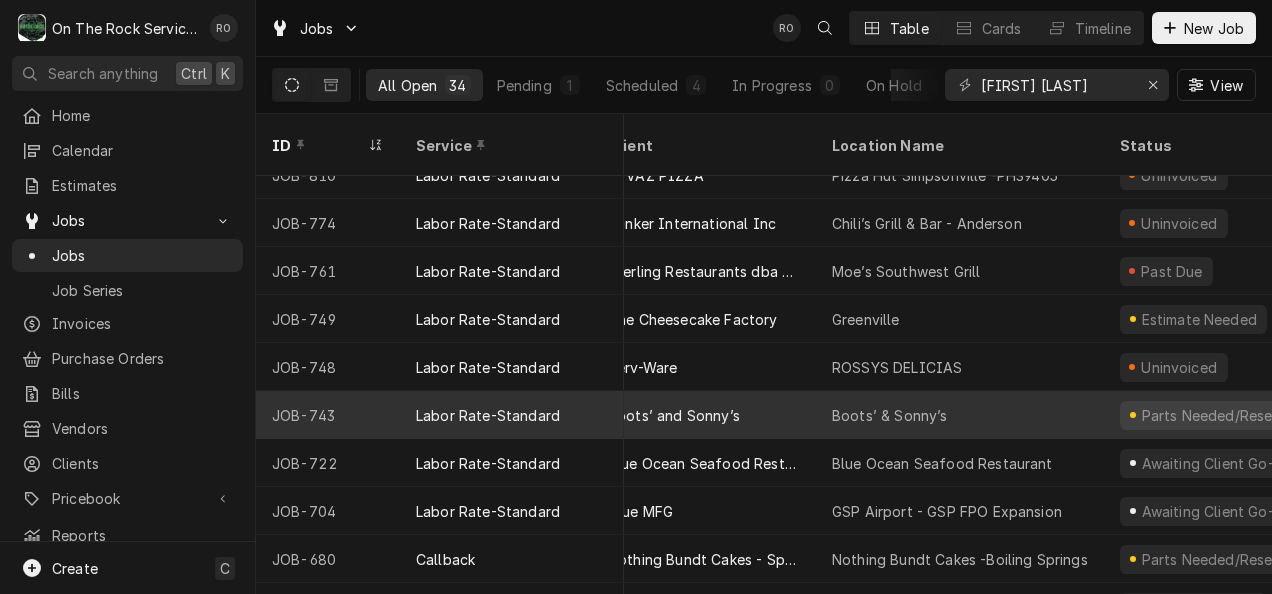 click on "Boots’ & Sonny’s" at bounding box center (960, 415) 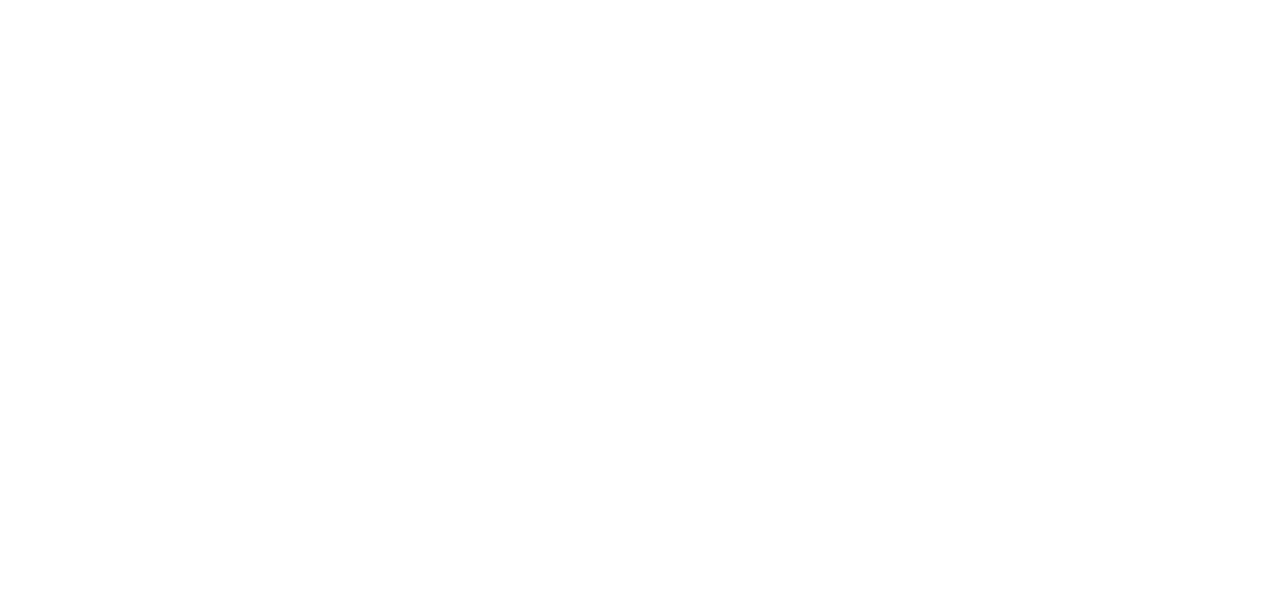scroll, scrollTop: 0, scrollLeft: 0, axis: both 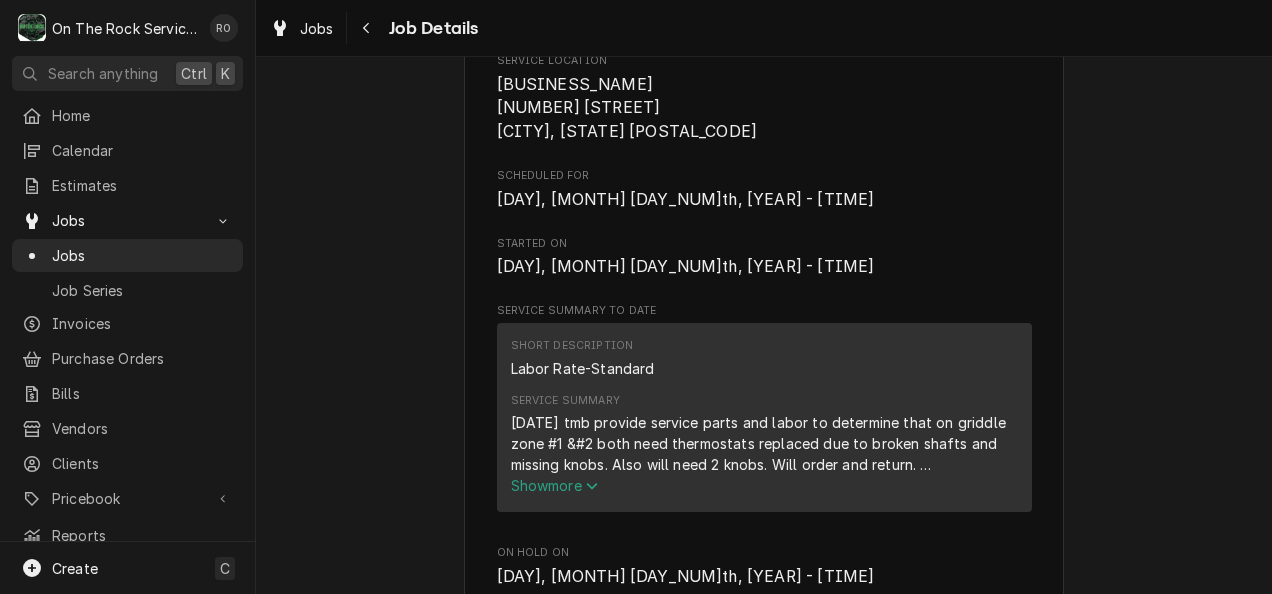 click on "Show  more" at bounding box center (555, 485) 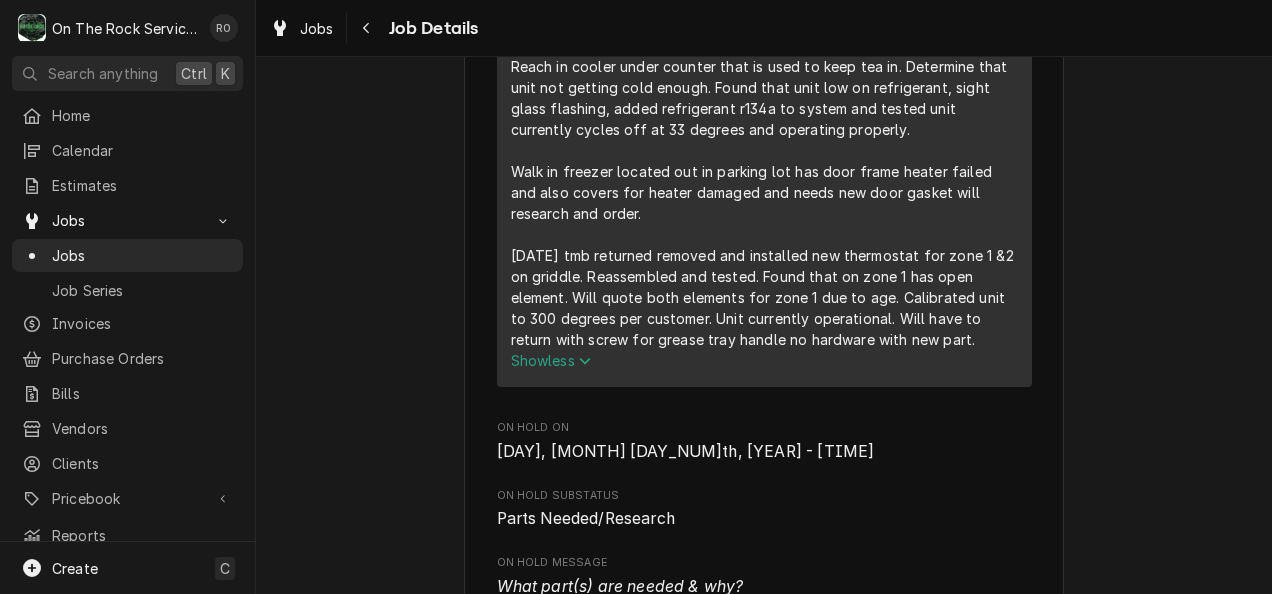 scroll, scrollTop: 968, scrollLeft: 0, axis: vertical 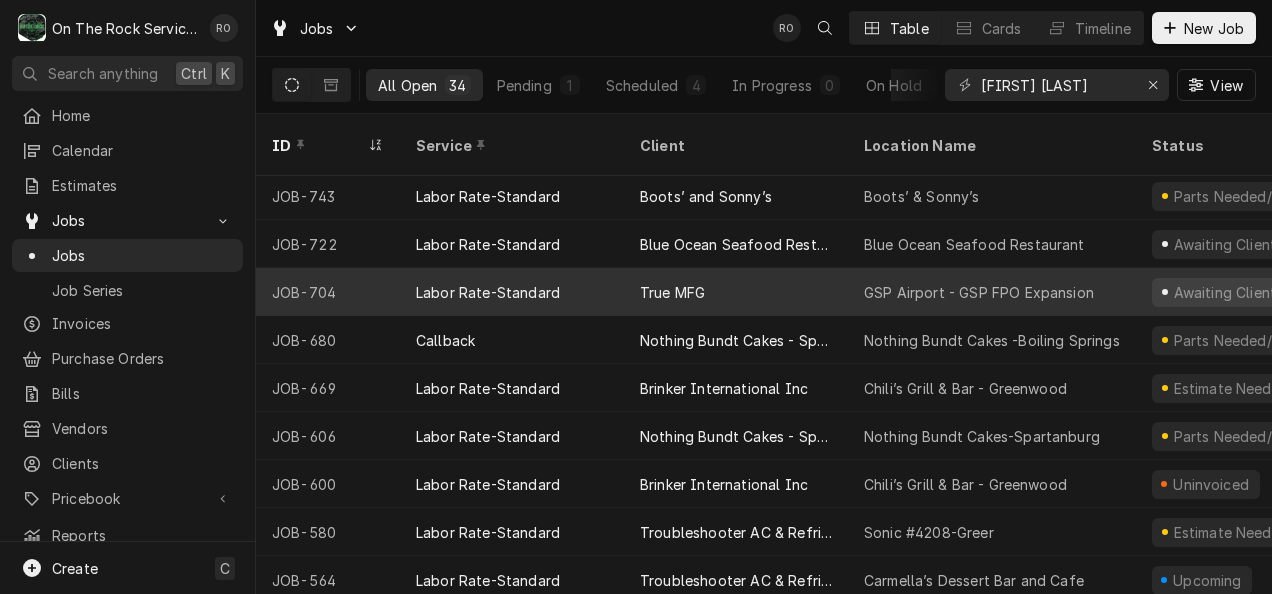 click on "GSP Airport - GSP FPO Expansion" at bounding box center (979, 292) 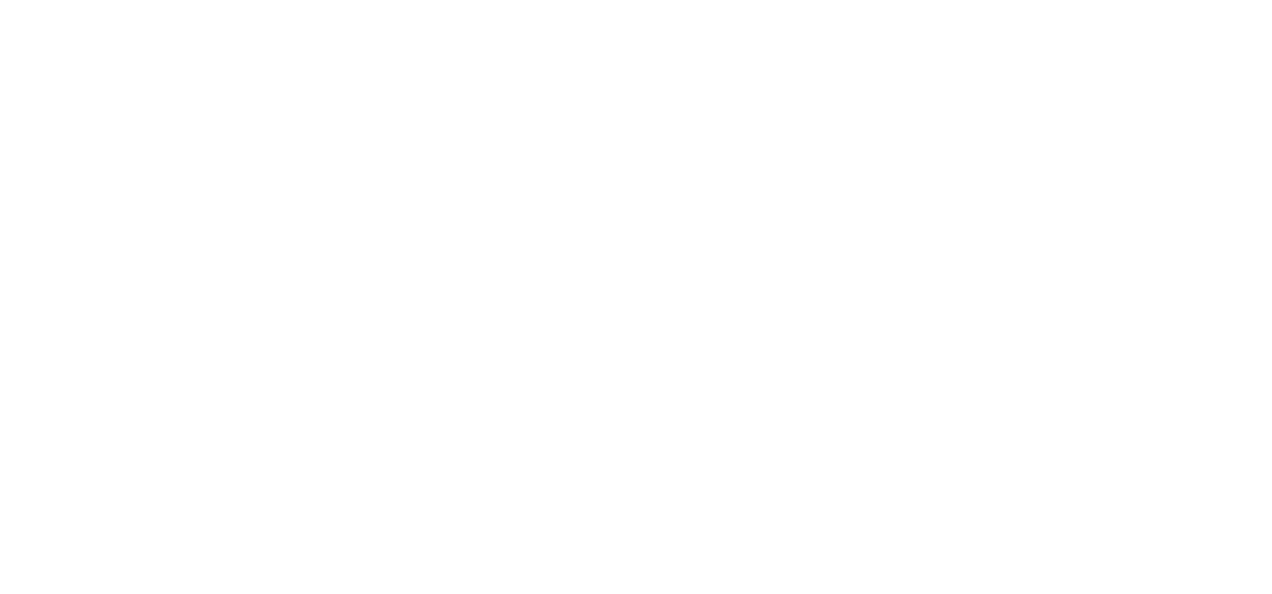 scroll, scrollTop: 0, scrollLeft: 0, axis: both 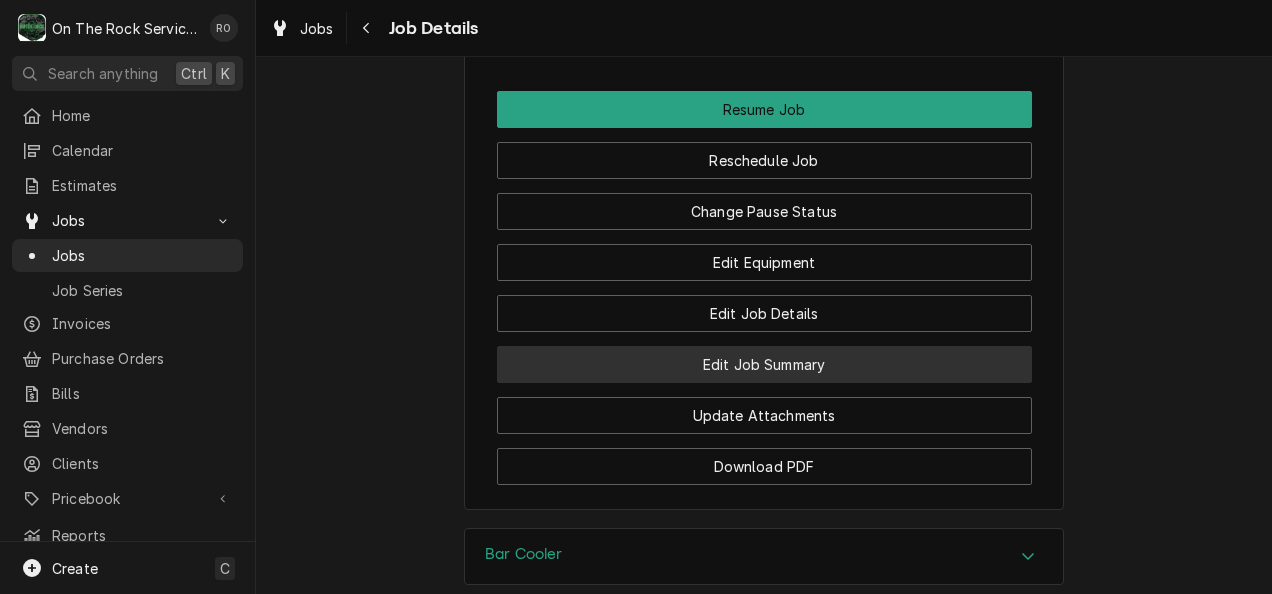 click on "Edit Job Summary" at bounding box center [764, 364] 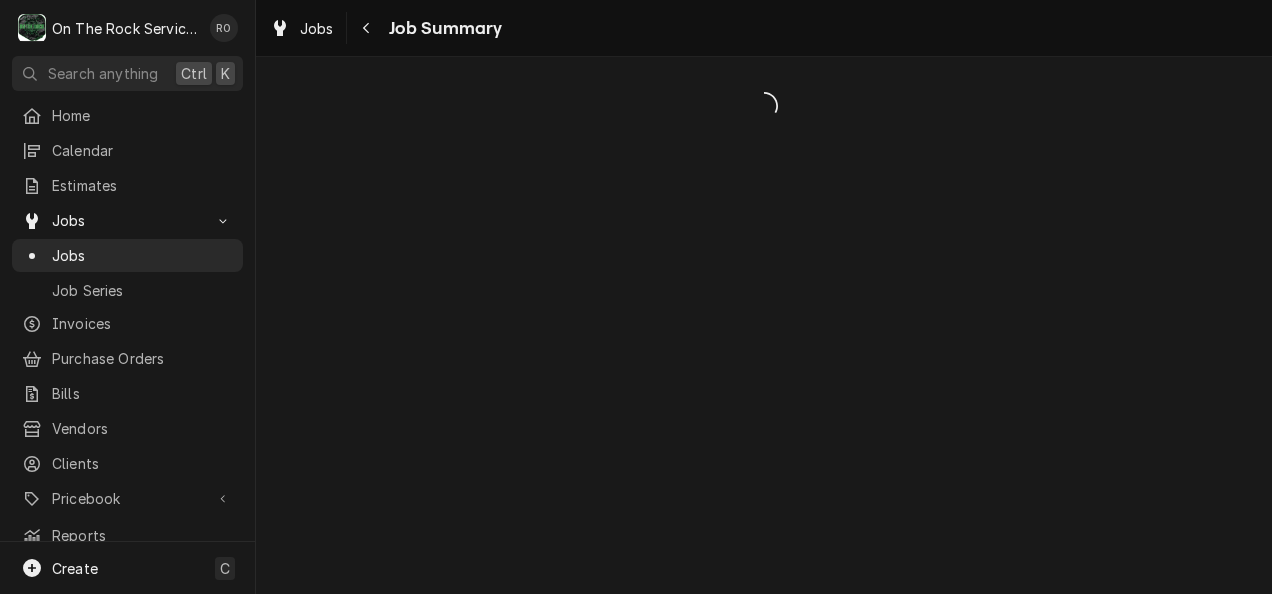 scroll, scrollTop: 0, scrollLeft: 0, axis: both 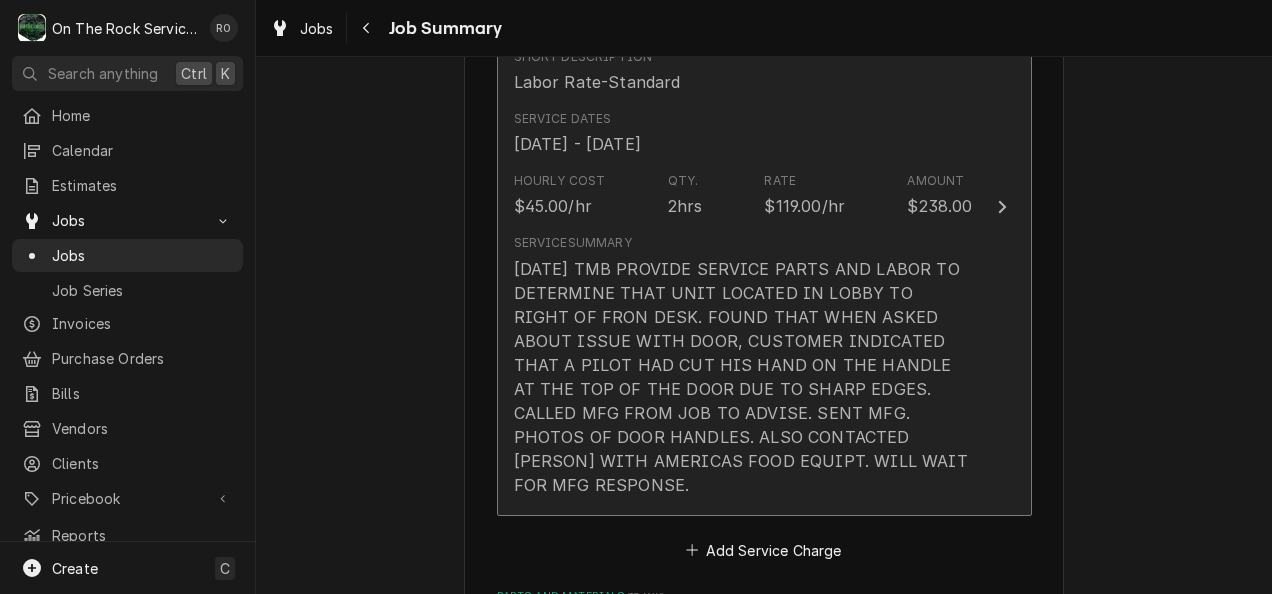 click on "This line item was manually created outside your standard pricebook. Custom items may lack verified pricing, costs, and detailed specifications. Short Description Labor Rate-Standard Service Dates Jun 9, 2025 - Jun 13, 2025 Hourly Cost $45.00/hr Qty. 2hrs Rate $119.00/hr Amount $238.00 Service  Summary 6/13/25 TMB PROVIDE SERVICE PARTS AND LABOR TO DETERMINE THAT UNIT LOCATED IN LOBBY TO RIGHT OF FRON DESK. FOUND THAT WHEN ASKED ABOUT ISSUE WITH DOOR, CUSTOMER INDICATED THAT A PILOT HAD CUT HIS HAND ON THE HANDLE AT THE TOP OF THE DOOR DUE TO SHARP EDGES. CALLED MFG FROM JOB TO ADVISE. SENT MFG. PHOTOS OF DOOR HANDLES. ALSO CONTACTED RODNEY WITH AMERICAS FOOD EQUIPT. WILL WAIT FOR MFG RESPONSE." at bounding box center (764, 207) 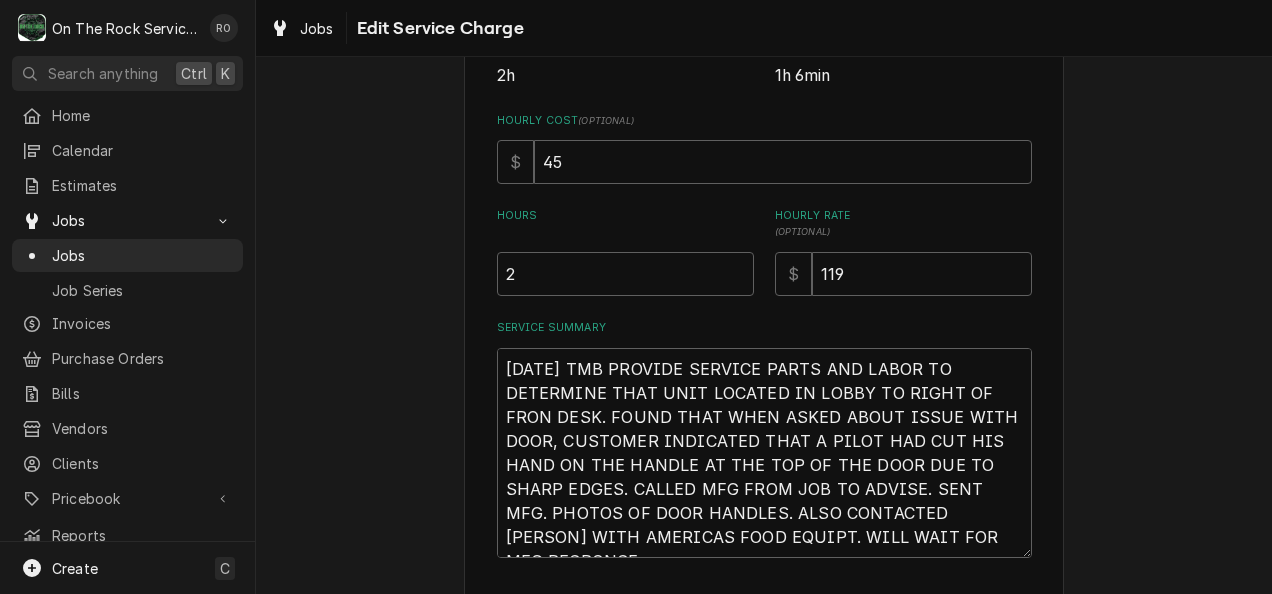 scroll, scrollTop: 493, scrollLeft: 0, axis: vertical 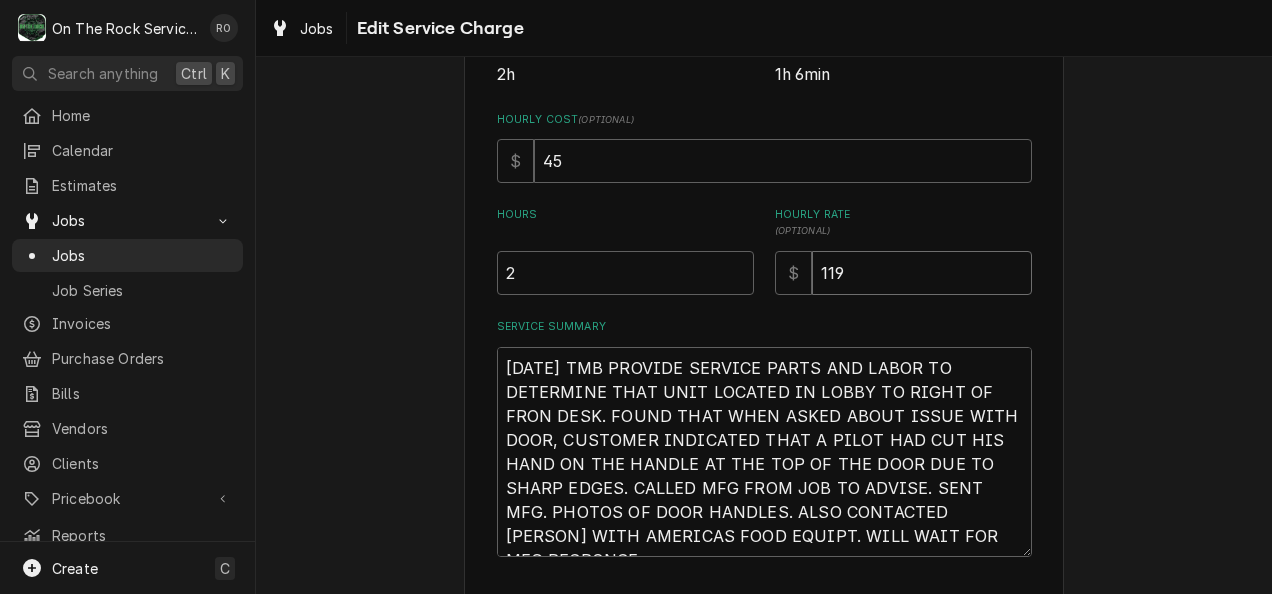 drag, startPoint x: 860, startPoint y: 277, endPoint x: 629, endPoint y: 232, distance: 235.3423 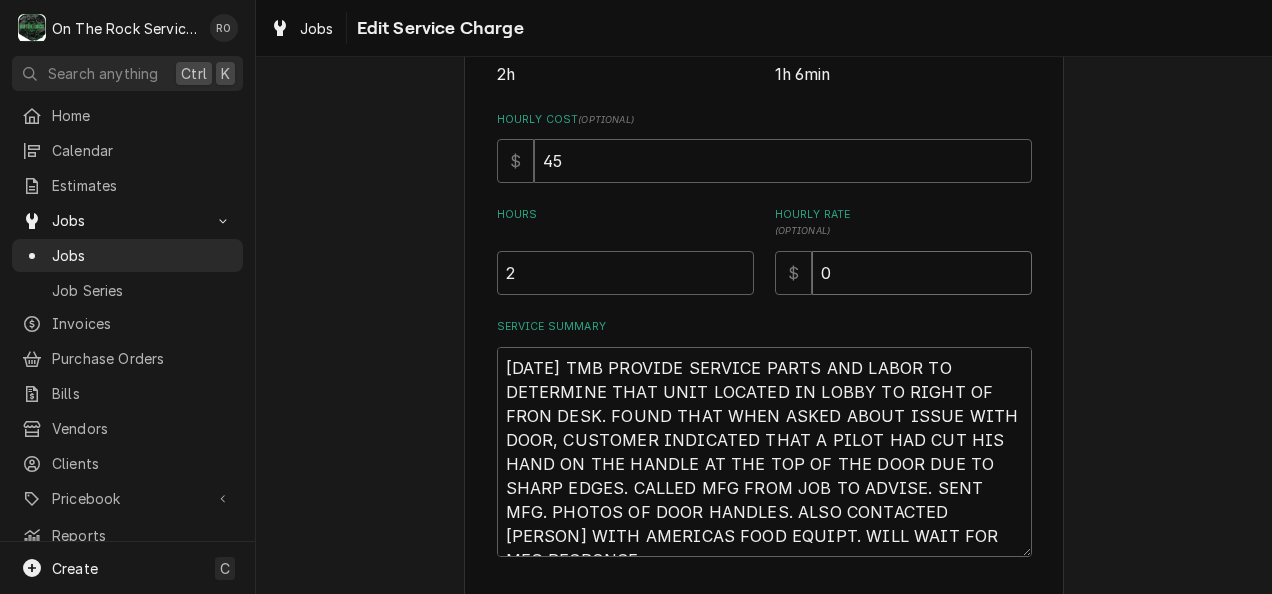 type on "0" 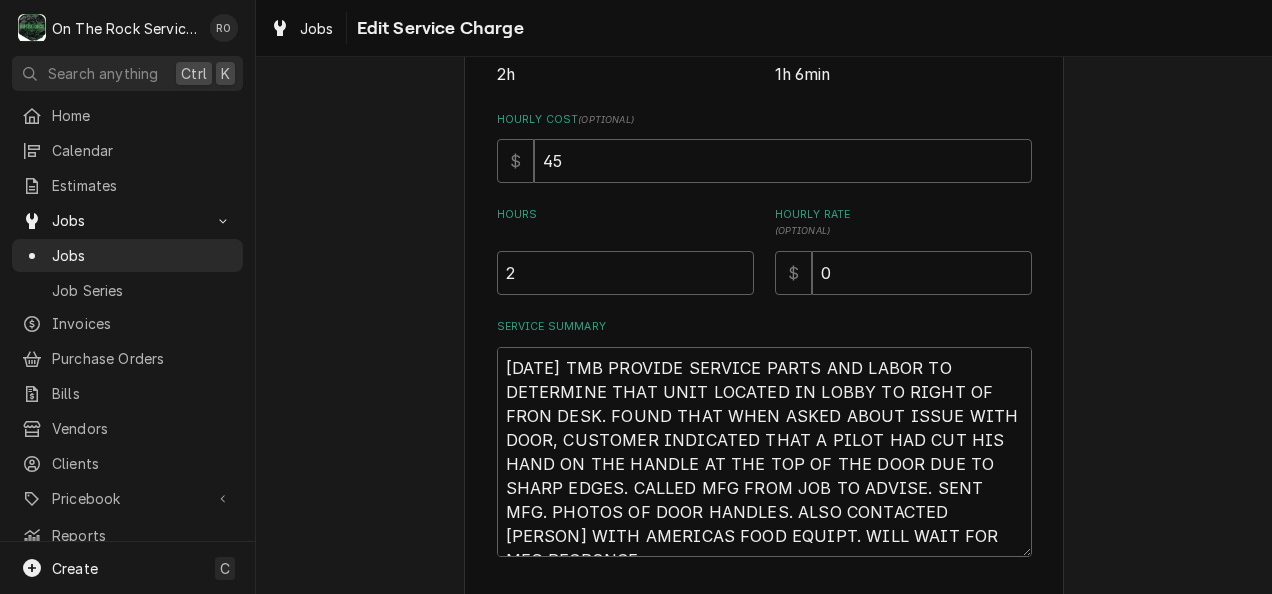 click on "Use the fields below to edit this service charge This line item does not exist in your standard pricebook. Custom items may lack verified pricing, costs, and detailed specifications. Short Description Labor Rate-Standard Start Date 2025-06-09 End Date 2025-06-13 Unit Type Est. Job Duration 2h Total Time Logged 1h 6min Hourly Cost  ( optional ) $ 45 Hours 2 Hourly Rate  ( optional ) $ 0 Service Summary 6/13/25 TMB PROVIDE SERVICE PARTS AND LABOR TO DETERMINE THAT UNIT LOCATED IN LOBBY TO RIGHT OF FRON DESK. FOUND THAT WHEN ASKED ABOUT ISSUE WITH DOOR, CUSTOMER INDICATED THAT A PILOT HAD CUT HIS HAND ON THE HANDLE AT THE TOP OF THE DOOR DUE TO SHARP EDGES. CALLED MFG FROM JOB TO ADVISE. SENT MFG. PHOTOS OF DOOR HANDLES. ALSO CONTACTED RODNEY WITH AMERICAS FOOD EQUIPT. WILL WAIT FOR MFG RESPONSE. Save Delete Cancel" at bounding box center [764, 157] 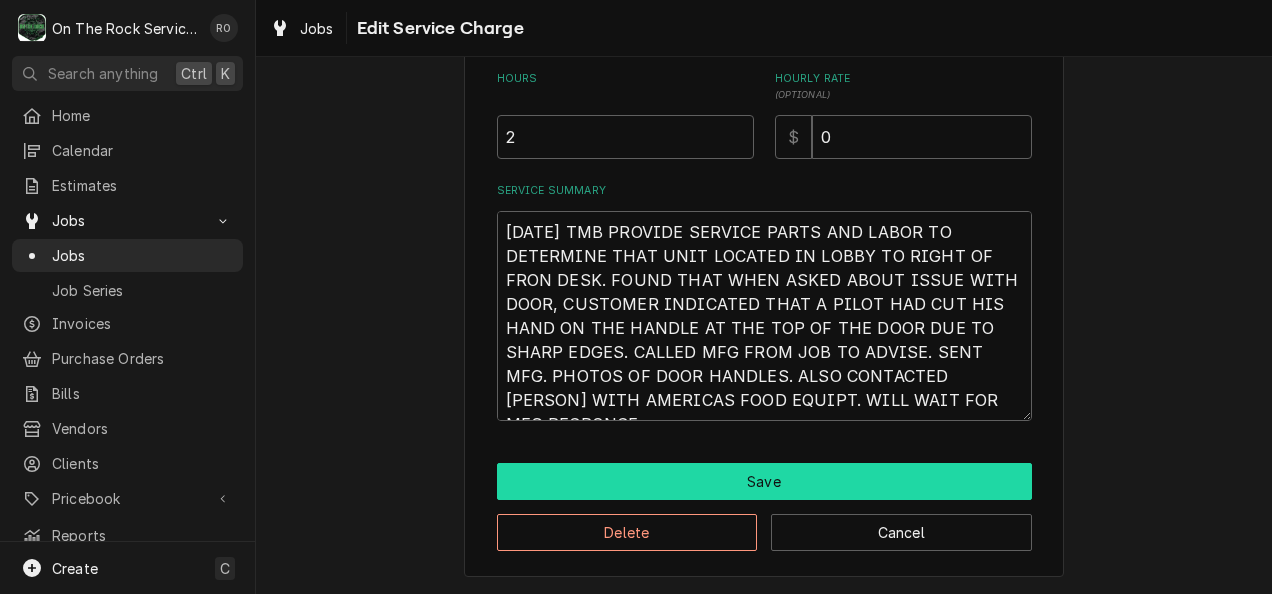 click on "Save" at bounding box center (764, 481) 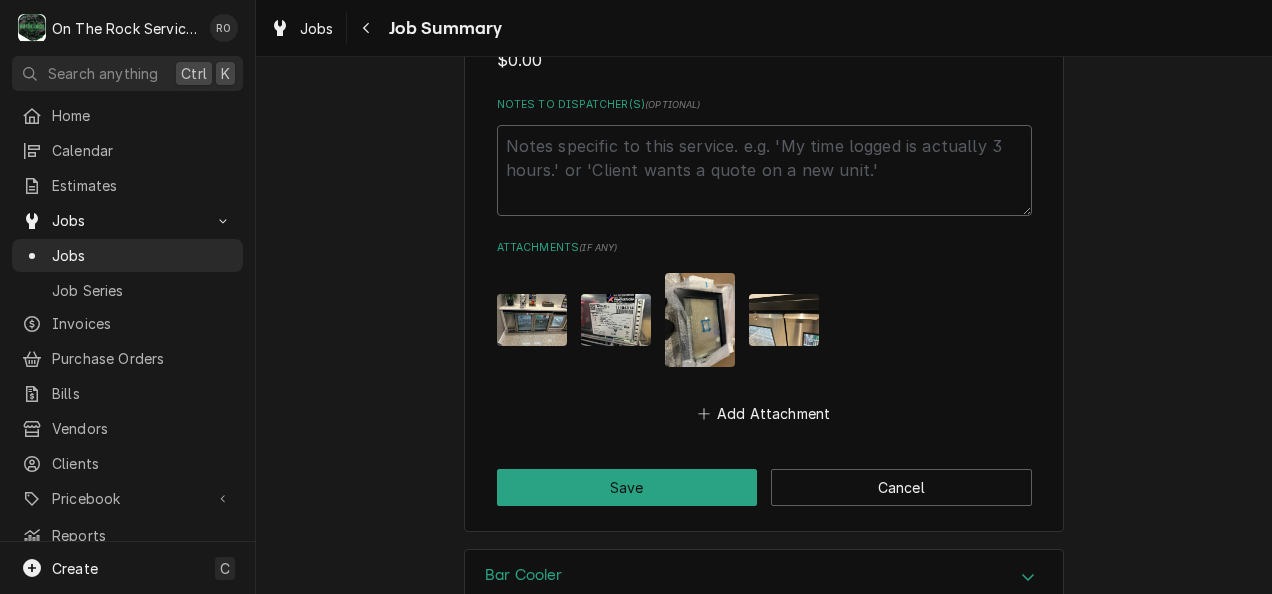 scroll, scrollTop: 1550, scrollLeft: 0, axis: vertical 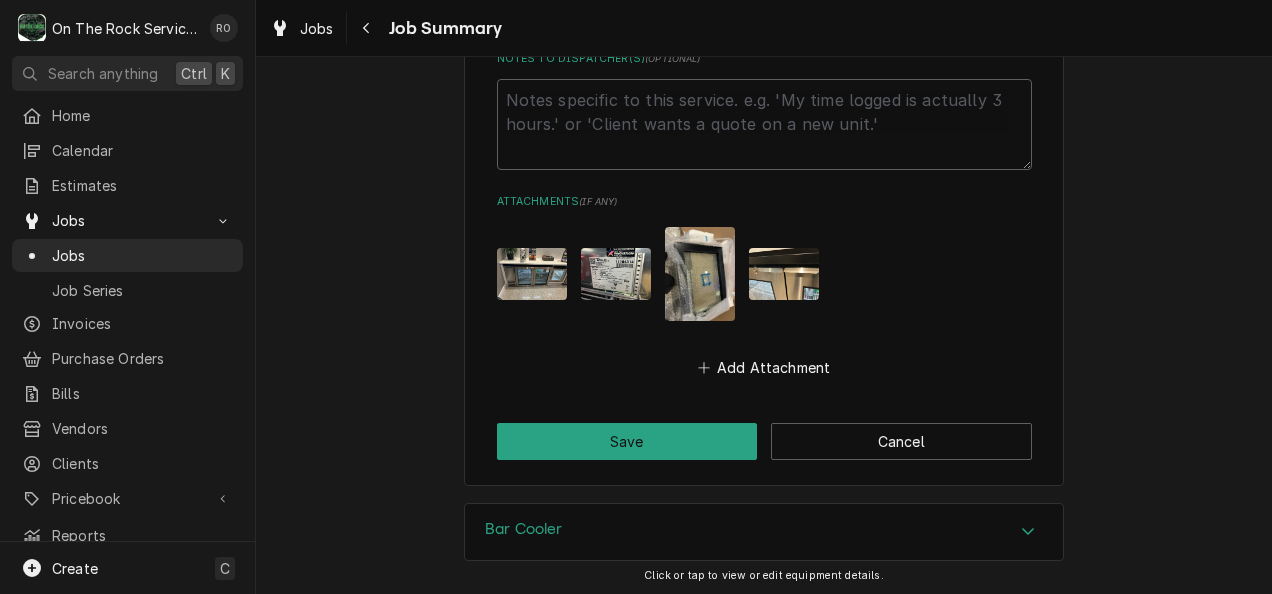 click on "True MFG GSP Airport - GSP FPO Expansion / 2104 GSP Dr, Greer, SC 29651 Please provide a summary of the work you've done, the parts and materials you used, and any other charges or discounts that should be applied to this service: Roopairs Job ID JOB-704 Service Type Labor Rate-Standard Job Type Service Total Time Logged 1h 6min Service Charges This line item was manually created outside your standard pricebook. Custom items may lack verified pricing, costs, and detailed specifications. Short Description Labor Rate-Standard Service Dates Jun 9, 2025 - Jun 13, 2025 Hourly Cost $45.00/hr Qty. 2hrs Rate $0.00/hr Amount $0.00 Service  Summary Add Service Charge Parts and Materials  ( if any ) Add Part or Material Trip Charges, Diagnostic Fees, etc.  ( if any ) Add Miscellaneous Charge Discounts  ( if any ) Add Discount Subtotal $0.00 Notes to Dispatcher(s)  ( optional ) Attachments  ( if any ) Add Attachment Save Cancel" at bounding box center [764, -484] 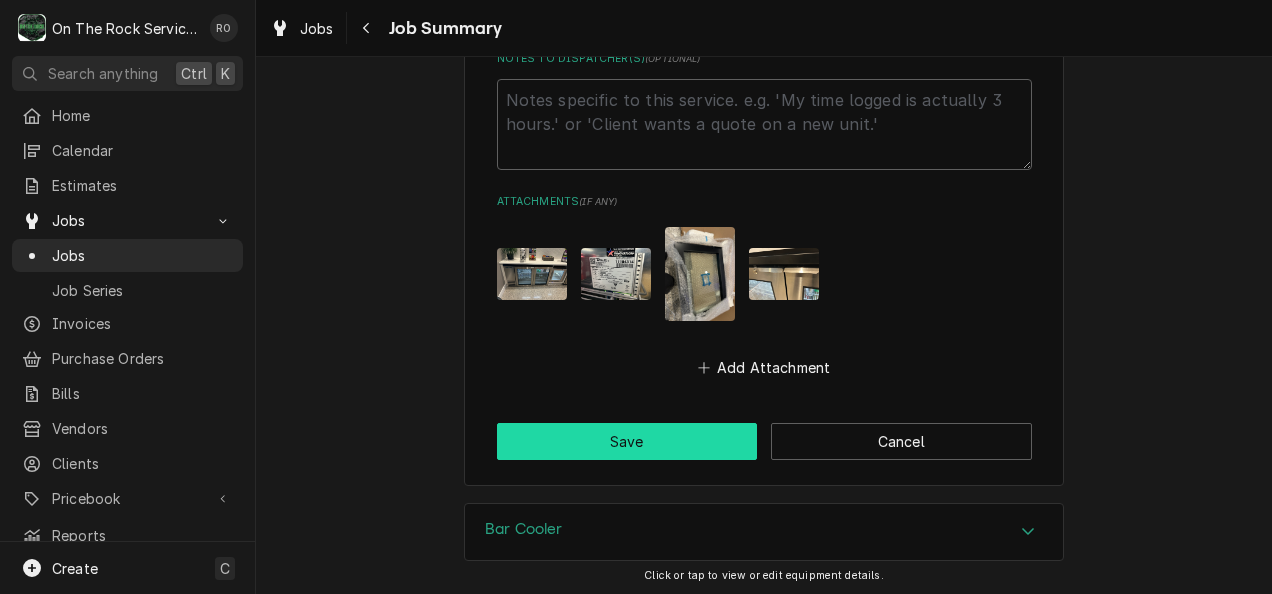 click on "Save" at bounding box center (627, 441) 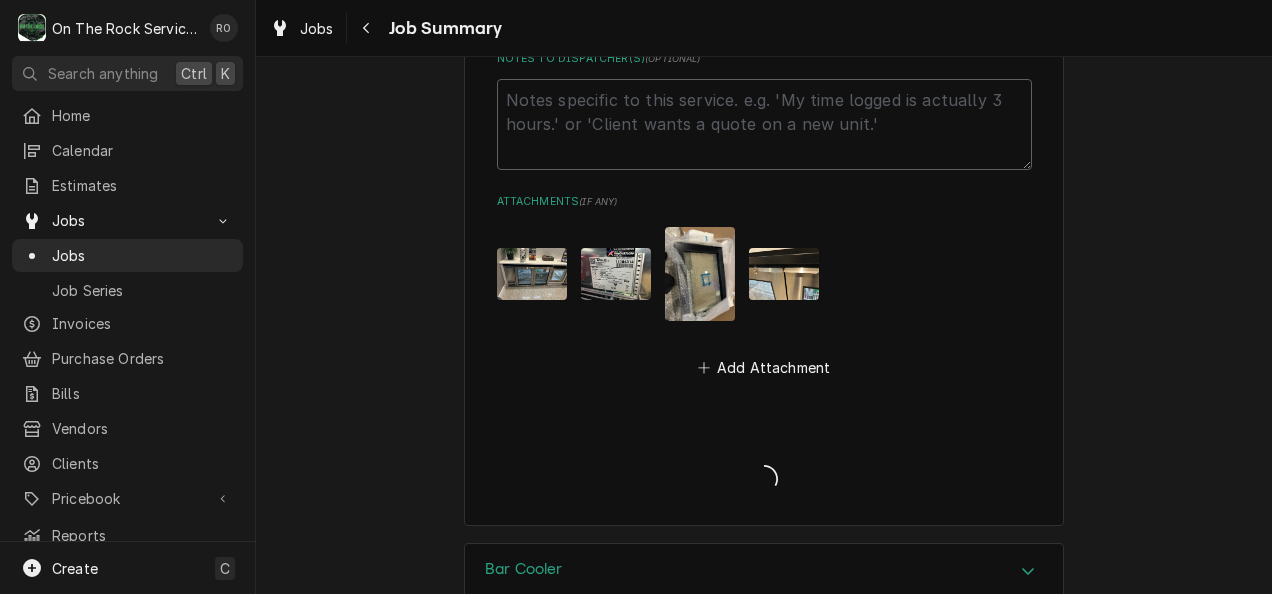 type on "x" 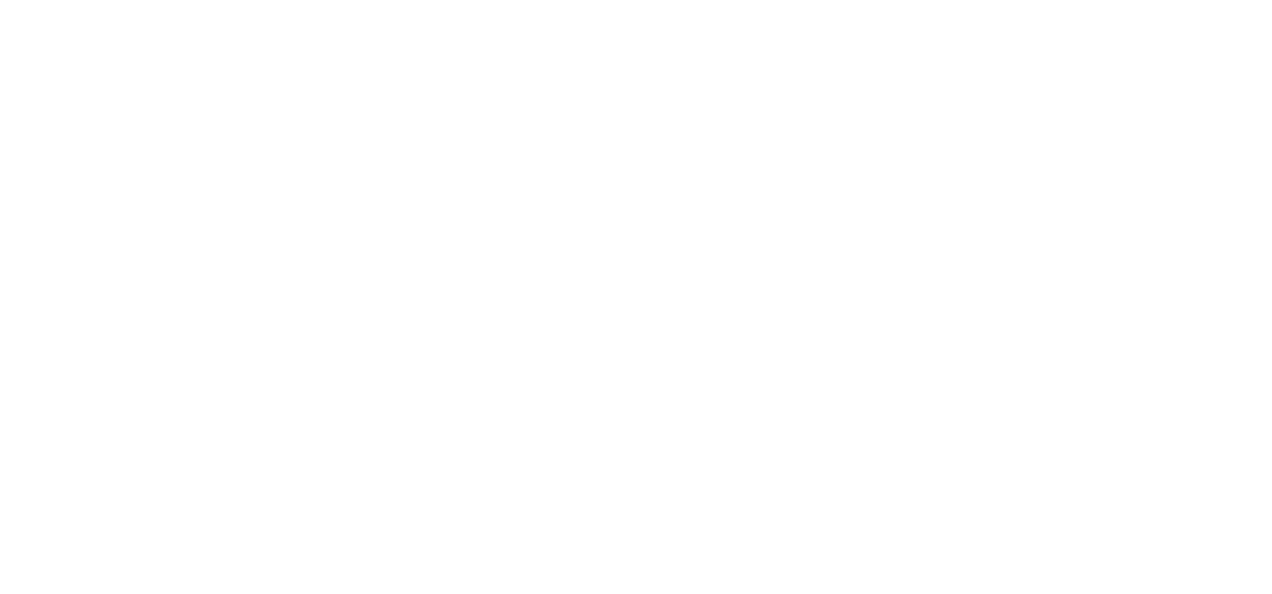 scroll, scrollTop: 0, scrollLeft: 0, axis: both 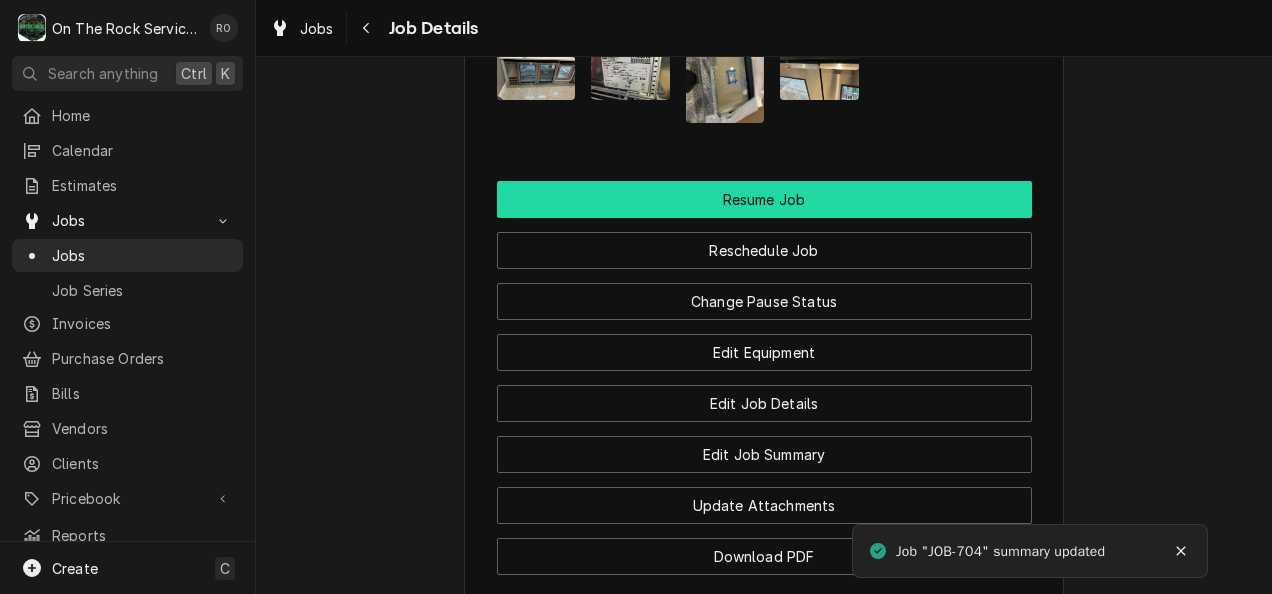 click on "Resume Job" at bounding box center (764, 199) 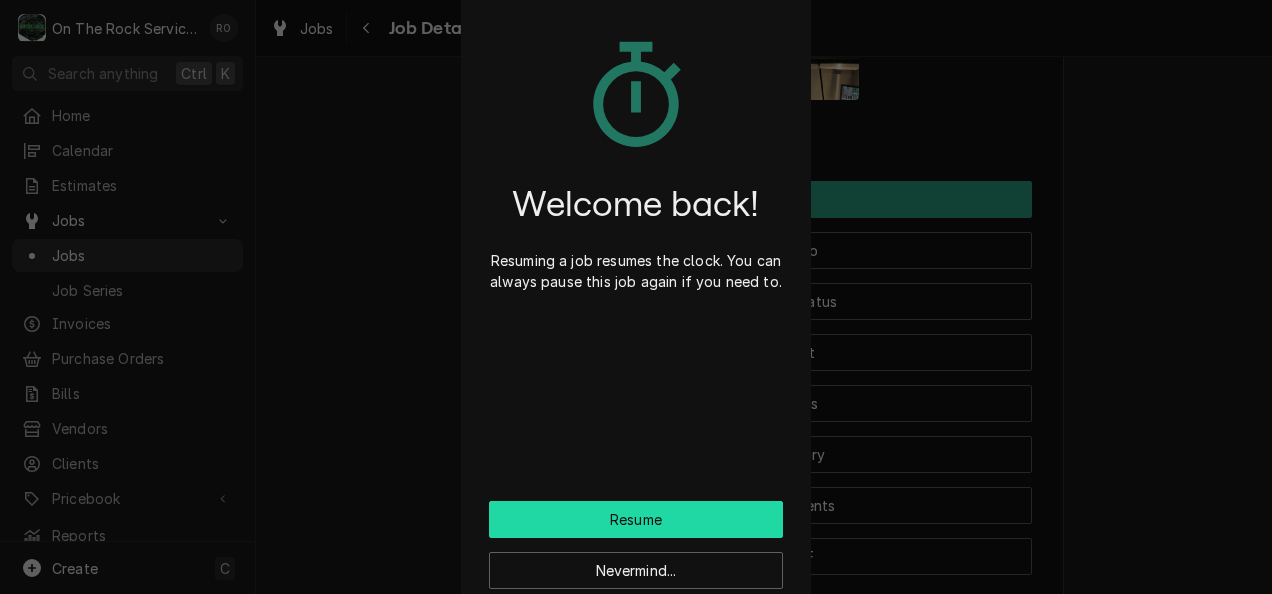 click on "Resume" at bounding box center [636, 519] 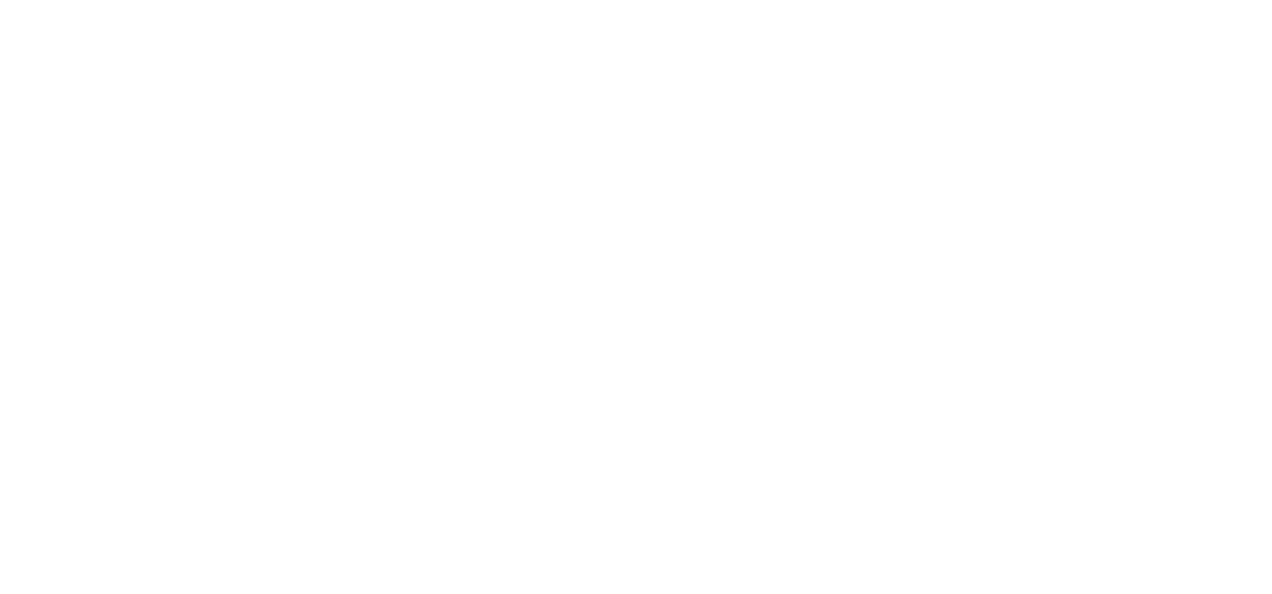 scroll, scrollTop: 0, scrollLeft: 0, axis: both 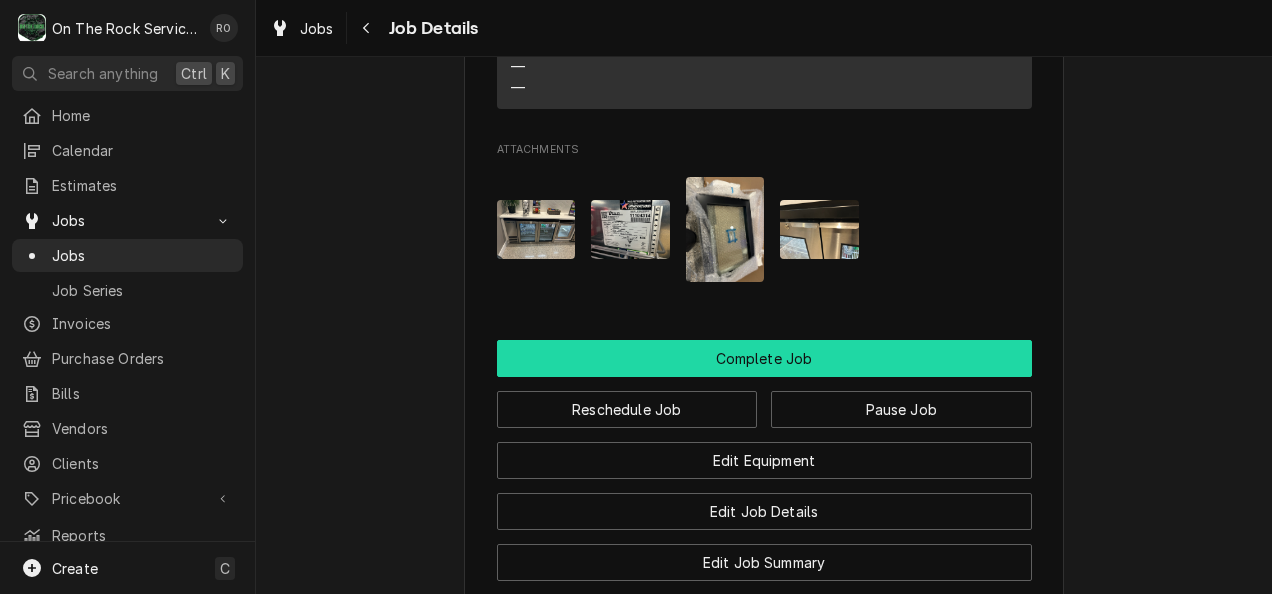 click on "Complete Job" at bounding box center (764, 358) 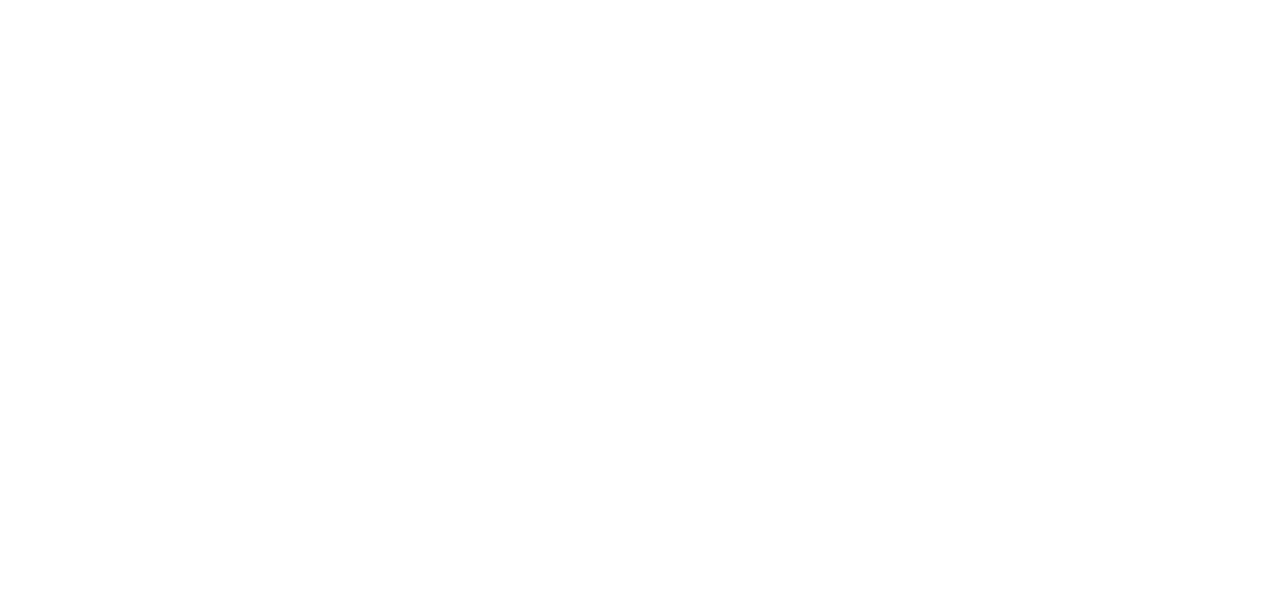 scroll, scrollTop: 0, scrollLeft: 0, axis: both 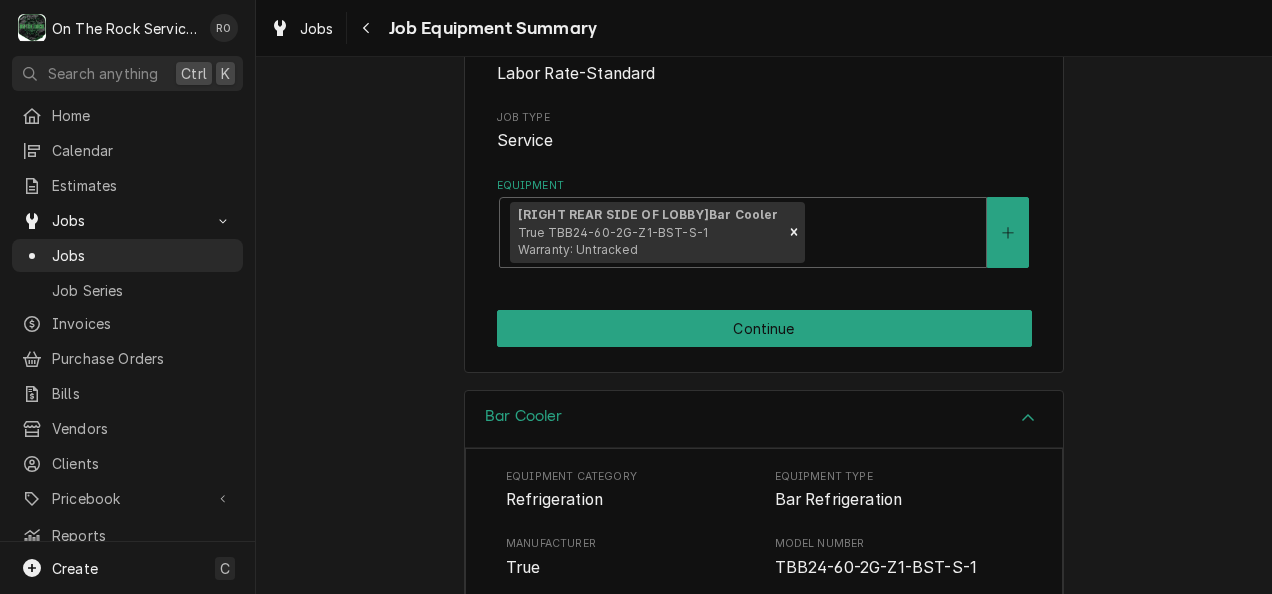 click on "True MFG GSP Airport - GSP FPO Expansion / [NUMBER] [STREET], [CITY], [STATE] Please ensure the following equipment details are correct for this job: Roopairs Job ID JOB-704 Service Type Labor Rate-Standard Job Type Service Equipment [RIGHT REAR SIDE OF LOBBY] Bar Cooler TBB24-60-2G-Z1-BST-S-1 Warranty: Untracked Continue" at bounding box center (764, 94) 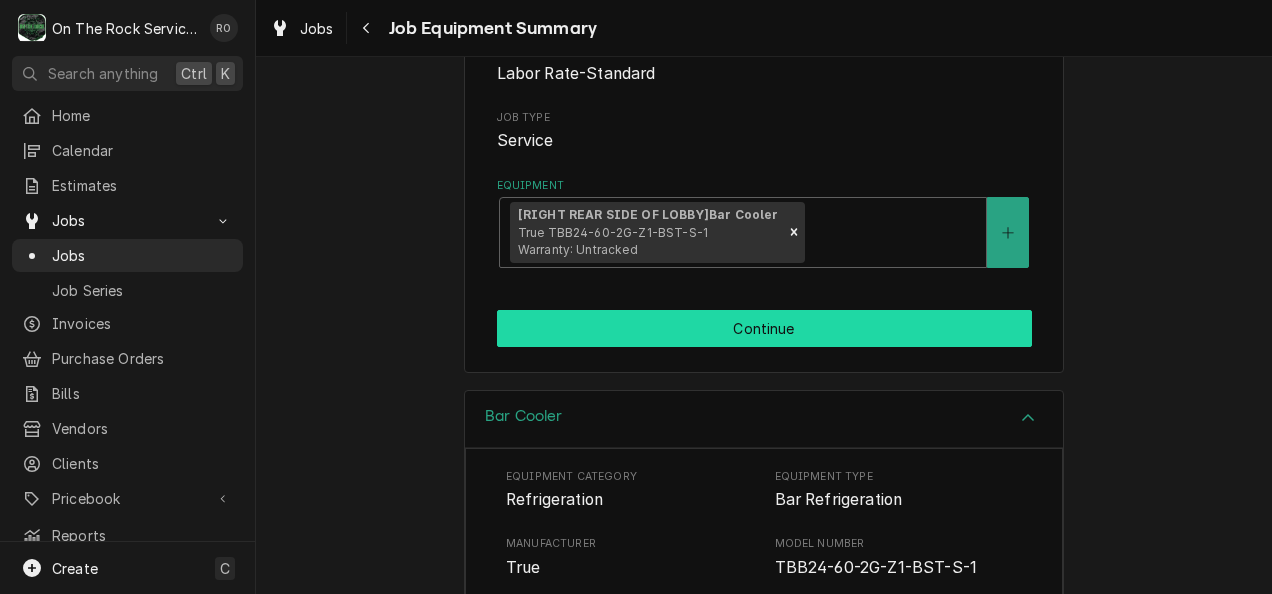 click on "Continue" at bounding box center (764, 328) 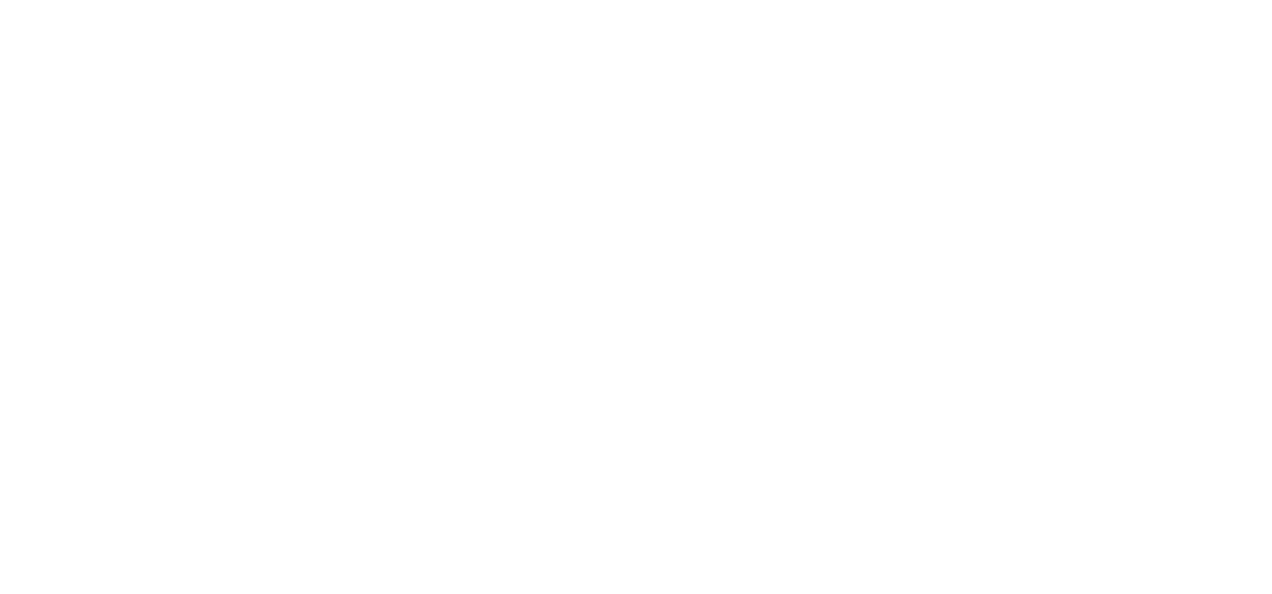 scroll, scrollTop: 0, scrollLeft: 0, axis: both 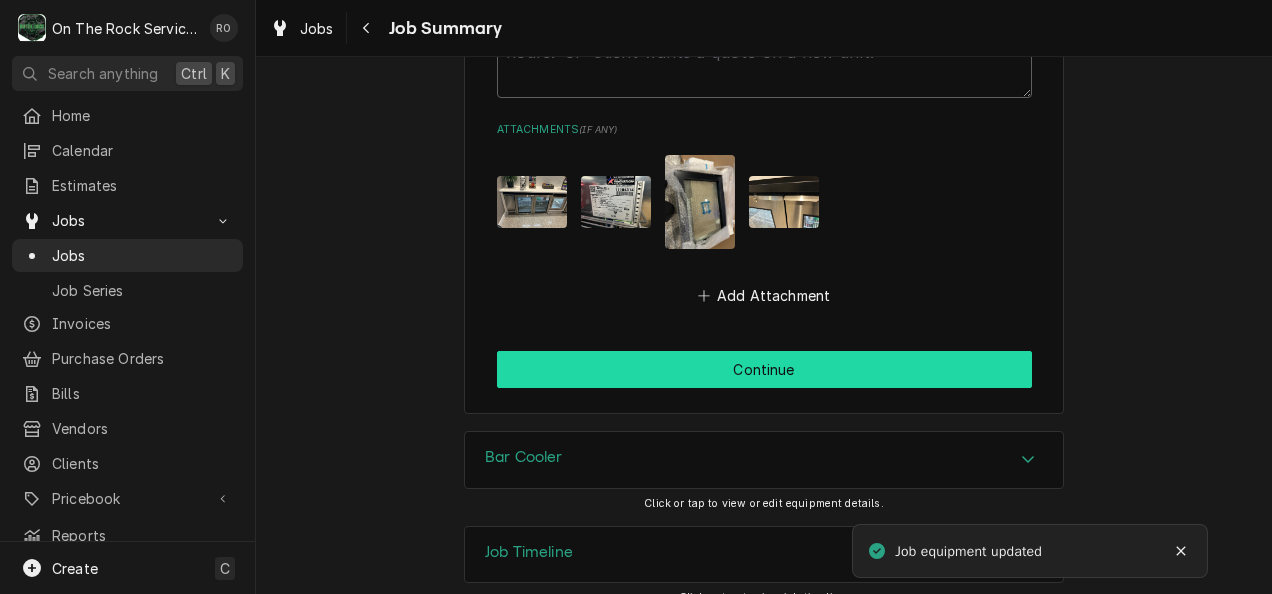click on "Continue" at bounding box center [764, 369] 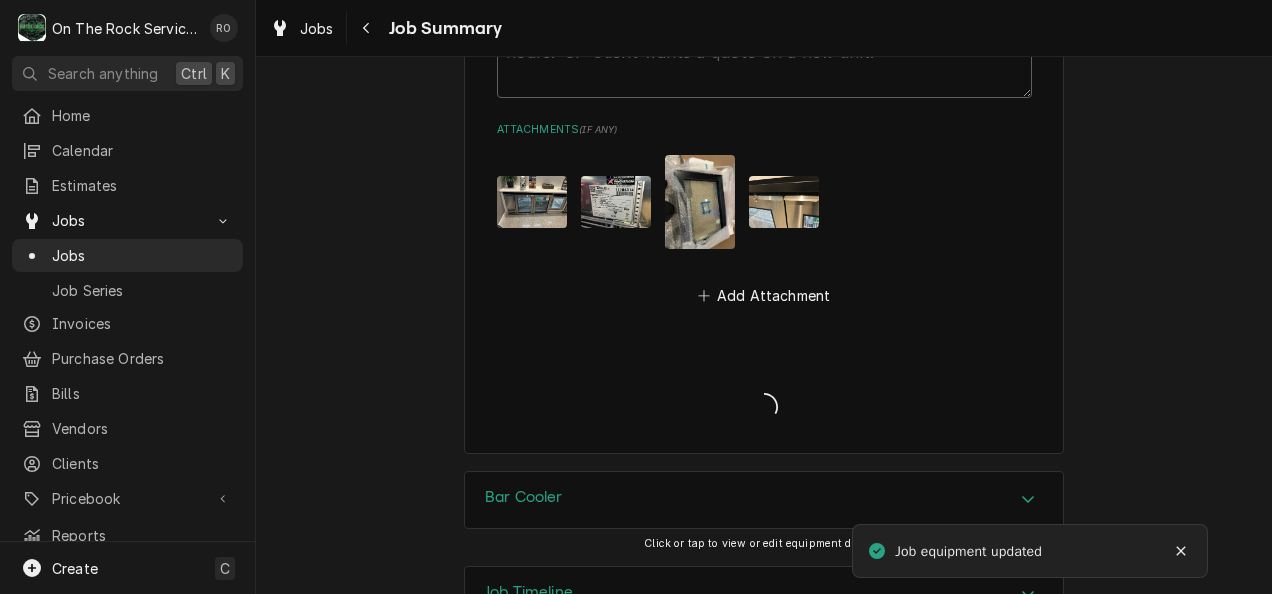 type on "x" 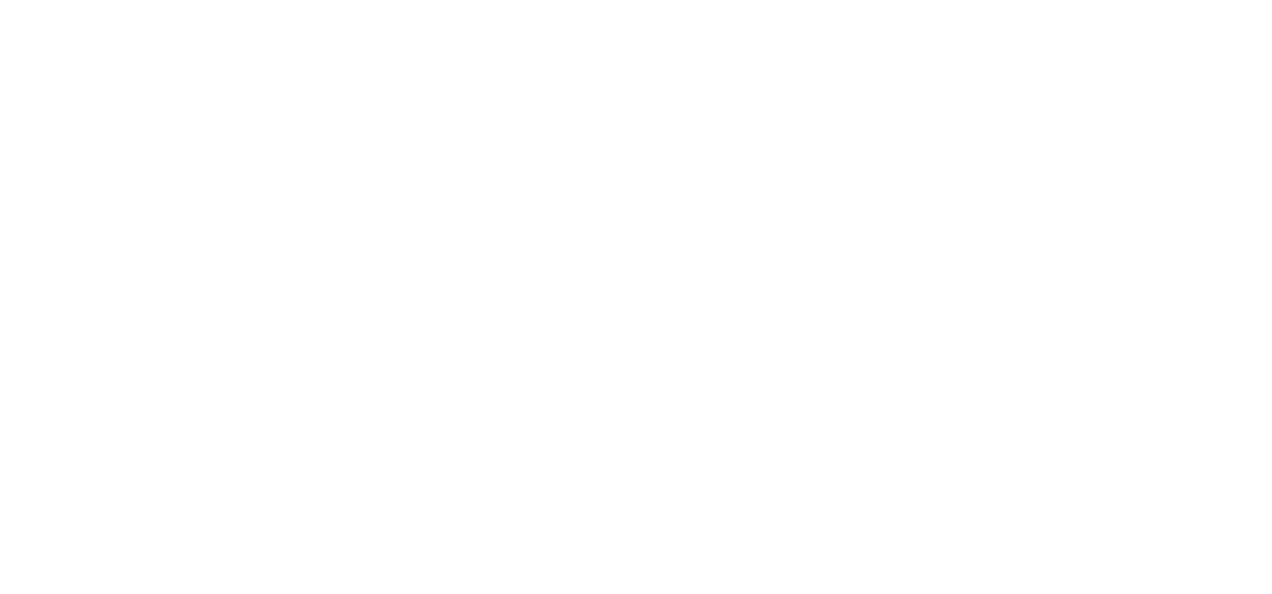 scroll, scrollTop: 0, scrollLeft: 0, axis: both 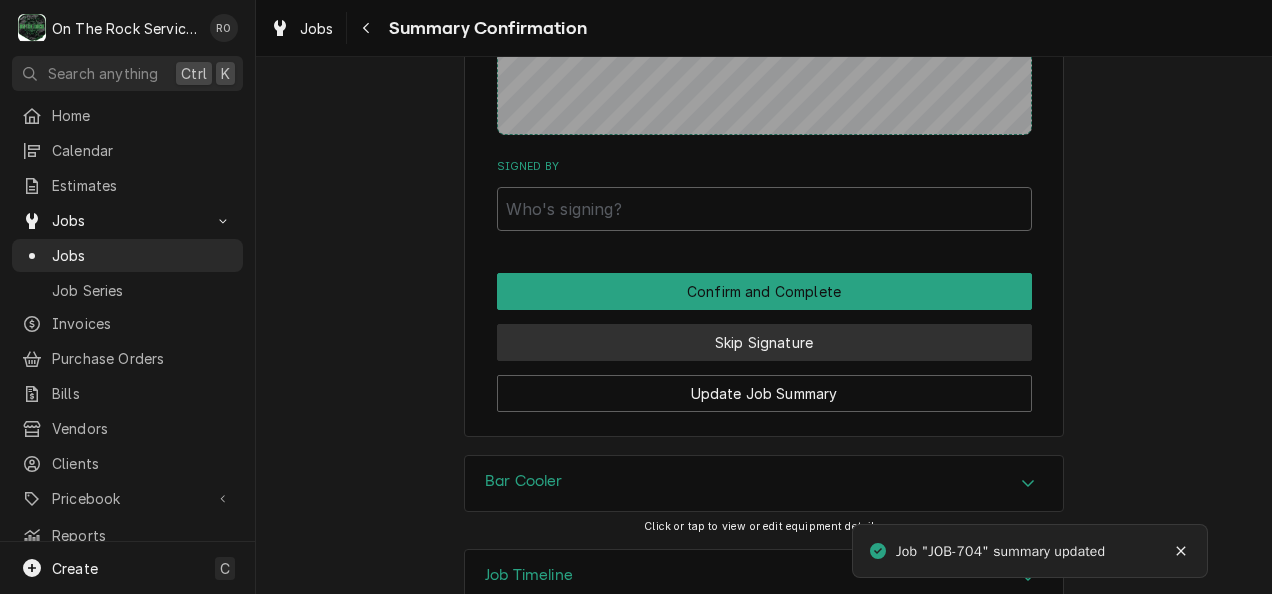 click on "Skip Signature" at bounding box center [764, 342] 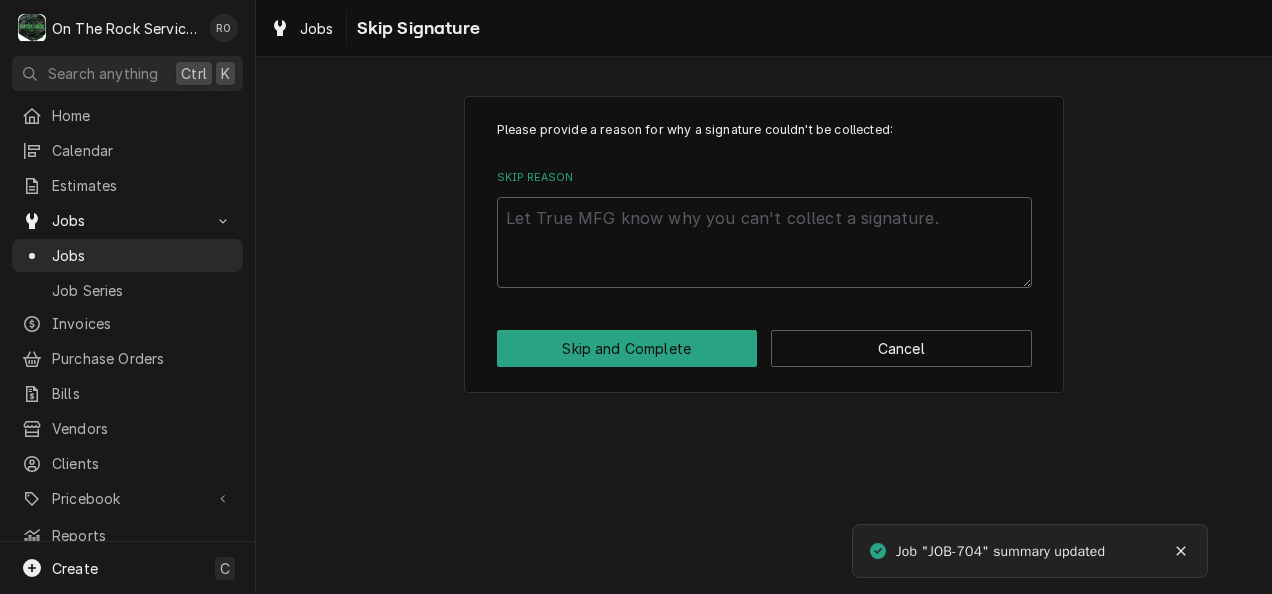 scroll, scrollTop: 0, scrollLeft: 0, axis: both 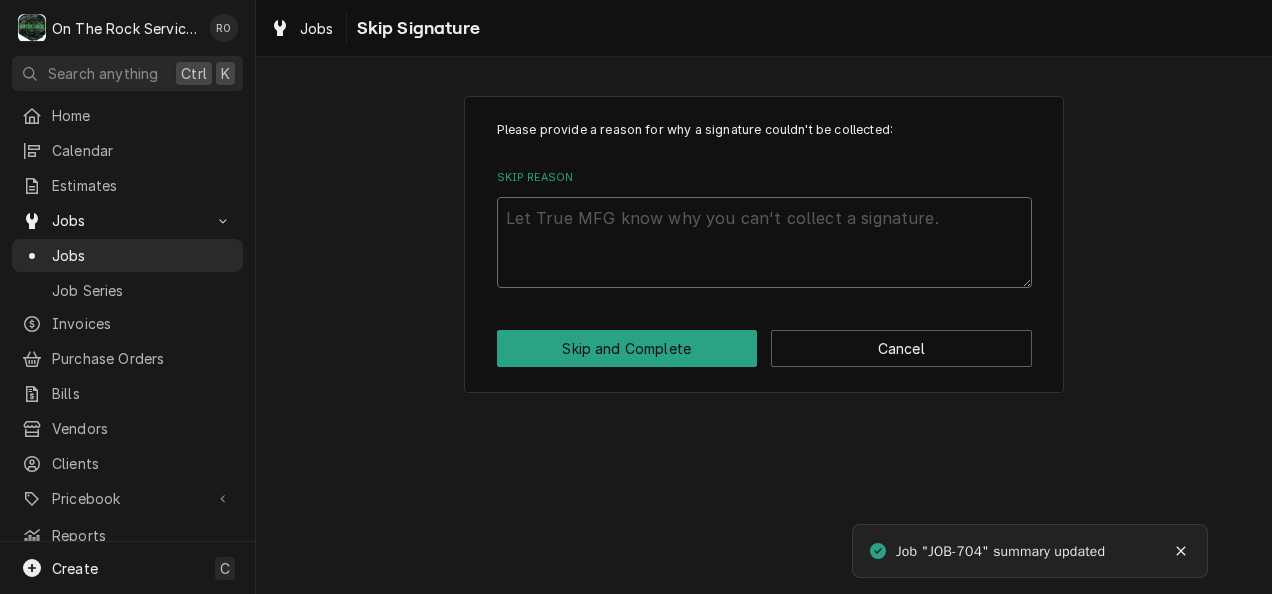 click on "Skip Reason" at bounding box center [764, 242] 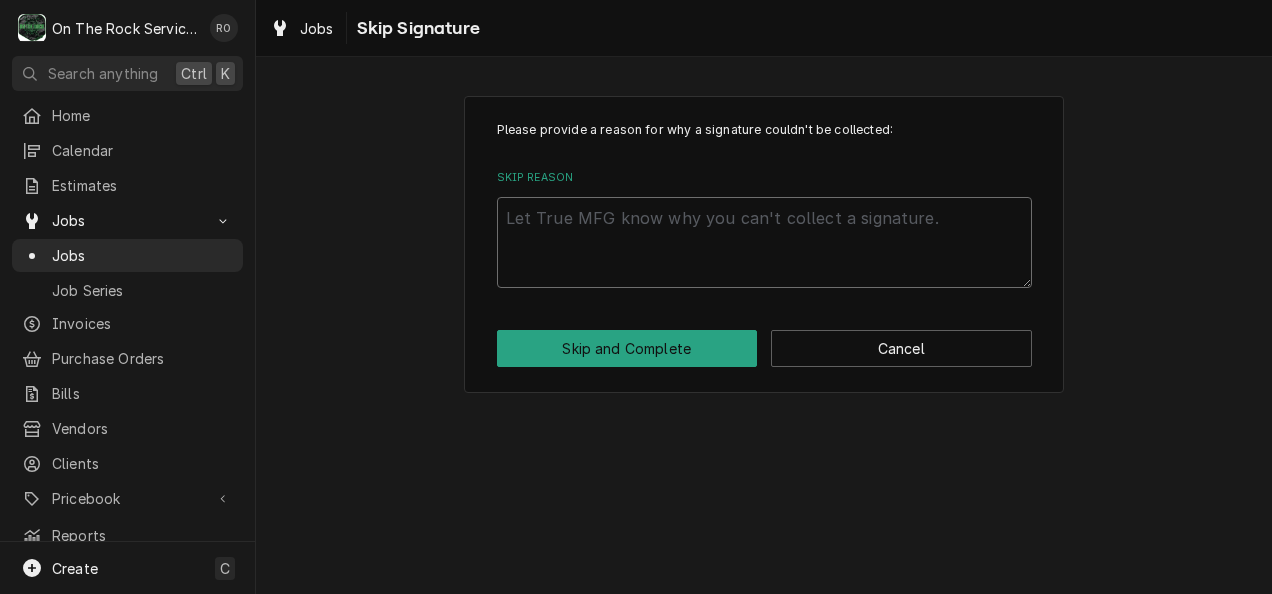 type on "x" 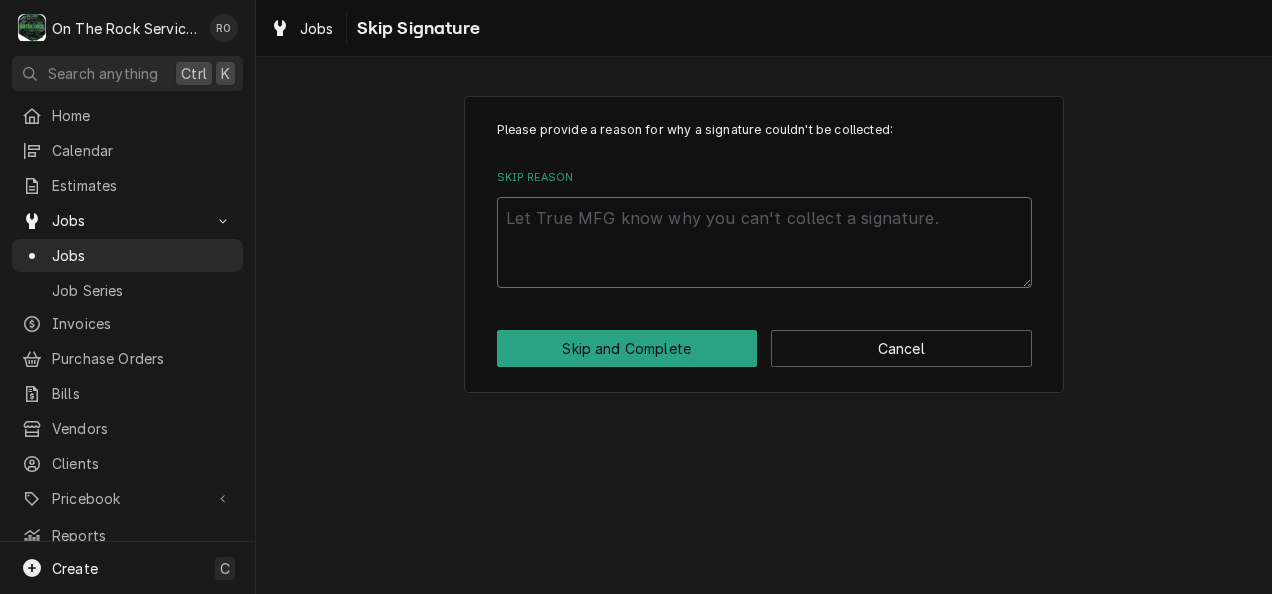 type on "n" 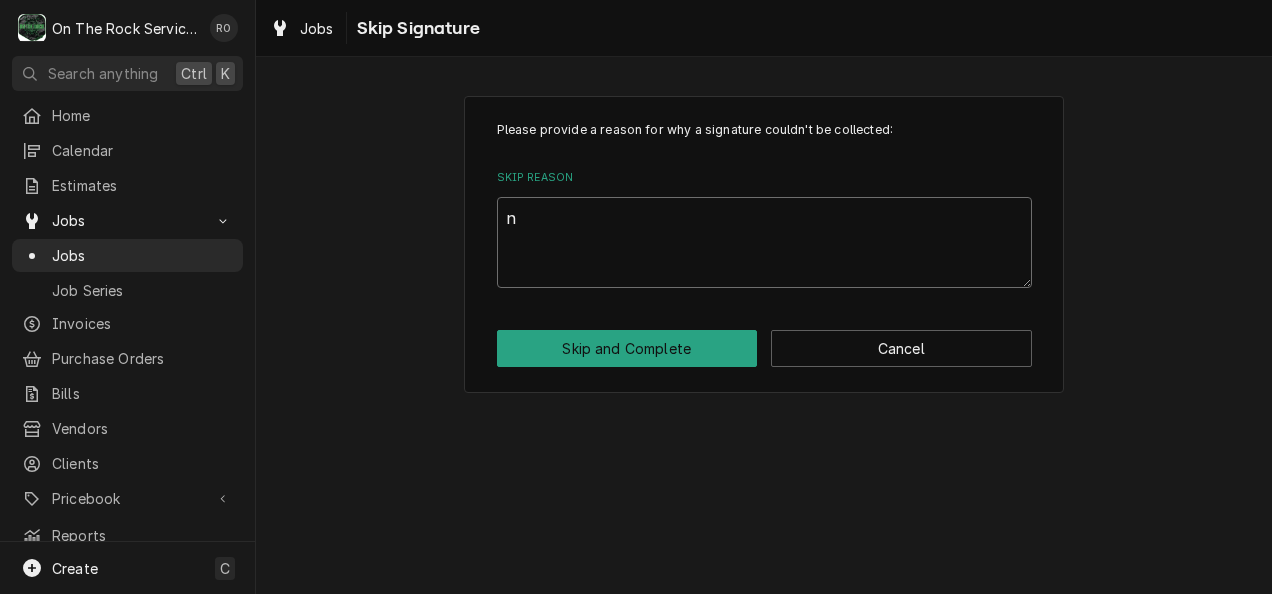 type on "x" 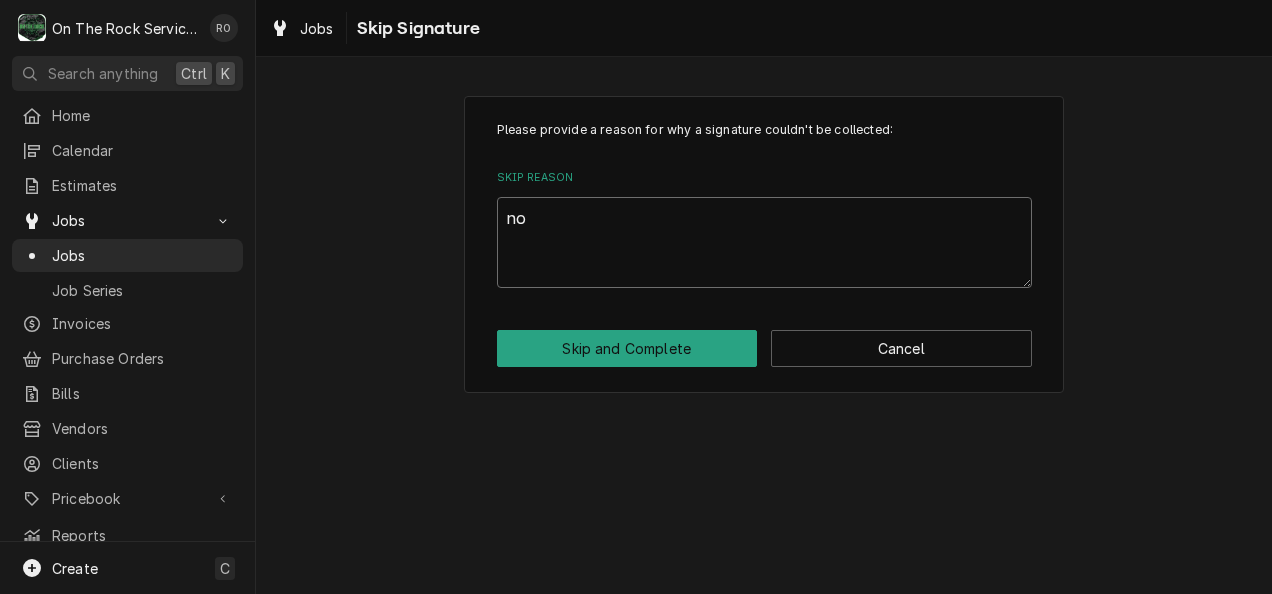 type on "x" 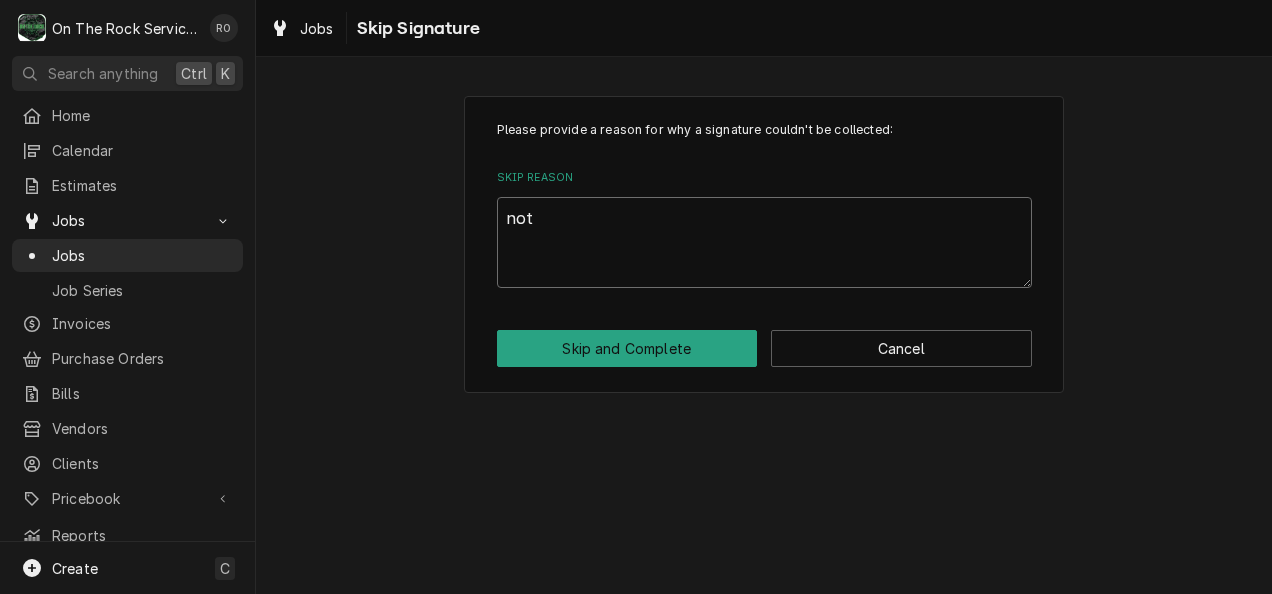 type on "not" 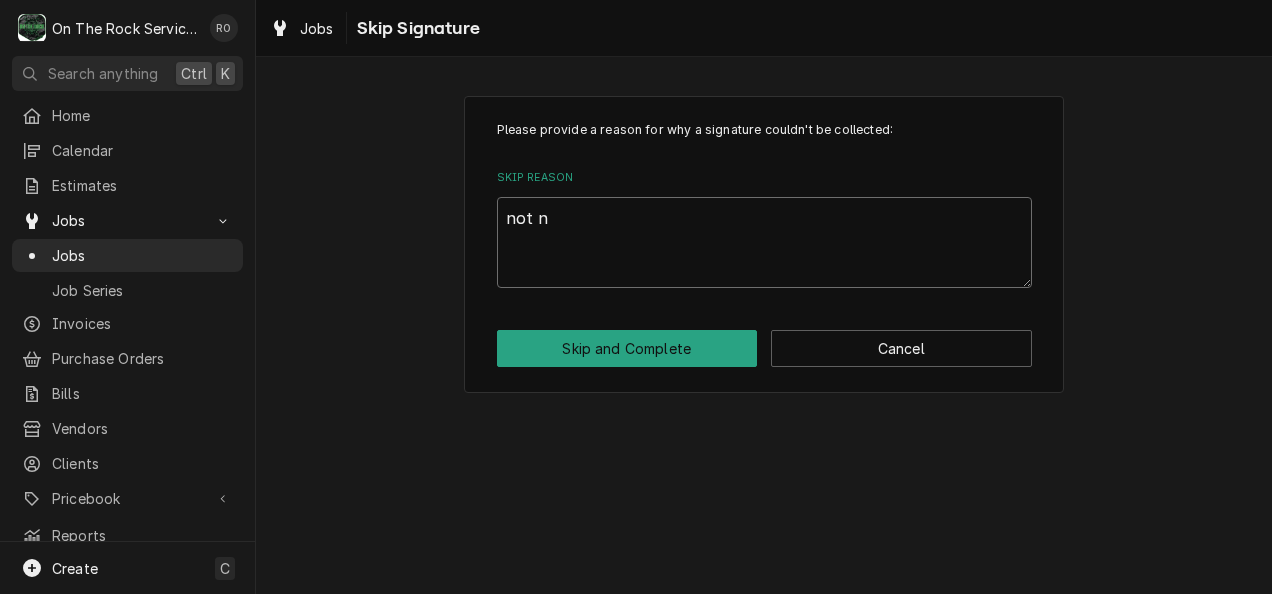 type on "x" 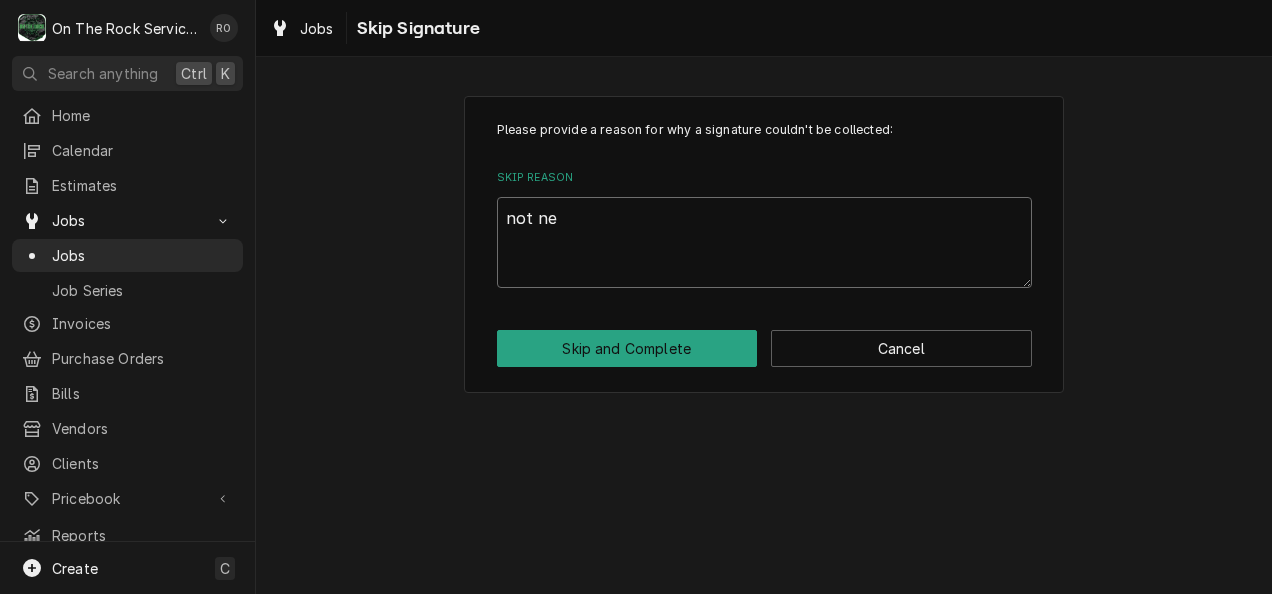 type on "x" 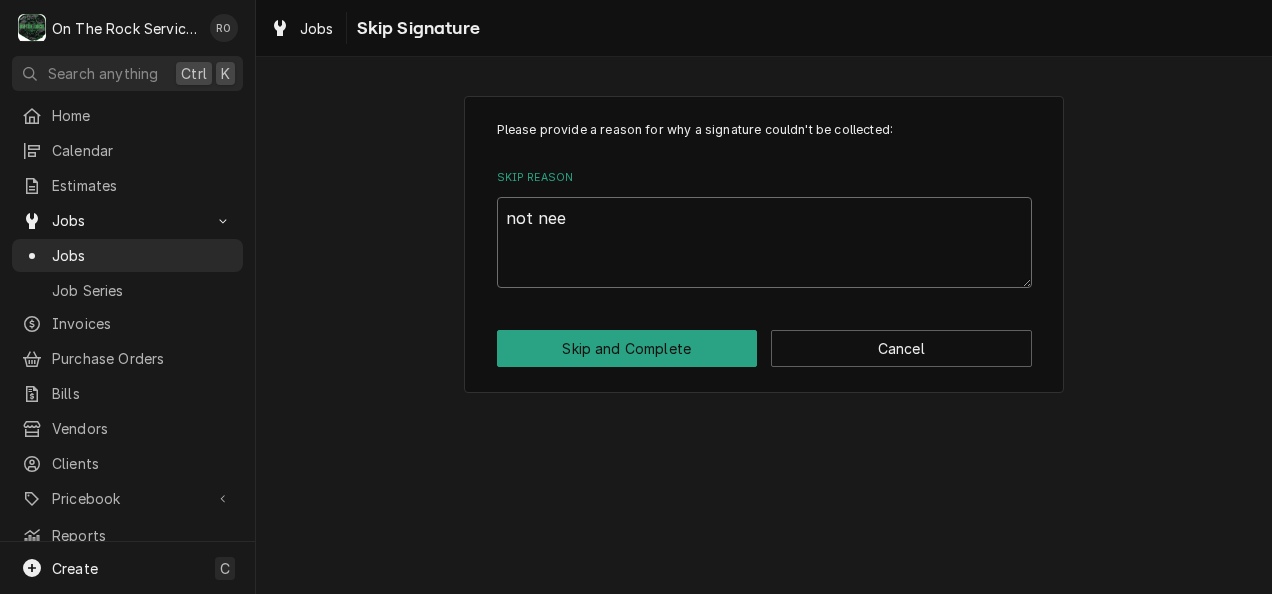 type on "x" 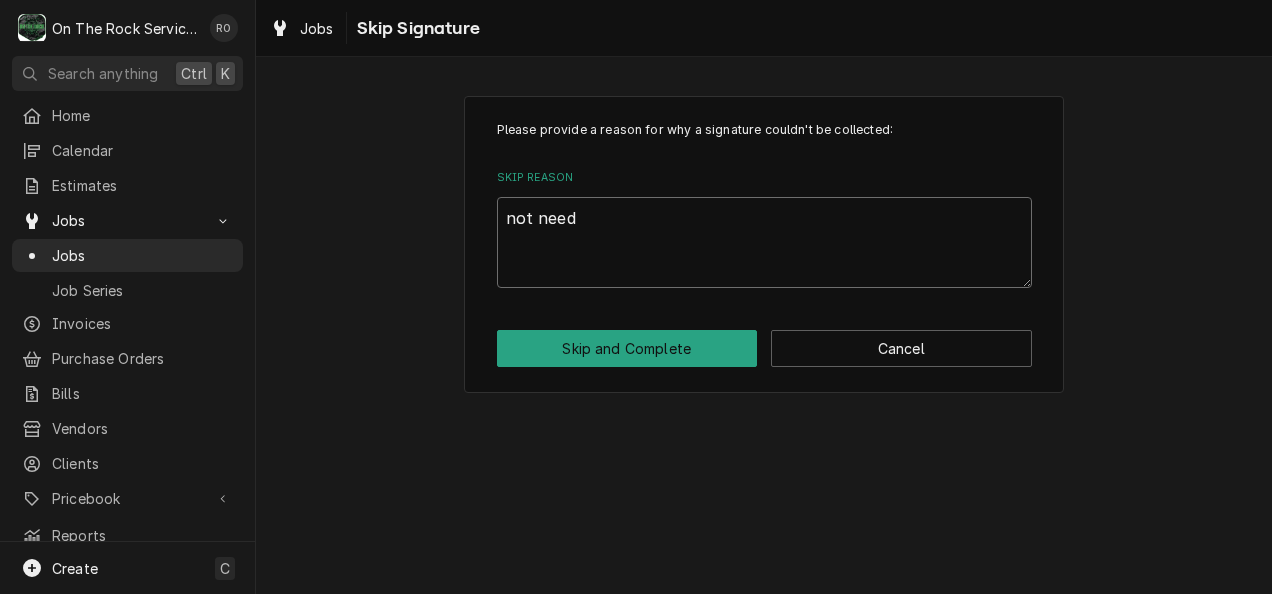 type on "x" 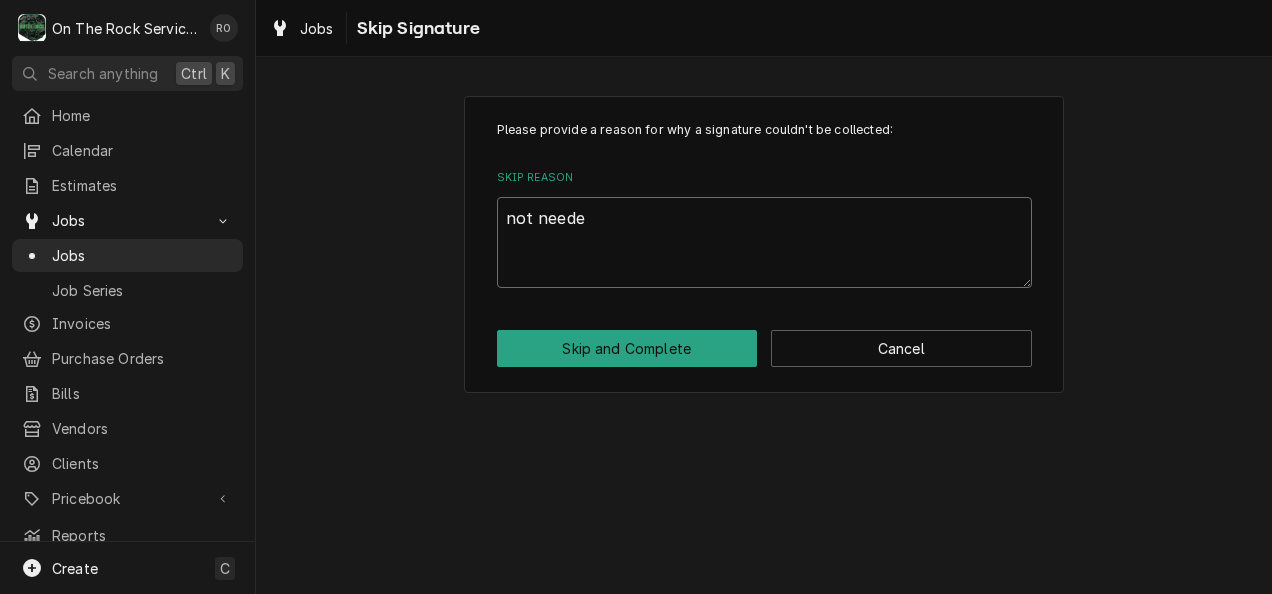 type on "x" 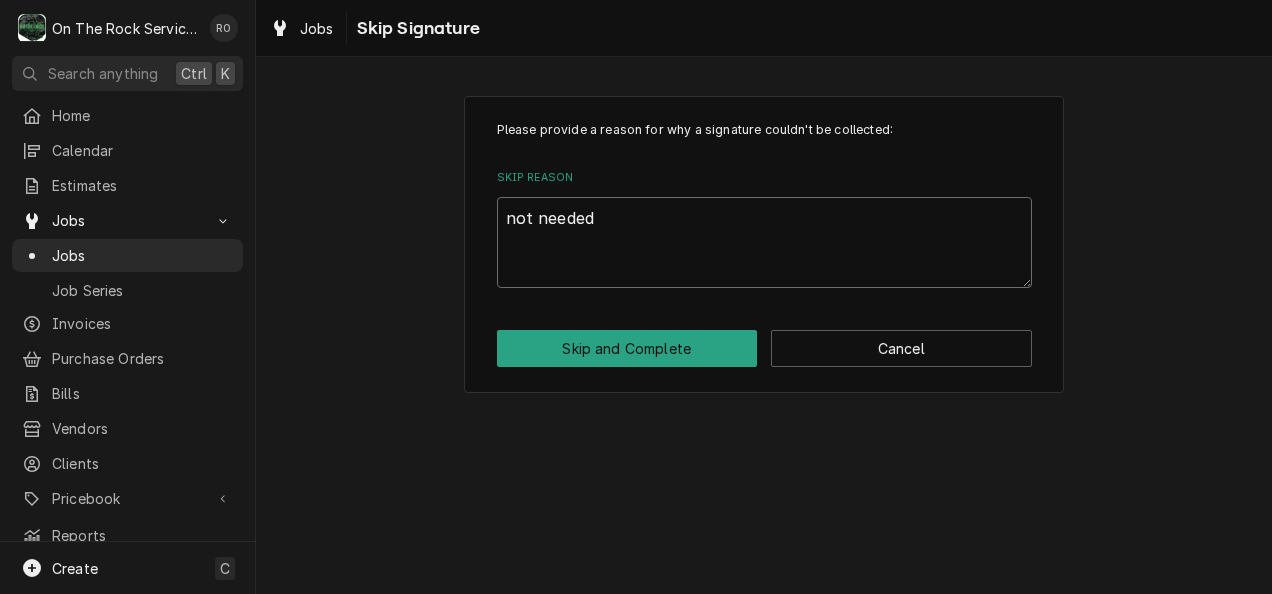 type on "x" 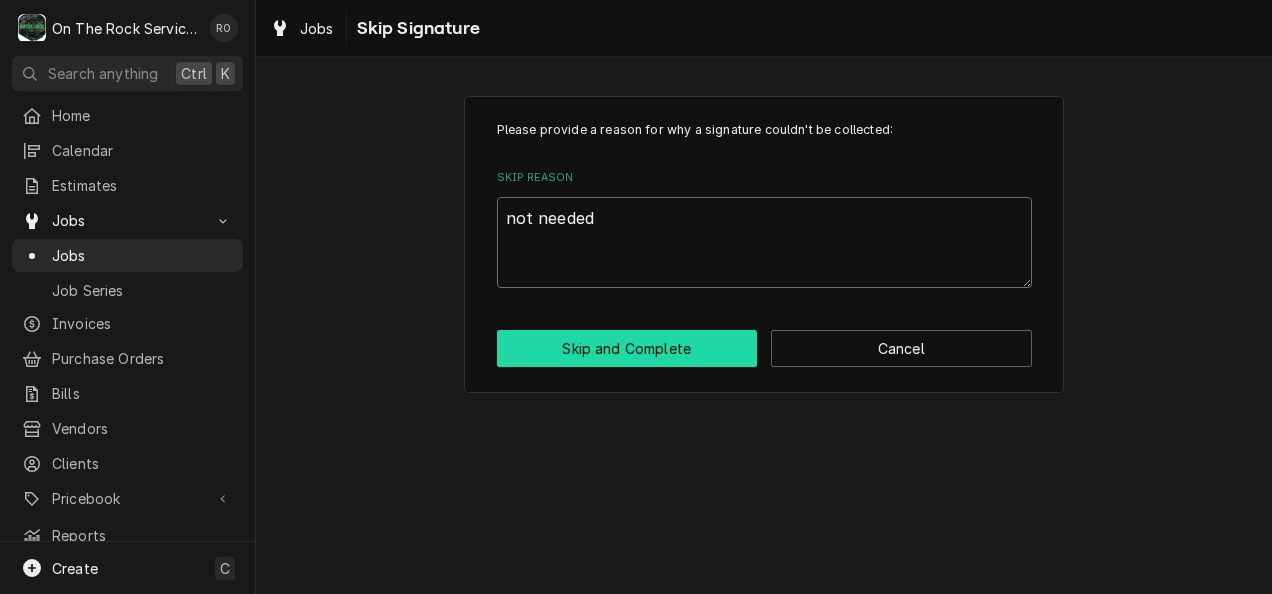 type on "not needed" 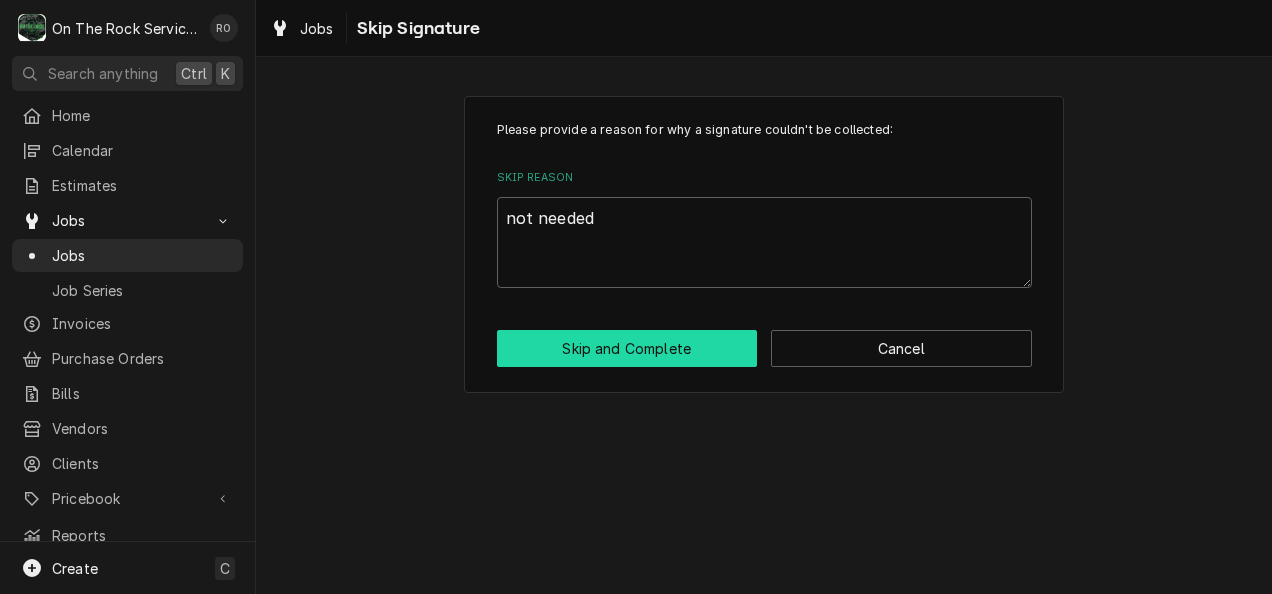 click on "Skip and Complete" at bounding box center (627, 348) 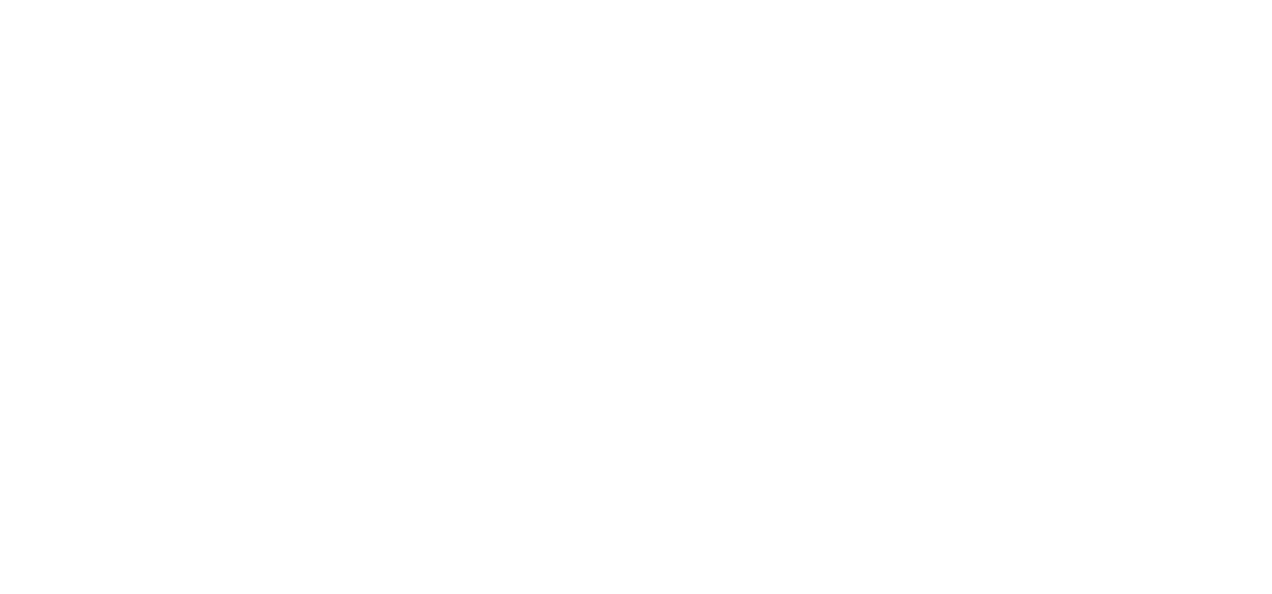 scroll, scrollTop: 0, scrollLeft: 0, axis: both 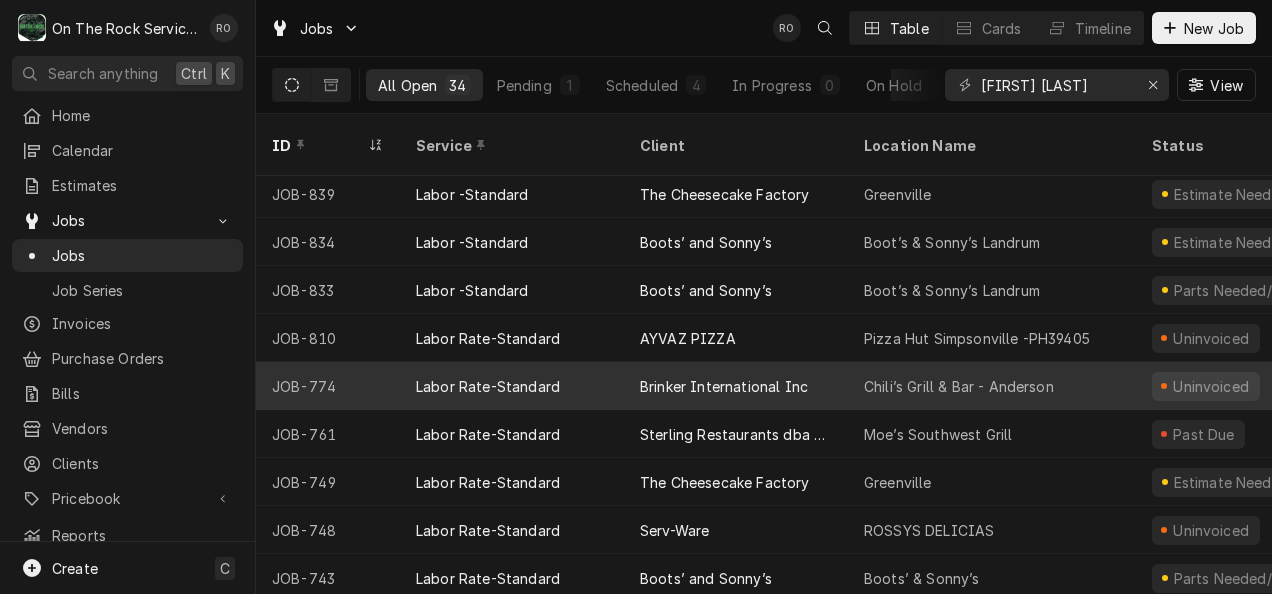 click on "Chili’s Grill & Bar - Anderson" at bounding box center (959, 386) 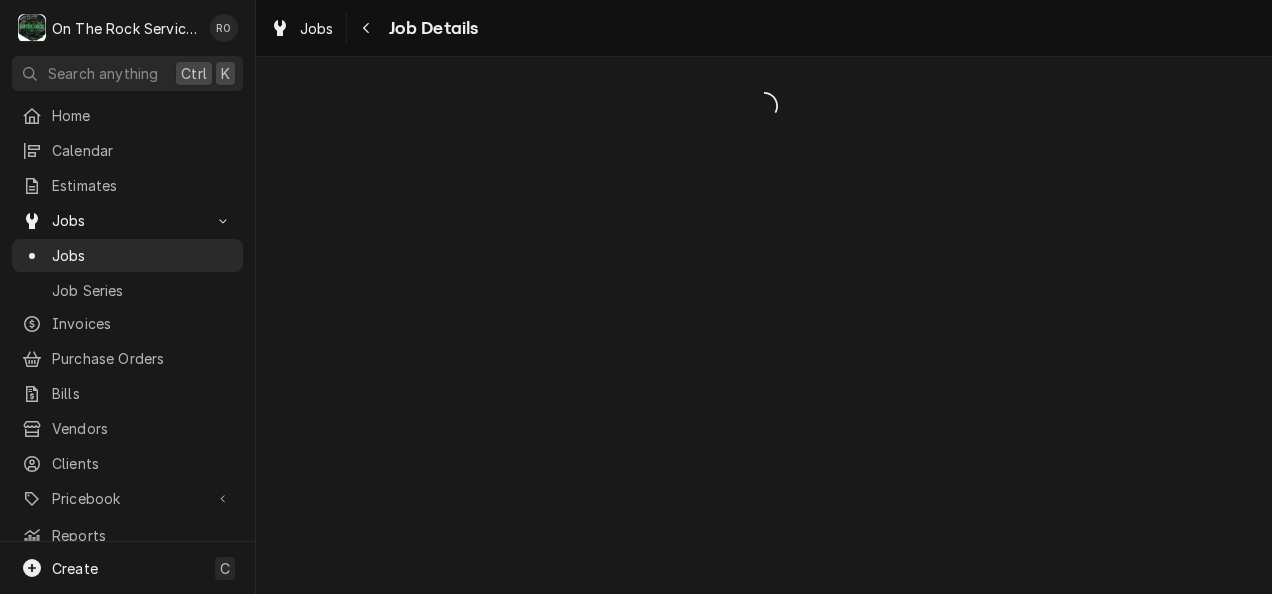 scroll, scrollTop: 0, scrollLeft: 0, axis: both 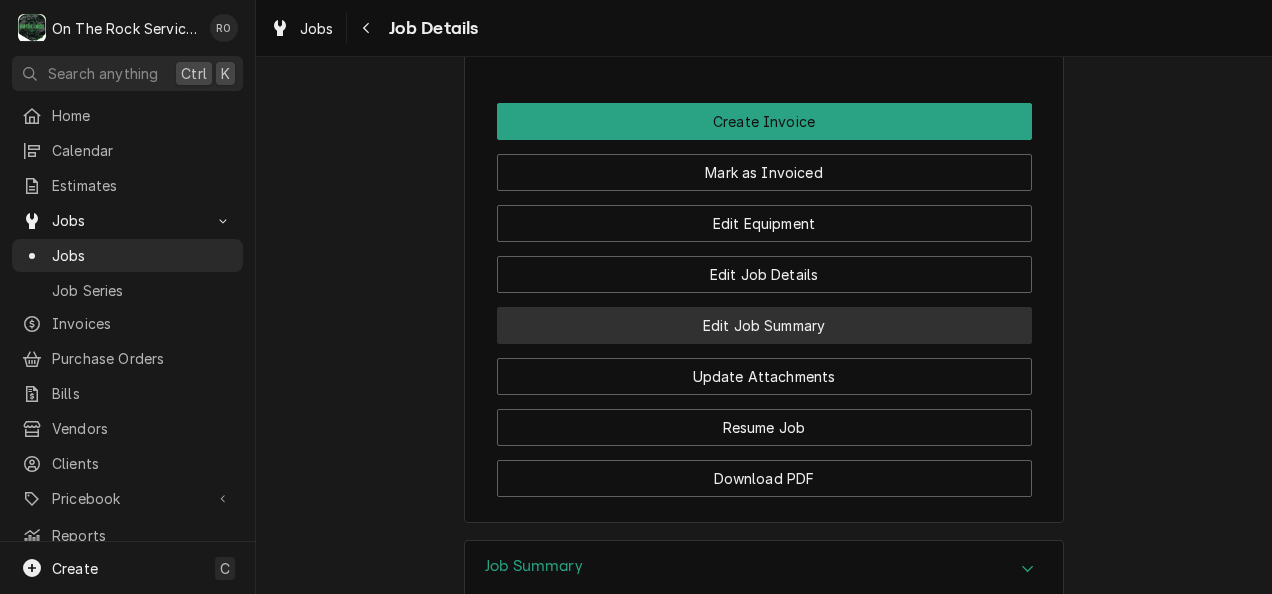 drag, startPoint x: 1076, startPoint y: 470, endPoint x: 858, endPoint y: 340, distance: 253.81883 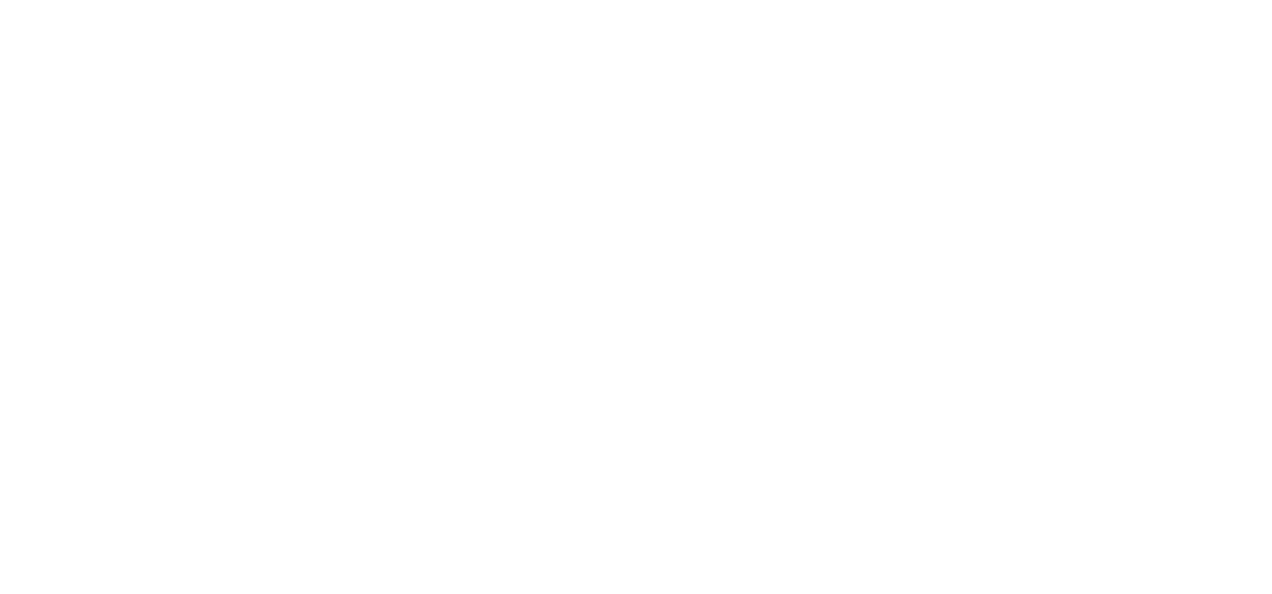 scroll, scrollTop: 0, scrollLeft: 0, axis: both 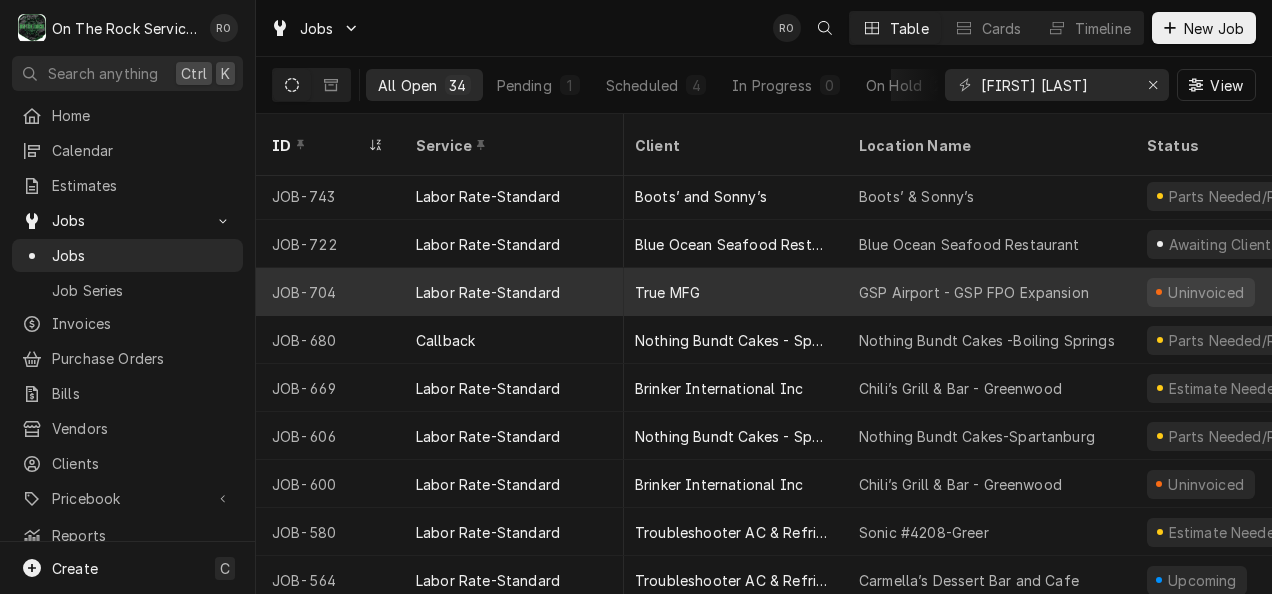 click on "GSP Airport - GSP FPO Expansion" at bounding box center (974, 292) 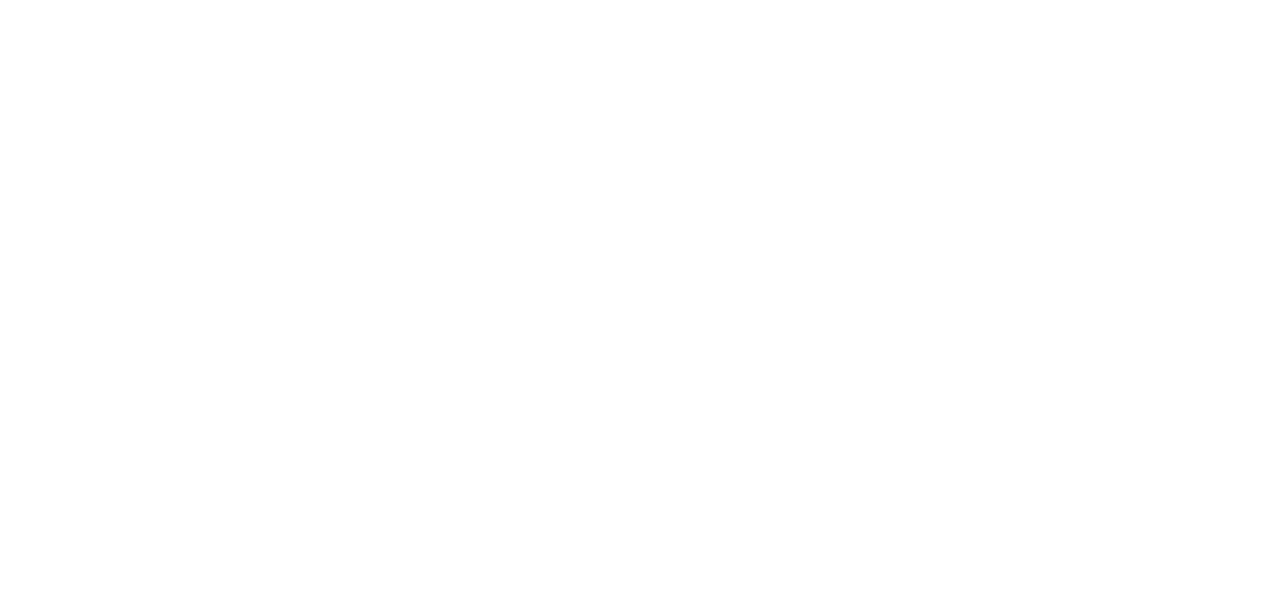 scroll, scrollTop: 0, scrollLeft: 0, axis: both 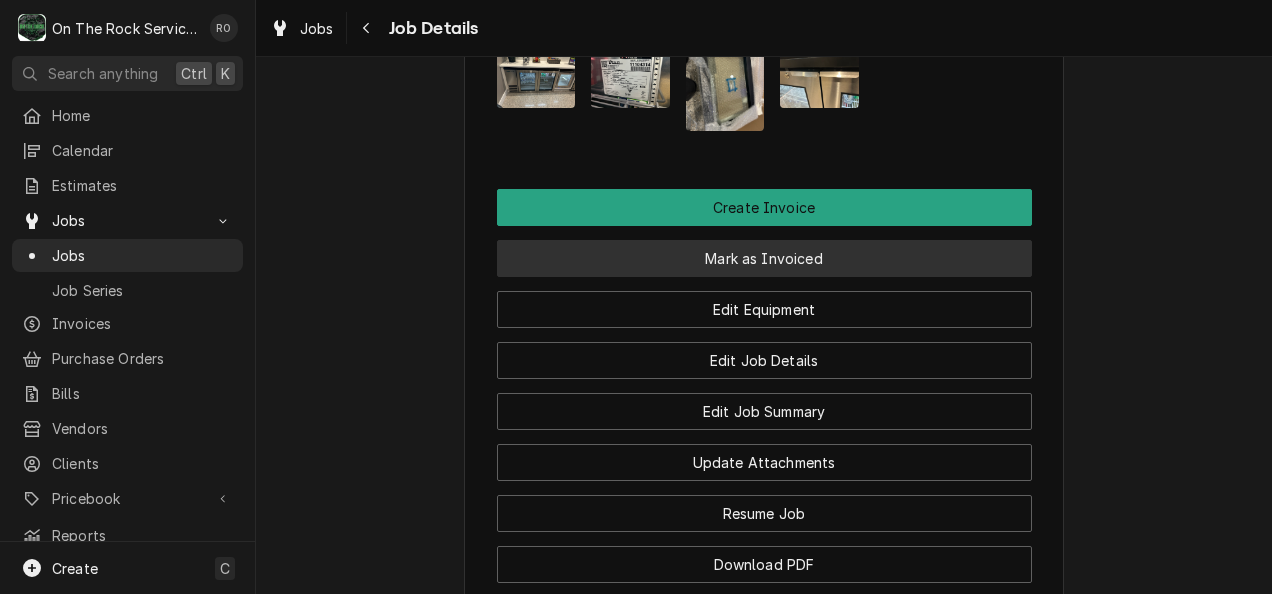 click on "Mark as Invoiced" at bounding box center (764, 258) 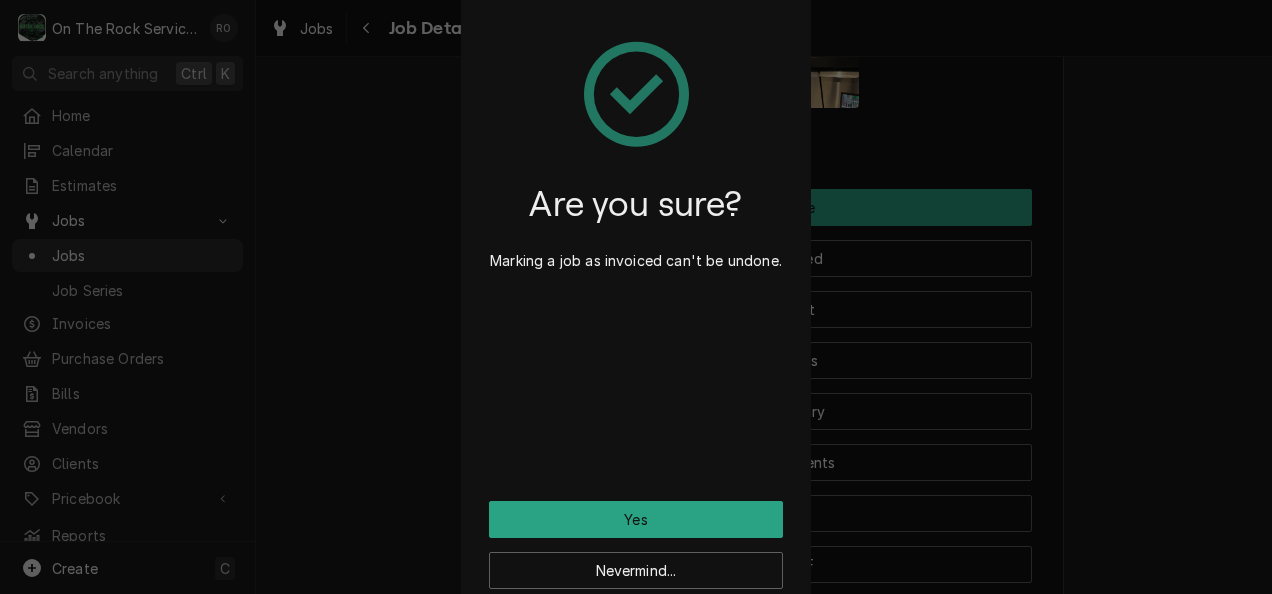 click on "Nevermind..." at bounding box center [636, 563] 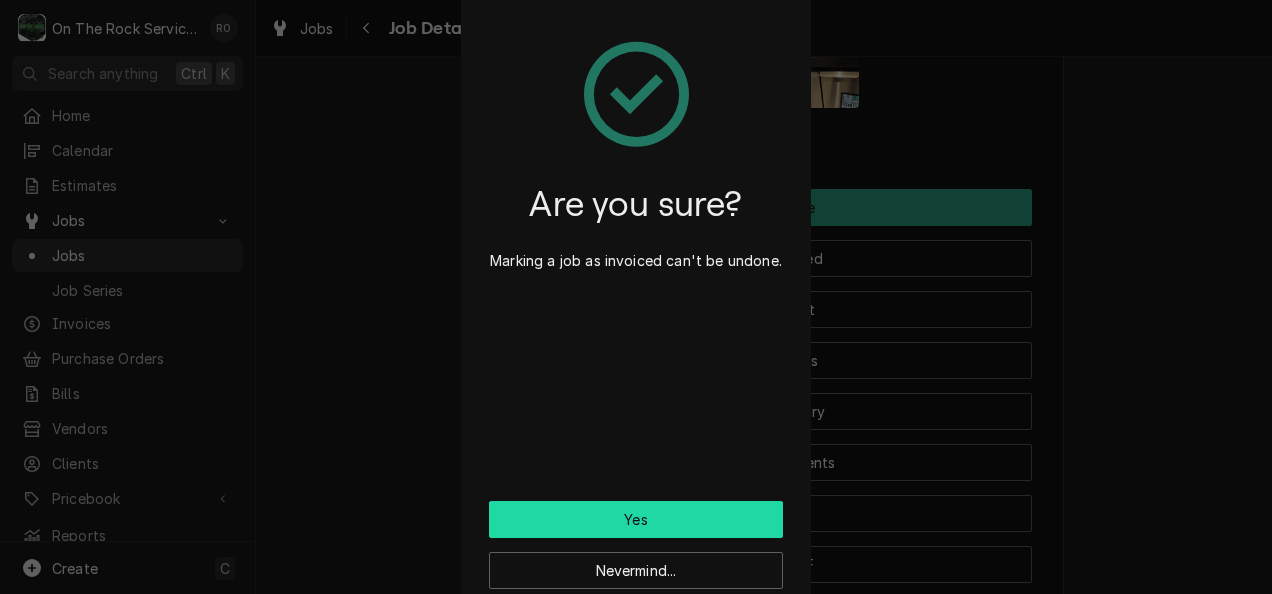 click on "Yes" at bounding box center [636, 519] 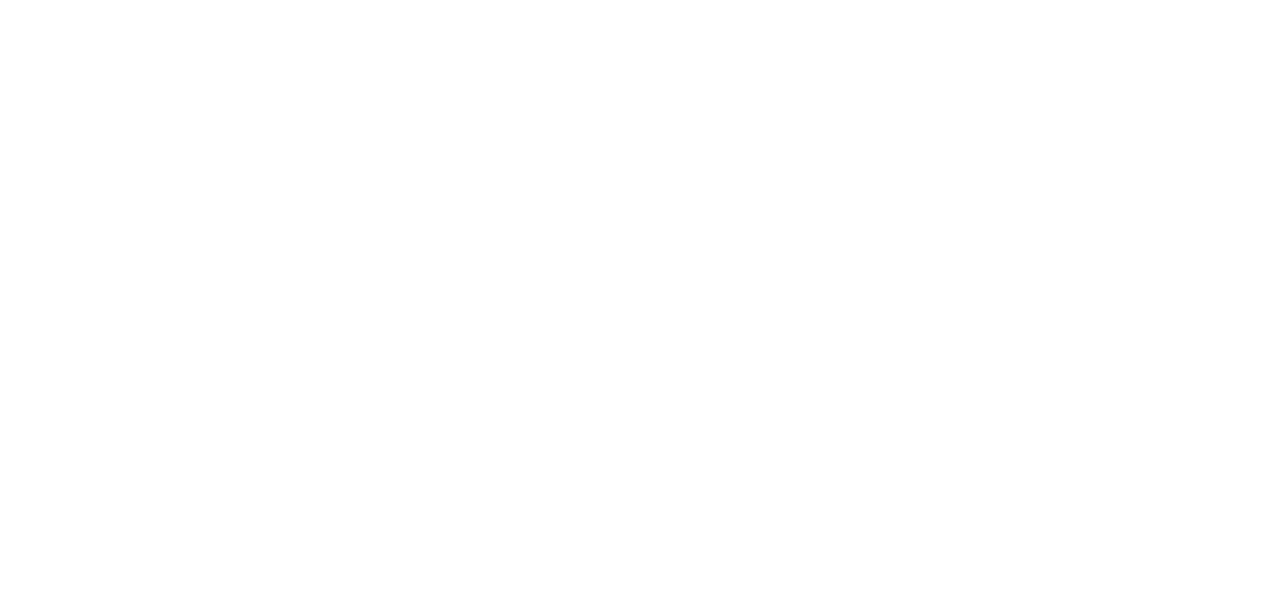 scroll, scrollTop: 0, scrollLeft: 0, axis: both 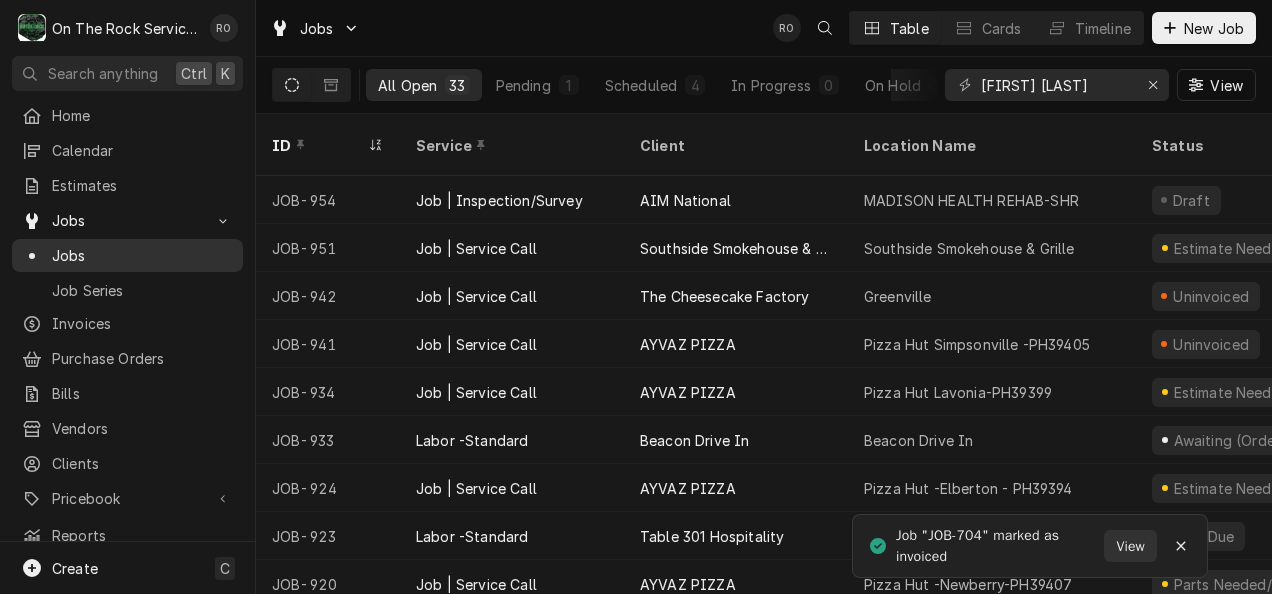 click on "Jobs" at bounding box center [142, 255] 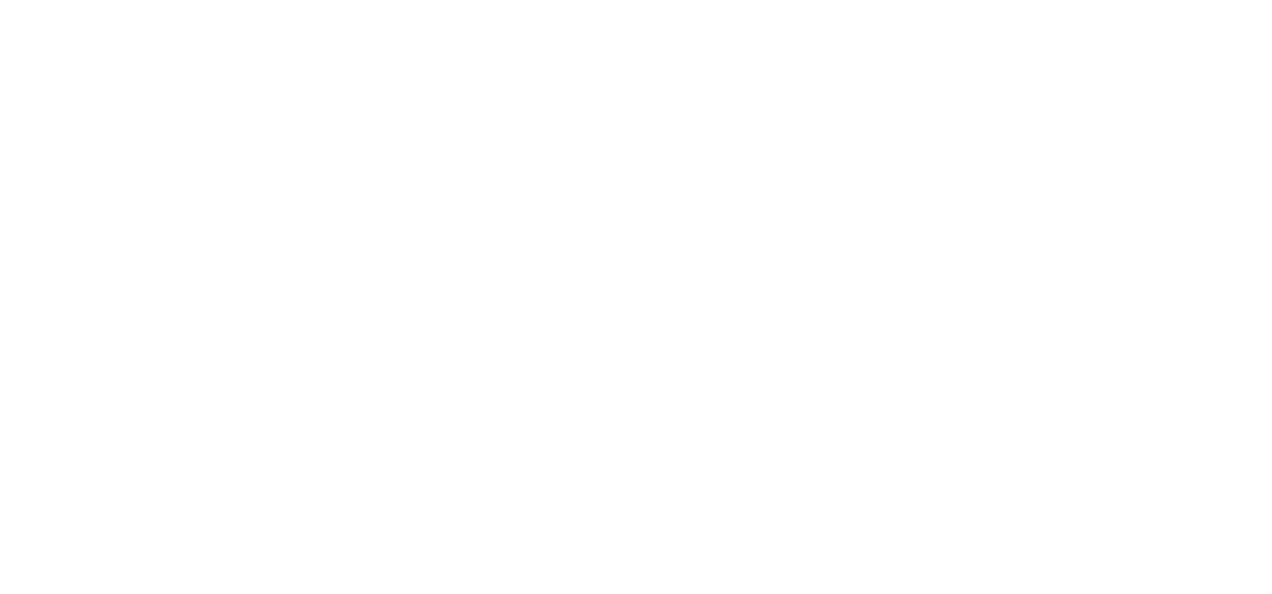 scroll, scrollTop: 0, scrollLeft: 0, axis: both 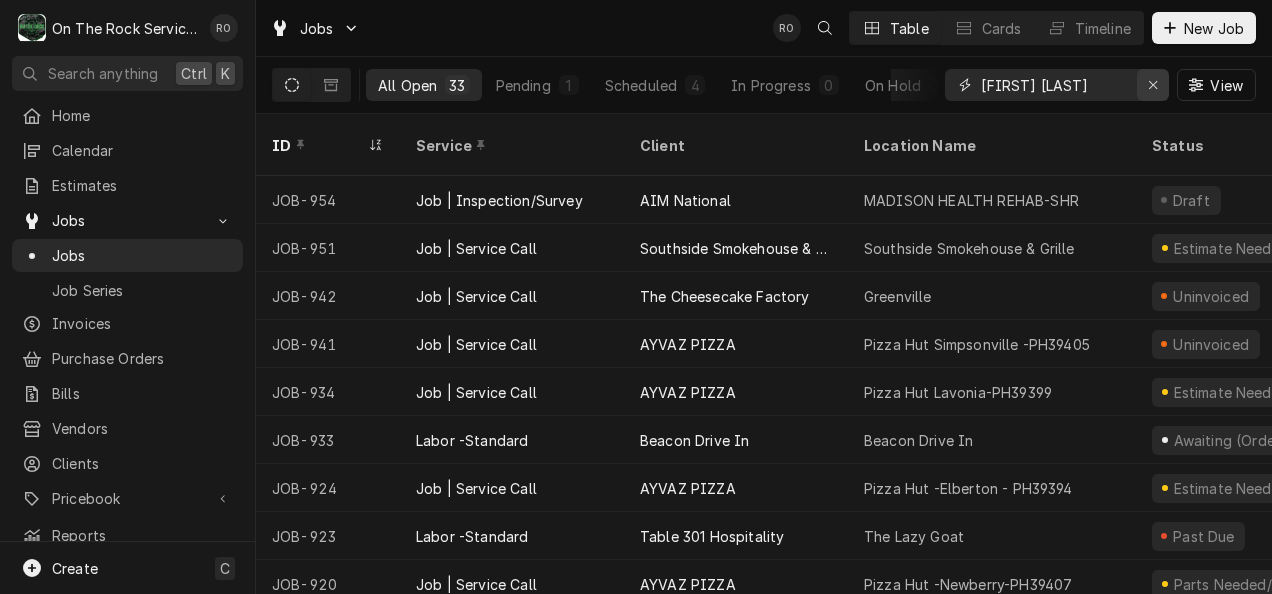 click at bounding box center [1153, 85] 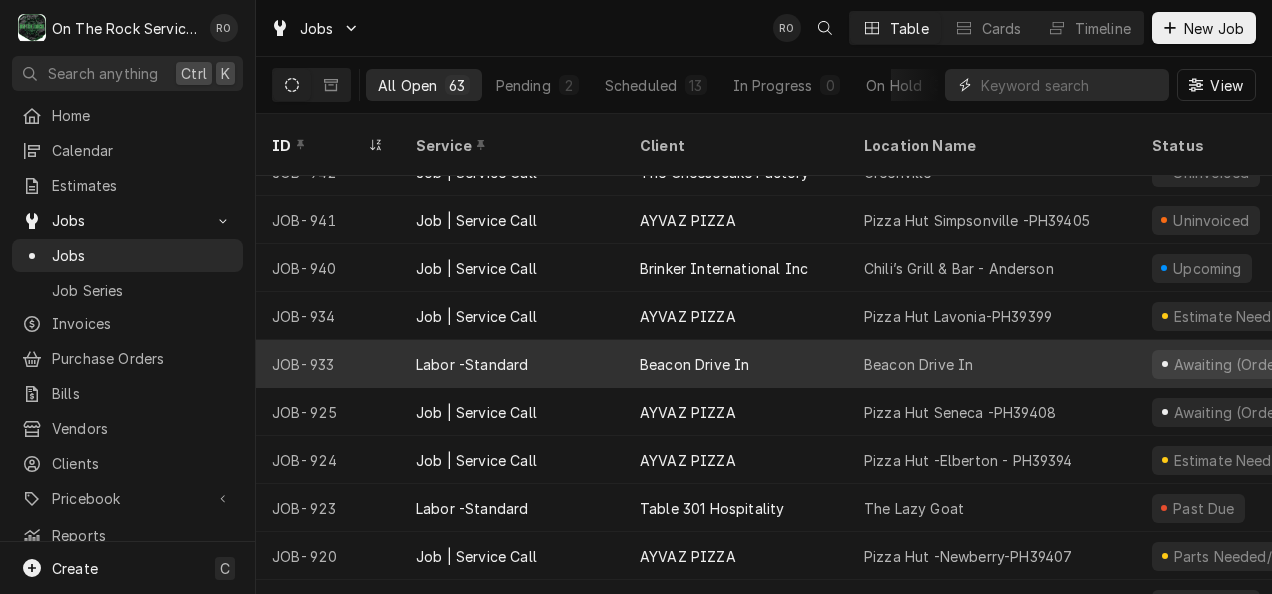 scroll, scrollTop: 274, scrollLeft: 0, axis: vertical 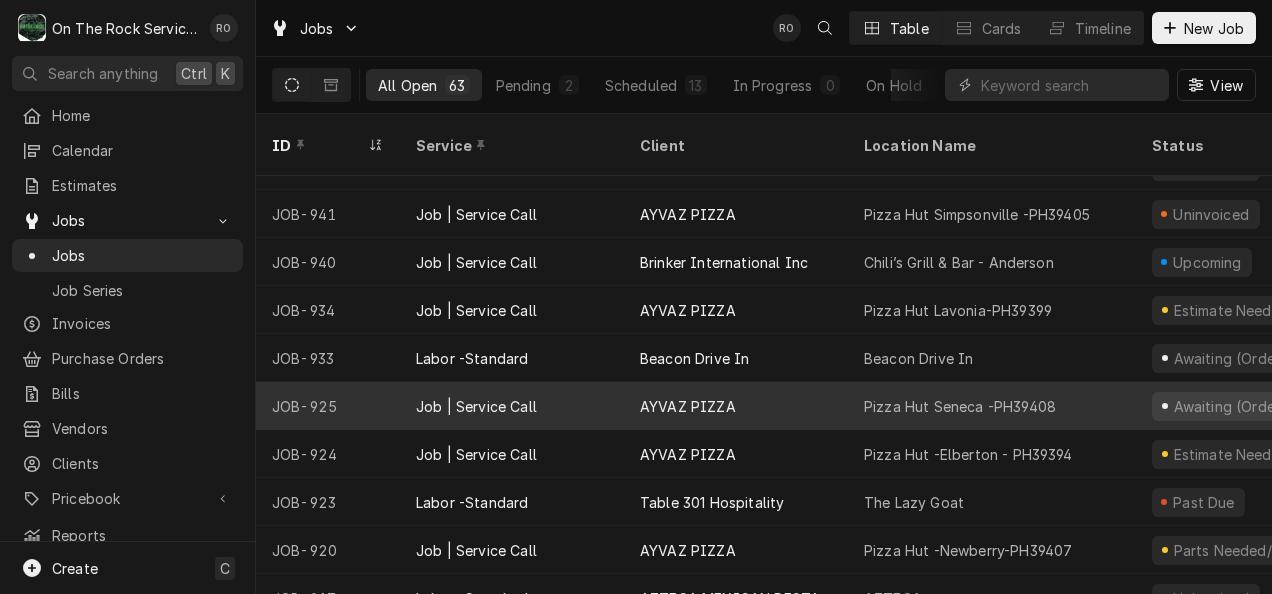 click on "Pizza Hut Seneca -PH39408" at bounding box center (960, 406) 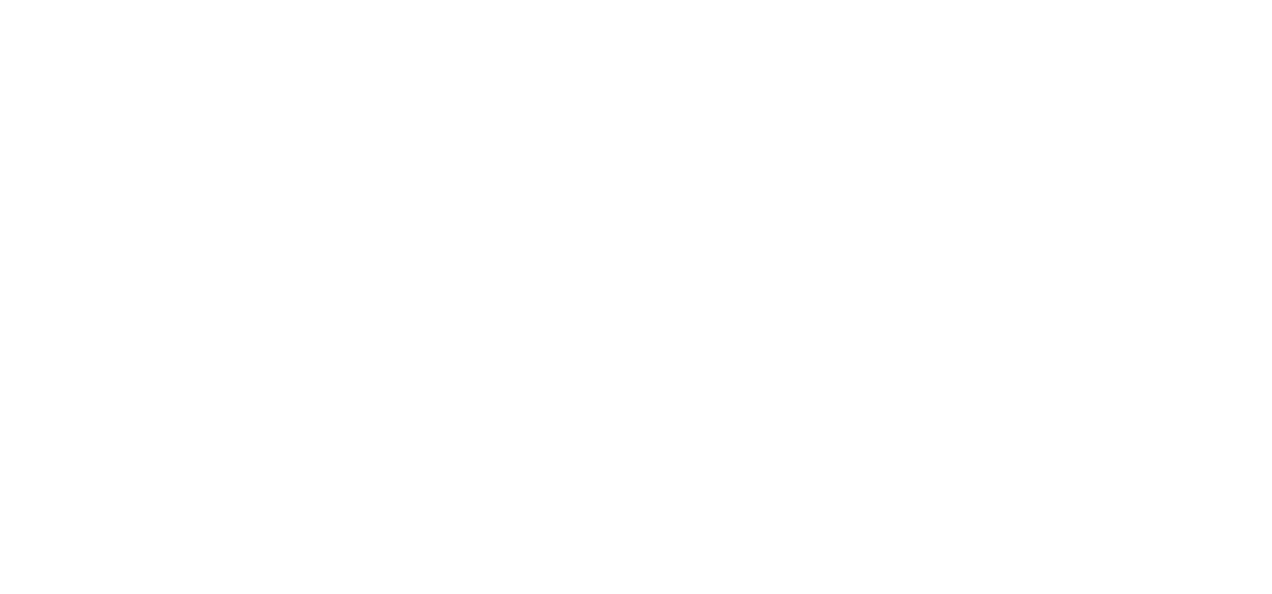 scroll, scrollTop: 0, scrollLeft: 0, axis: both 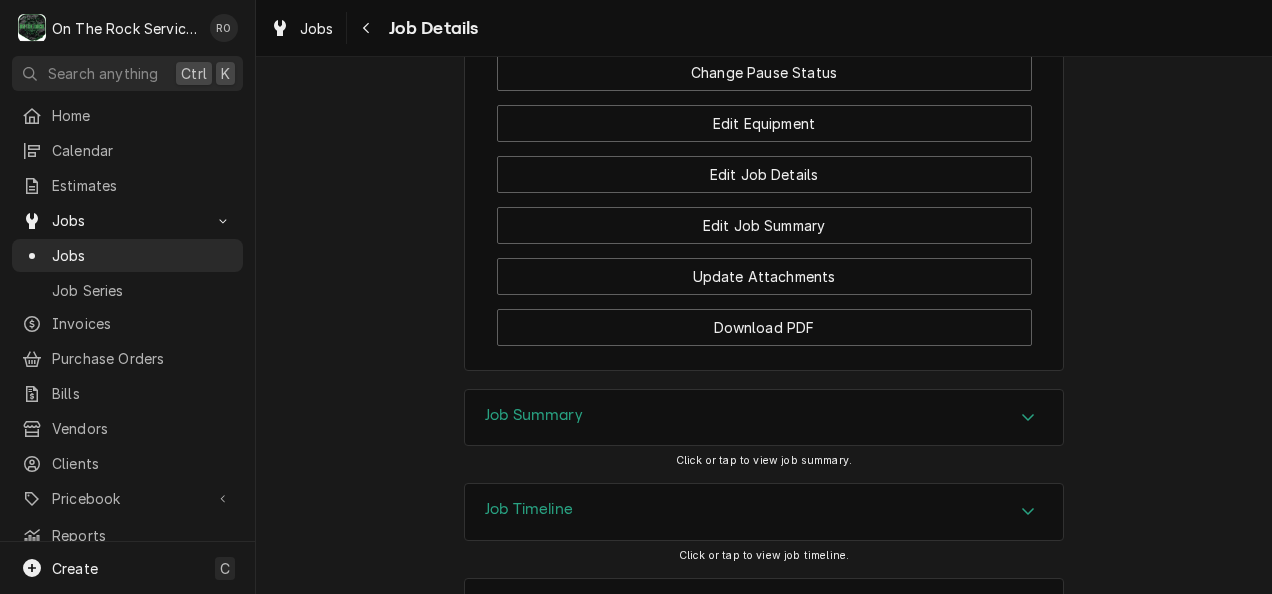 click on "Job Summary" at bounding box center (764, 418) 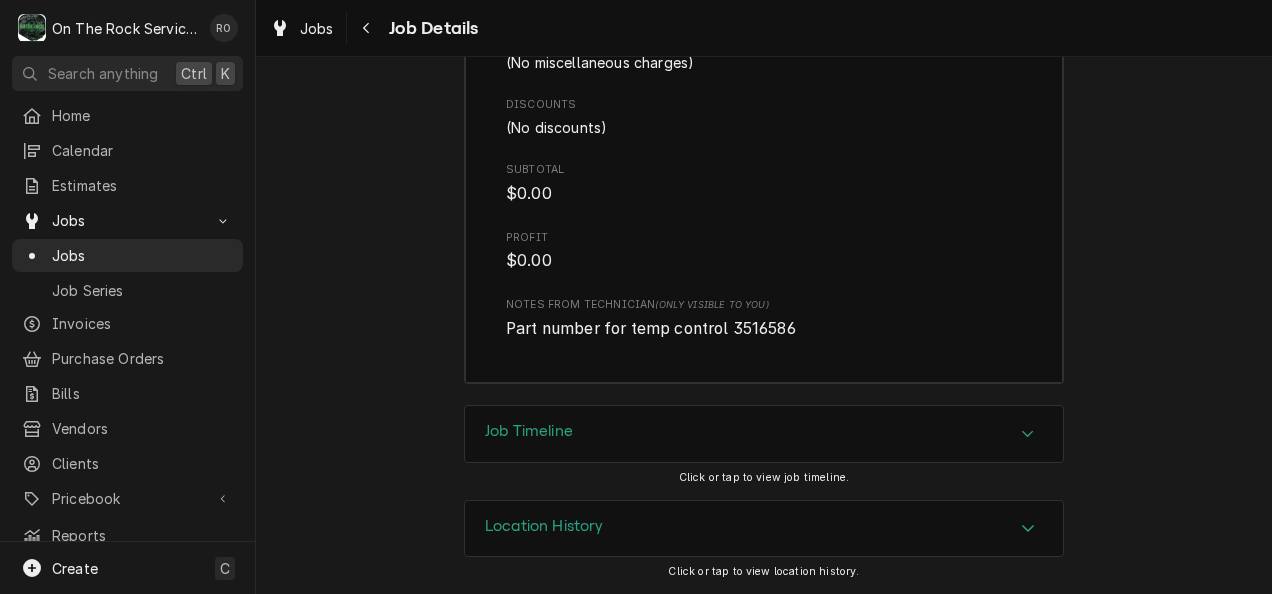 scroll, scrollTop: 3708, scrollLeft: 0, axis: vertical 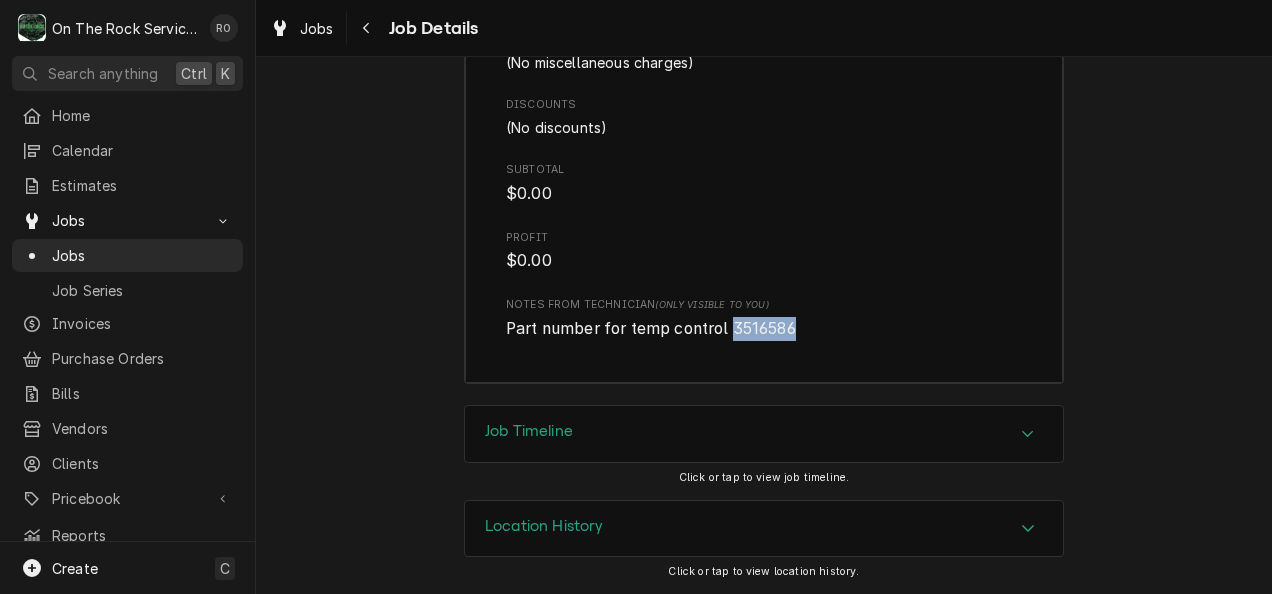 drag, startPoint x: 722, startPoint y: 335, endPoint x: 793, endPoint y: 336, distance: 71.00704 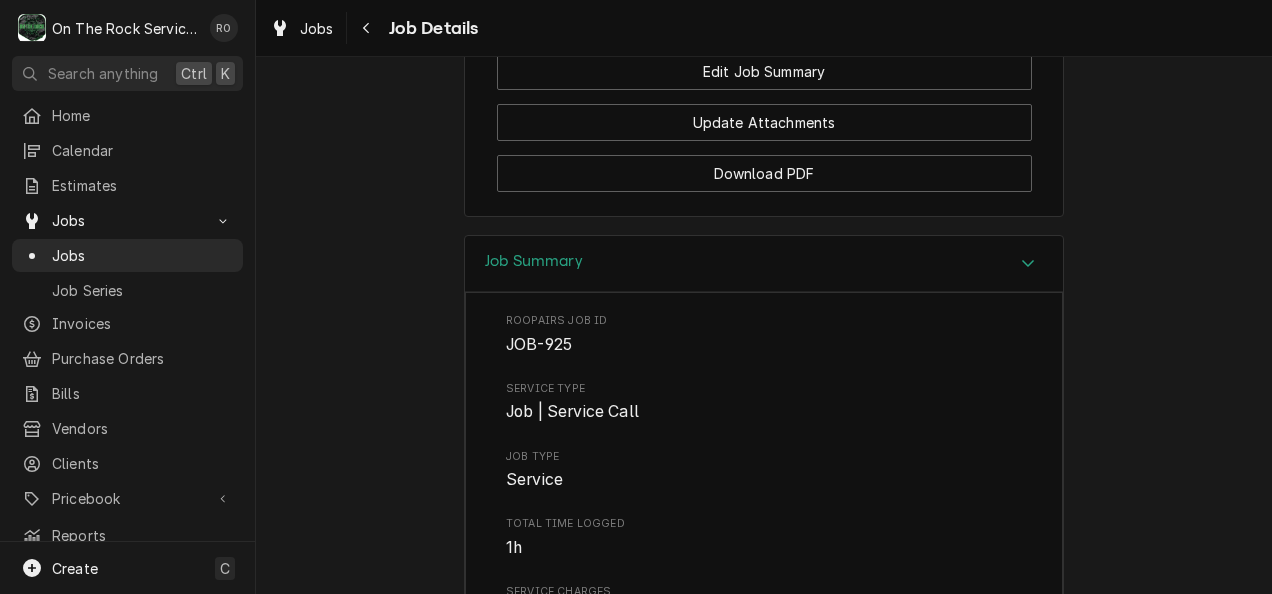 scroll, scrollTop: 2597, scrollLeft: 0, axis: vertical 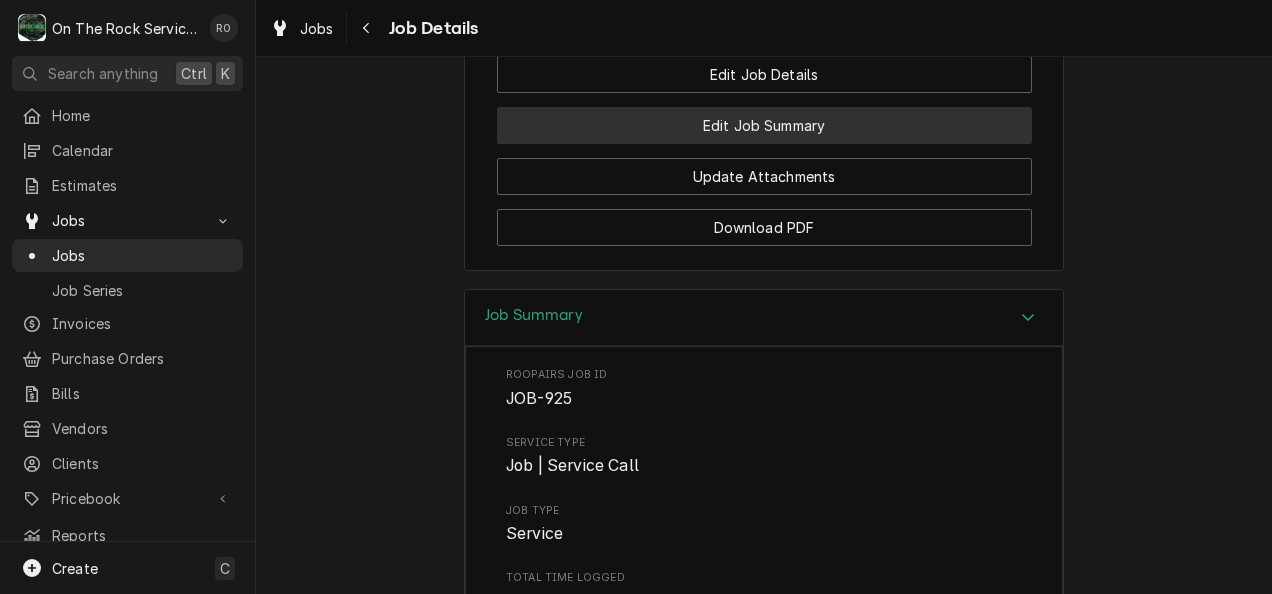 click on "Edit Job Summary" at bounding box center (764, 125) 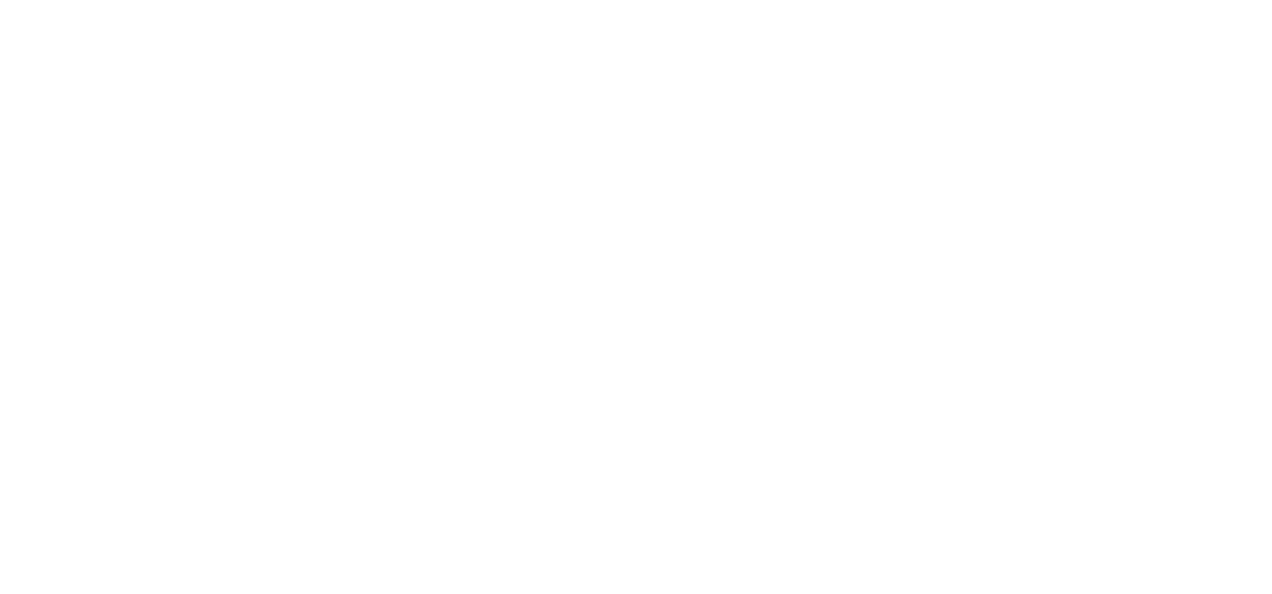 scroll, scrollTop: 0, scrollLeft: 0, axis: both 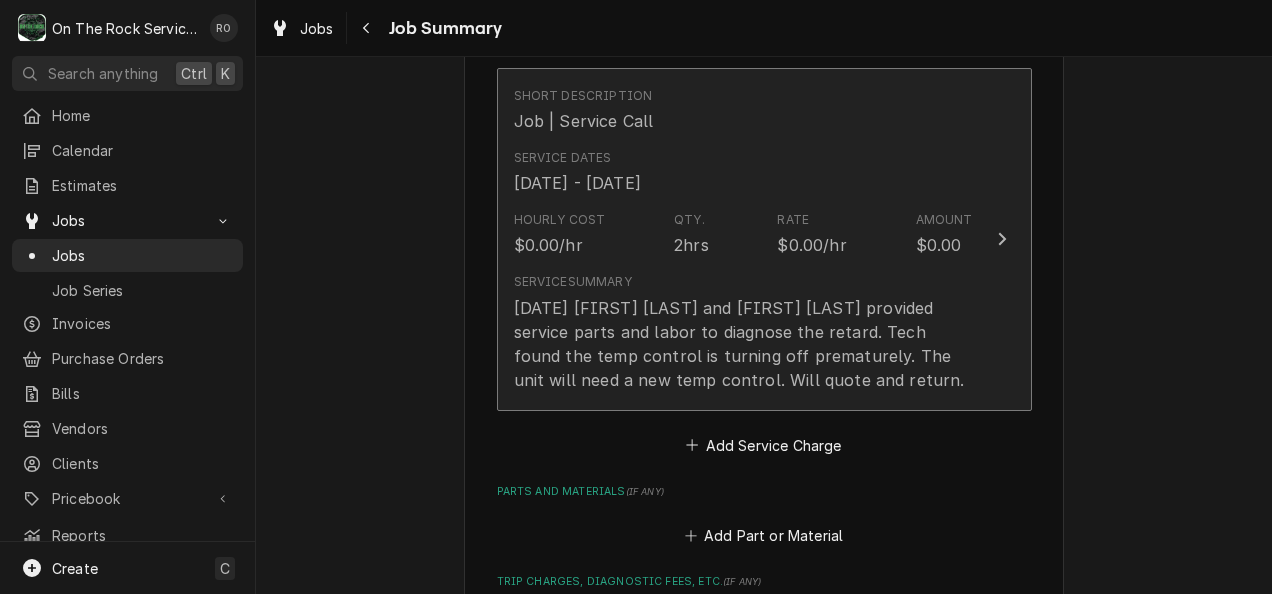 click on "$0.00" at bounding box center [939, 245] 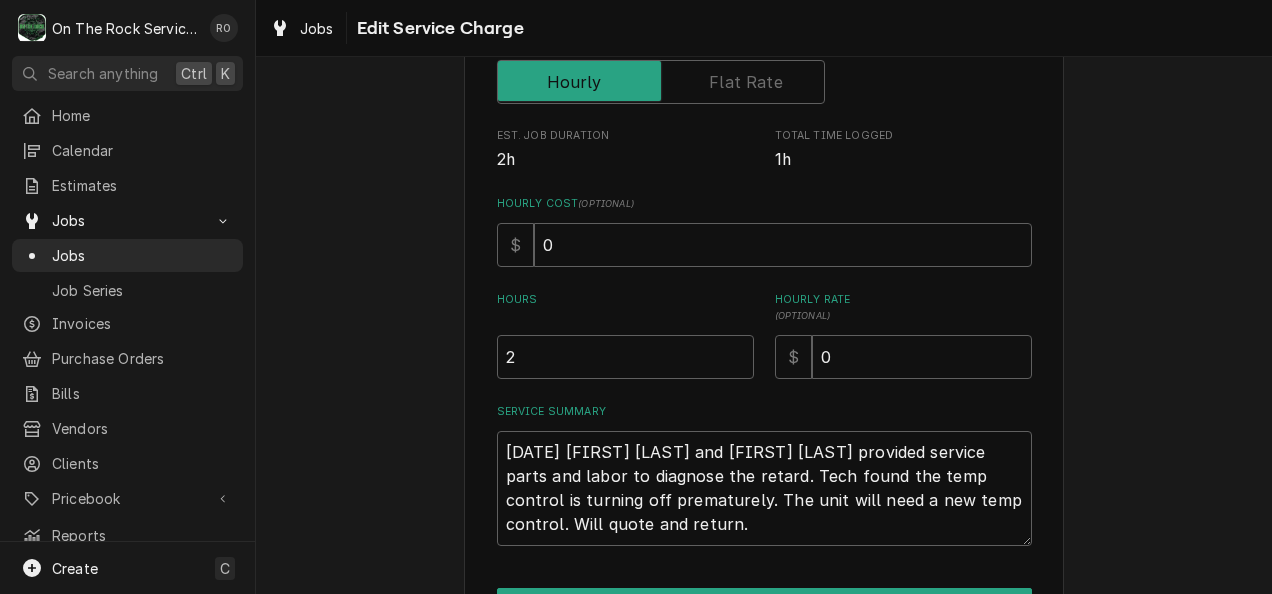 scroll, scrollTop: 482, scrollLeft: 0, axis: vertical 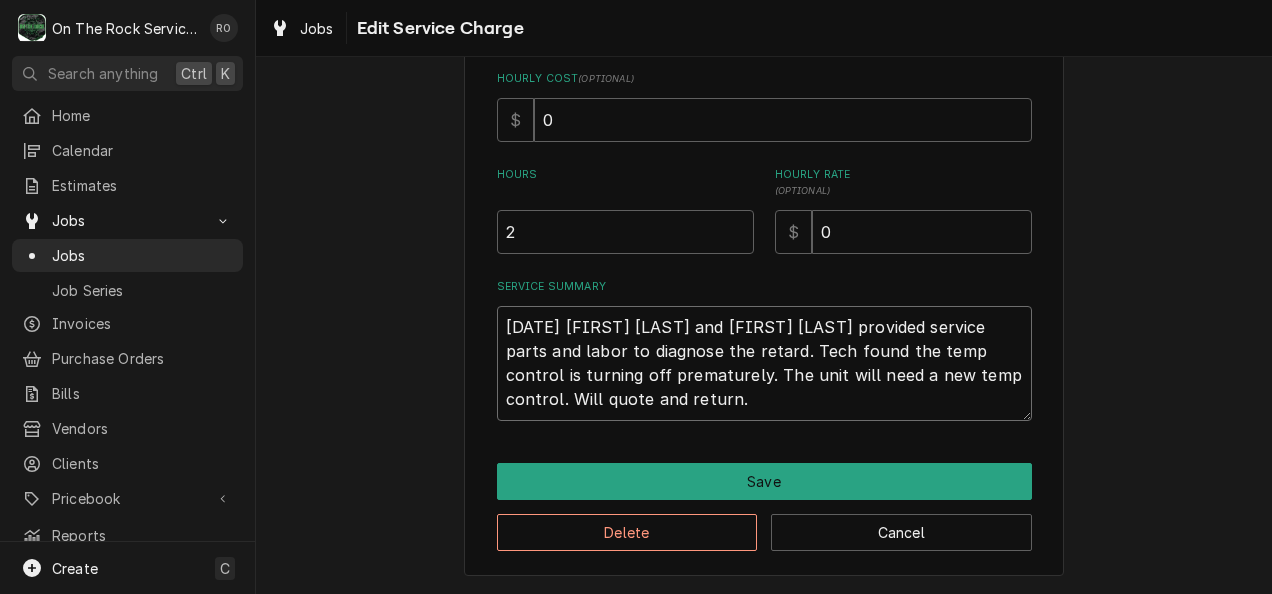 drag, startPoint x: 603, startPoint y: 398, endPoint x: 418, endPoint y: 284, distance: 217.30394 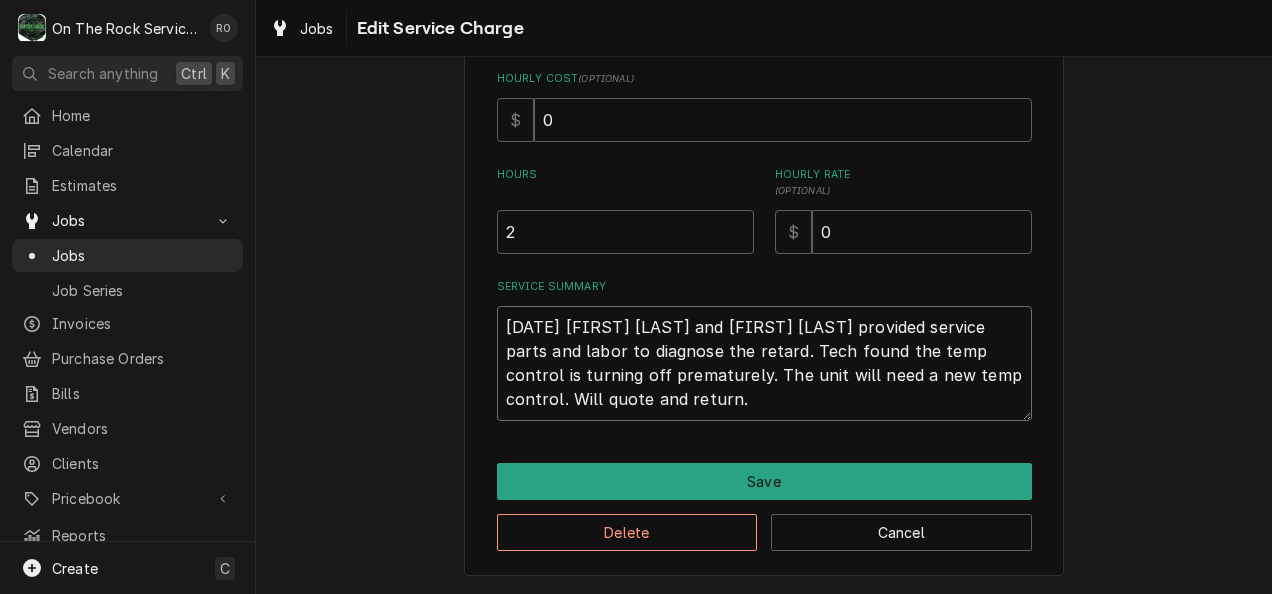 type on "x" 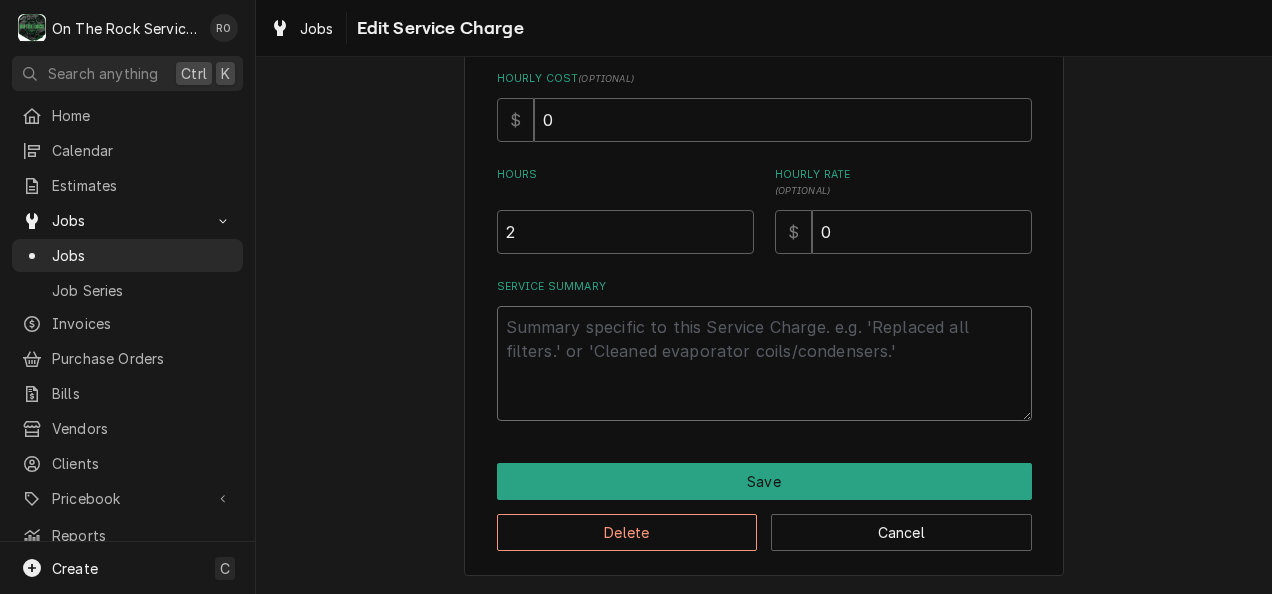 scroll, scrollTop: 458, scrollLeft: 0, axis: vertical 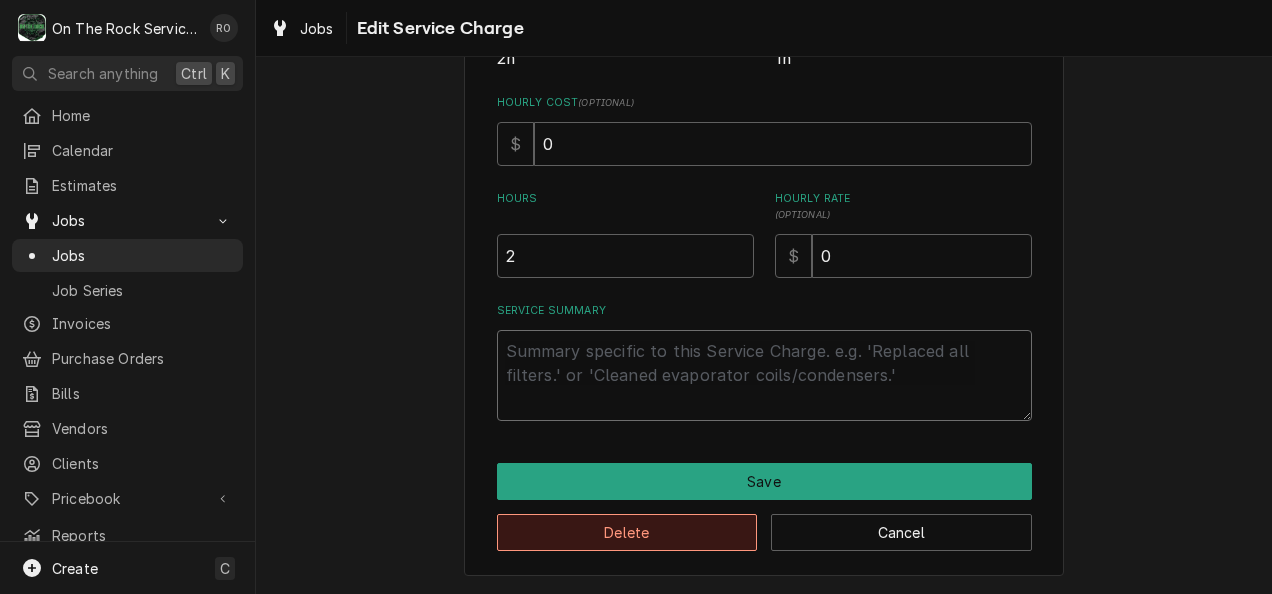 type 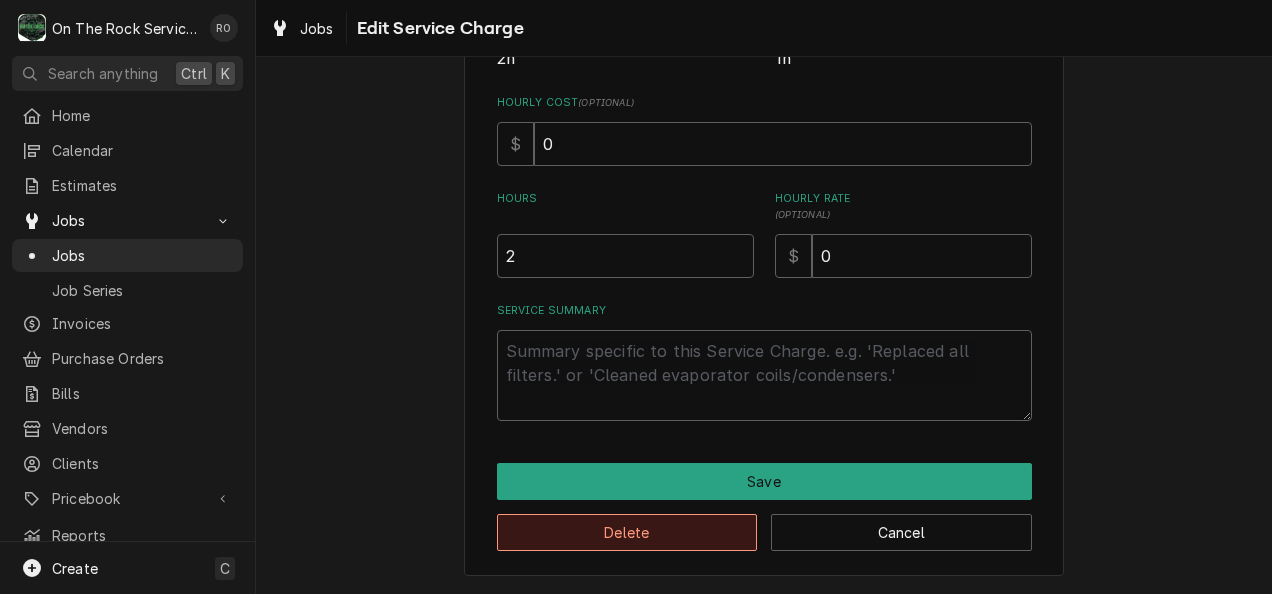 click on "Delete" at bounding box center (627, 532) 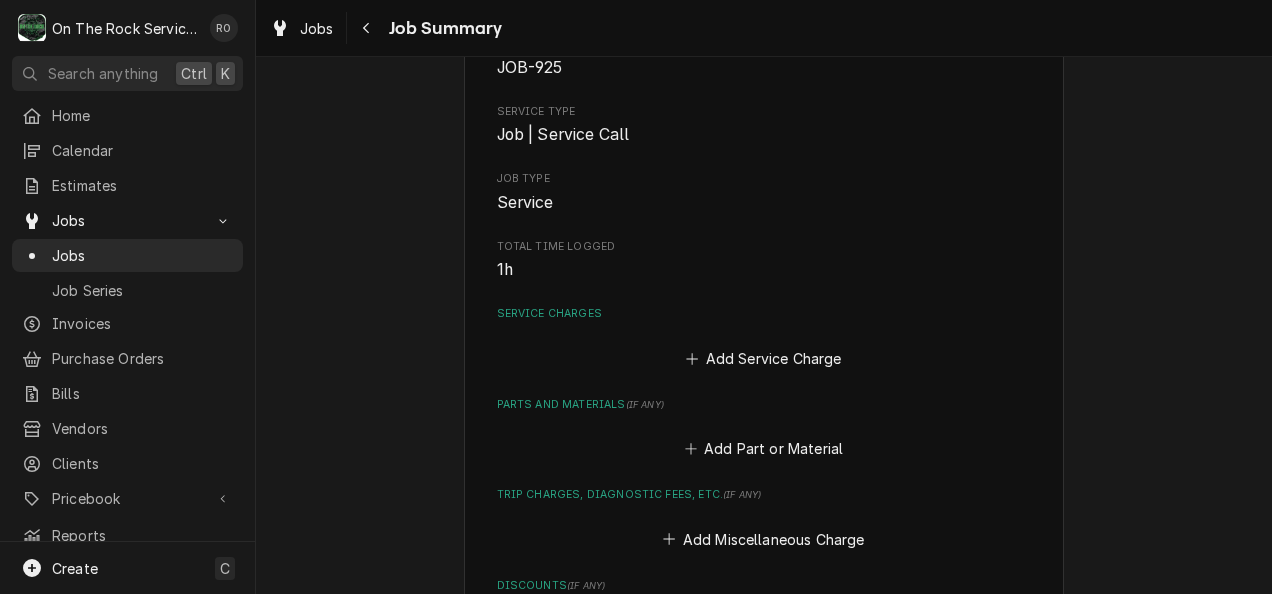 scroll, scrollTop: 236, scrollLeft: 0, axis: vertical 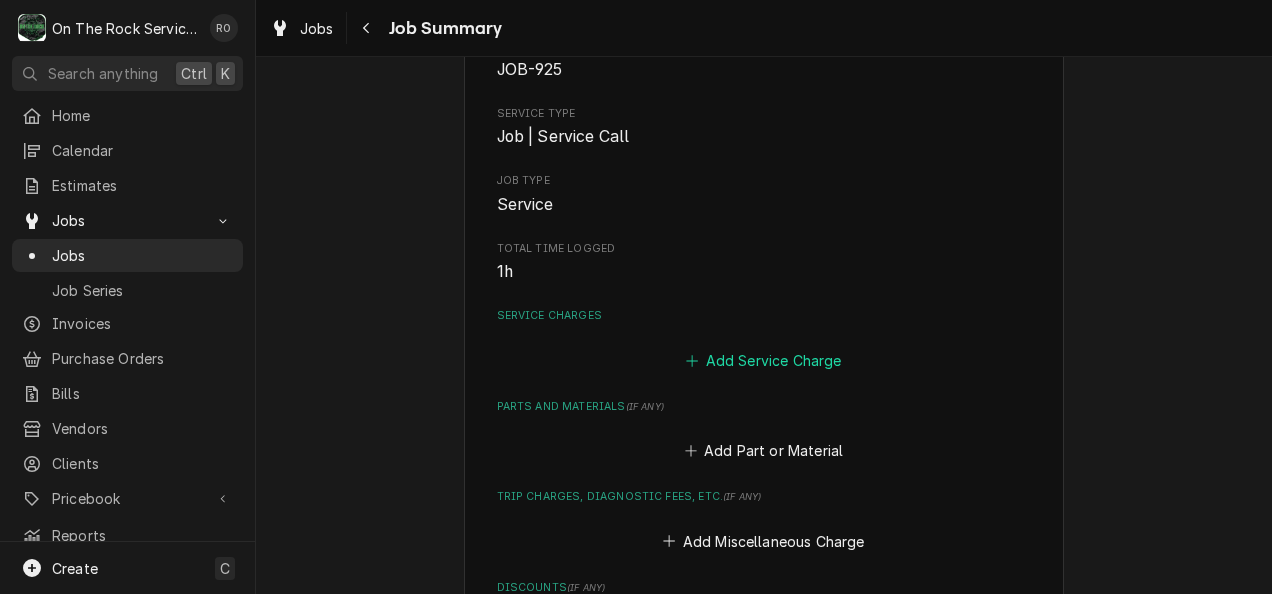 click on "Add Service Charge" at bounding box center (764, 360) 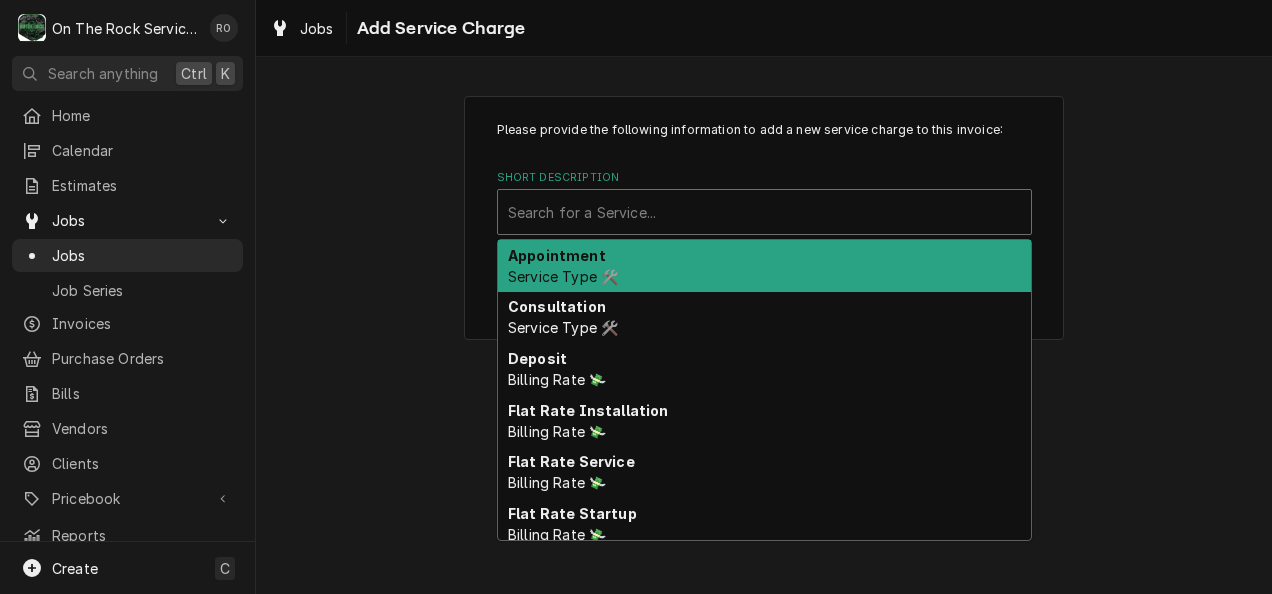 click on "Search for a Service..." at bounding box center (764, 212) 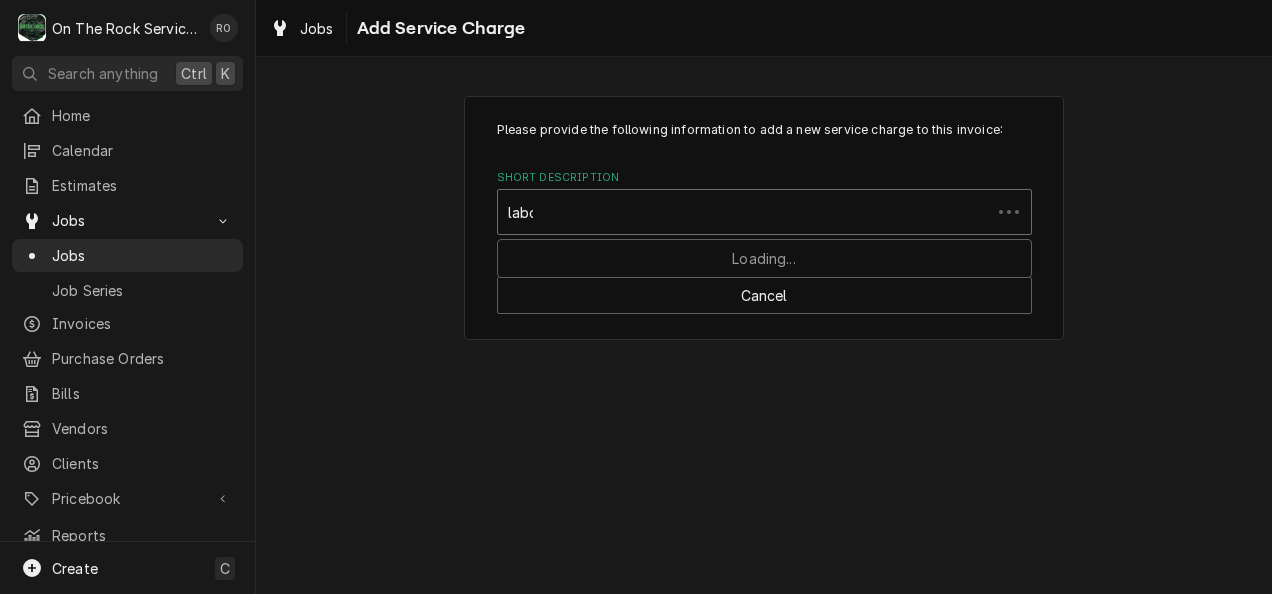 type on "labor" 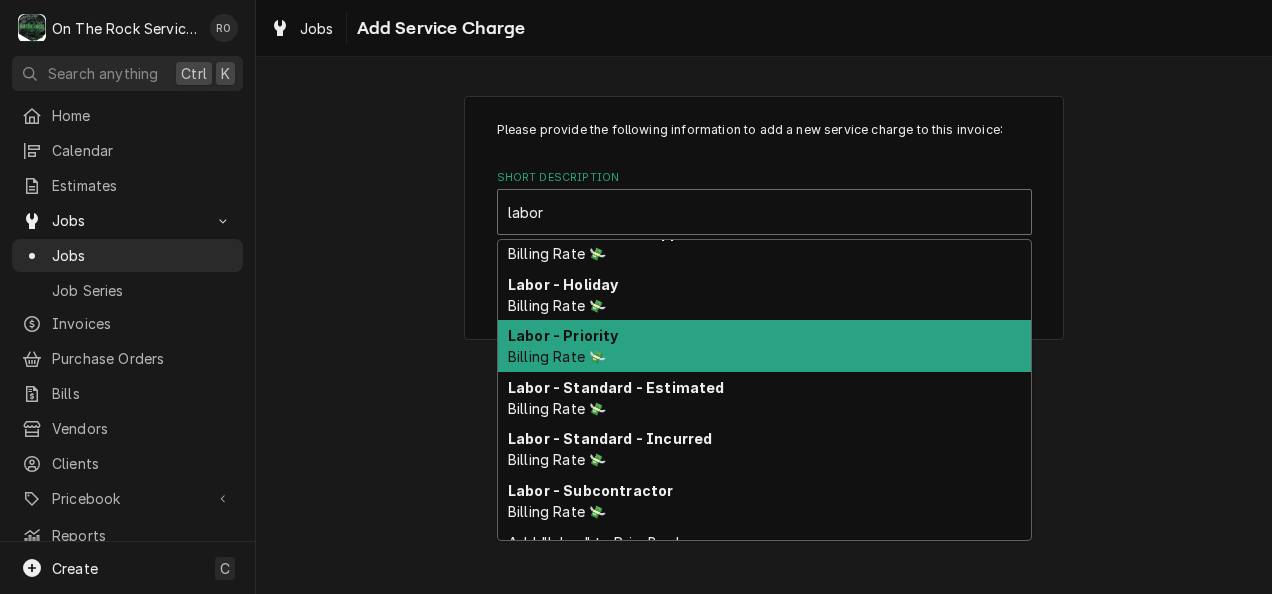 scroll, scrollTop: 143, scrollLeft: 0, axis: vertical 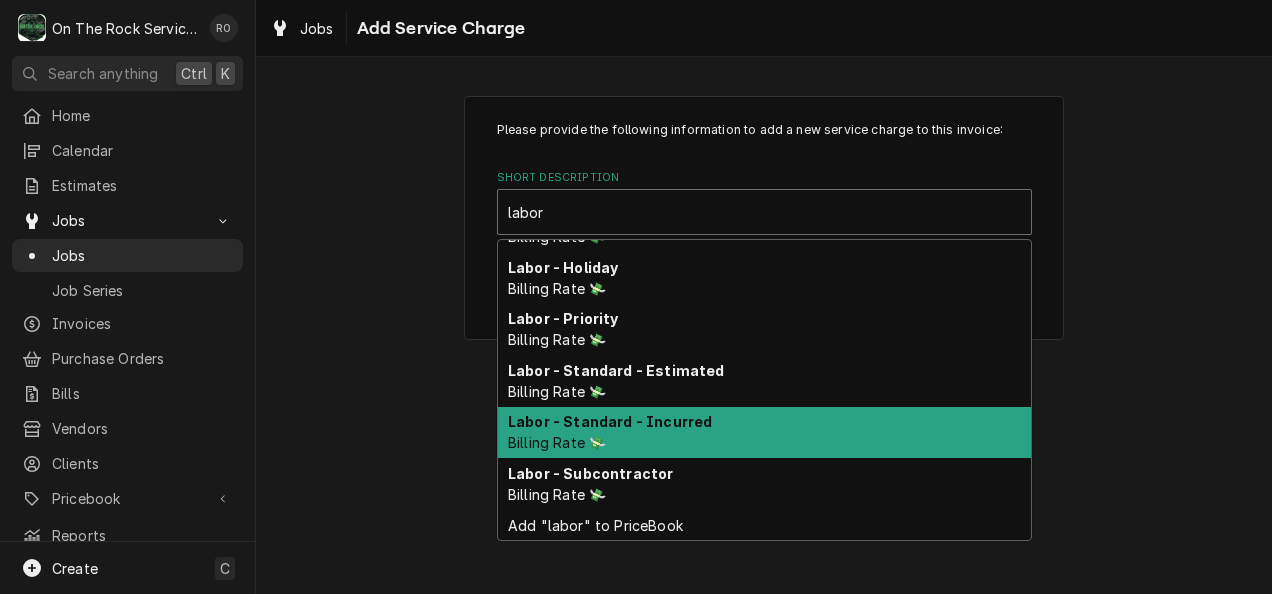 click on "Labor - Standard - Incurred Billing Rate 💸" at bounding box center [764, 433] 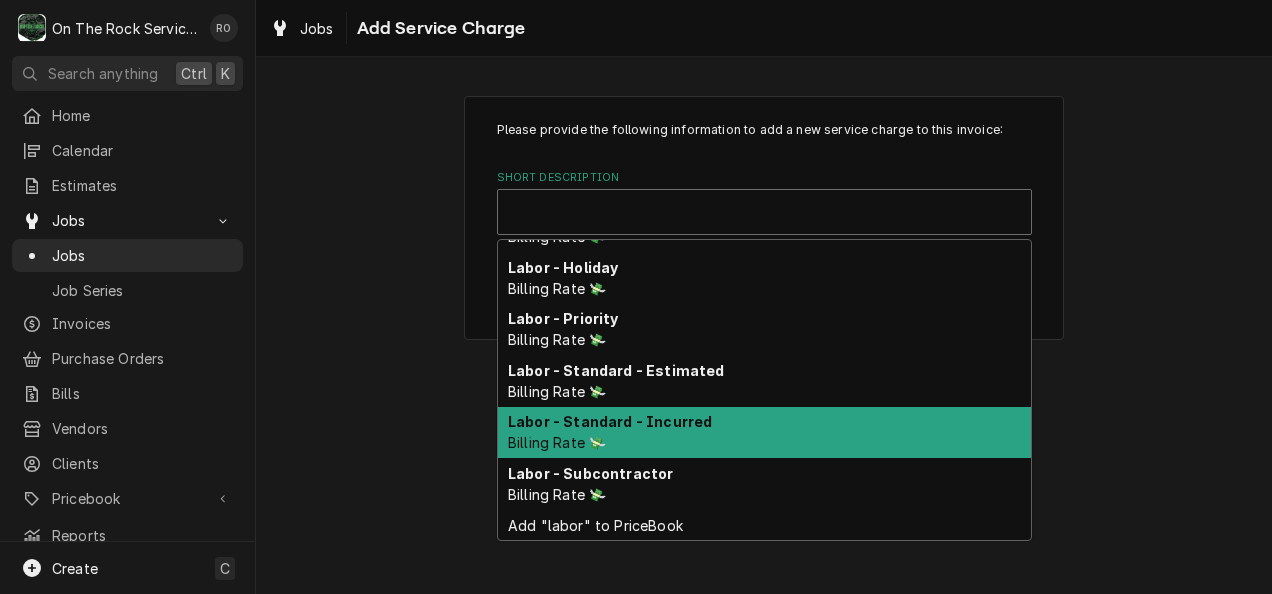 type on "x" 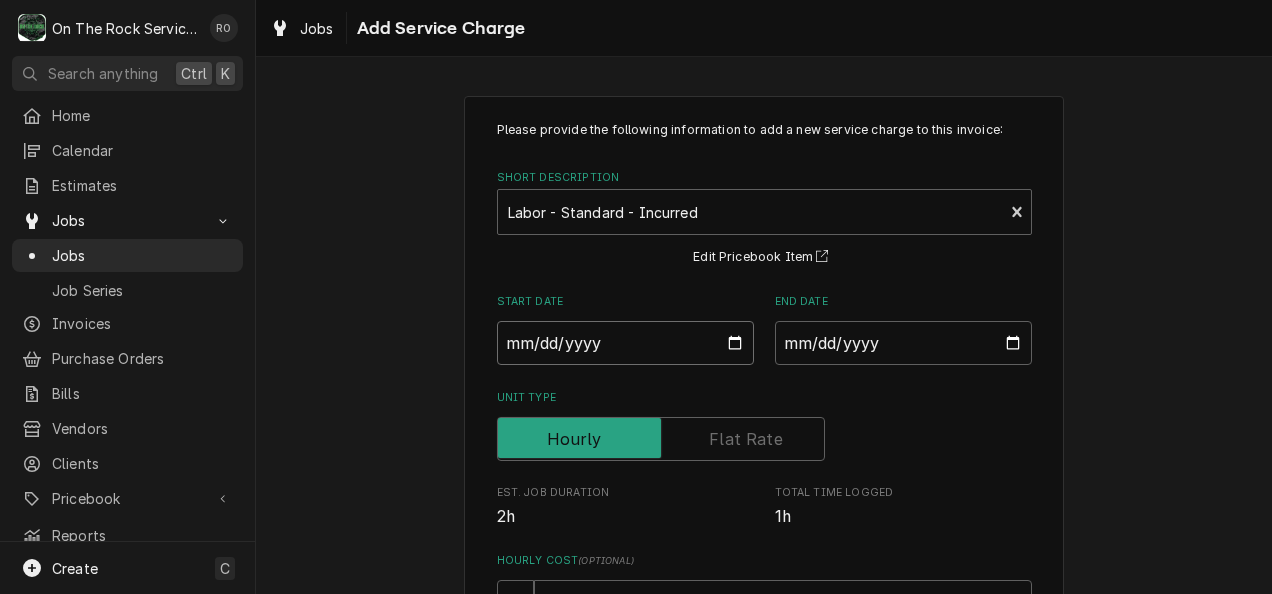 click on "Start Date" at bounding box center [625, 343] 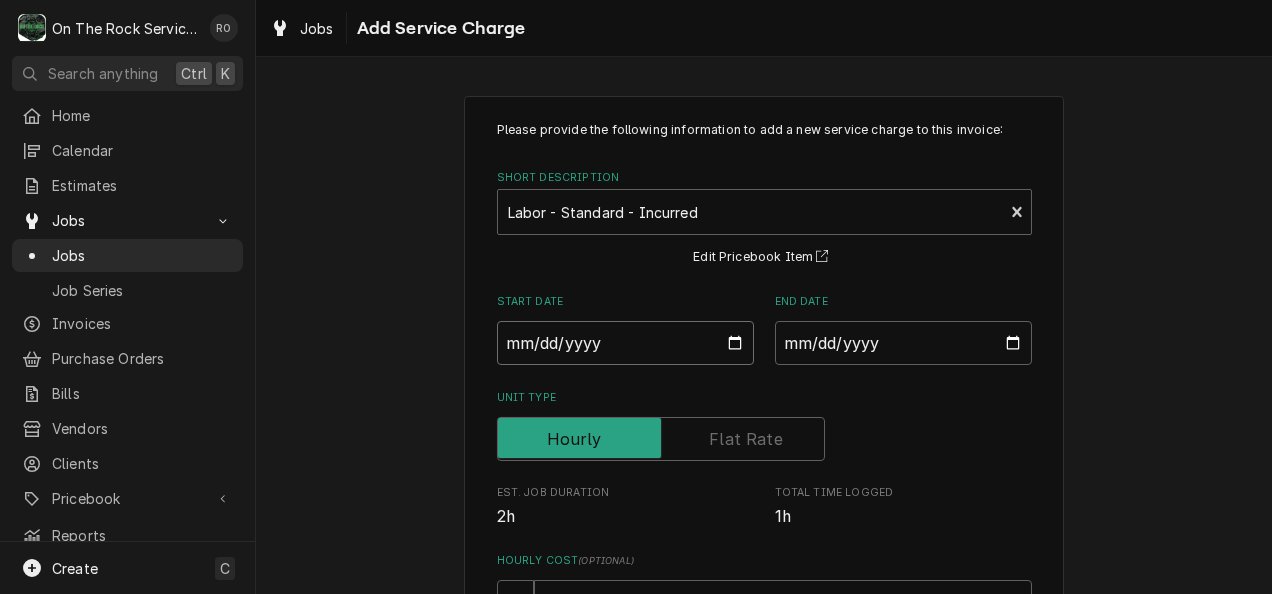 type on "2025-08-06" 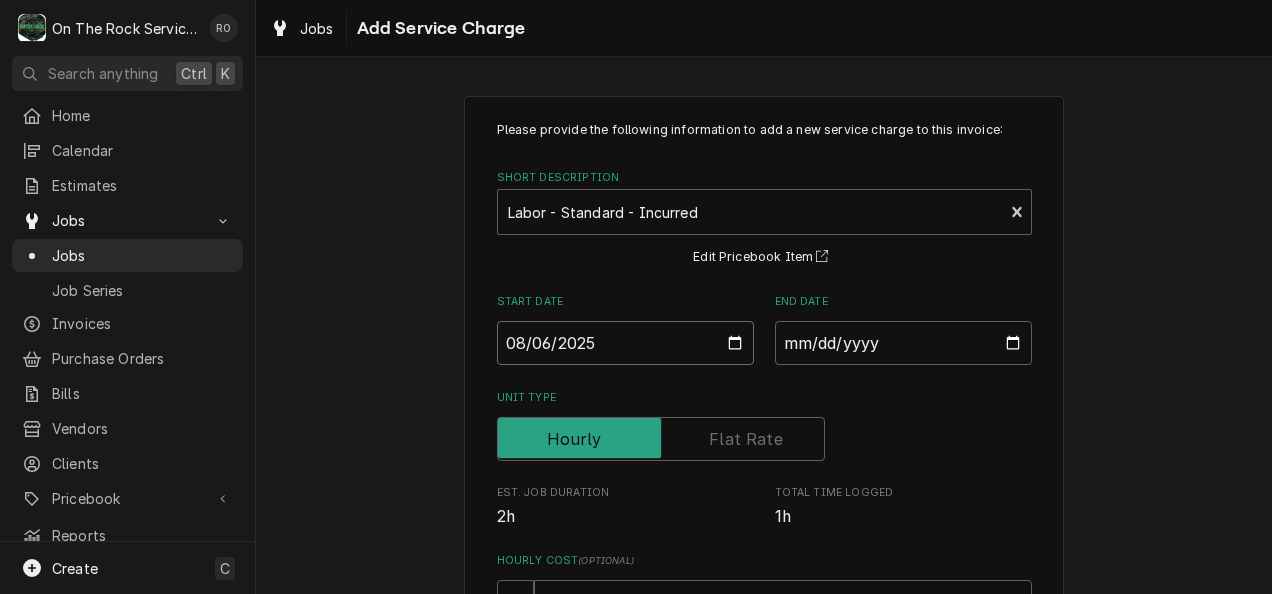 type on "x" 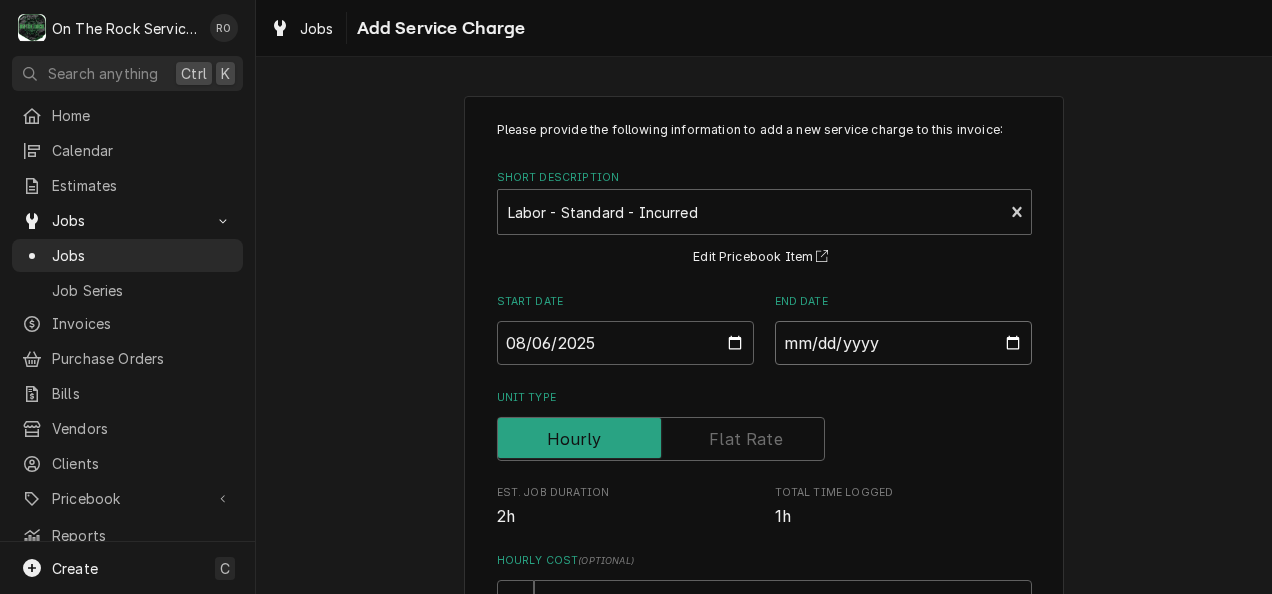 click on "End Date" at bounding box center (903, 343) 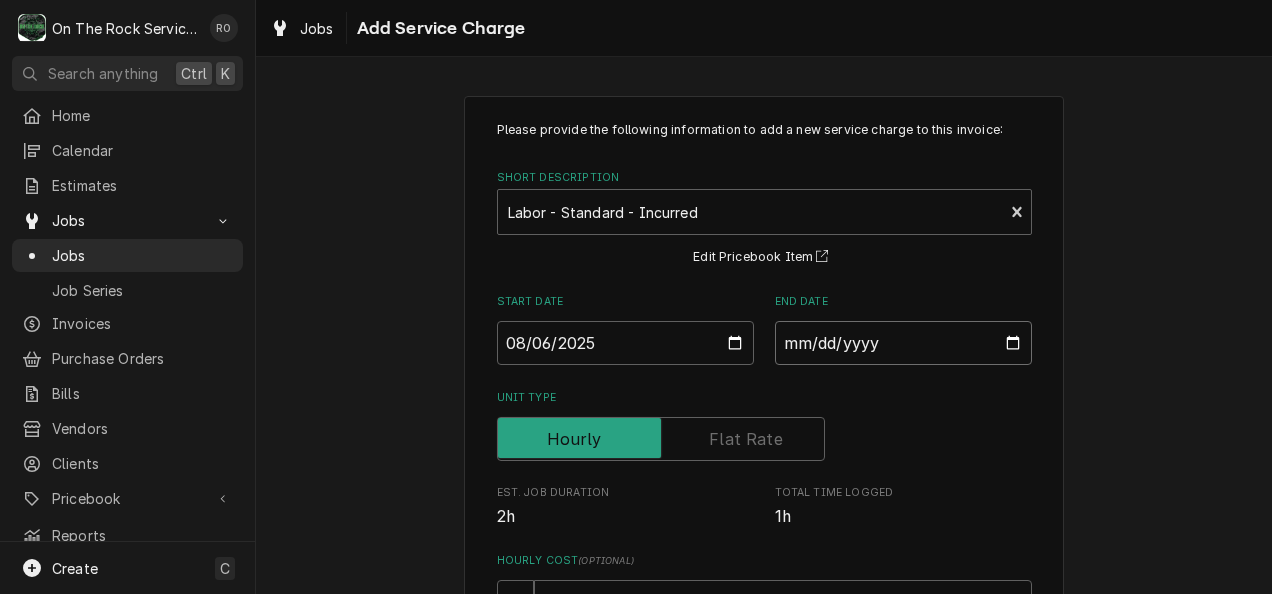 type on "2025-08-06" 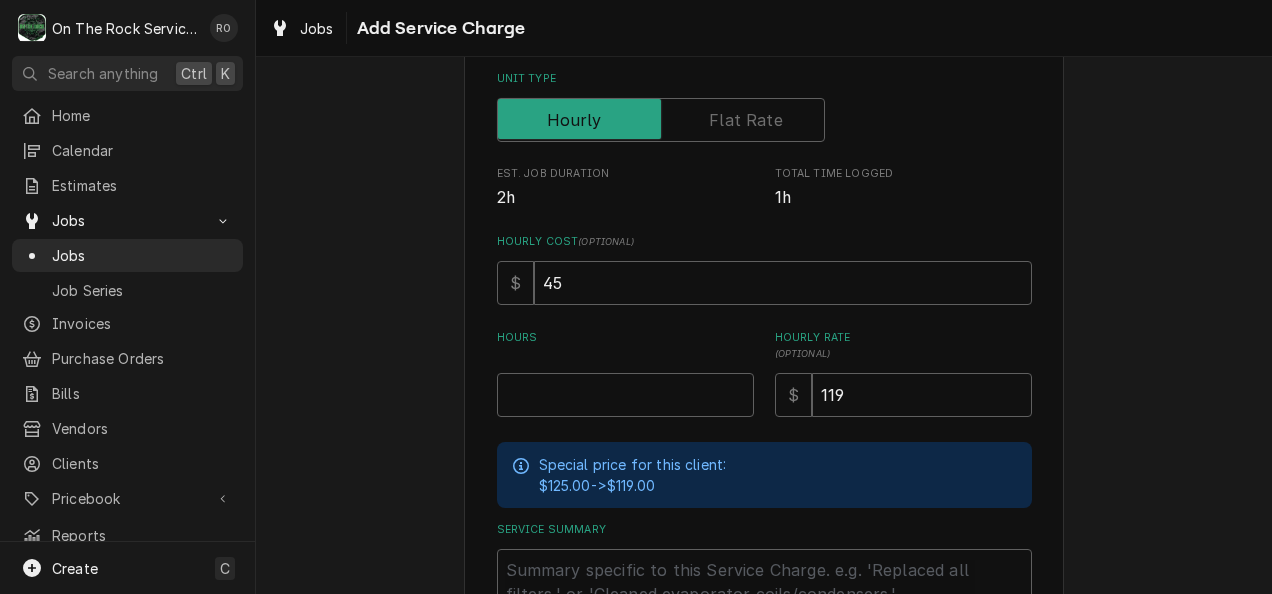 scroll, scrollTop: 395, scrollLeft: 0, axis: vertical 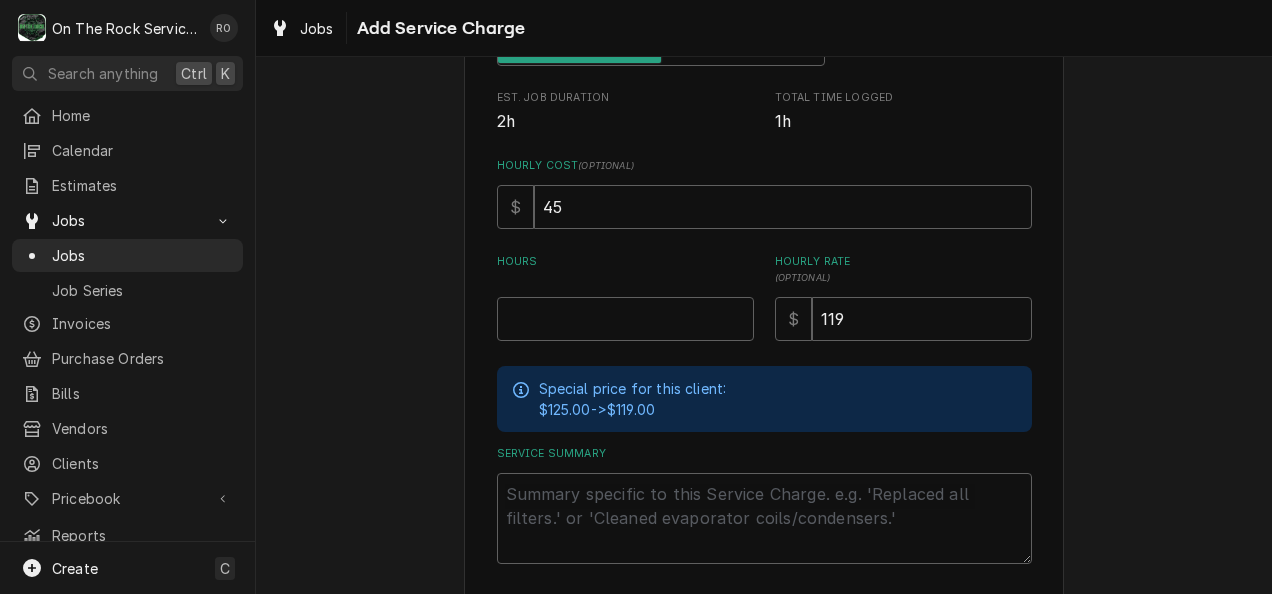 click on "Hours" at bounding box center [625, 297] 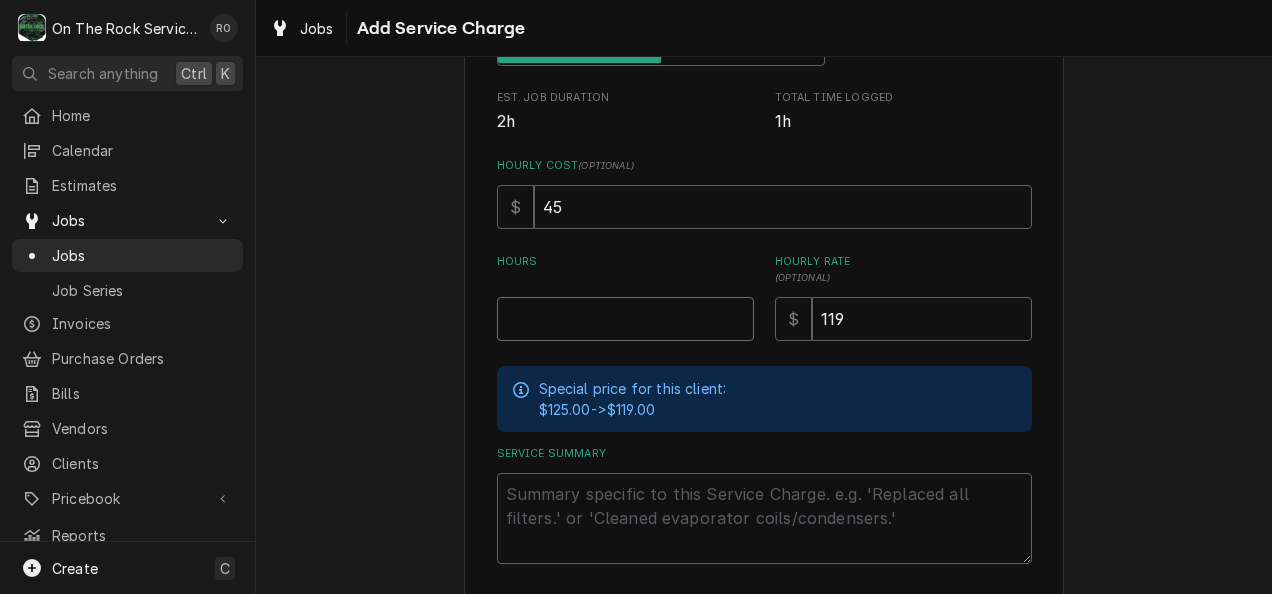 click on "Hours" at bounding box center [625, 319] 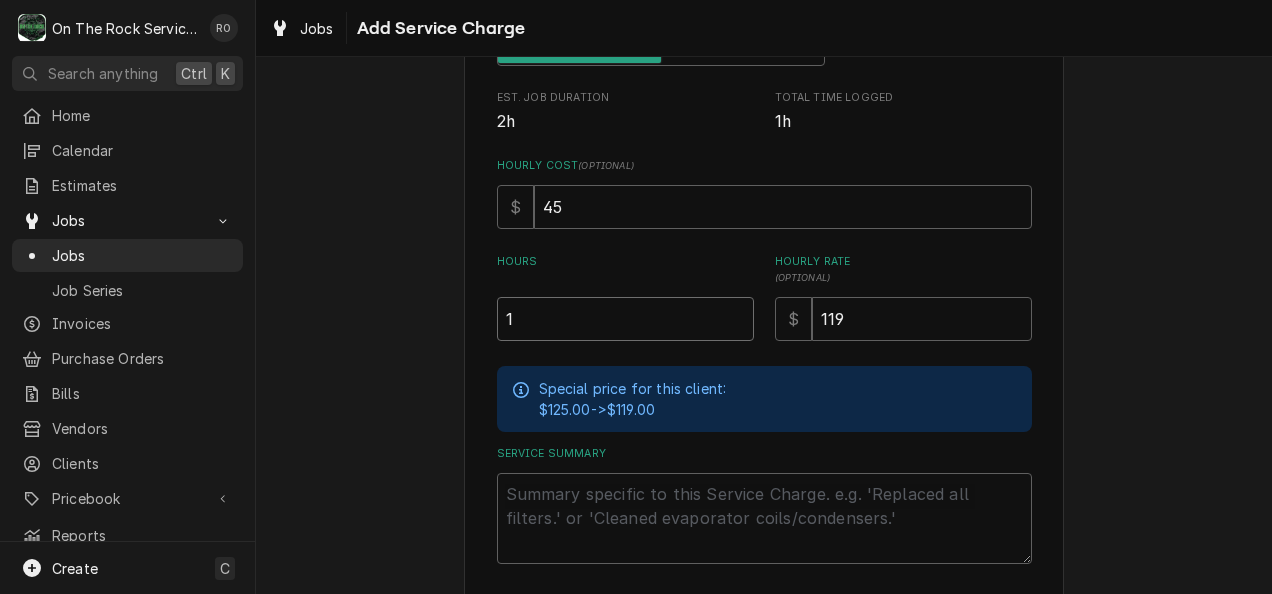 type on "1" 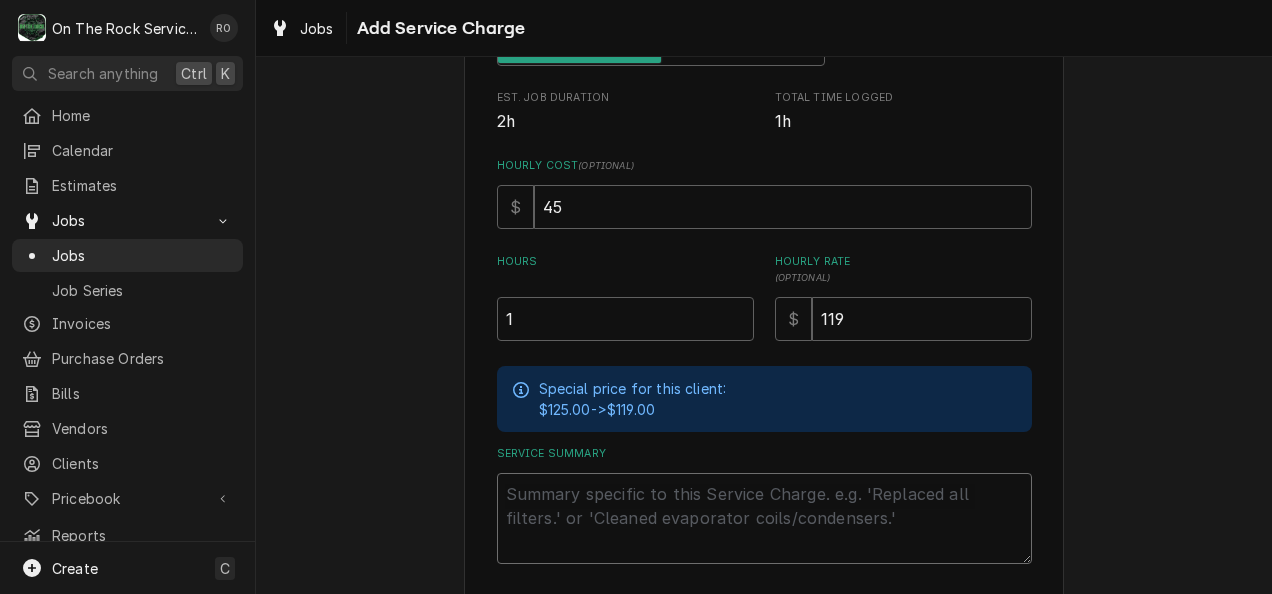 click on "Service Summary" at bounding box center [764, 518] 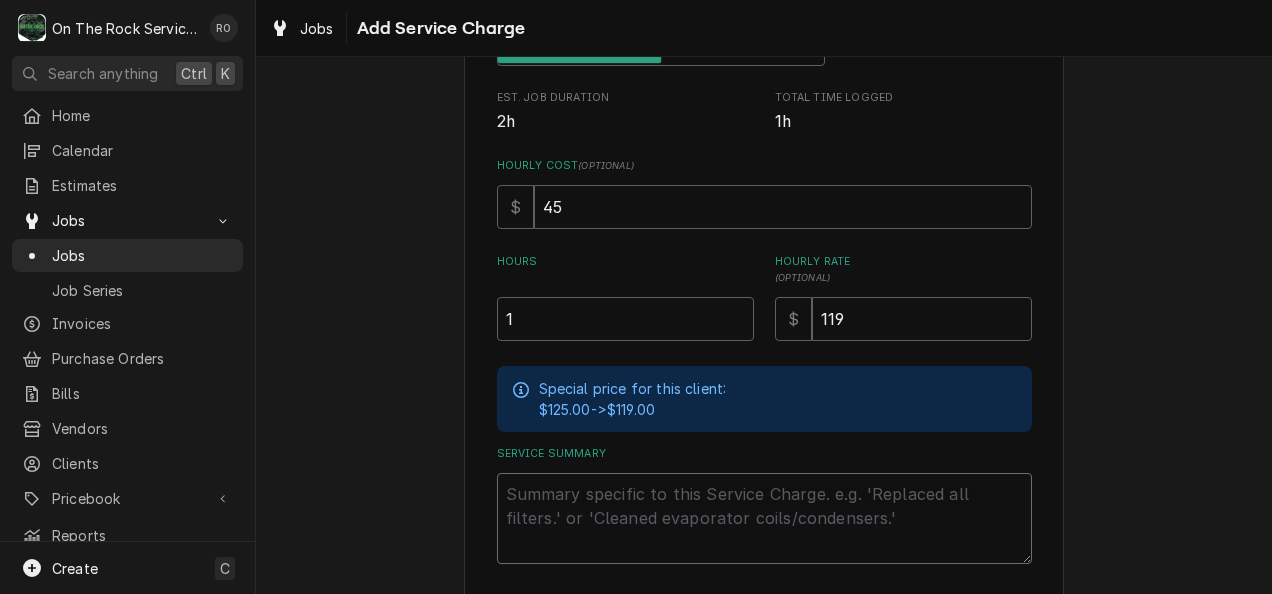 paste on "[DATE] [FIRST] and [FIRST] provided service parts and labor to diagnose the retard. Tech found the temp control is turning off prematurely. The unit will need a new temp control. Will quote and return." 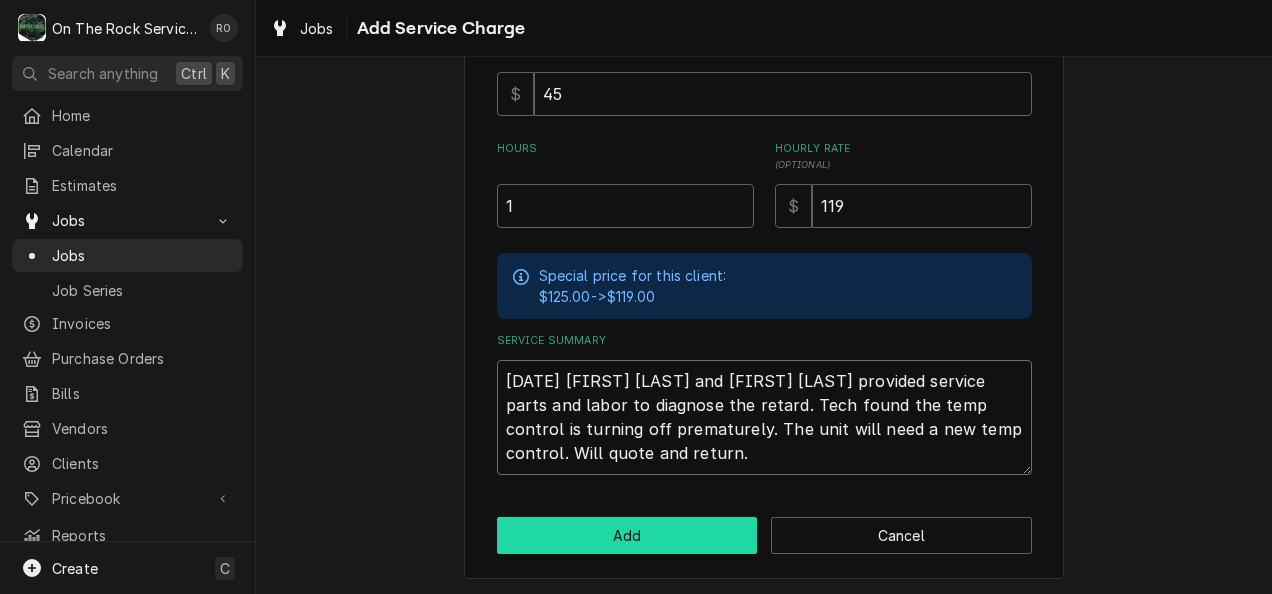 type on "[DATE] [FIRST] and [FIRST] provided service parts and labor to diagnose the retard. Tech found the temp control is turning off prematurely. The unit will need a new temp control. Will quote and return." 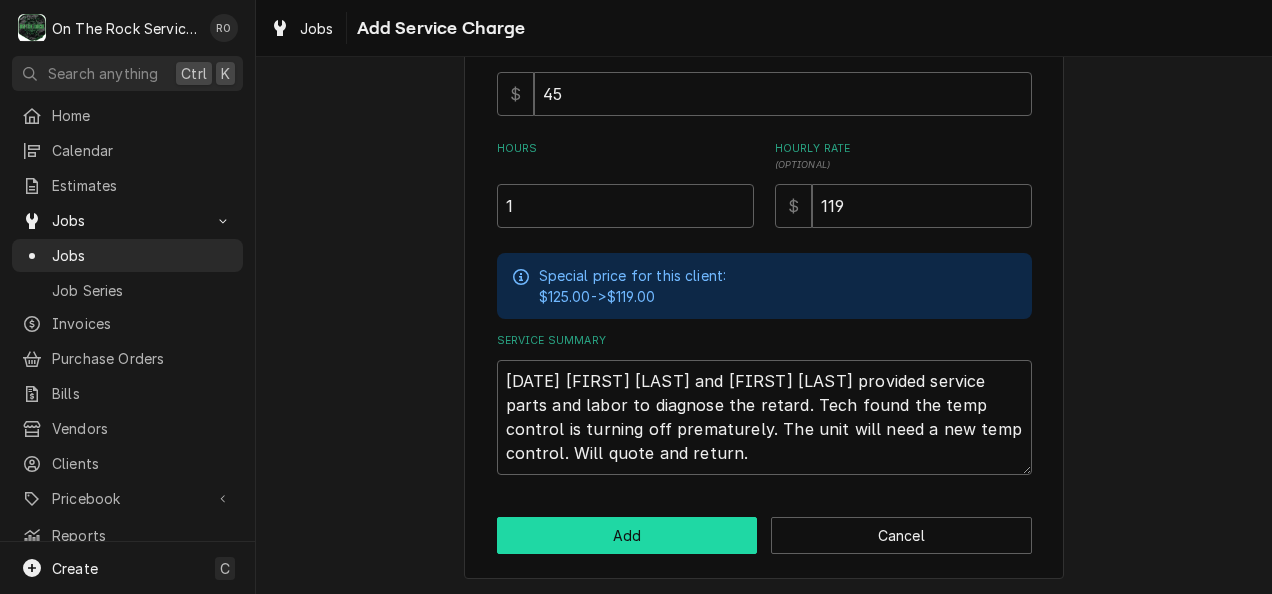 click on "Add" at bounding box center (627, 535) 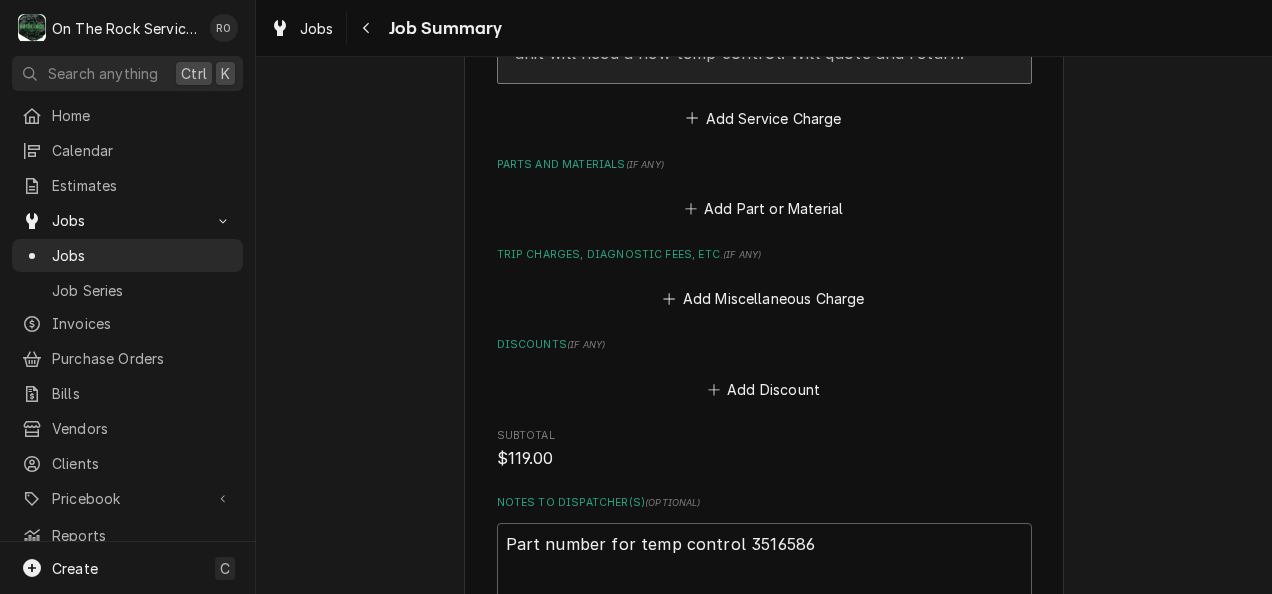 scroll, scrollTop: 832, scrollLeft: 0, axis: vertical 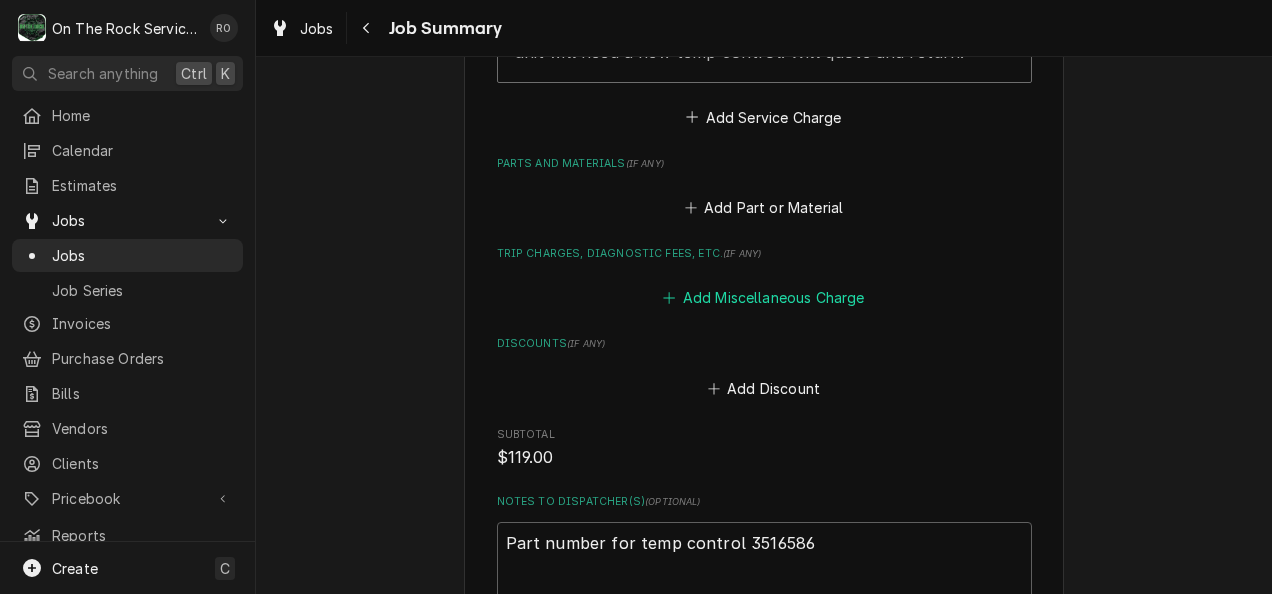 click on "Add Miscellaneous Charge" at bounding box center [764, 298] 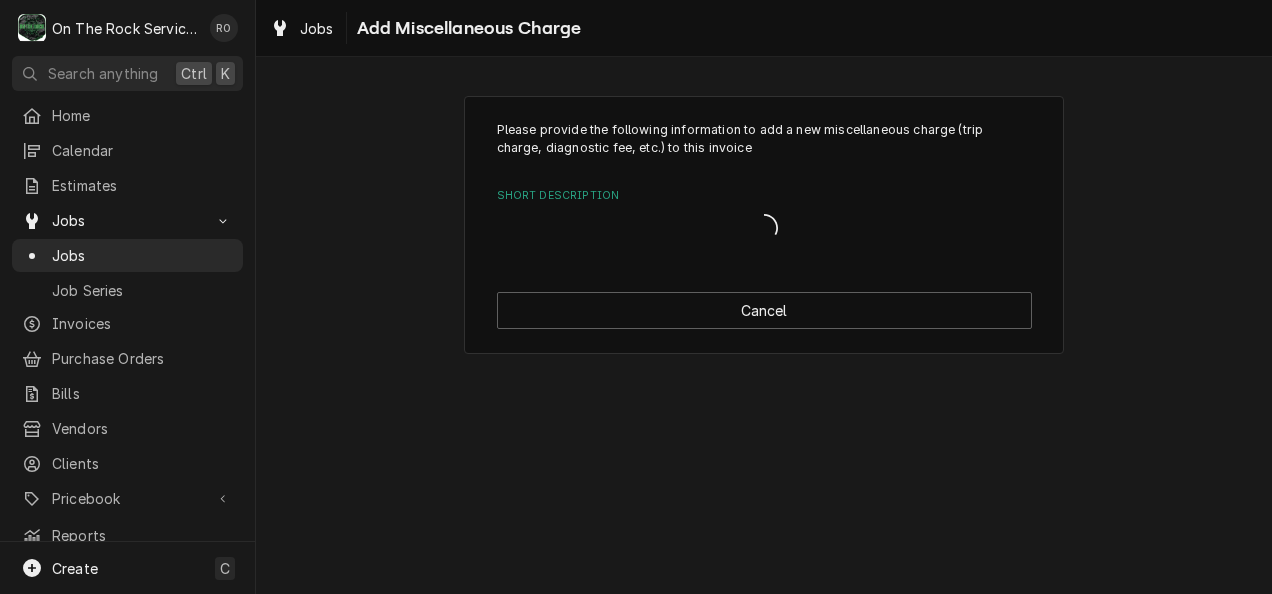 scroll, scrollTop: 0, scrollLeft: 0, axis: both 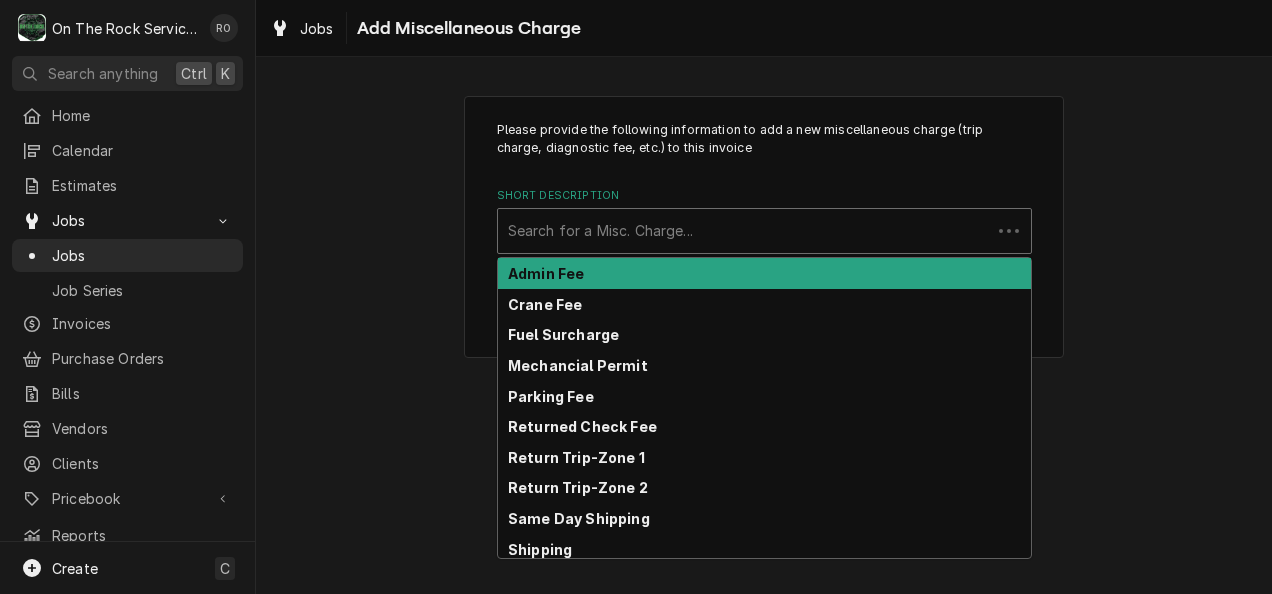 click at bounding box center [744, 231] 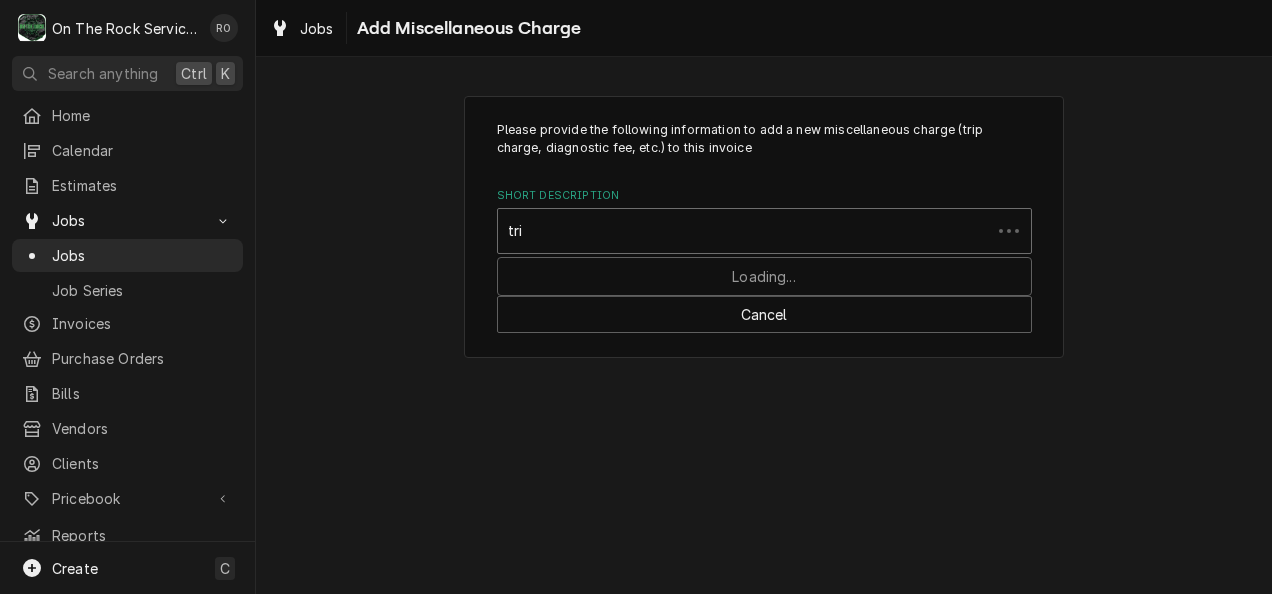 type on "trip" 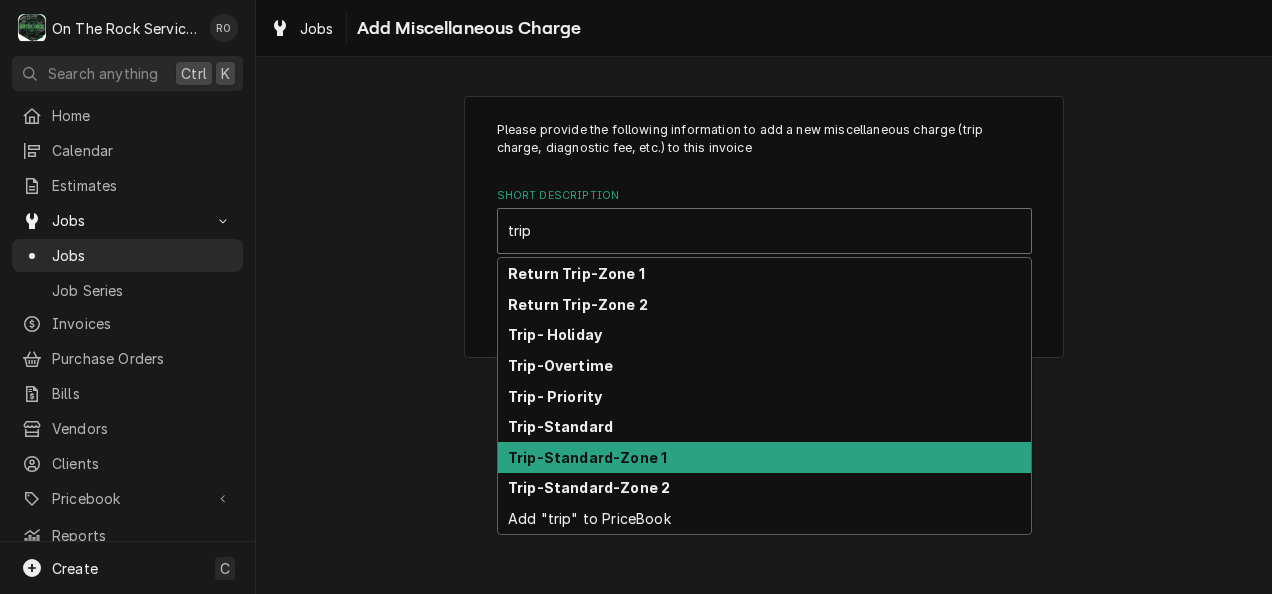 click on "Trip-Standard-Zone 1" at bounding box center [764, 457] 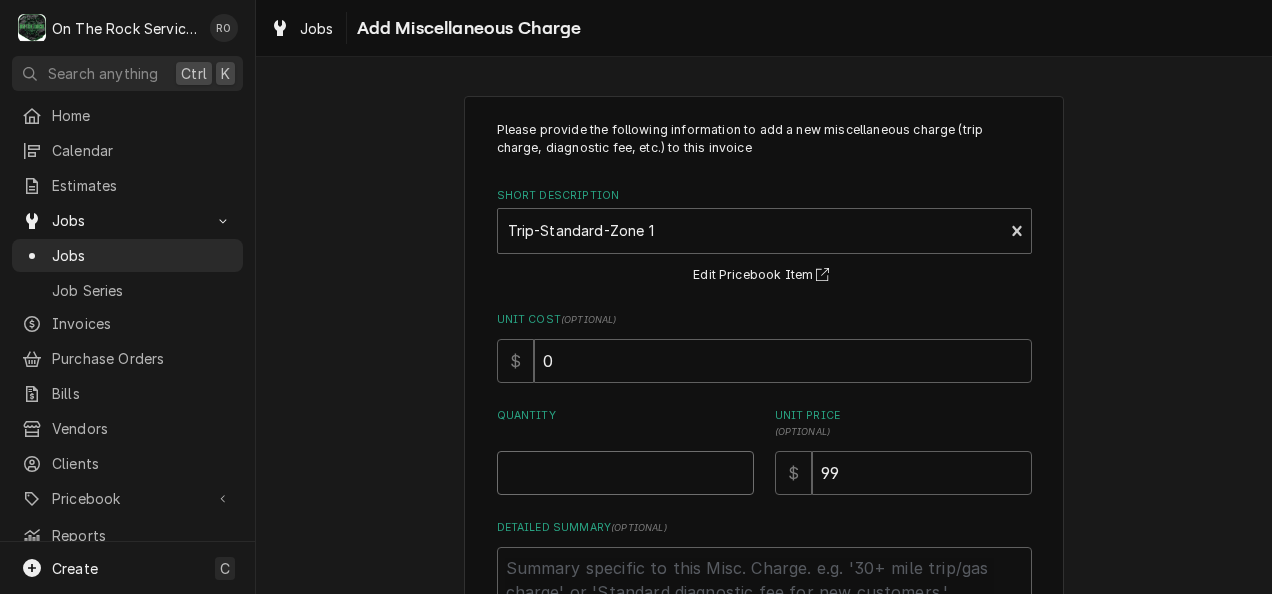 click on "Quantity" at bounding box center [625, 473] 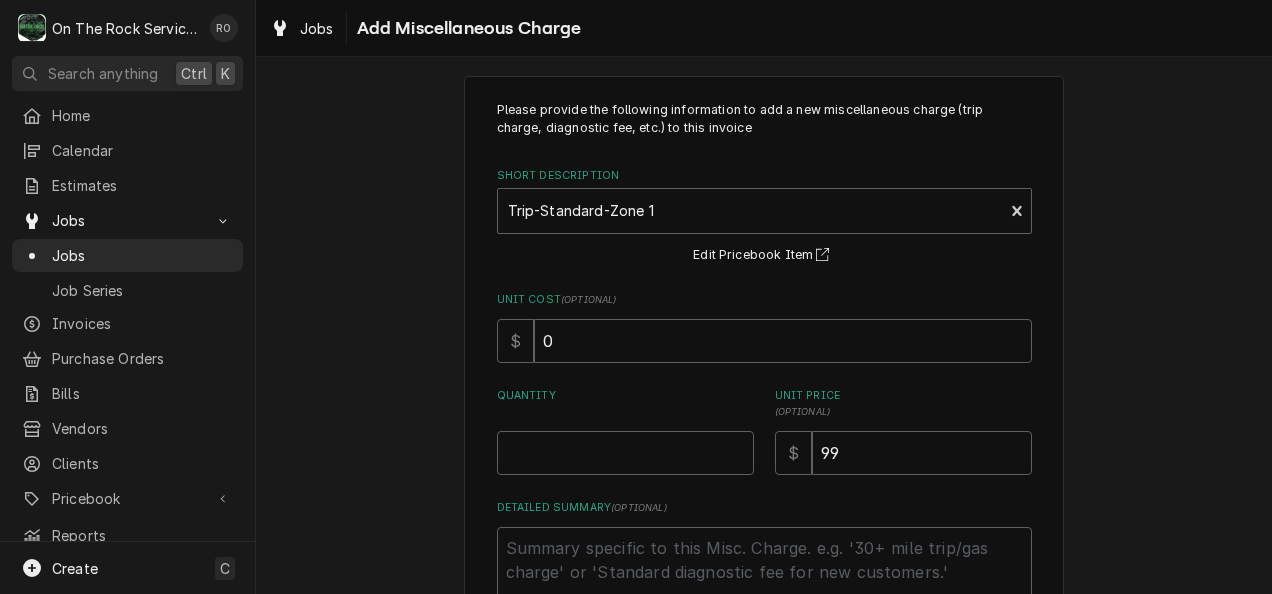 scroll, scrollTop: 21, scrollLeft: 0, axis: vertical 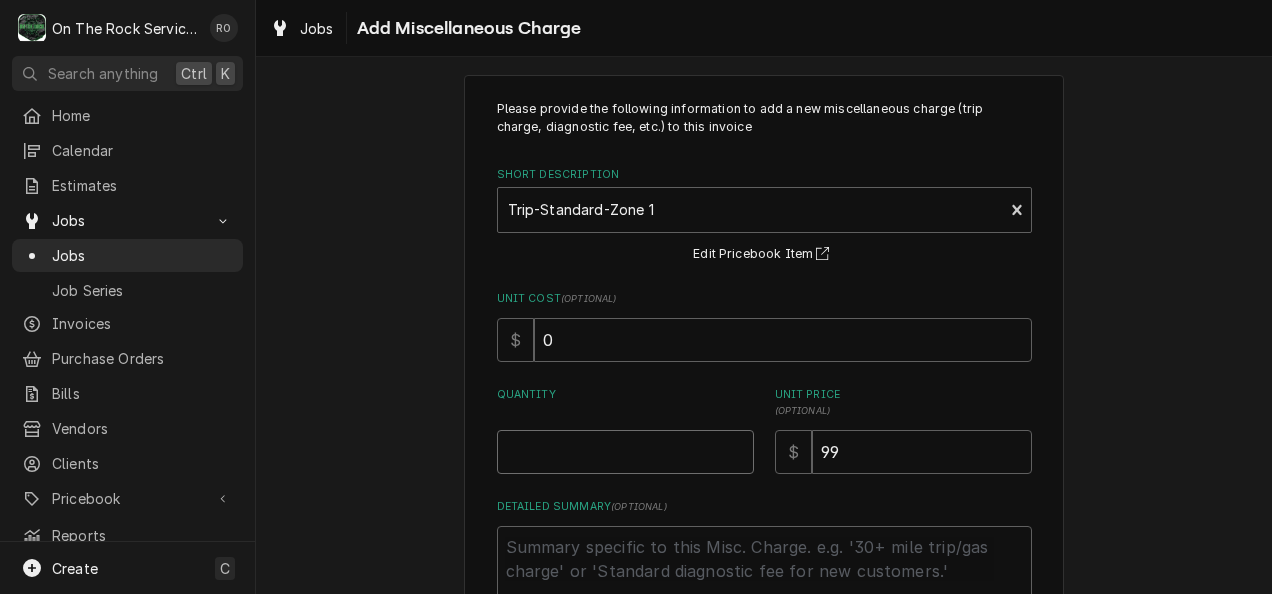 click on "Quantity" at bounding box center [625, 452] 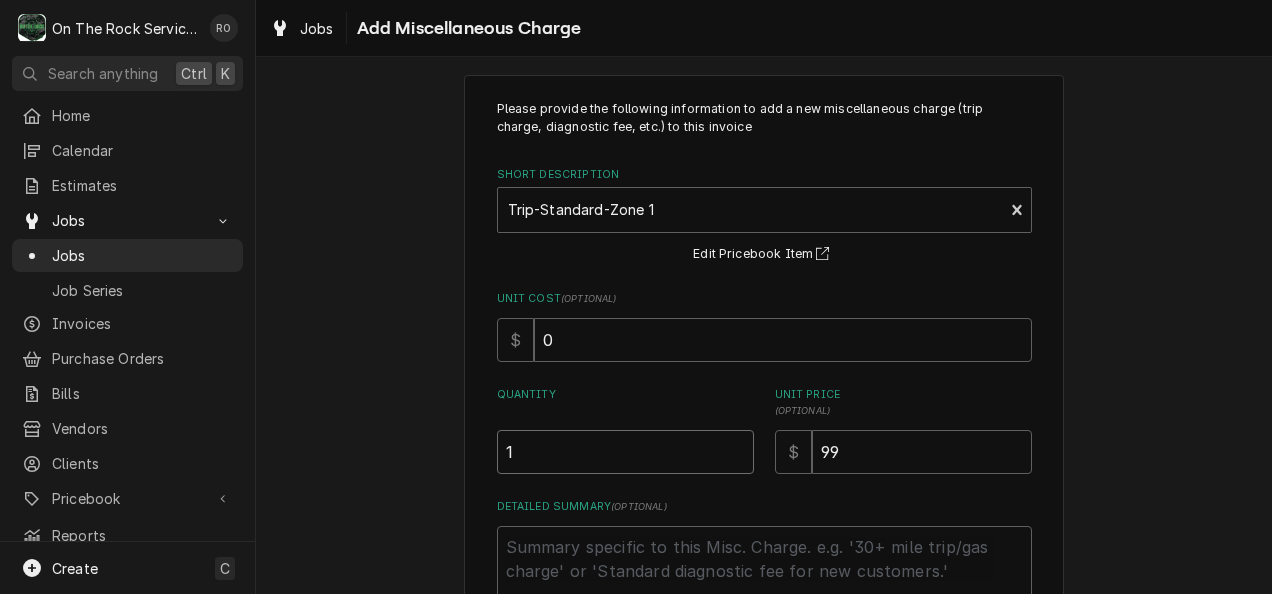 type on "1" 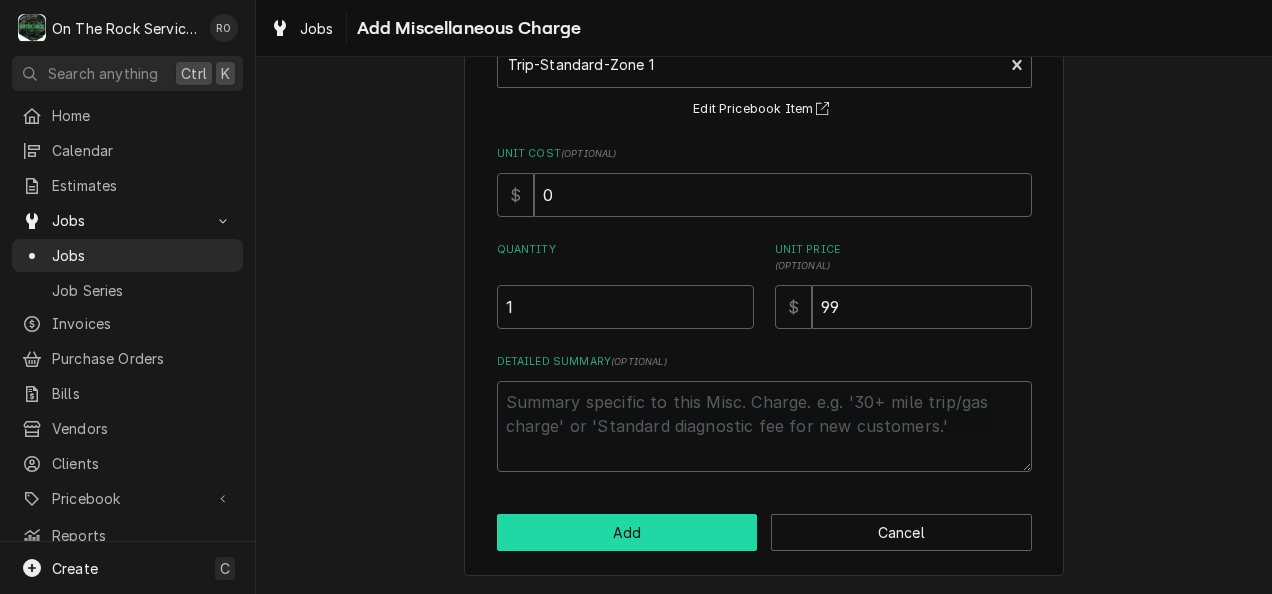click on "Add" at bounding box center (627, 532) 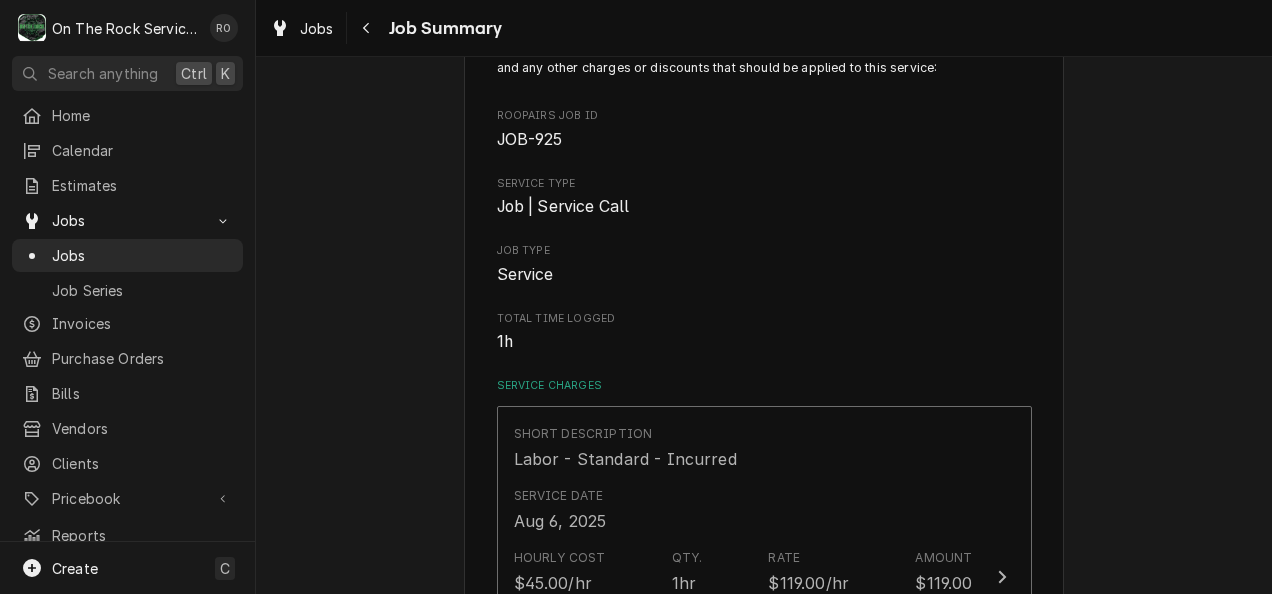 scroll, scrollTop: 832, scrollLeft: 0, axis: vertical 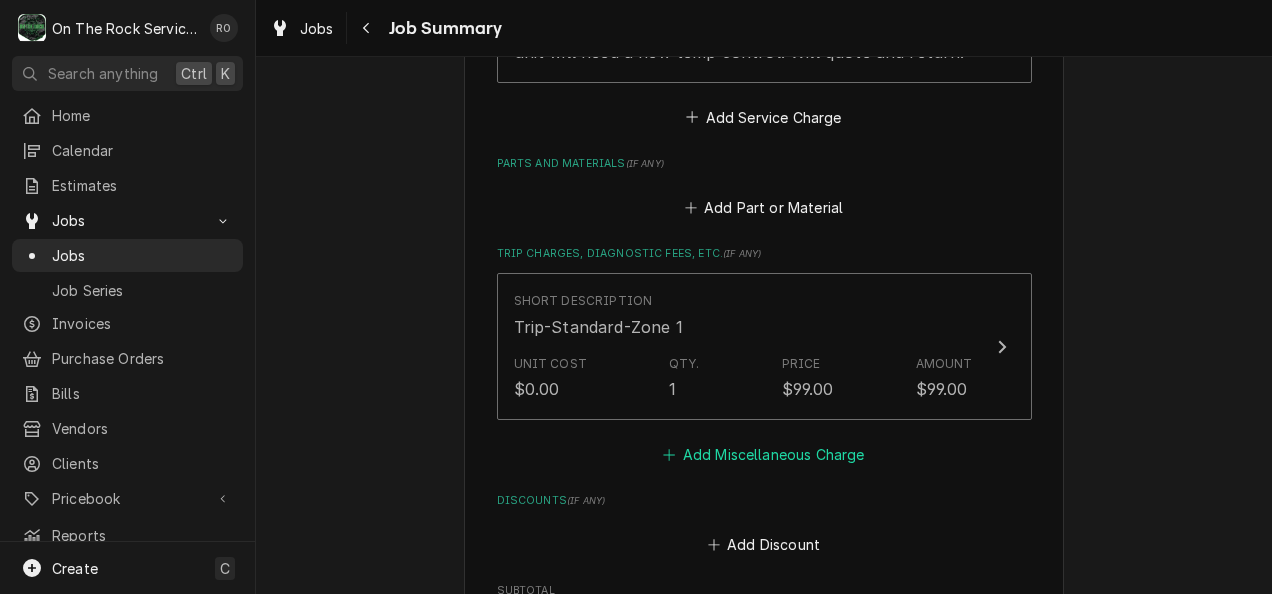 click on "Add Miscellaneous Charge" at bounding box center [764, 454] 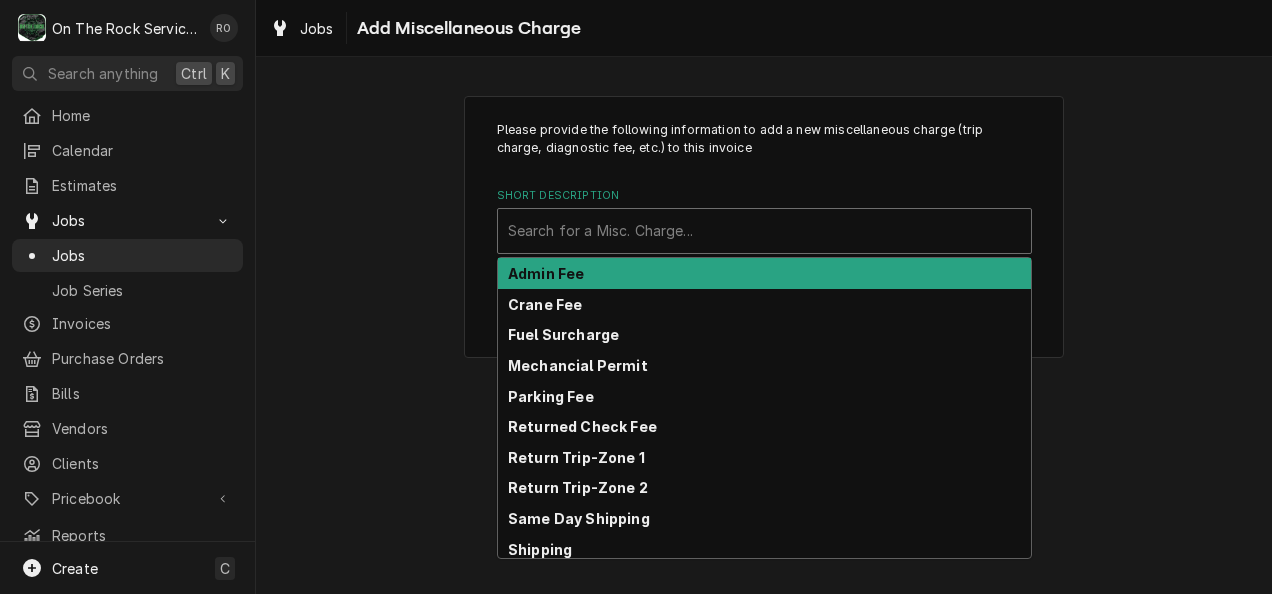 click at bounding box center [764, 231] 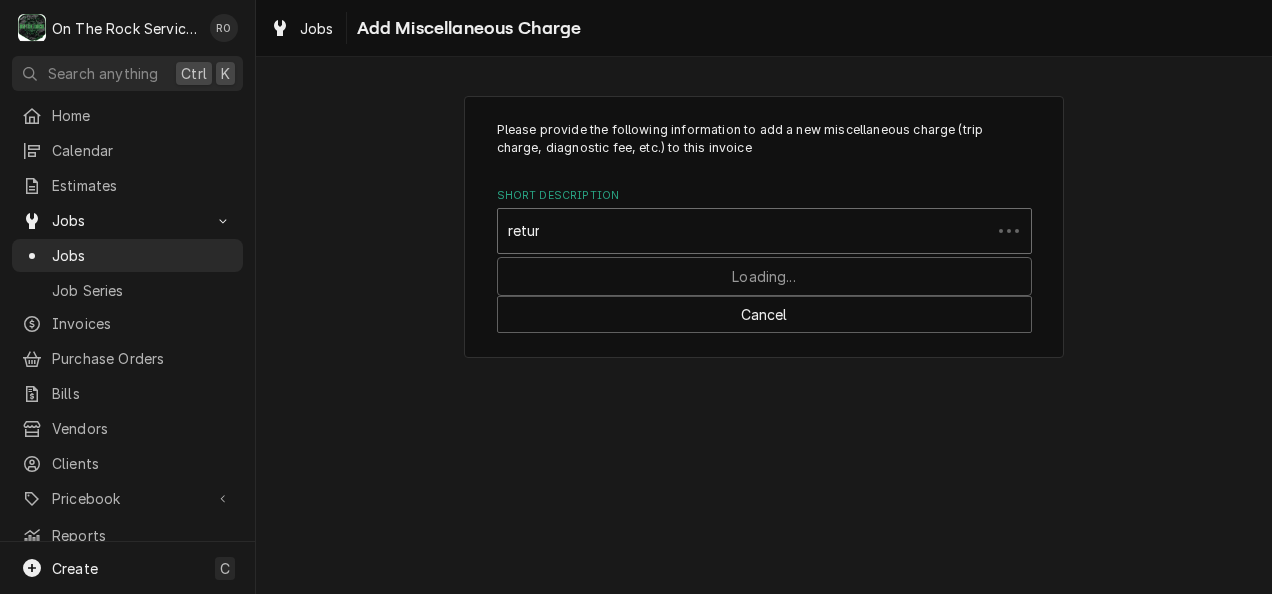 type on "return" 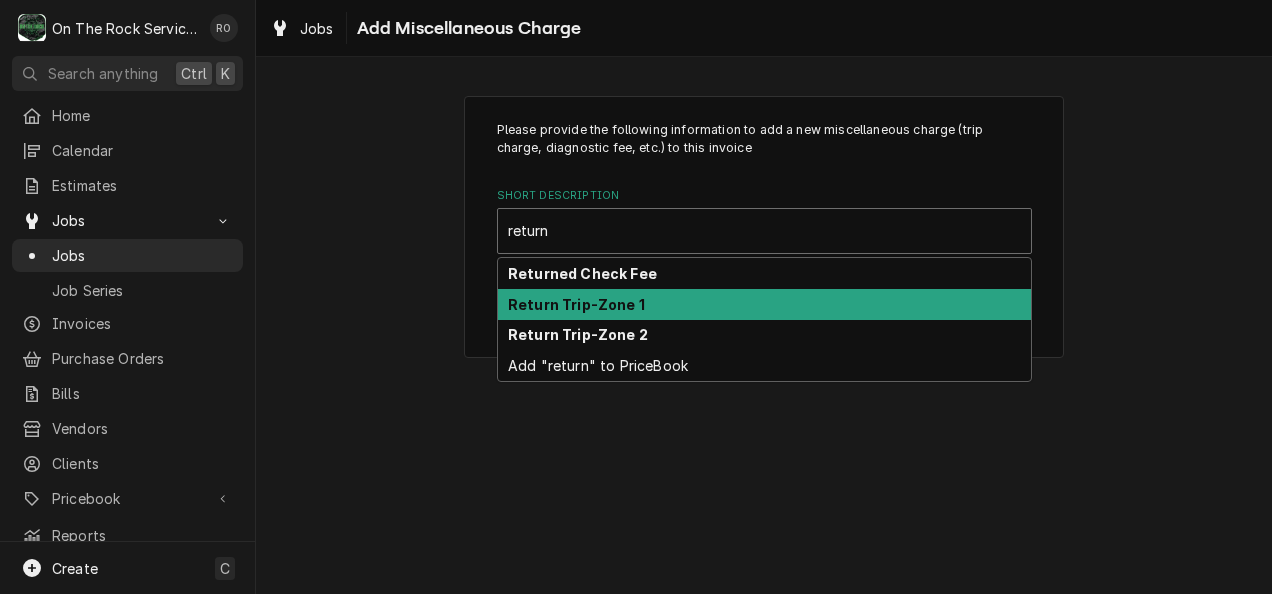 click on "Return Trip-Zone 1" at bounding box center (764, 304) 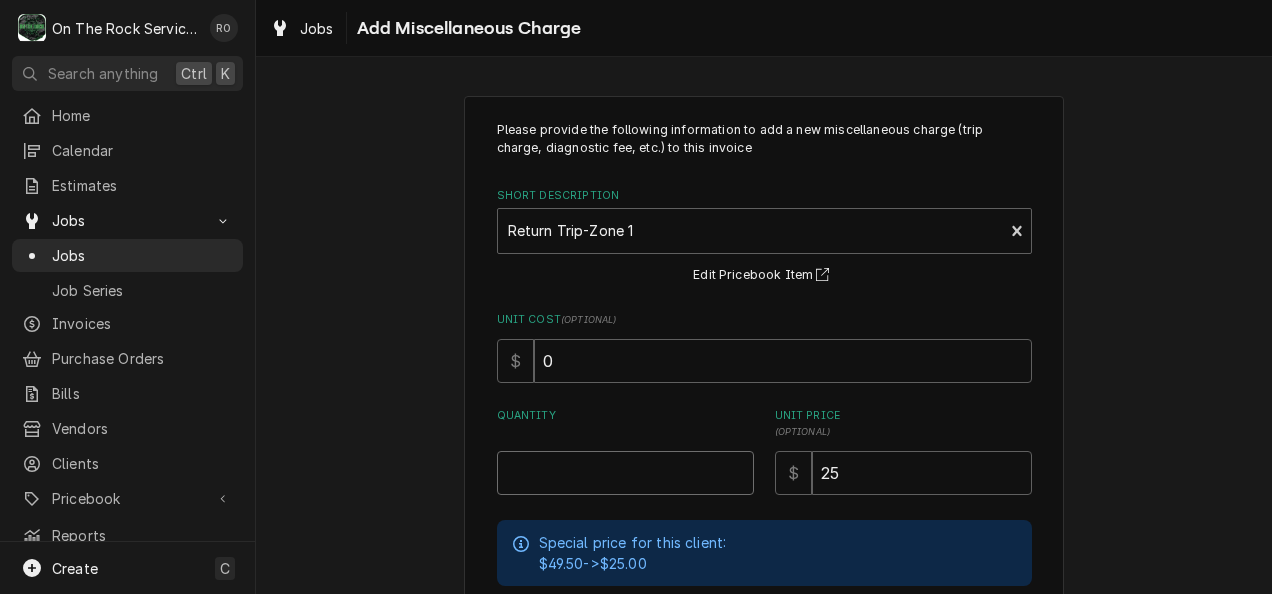 click on "Quantity" at bounding box center (625, 473) 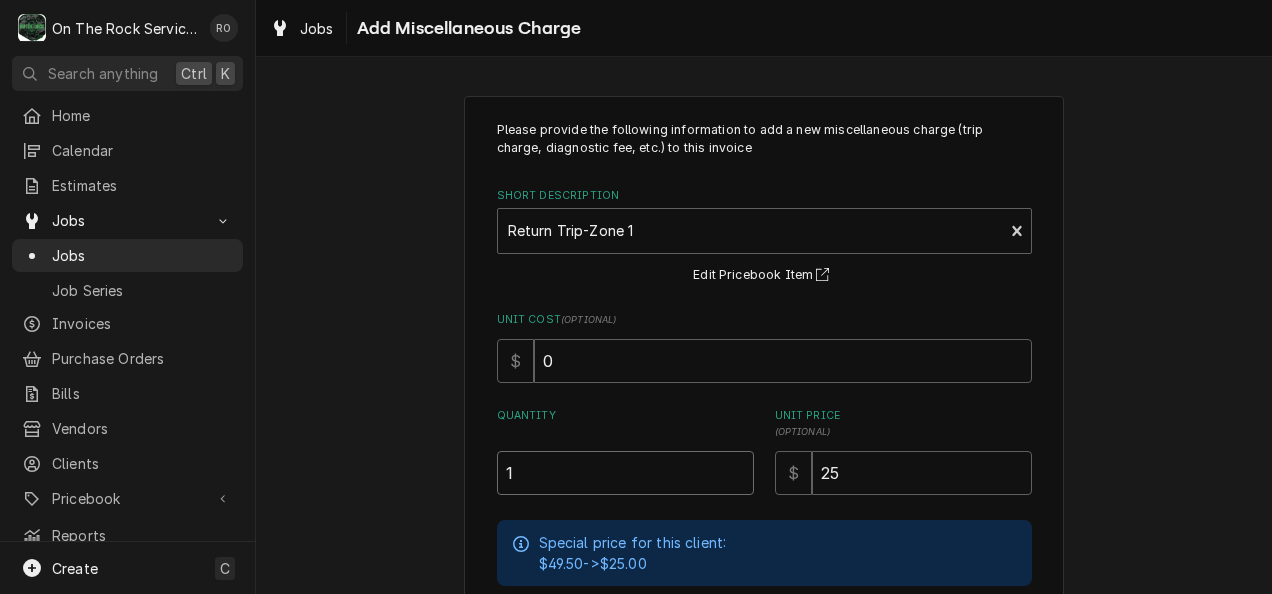 type on "1" 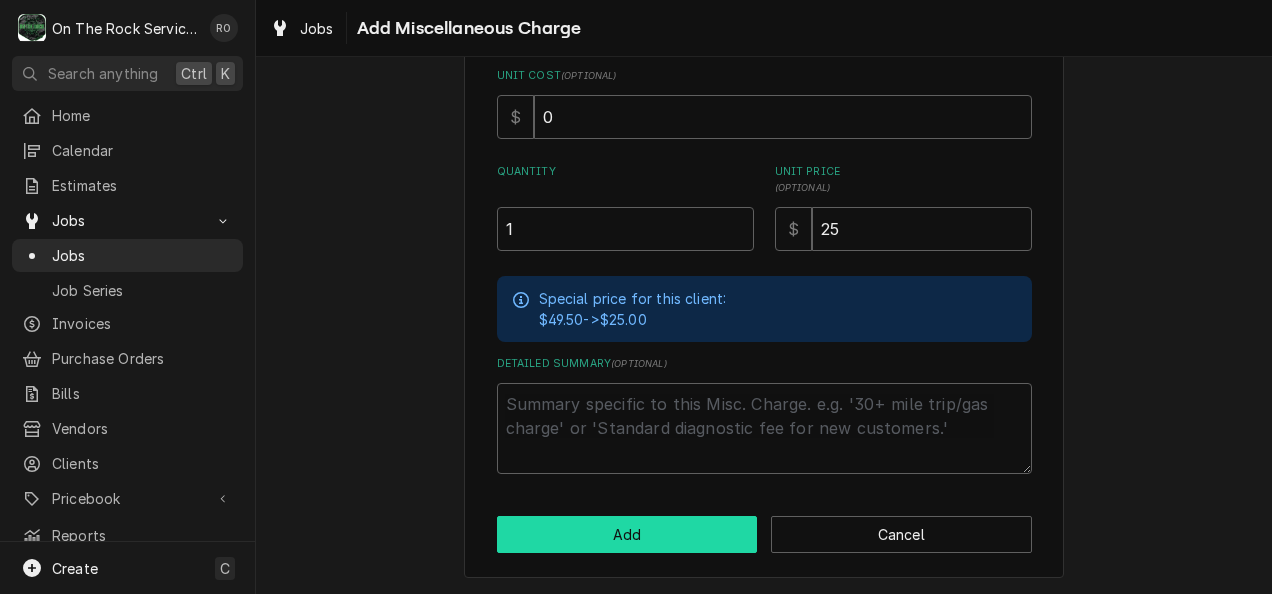 click on "Add" at bounding box center (627, 534) 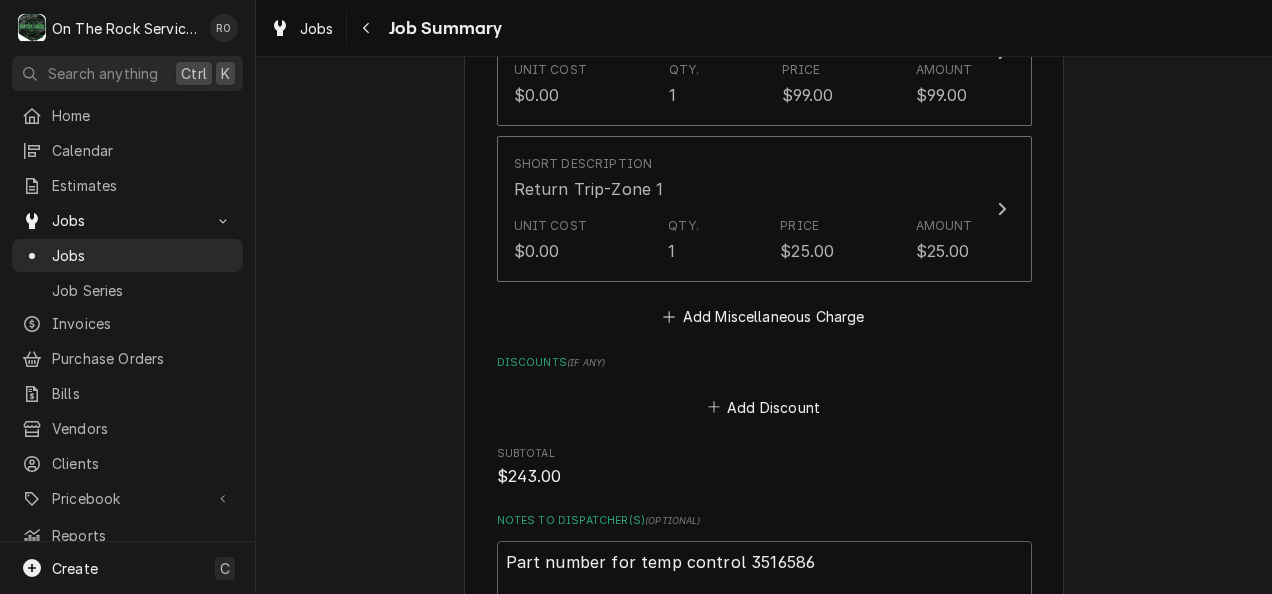 scroll, scrollTop: 1130, scrollLeft: 0, axis: vertical 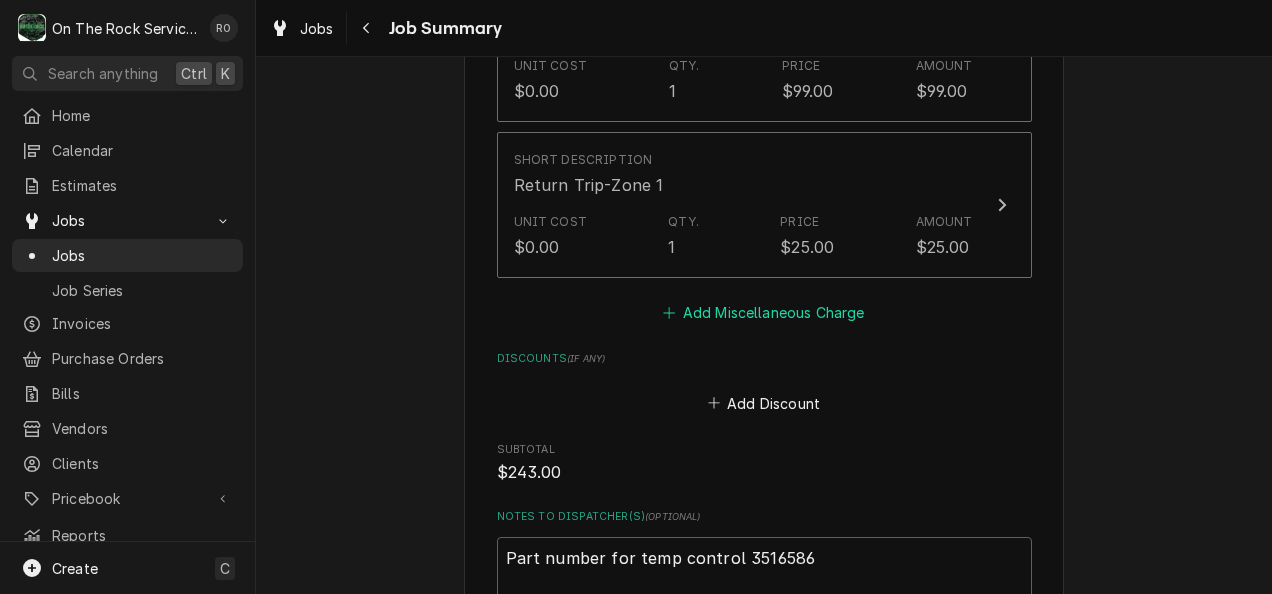 click on "Add Miscellaneous Charge" at bounding box center (764, 313) 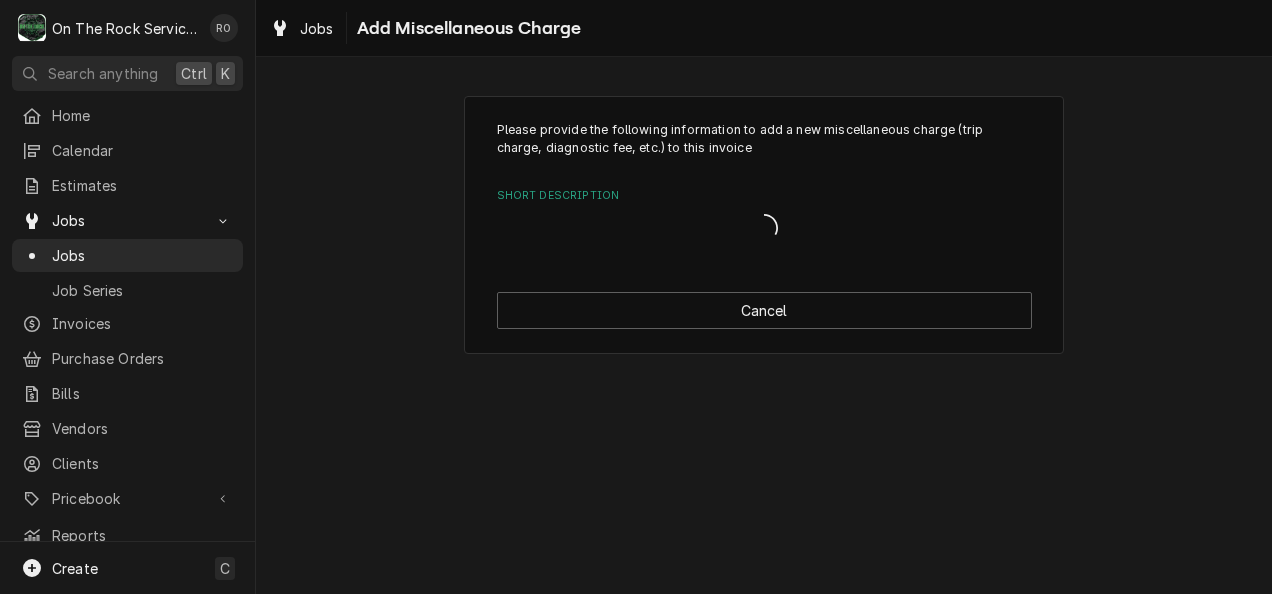scroll, scrollTop: 0, scrollLeft: 0, axis: both 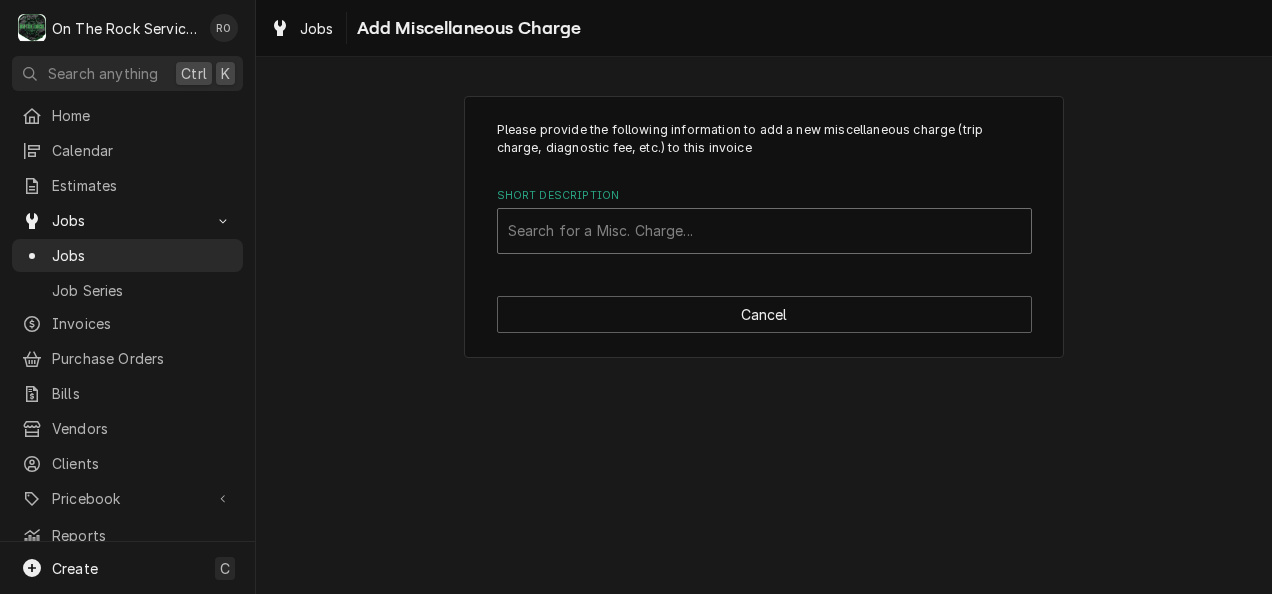 click at bounding box center [764, 231] 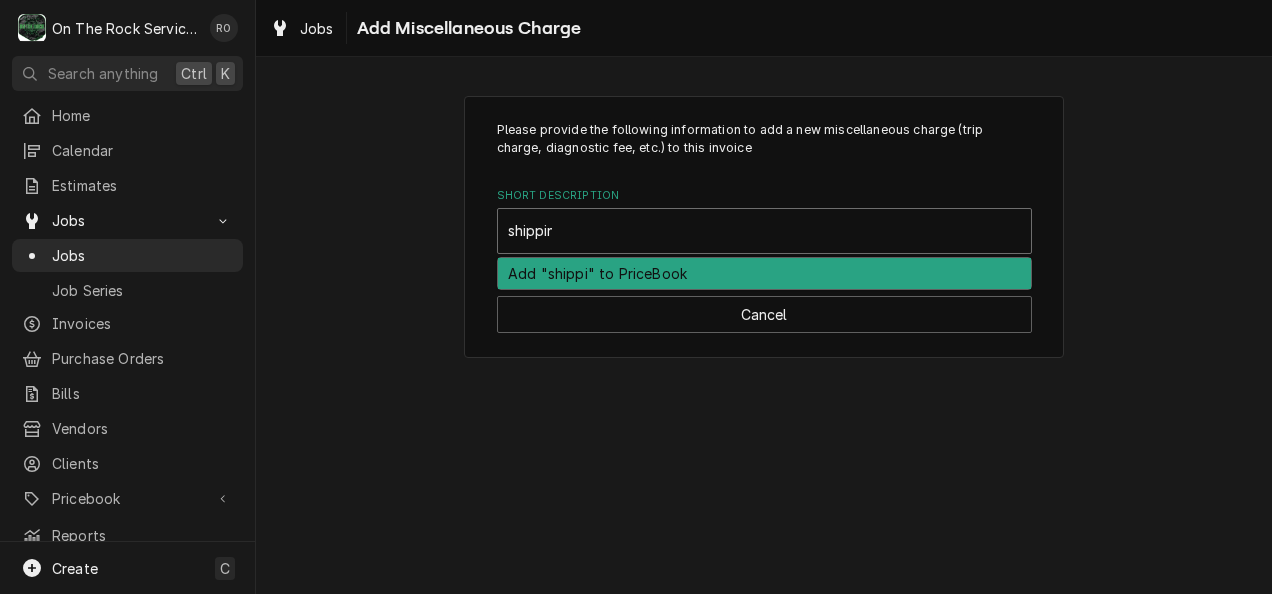 type on "shipping" 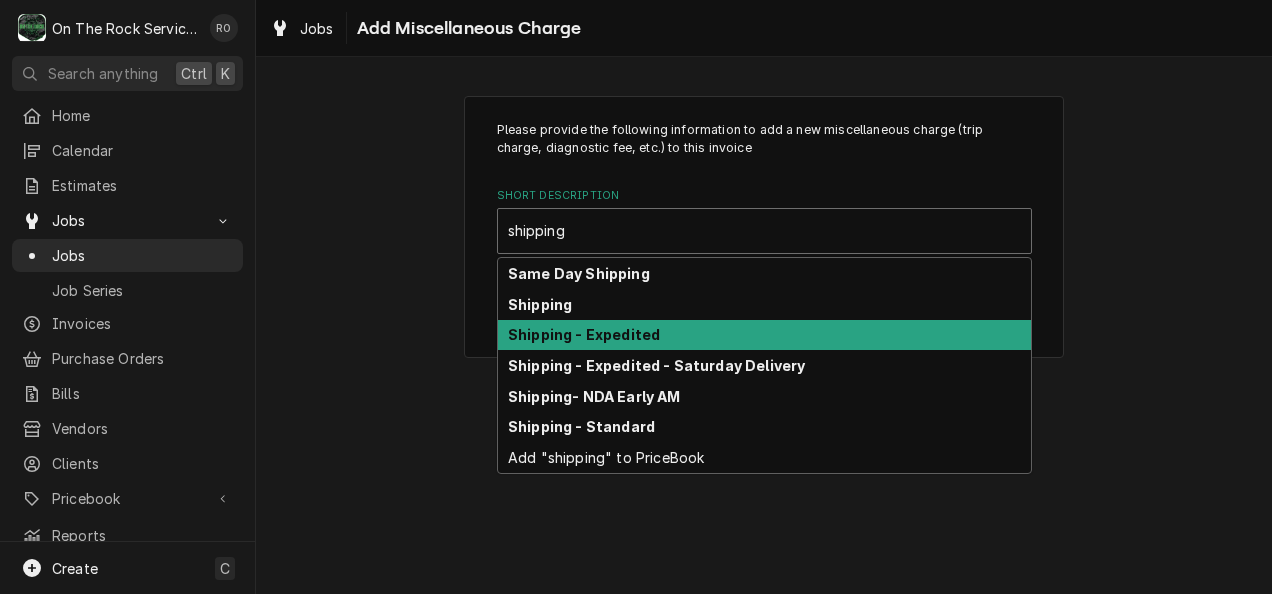 click on "Shipping - Expedited" at bounding box center (764, 335) 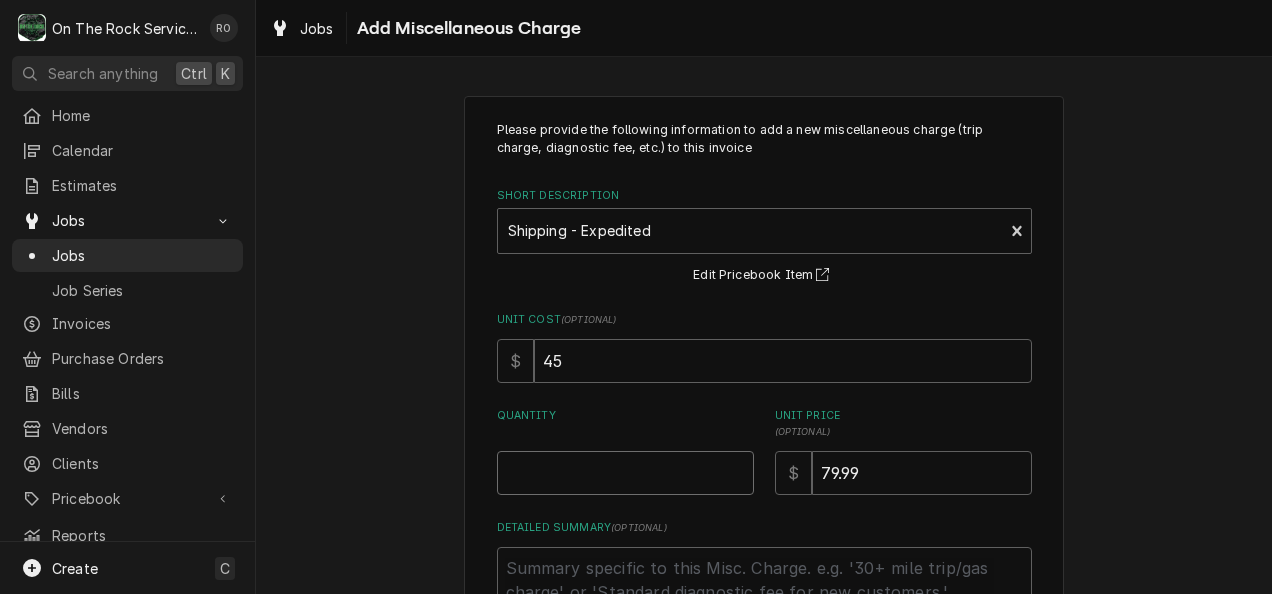 click on "Quantity" at bounding box center (625, 473) 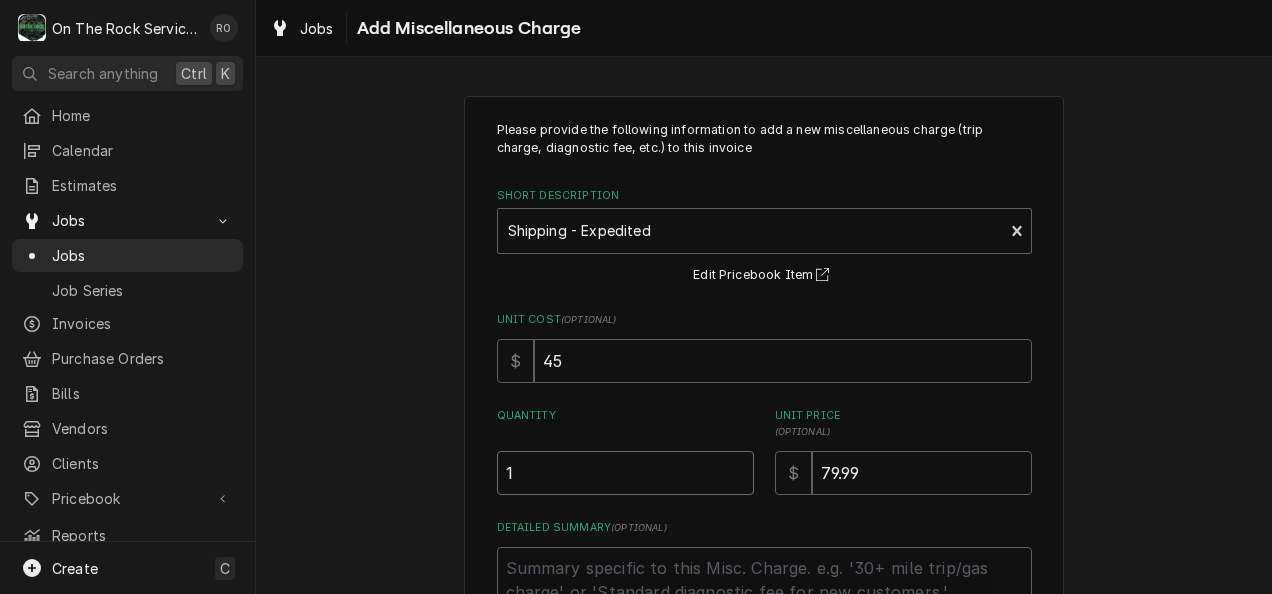 type on "1" 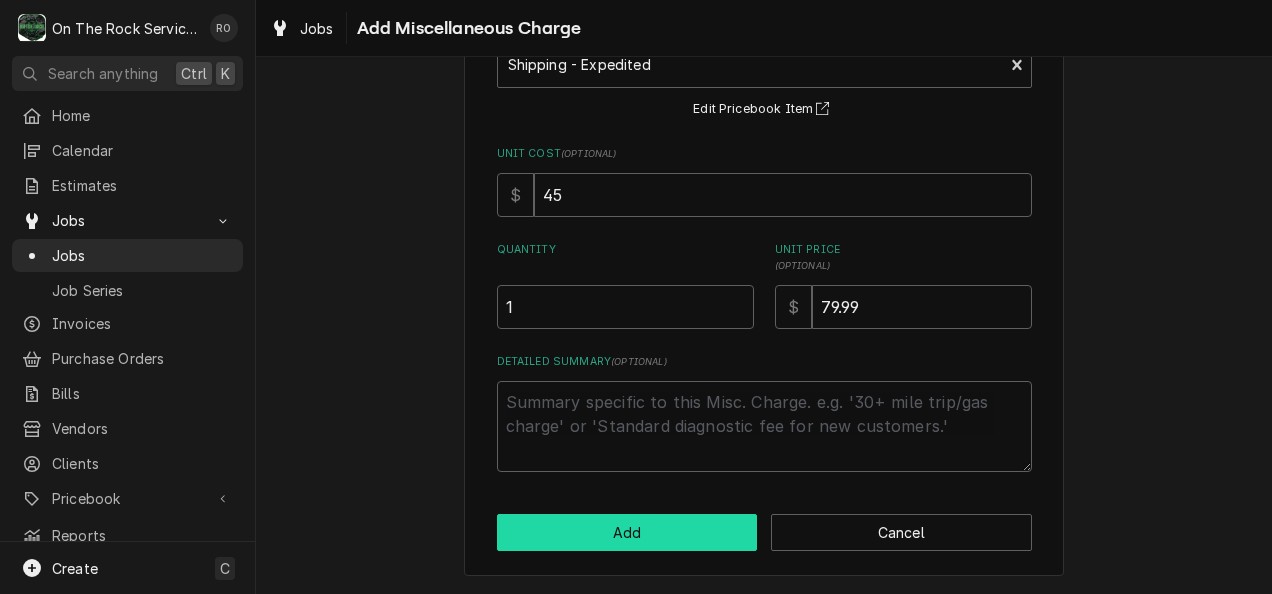 click on "Add" at bounding box center (627, 532) 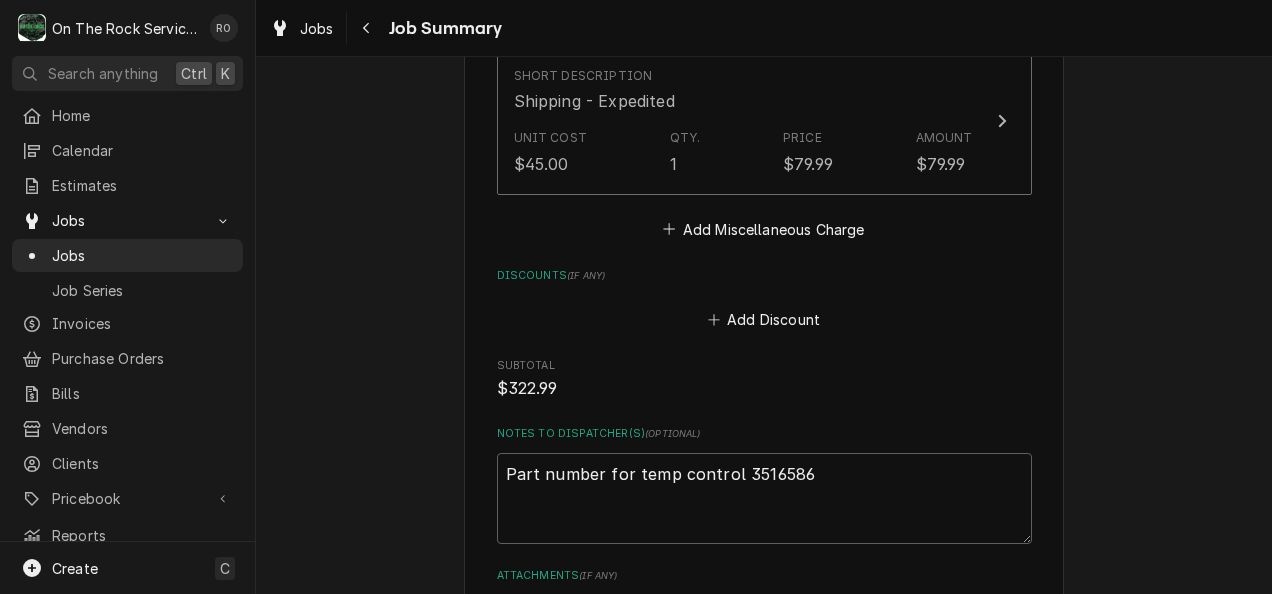 scroll, scrollTop: 1628, scrollLeft: 0, axis: vertical 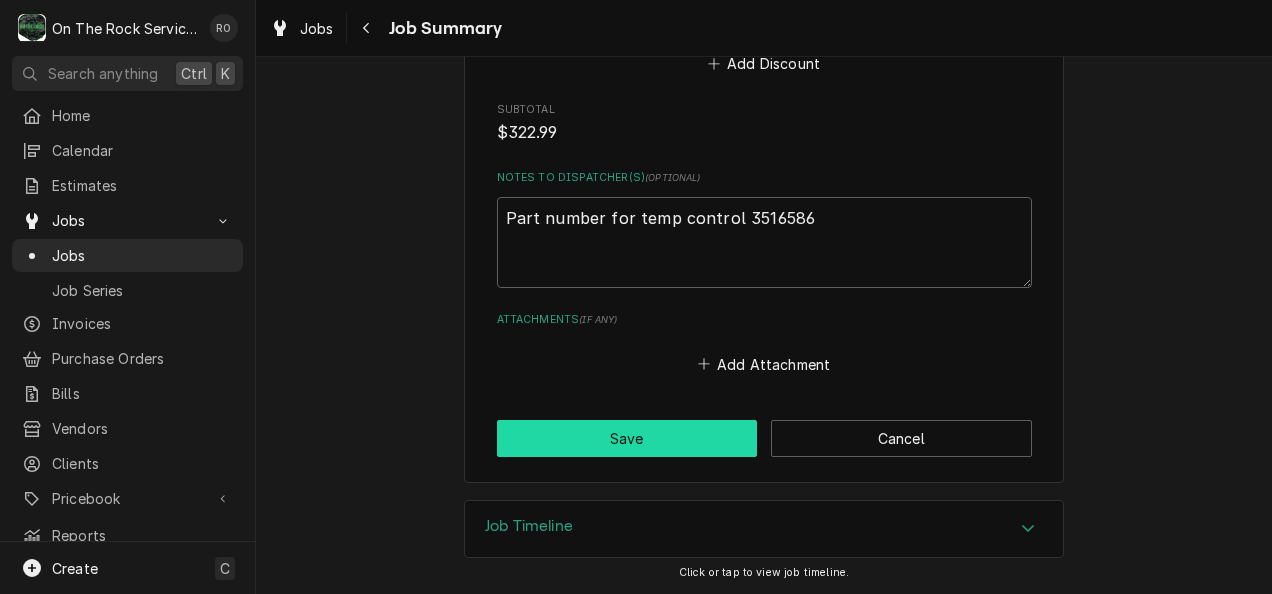 click on "Save" at bounding box center [627, 438] 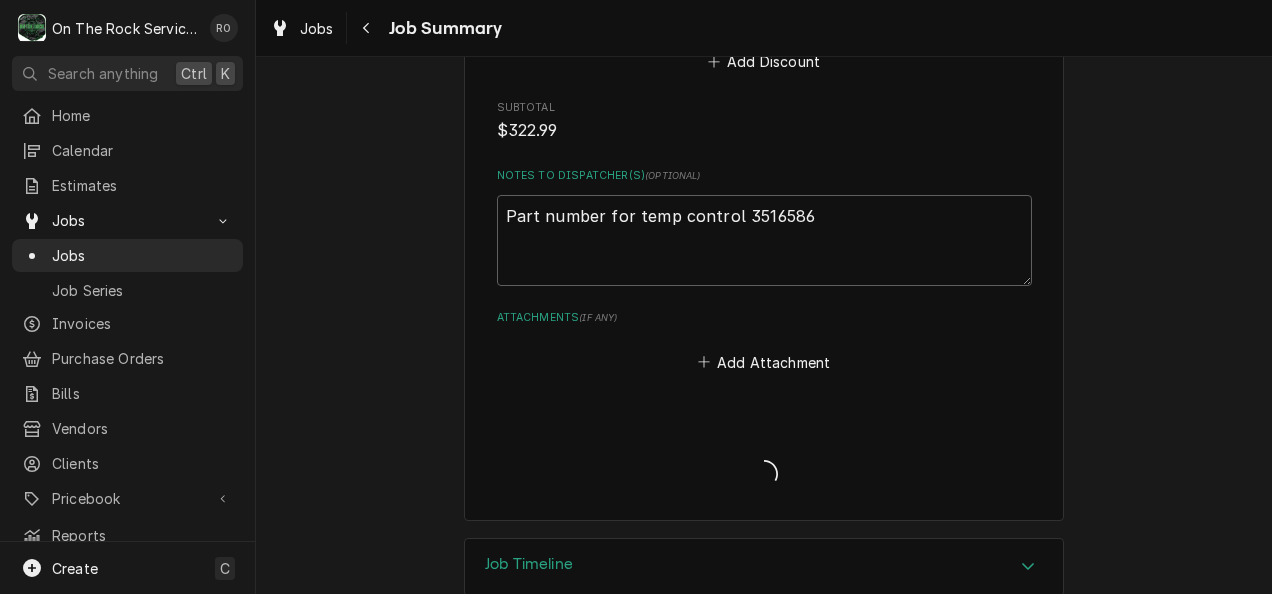 type on "x" 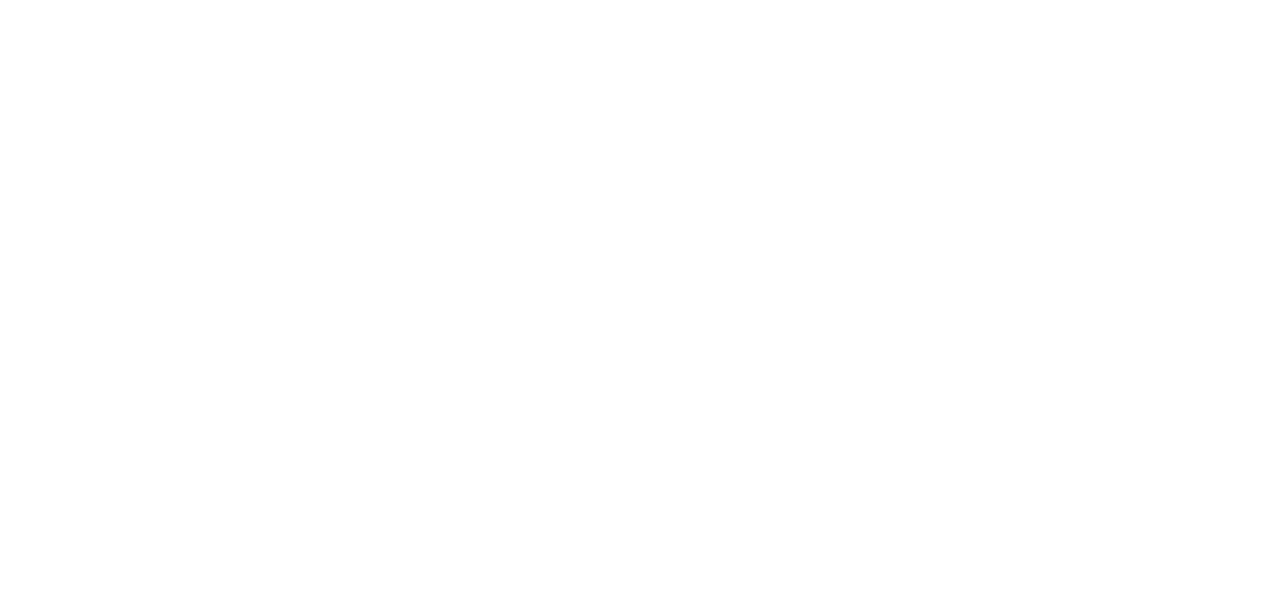 scroll, scrollTop: 0, scrollLeft: 0, axis: both 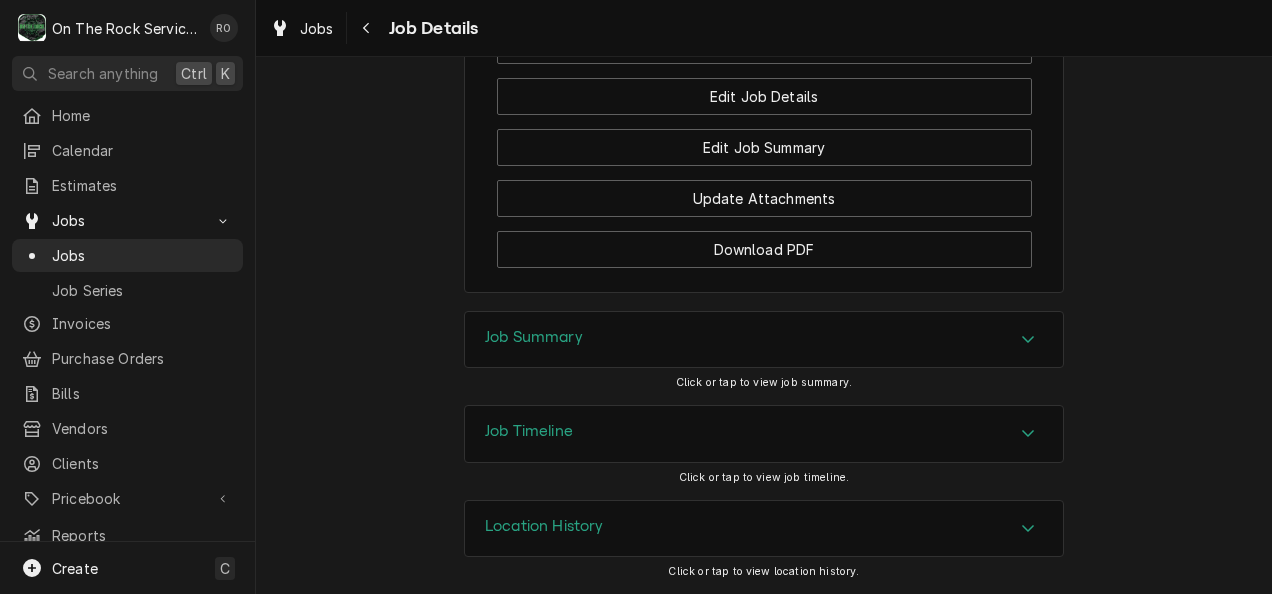 click on "Job Summary" at bounding box center (764, 340) 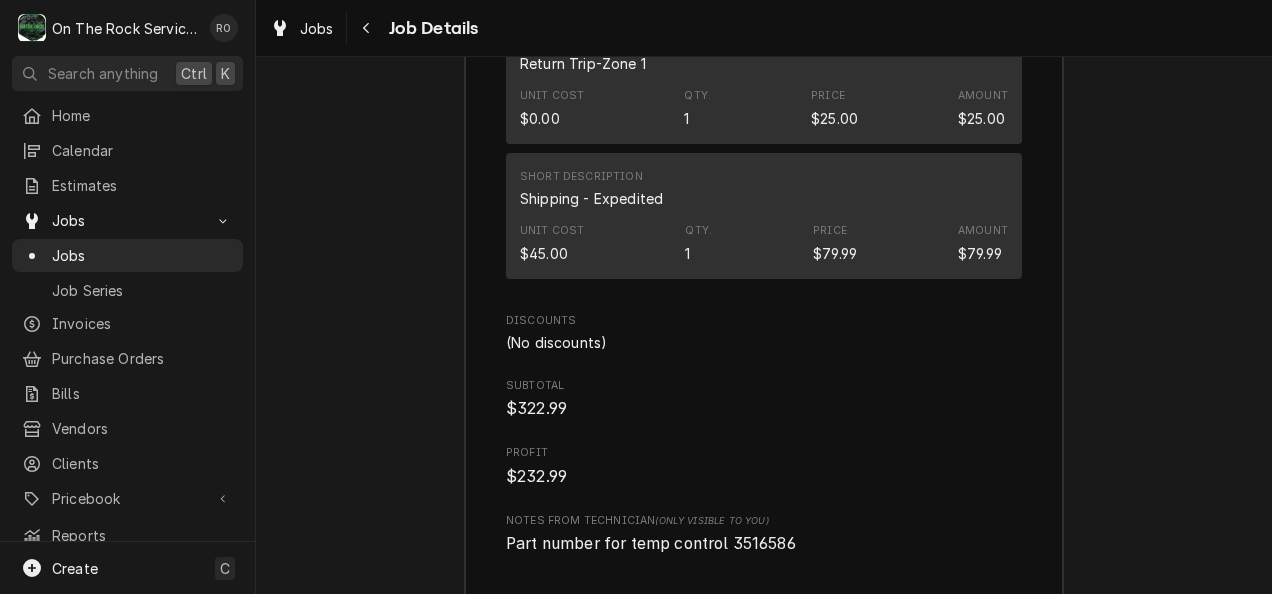 scroll, scrollTop: 3782, scrollLeft: 0, axis: vertical 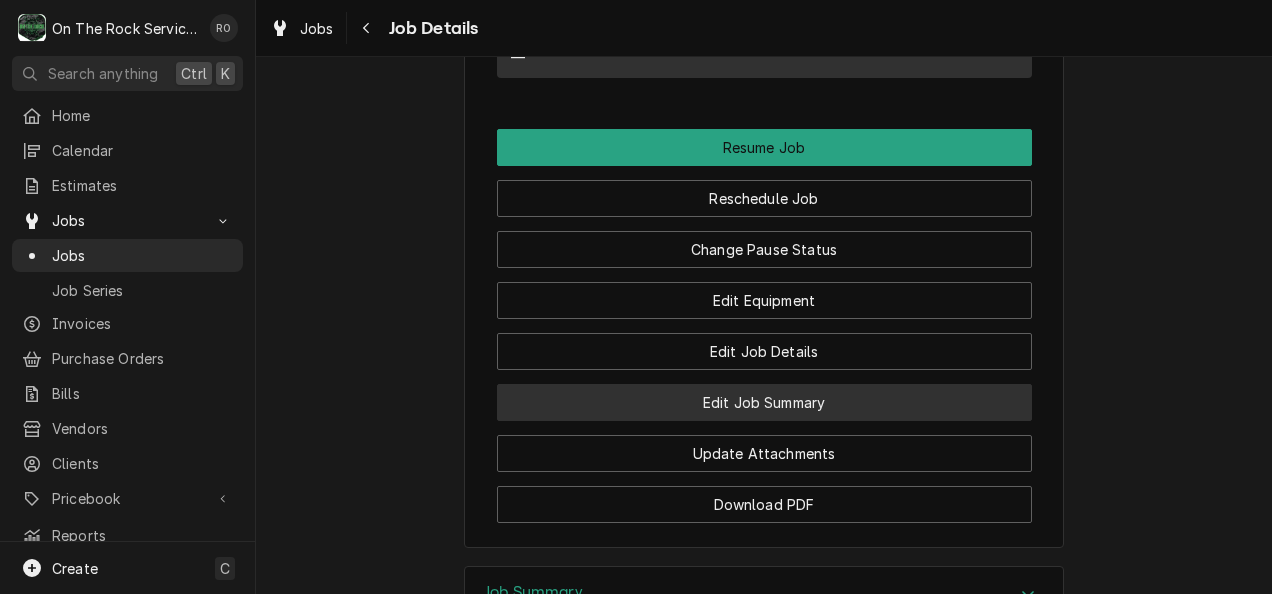 click on "Edit Job Summary" at bounding box center (764, 402) 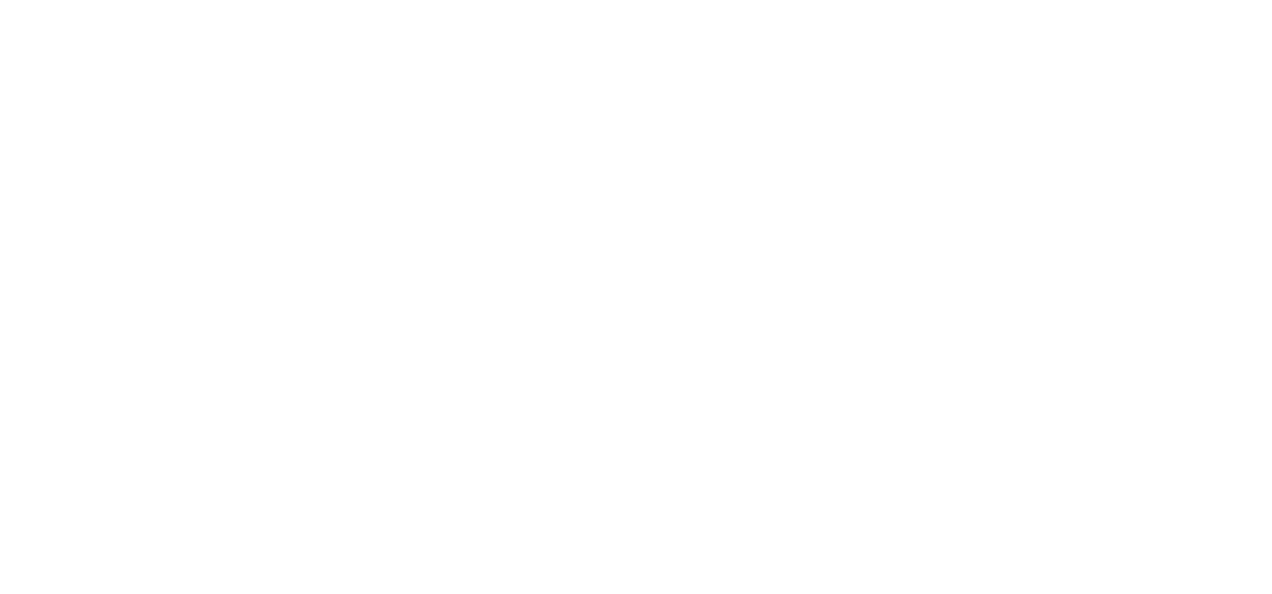 scroll, scrollTop: 0, scrollLeft: 0, axis: both 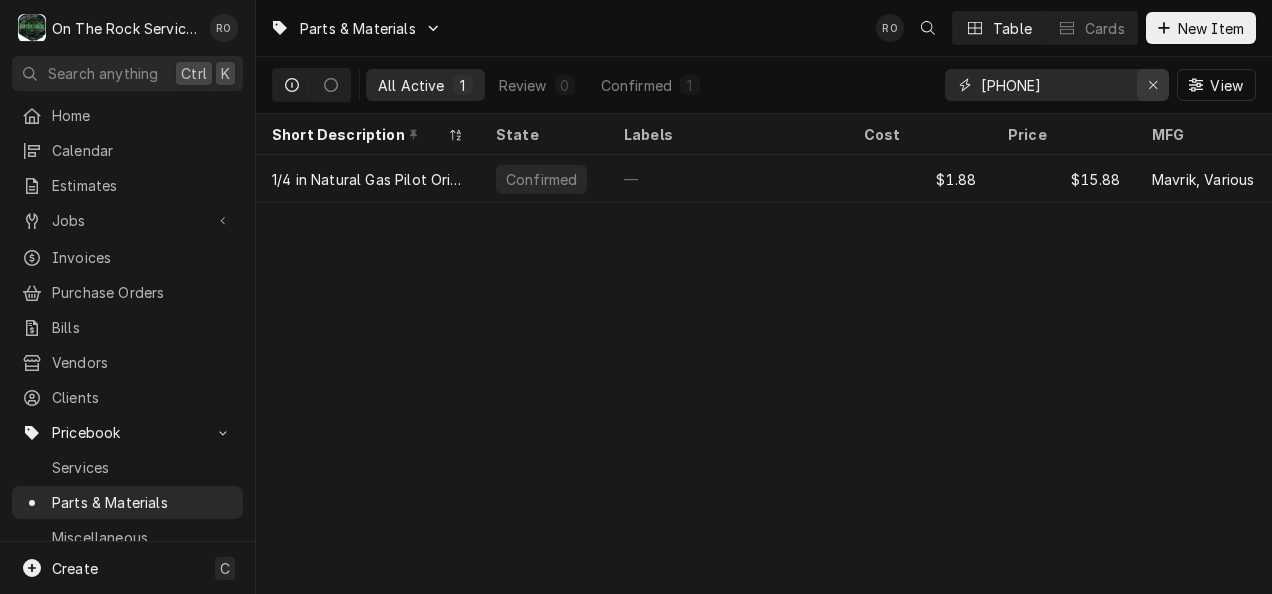 click 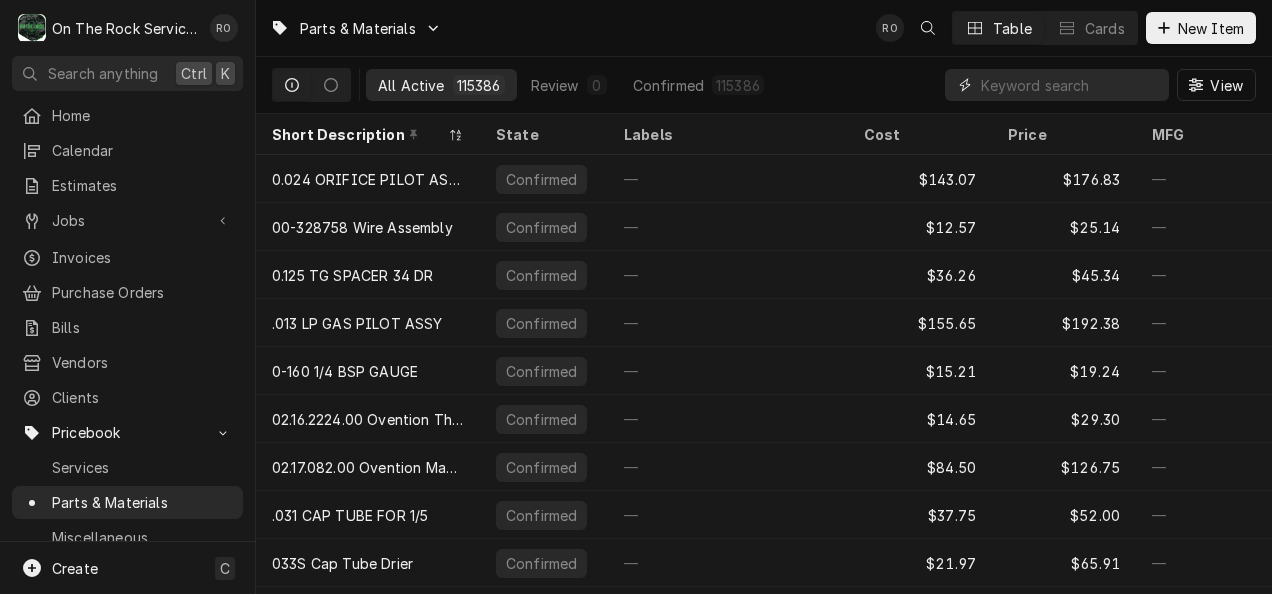 click at bounding box center [1070, 85] 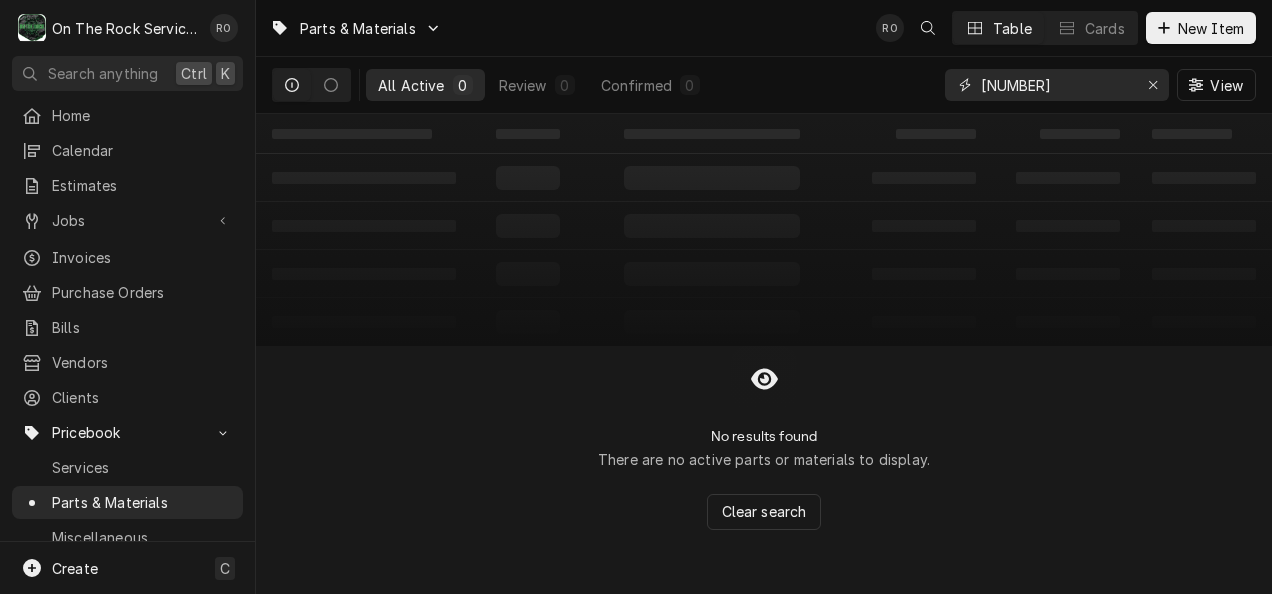 click on "[NUMBER]" at bounding box center [1056, 85] 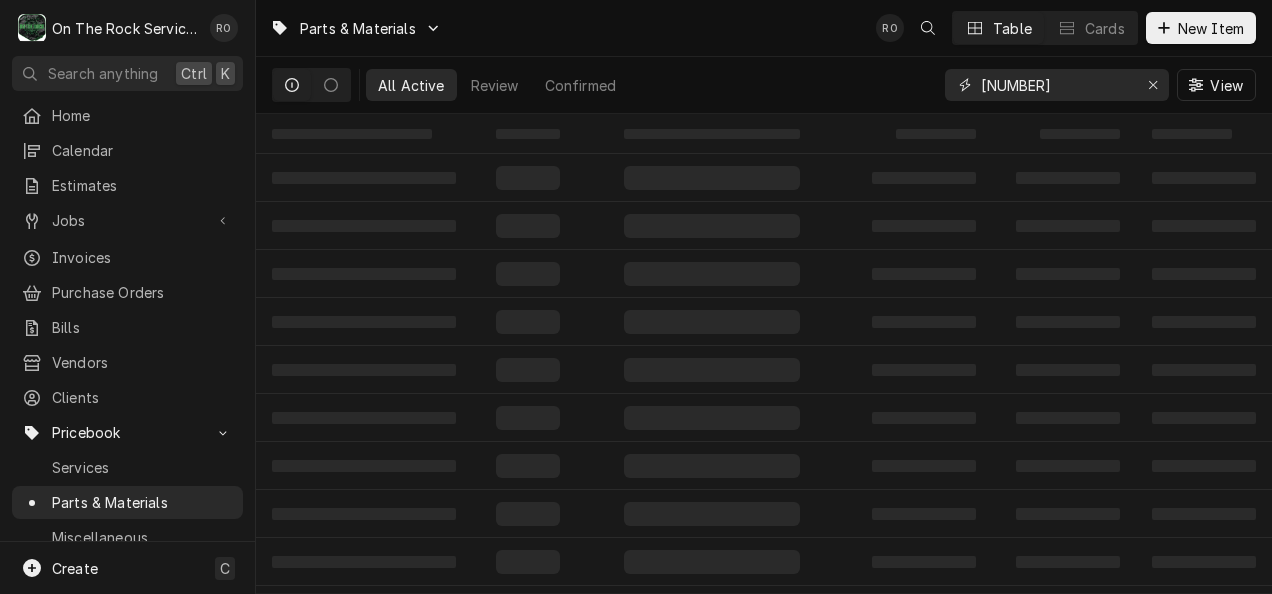 type on "[NUMBER]" 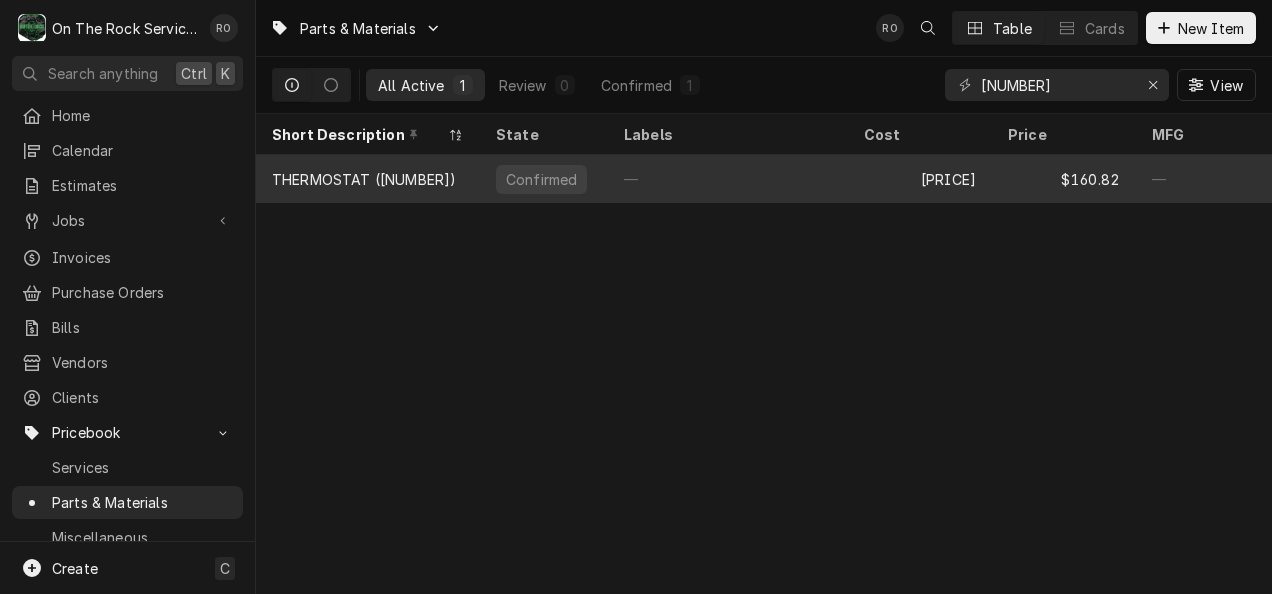click on "—" at bounding box center [728, 179] 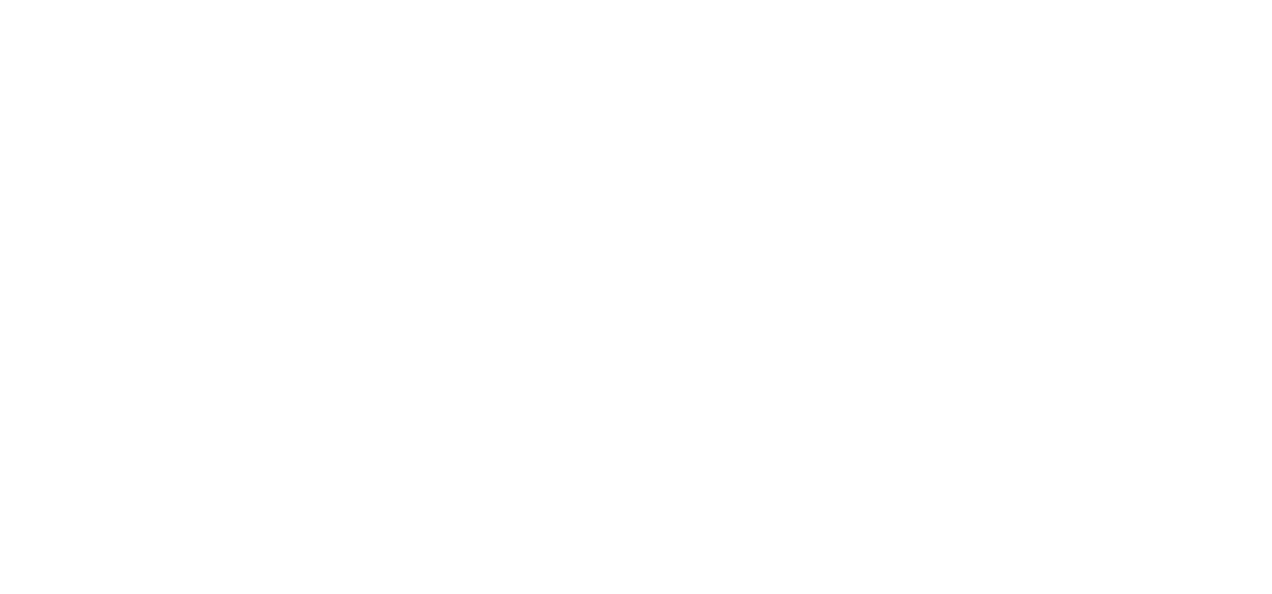 scroll, scrollTop: 0, scrollLeft: 0, axis: both 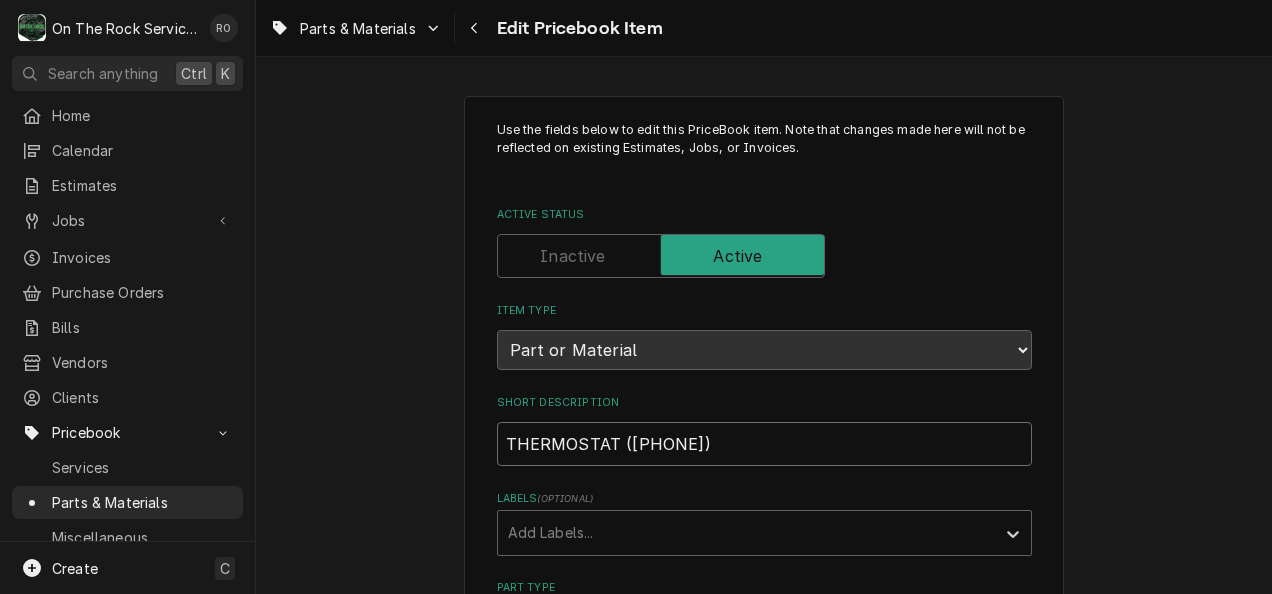 drag, startPoint x: 740, startPoint y: 460, endPoint x: 401, endPoint y: 466, distance: 339.0531 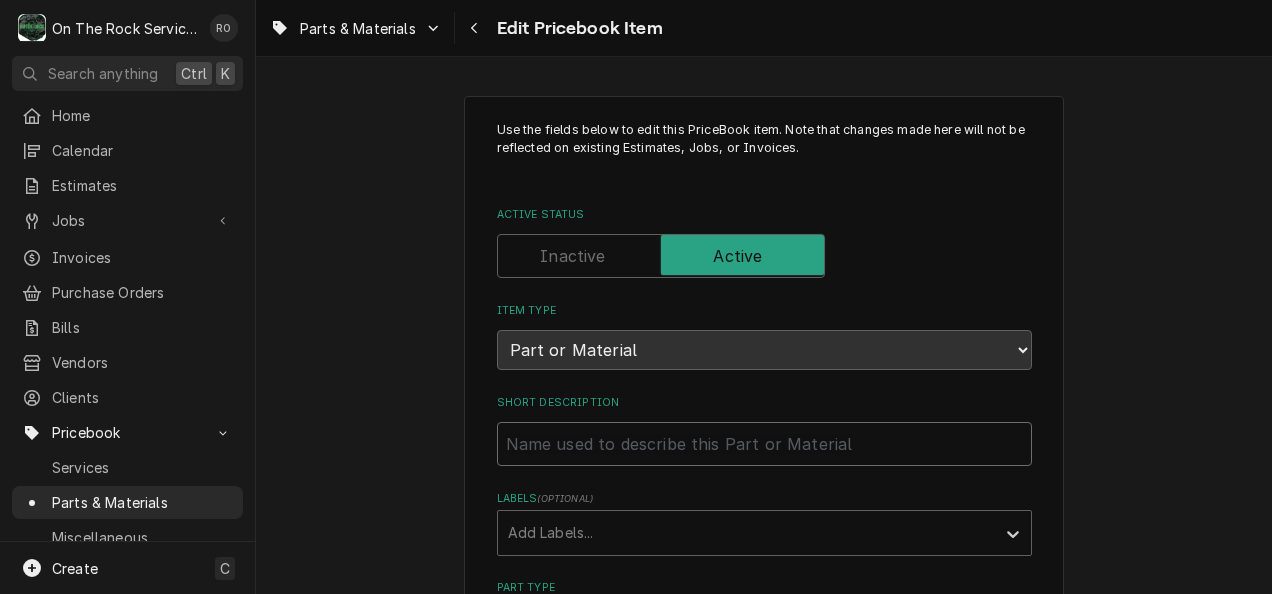 click on "Short Description" at bounding box center [764, 444] 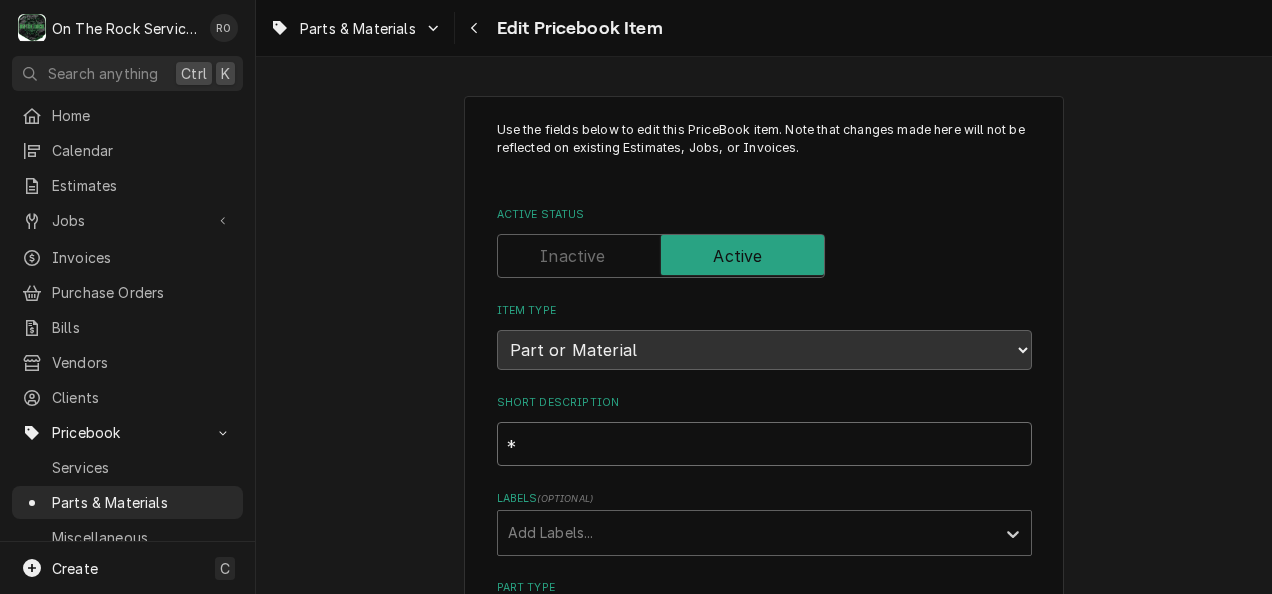 type on "x" 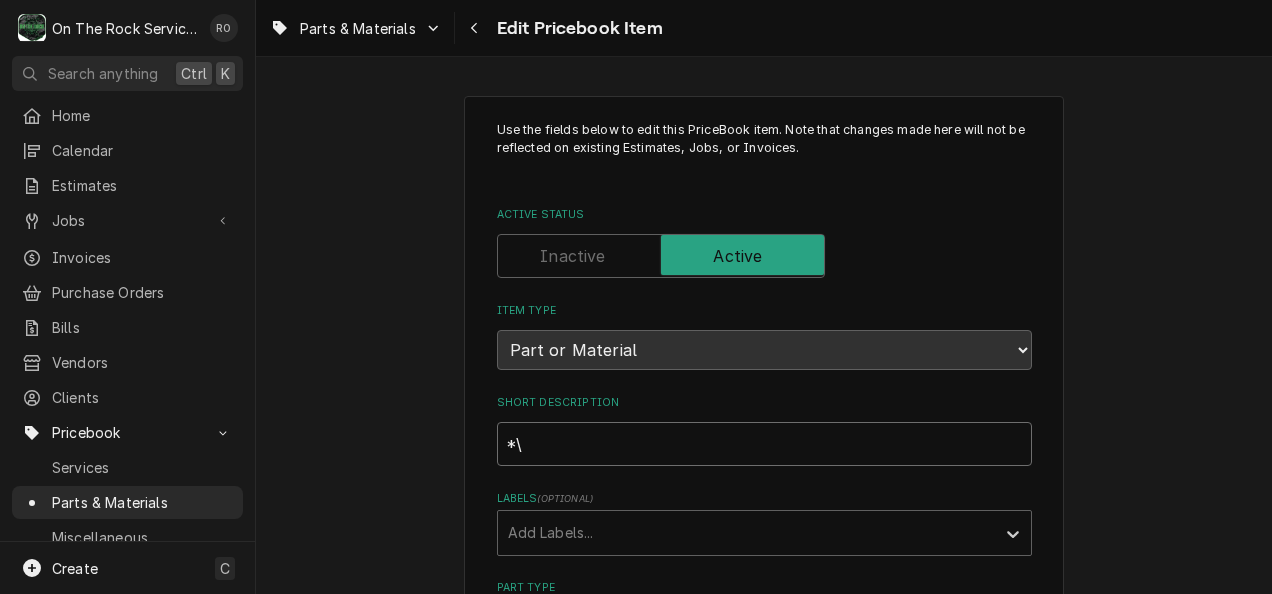 type on "x" 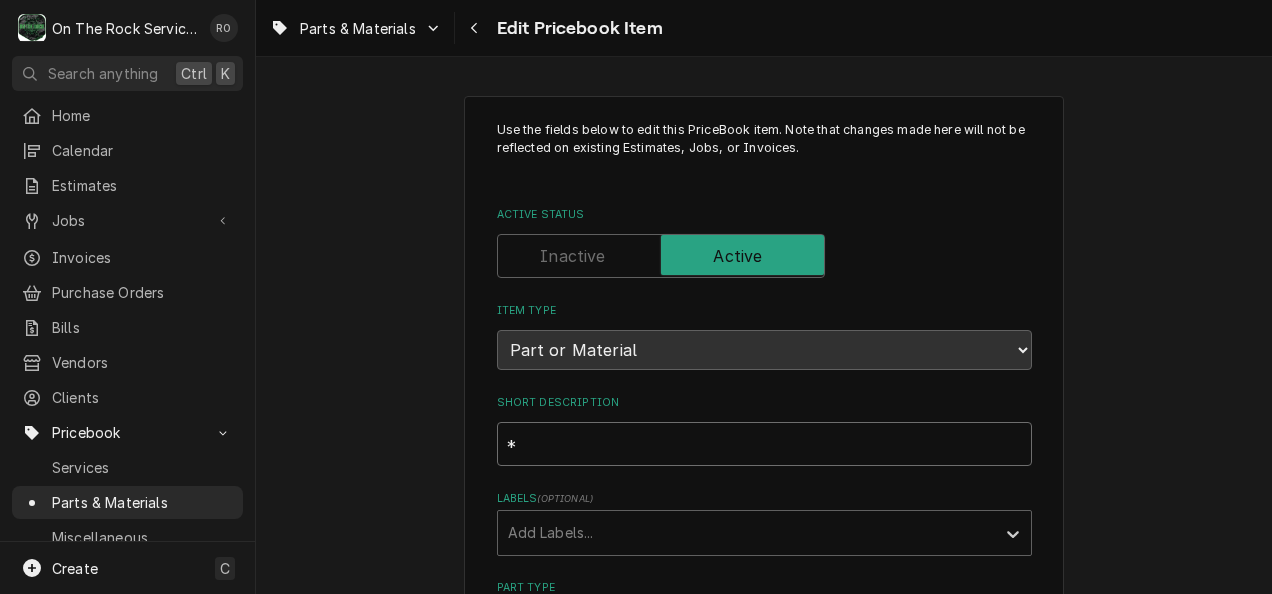 type on "x" 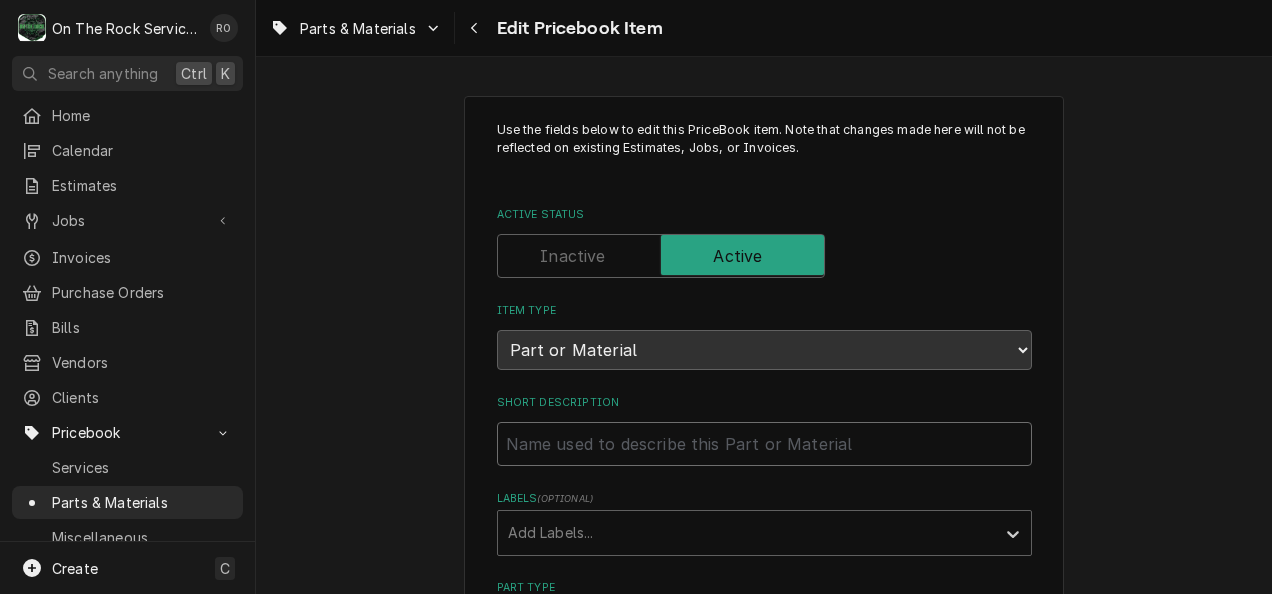 paste on "34F TO 40F 60" CAP, COILED BULB DELFIELD McCAL" 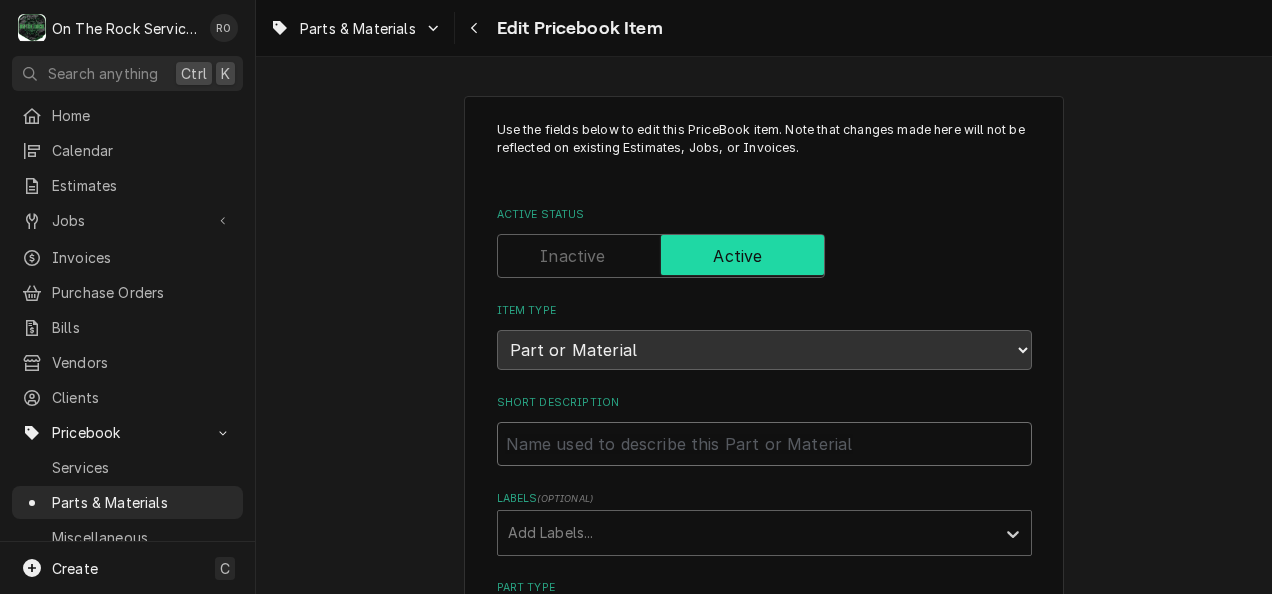 type on "x" 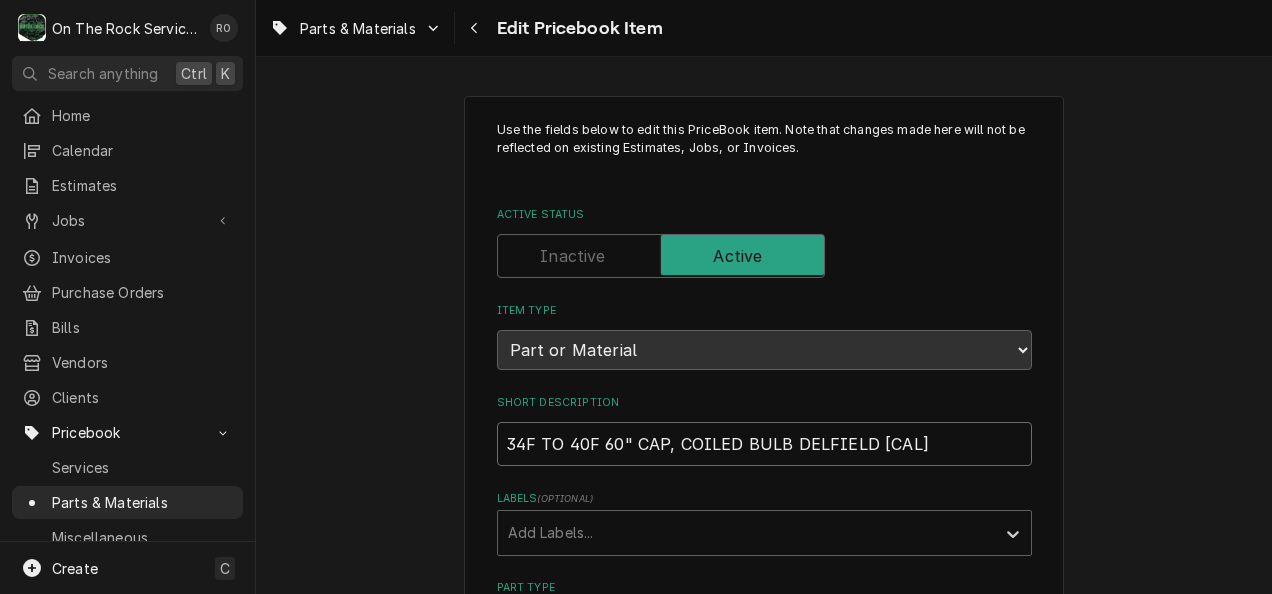 type on "x" 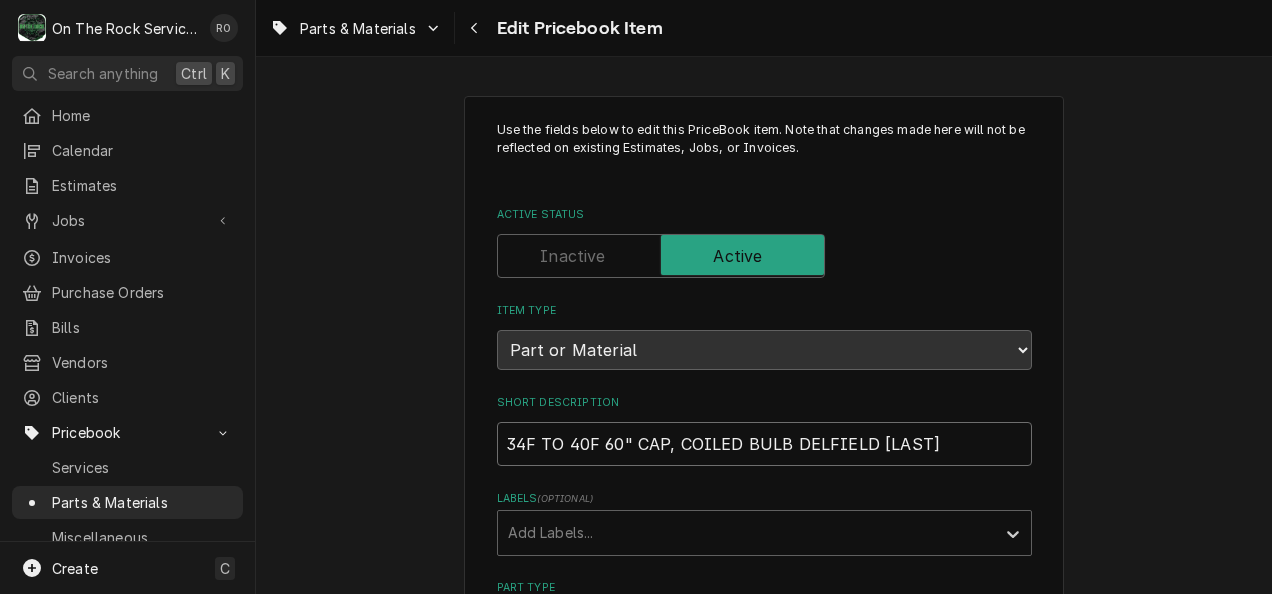 click on "34F TO 40F 60" CAP, COILED BULB DELFIELD McCALL" at bounding box center [764, 444] 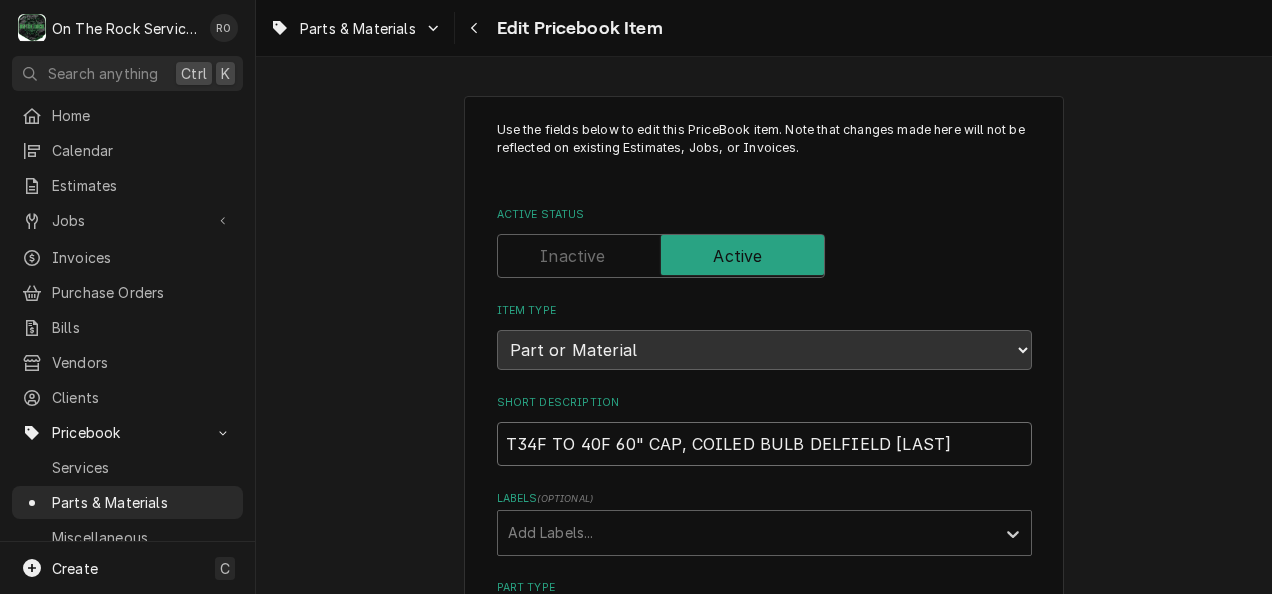type on "x" 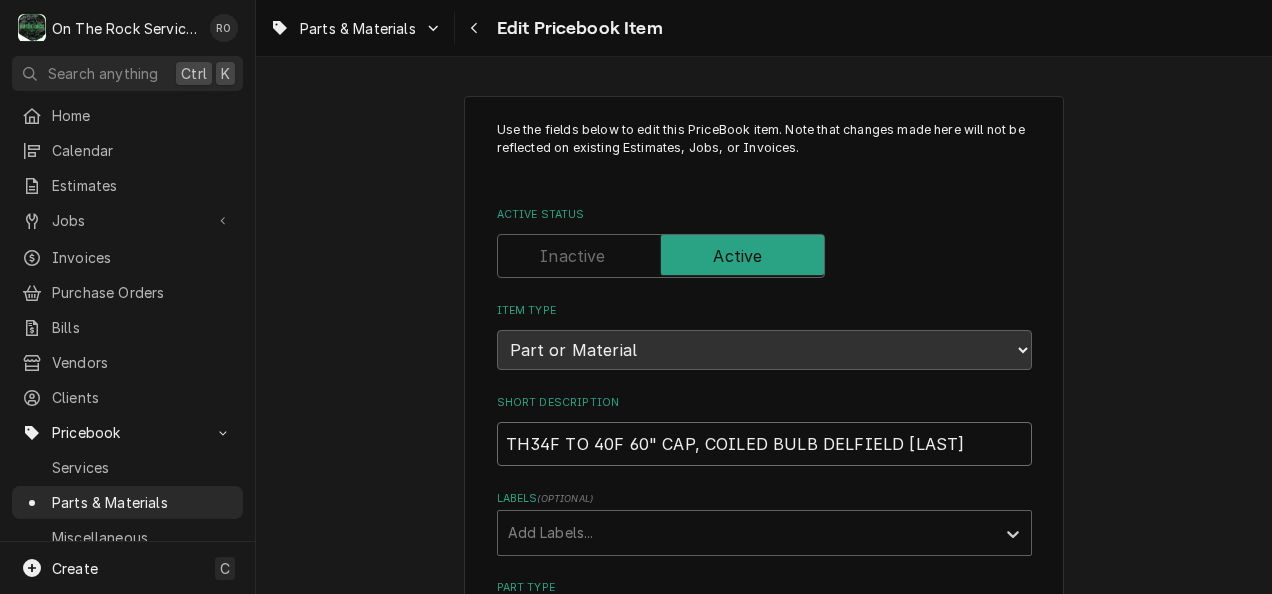 type on "x" 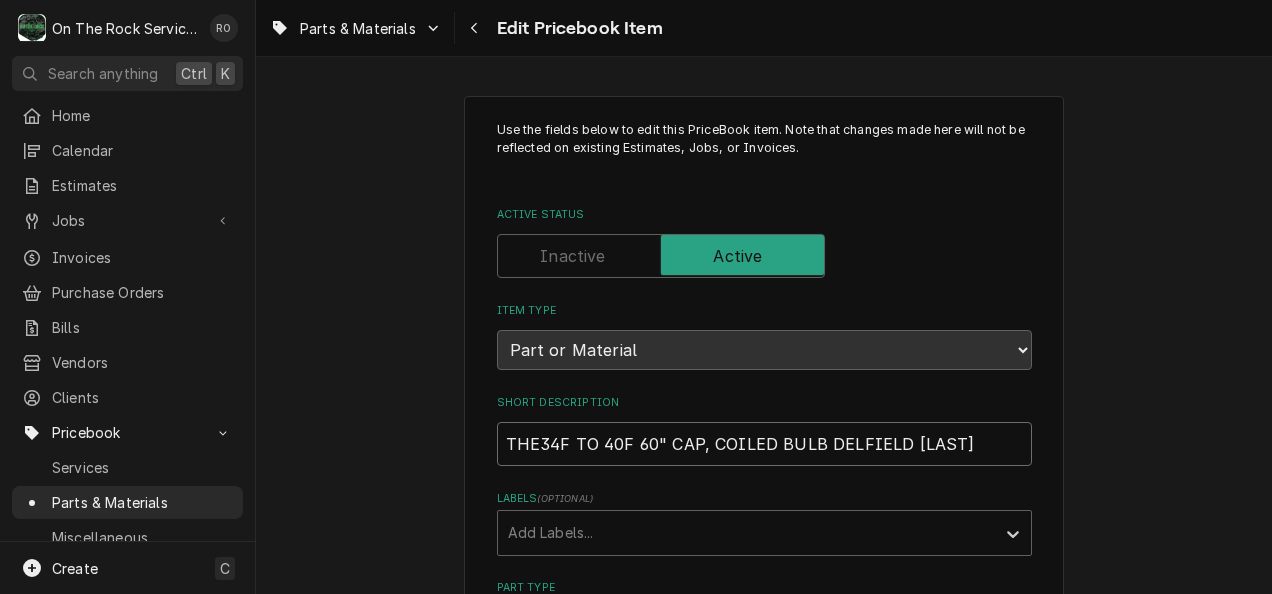 type on "x" 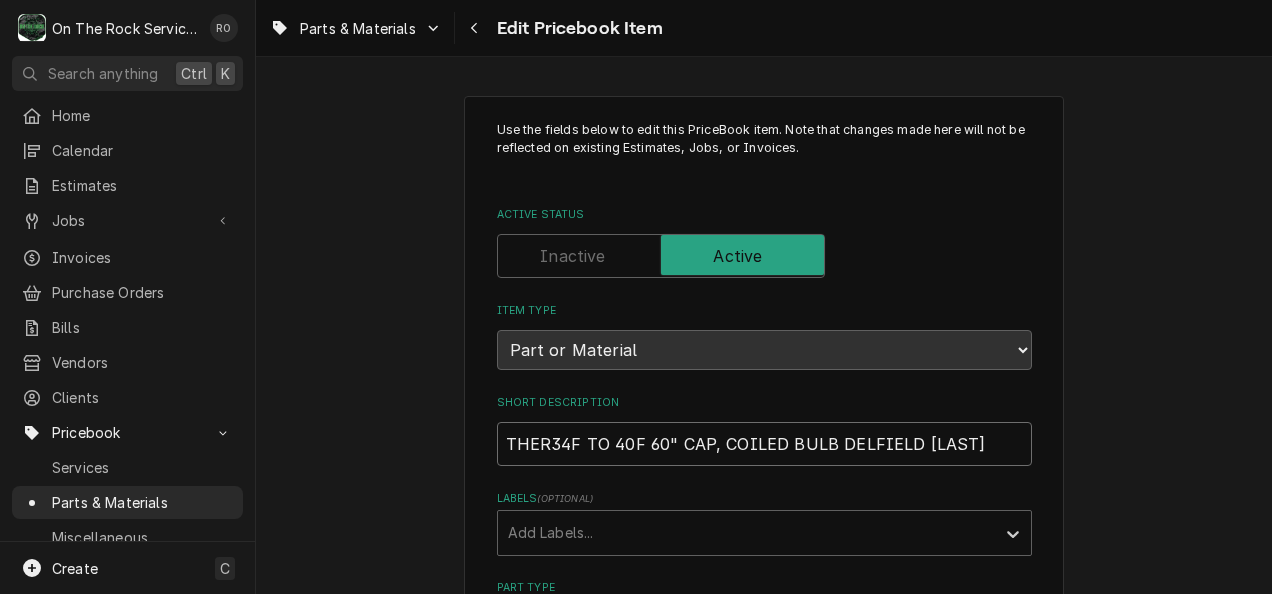type on "THERM34F TO 40F 60" CAP, COILED BULB DELFIELD McCALL" 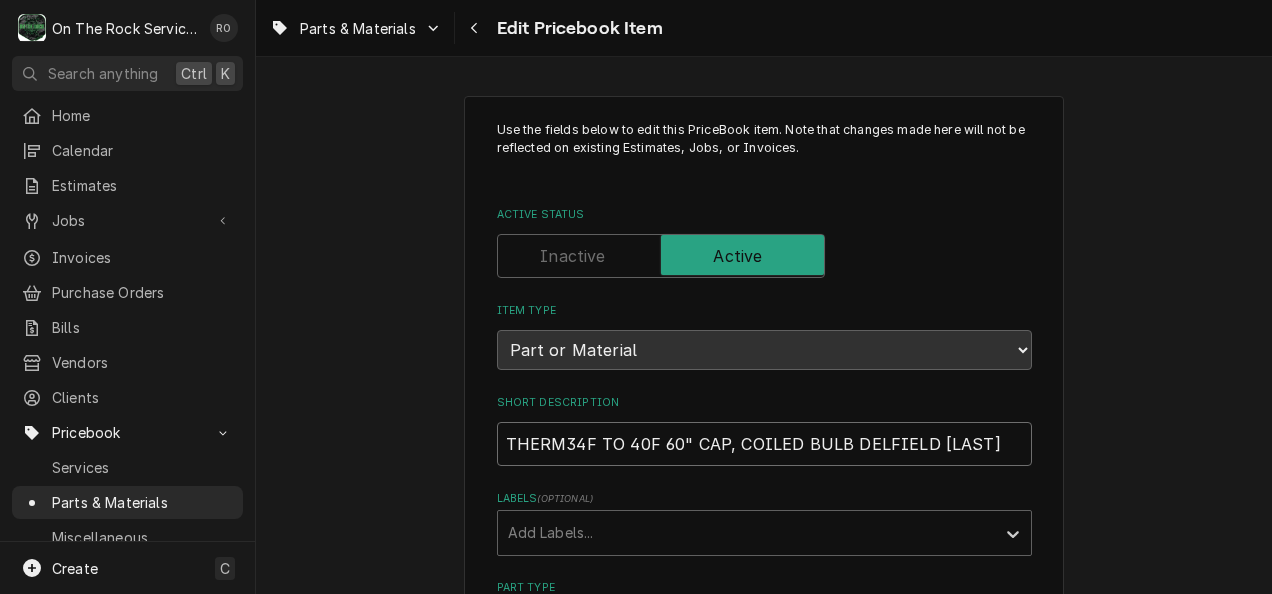 type on "x" 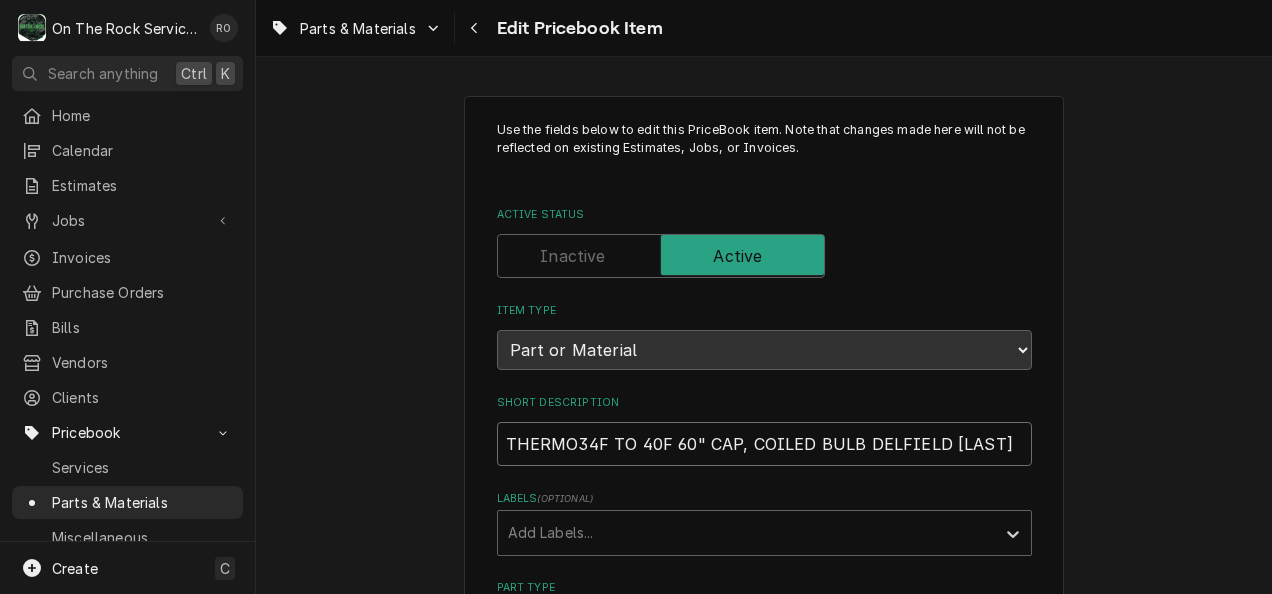 type on "x" 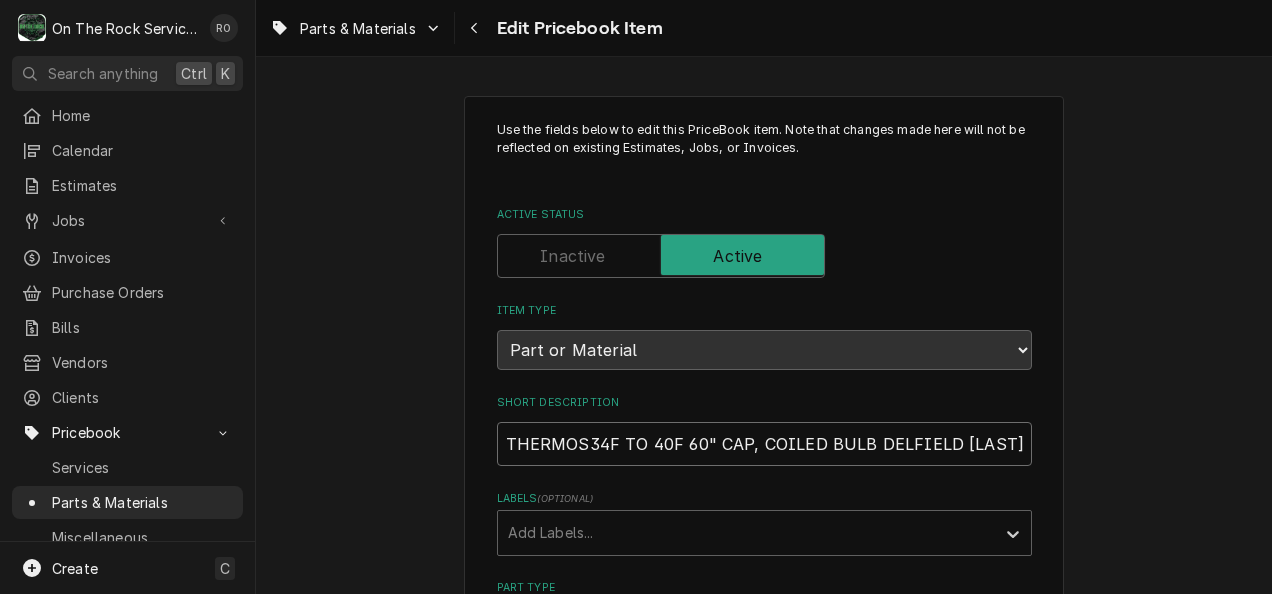 type on "x" 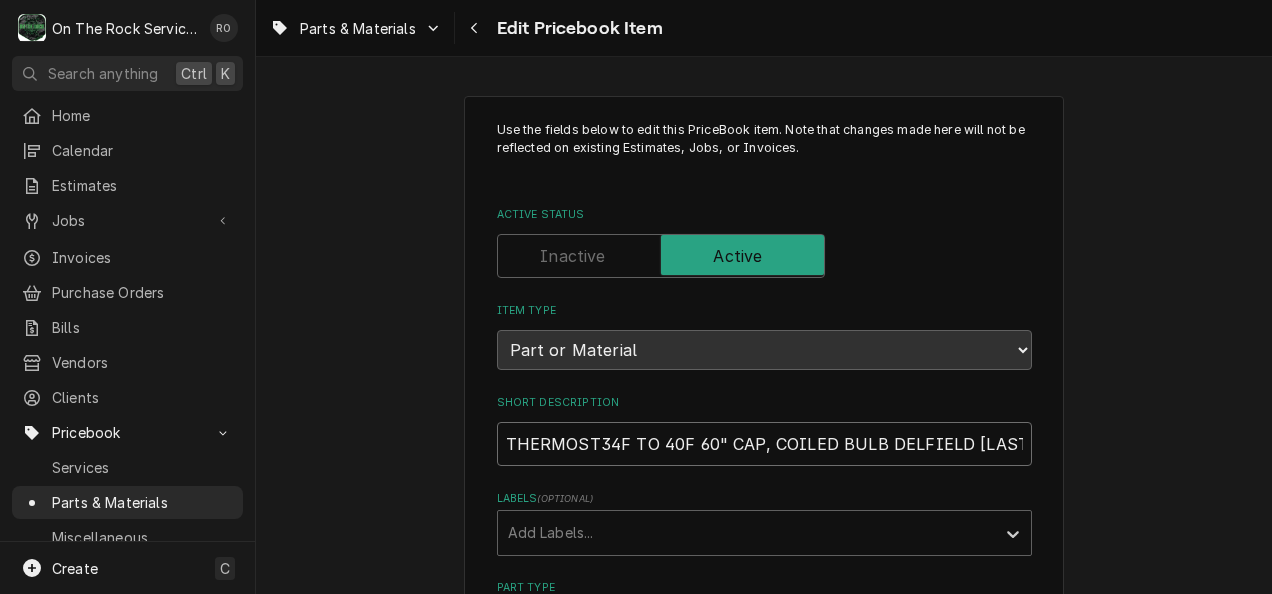 type on "x" 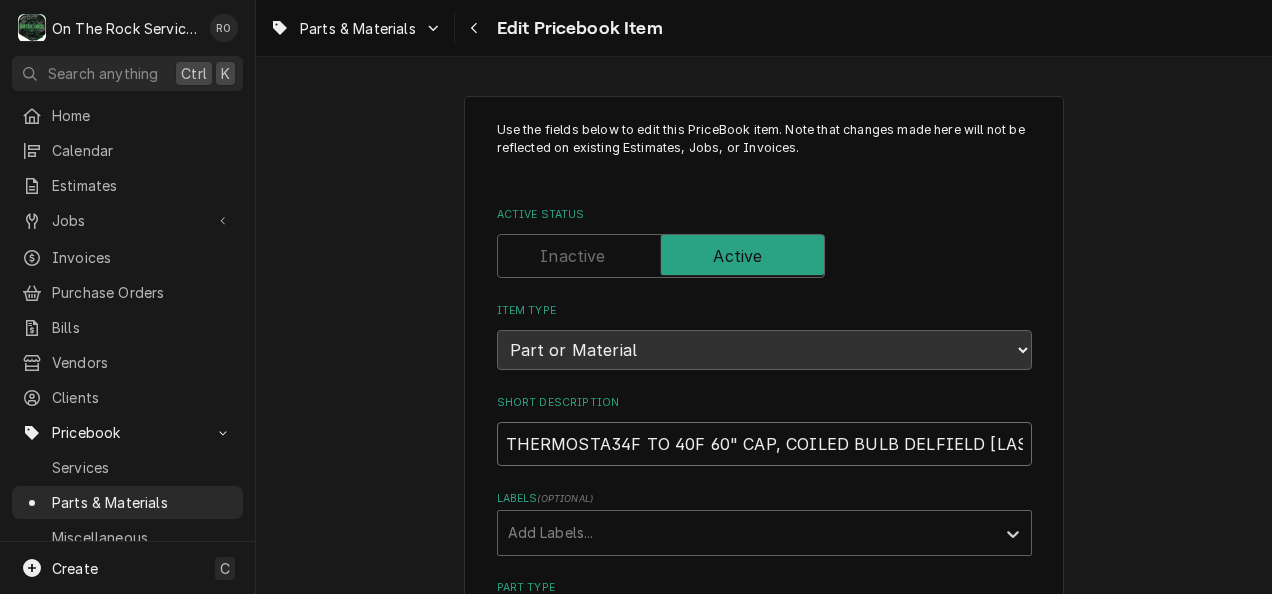 type on "x" 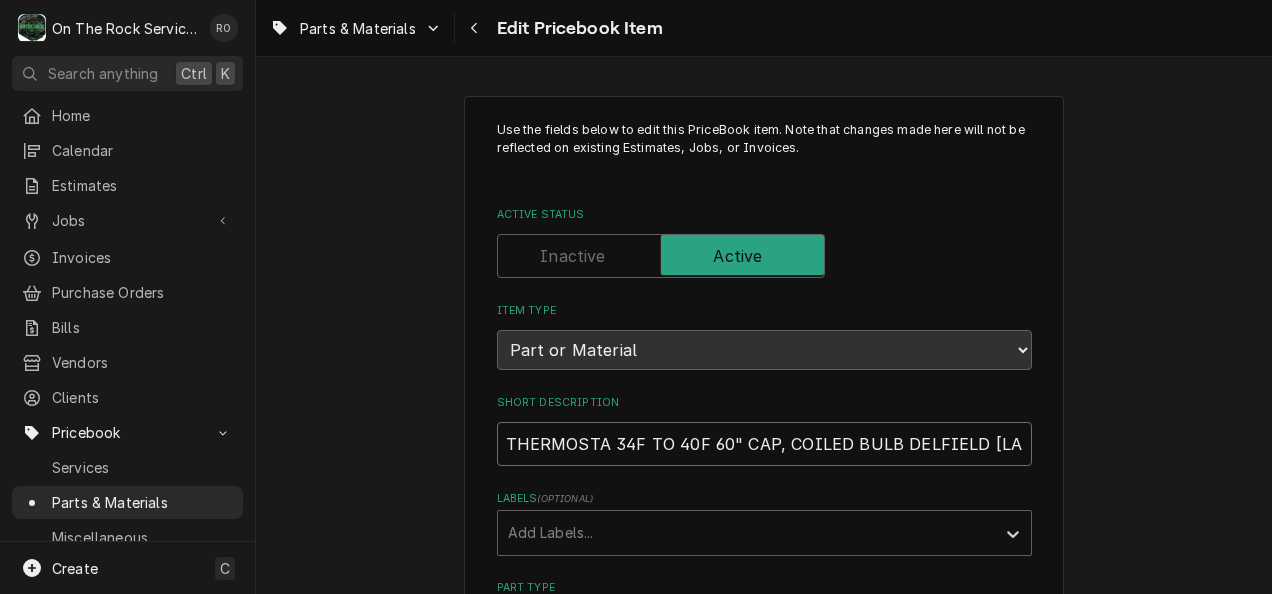 type on "x" 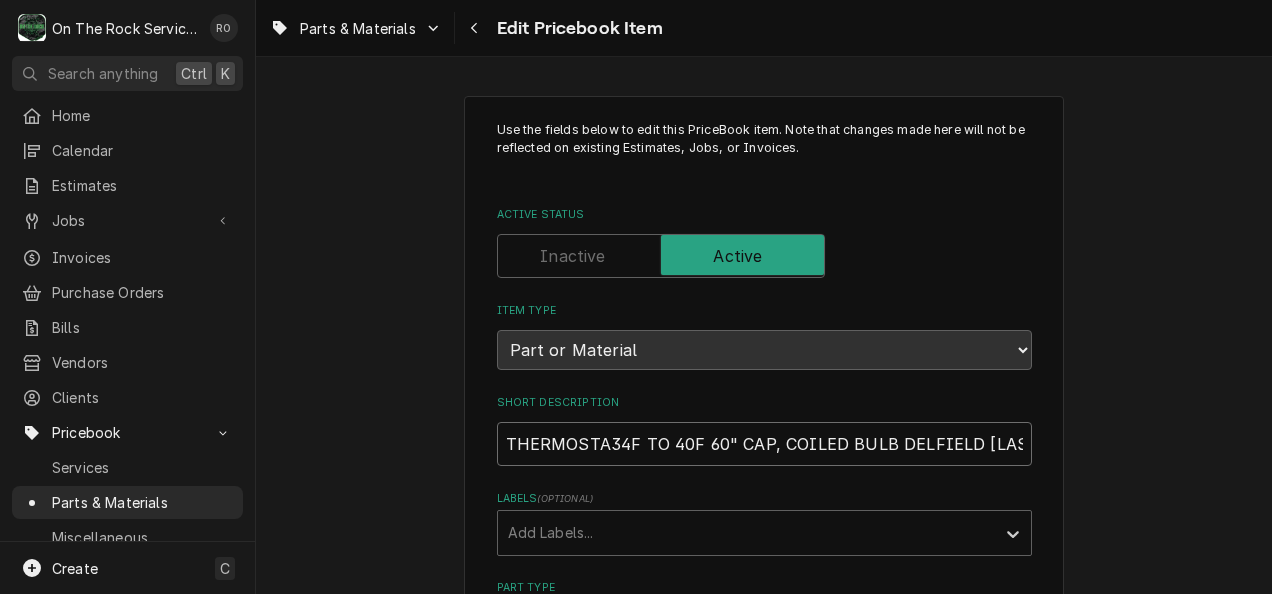 type on "x" 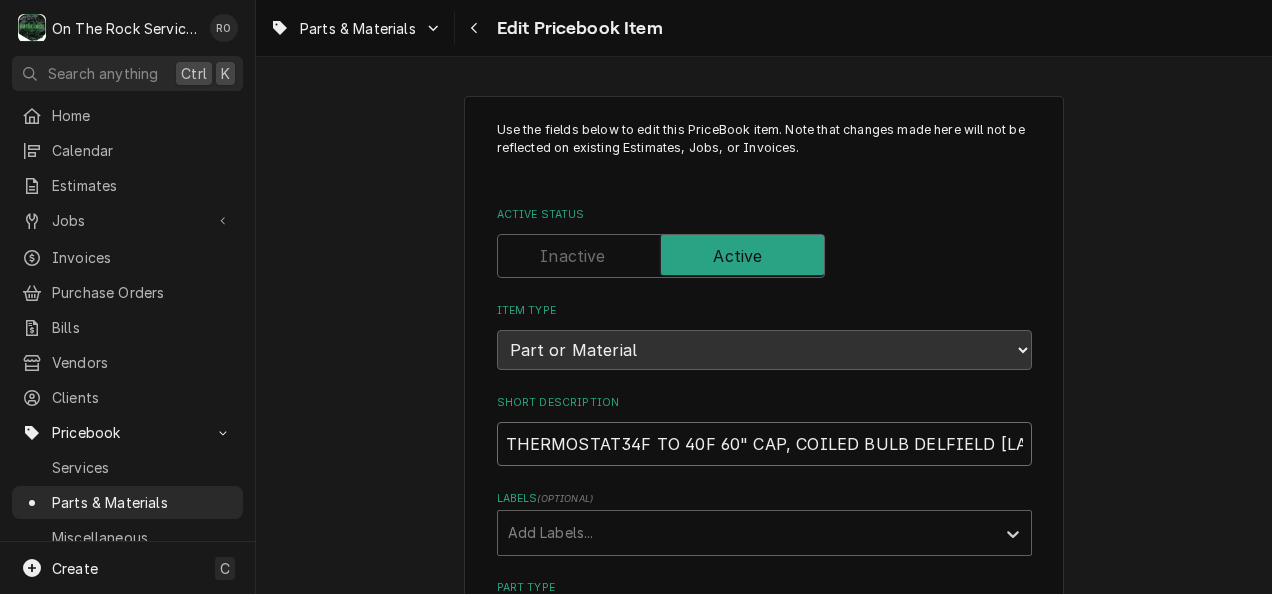 type on "x" 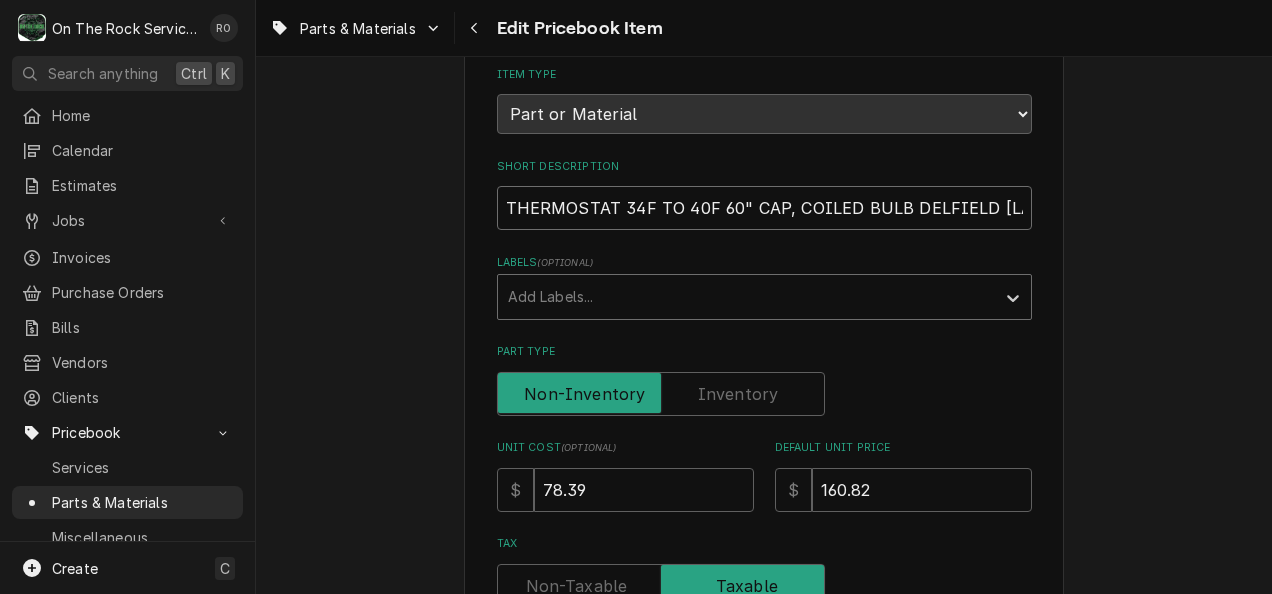 scroll, scrollTop: 297, scrollLeft: 0, axis: vertical 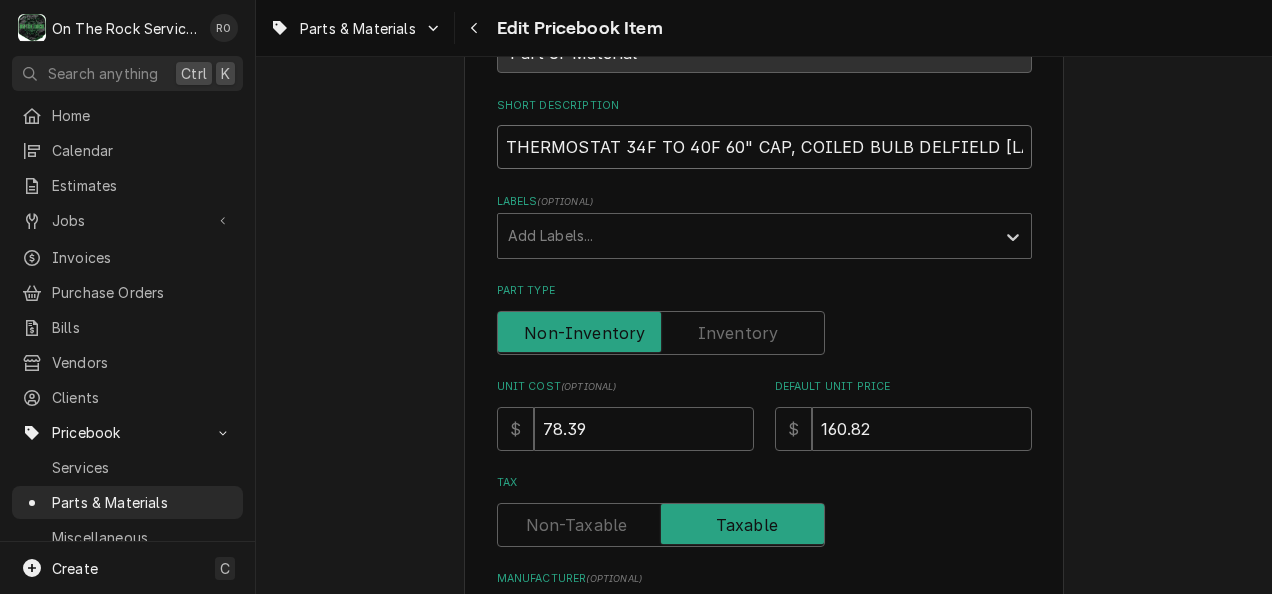 type on "THERMOSTAT 34F TO 40F 60" CAP, COILED BULB DELFIELD McCALL" 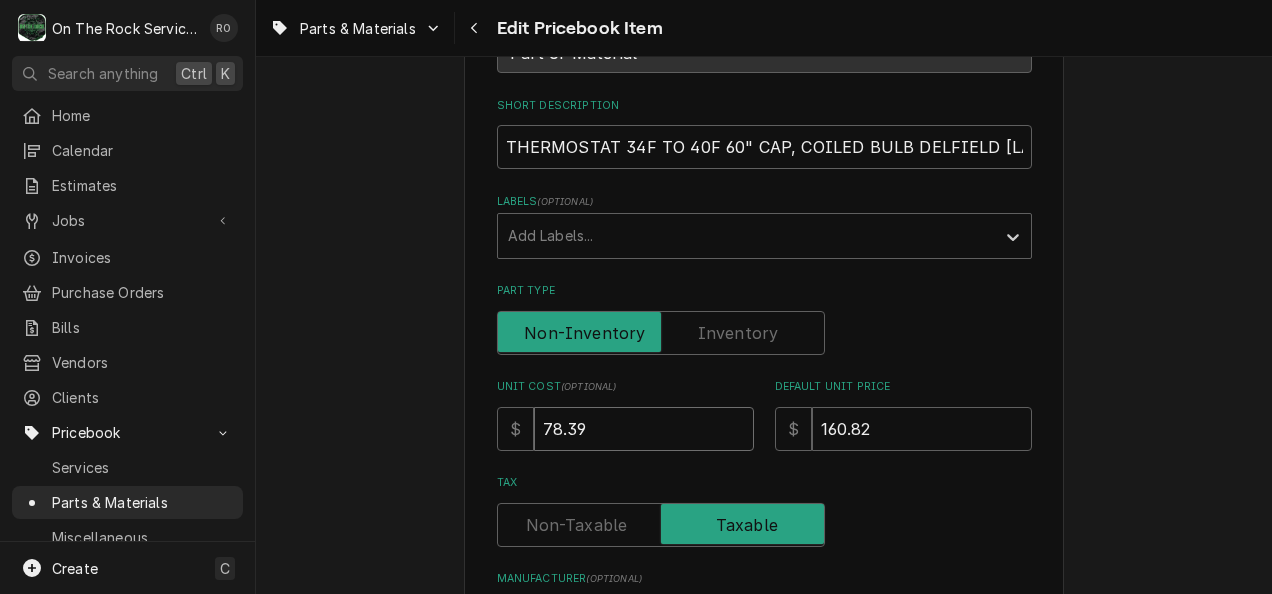 click on "78.39" at bounding box center (644, 429) 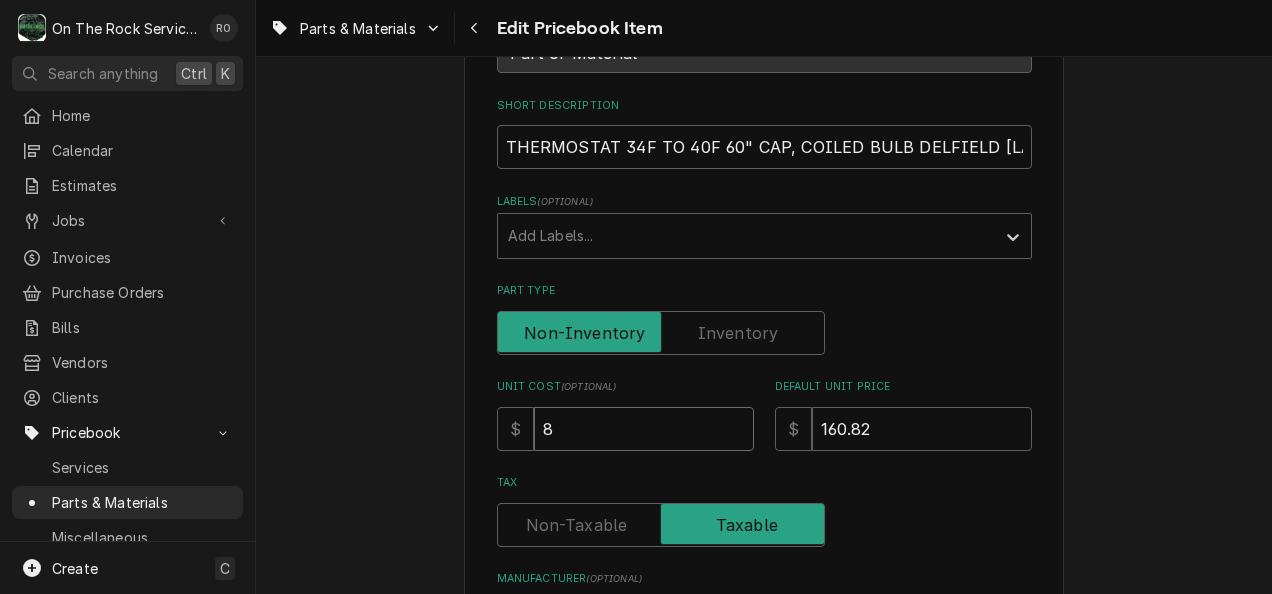 type on "89" 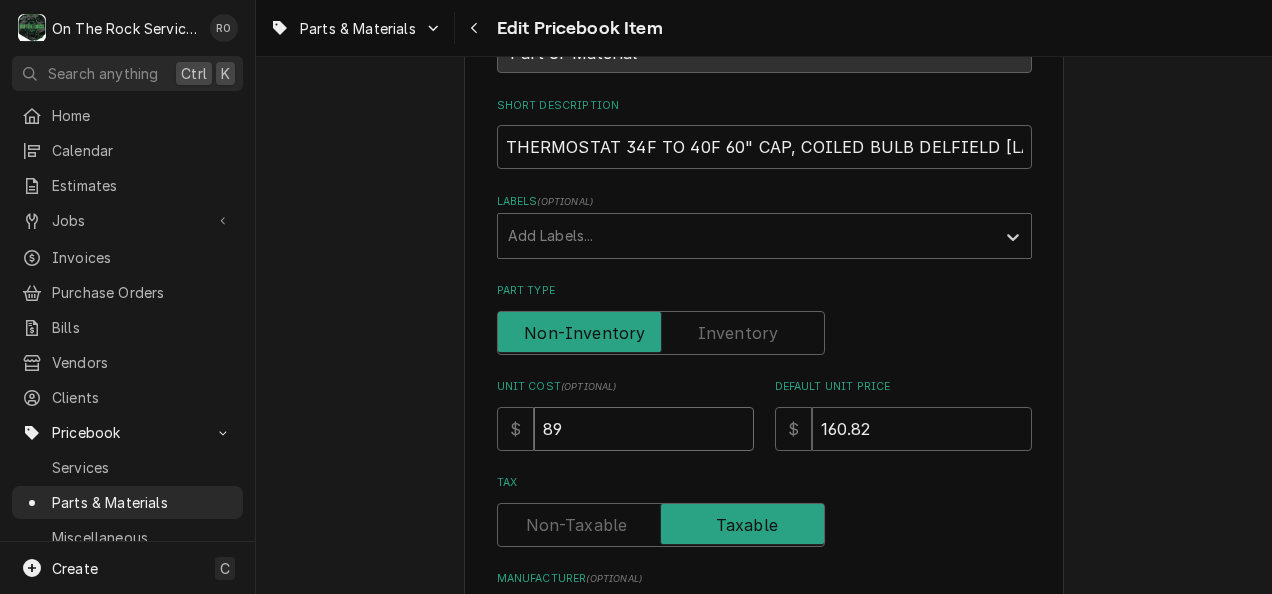 type on "x" 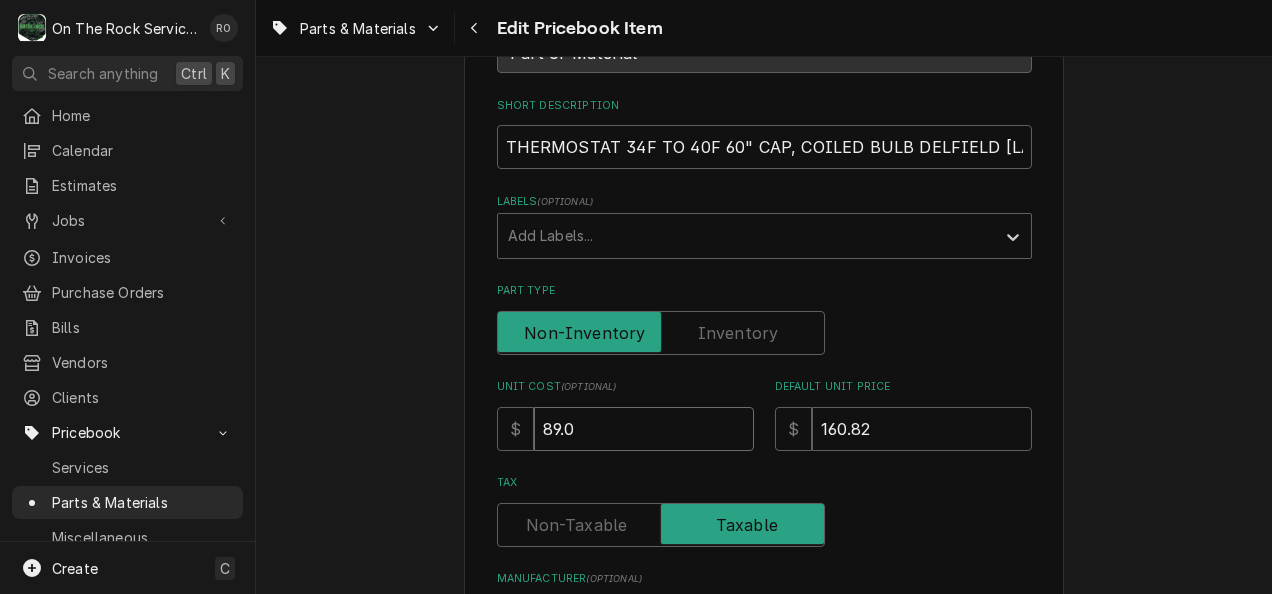 type on "x" 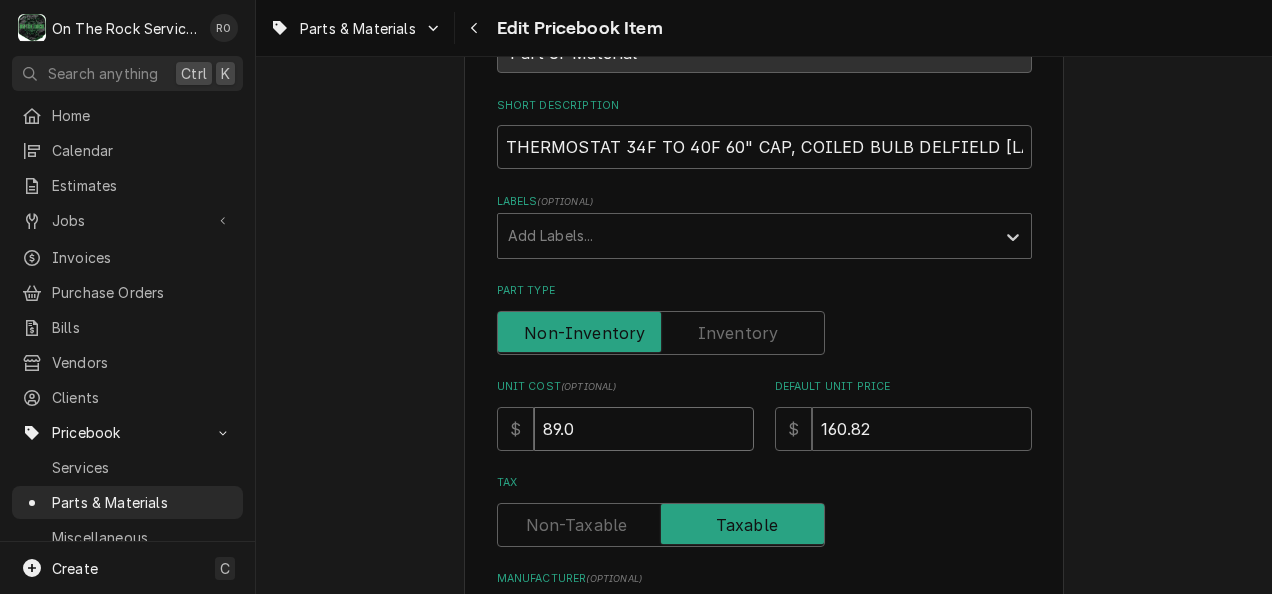 type on "89.08" 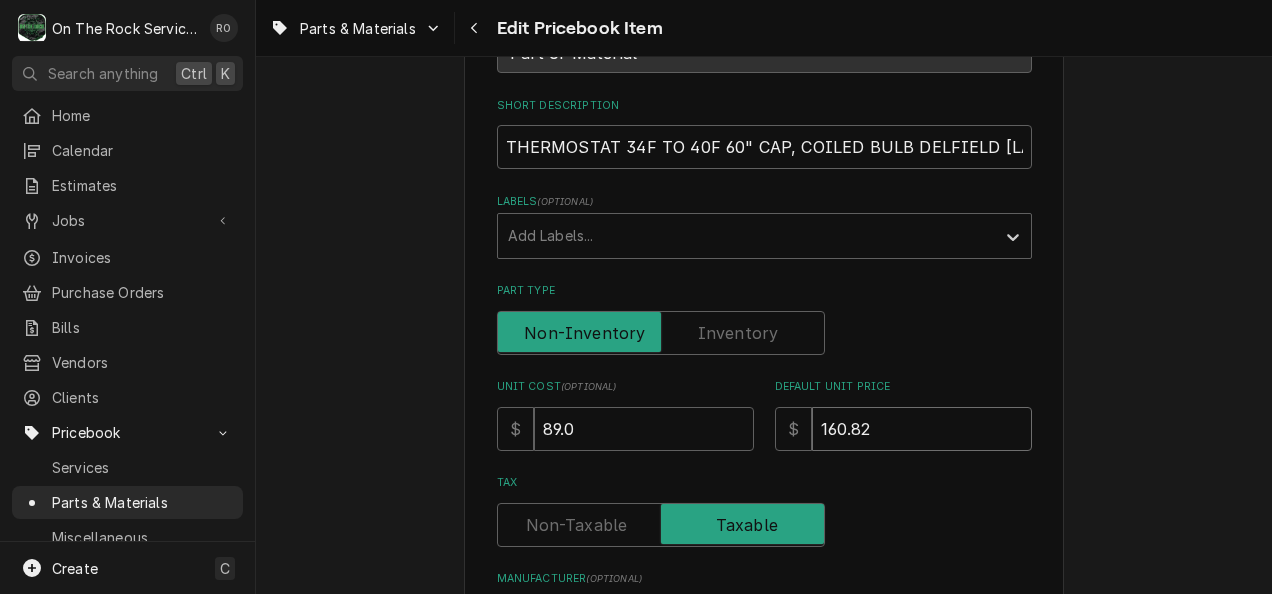 type on "x" 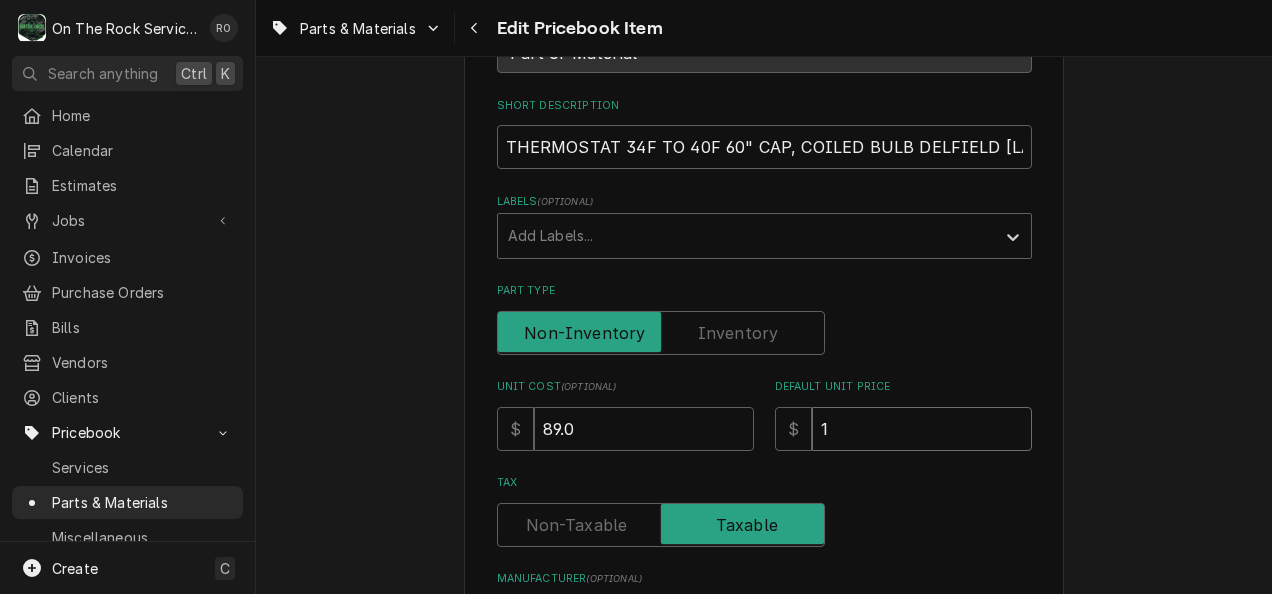 type on "19" 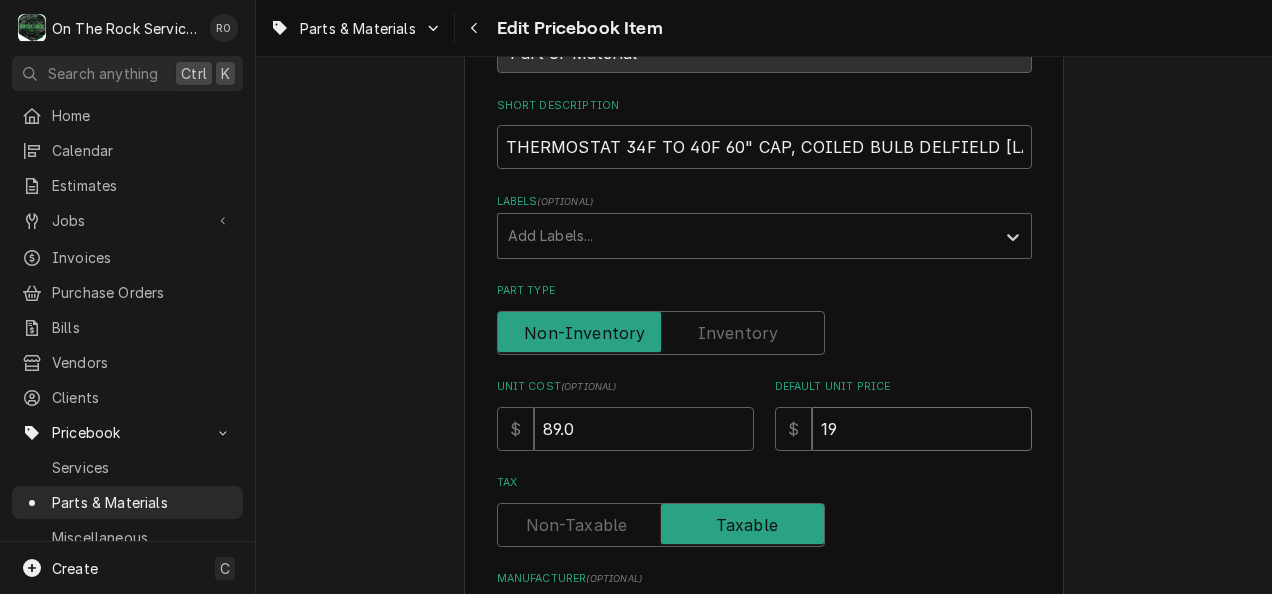 type on "x" 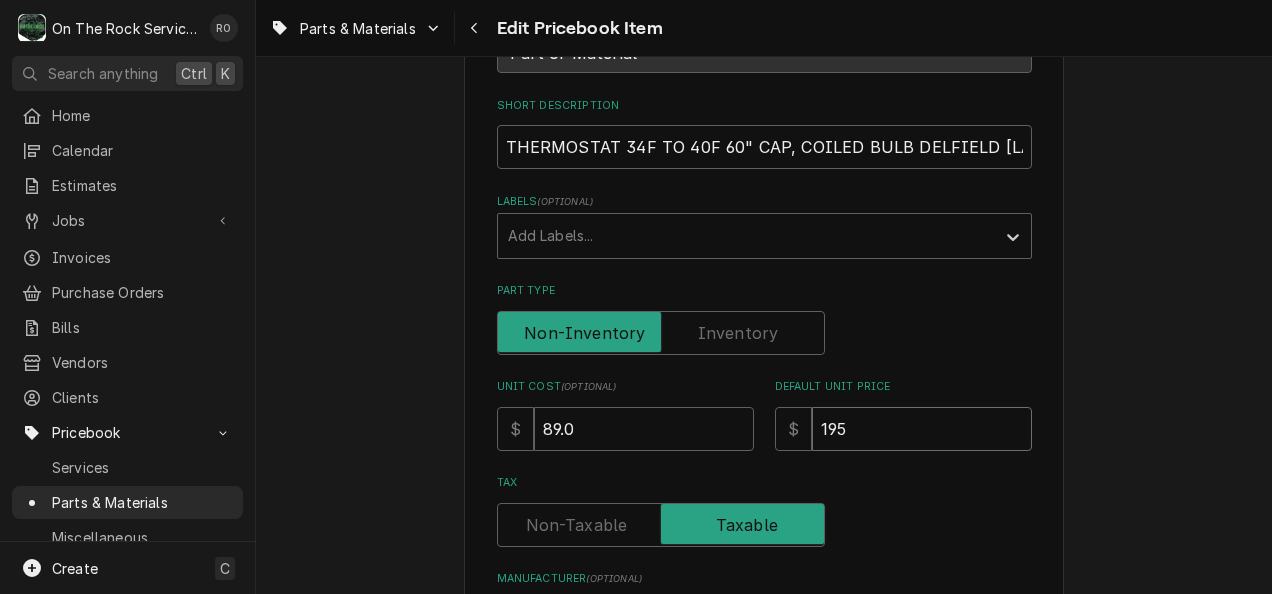 type on "x" 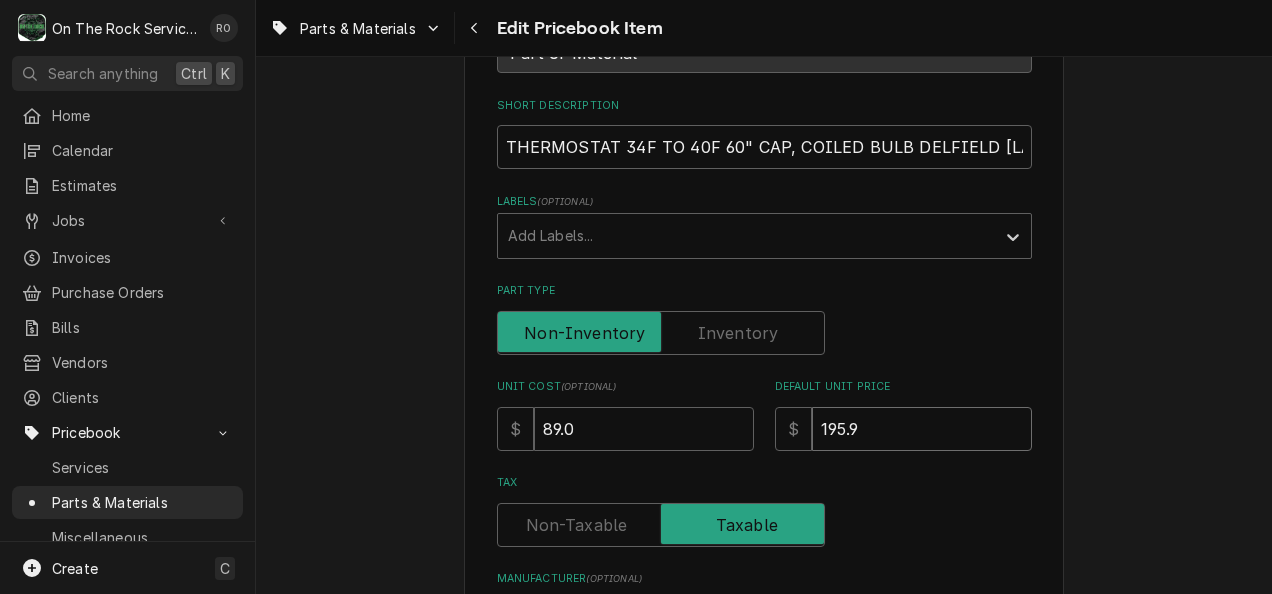 type on "x" 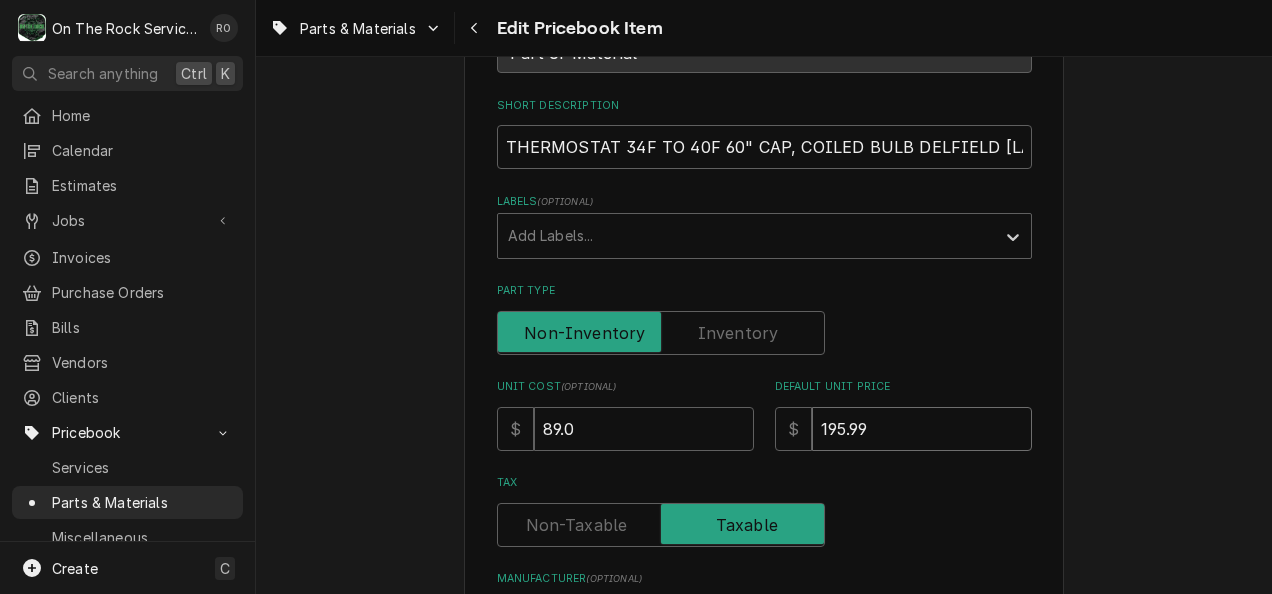 type on "195.99" 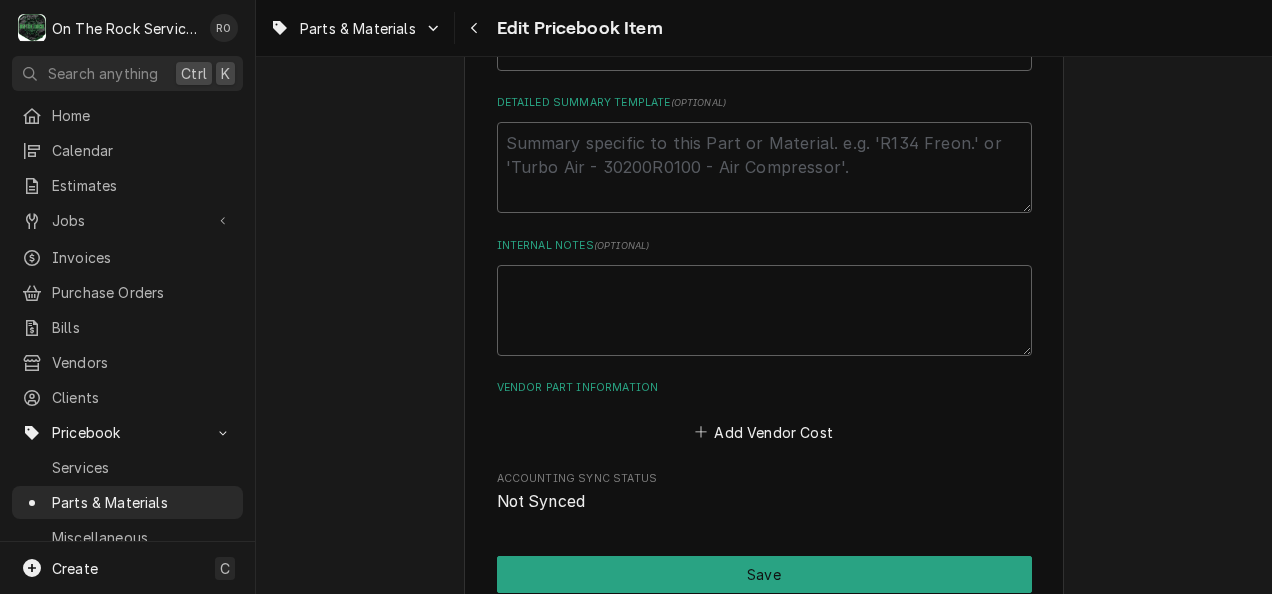 scroll, scrollTop: 931, scrollLeft: 0, axis: vertical 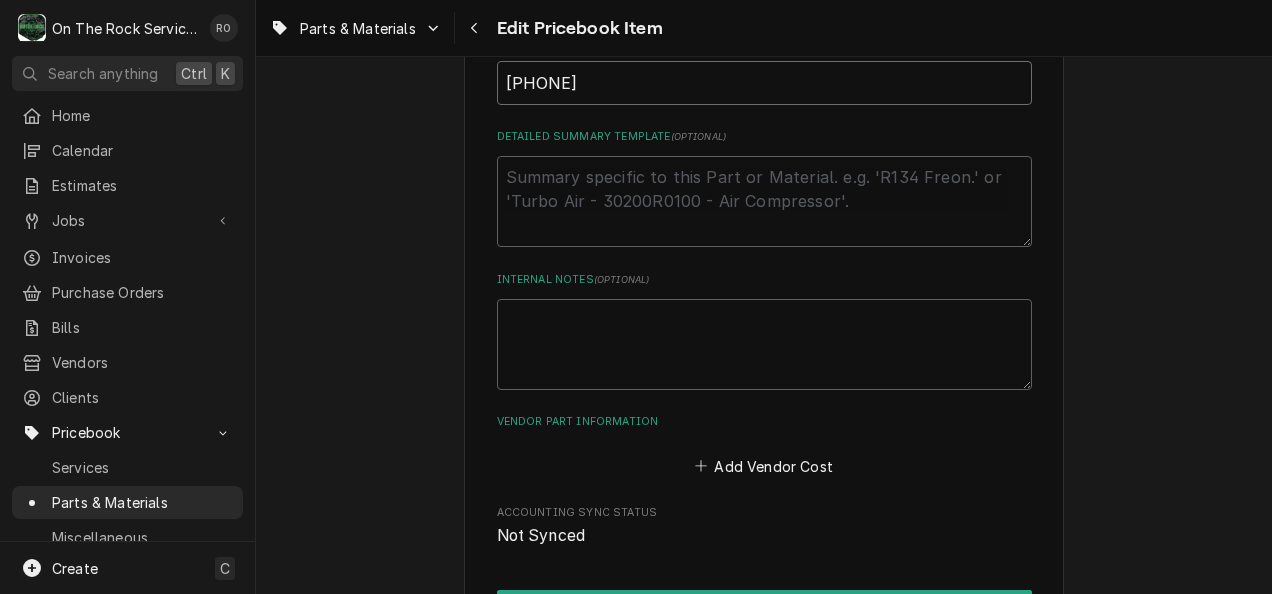 click on "46-1892" at bounding box center [764, 83] 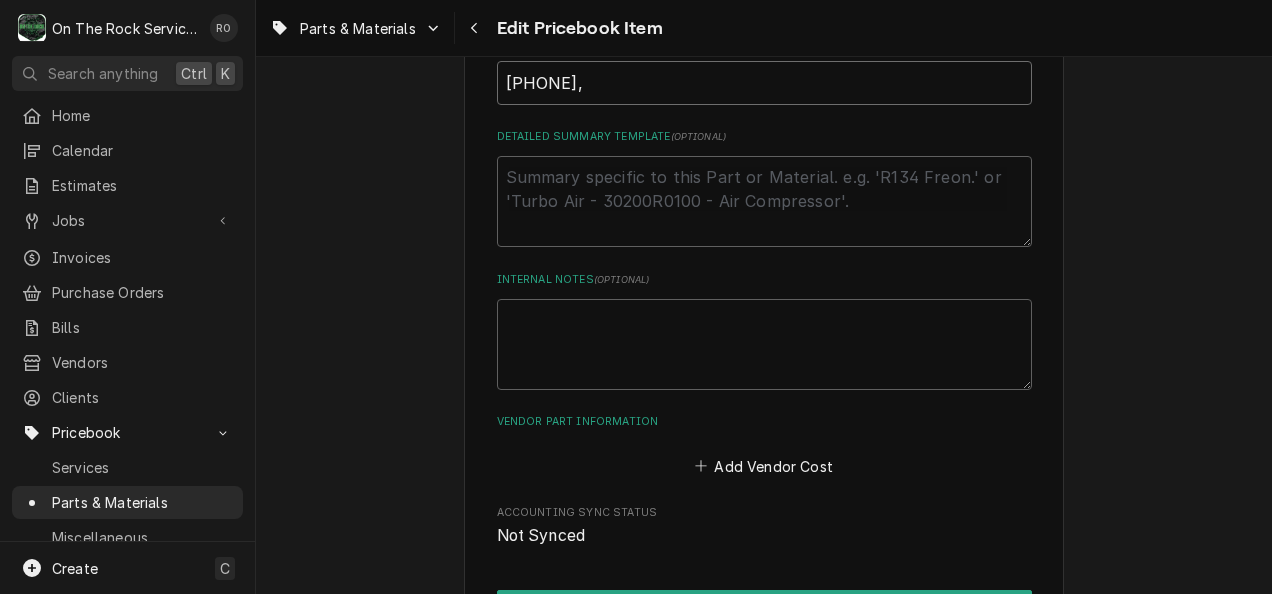 type on "x" 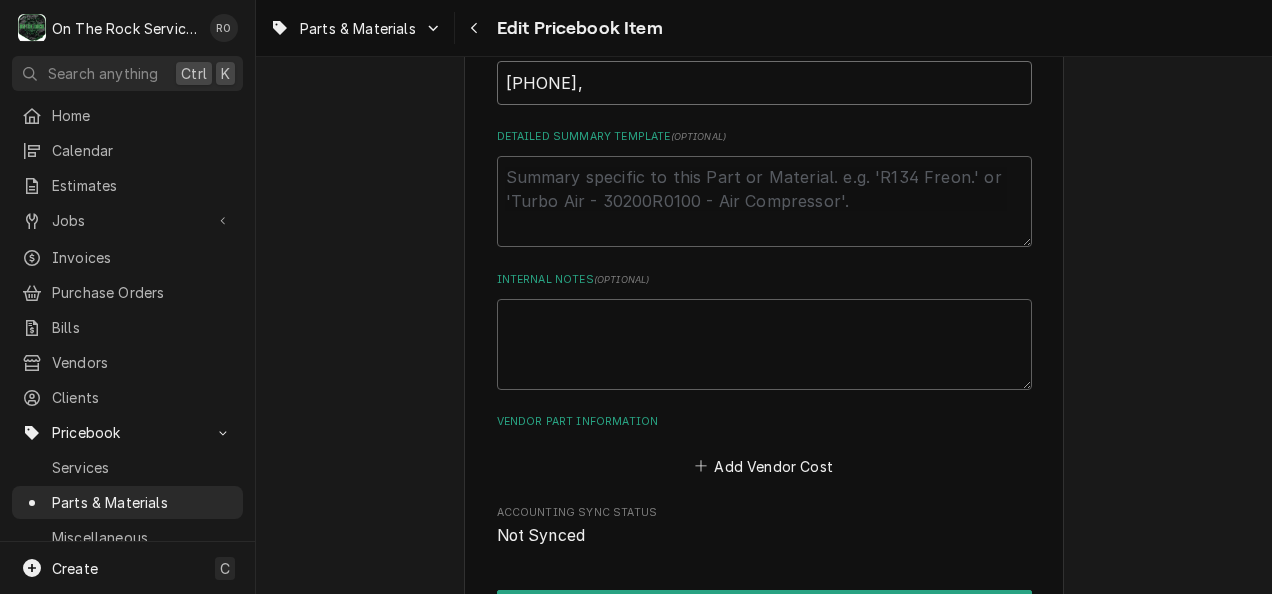 type on "46-1892," 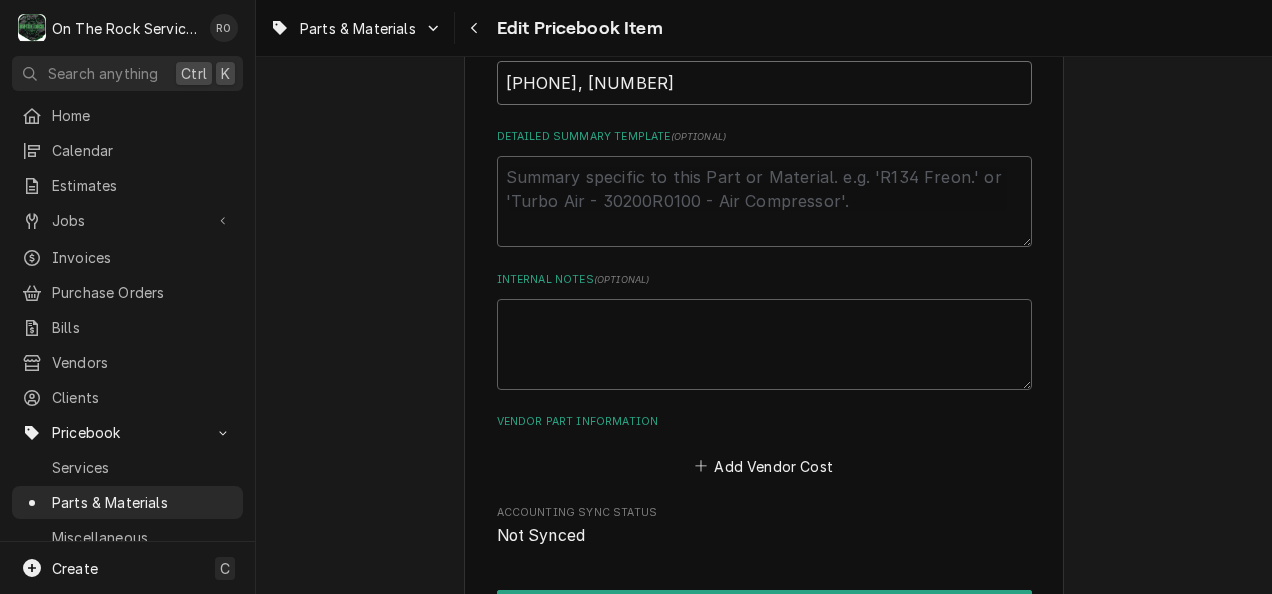 type on "x" 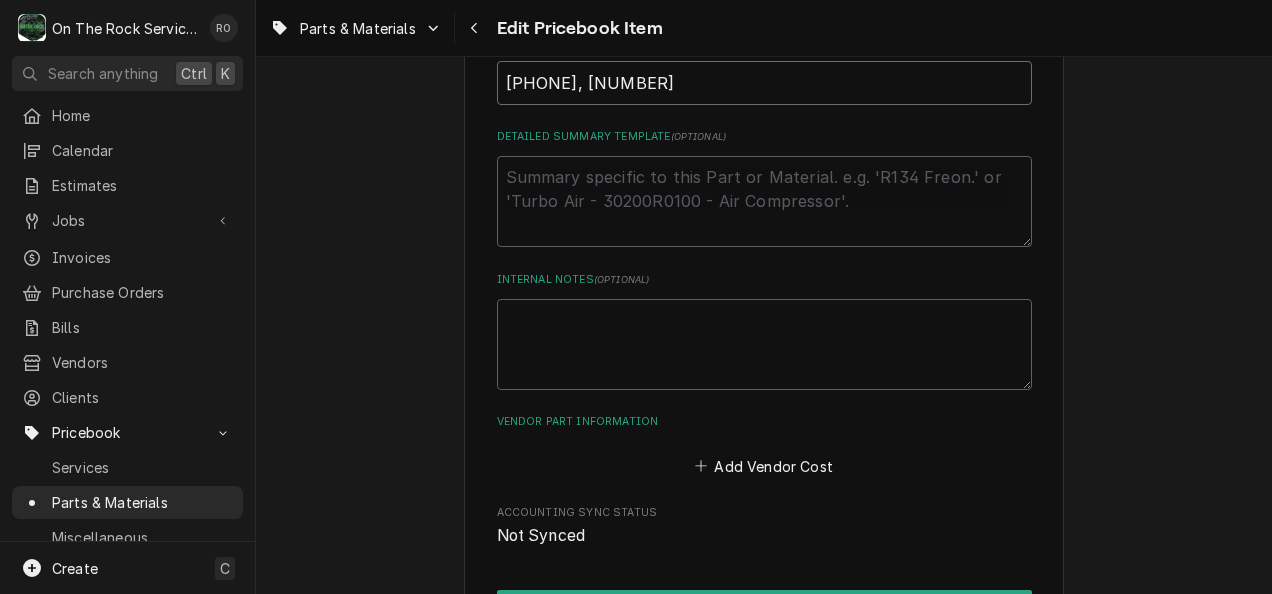 type on "46-1892, 48" 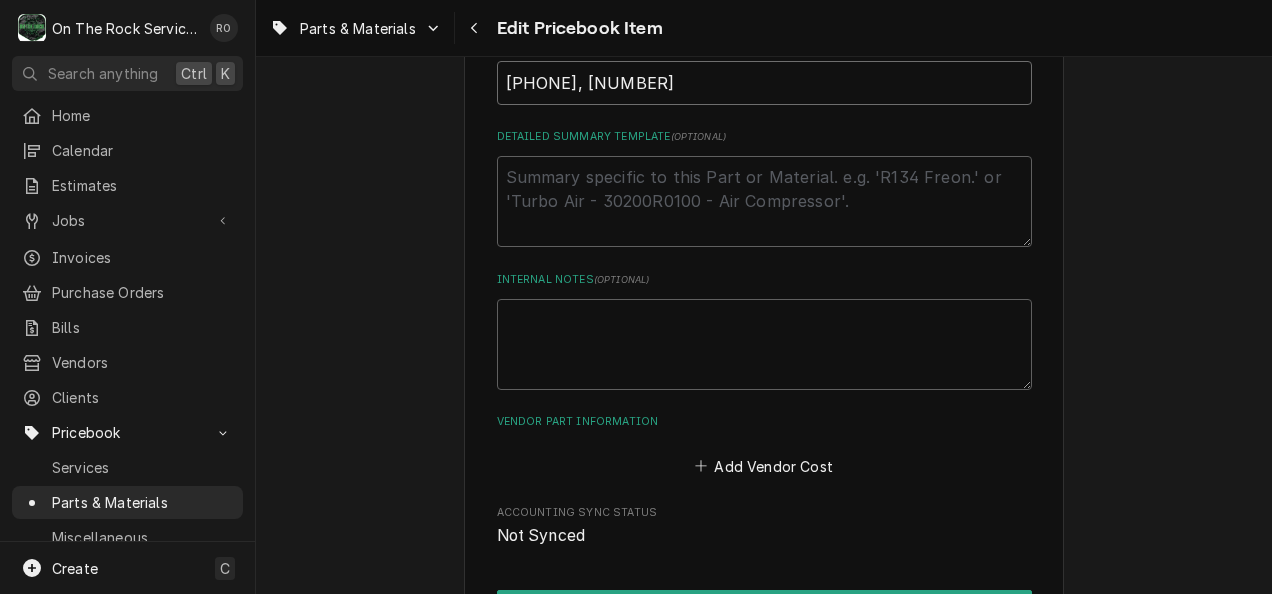 type on "x" 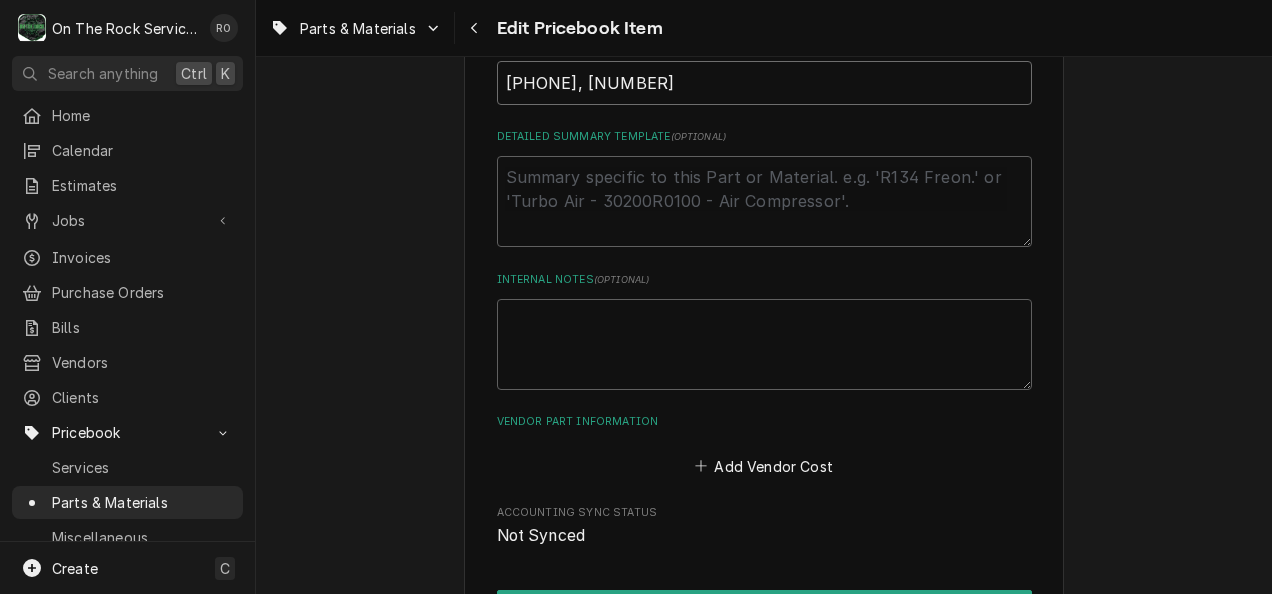 type on "46-1892, 461" 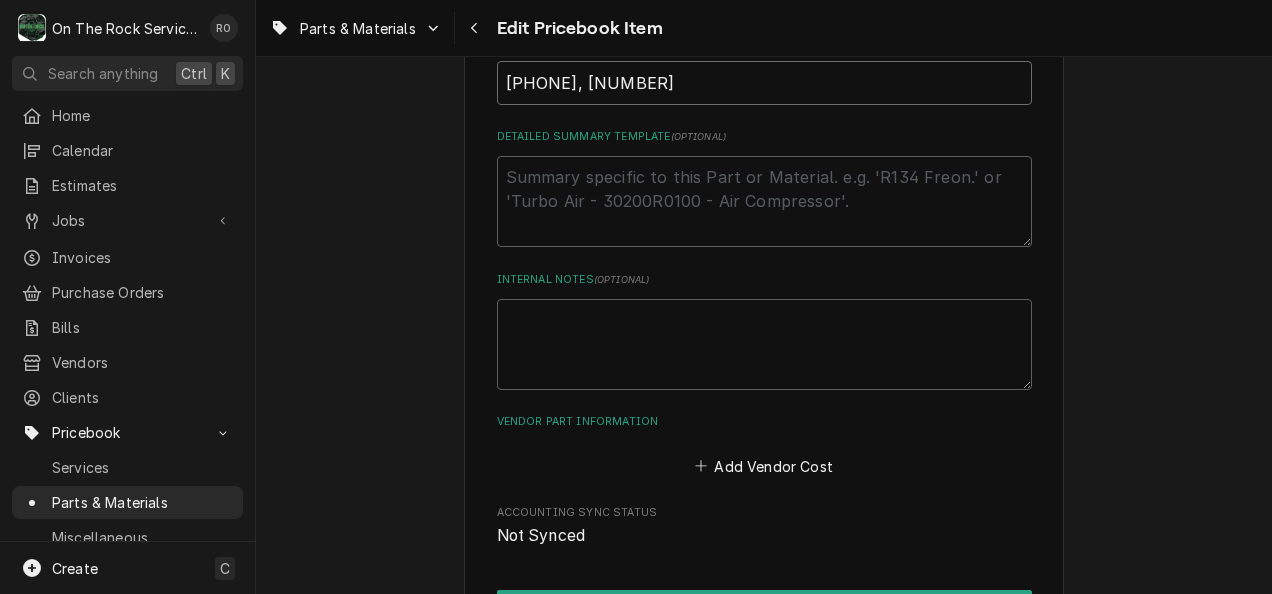 type on "x" 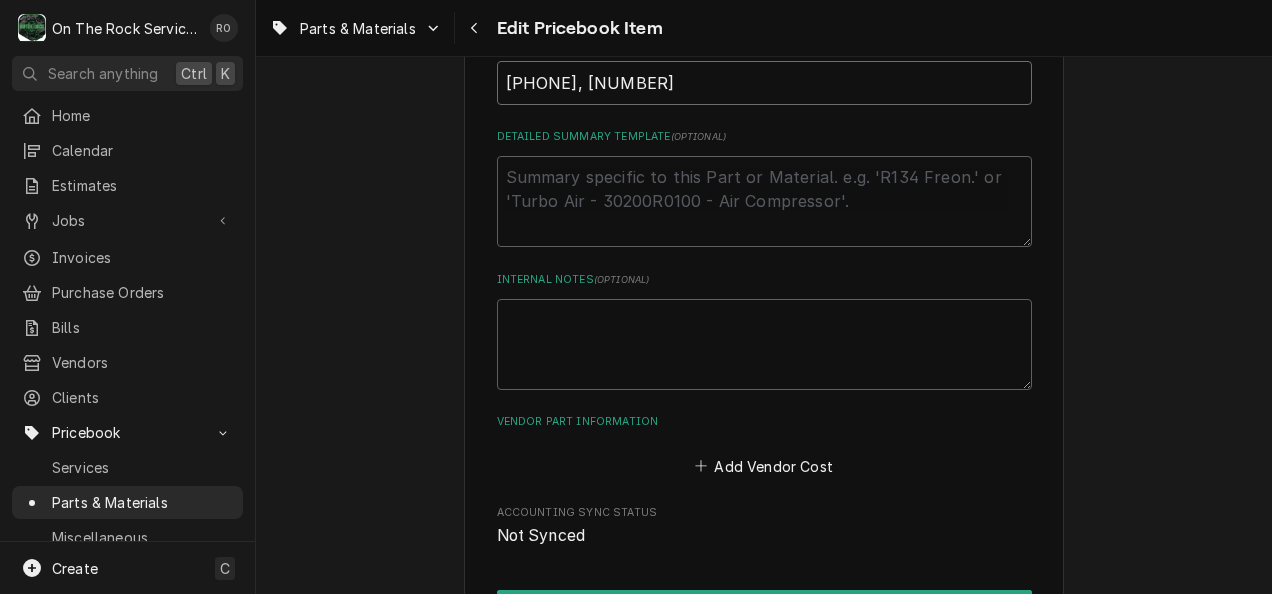 type on "46-1892, 4618" 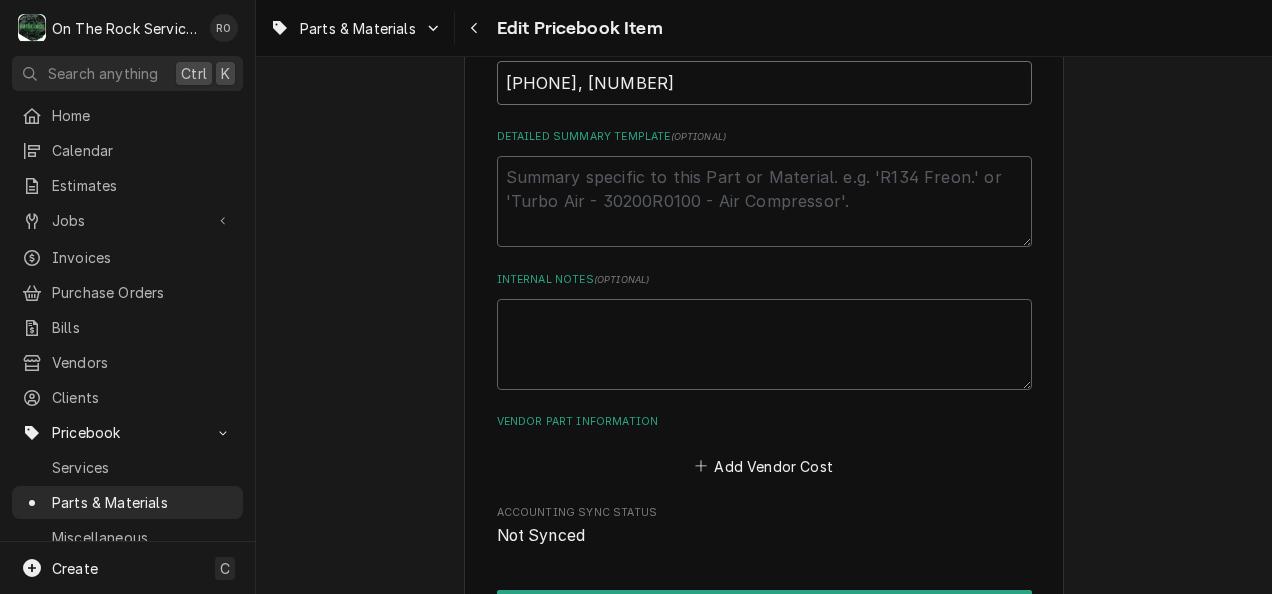 type on "46-1892, 461892" 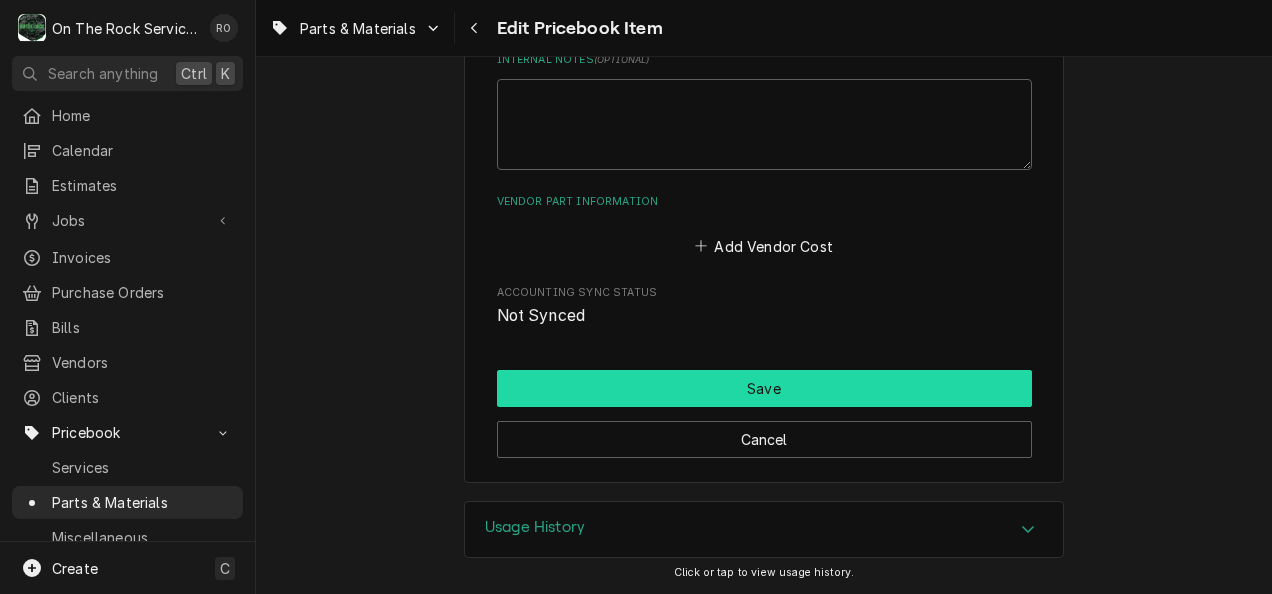 click on "Save" at bounding box center [764, 388] 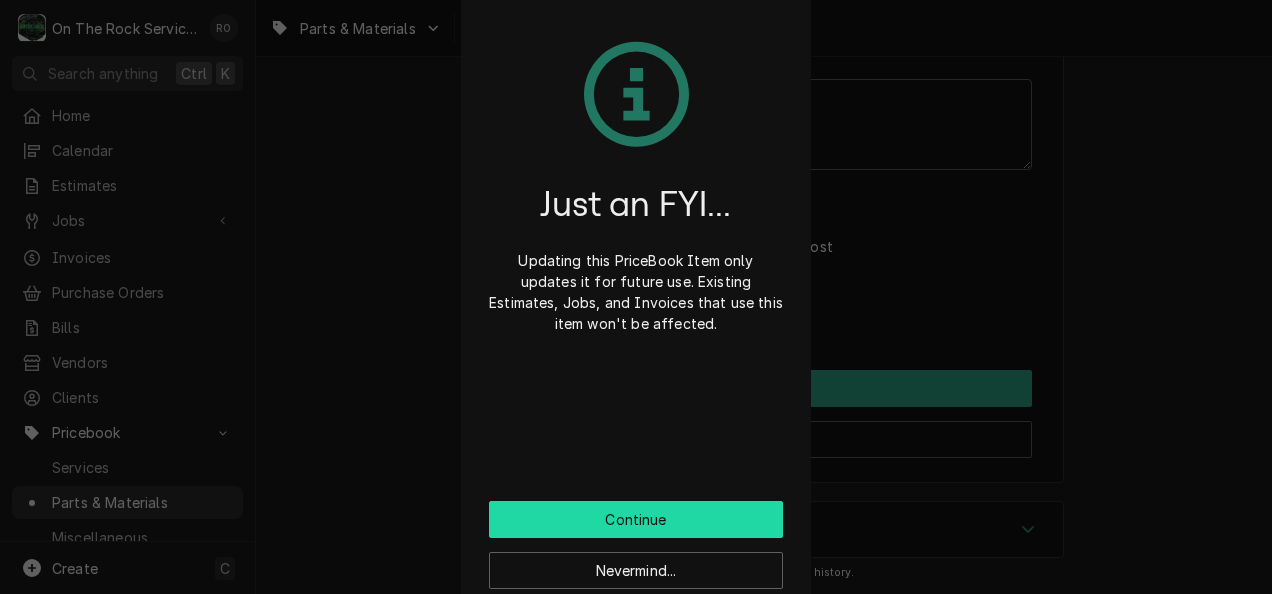 click on "Continue" at bounding box center [636, 519] 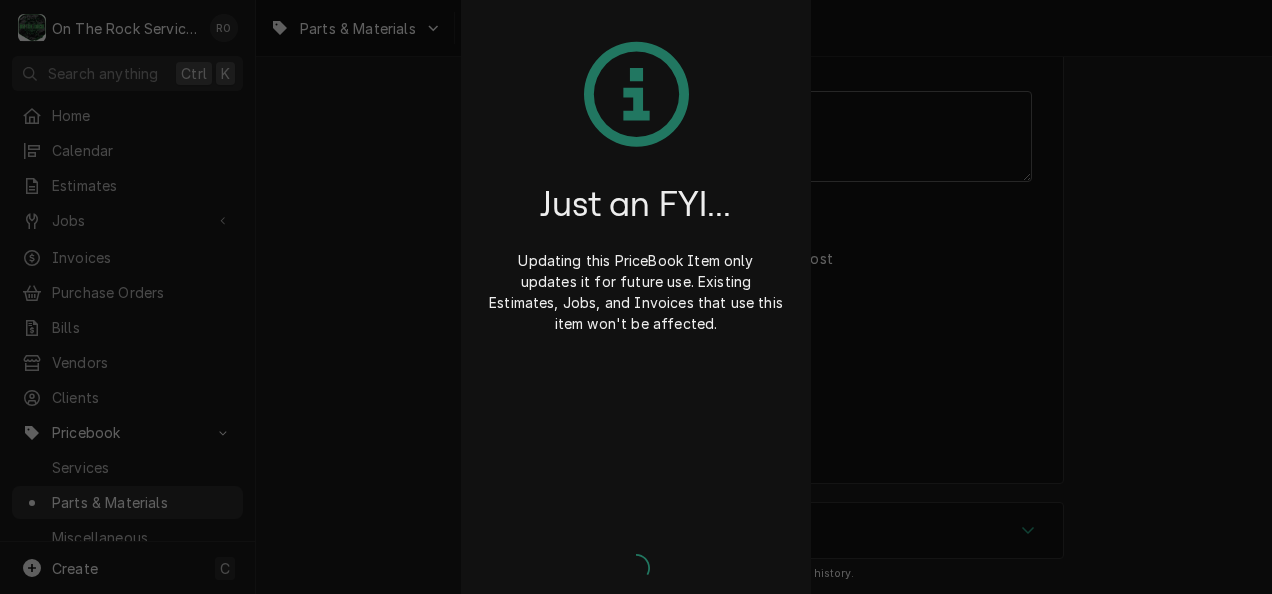type on "x" 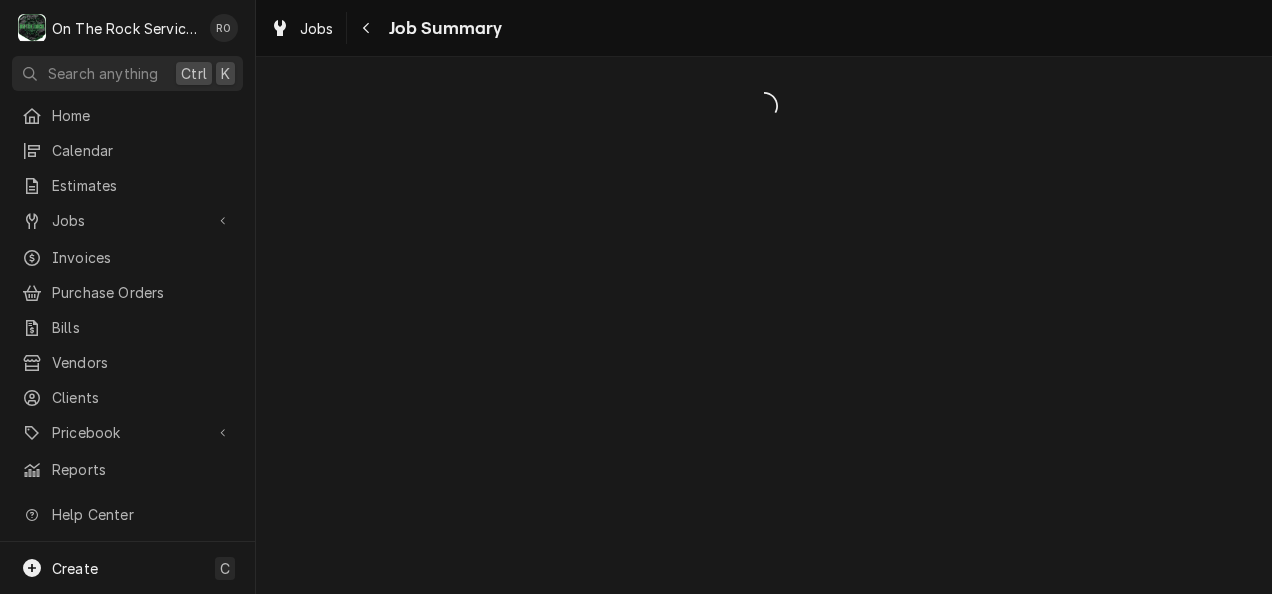 scroll, scrollTop: 0, scrollLeft: 0, axis: both 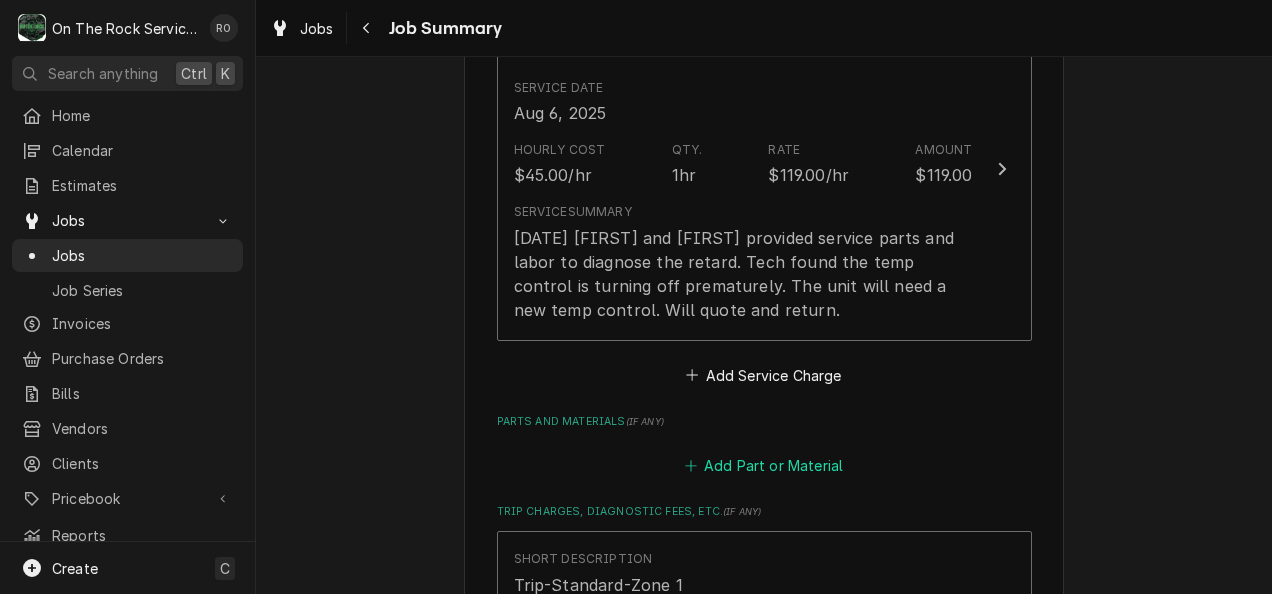 click on "Add Part or Material" at bounding box center (763, 466) 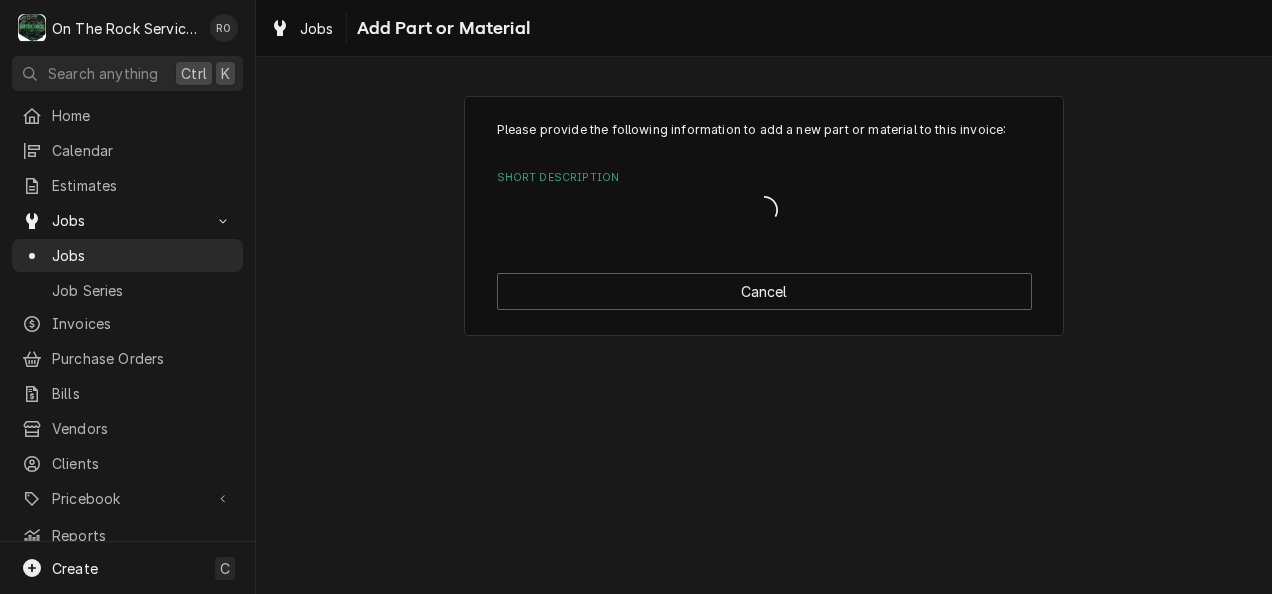 scroll, scrollTop: 0, scrollLeft: 0, axis: both 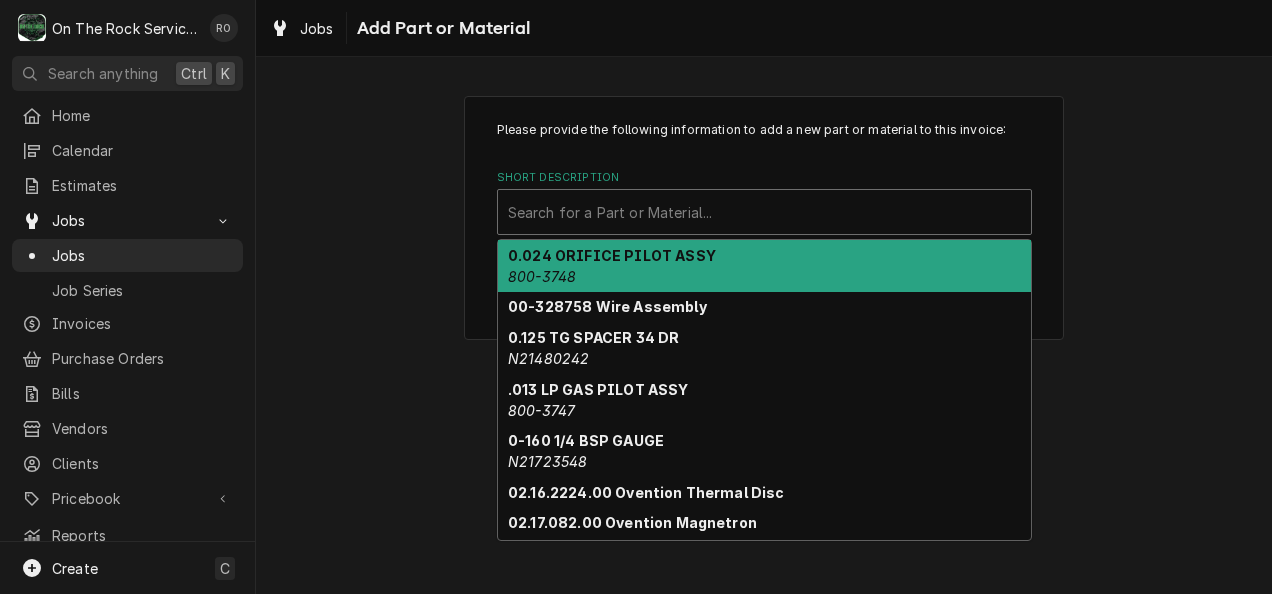 click at bounding box center [764, 212] 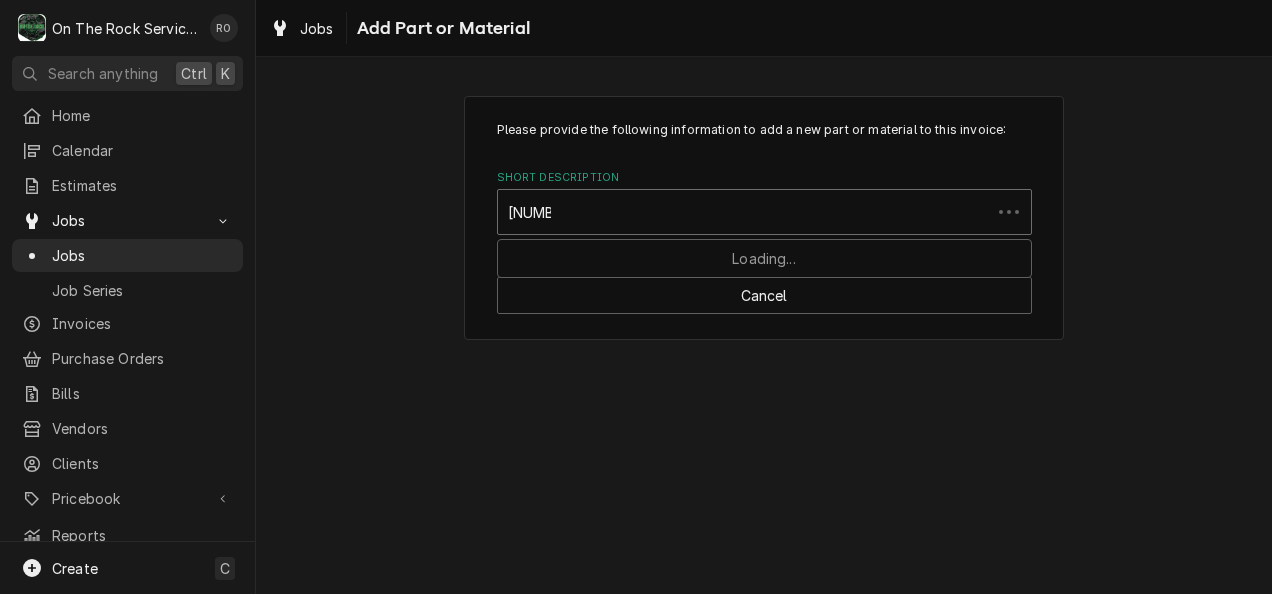 type on "[NUMBER]" 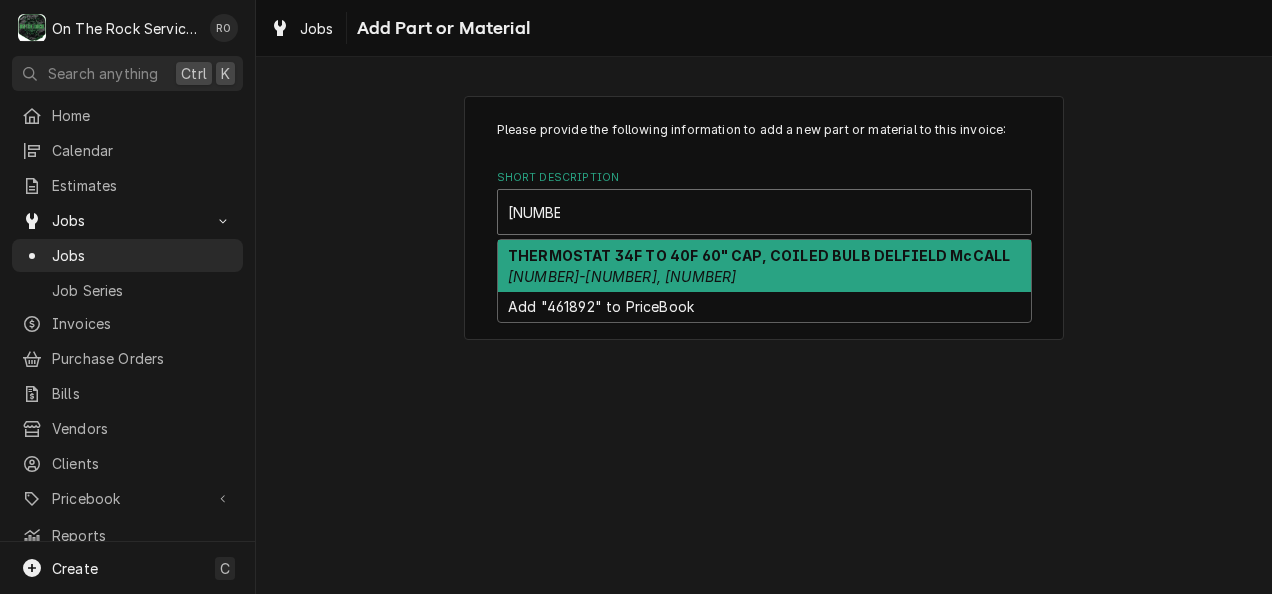 click on "THERMOSTAT 34F TO 40F 60" CAP, COILED BULB DELFIELD McCALL [NUMBER], [NUMBER]" at bounding box center [764, 266] 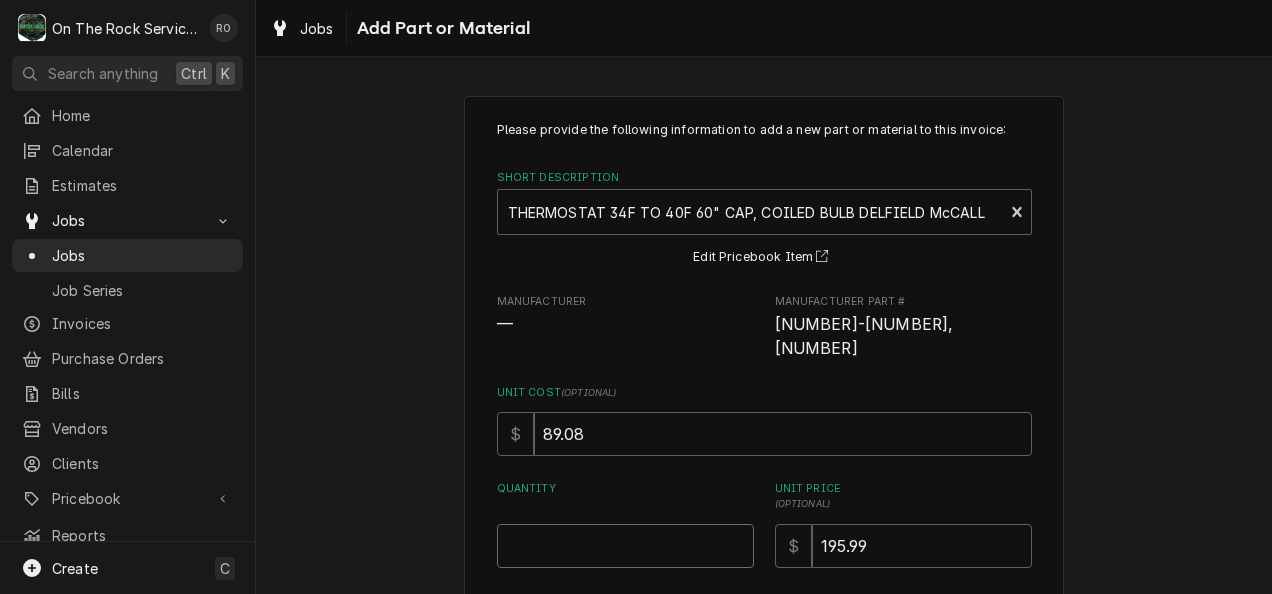 click on "Quantity" at bounding box center [625, 546] 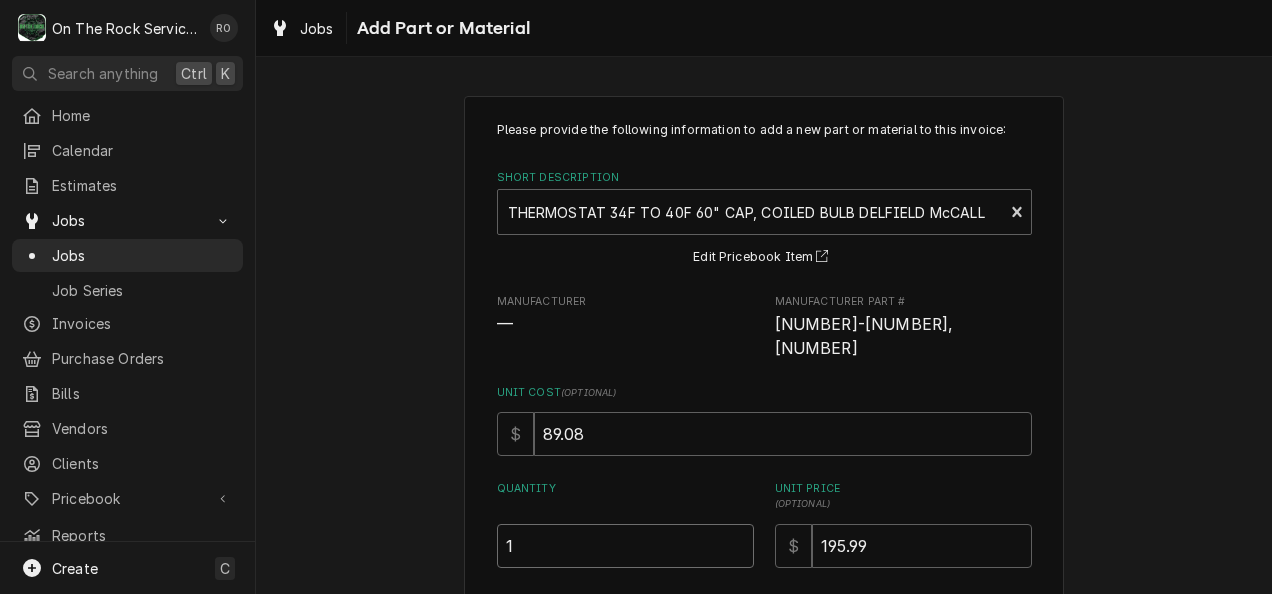 type on "1" 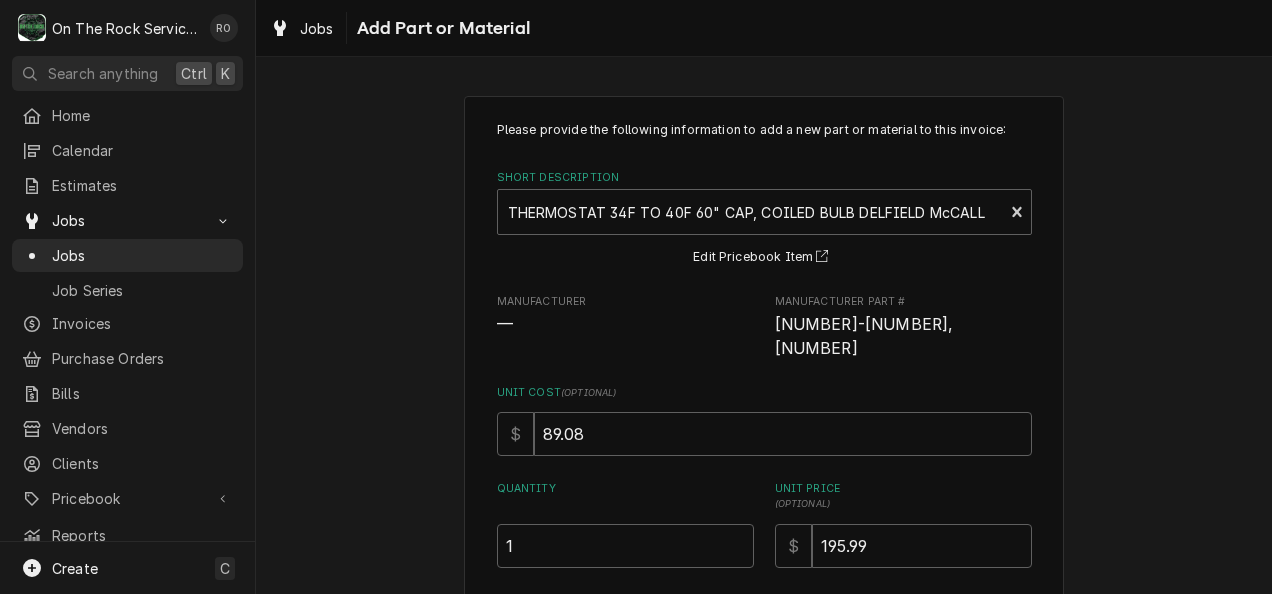 scroll, scrollTop: 215, scrollLeft: 0, axis: vertical 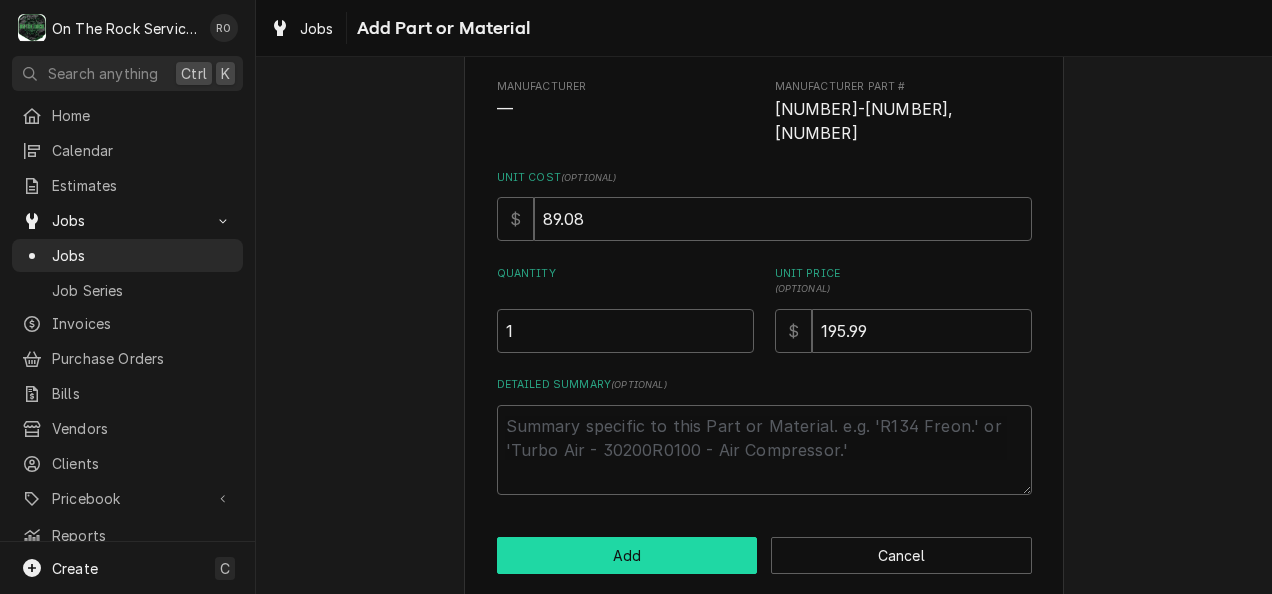 click on "Add" at bounding box center (627, 555) 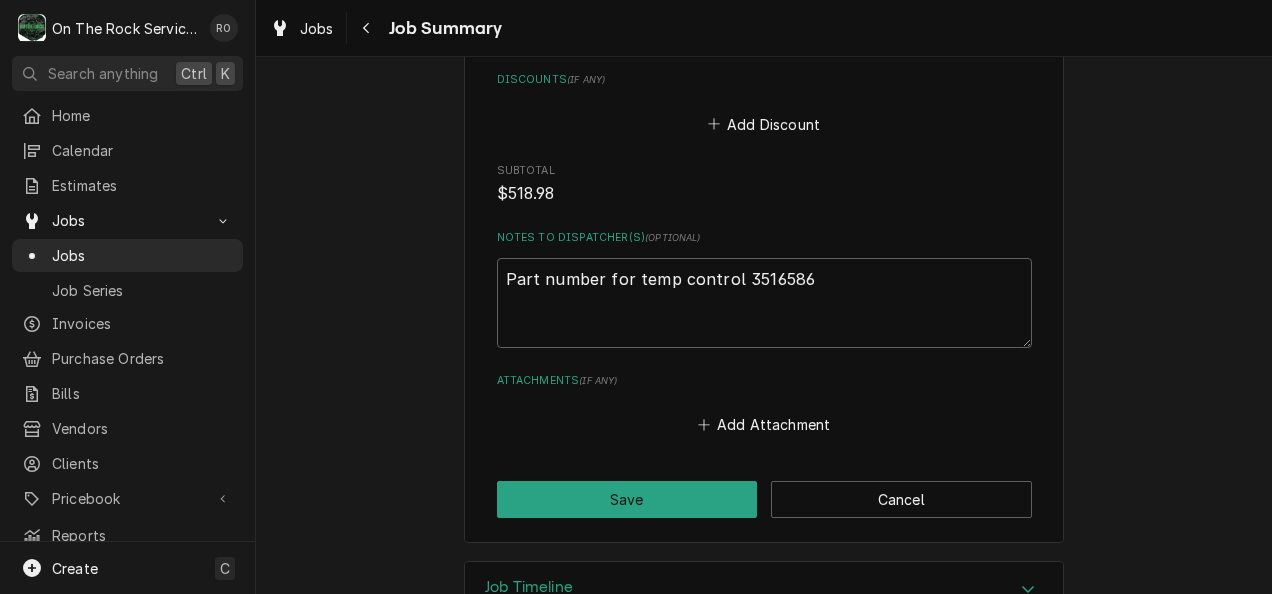 scroll, scrollTop: 1813, scrollLeft: 0, axis: vertical 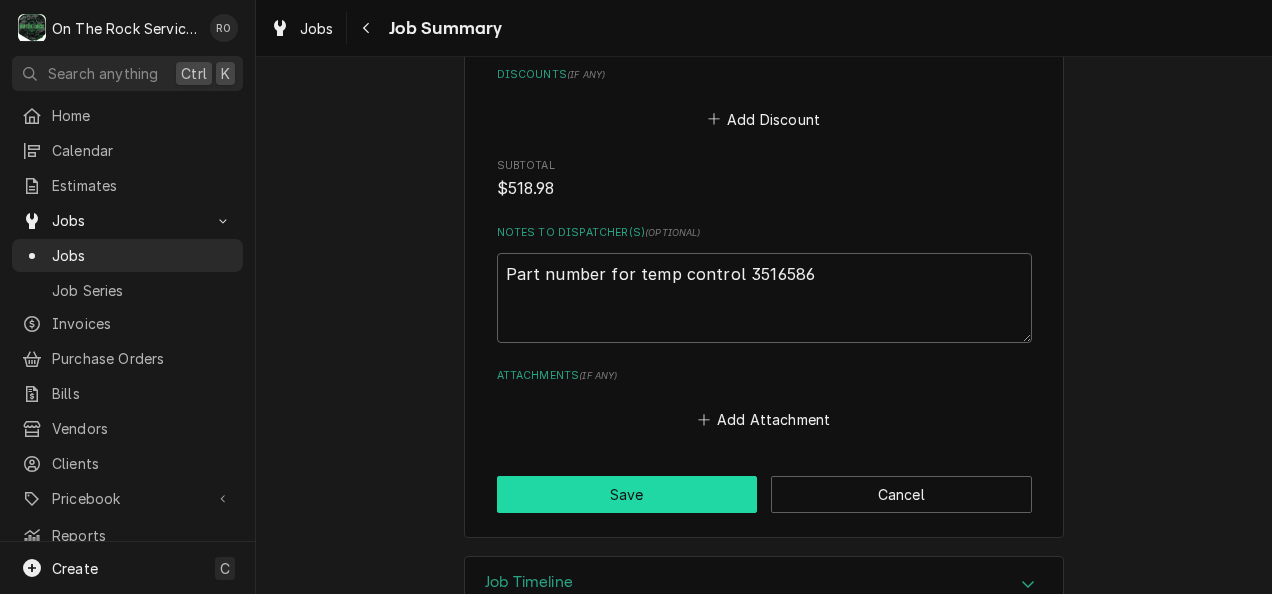 click on "Save" at bounding box center [627, 494] 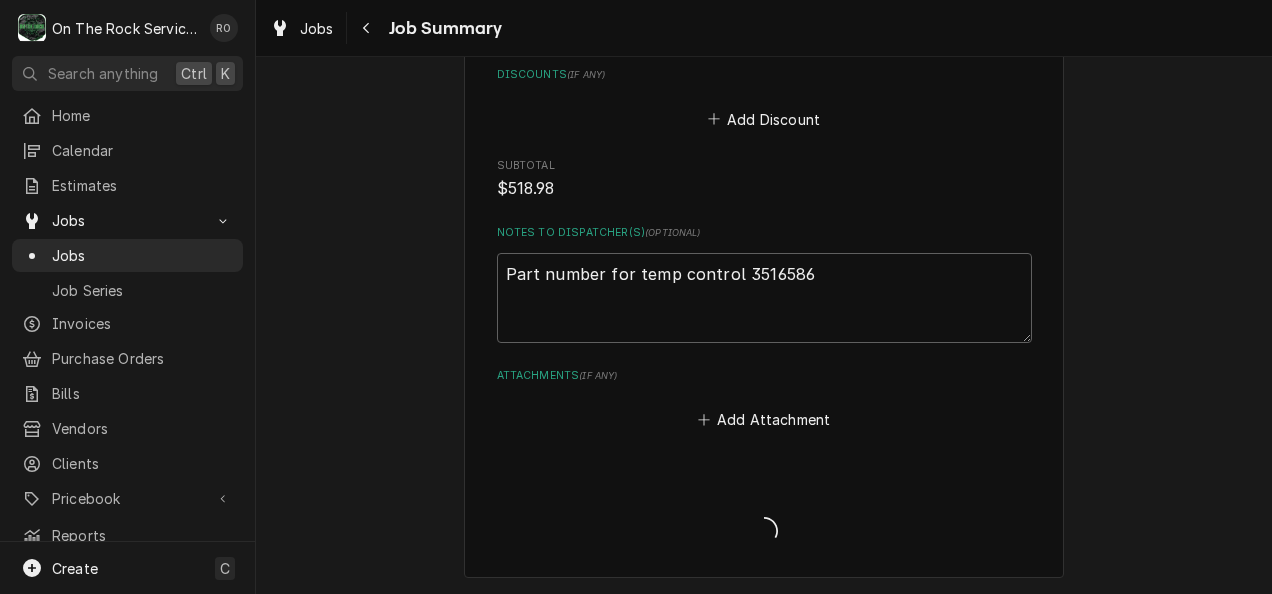 type on "x" 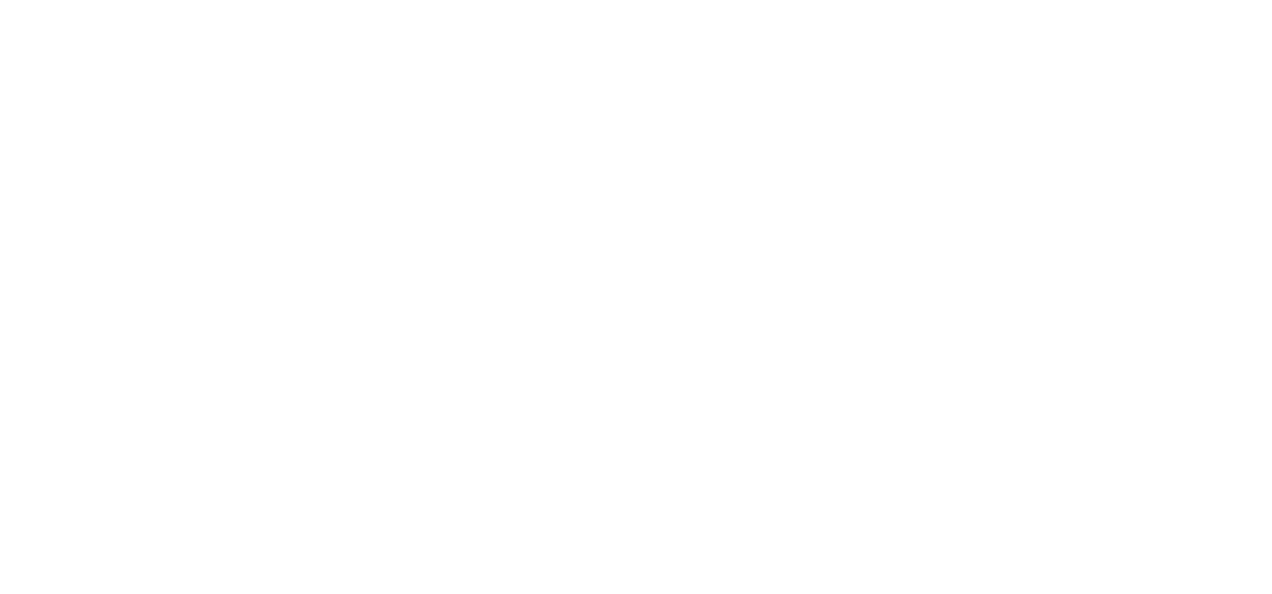 scroll, scrollTop: 0, scrollLeft: 0, axis: both 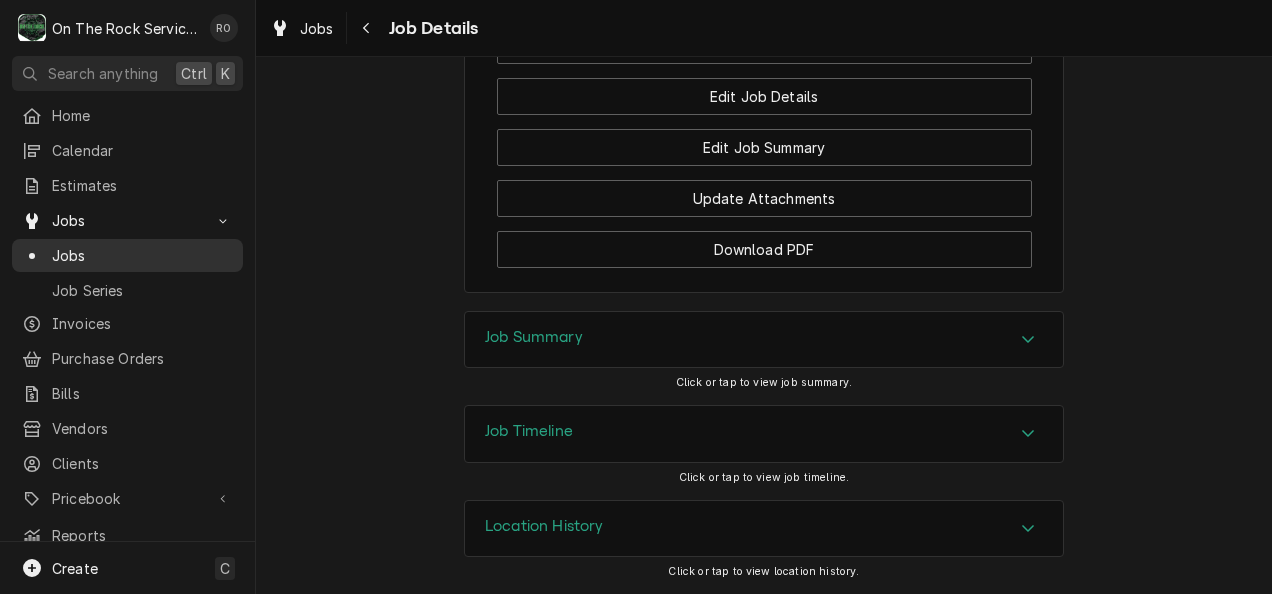 click on "Jobs" at bounding box center [142, 255] 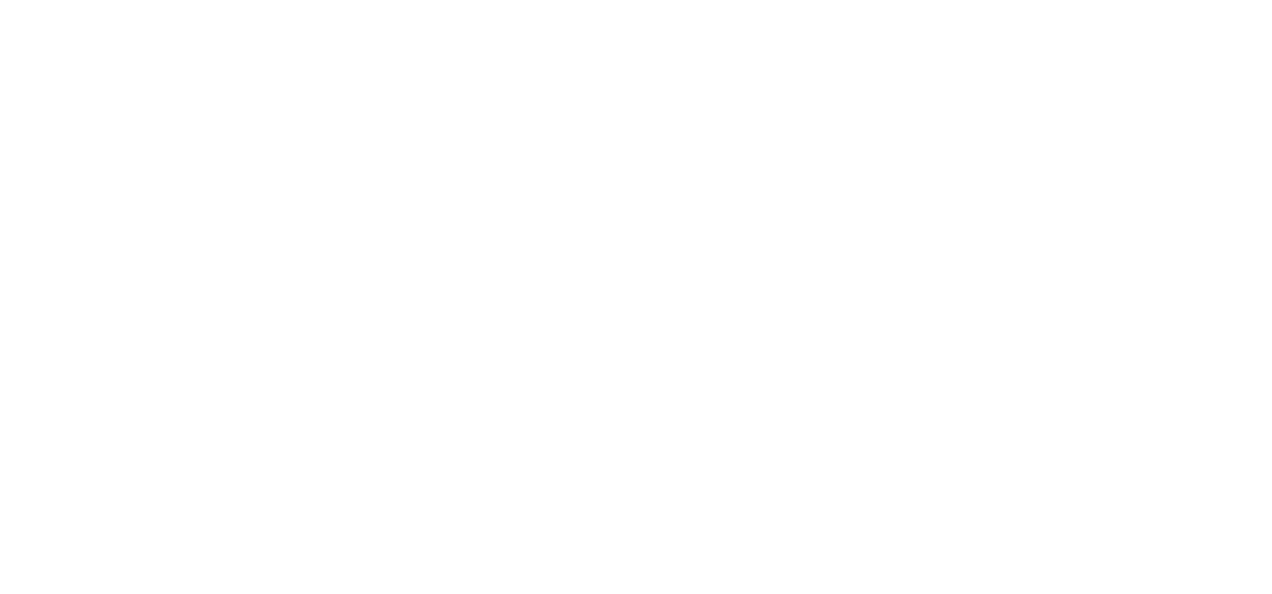 scroll, scrollTop: 0, scrollLeft: 0, axis: both 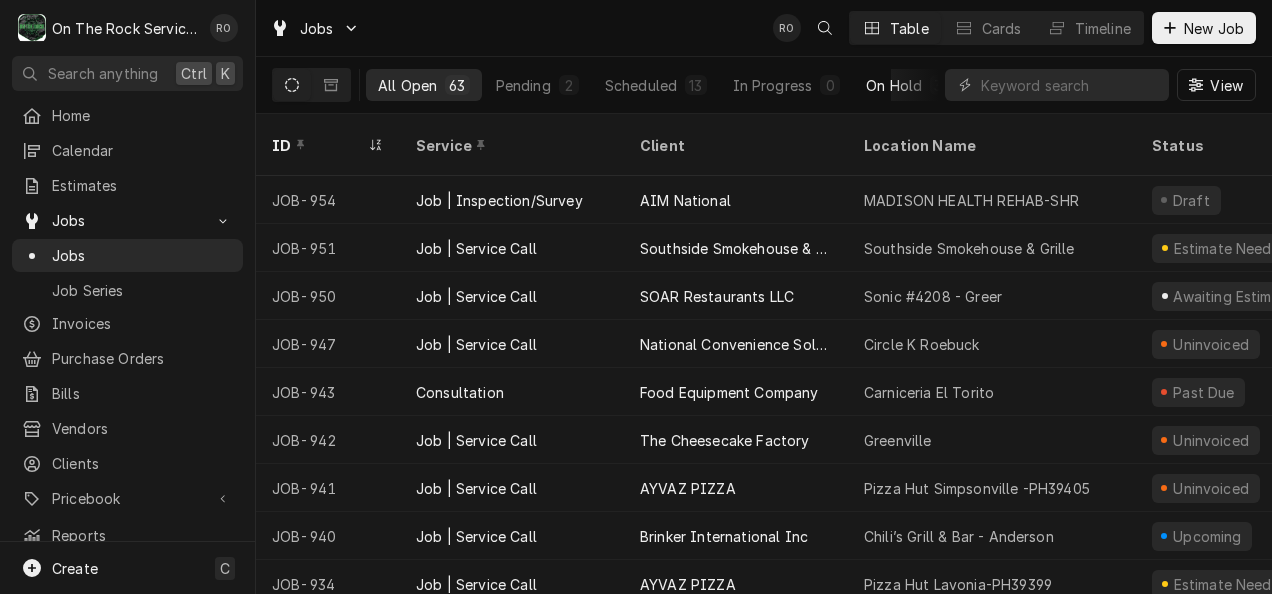 drag, startPoint x: 824, startPoint y: 104, endPoint x: 888, endPoint y: 83, distance: 67.357254 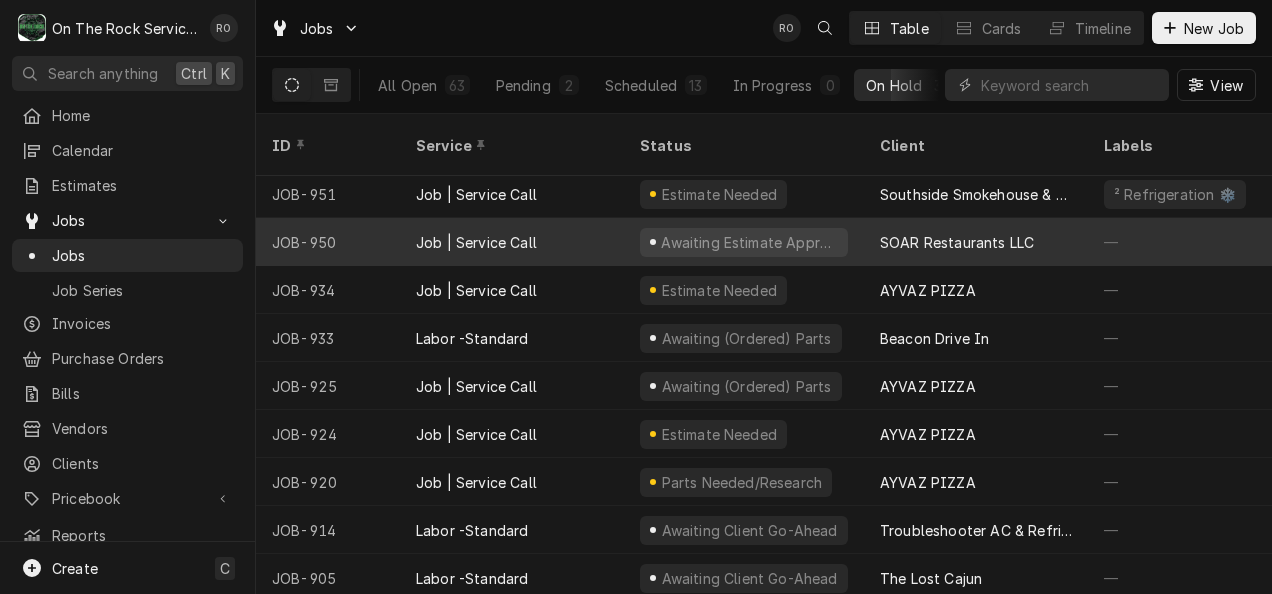 scroll, scrollTop: 0, scrollLeft: 0, axis: both 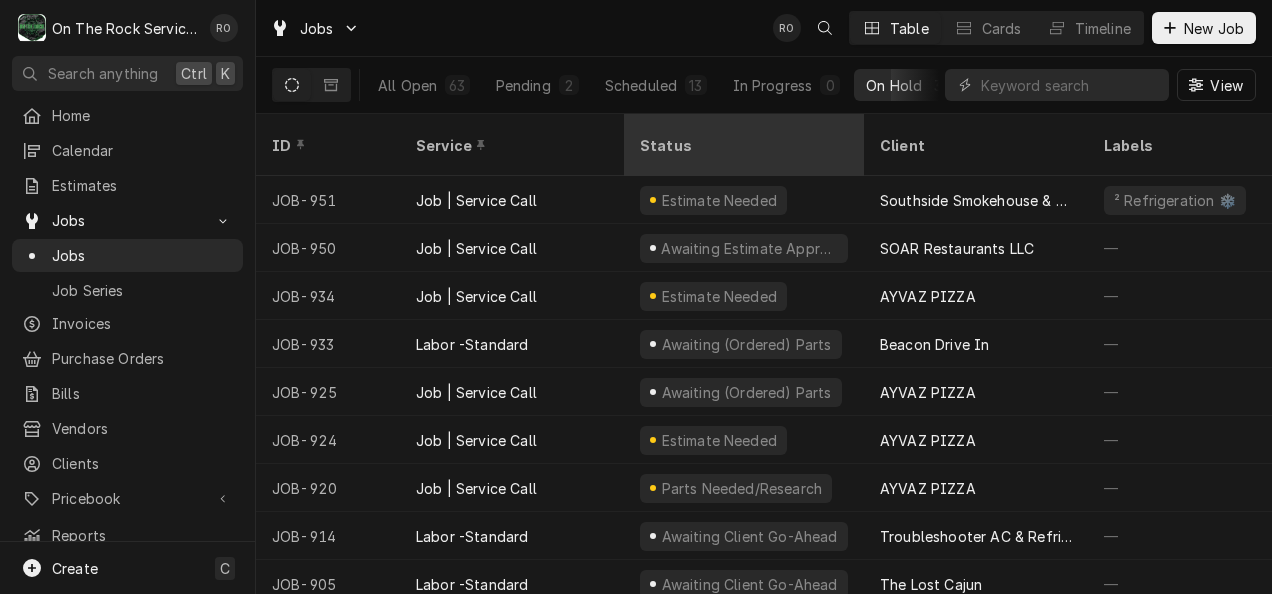 click on "Status" at bounding box center [744, 145] 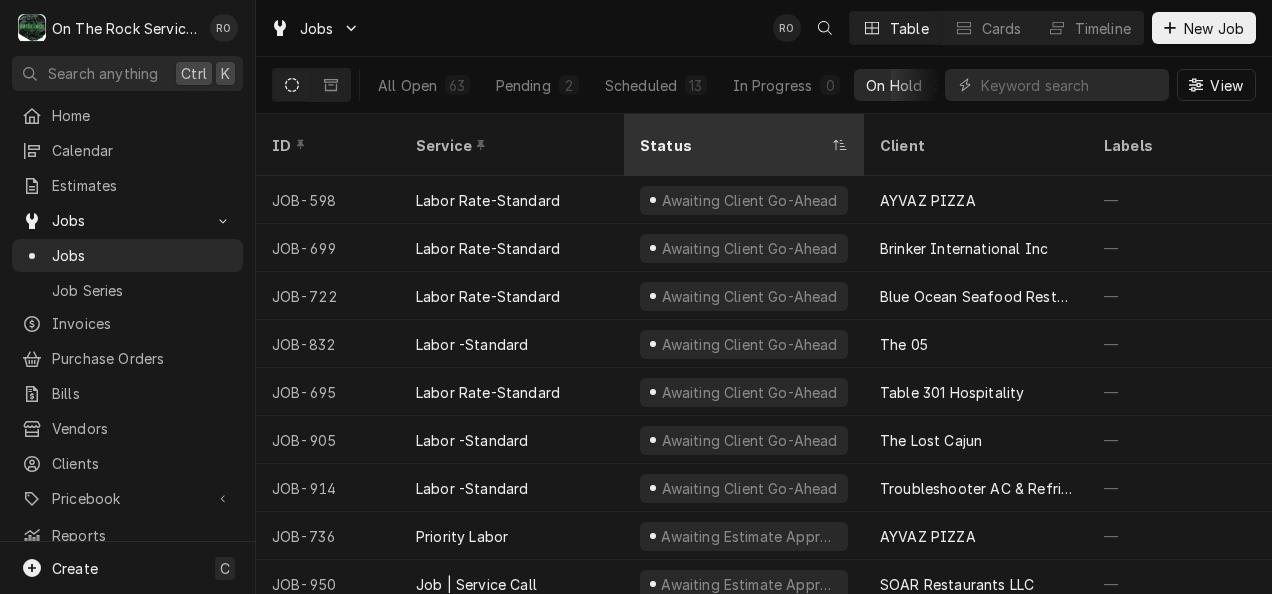 click on "Status" at bounding box center (734, 145) 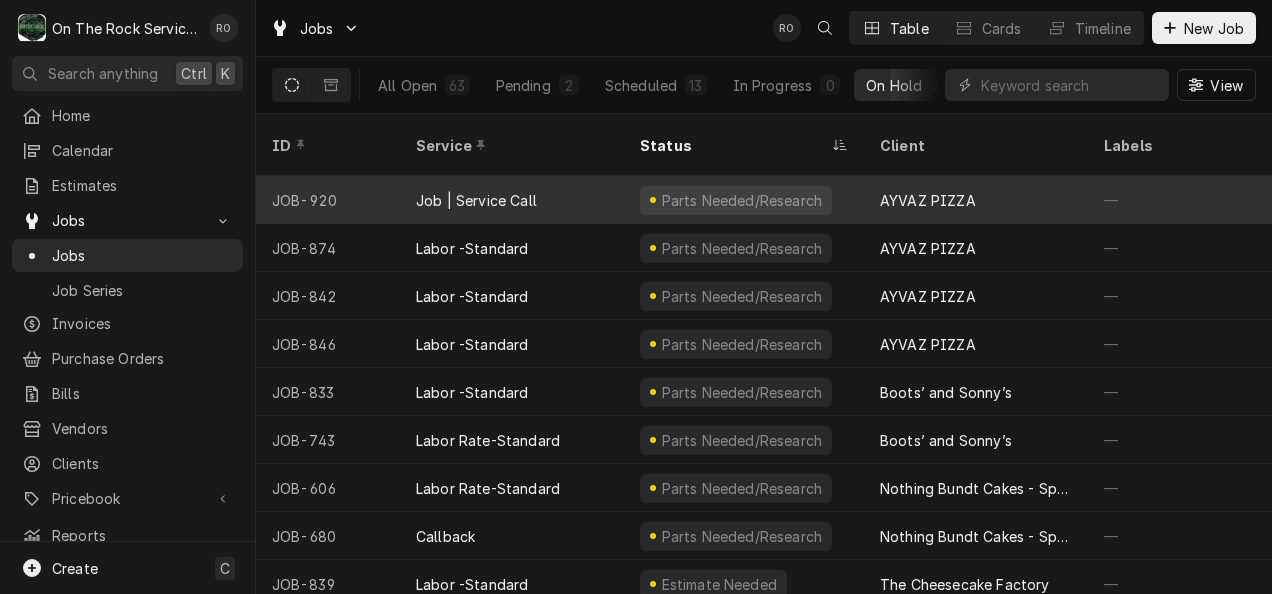 click on "Parts Needed/Research" at bounding box center [741, 200] 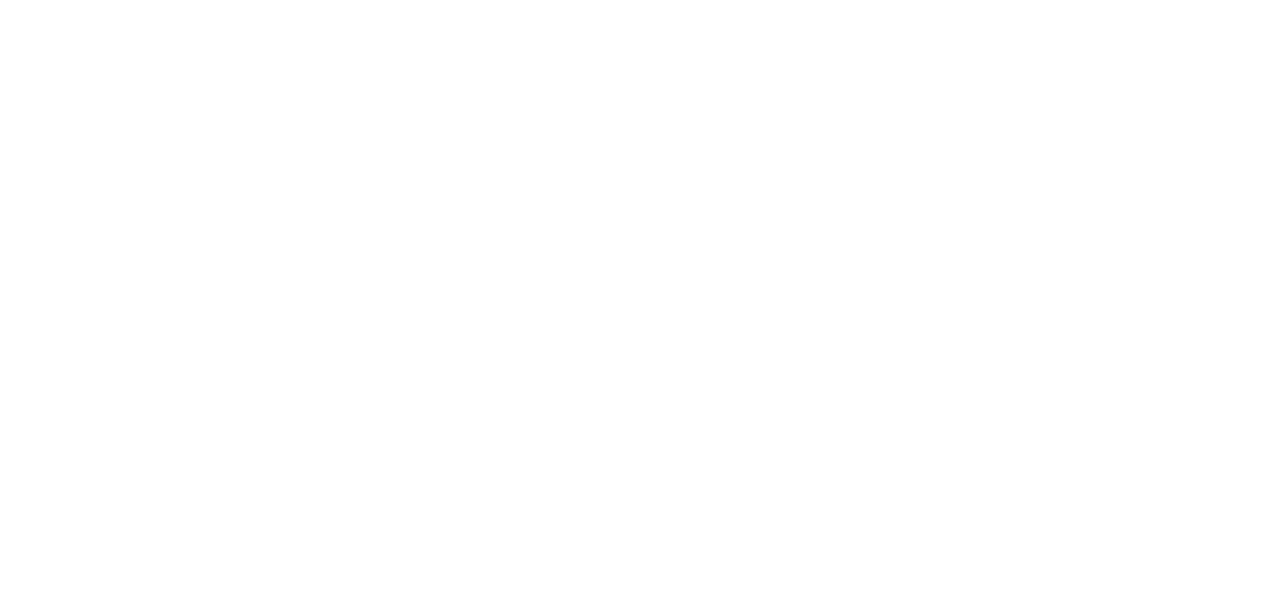 scroll, scrollTop: 0, scrollLeft: 0, axis: both 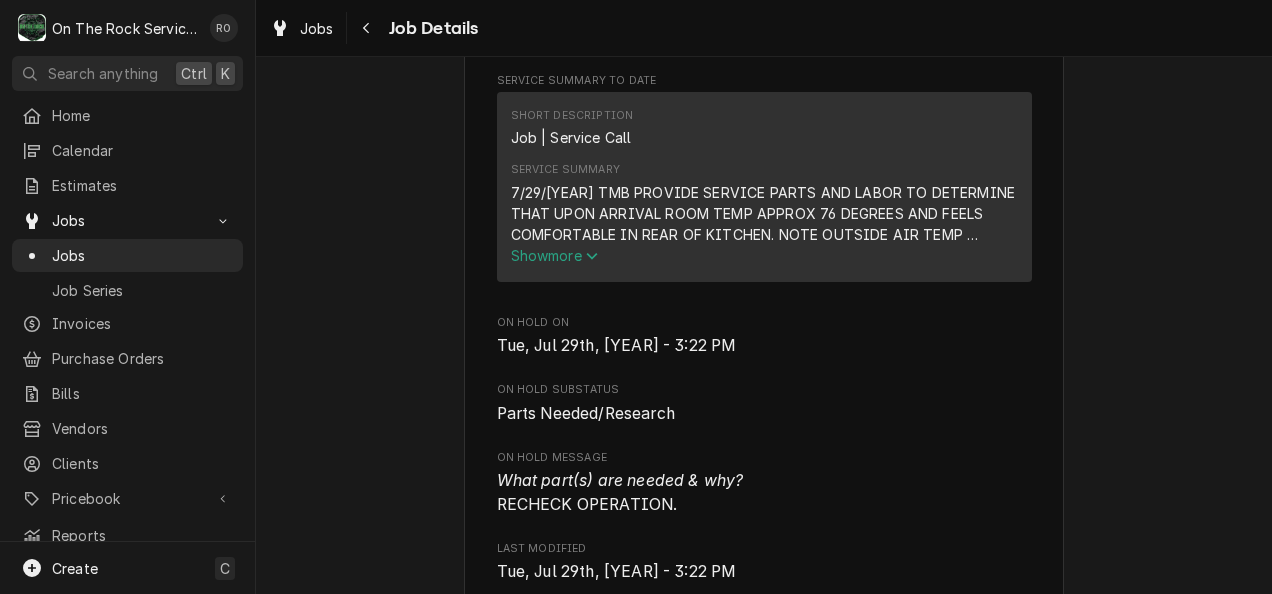 click on "Show  more" at bounding box center (555, 255) 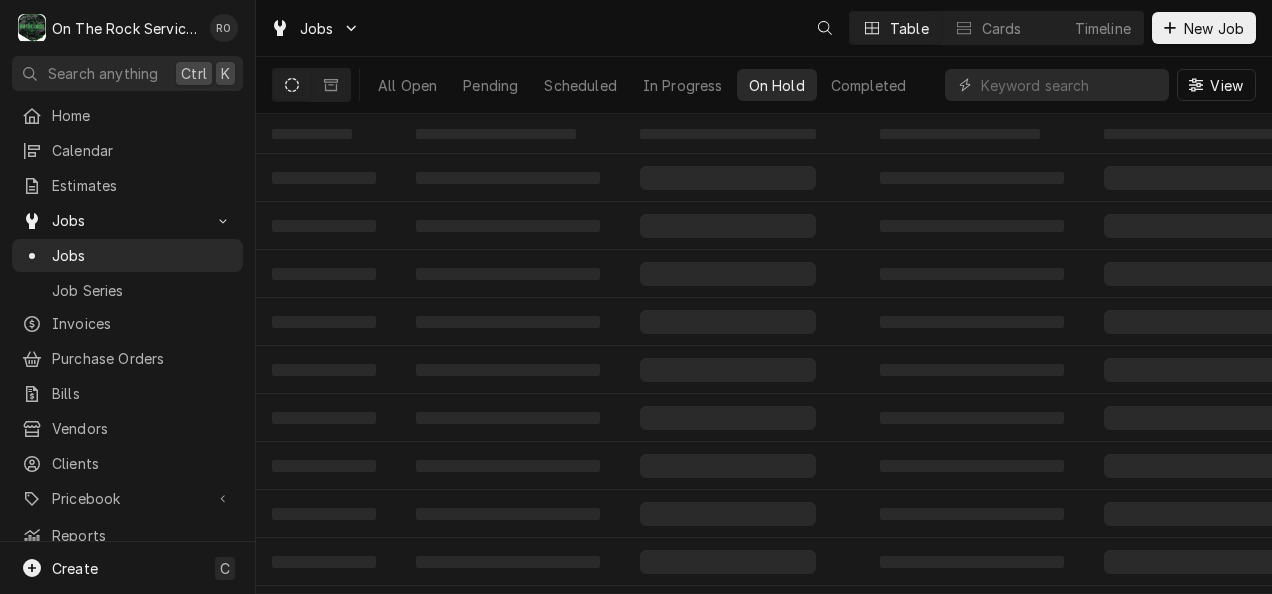scroll, scrollTop: 0, scrollLeft: 0, axis: both 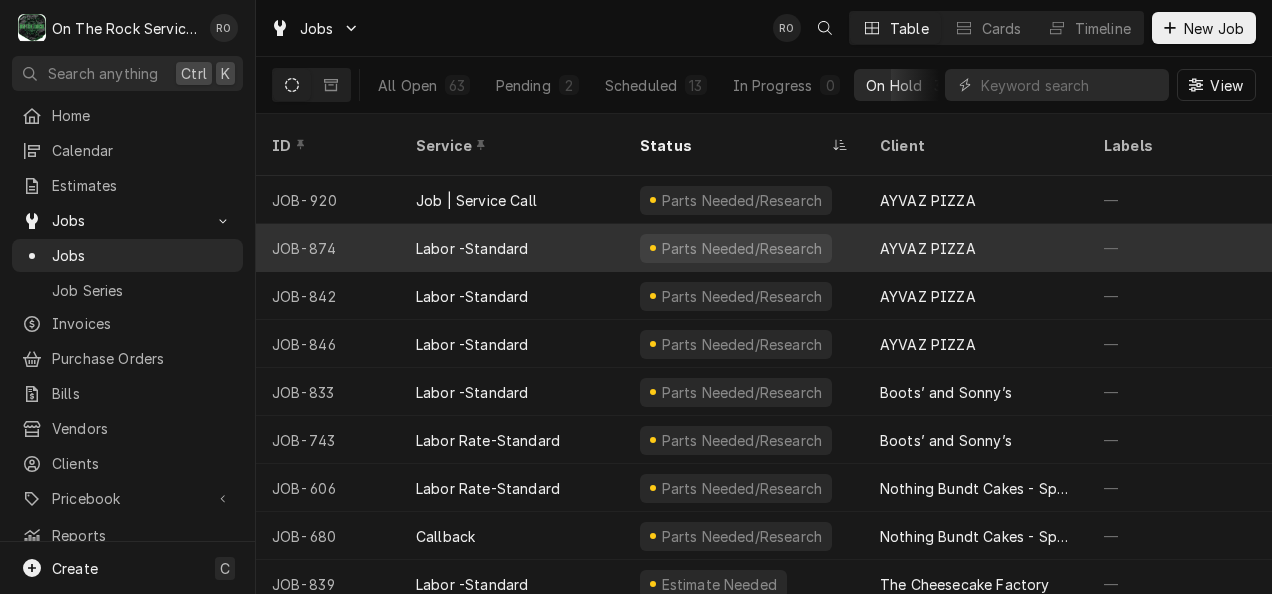 click on "Parts Needed/Research" at bounding box center (741, 248) 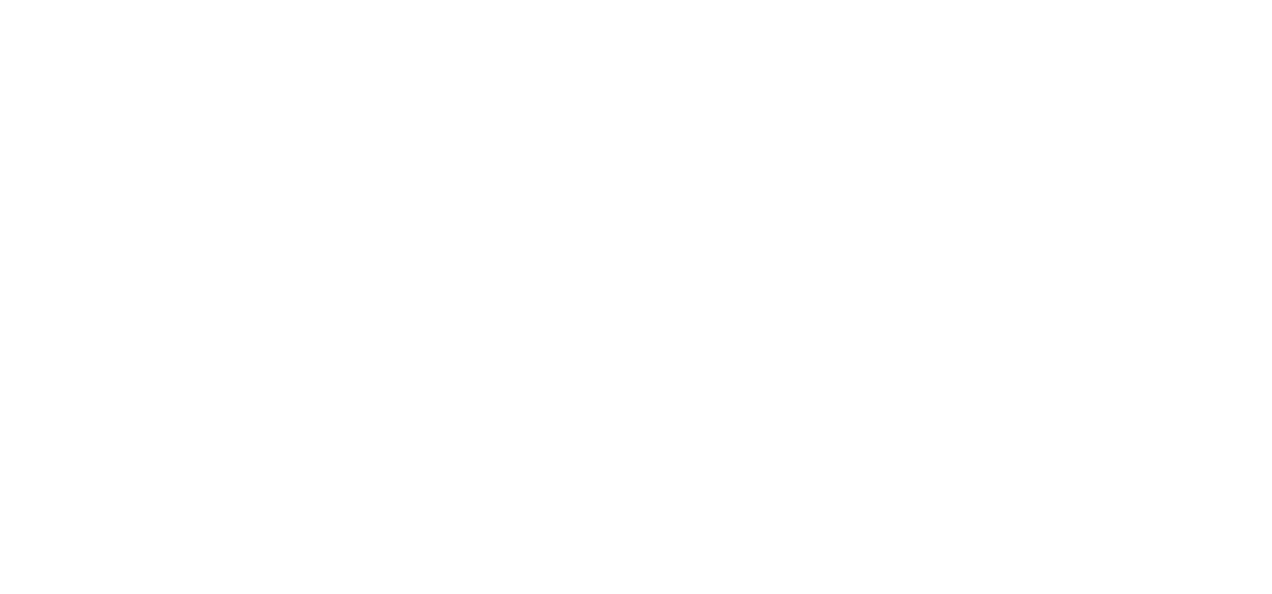 scroll, scrollTop: 0, scrollLeft: 0, axis: both 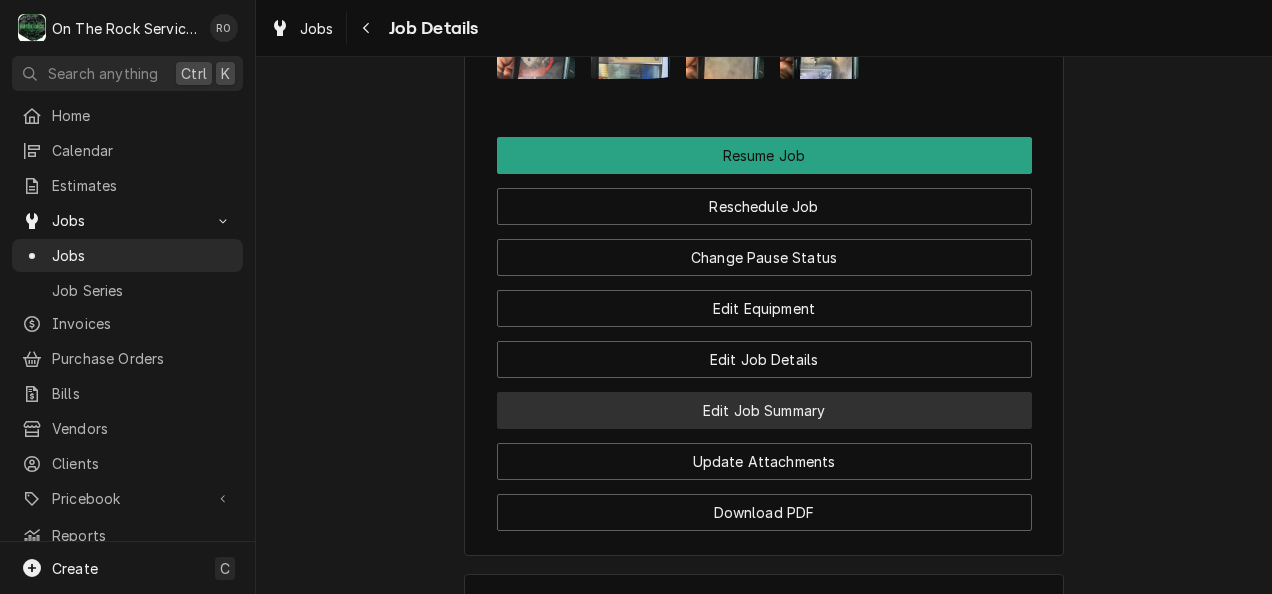 click on "Edit Job Summary" at bounding box center (764, 410) 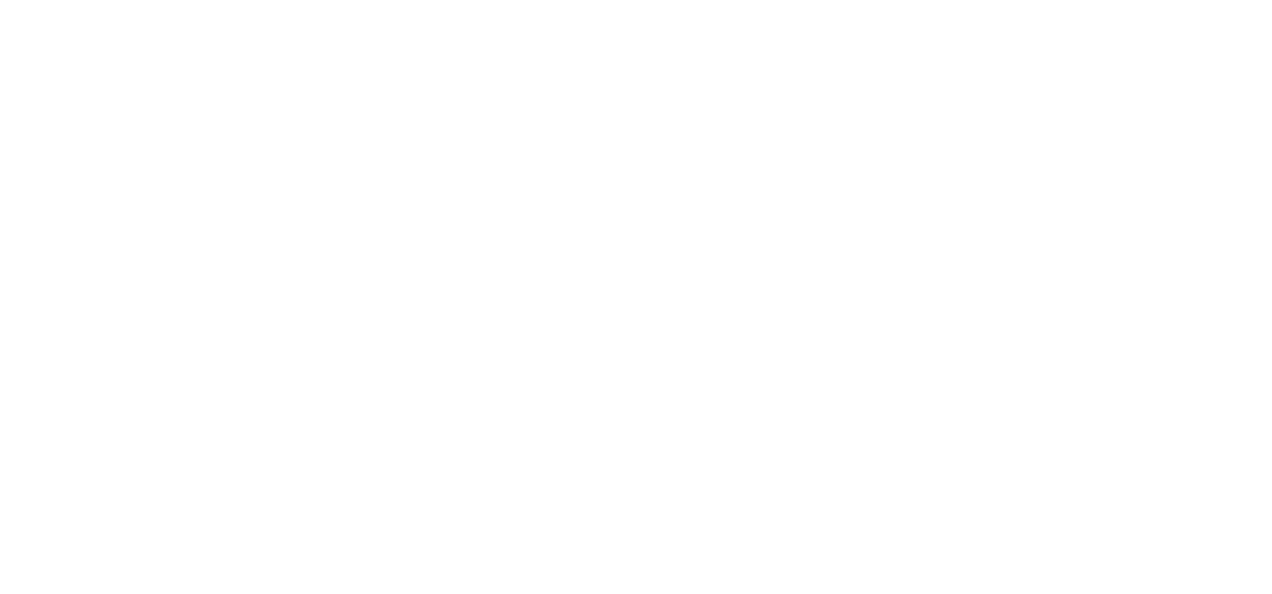 scroll, scrollTop: 0, scrollLeft: 0, axis: both 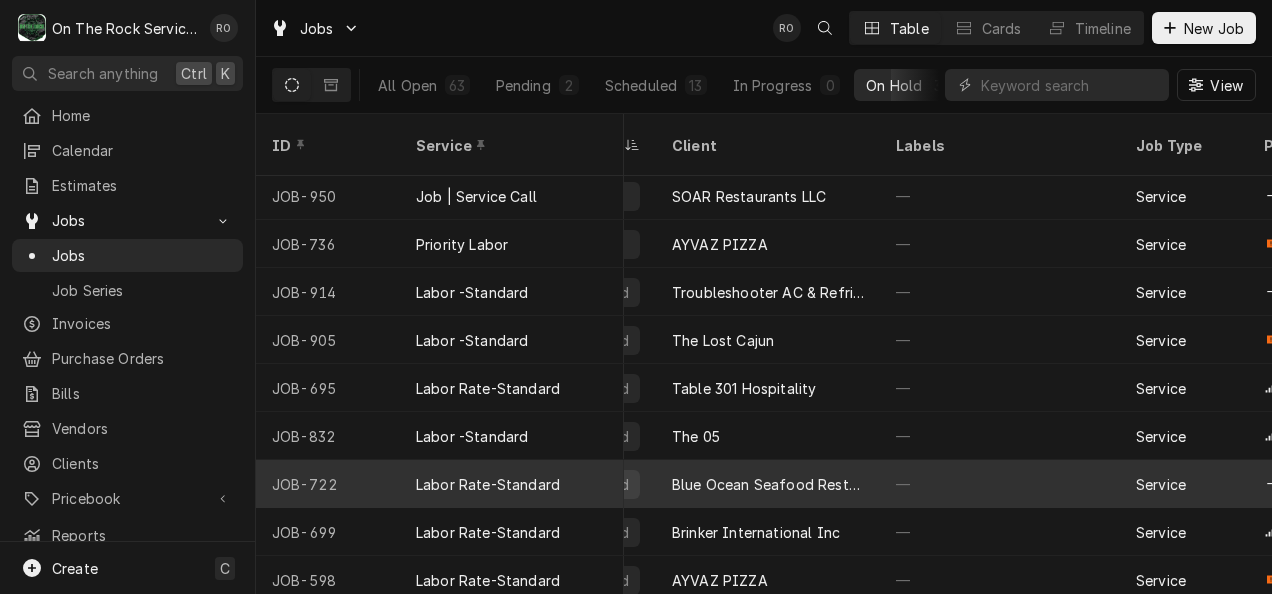 click on "—" at bounding box center [1000, 484] 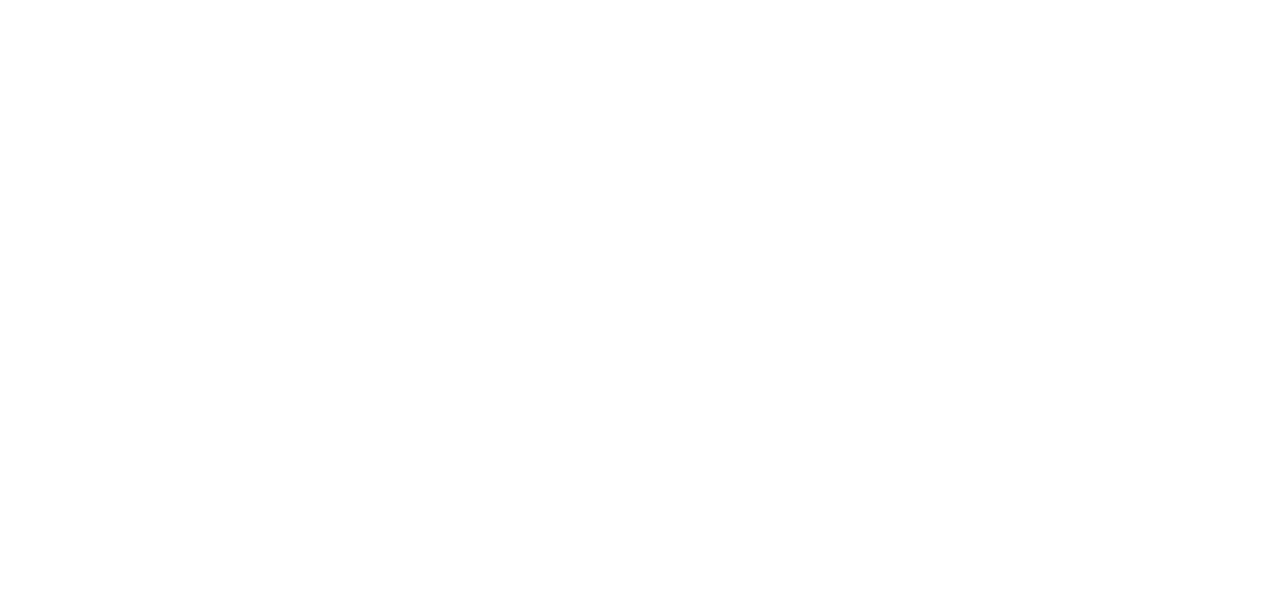 scroll, scrollTop: 0, scrollLeft: 0, axis: both 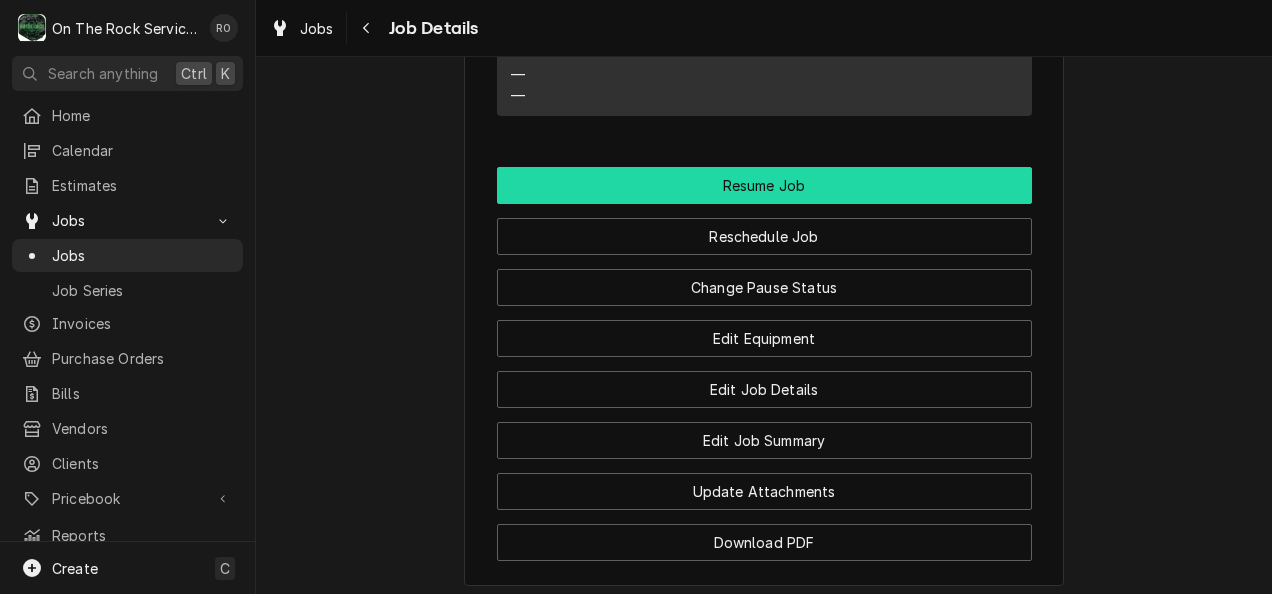 click on "Resume Job" at bounding box center (764, 185) 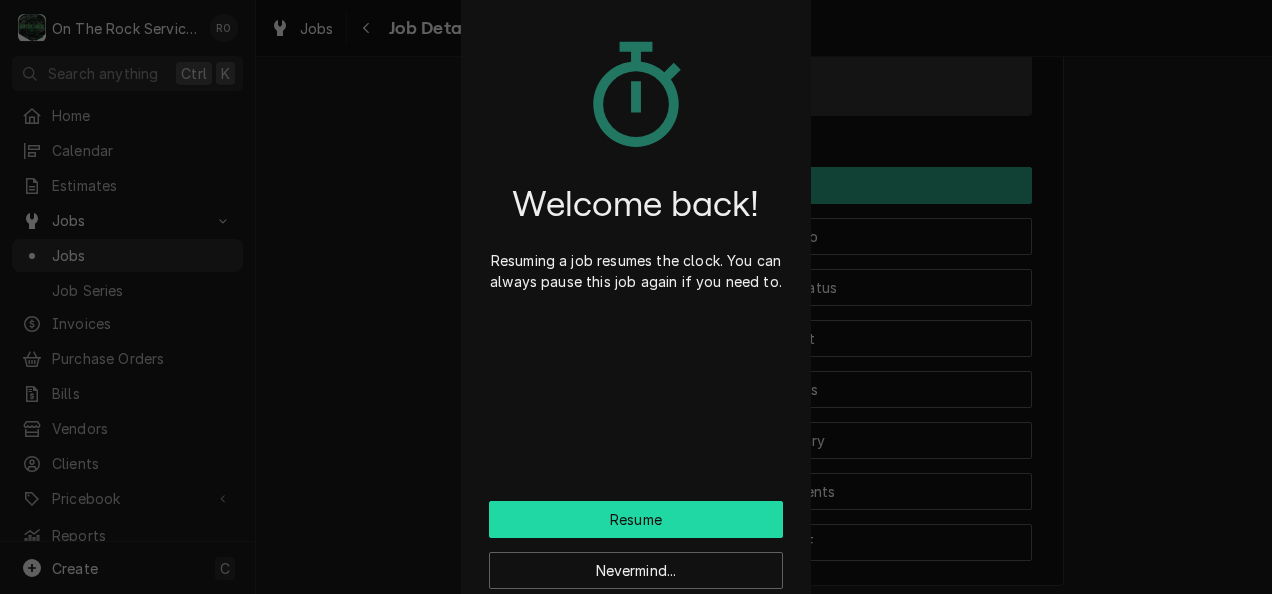 click on "Resume" at bounding box center (636, 519) 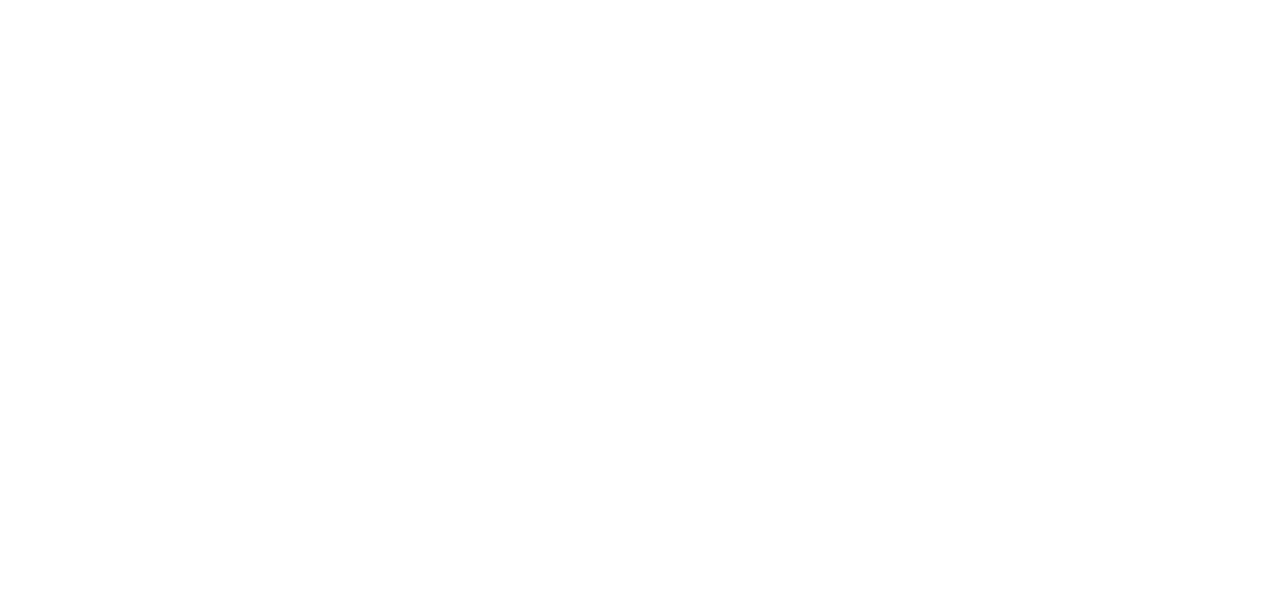 scroll, scrollTop: 0, scrollLeft: 0, axis: both 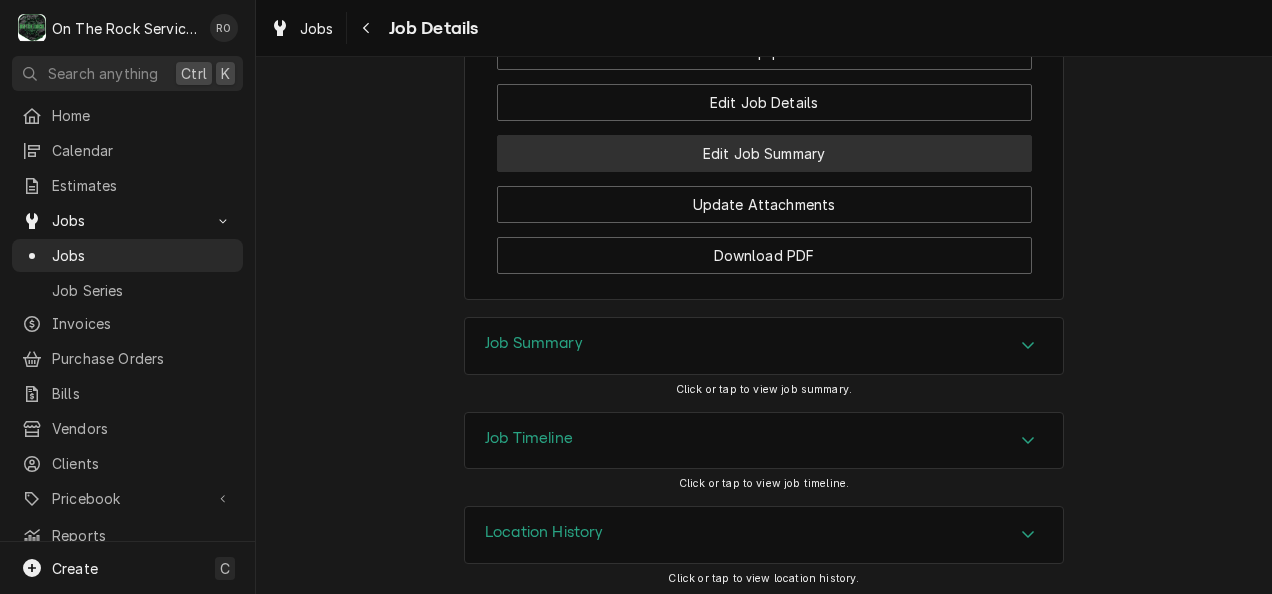 click on "Edit Job Summary" at bounding box center [764, 153] 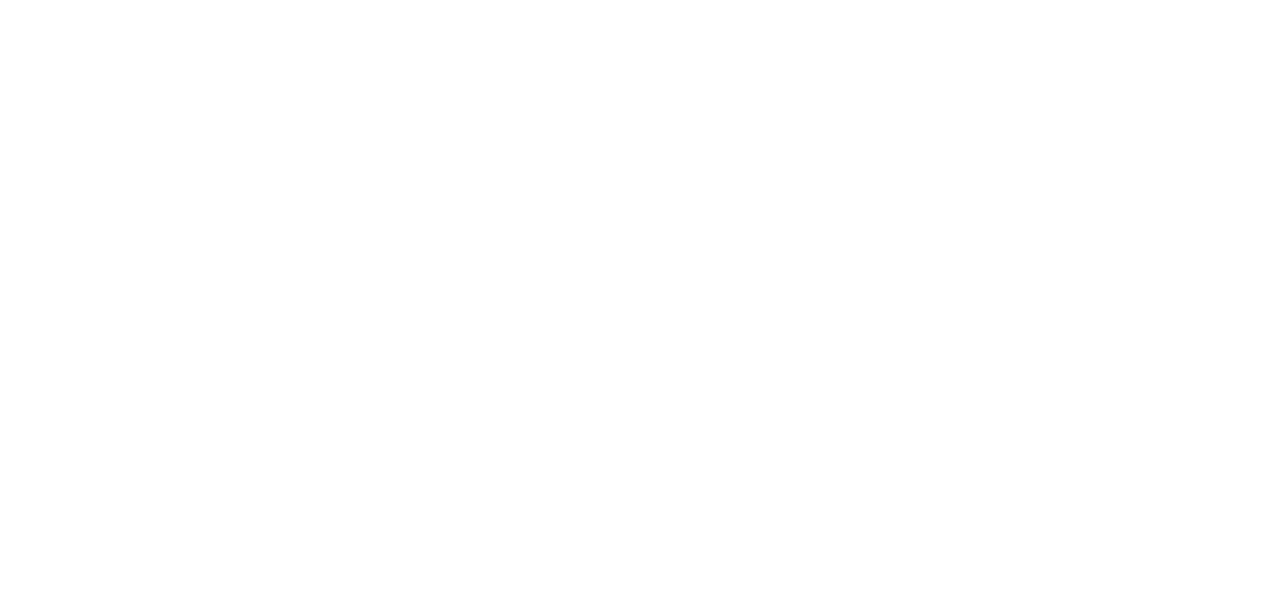 scroll, scrollTop: 0, scrollLeft: 0, axis: both 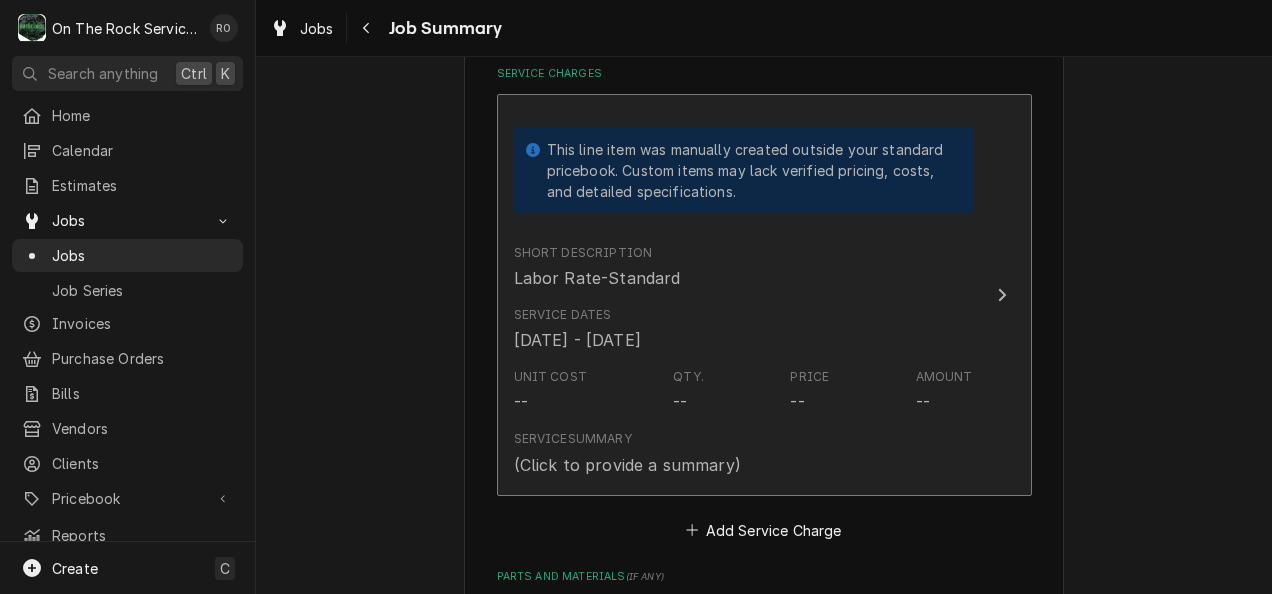 click on "Amount --" at bounding box center (944, 391) 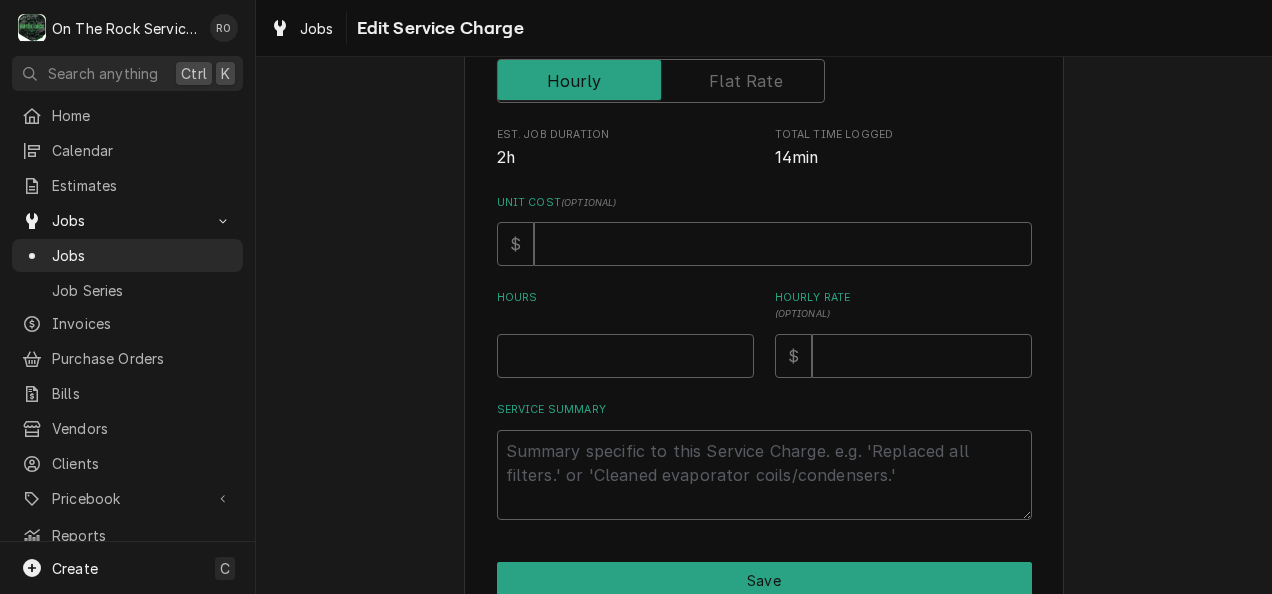 scroll, scrollTop: 456, scrollLeft: 0, axis: vertical 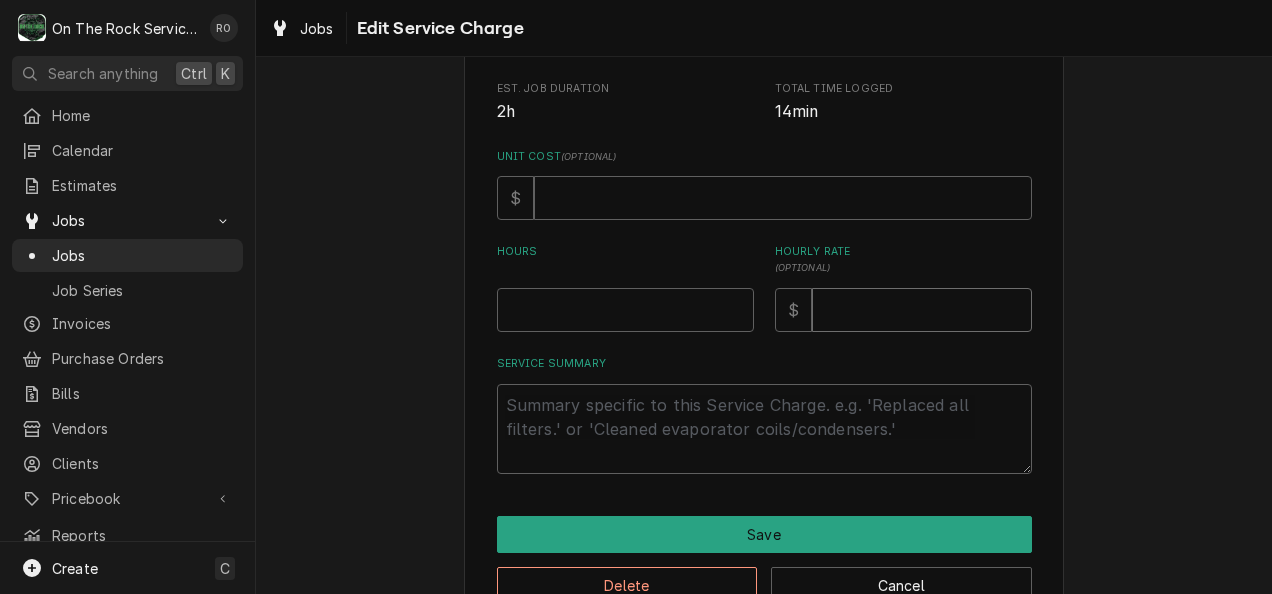 click on "Hourly Rate  ( optional )" at bounding box center (922, 310) 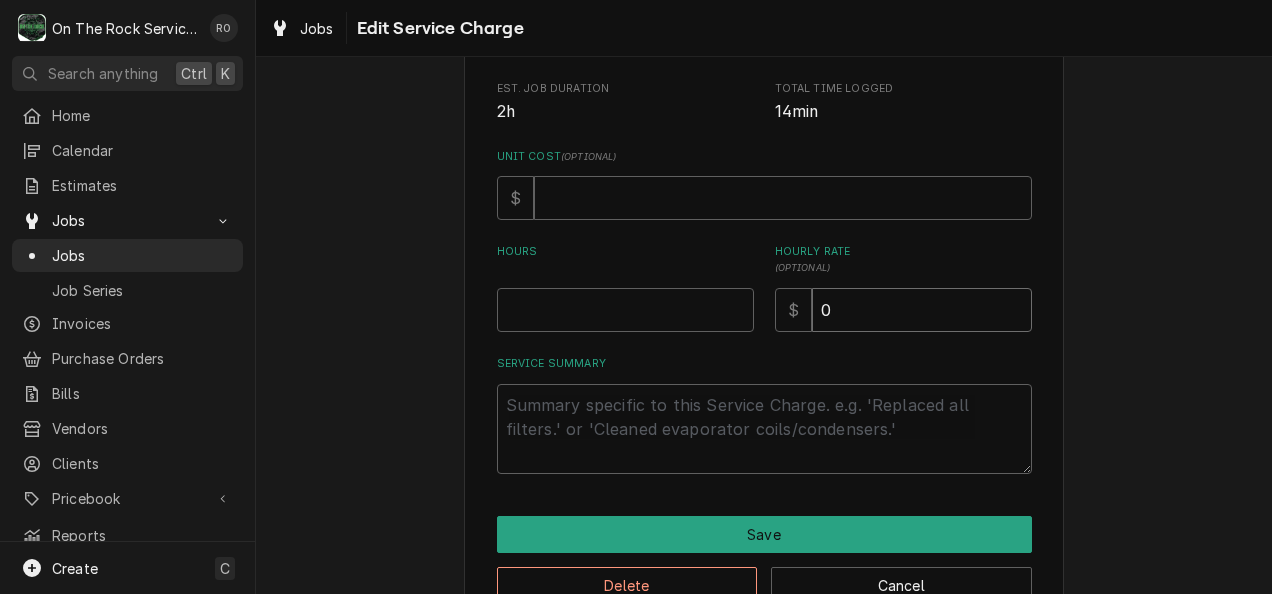 type on "0" 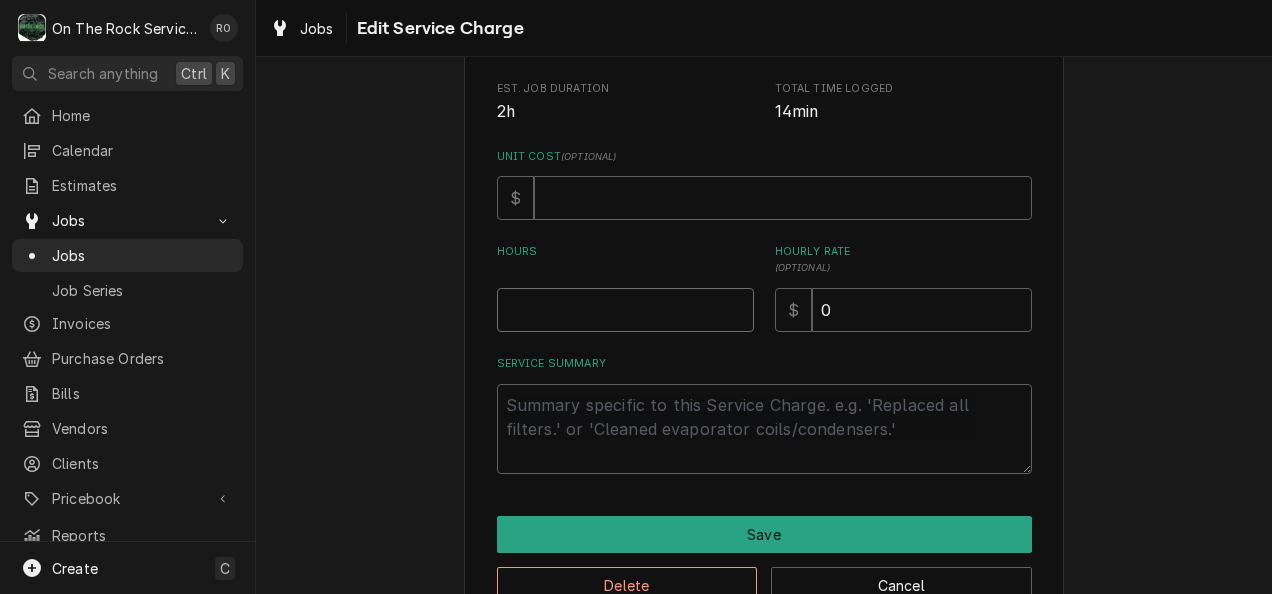 type on "x" 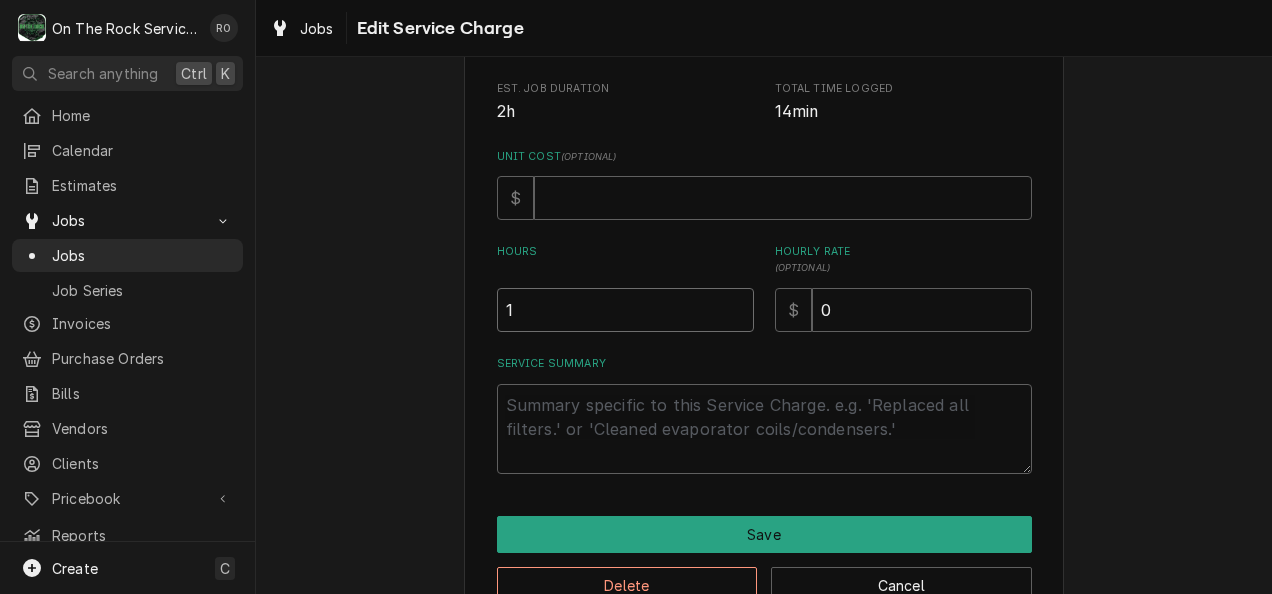 type on "1" 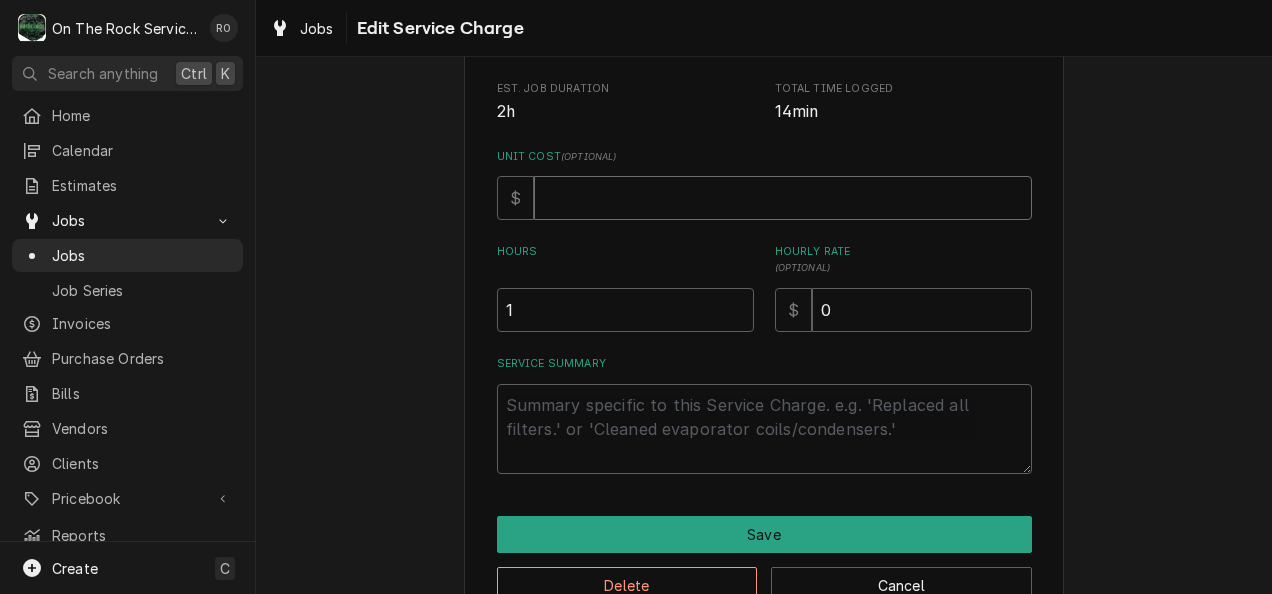click on "Unit Cost  ( optional )" at bounding box center (783, 198) 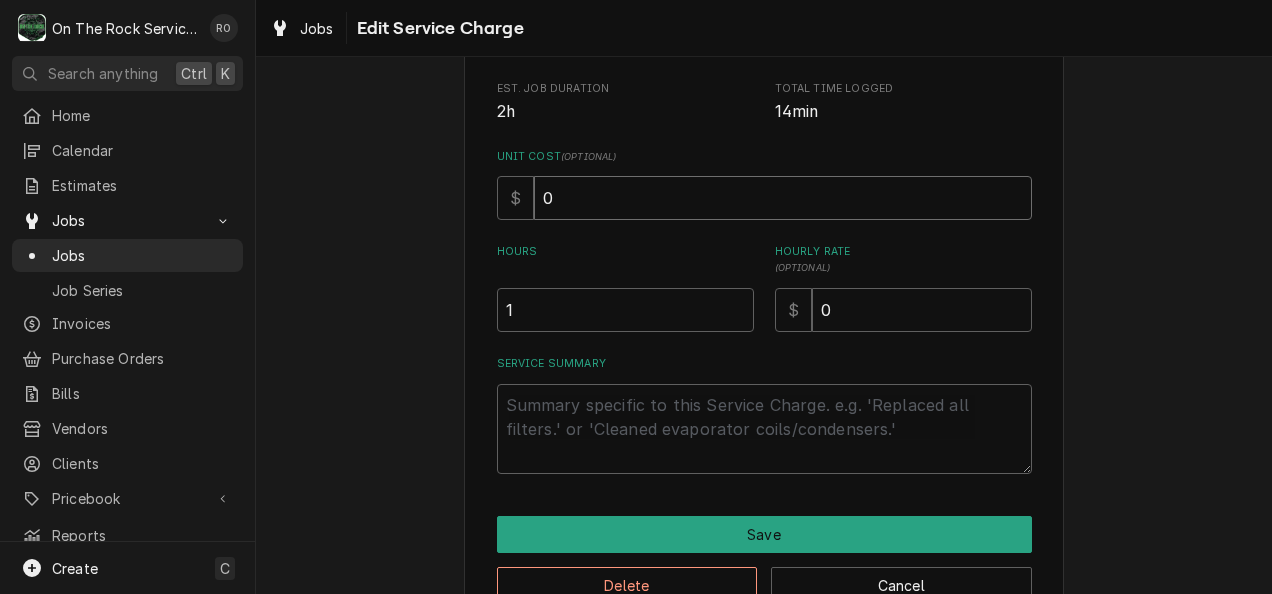 type on "0" 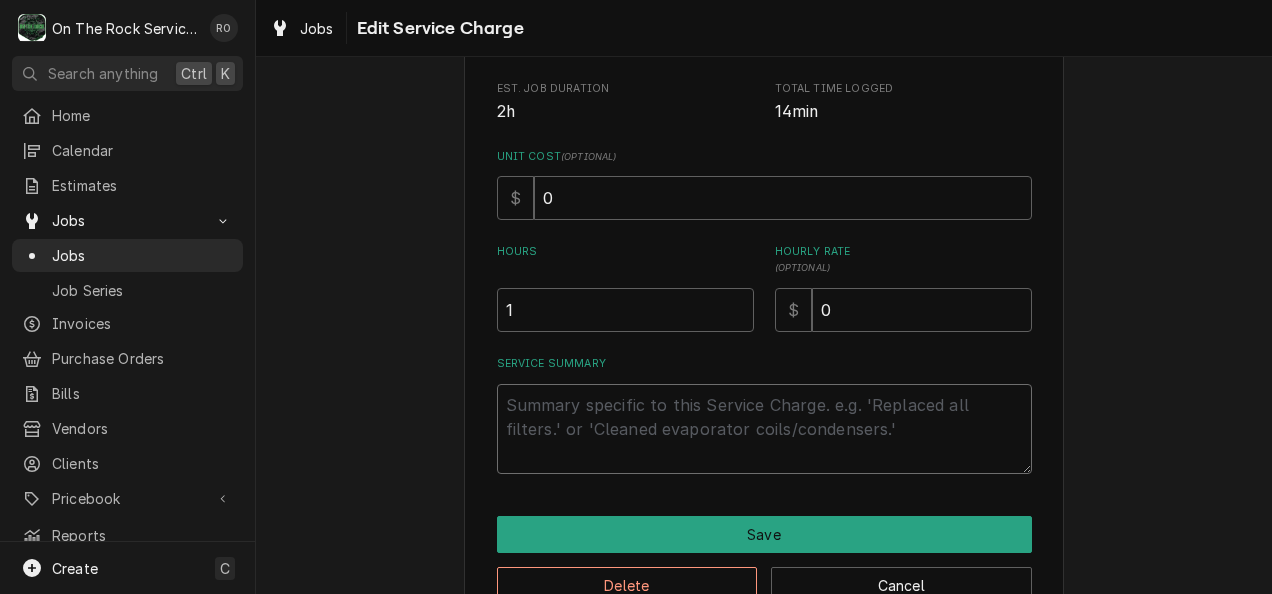 type on "x" 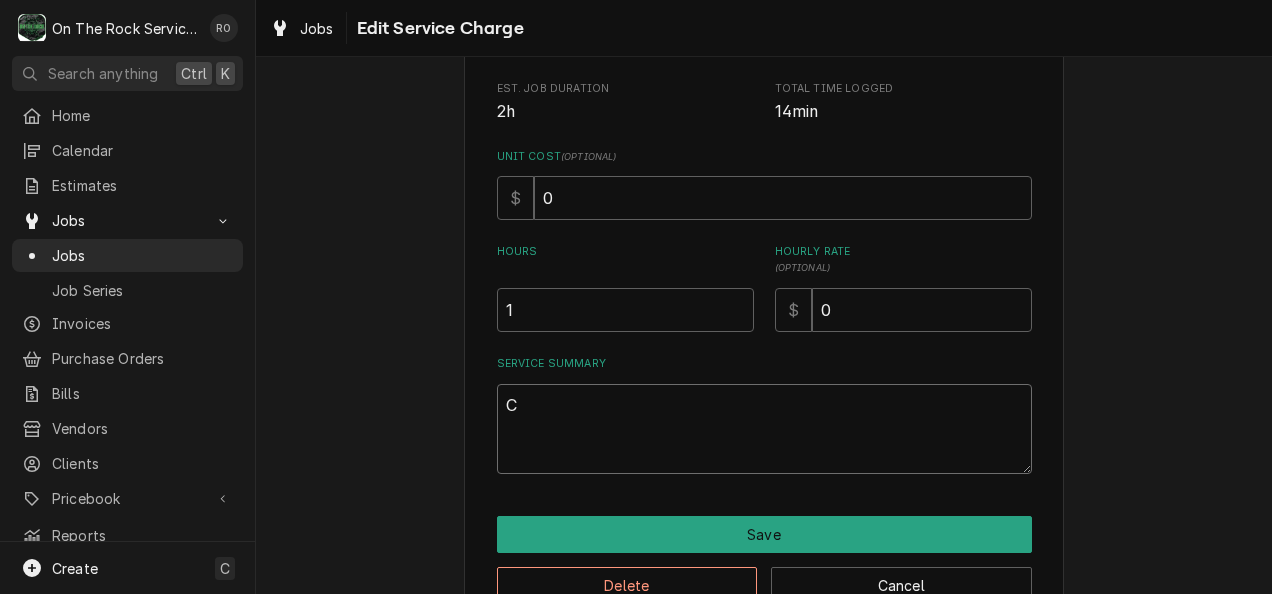 type on "Cl" 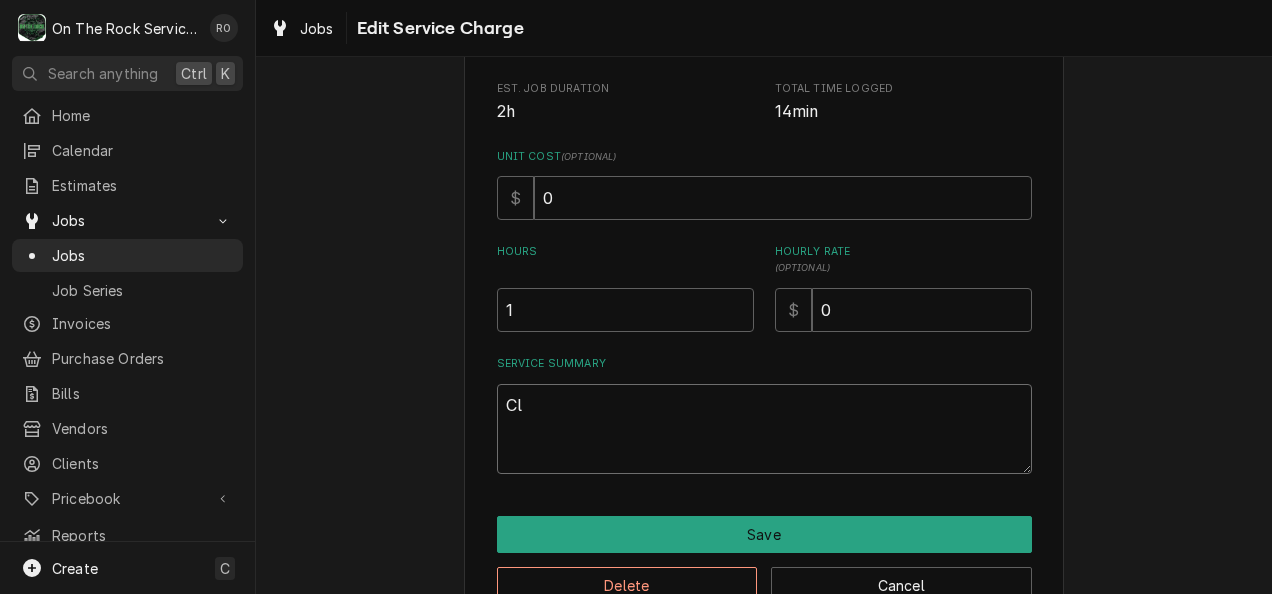 type on "x" 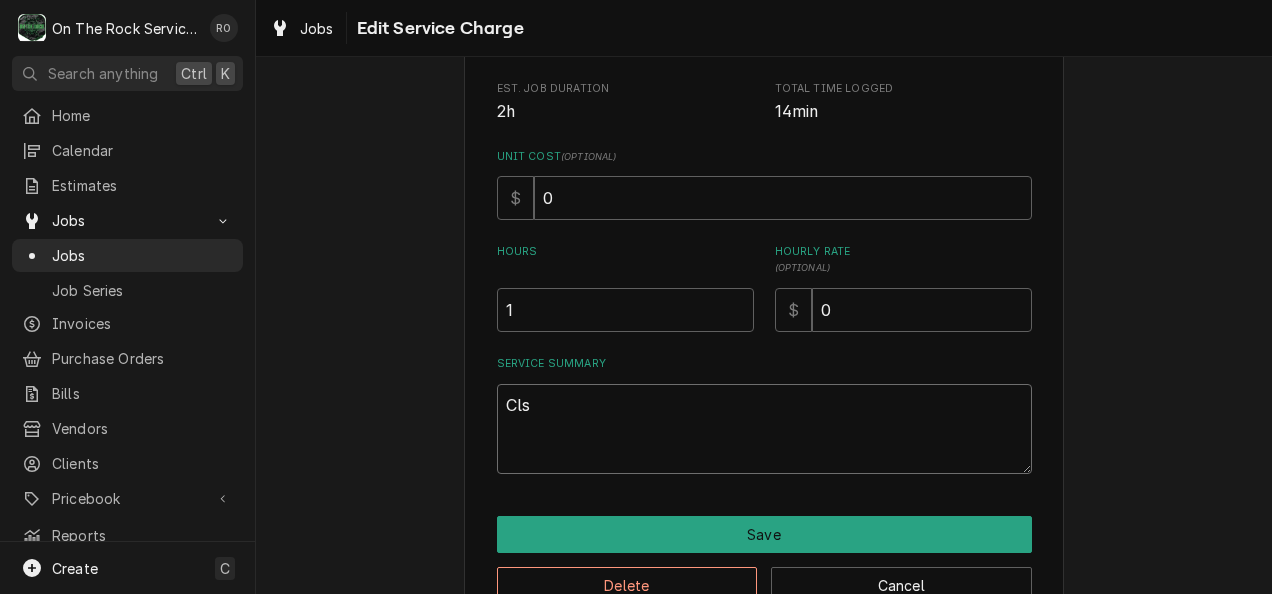 type on "x" 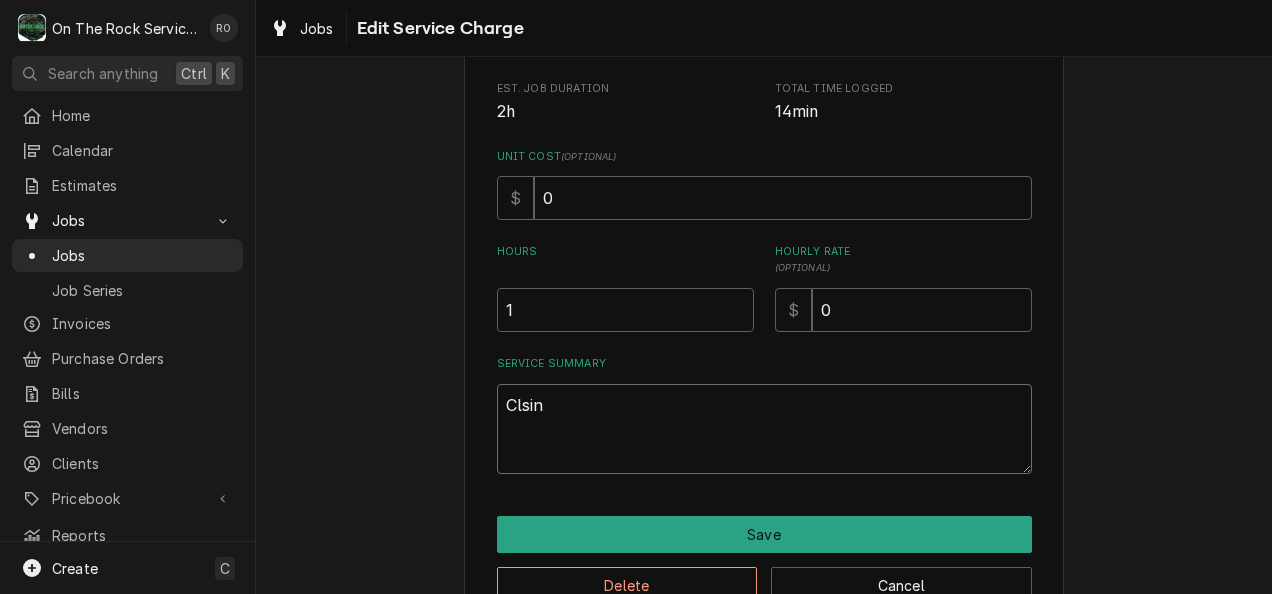 type on "Clsing" 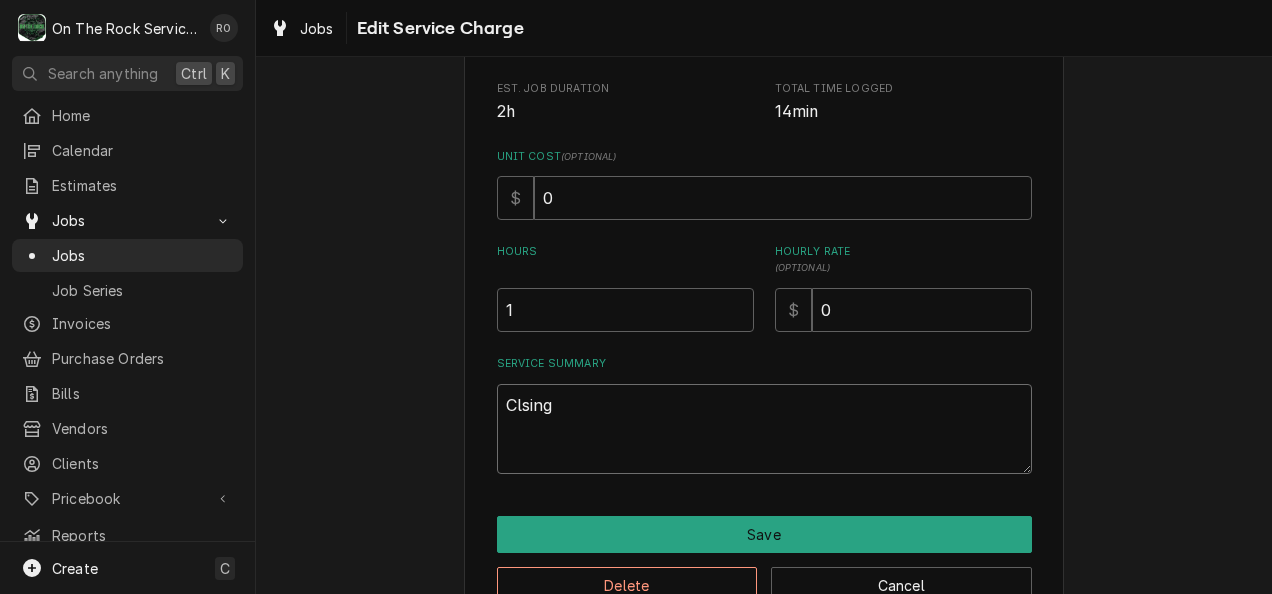 type on "x" 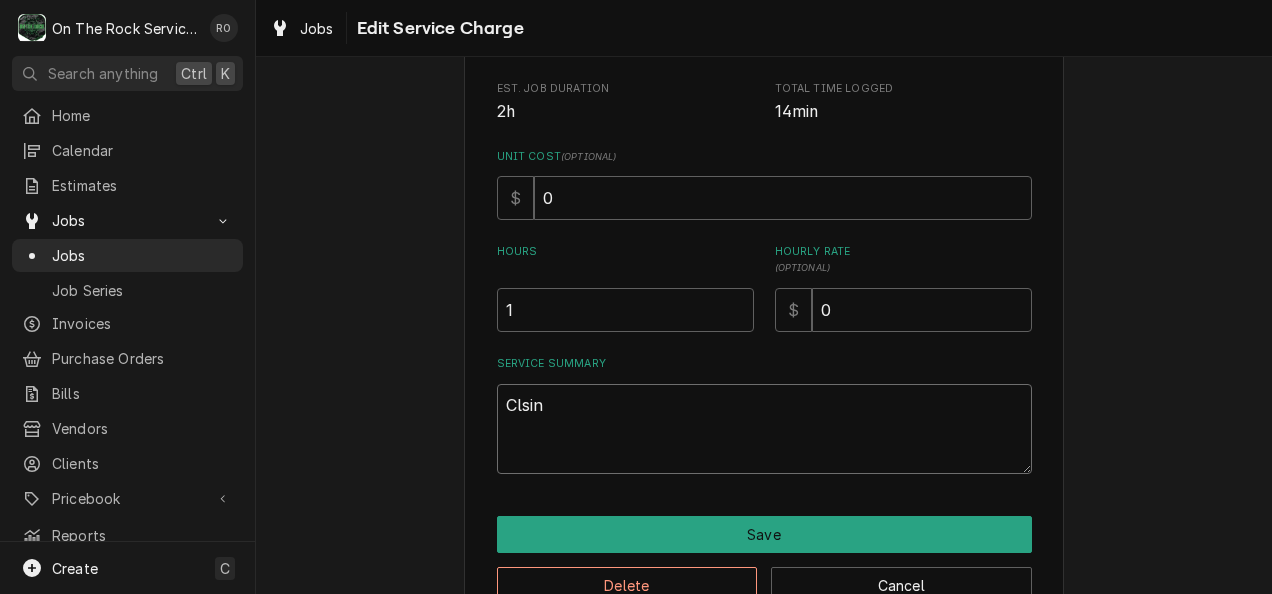 type on "x" 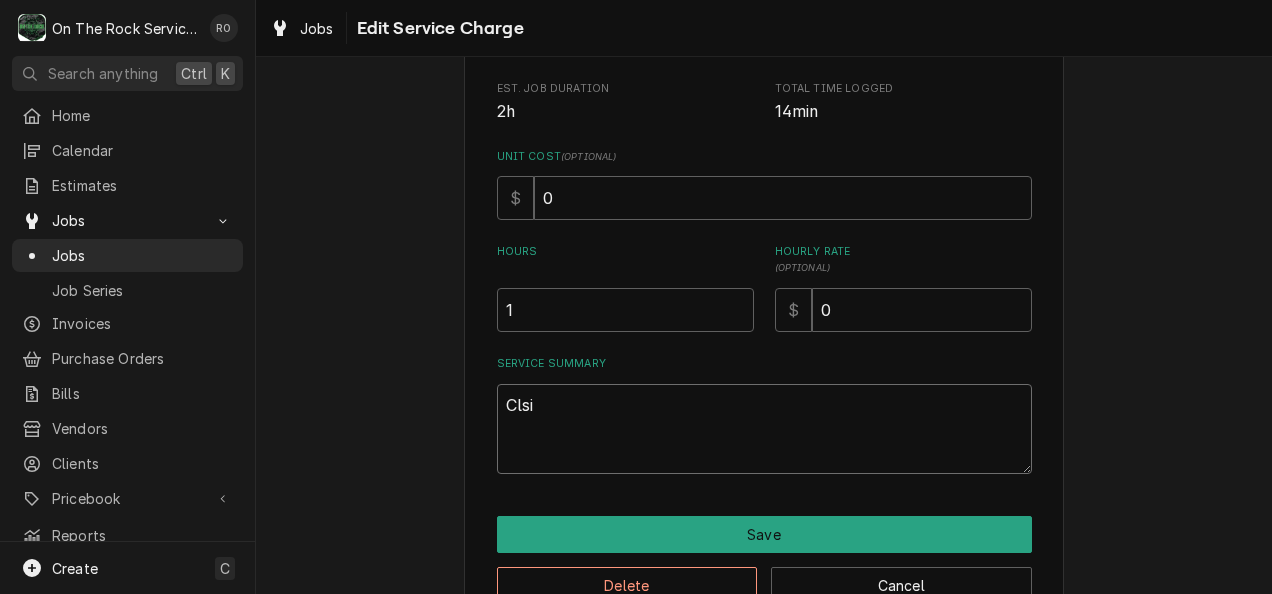 type on "x" 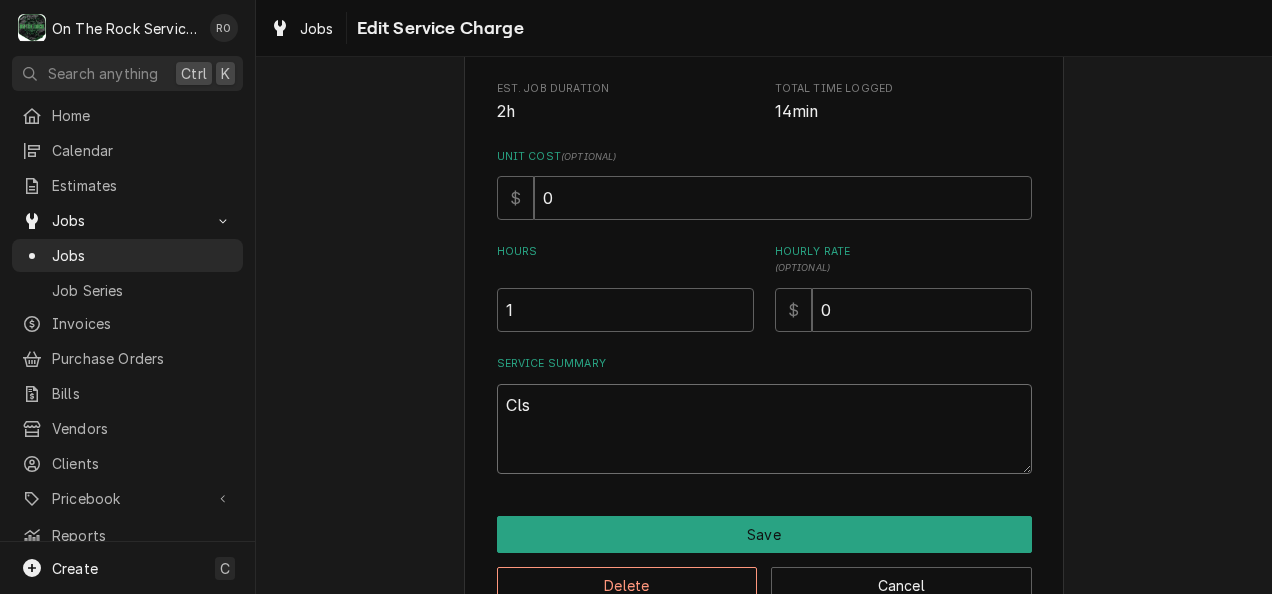 type on "x" 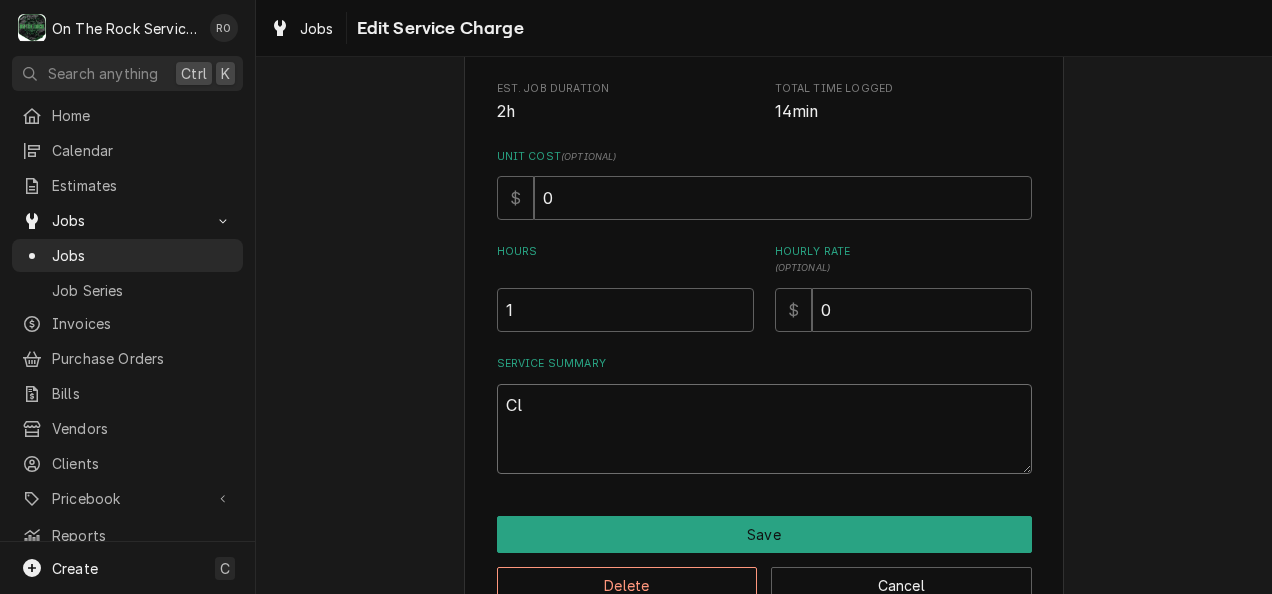 type on "x" 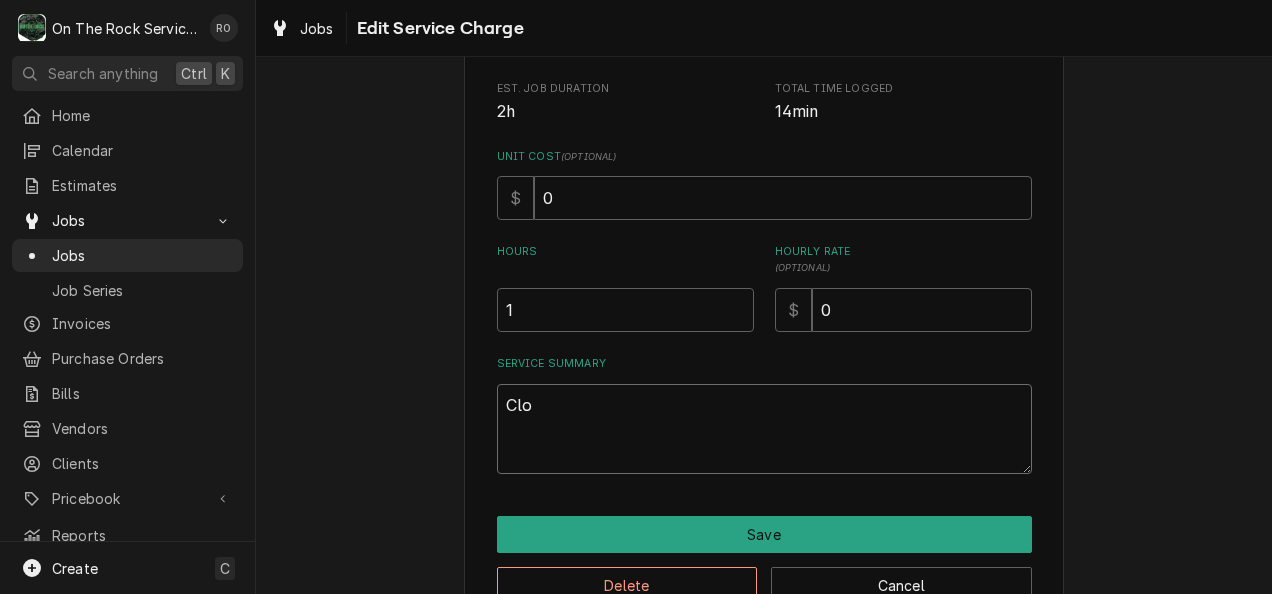 type on "x" 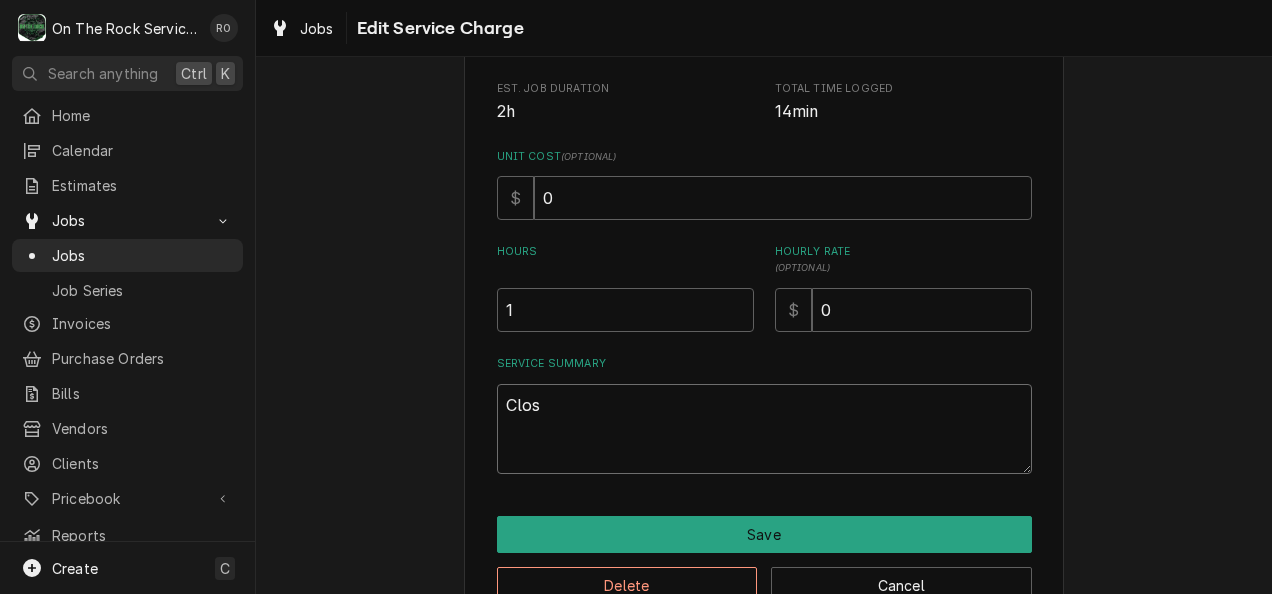 type on "x" 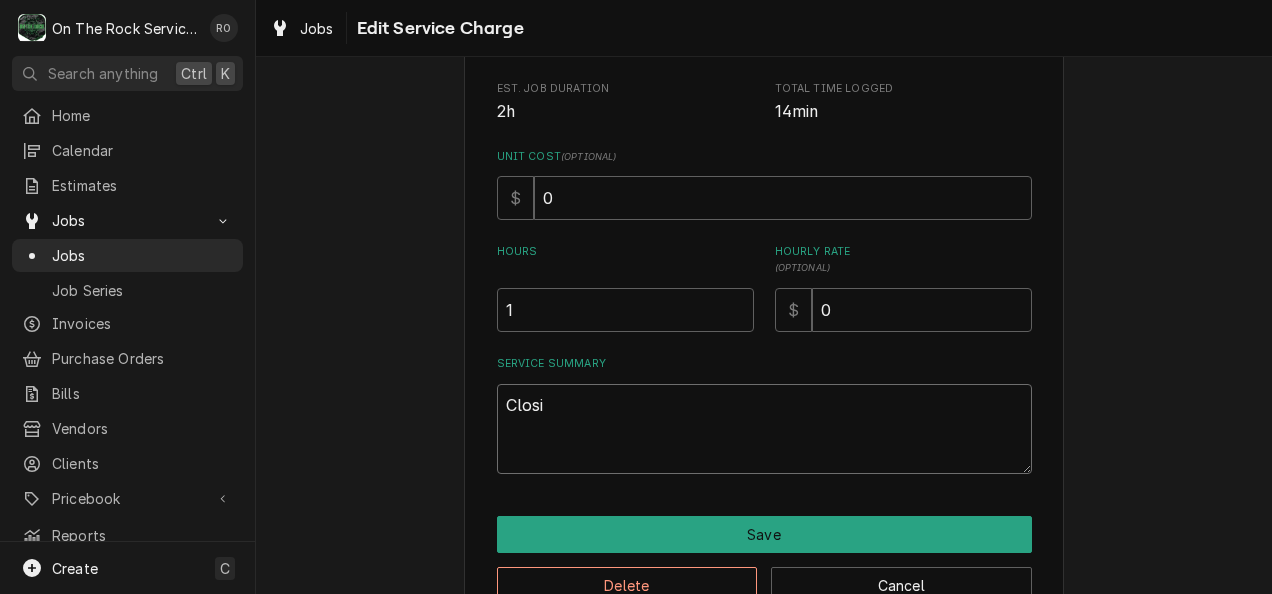 type on "x" 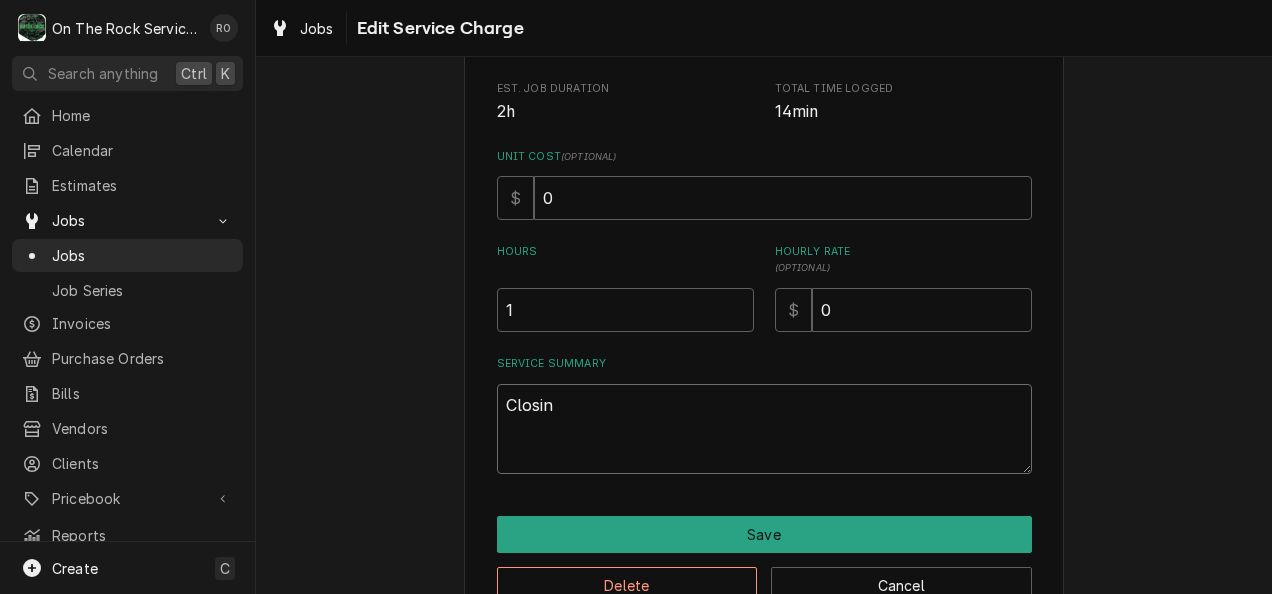 type on "x" 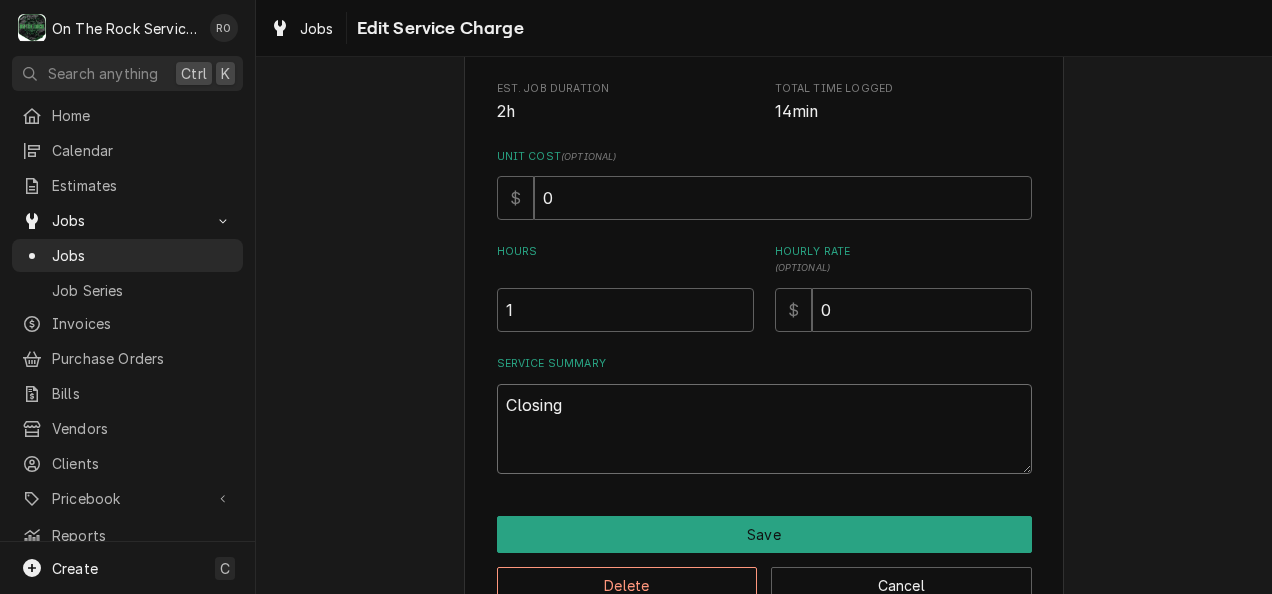 type on "x" 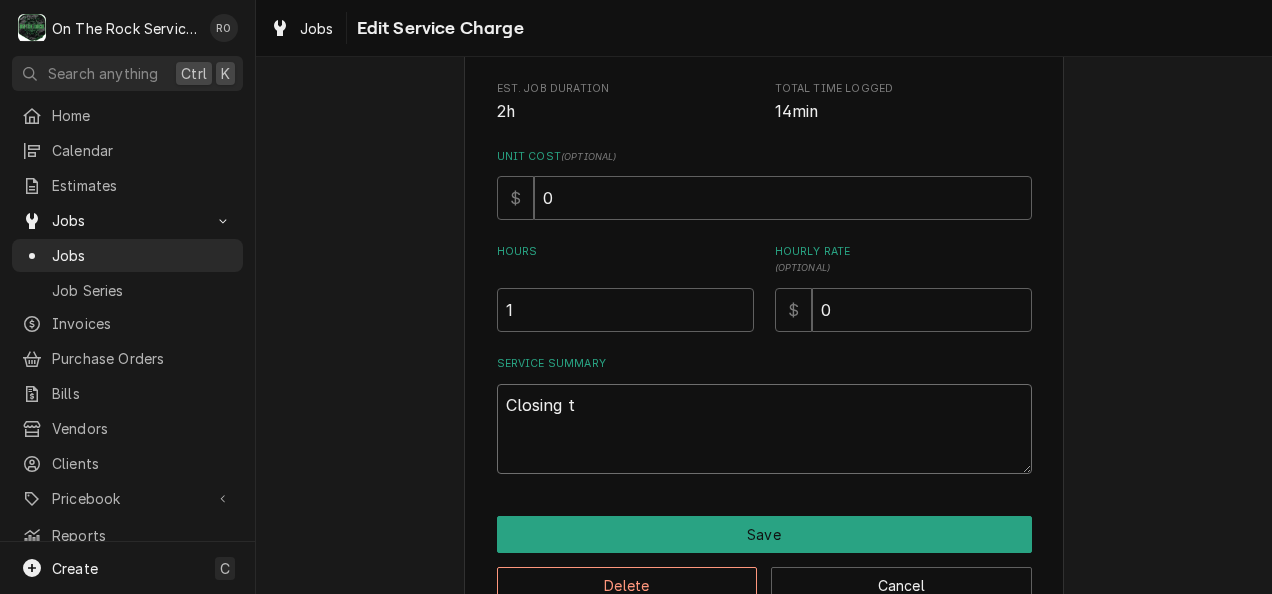 type on "x" 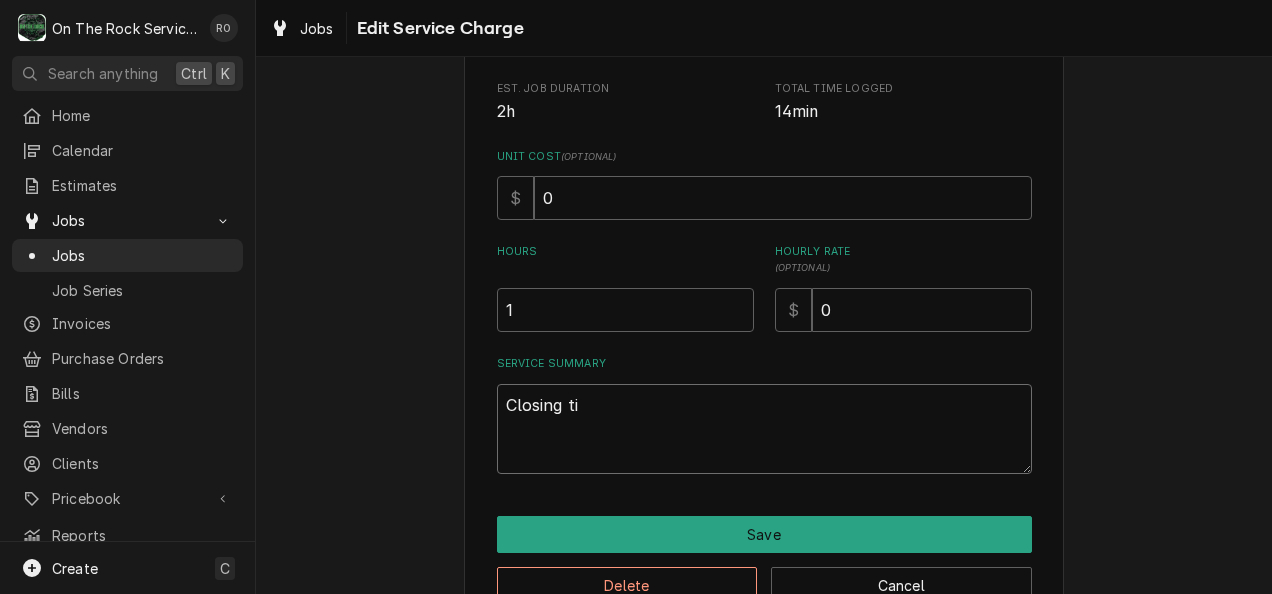 type on "x" 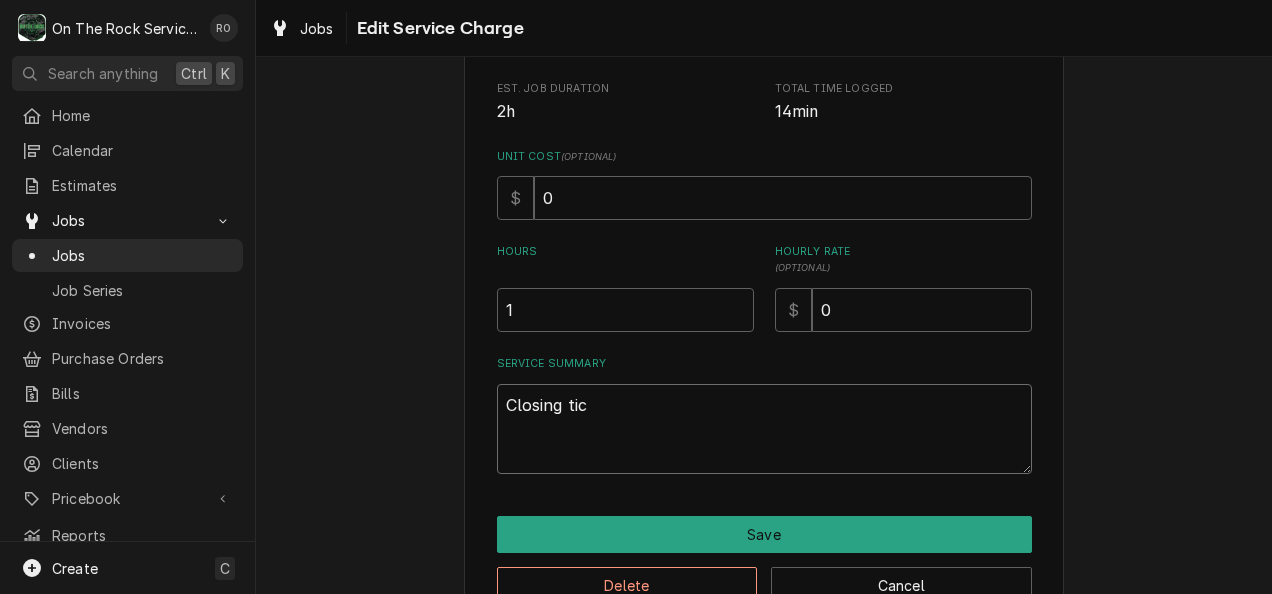 type on "x" 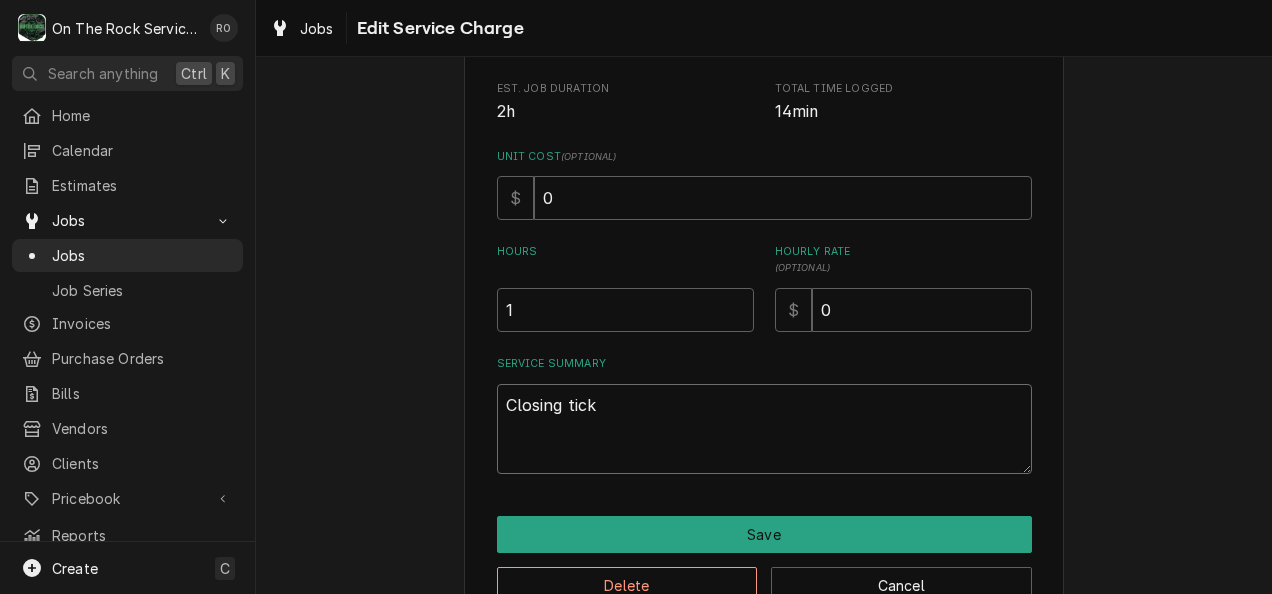 type on "Closing ticke" 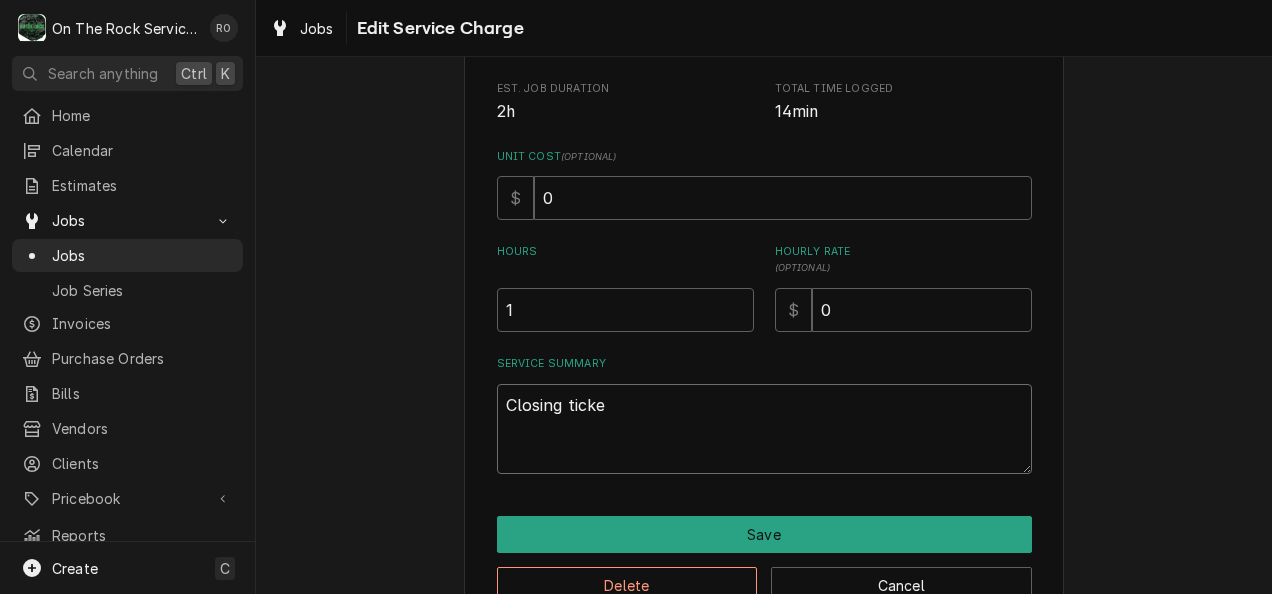 type on "x" 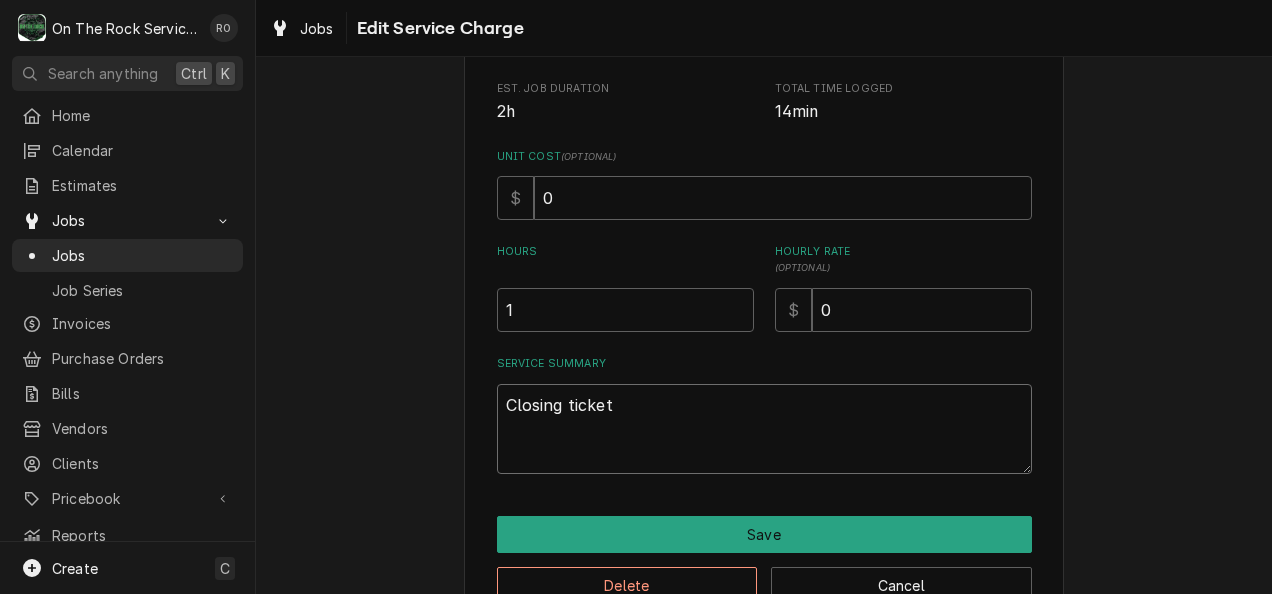 type on "x" 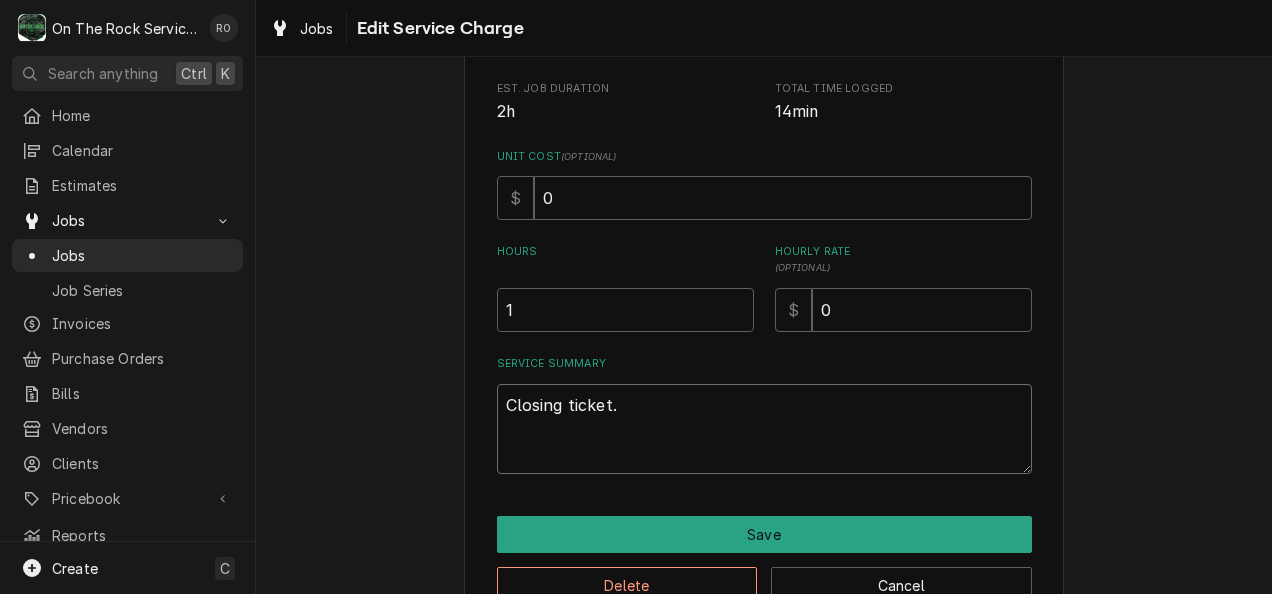 type on "x" 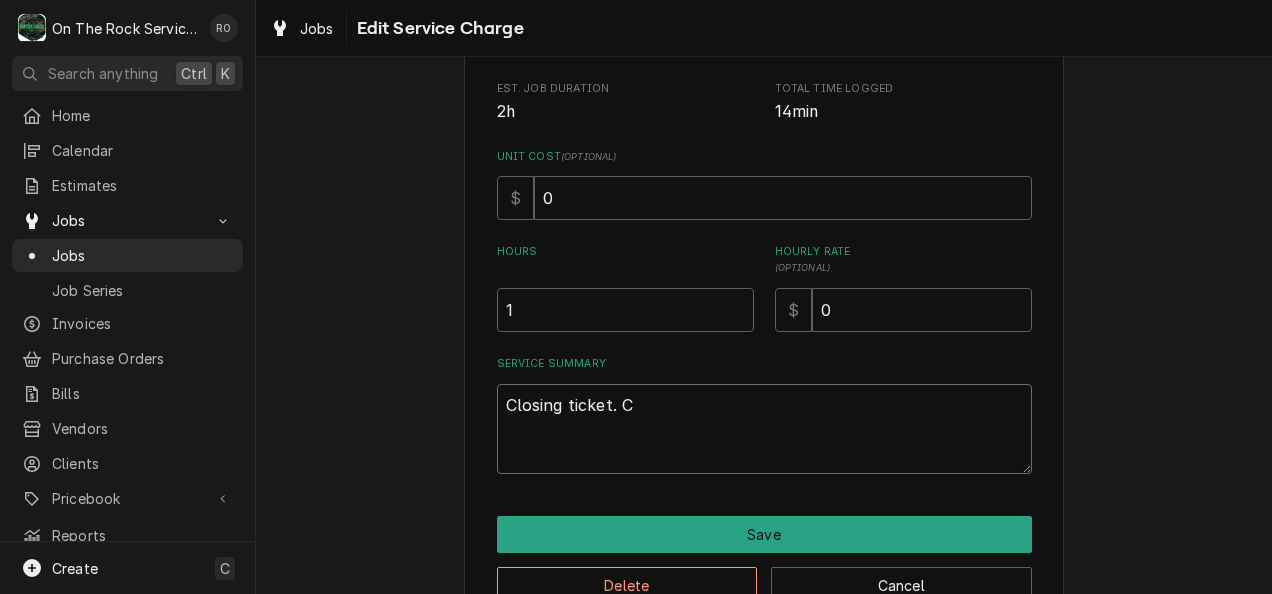 type on "x" 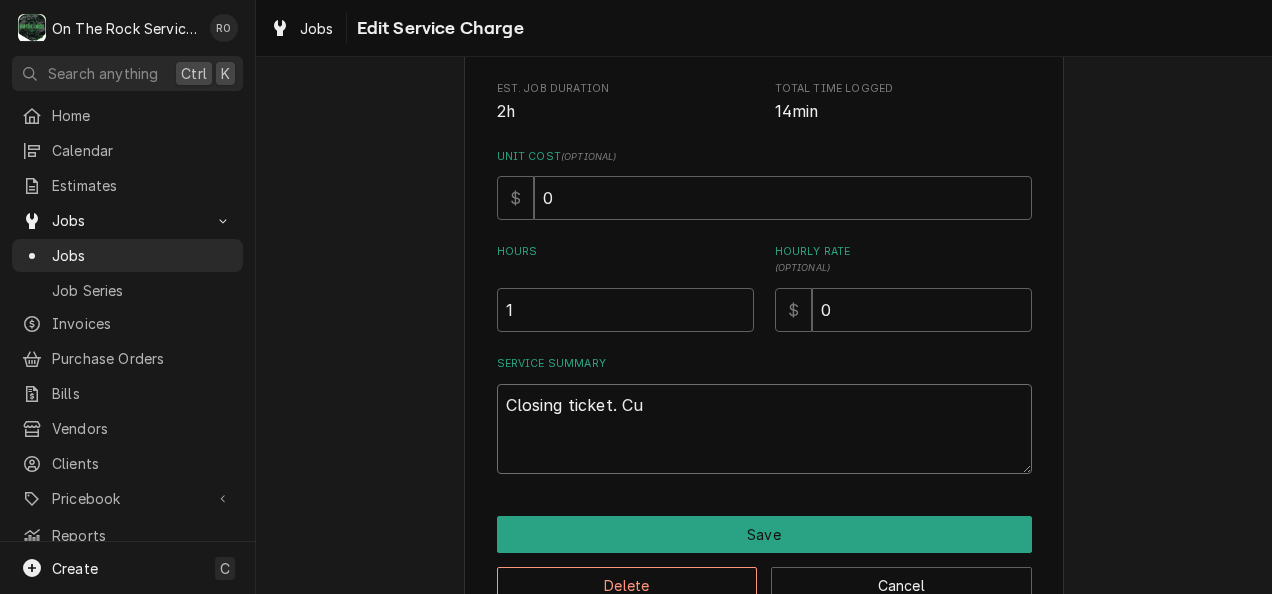 type on "x" 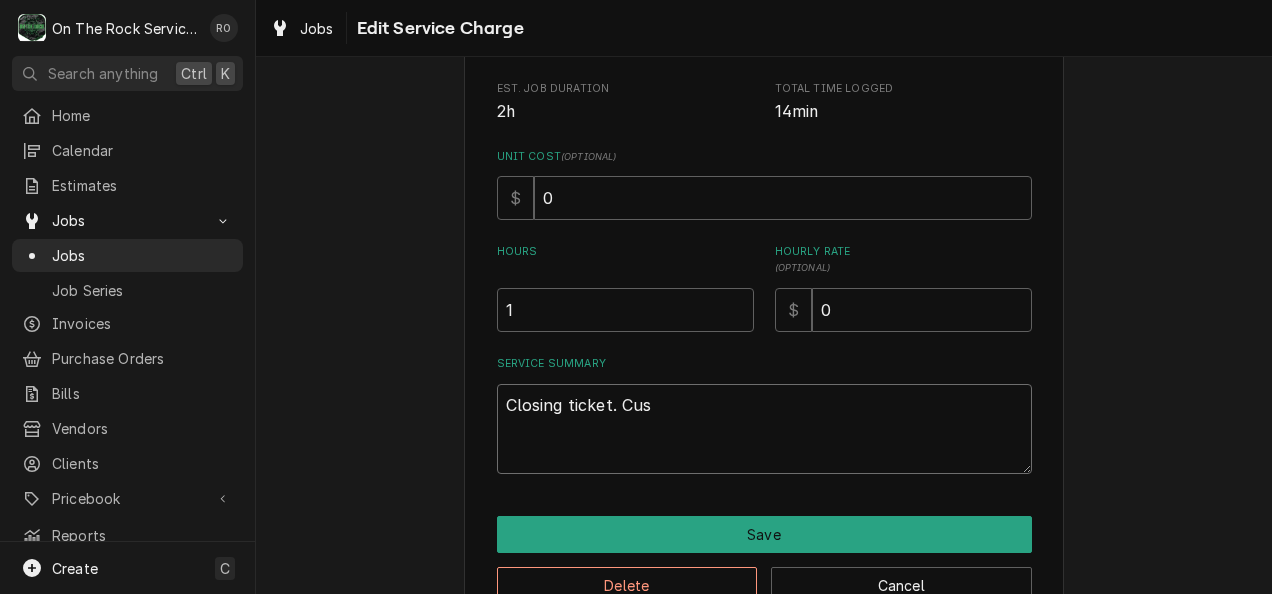 type on "x" 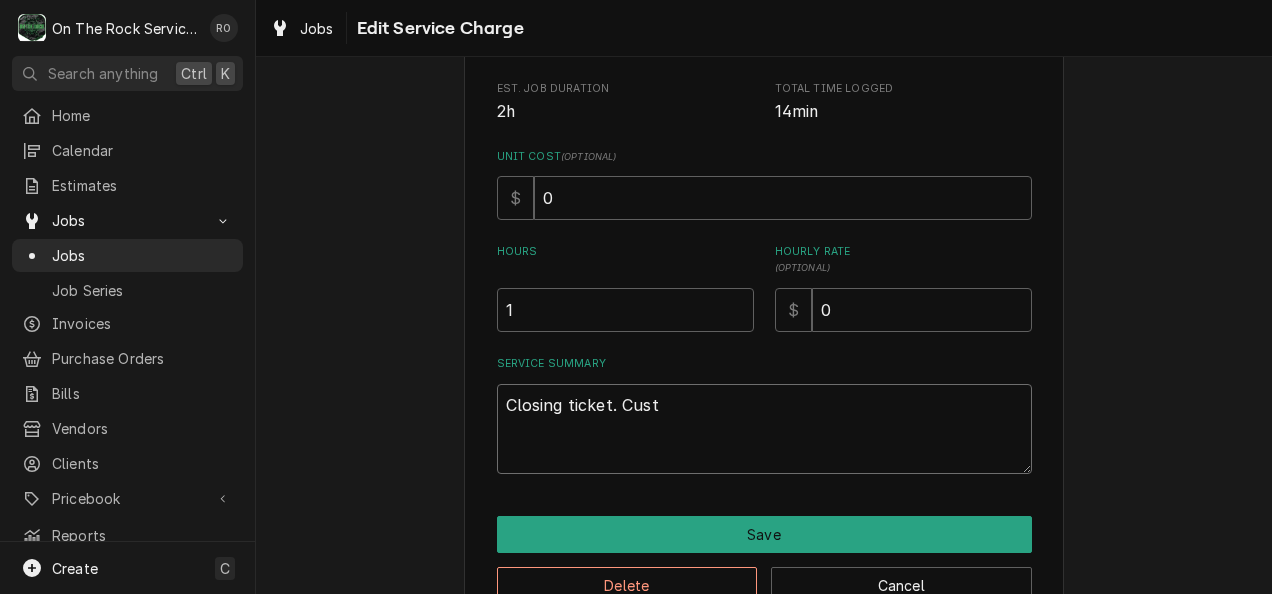 type on "x" 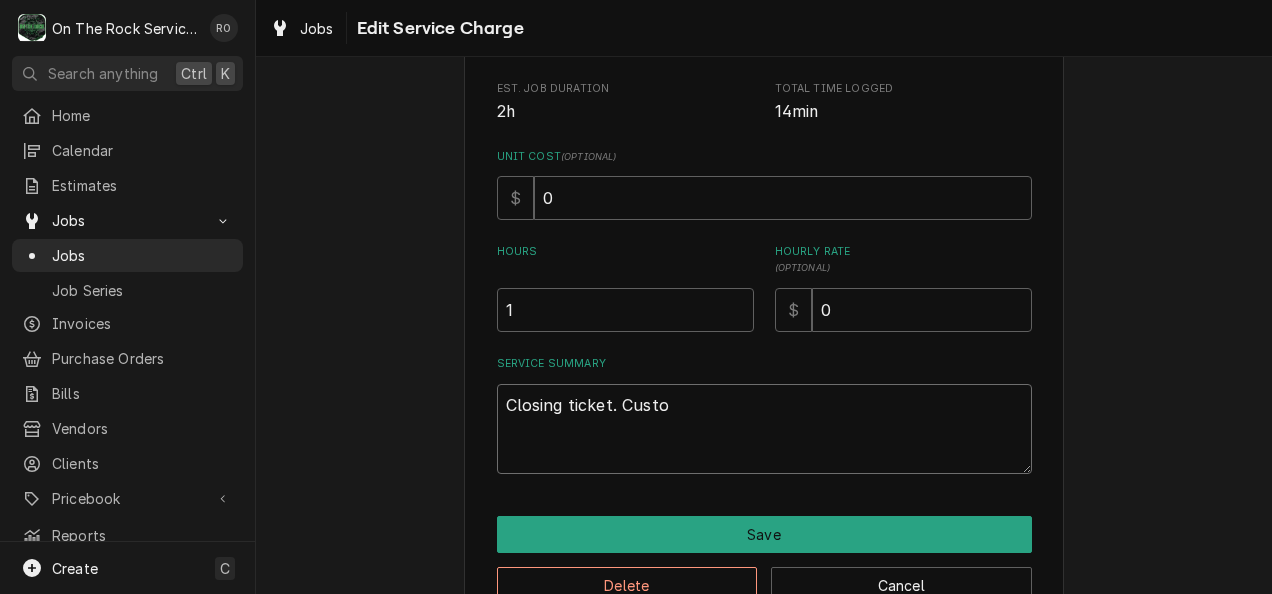 type on "x" 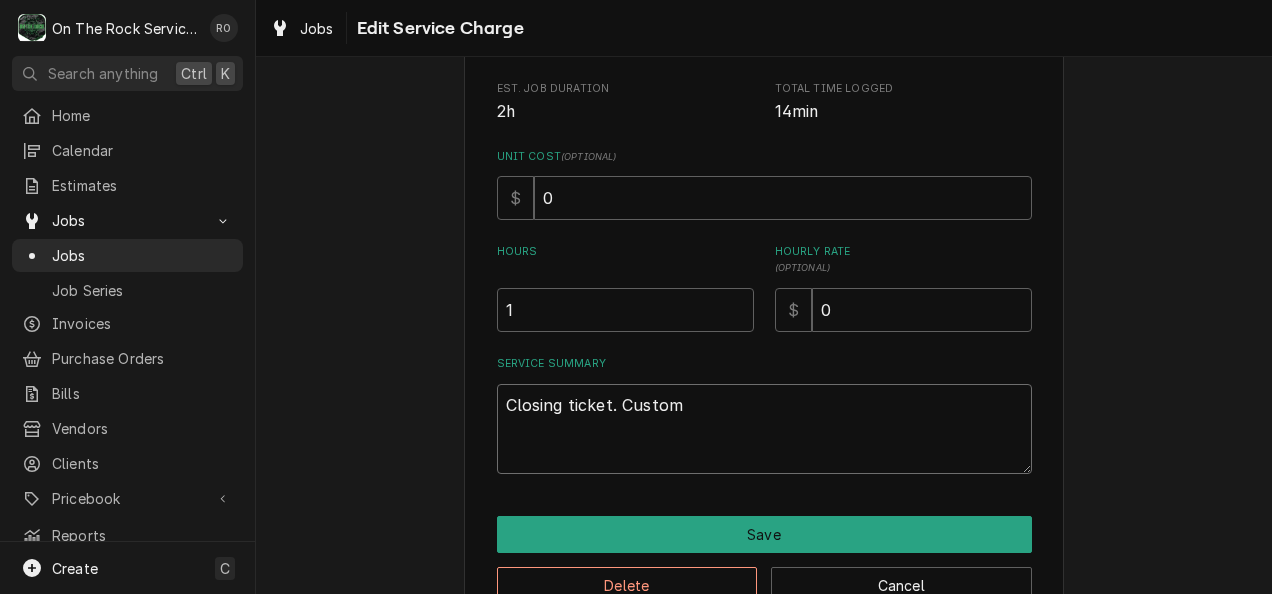 type on "Closing ticket. Custome" 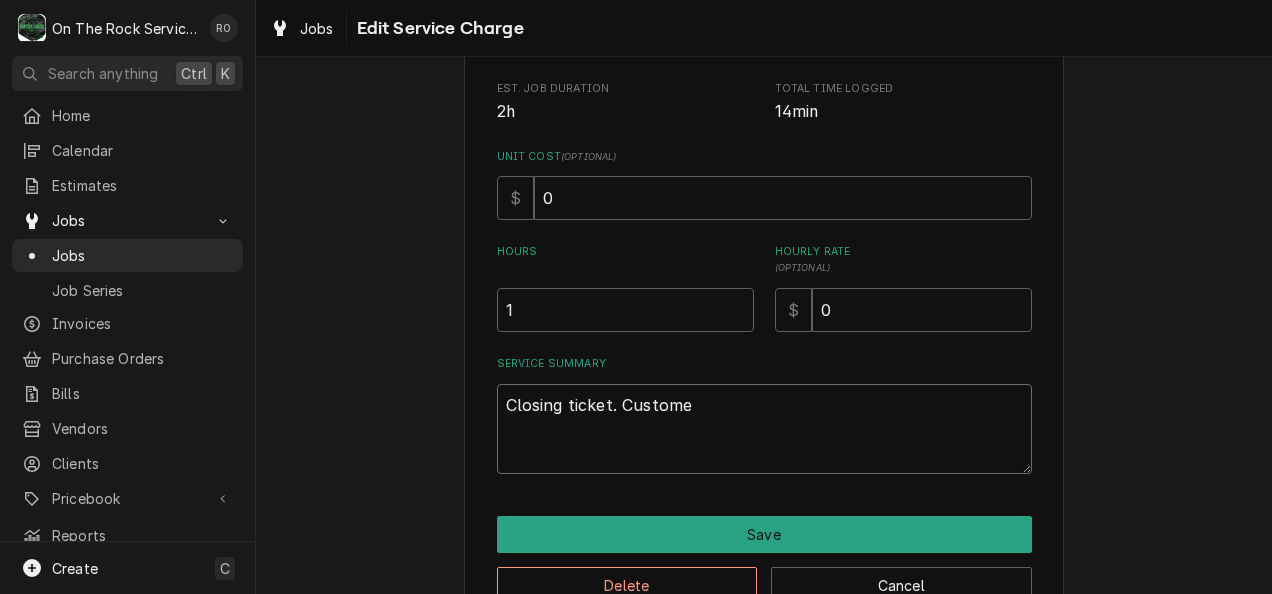 type on "x" 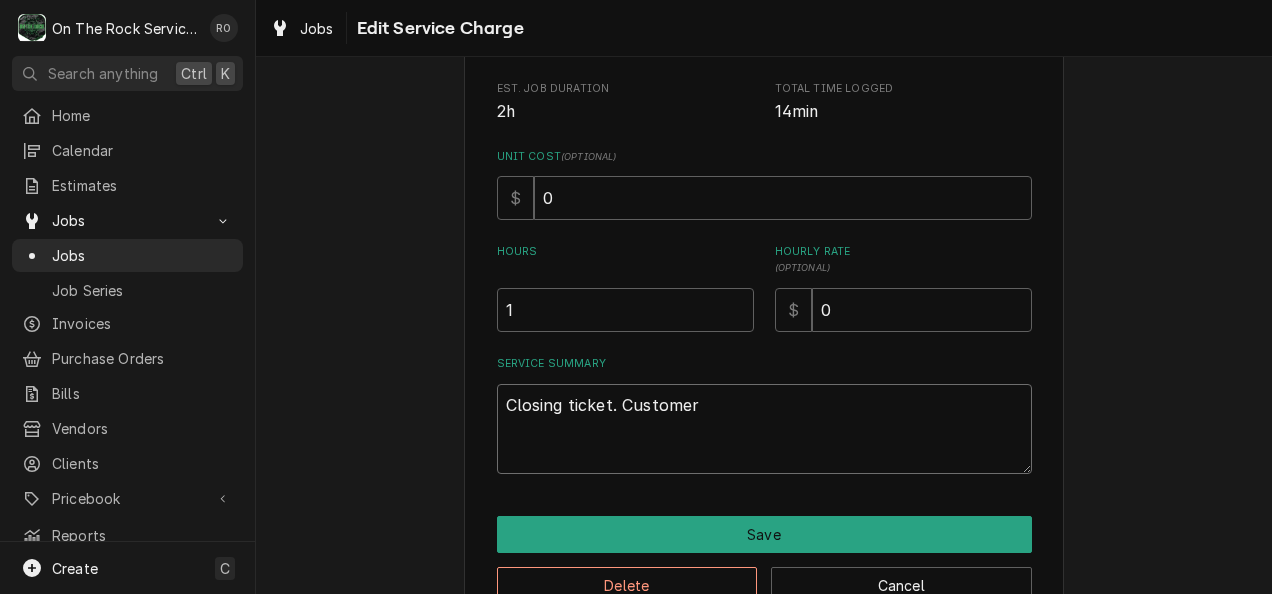 type on "x" 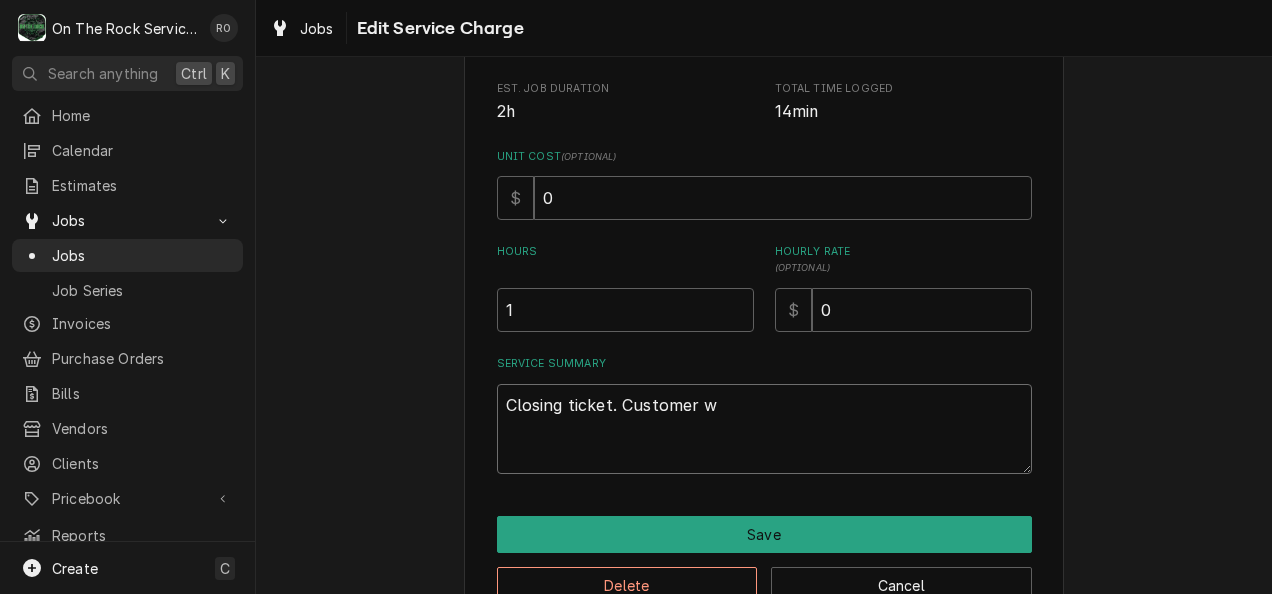 type on "x" 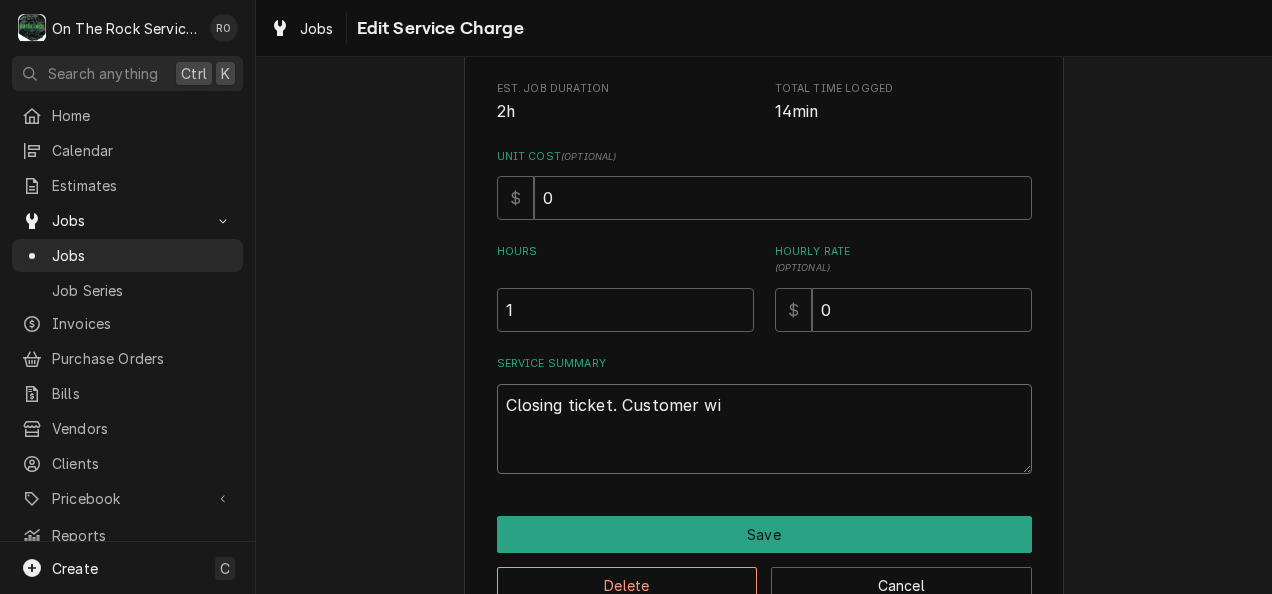 type on "x" 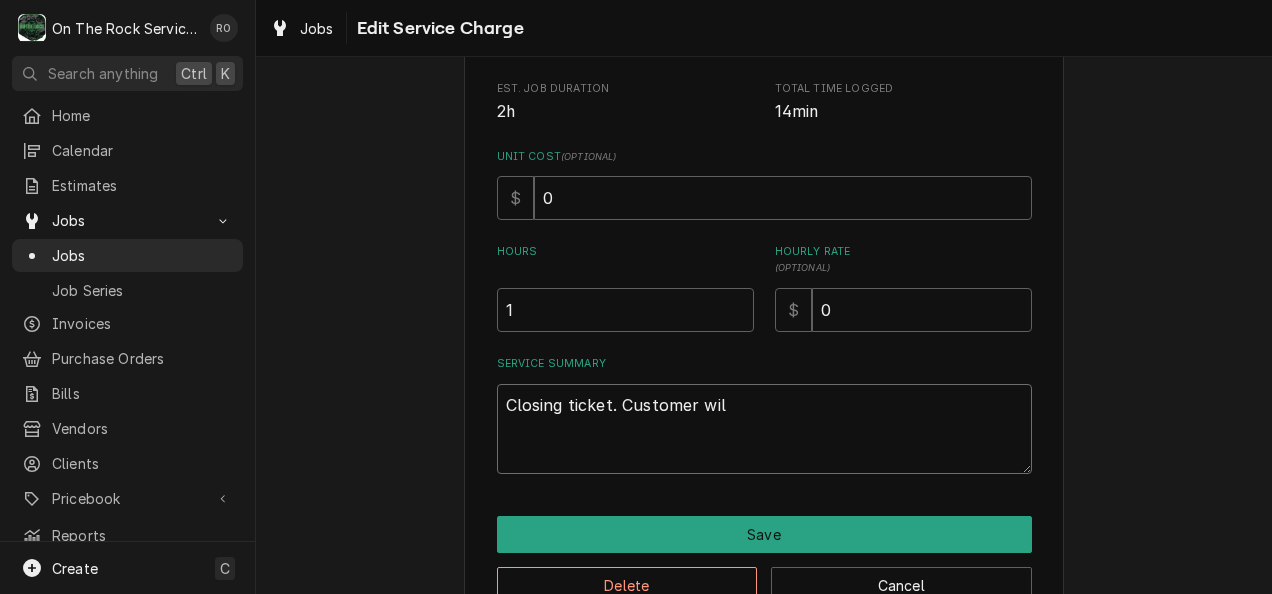 type on "x" 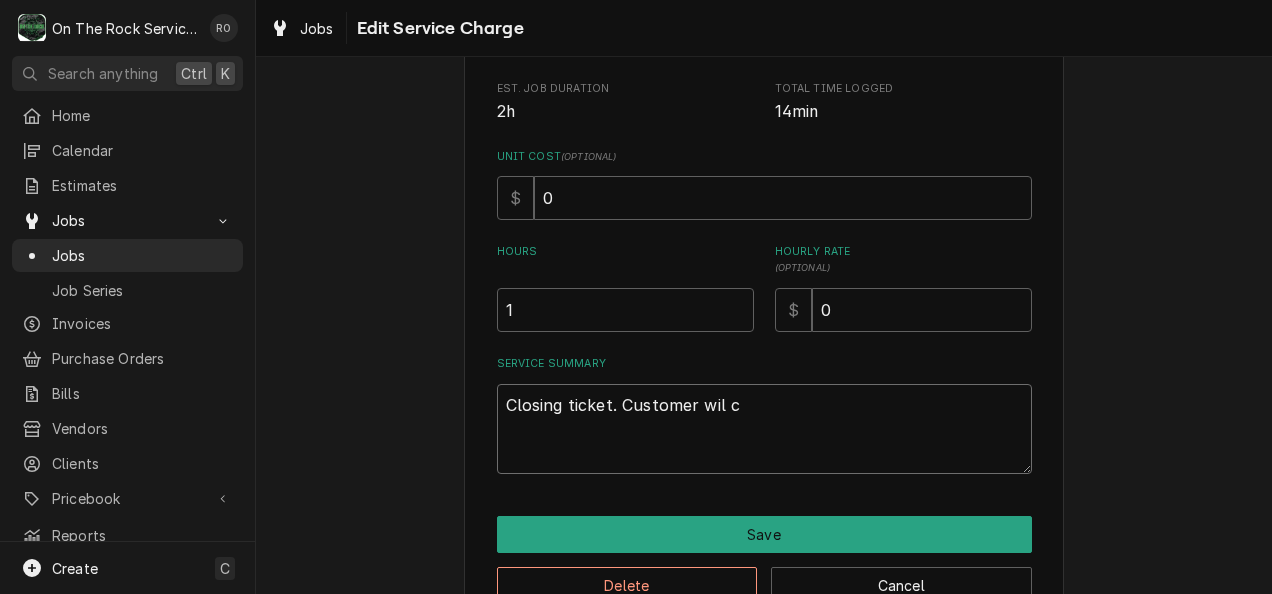 type on "x" 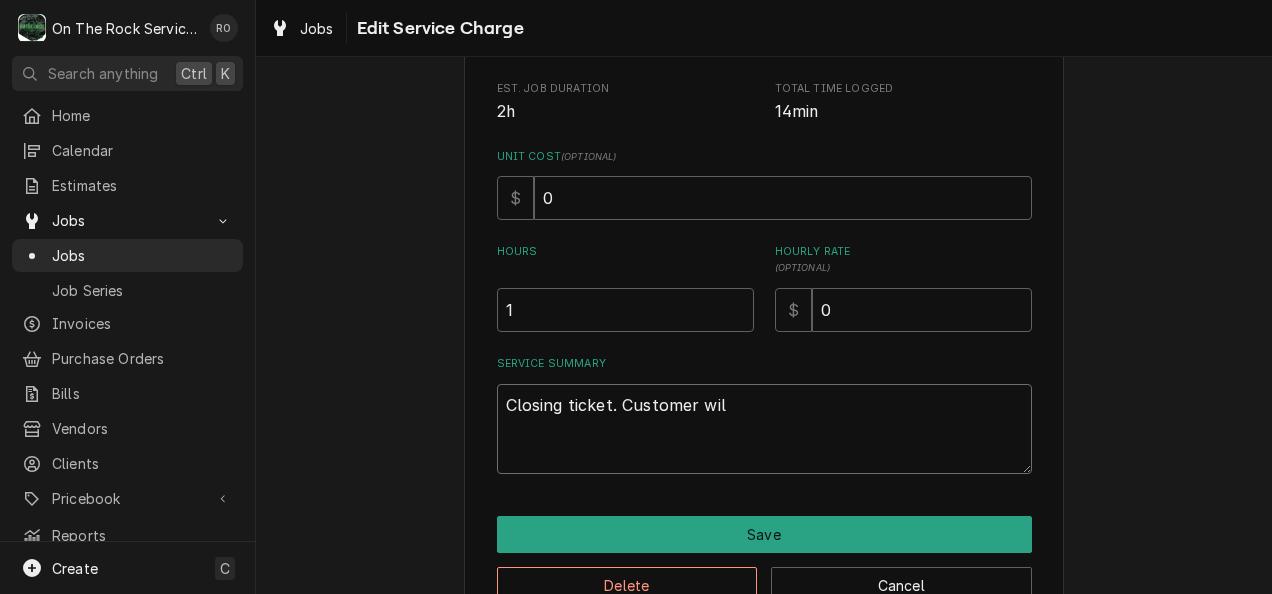 type on "x" 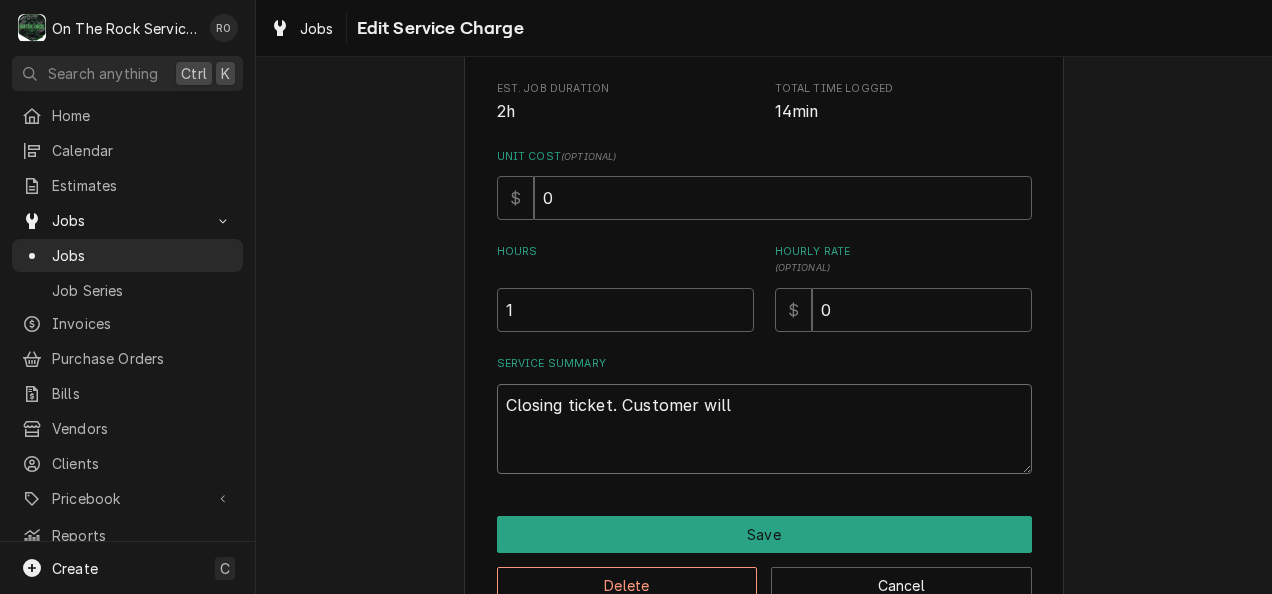 type on "x" 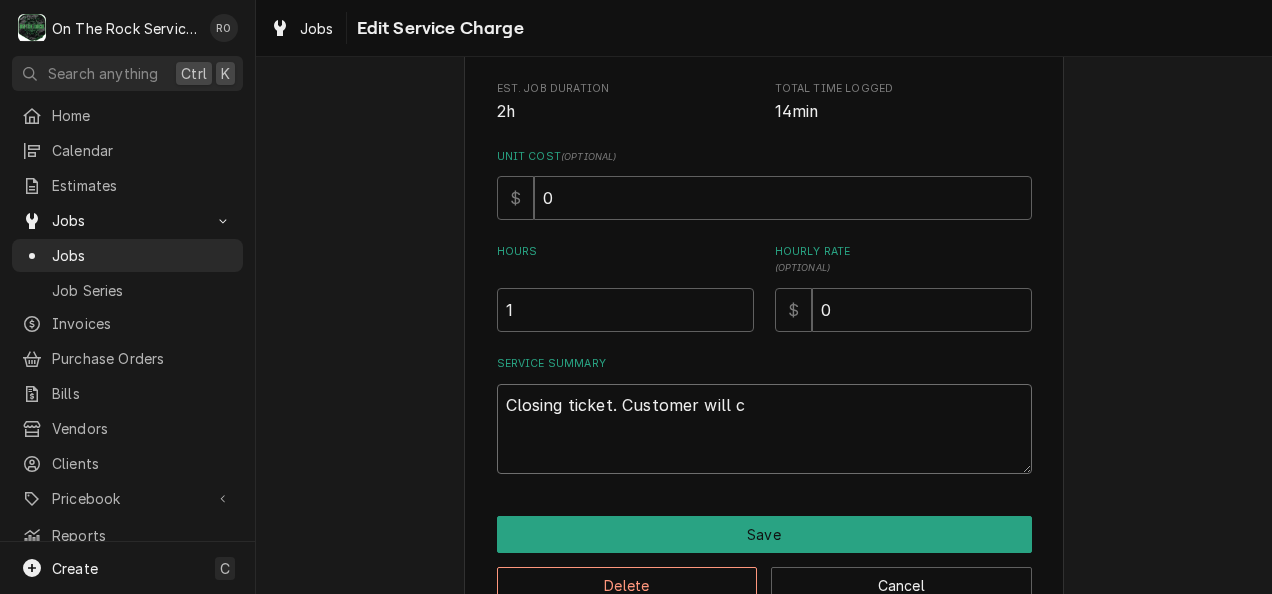 type on "x" 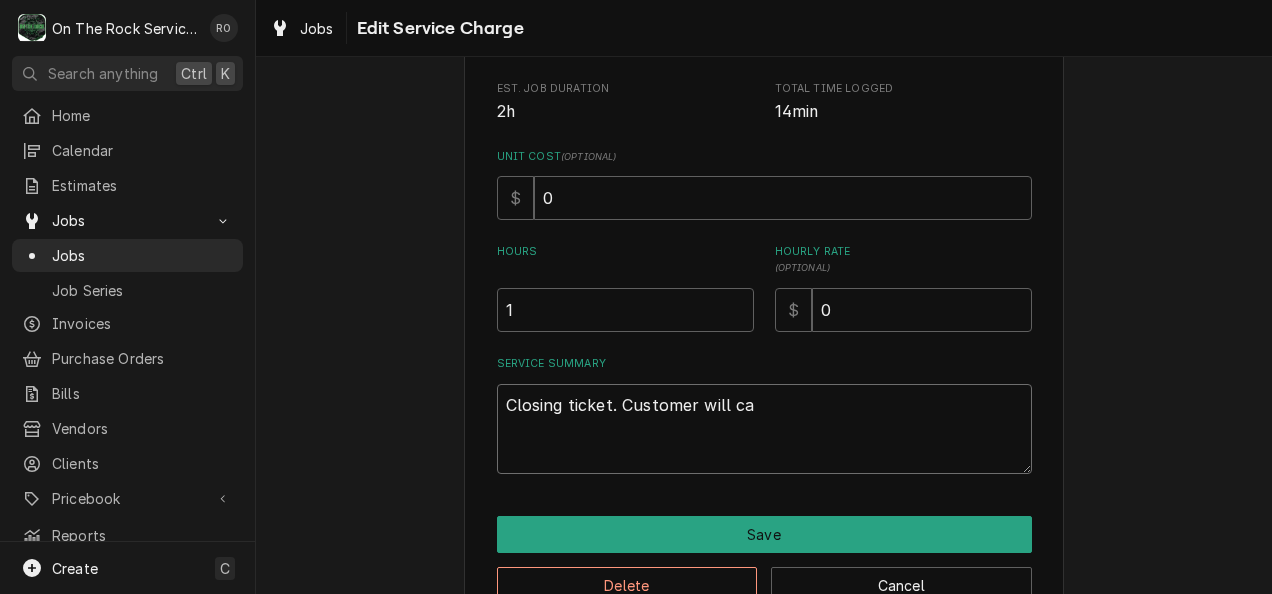 type on "x" 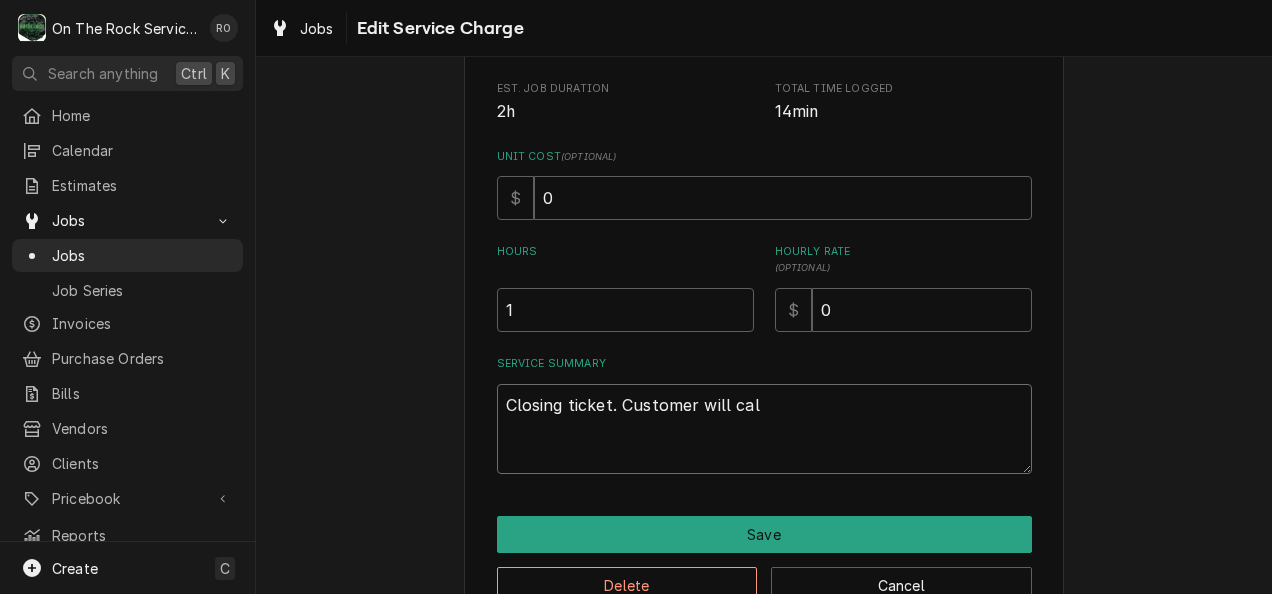 type on "x" 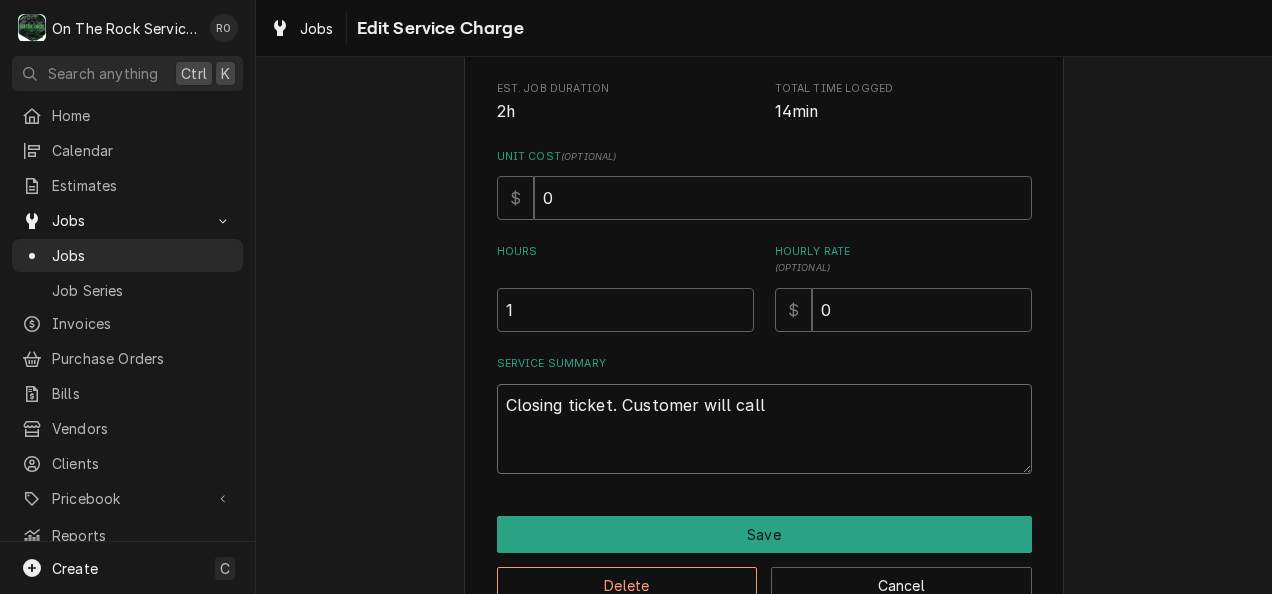 type on "x" 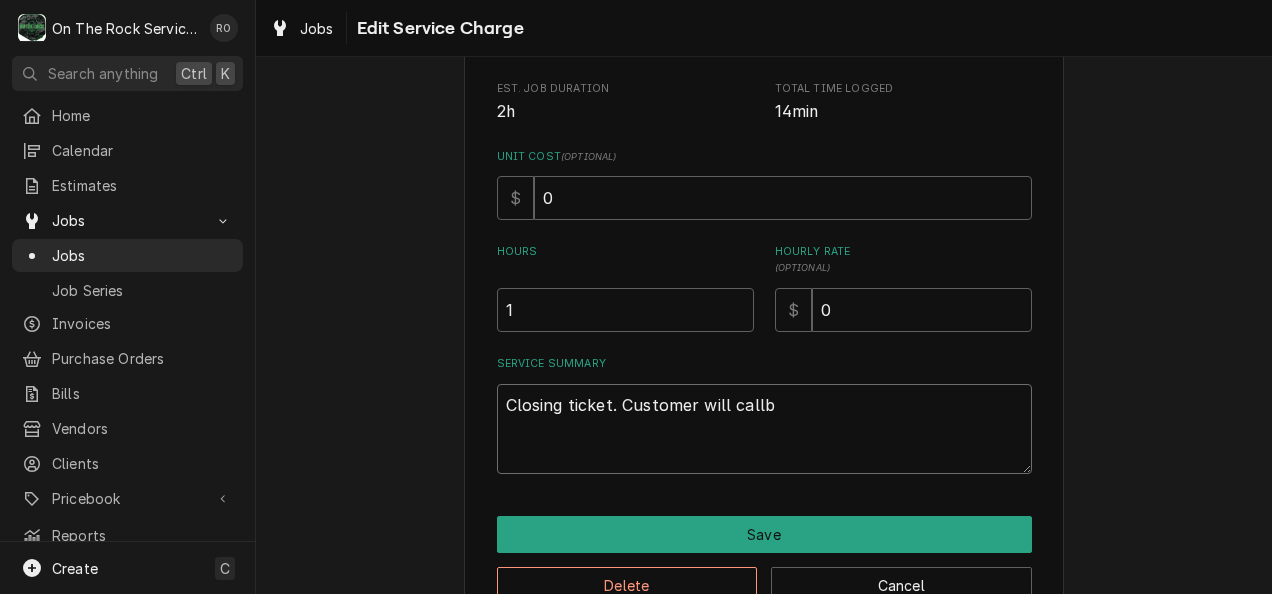 type on "x" 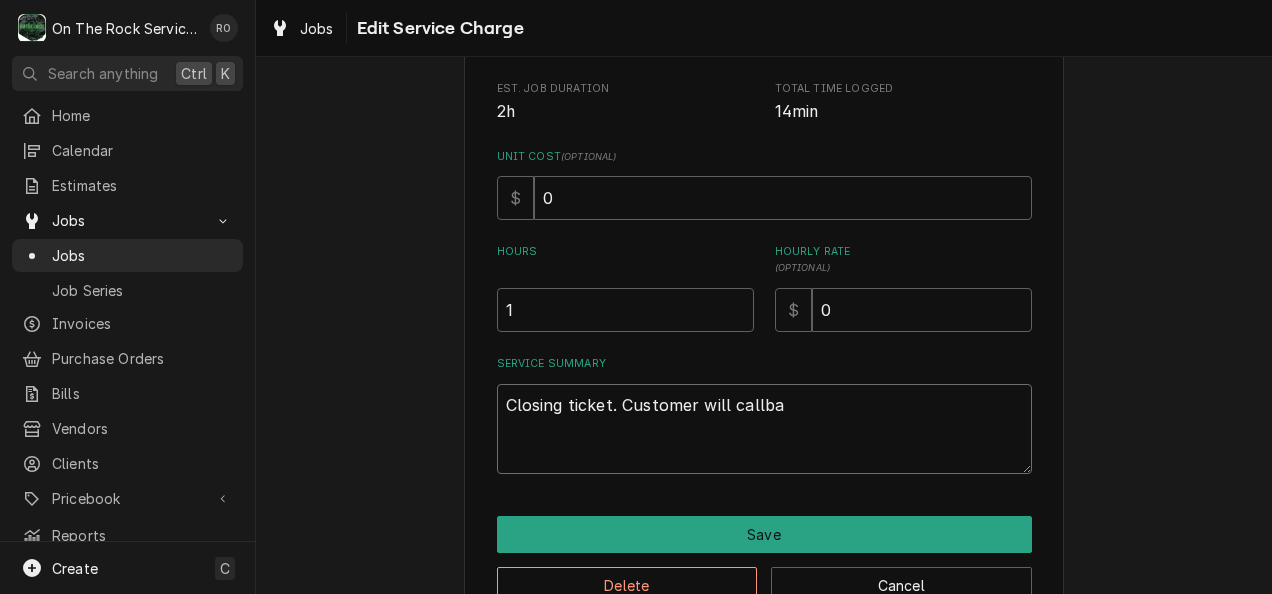 type on "x" 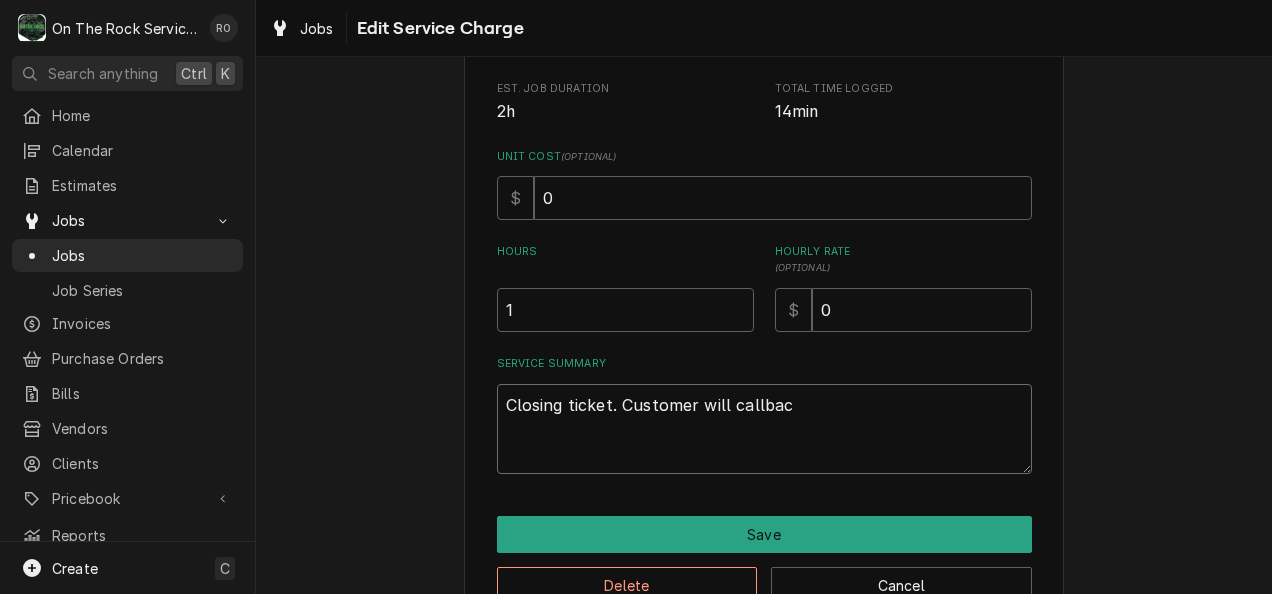 type on "x" 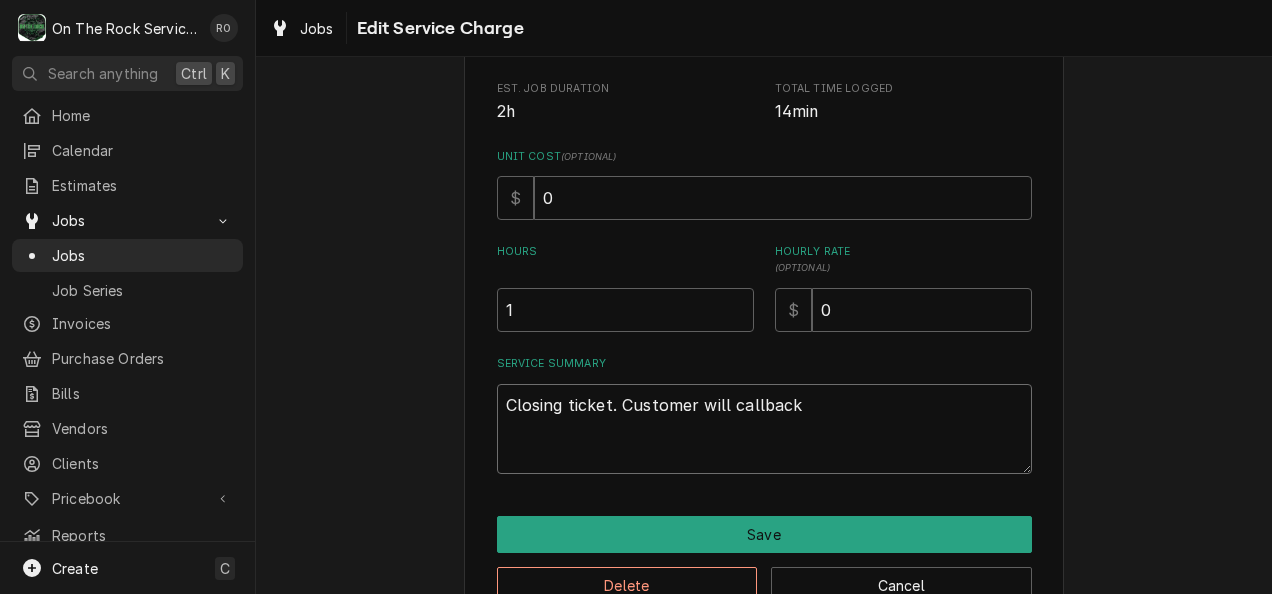 type on "x" 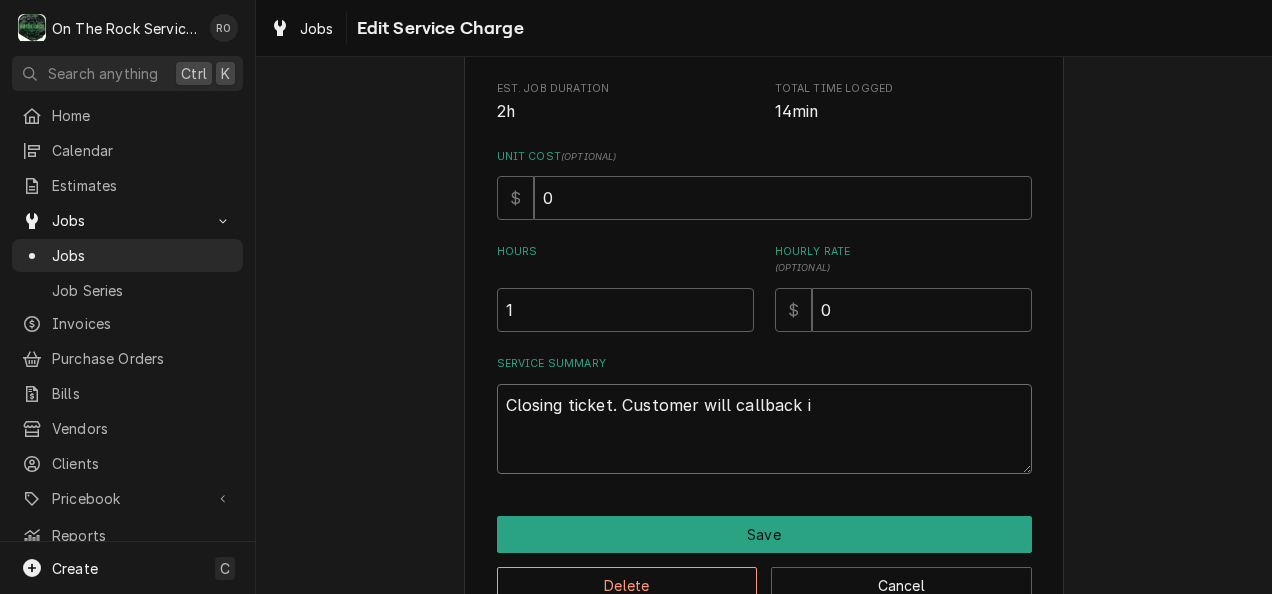 type on "x" 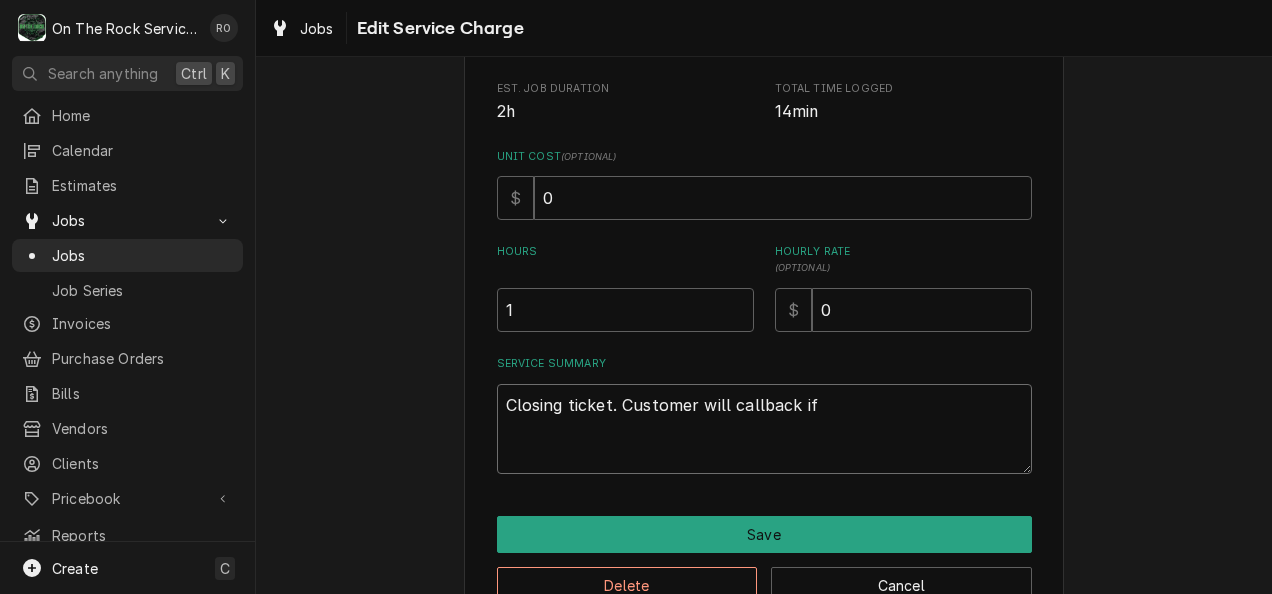 type on "x" 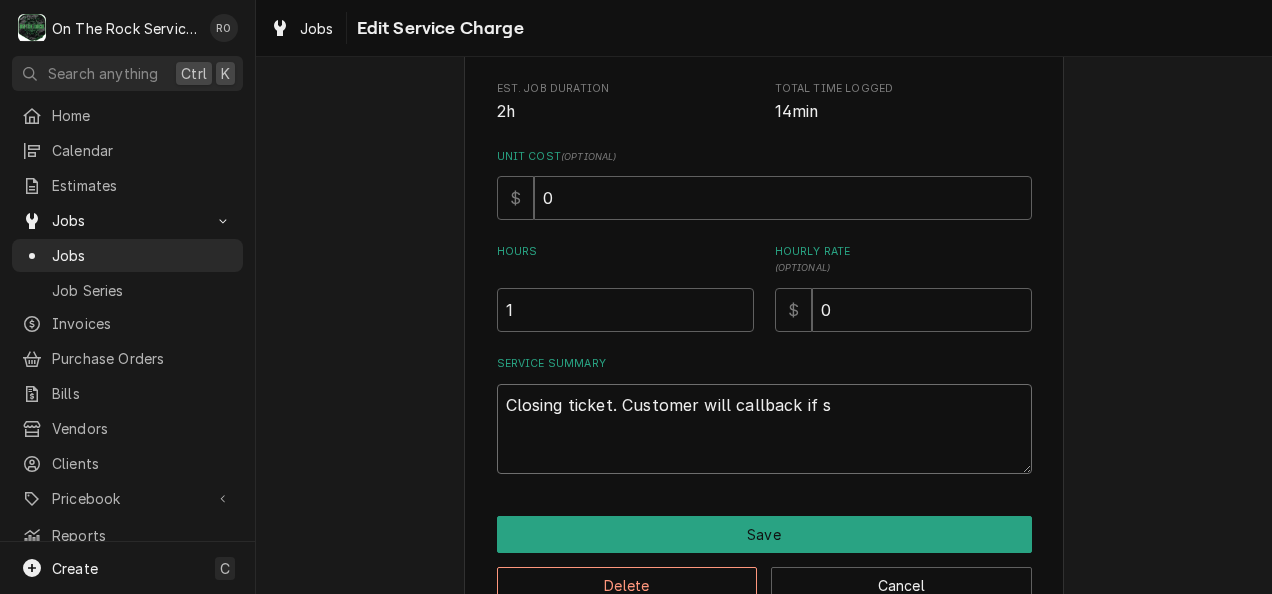 type on "x" 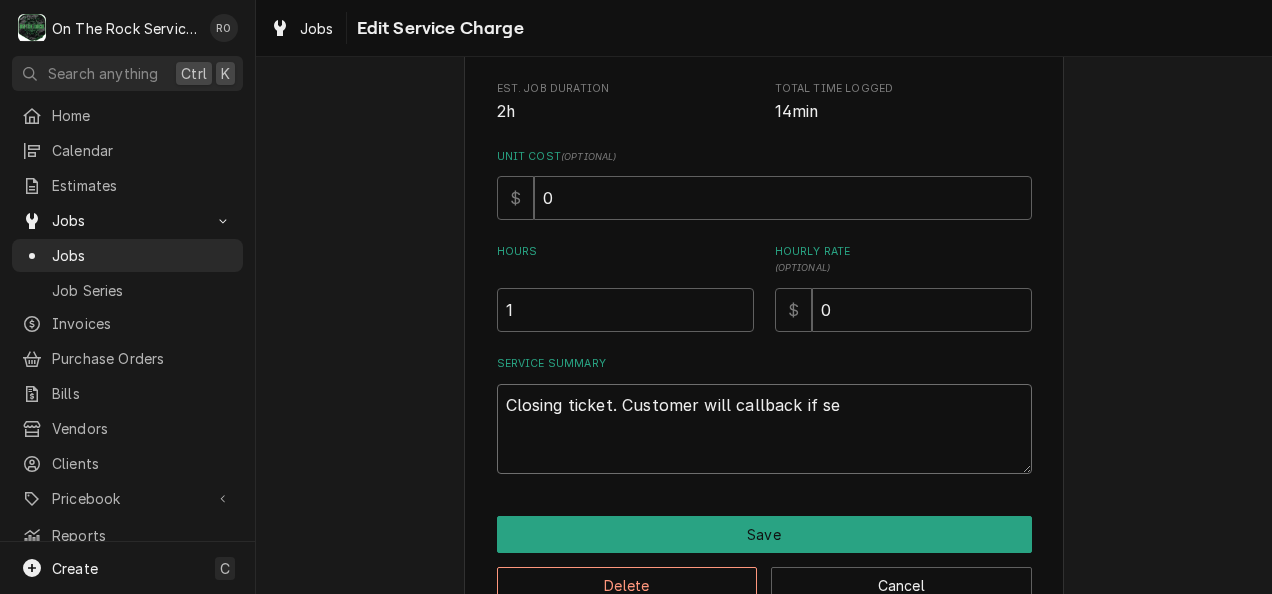 type on "x" 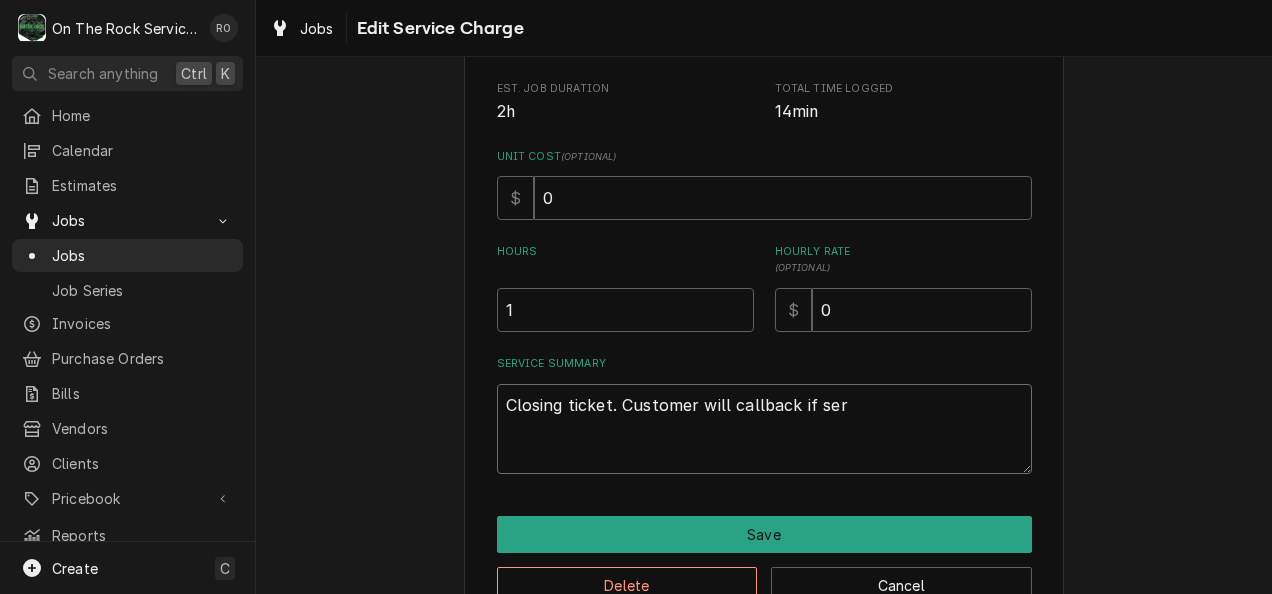 type on "x" 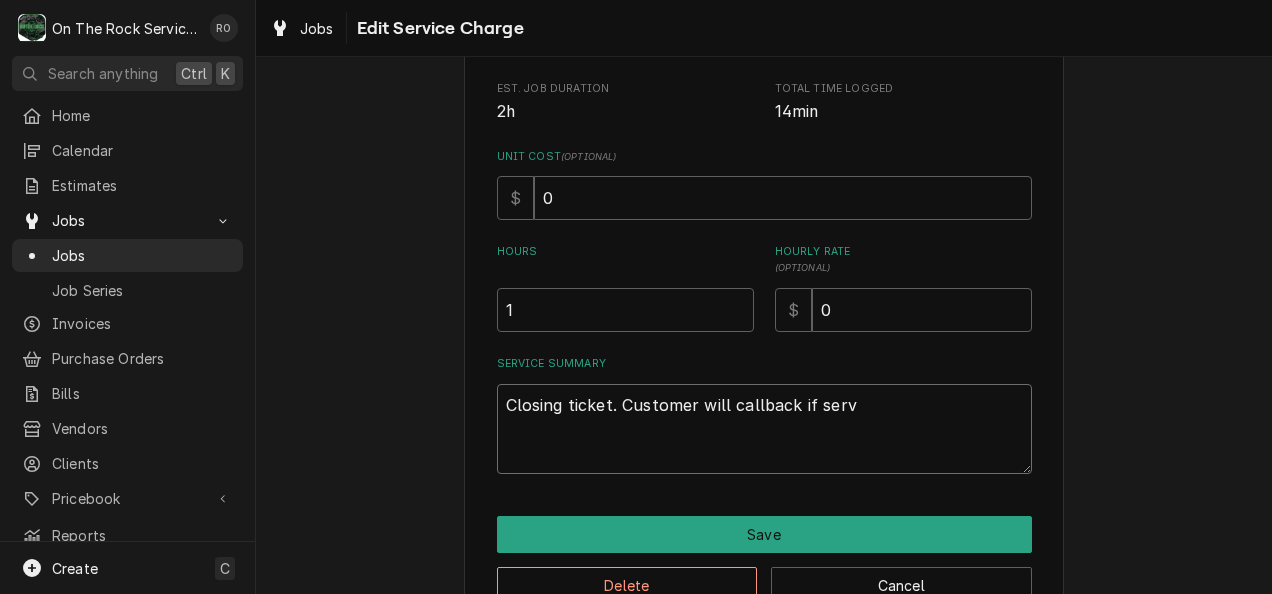 type on "x" 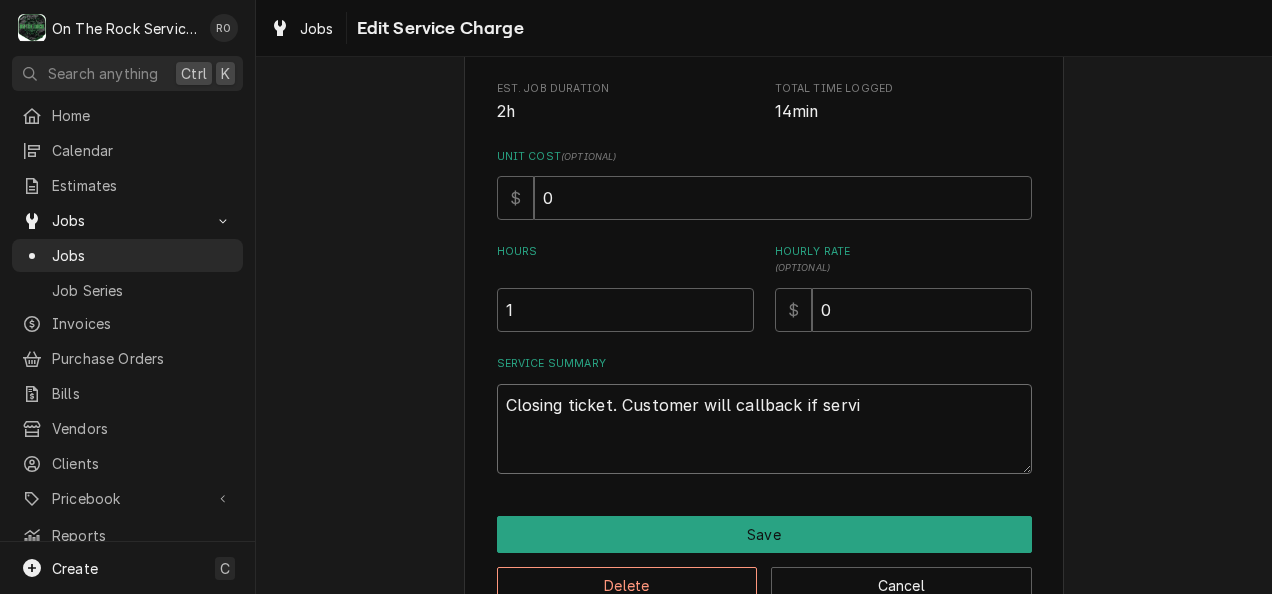 type on "x" 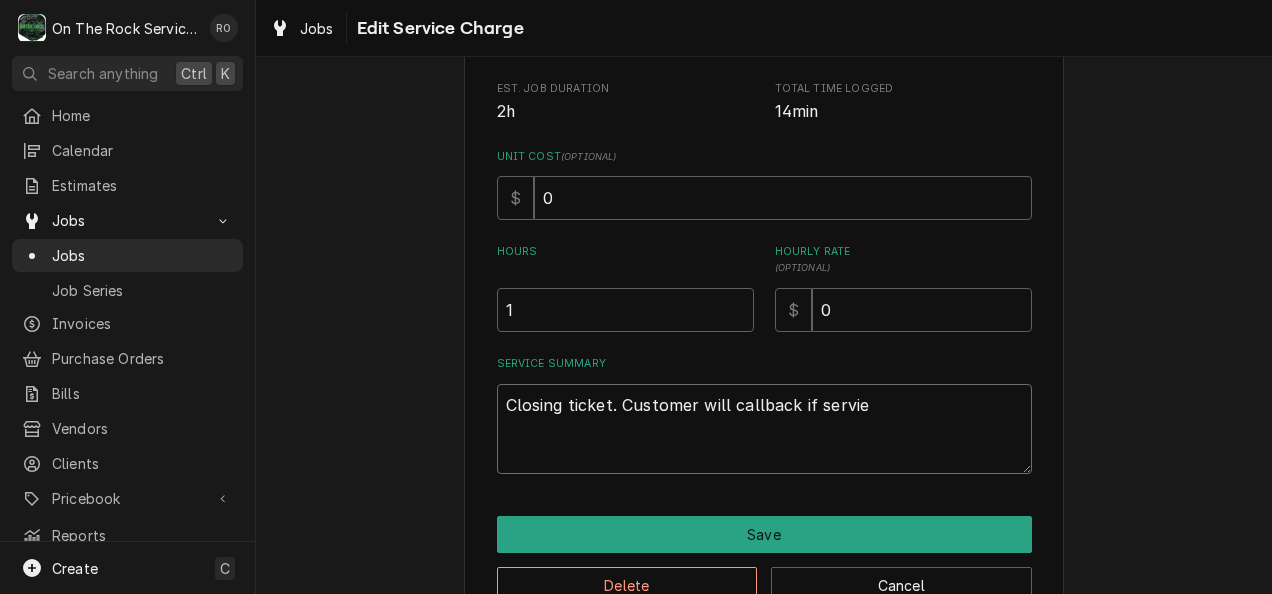 type on "x" 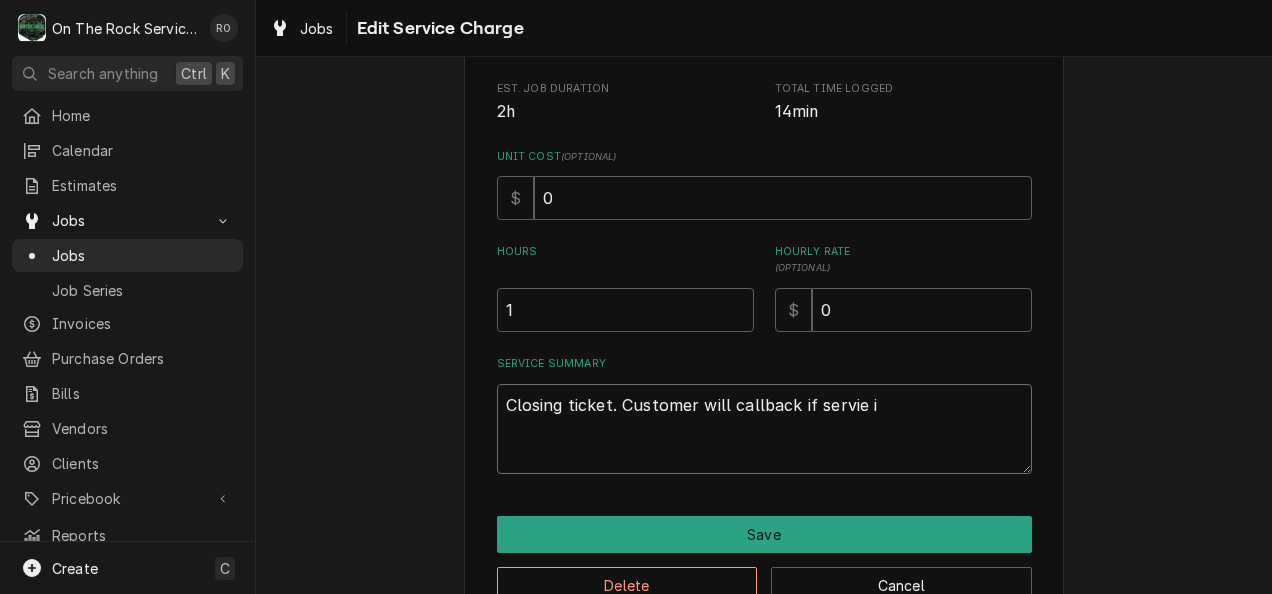 type on "Closing ticket. Customer will callback if servie is" 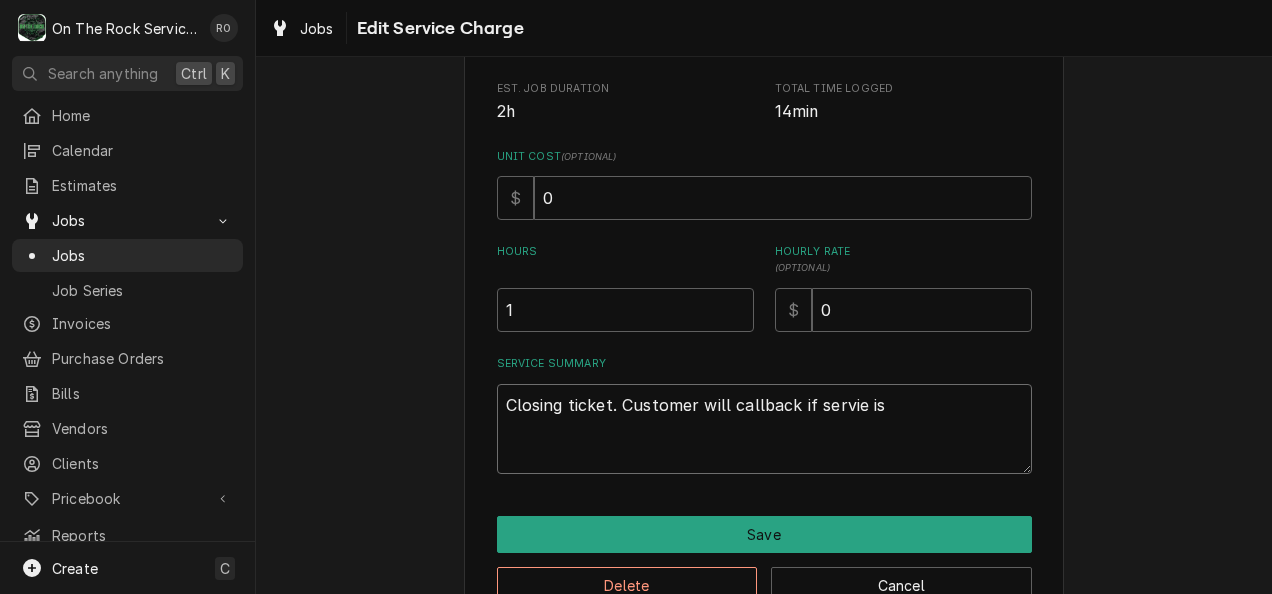 type on "x" 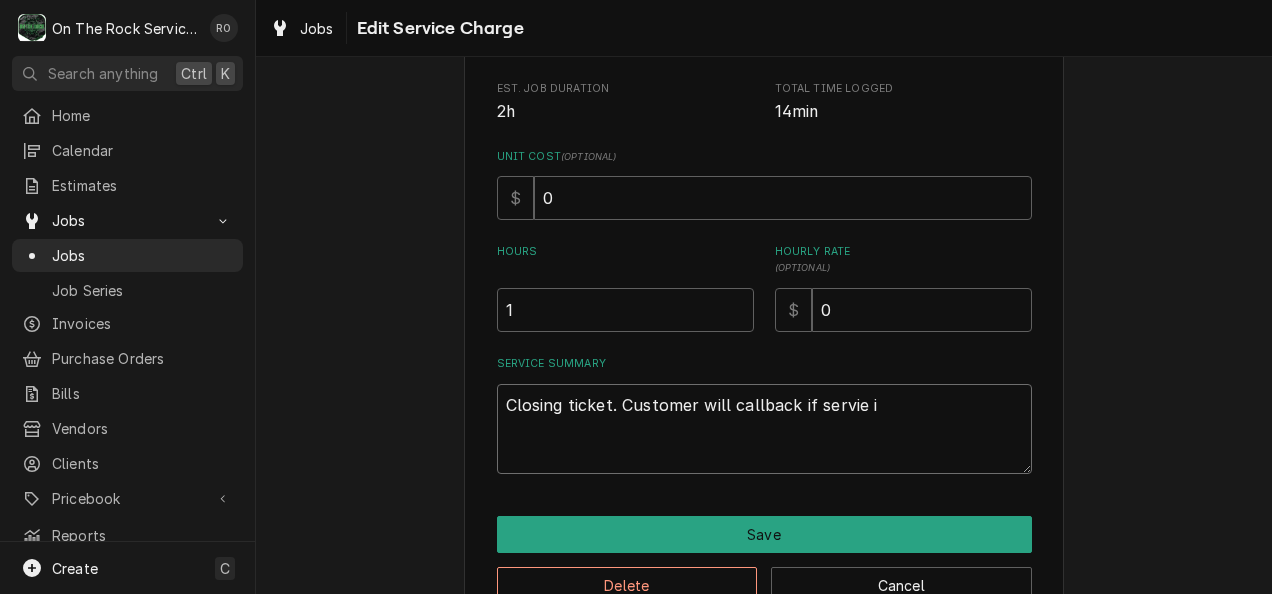 type on "x" 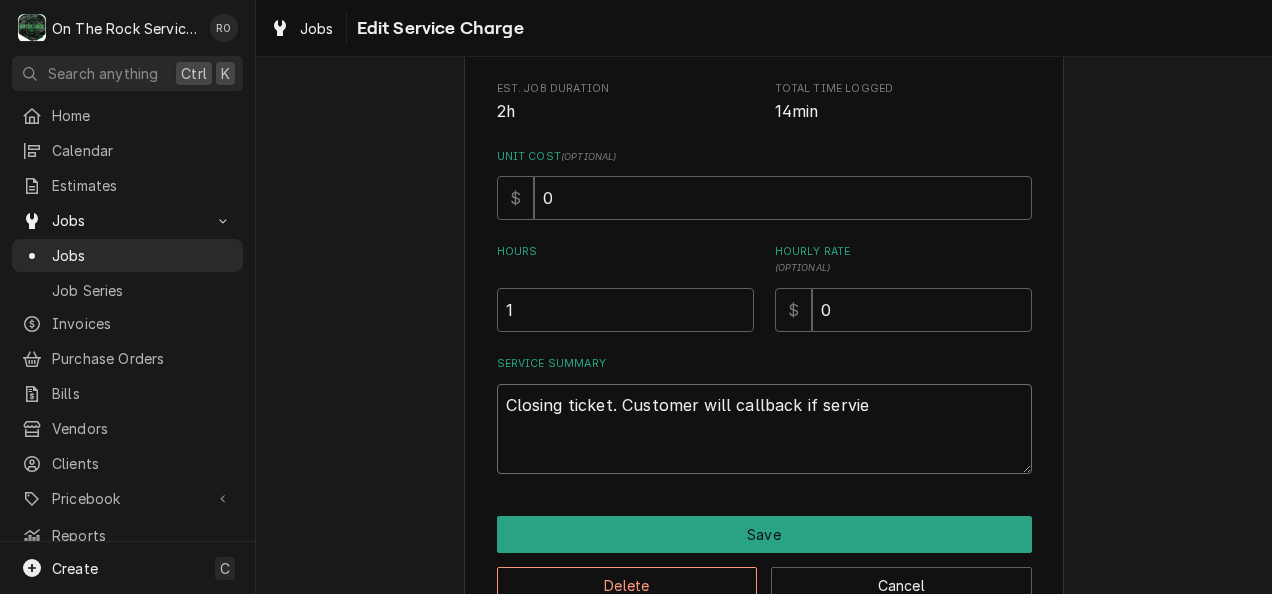 type on "x" 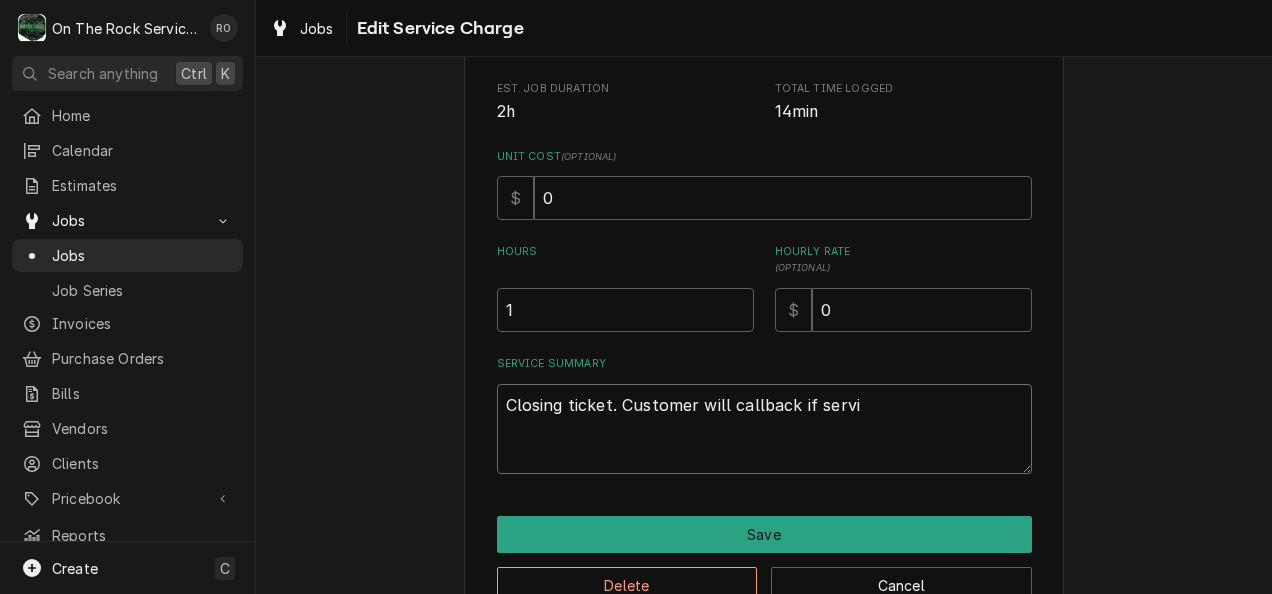 type on "x" 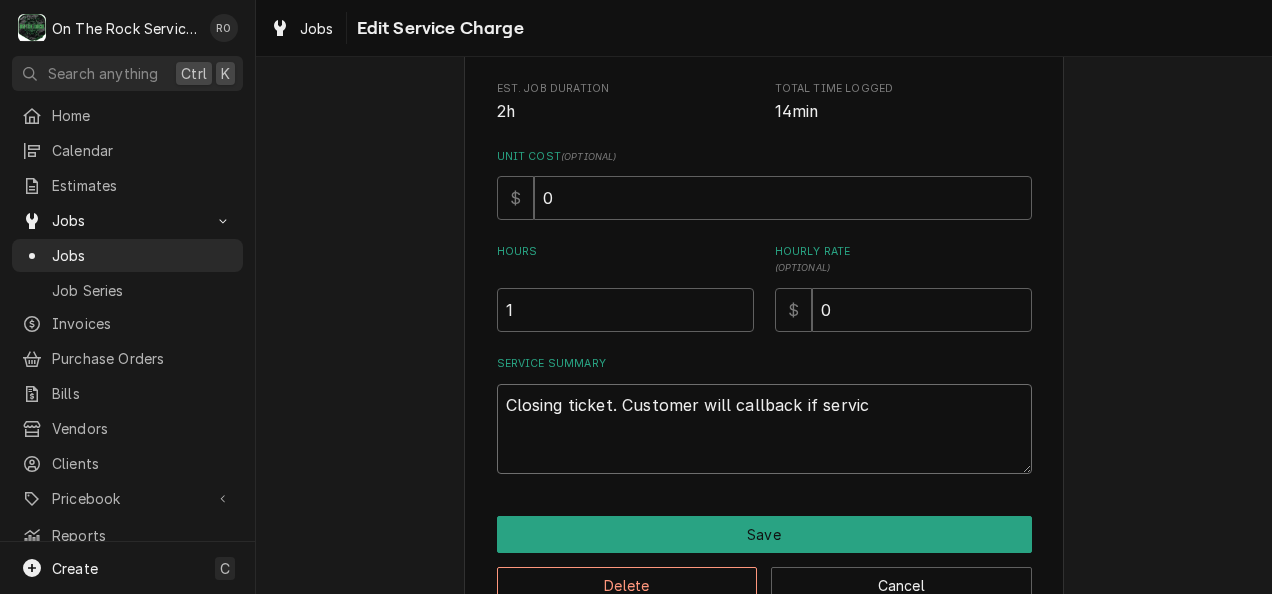 type on "x" 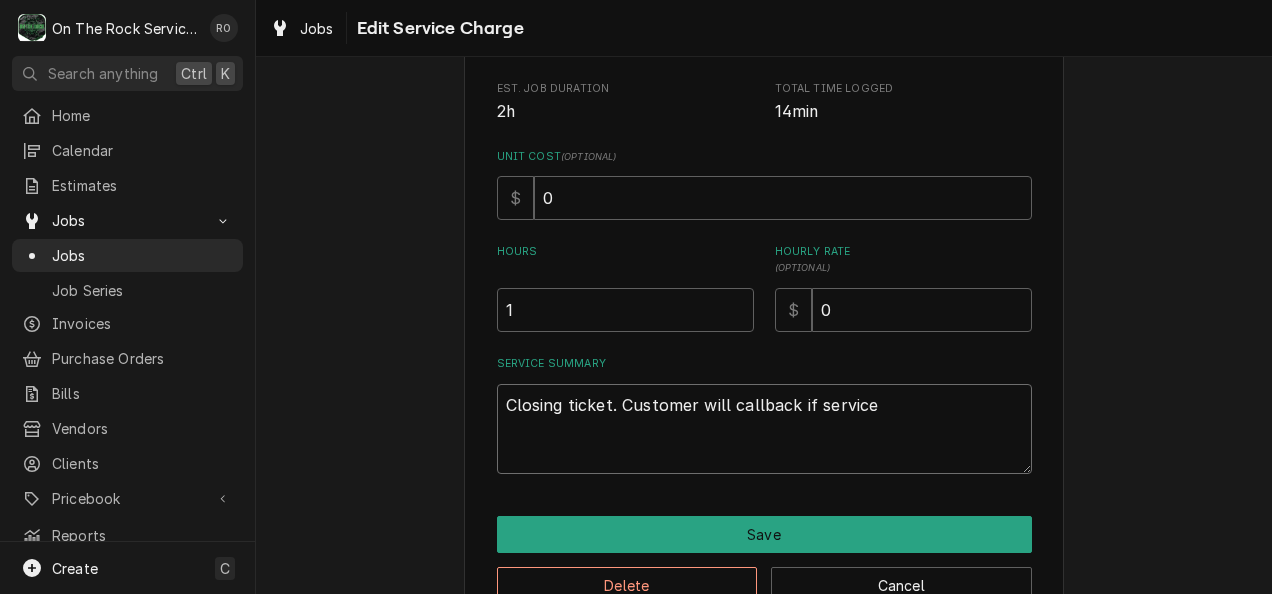 type on "x" 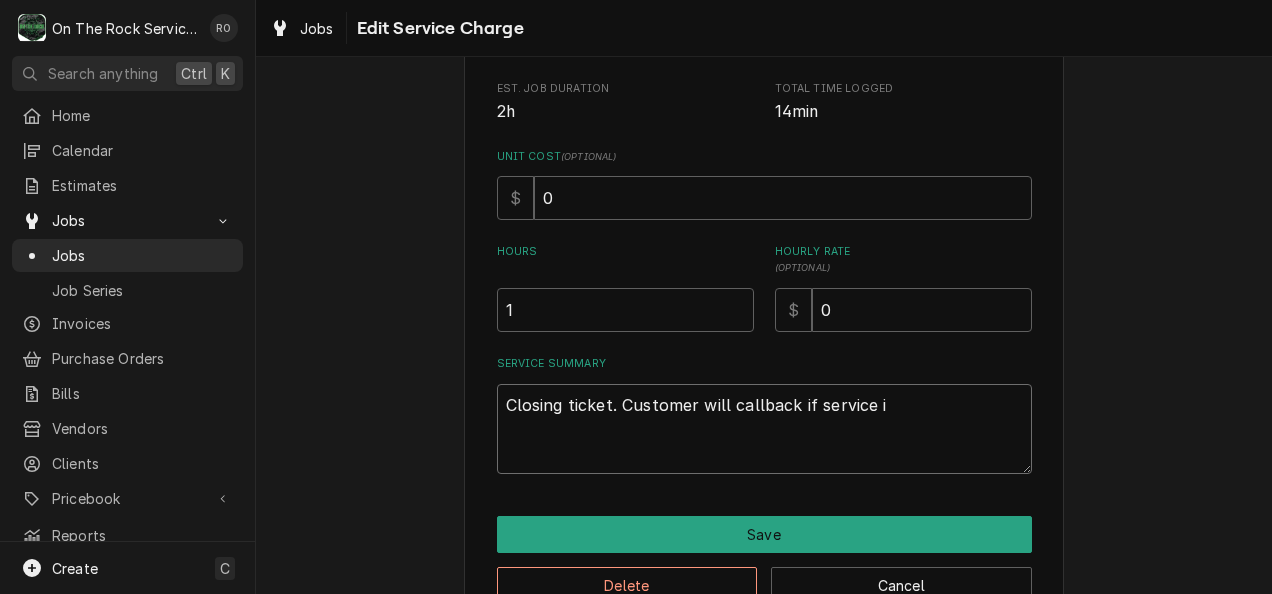 type on "x" 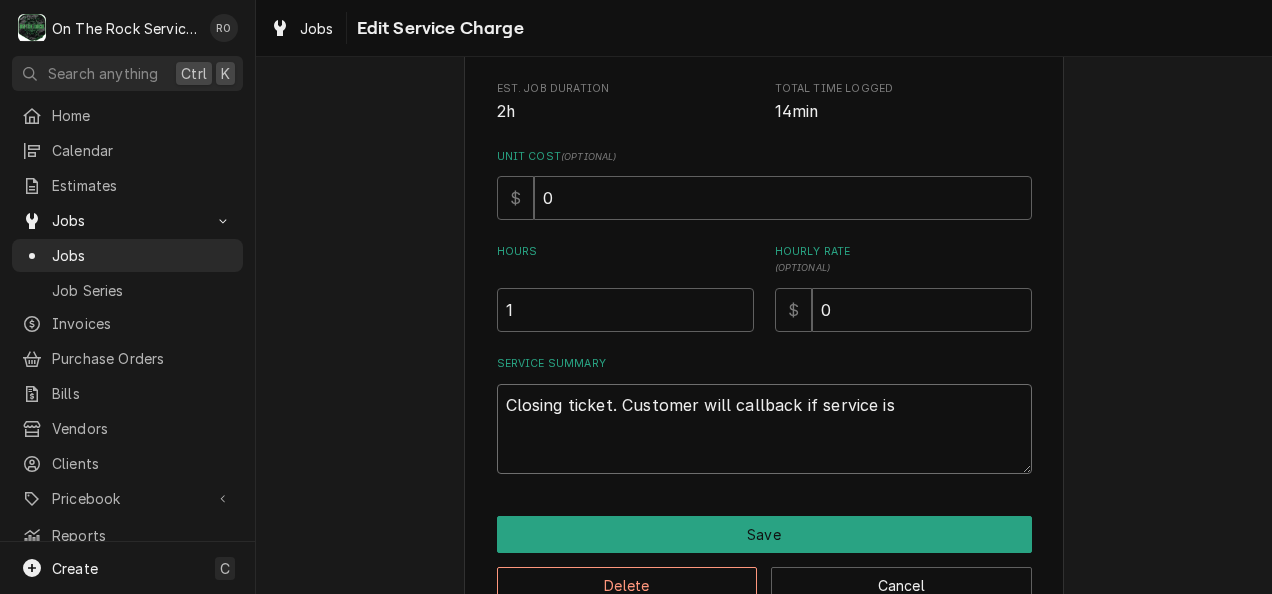 type on "Closing ticket. Customer will callback if service is" 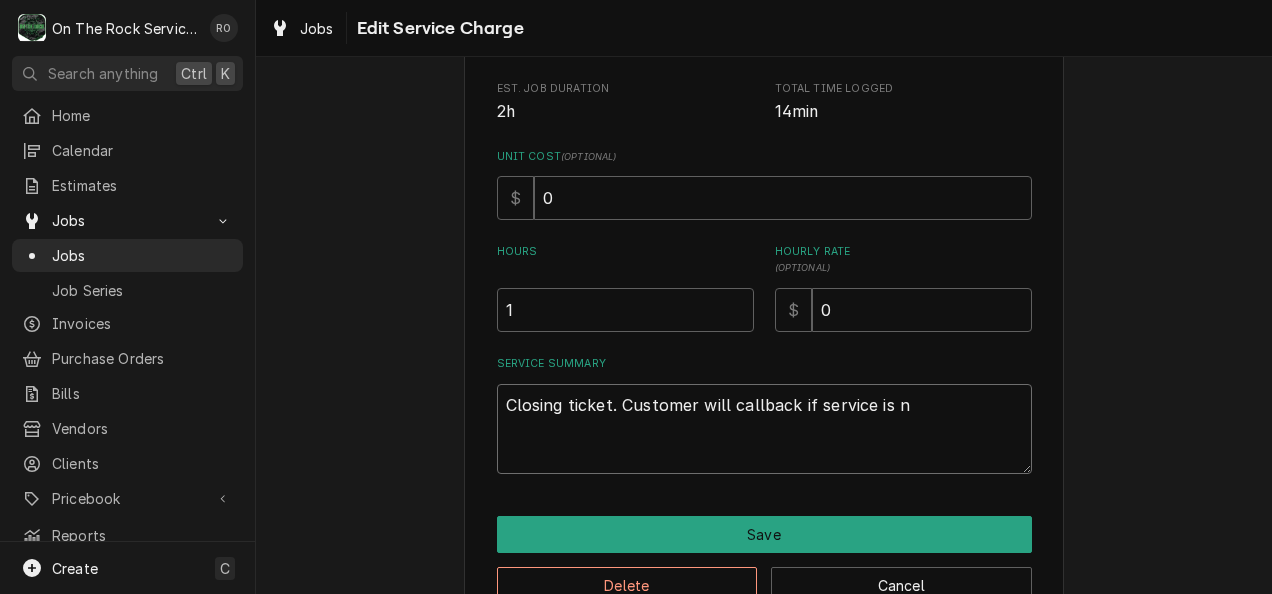 type on "x" 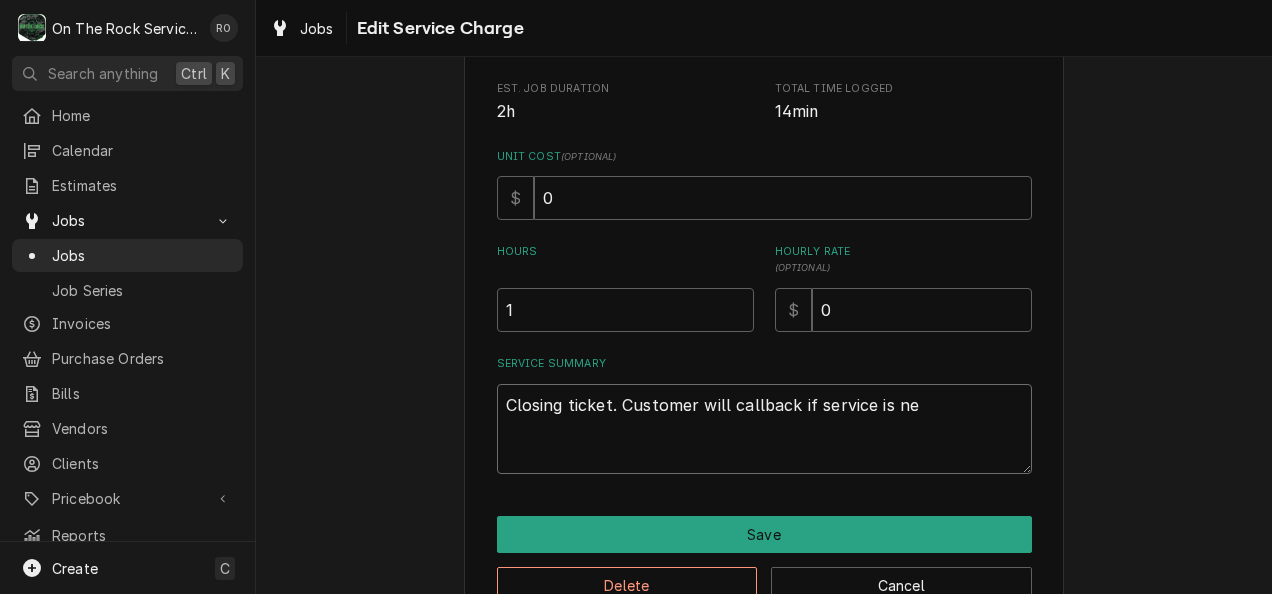 type on "x" 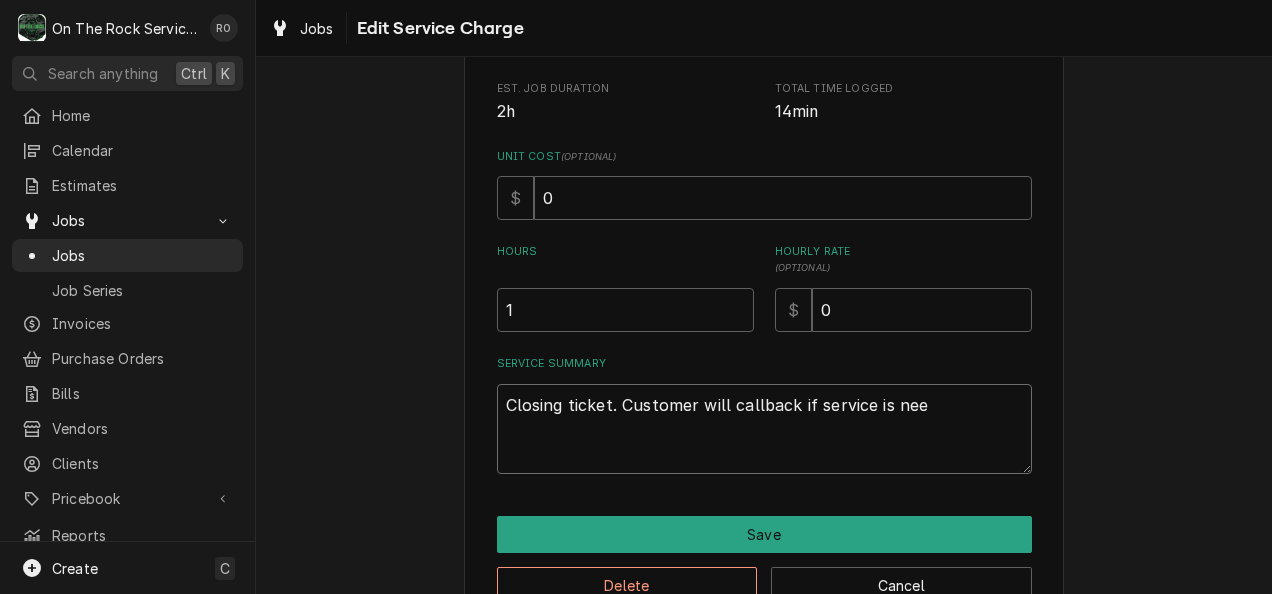 type on "x" 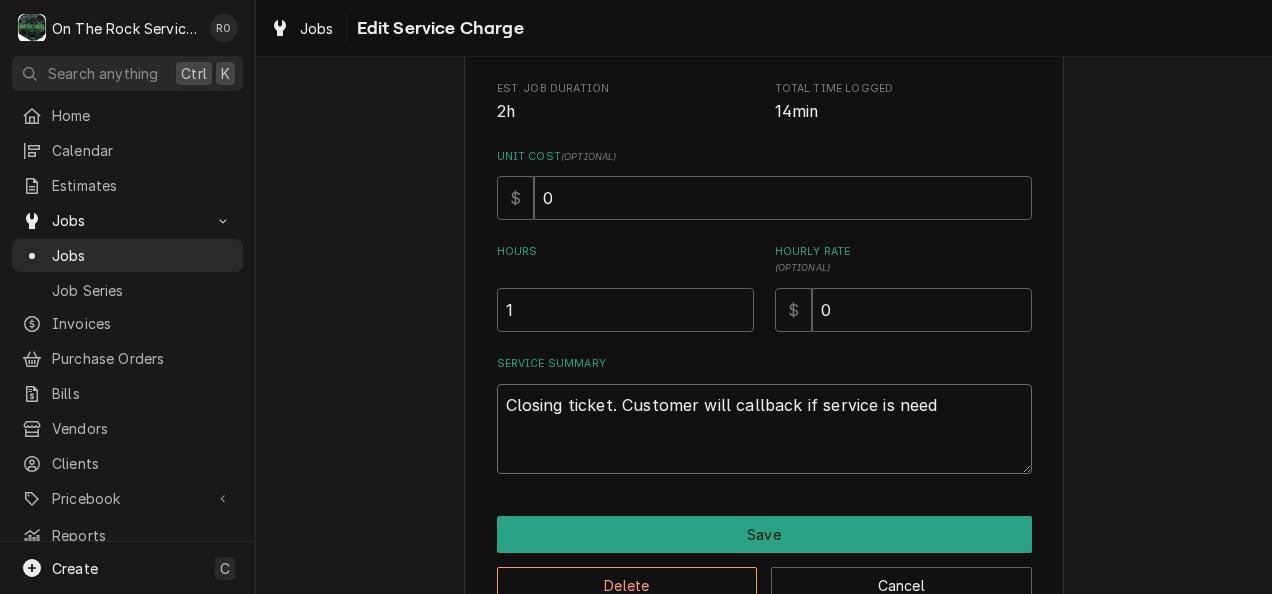type on "x" 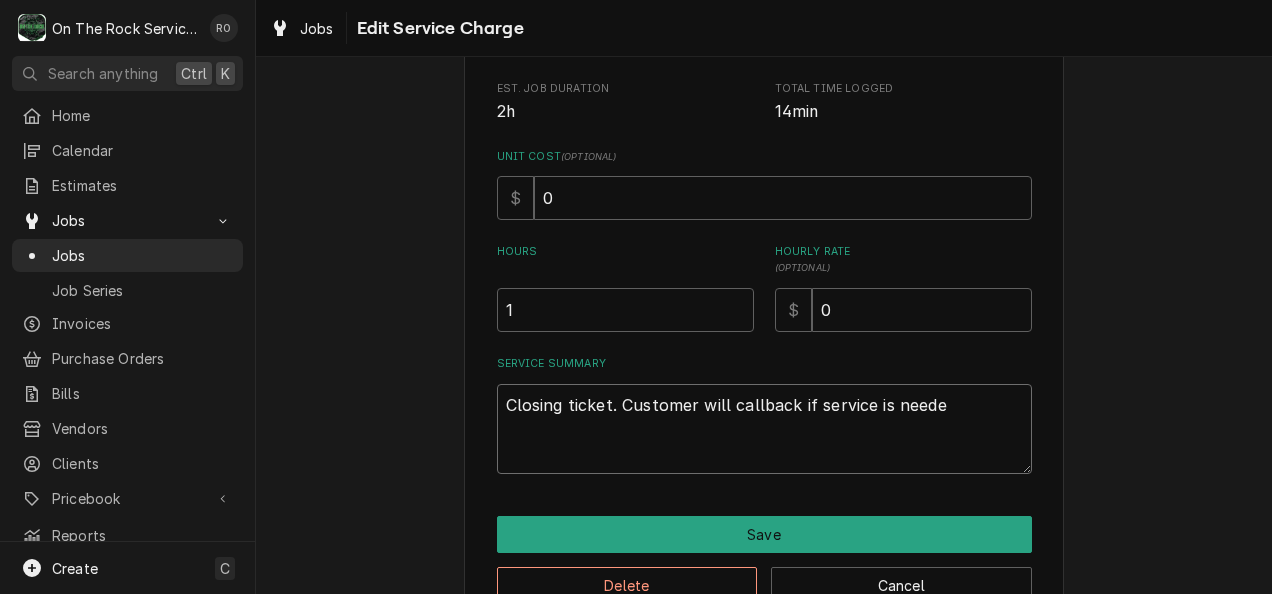 type on "x" 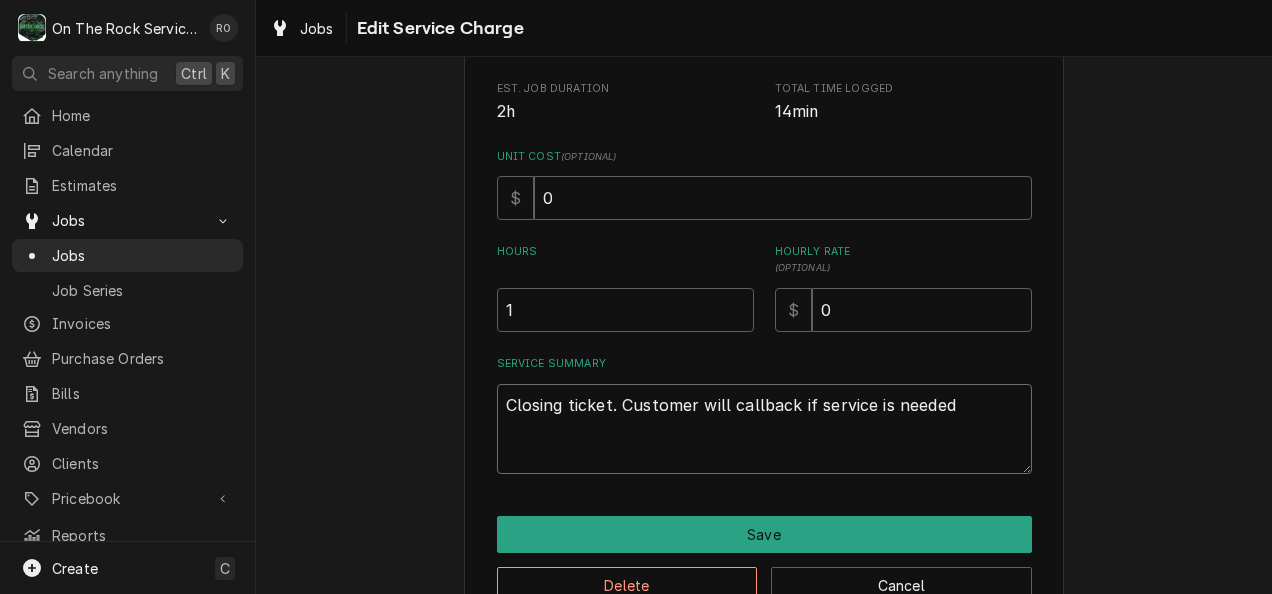 type on "x" 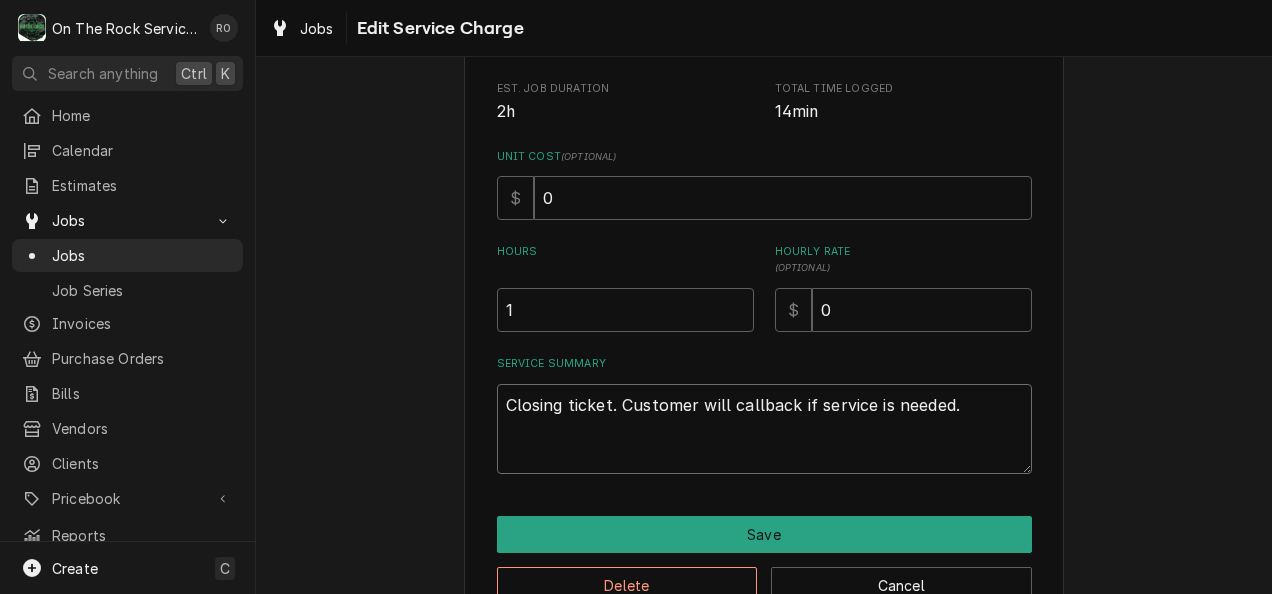 type on "x" 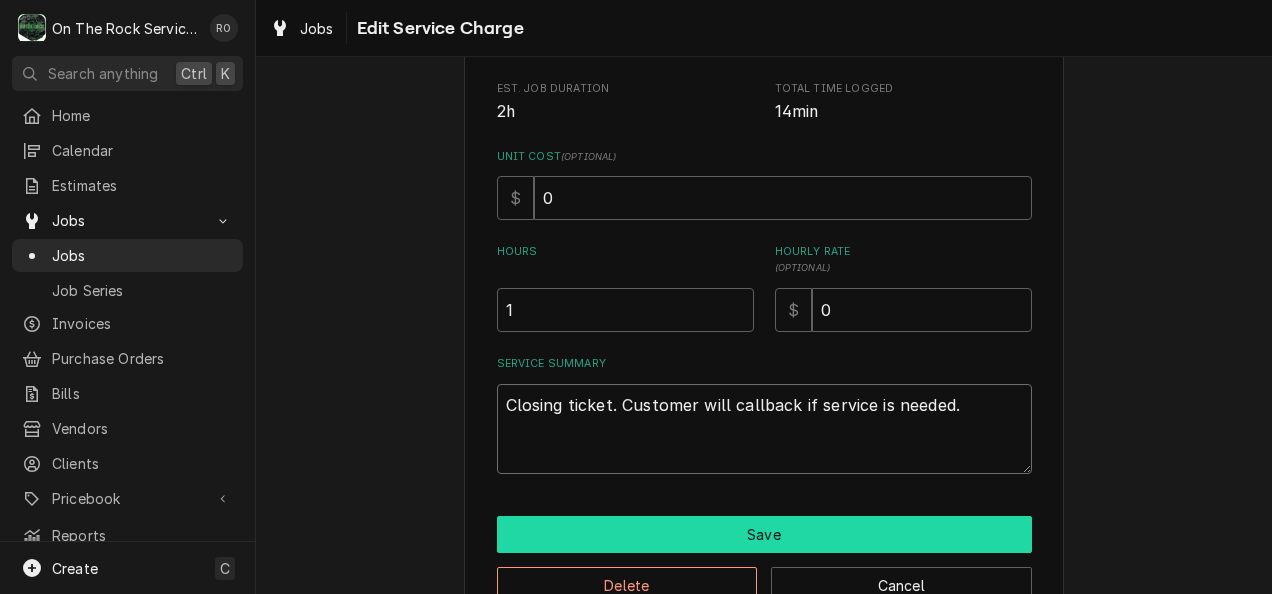 type on "Closing ticket. Customer will callback if service is needed." 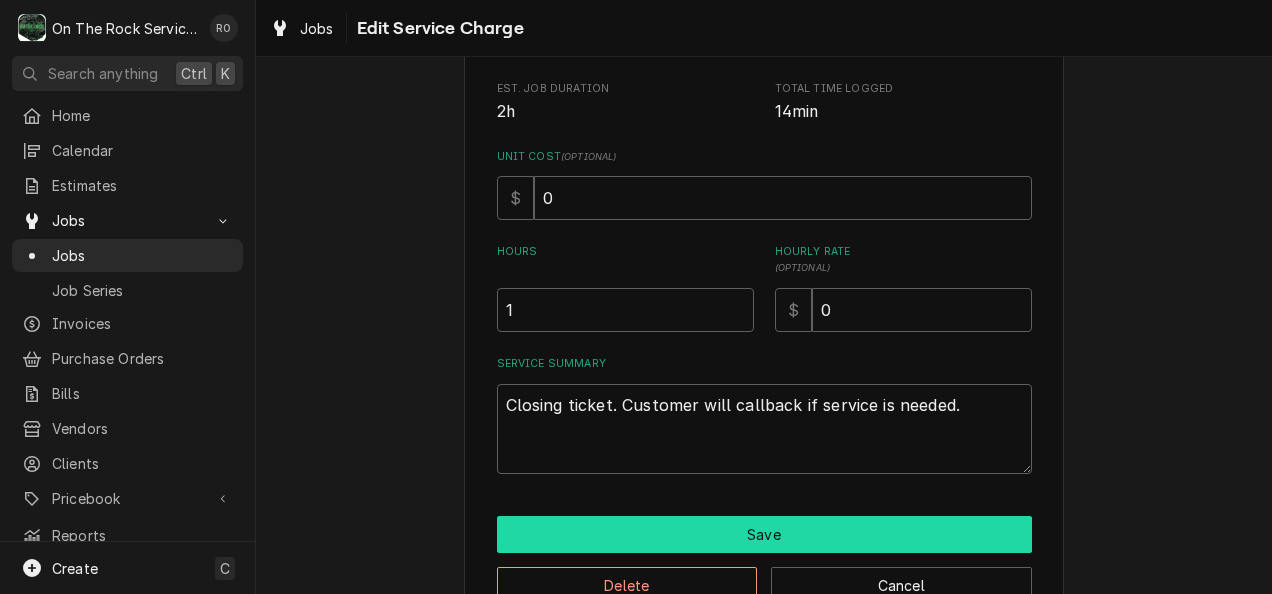 click on "Save" at bounding box center (764, 534) 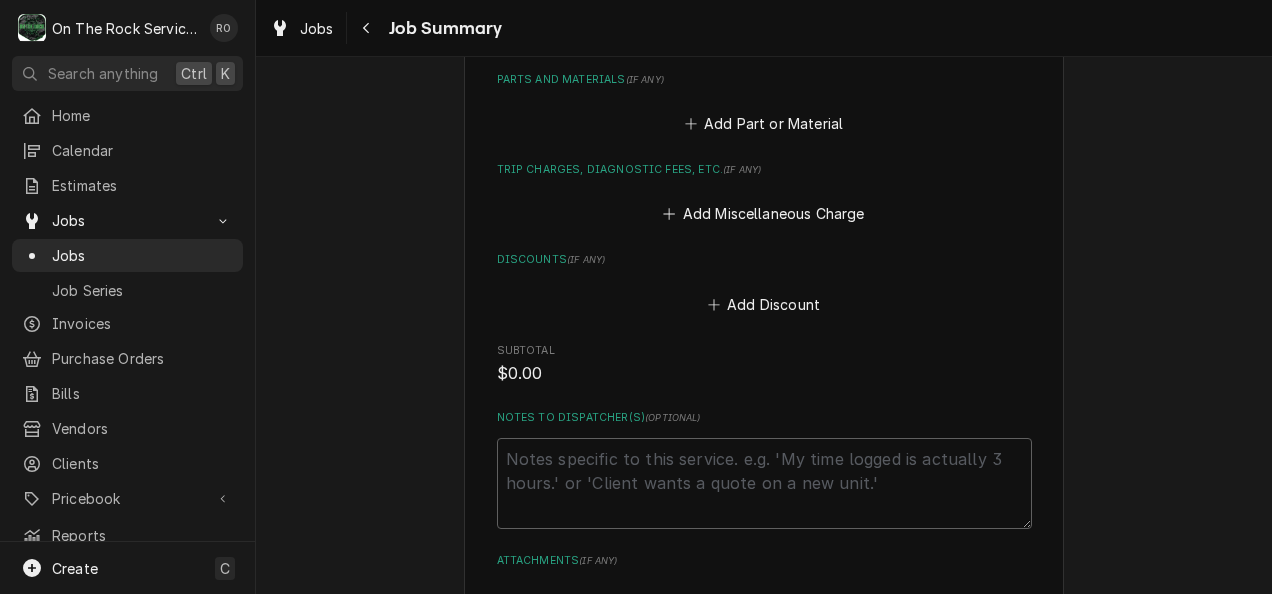 scroll, scrollTop: 1216, scrollLeft: 0, axis: vertical 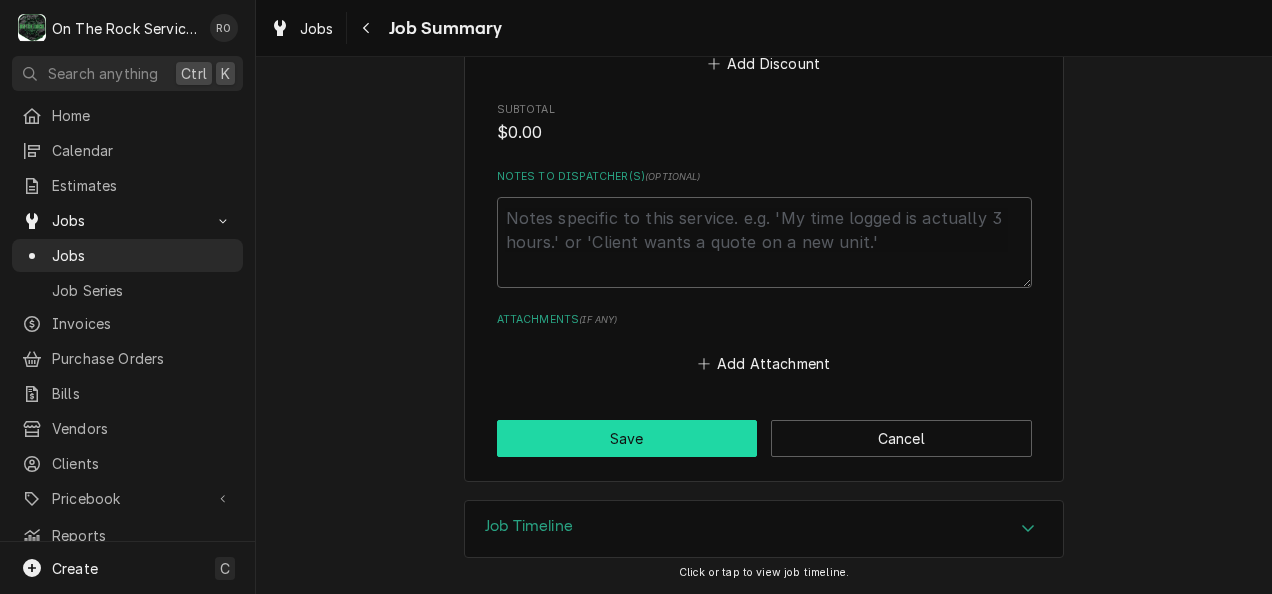 click on "Save" at bounding box center [627, 438] 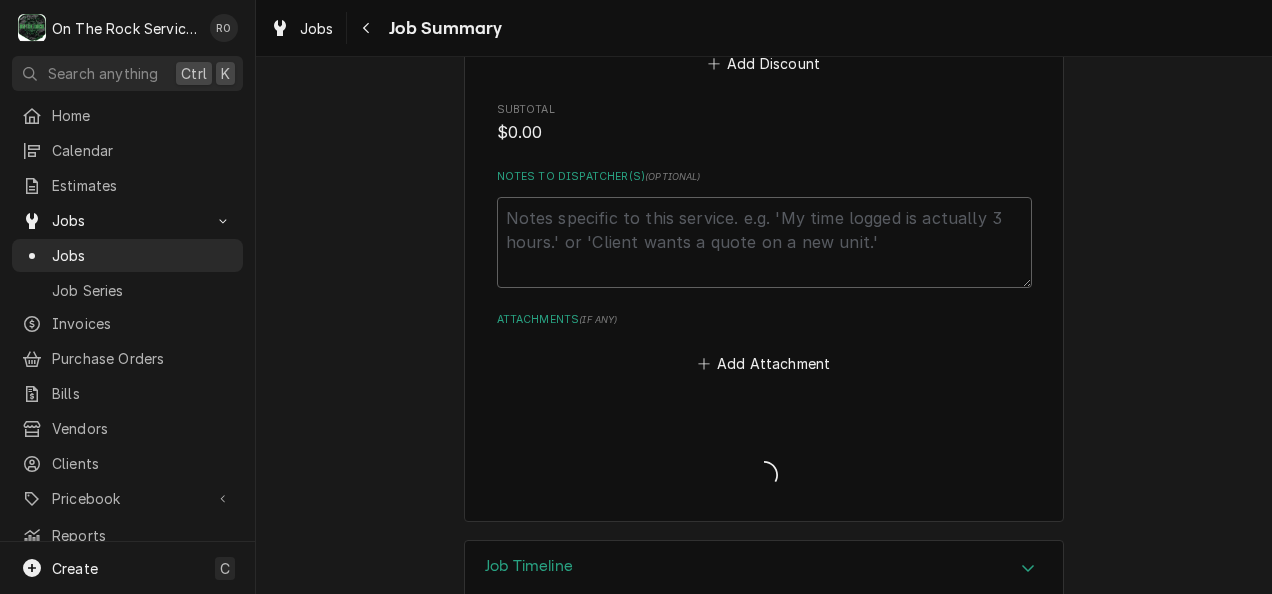type on "x" 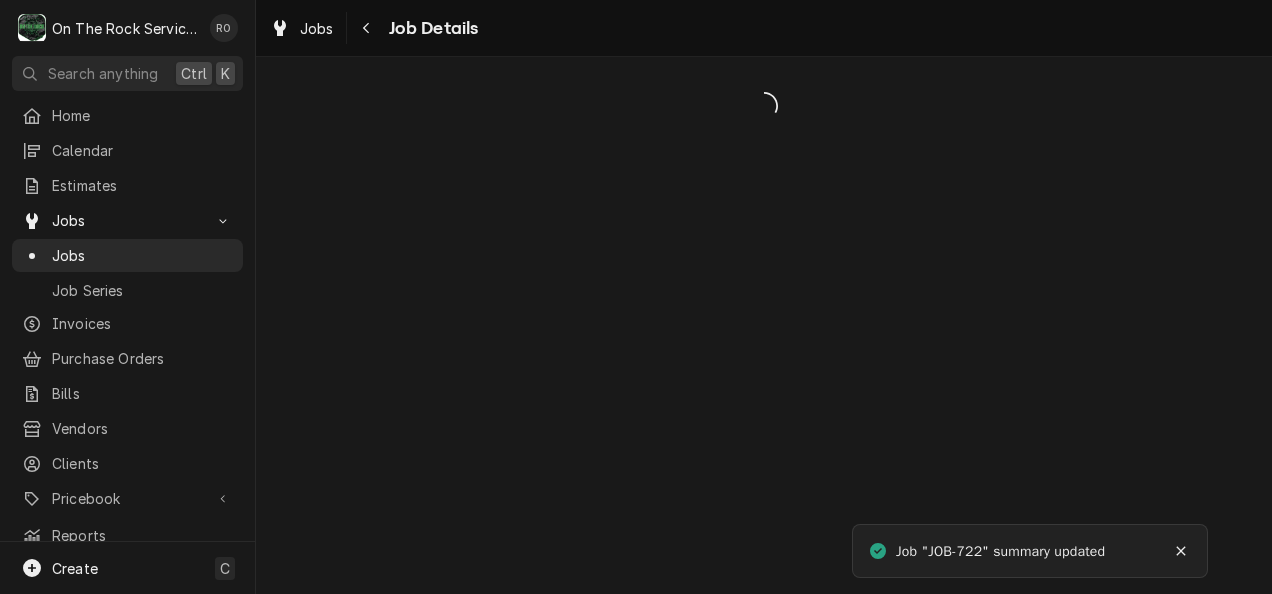 scroll, scrollTop: 0, scrollLeft: 0, axis: both 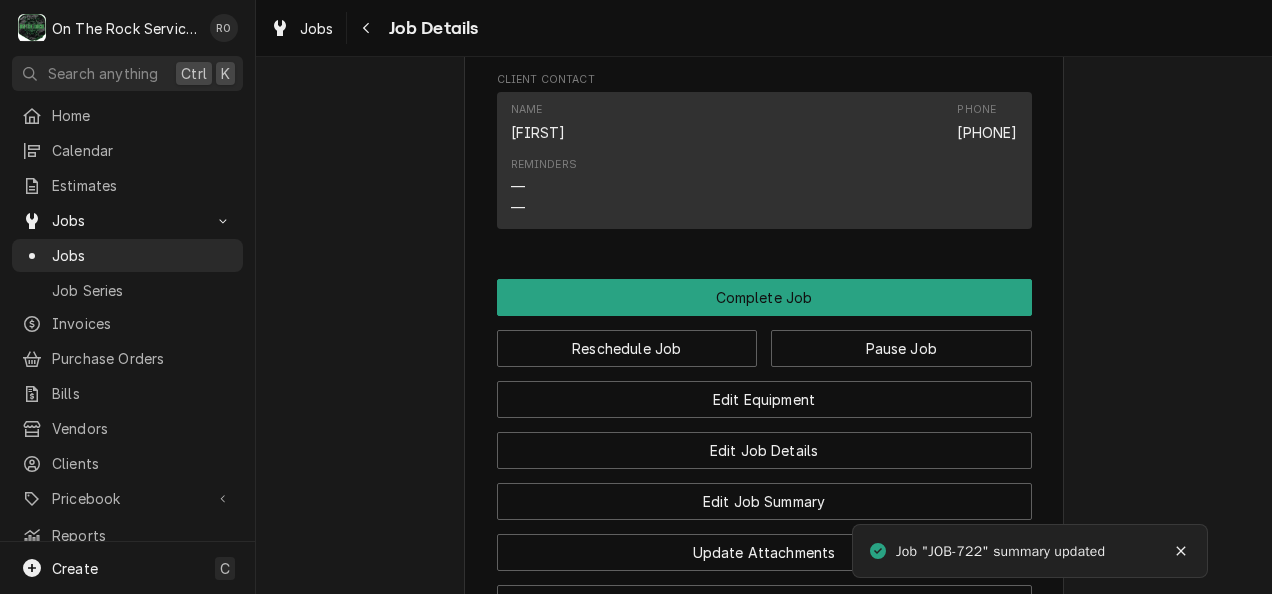 click on "[COMPANY] Restaurant [COMPANY] Restaurant / [NUMBER] [STREET], [CITY], [STATE] [POSTAL_CODE] Open in Maps Roopairs Job ID JOB-722 Date Received [MONTH] [DAY_NUM], [YEAR] Service Type Labor Rate-Standard Job Type Service Service Location [COMPANY] Restaurant
[NUMBER] [STREET]
[CITY], [STATE] [POSTAL_CODE] Scheduled For [DAY], [MONTH] [DAY_NUM]th, [YEAR] - [TIME] Started On [DAY], [MONTH] [DAY_NUM]th, [YEAR] - [TIME] Service Summary To Date Short Description Labor Rate-Standard Service Summary Closing ticket. Customer will callback if service is needed. Active On [DAY], [MONTH] [DAY_NUM]th, [YEAR] - [TIME] Last Modified [DAY], [MONTH] [DAY_NUM]th, [YEAR] - [TIME] Estimated Job Duration 2h Assigned Technician(s) [FIRST] [LAST] Reason For Call Make Table leaking water. Priority No Priority CompanyCam  (Only Visible to You) Open CompanyCam Project   Job Reporter Name [FIRST] Phone [PHONE] Job Contact Name LOCATION Phone [PHONE] Client Contact Name [FIRST] Phone [PHONE] Reminders — — Complete Job Reschedule Job Pause Job Edit Equipment Edit Job Details Edit Job Summary" at bounding box center (764, -411) 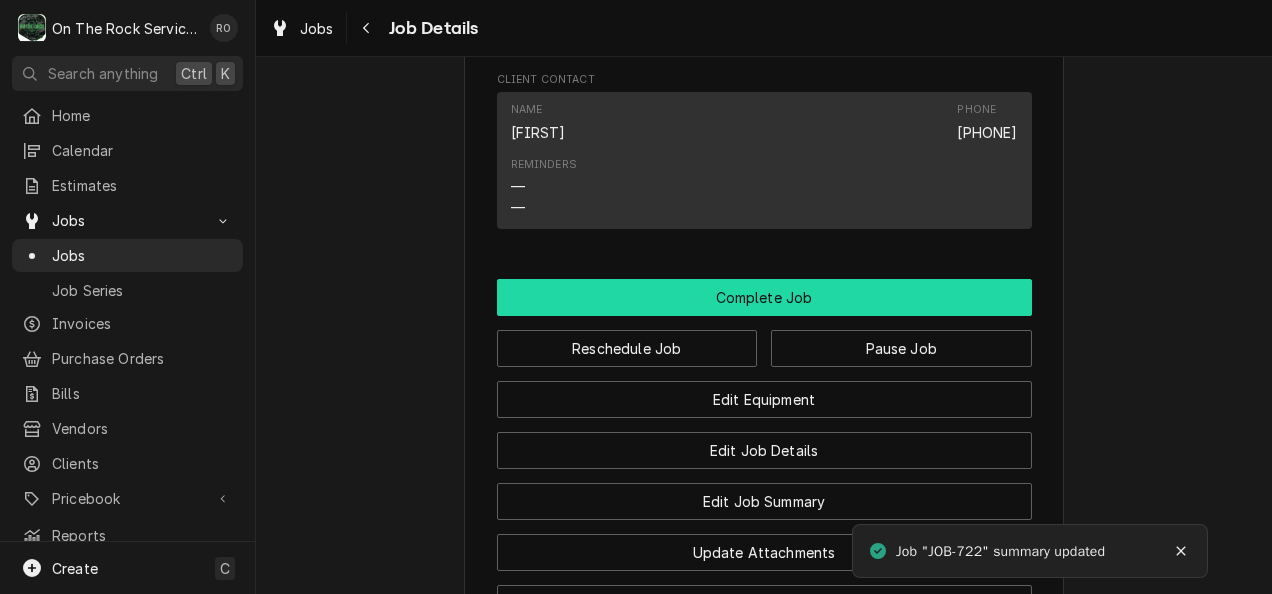 click on "Complete Job" at bounding box center (764, 297) 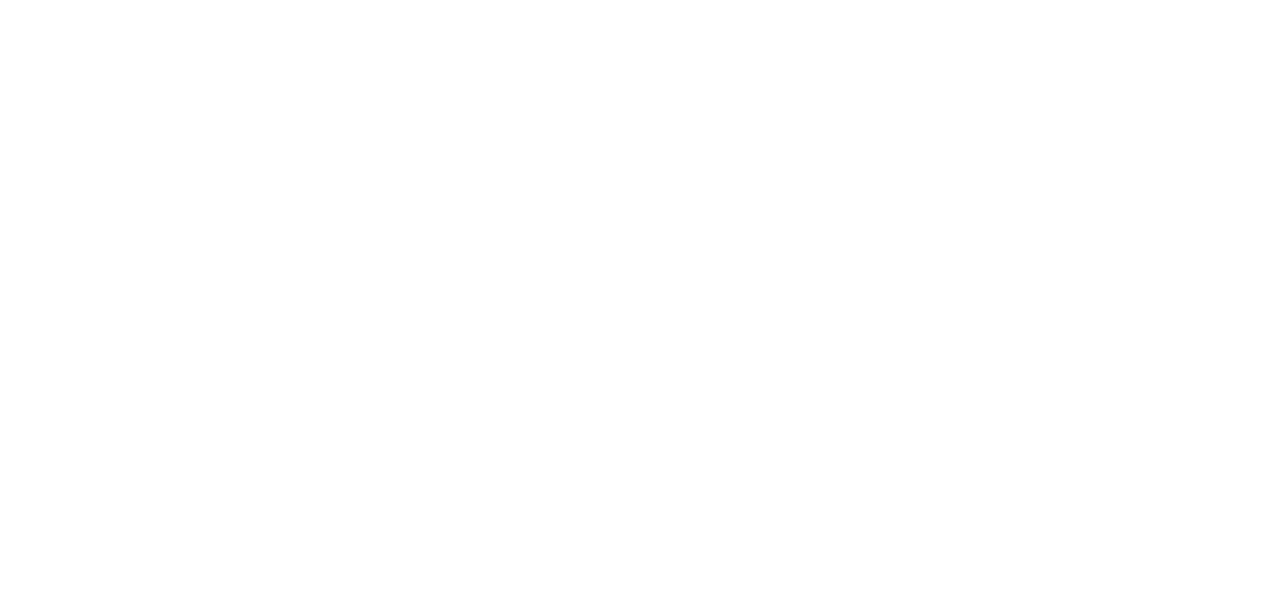 scroll, scrollTop: 0, scrollLeft: 0, axis: both 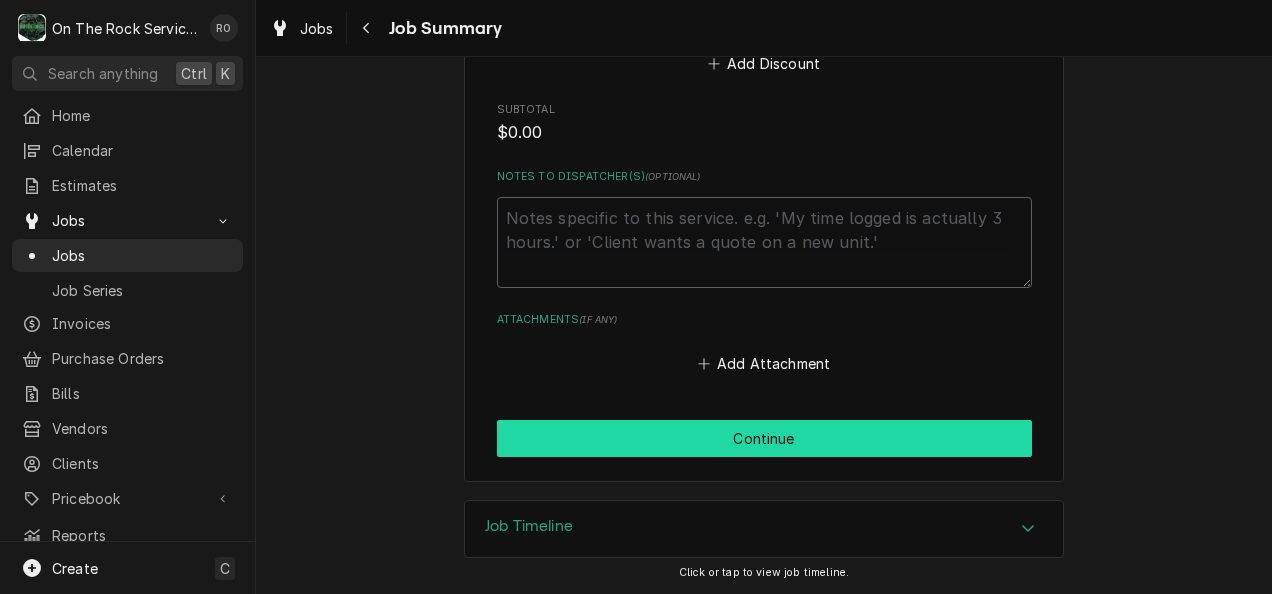 click on "Continue" at bounding box center (764, 438) 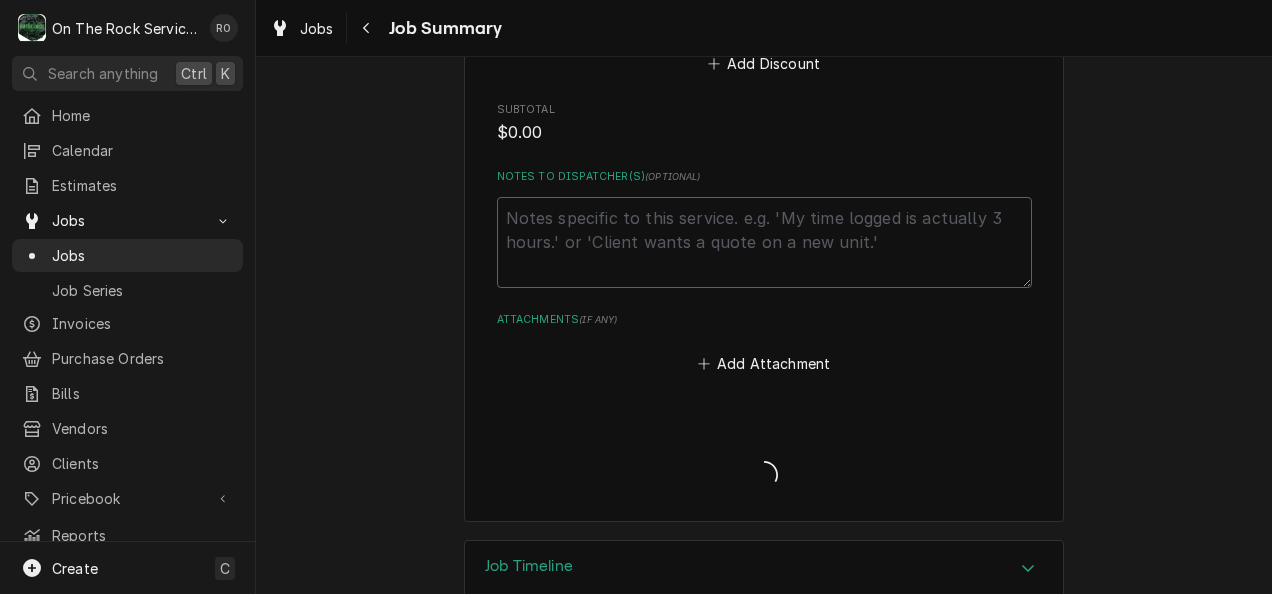 type on "x" 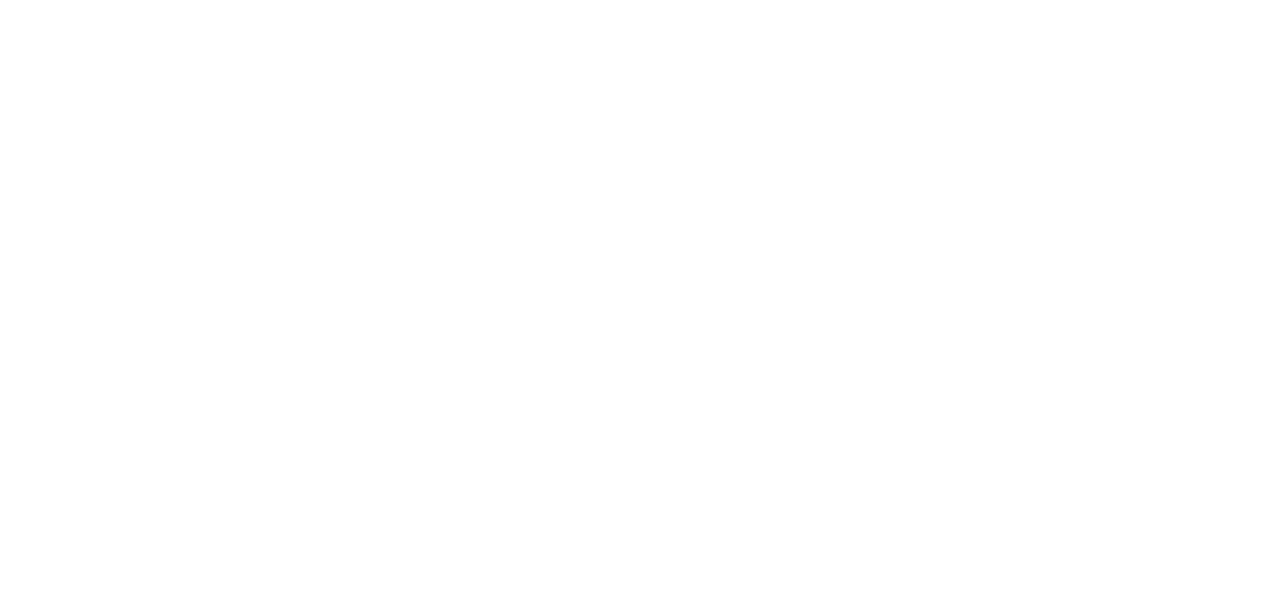 scroll, scrollTop: 0, scrollLeft: 0, axis: both 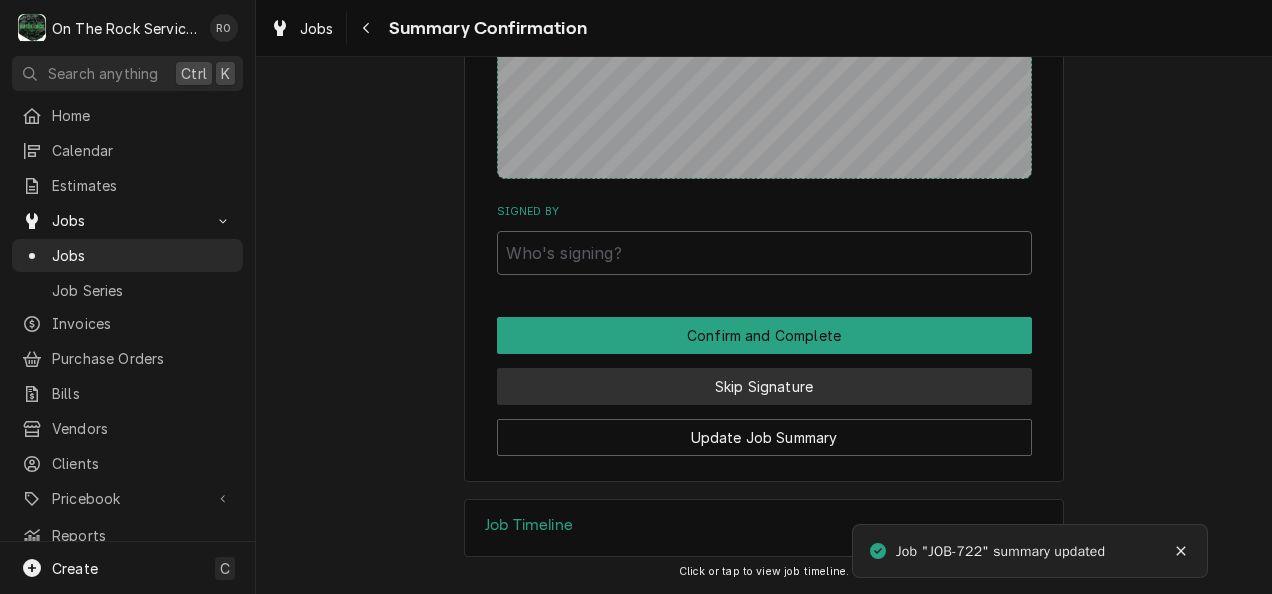 click on "Skip Signature" at bounding box center [764, 386] 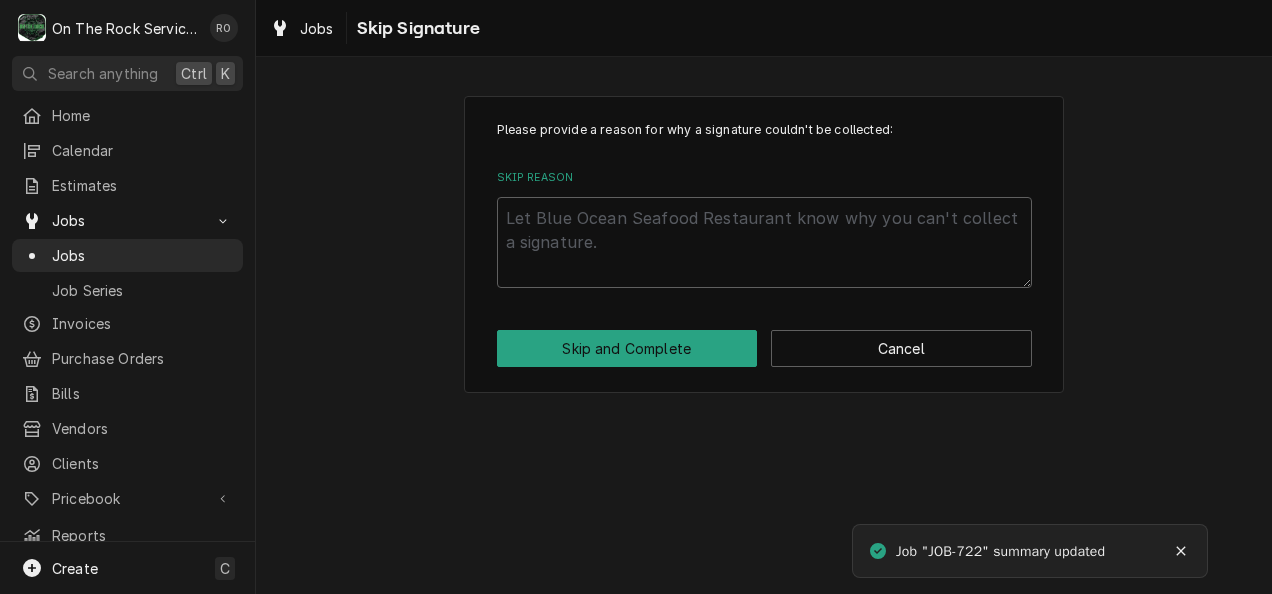 scroll, scrollTop: 0, scrollLeft: 0, axis: both 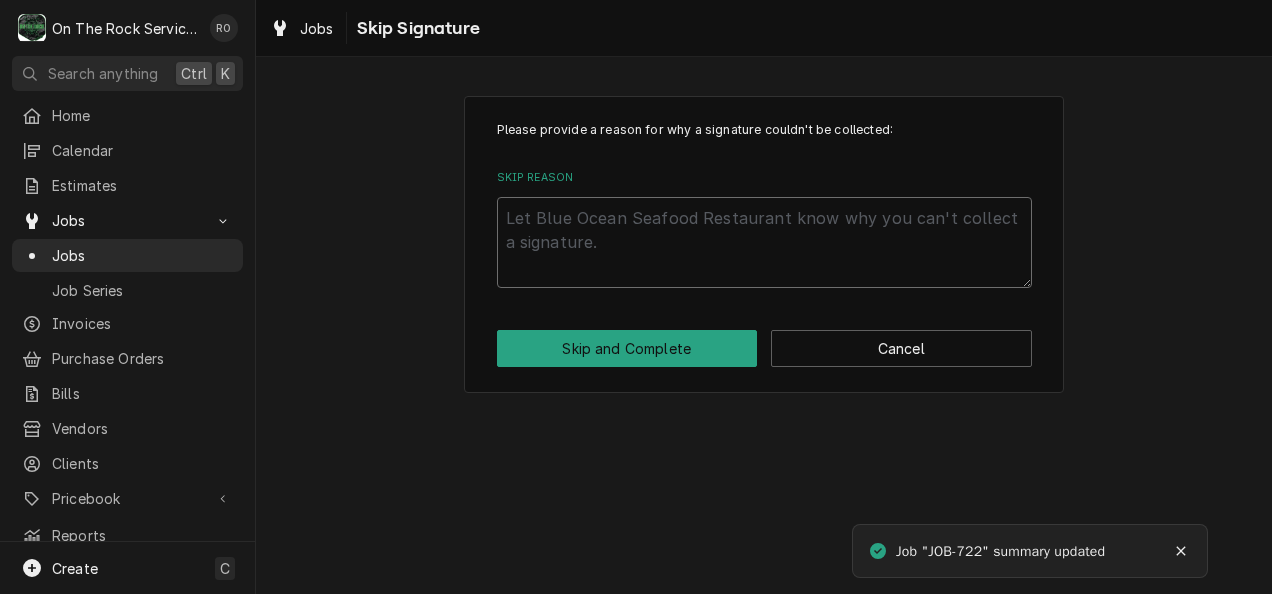 click on "Skip Reason" at bounding box center (764, 242) 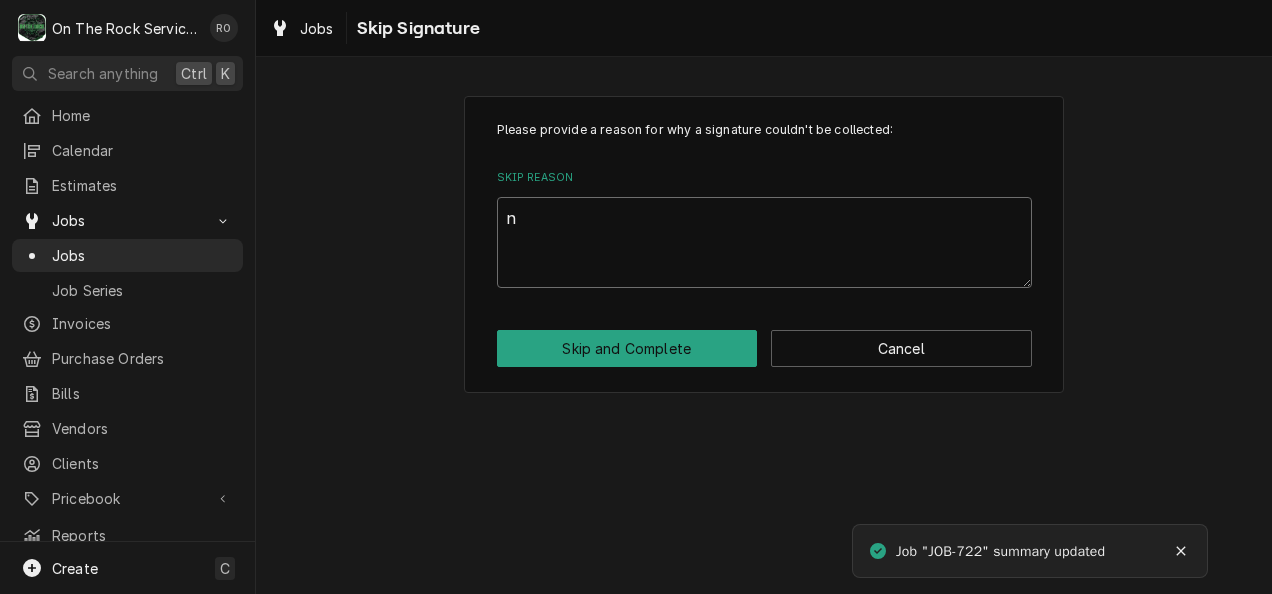 type on "x" 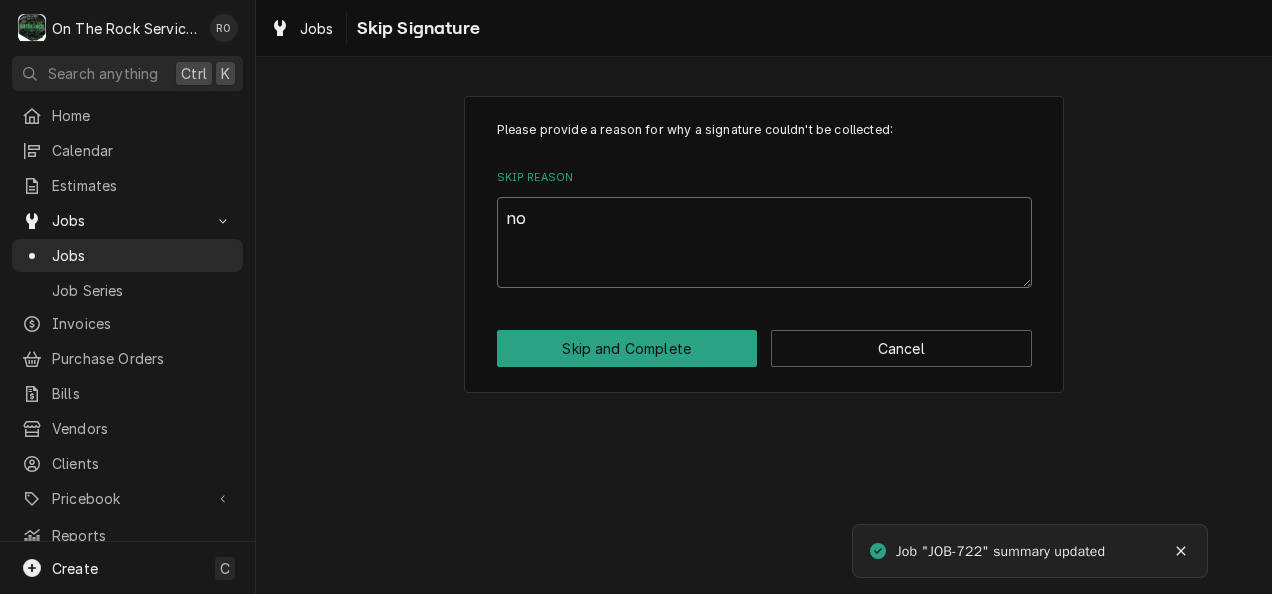 type on "x" 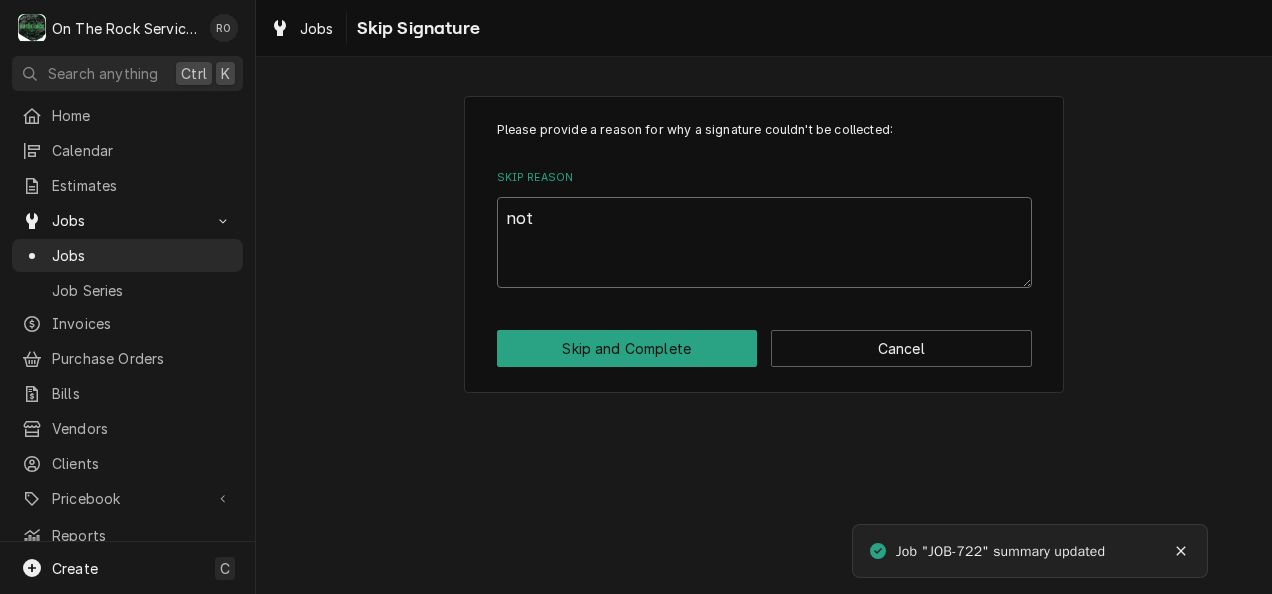 type on "x" 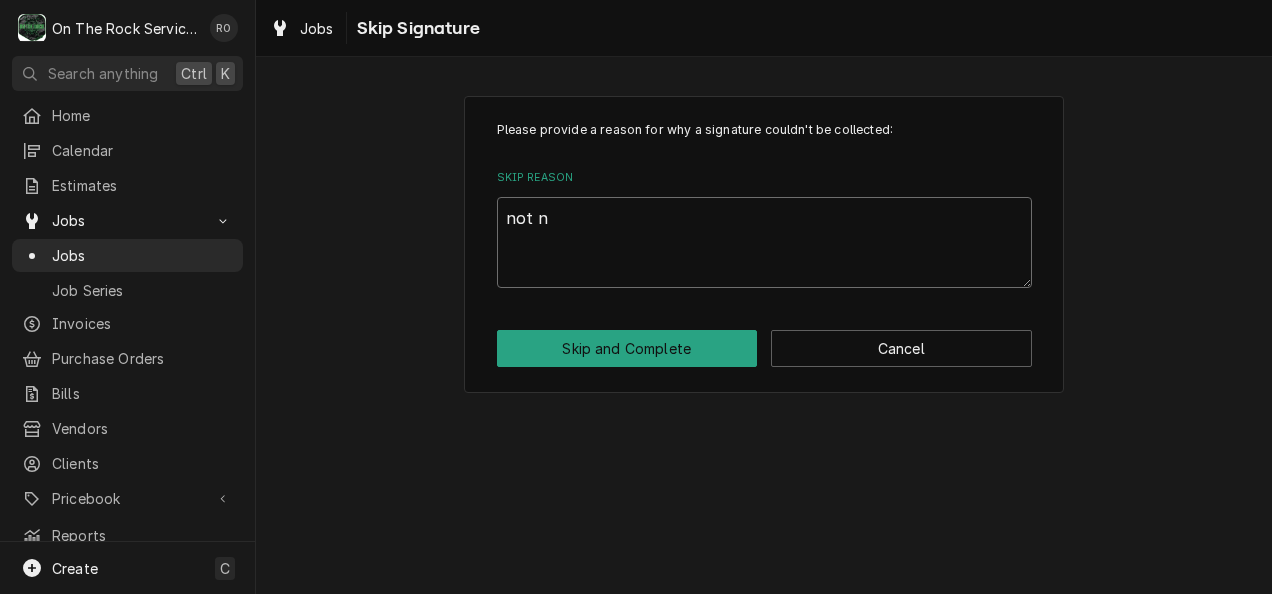 type on "not ne" 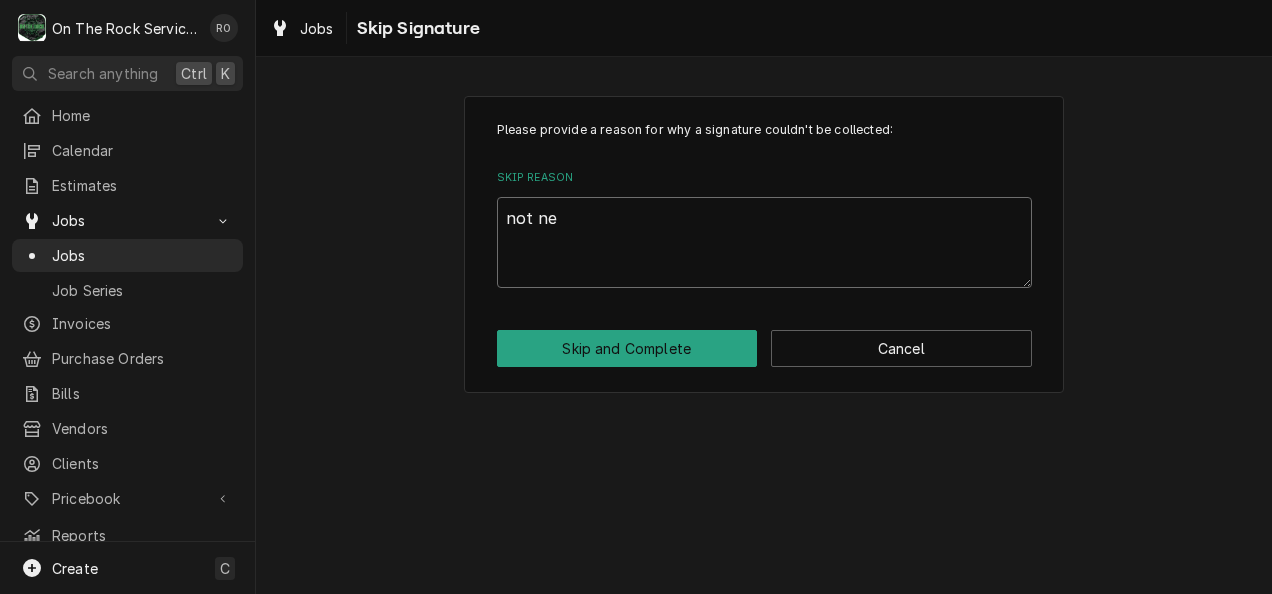 type on "x" 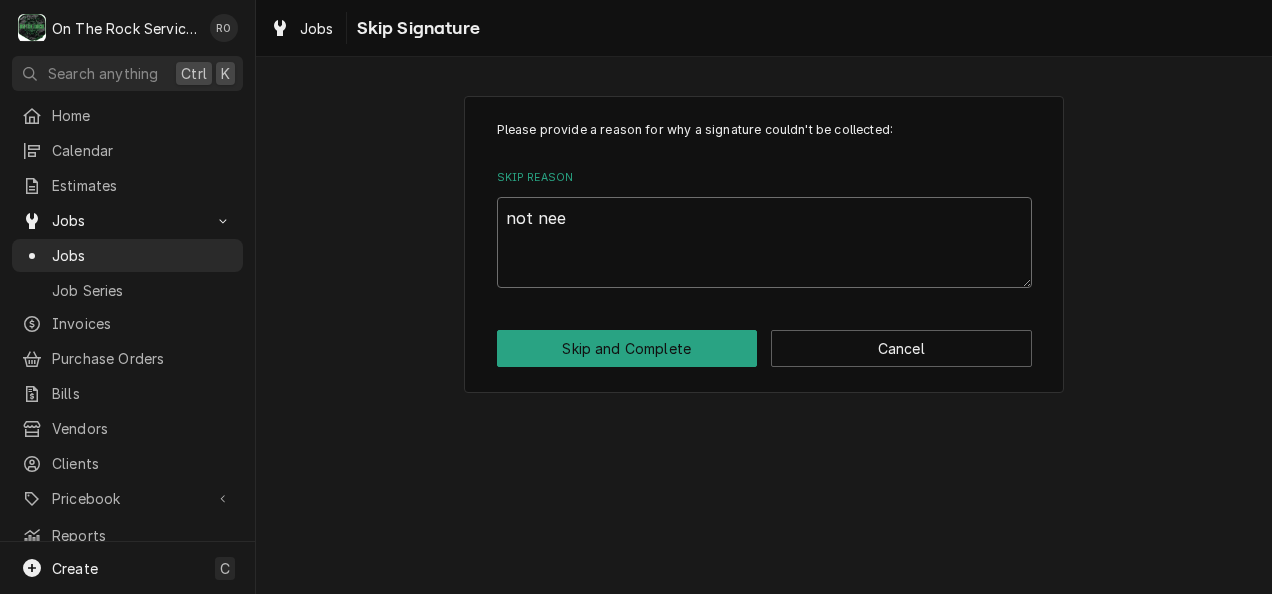 type on "x" 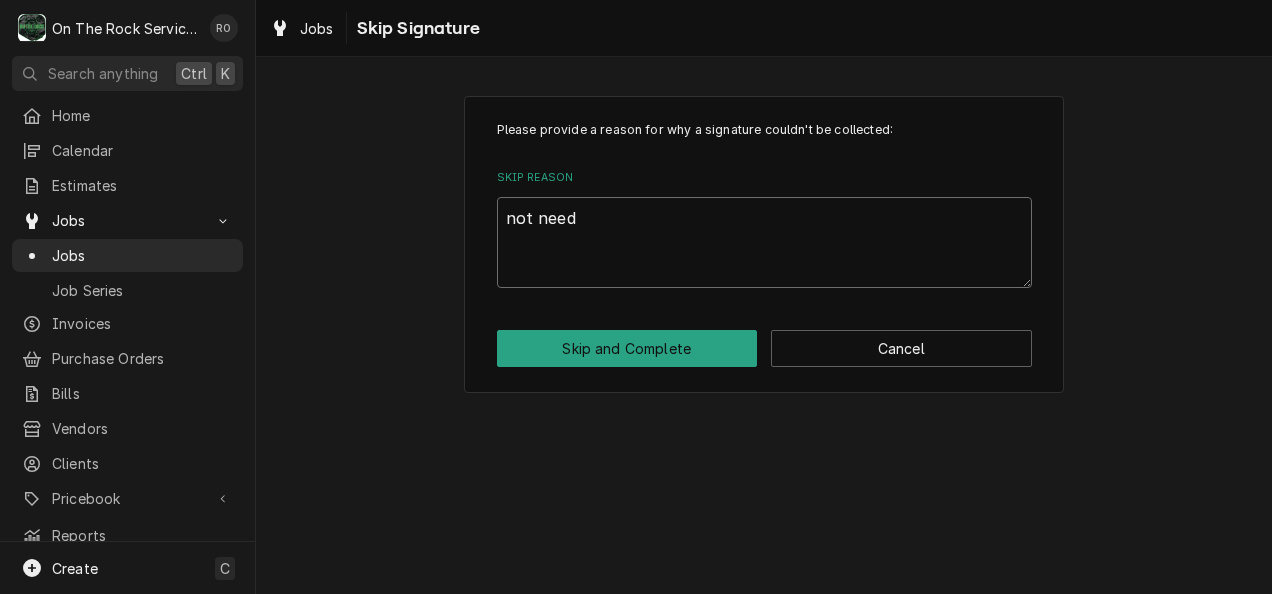 type on "x" 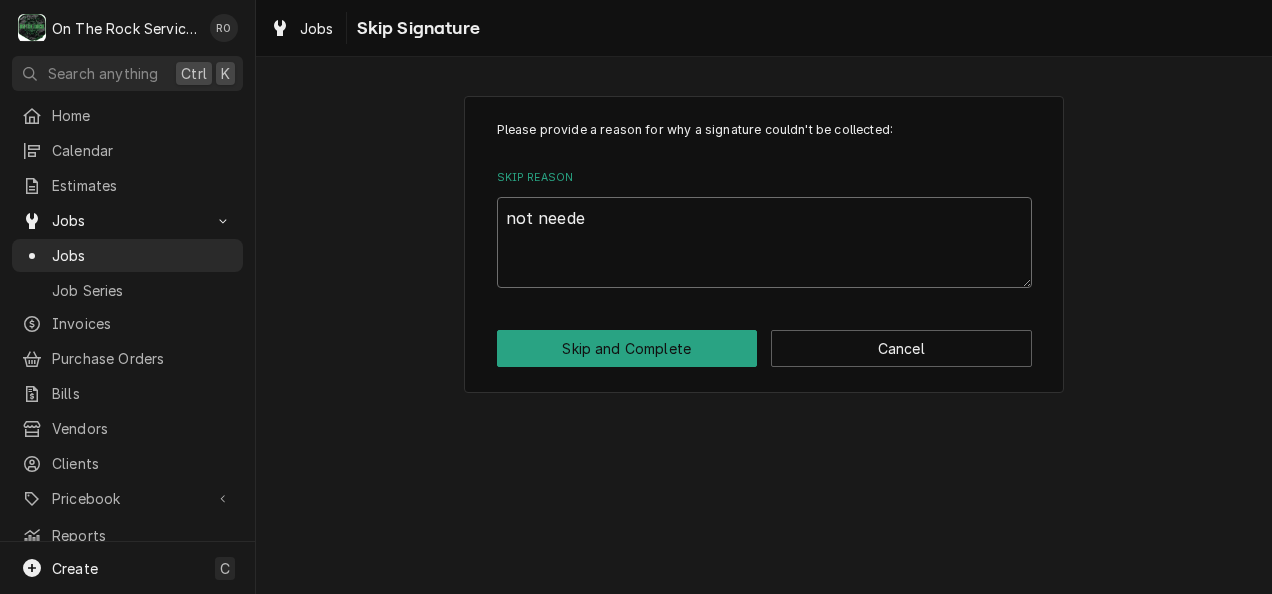 type on "x" 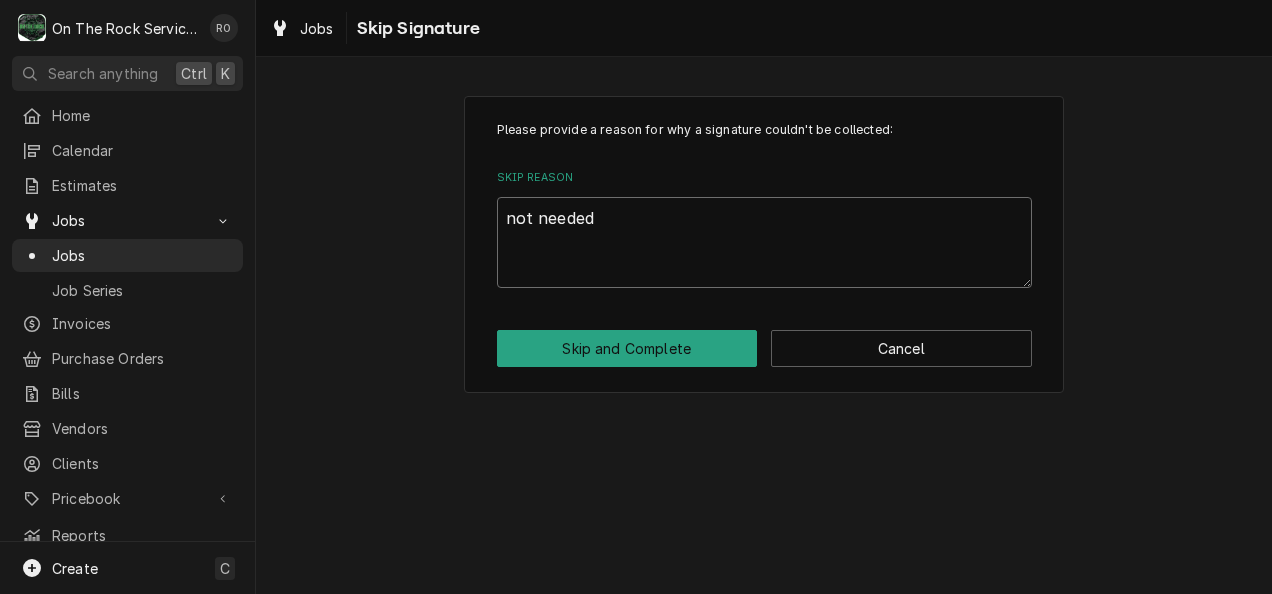 type on "x" 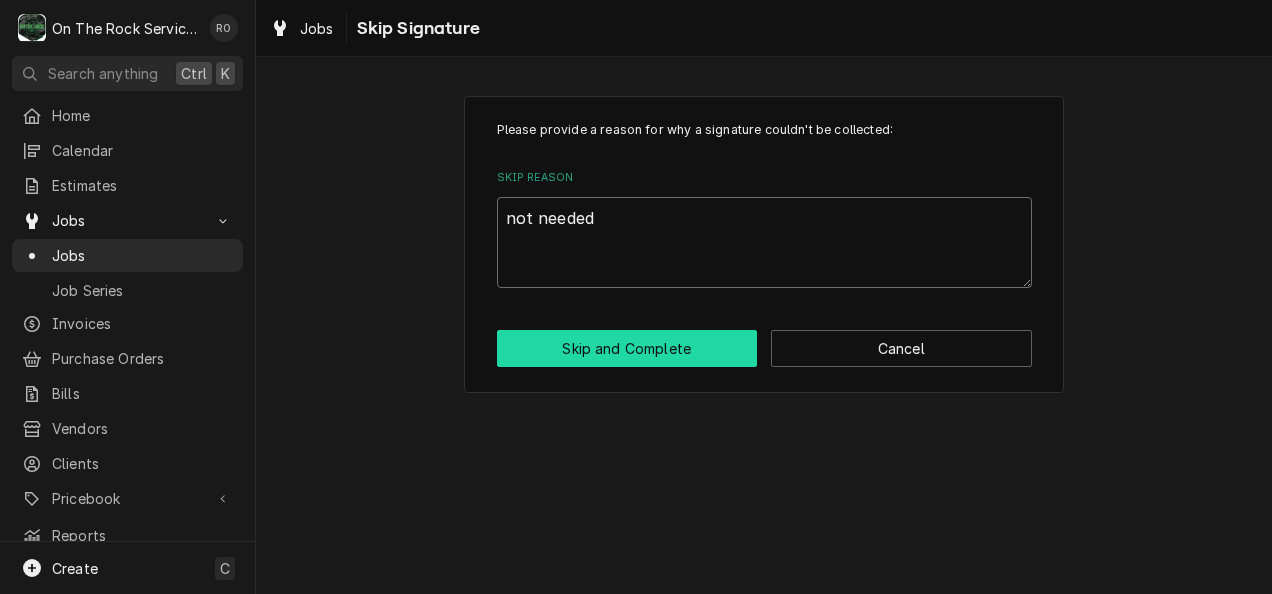type on "not needed" 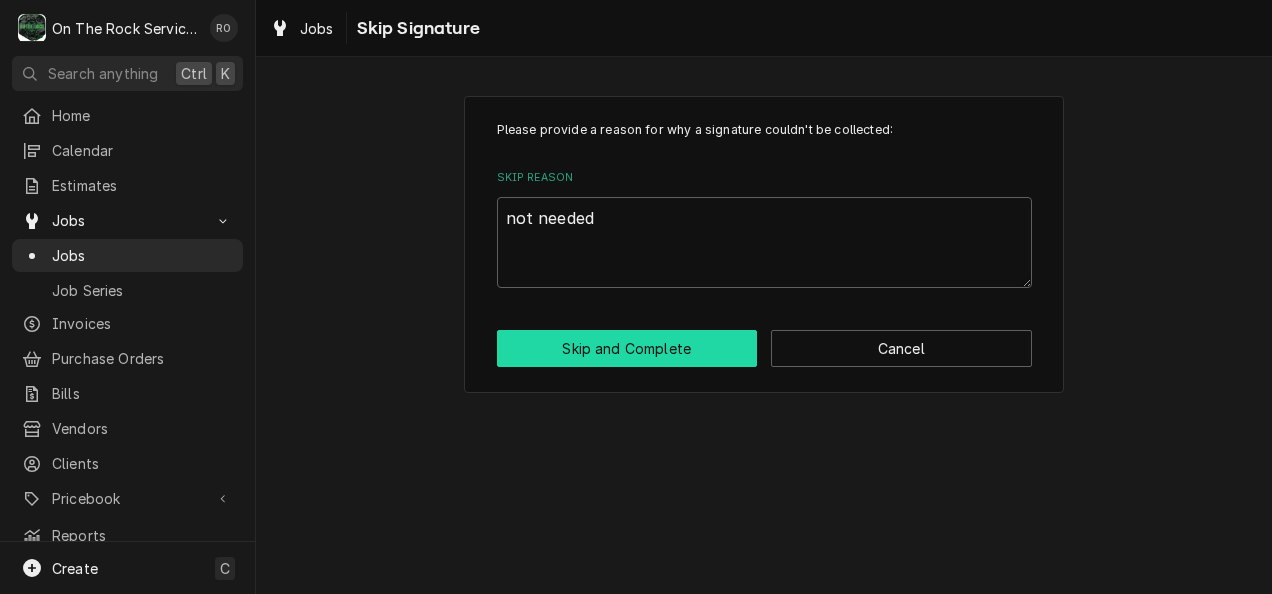 click on "Skip and Complete" at bounding box center [627, 348] 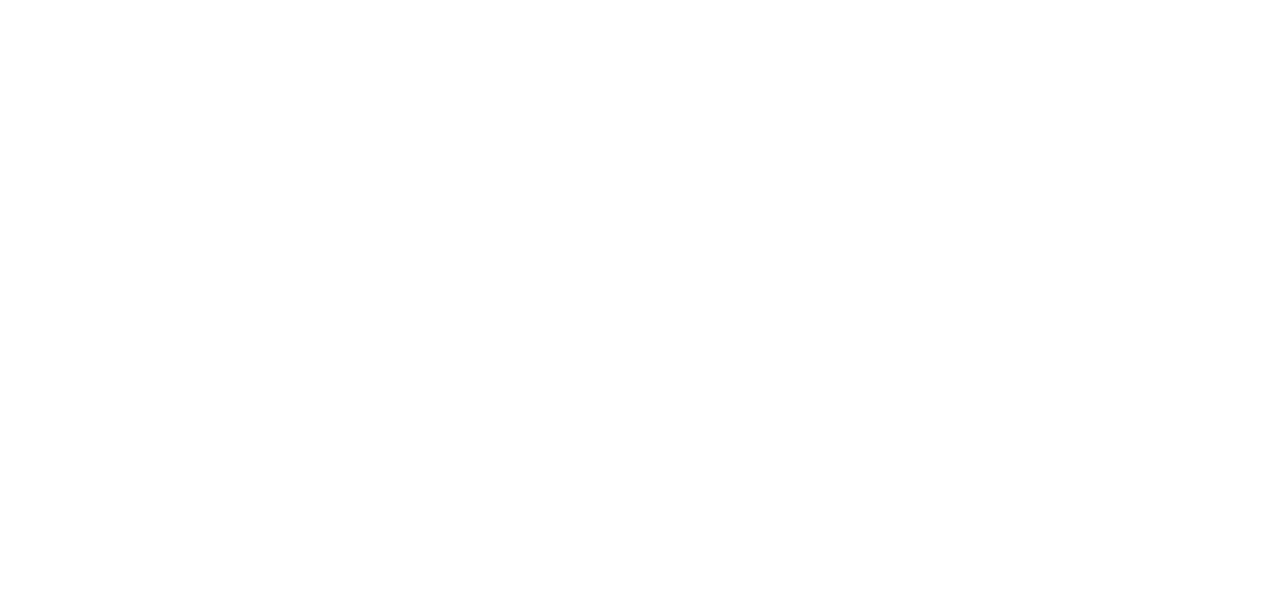 scroll, scrollTop: 0, scrollLeft: 0, axis: both 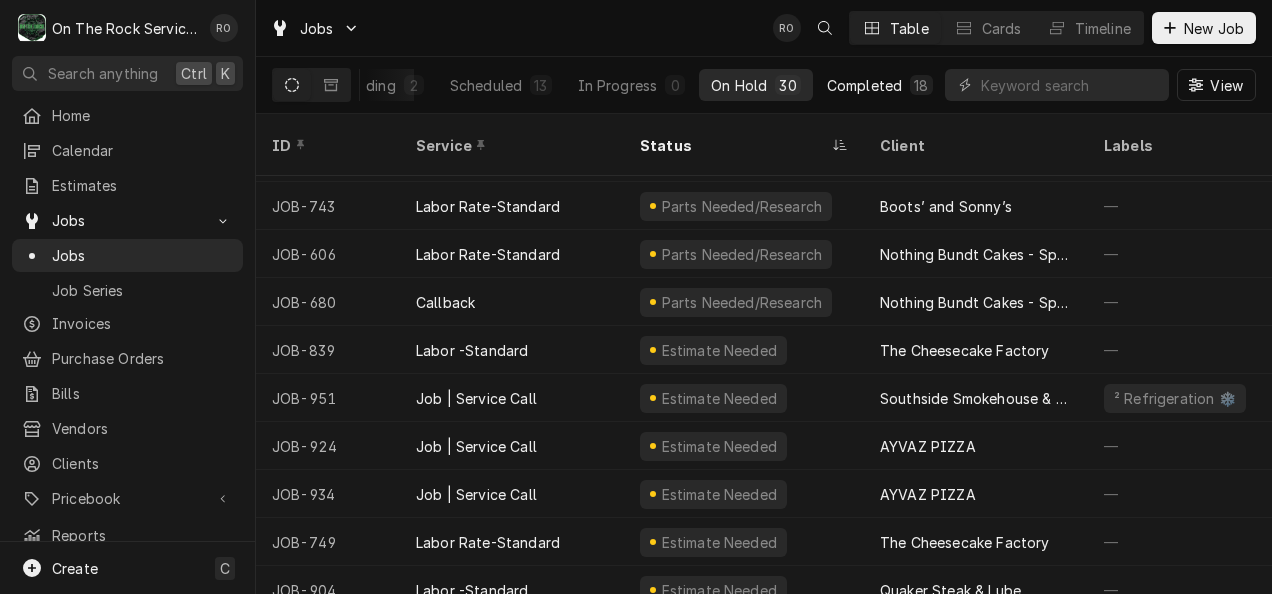 click on "Completed" at bounding box center (864, 85) 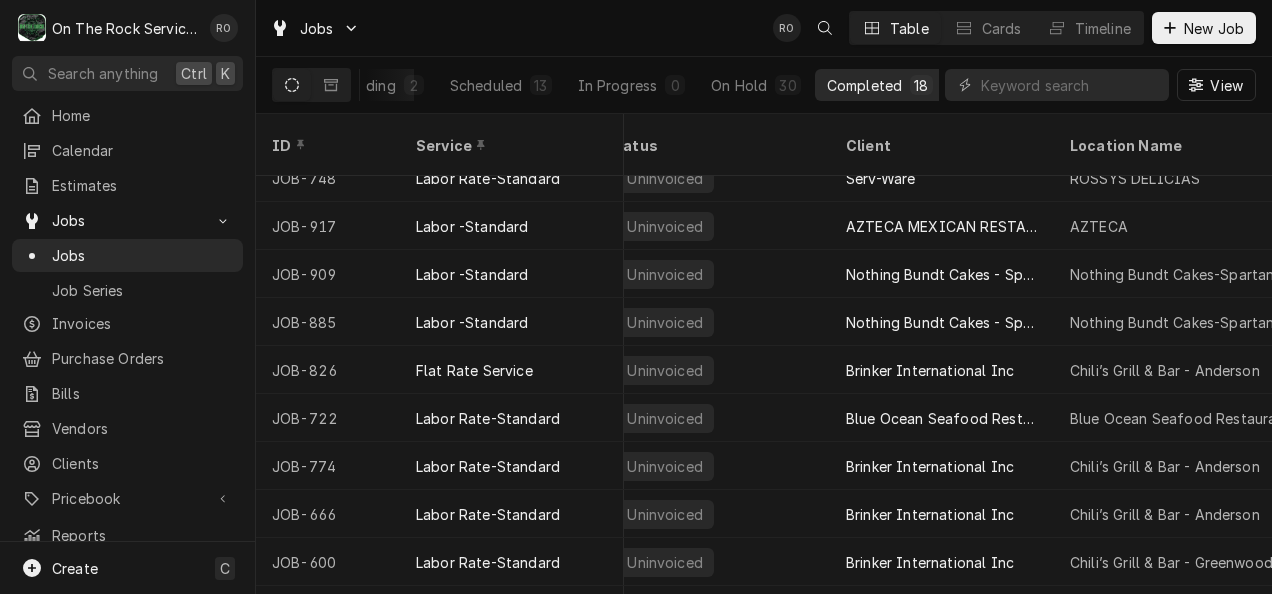 scroll, scrollTop: 406, scrollLeft: 31, axis: both 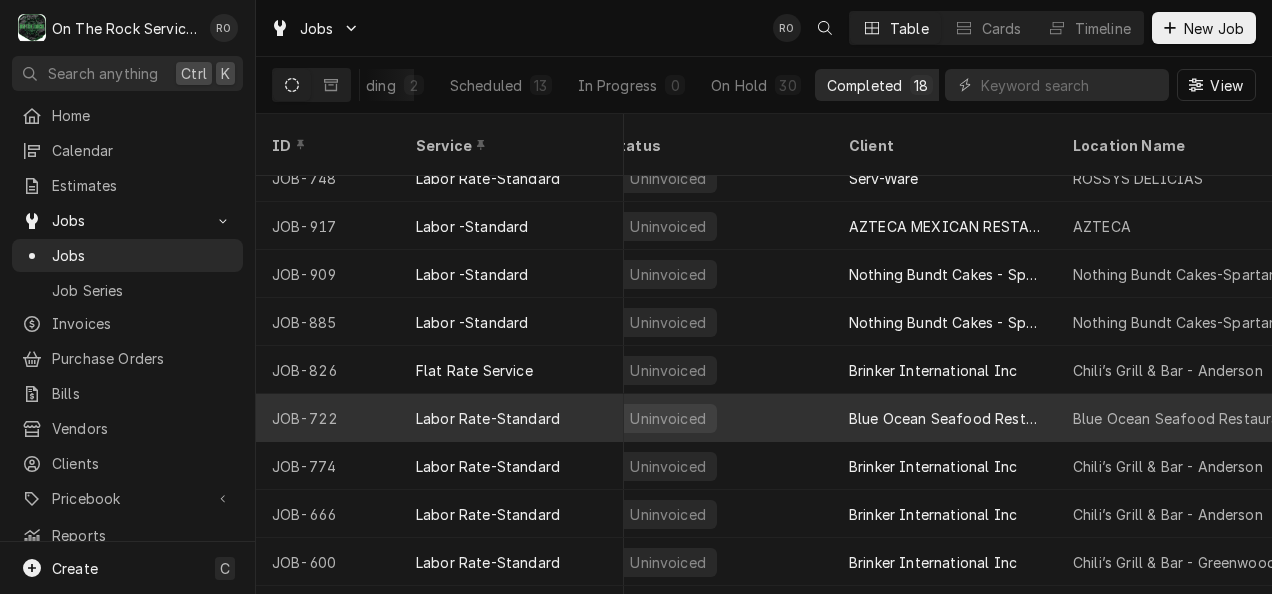 click on "Blue Ocean Seafood Restaurant" at bounding box center [945, 418] 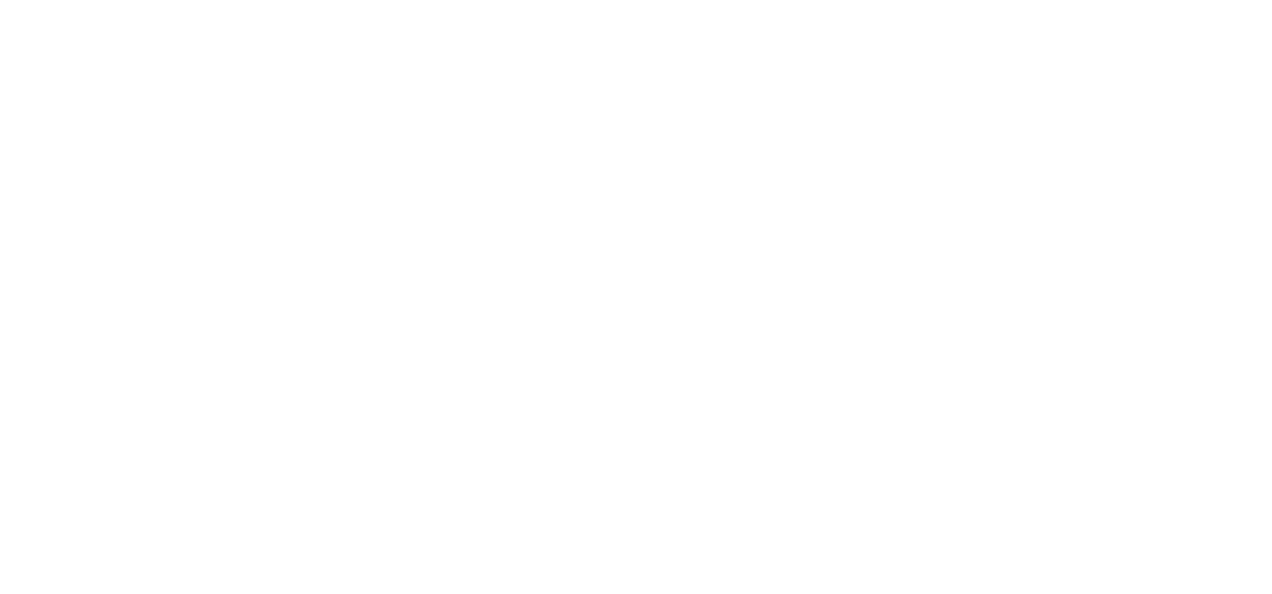 scroll, scrollTop: 0, scrollLeft: 0, axis: both 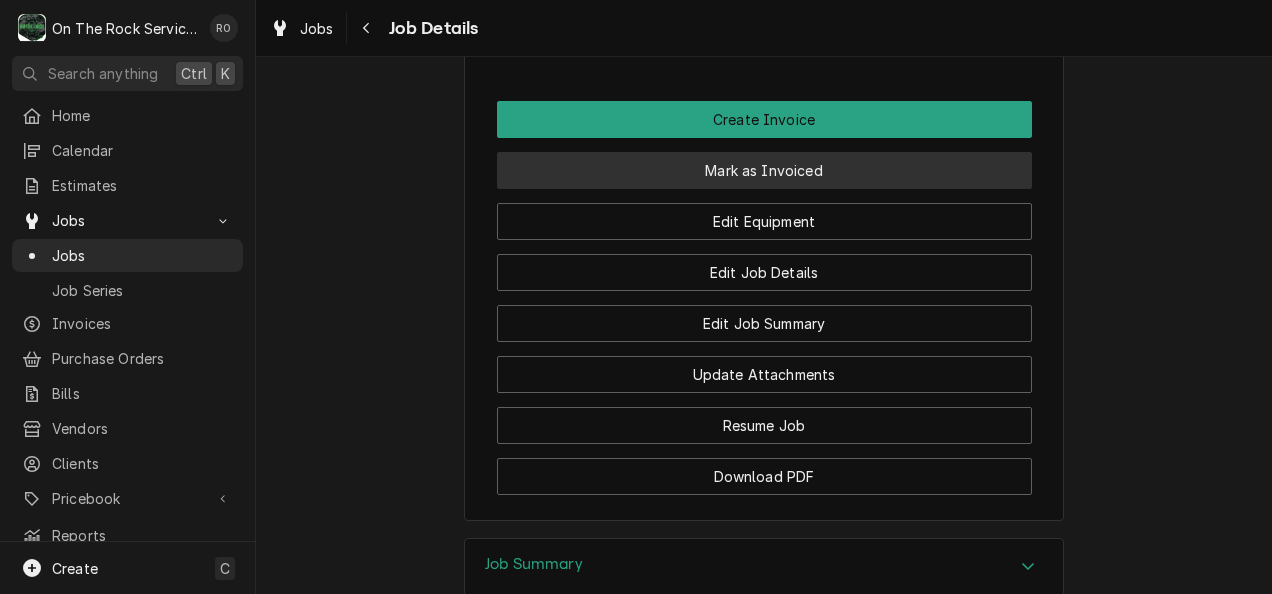 click on "Mark as Invoiced" at bounding box center (764, 170) 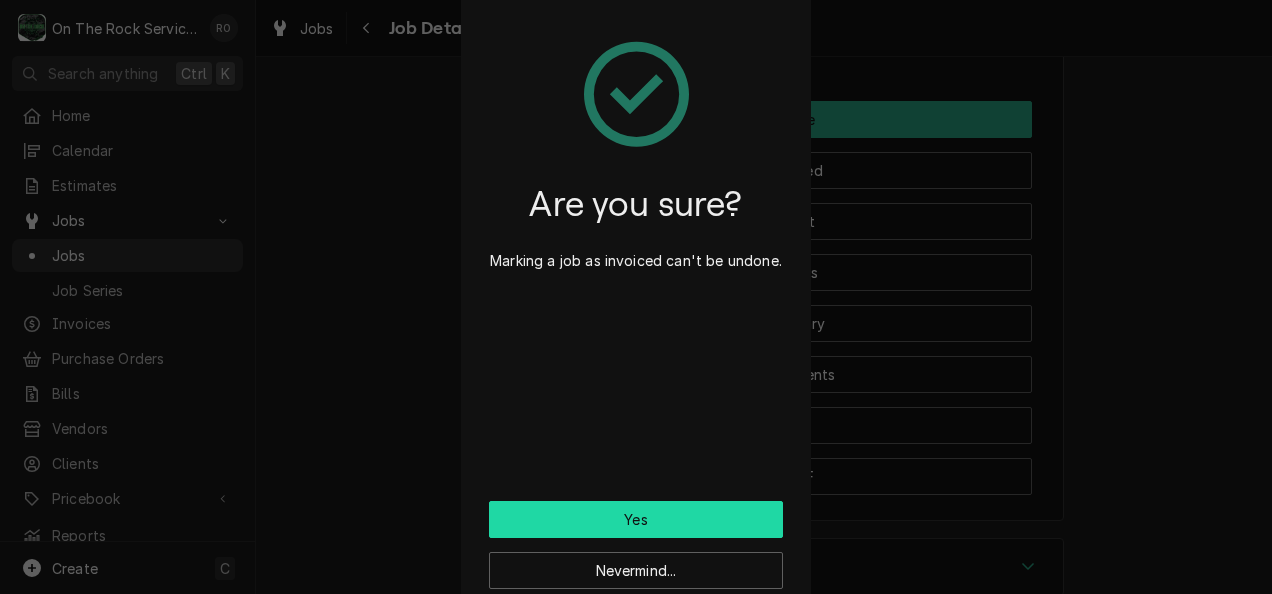 click on "Yes" at bounding box center [636, 519] 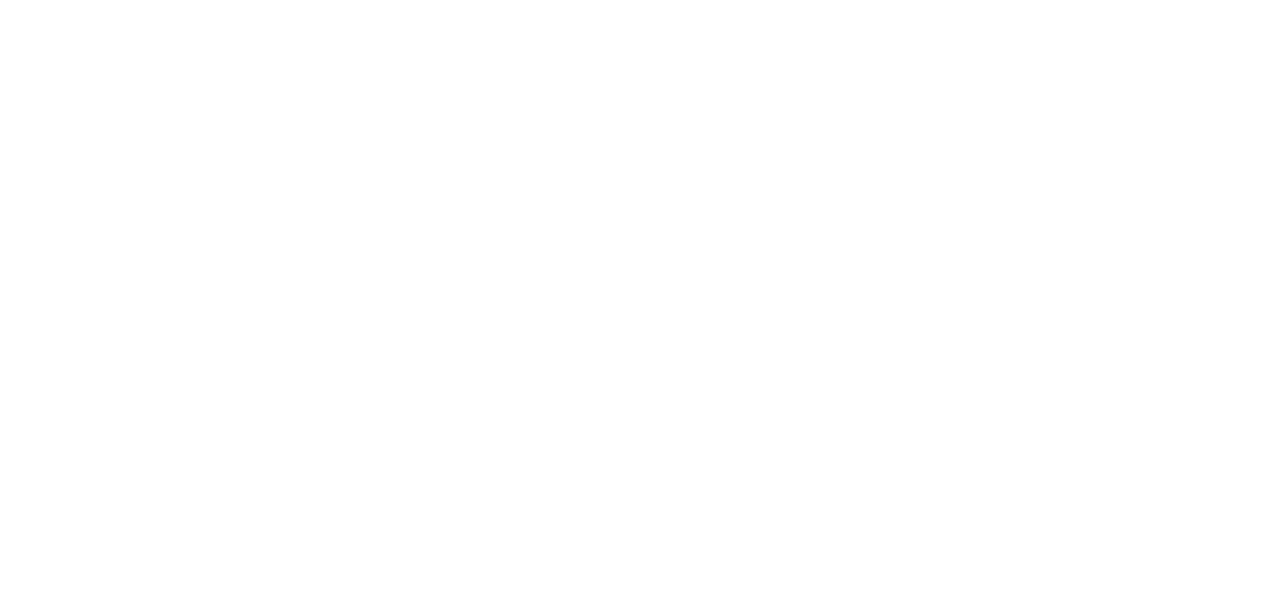 scroll, scrollTop: 0, scrollLeft: 0, axis: both 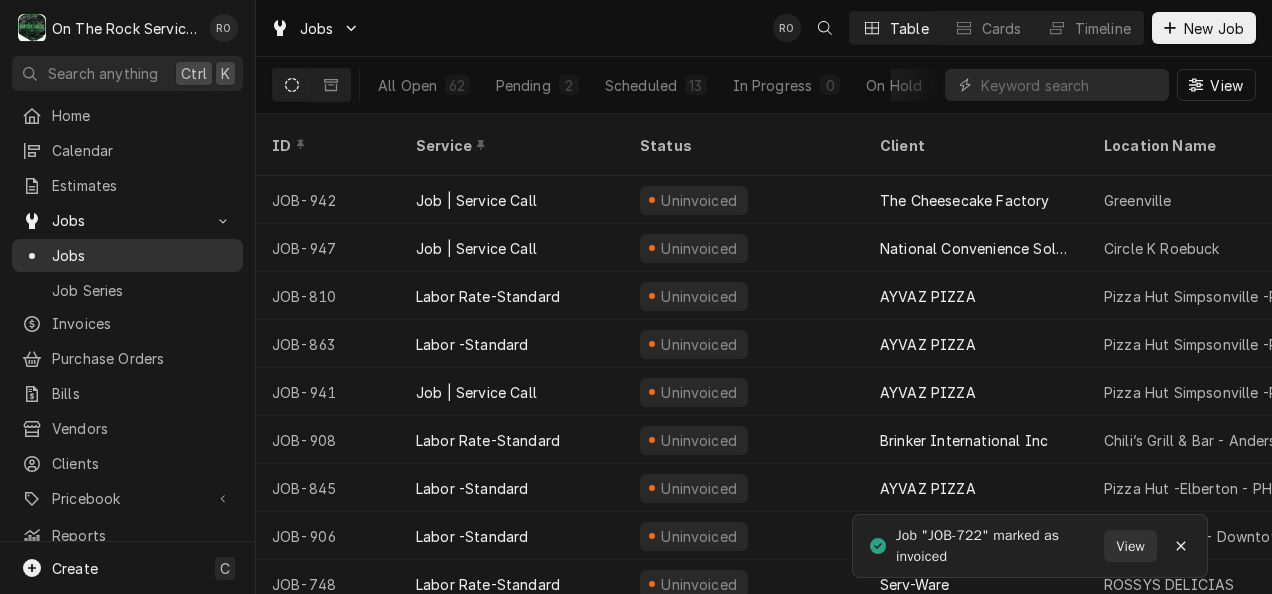 click on "Jobs" at bounding box center (142, 255) 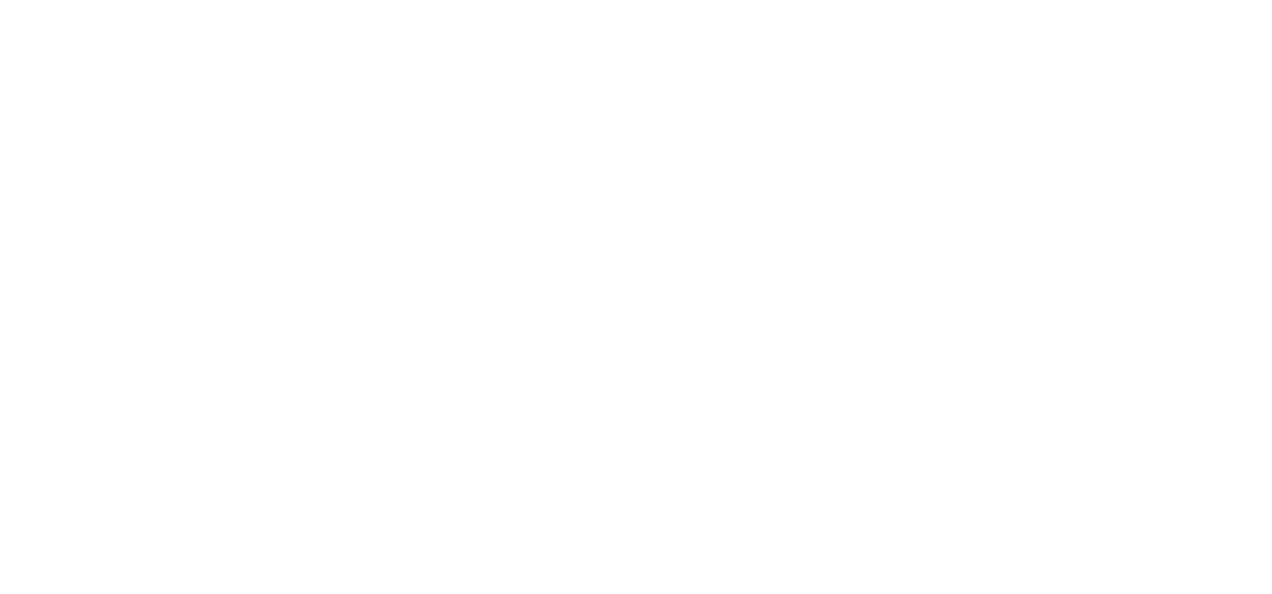 scroll, scrollTop: 0, scrollLeft: 0, axis: both 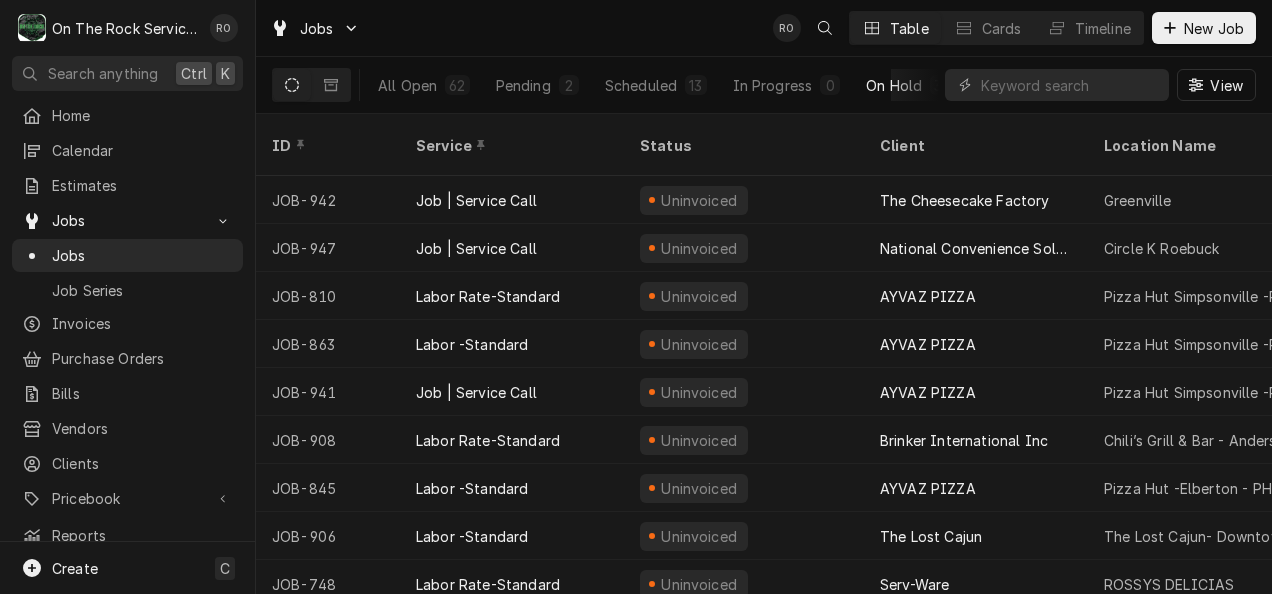 click on "On Hold 30" at bounding box center (910, 85) 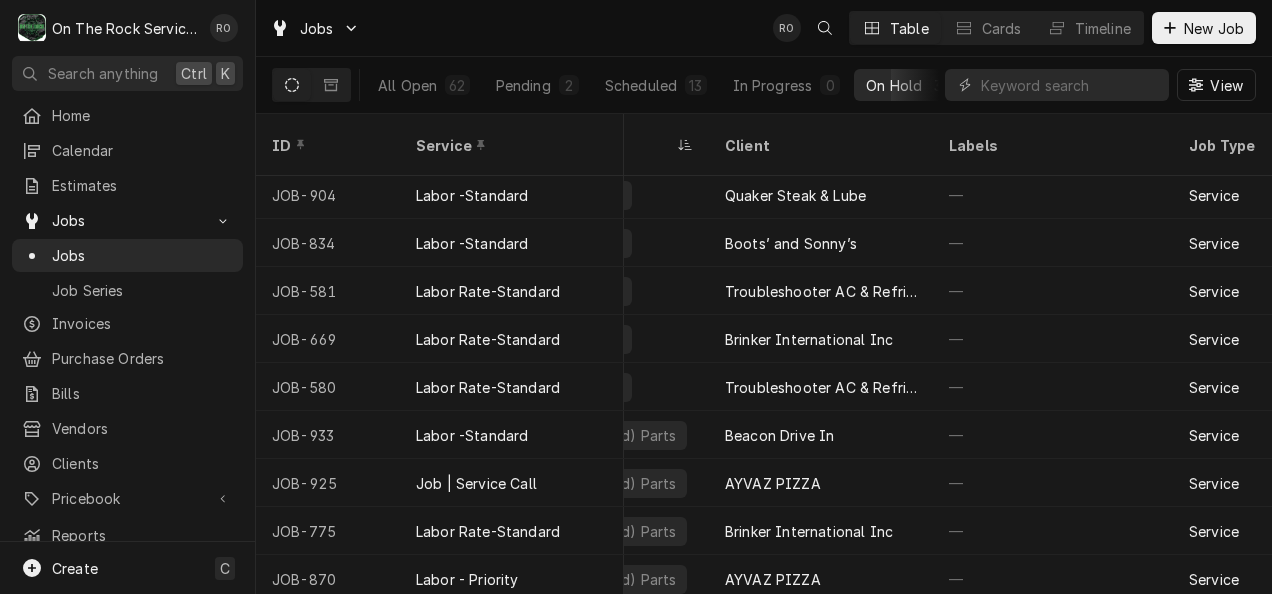 scroll, scrollTop: 687, scrollLeft: 155, axis: both 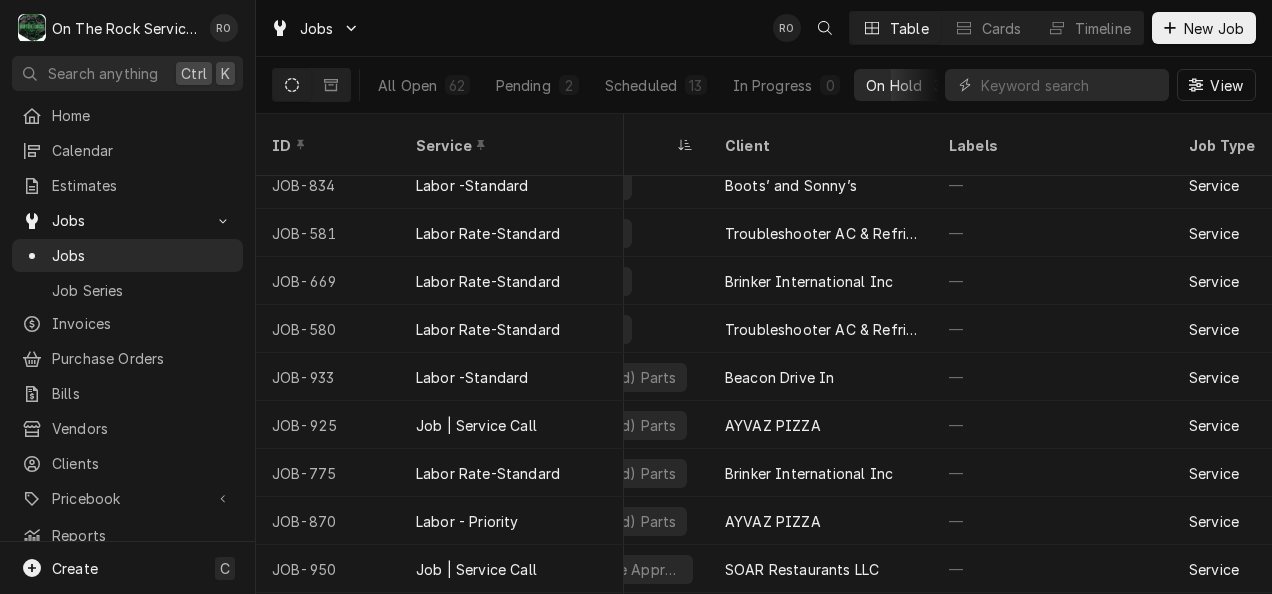 click on "—" at bounding box center (1053, 377) 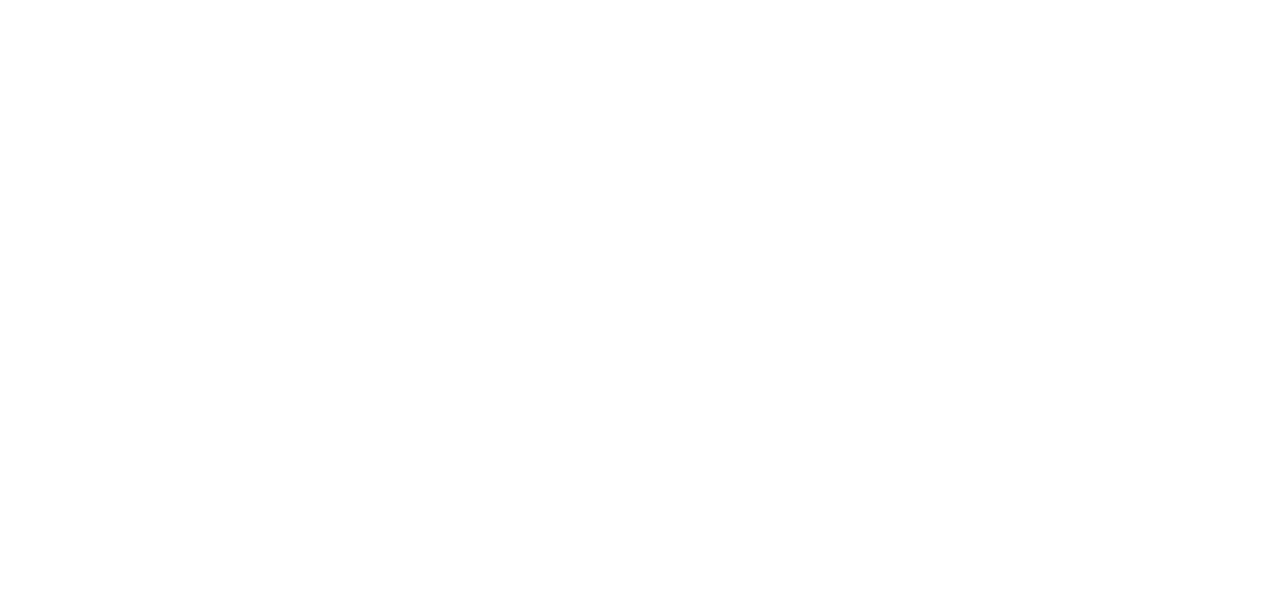 scroll, scrollTop: 0, scrollLeft: 0, axis: both 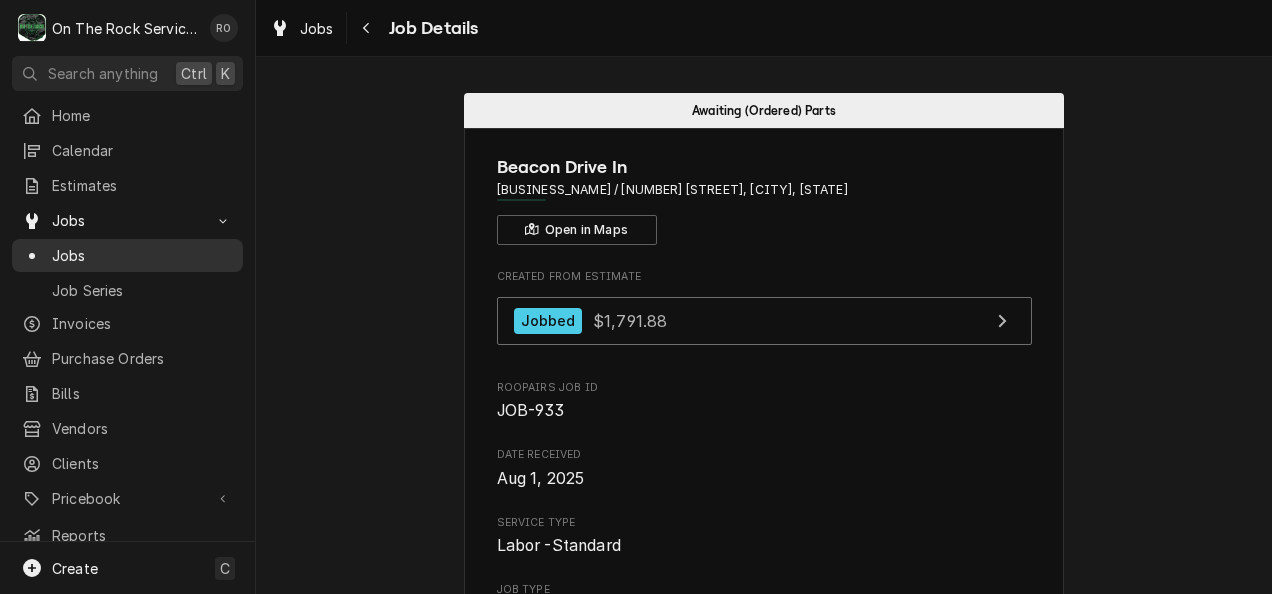 click on "Jobs" at bounding box center [142, 255] 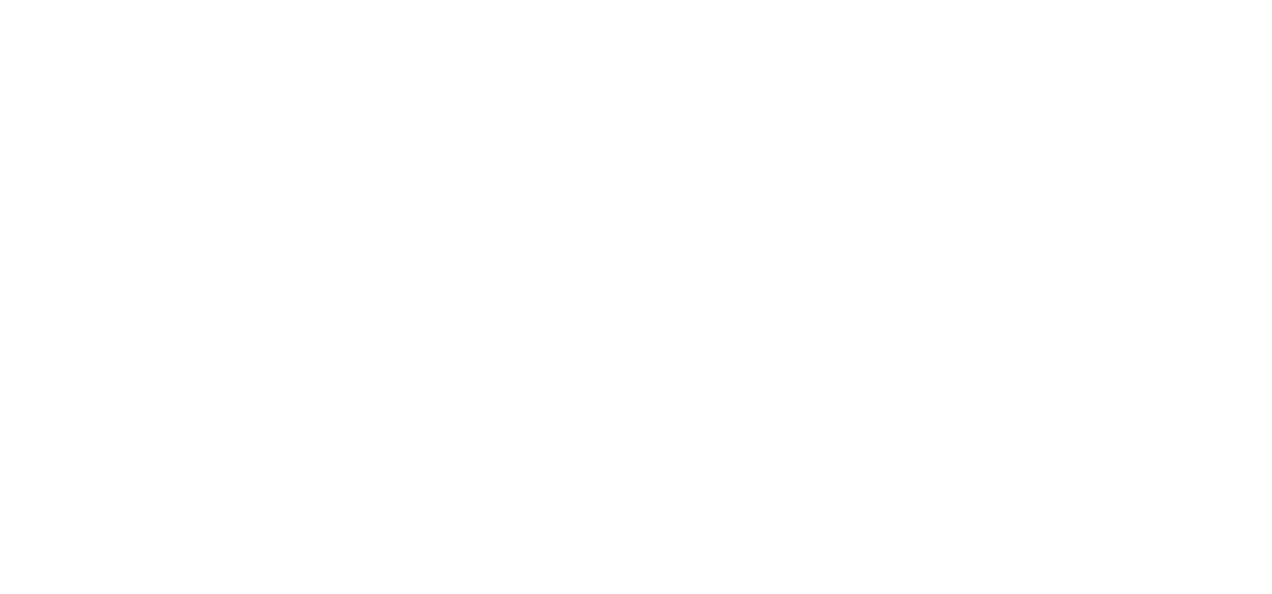scroll, scrollTop: 0, scrollLeft: 0, axis: both 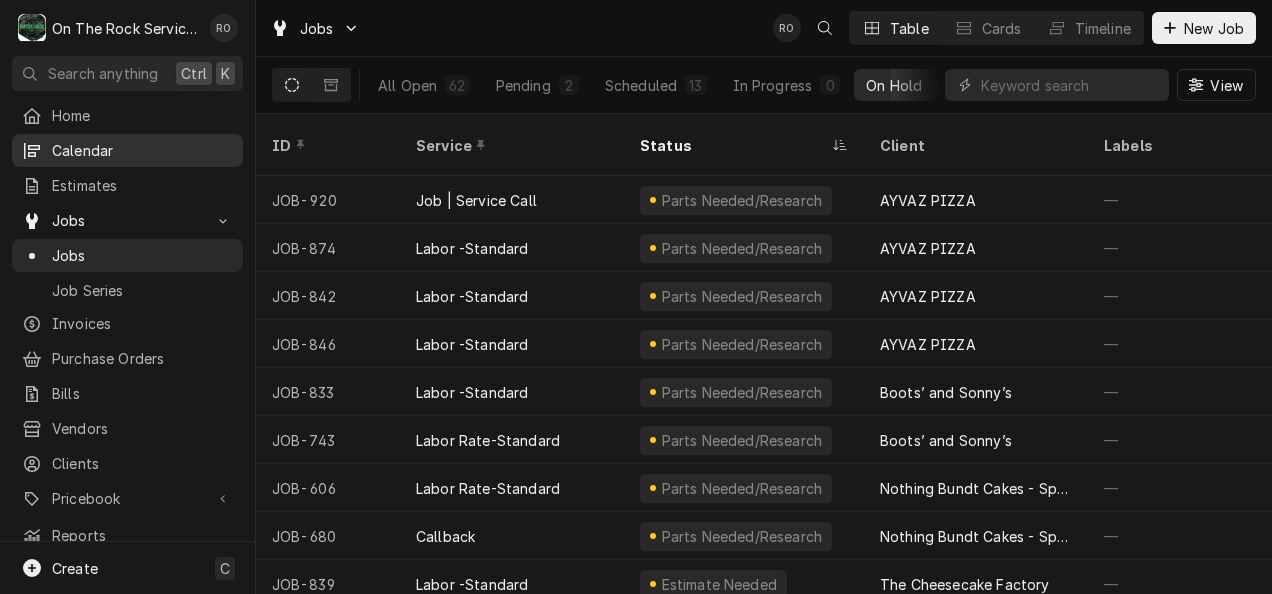 click on "Calendar" at bounding box center [142, 150] 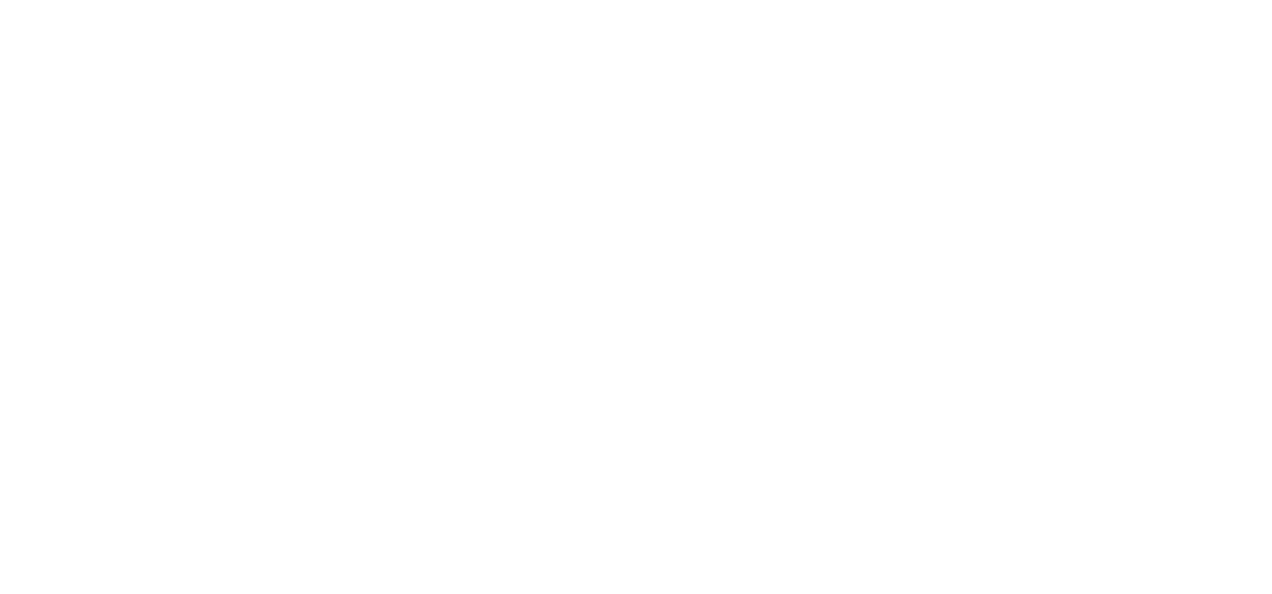 scroll, scrollTop: 0, scrollLeft: 0, axis: both 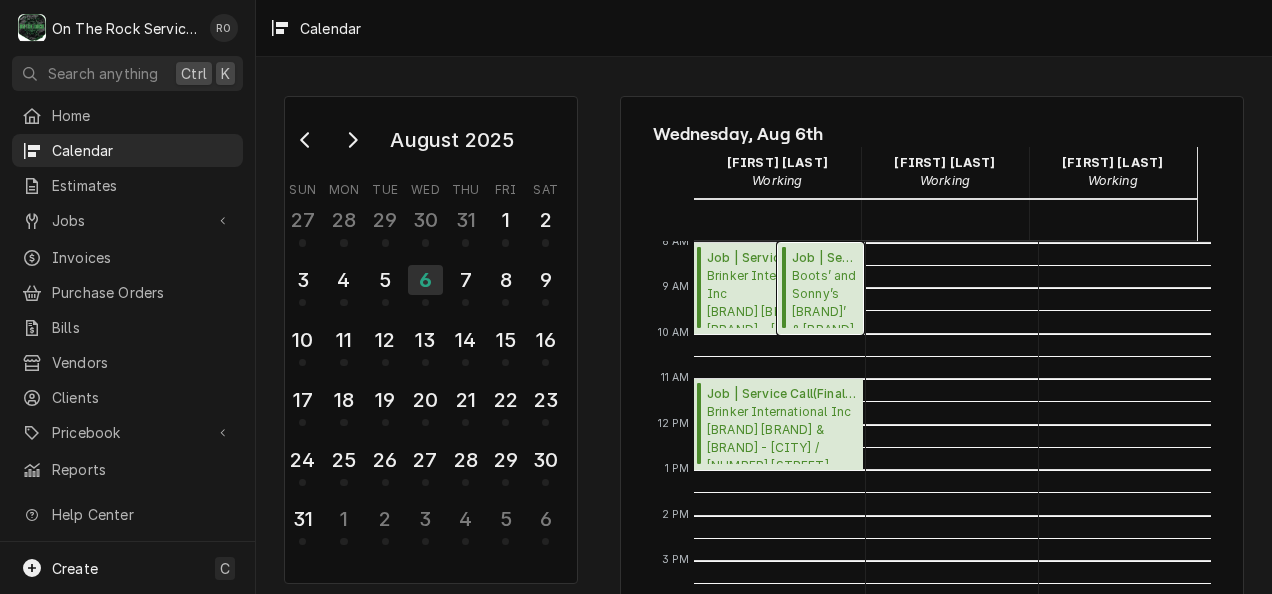 click on "Boots’ and Sonny’s Boots’ & Sonny’s / 120 E Henry St, Spartanburg, SC 29306" at bounding box center (824, 297) 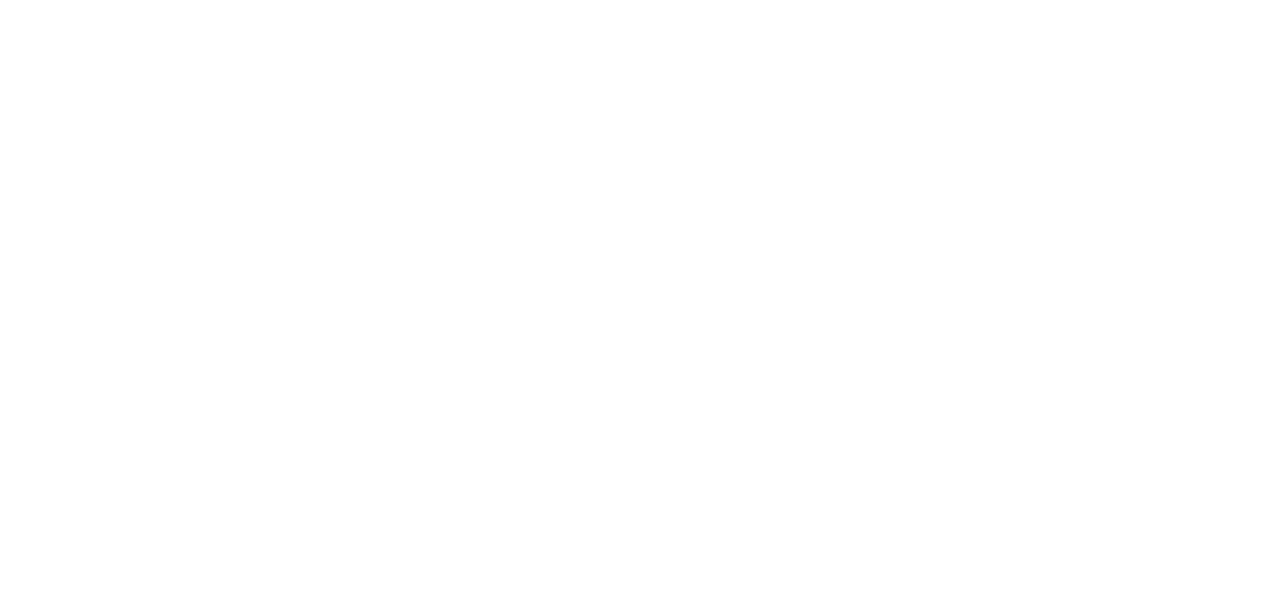 scroll, scrollTop: 0, scrollLeft: 0, axis: both 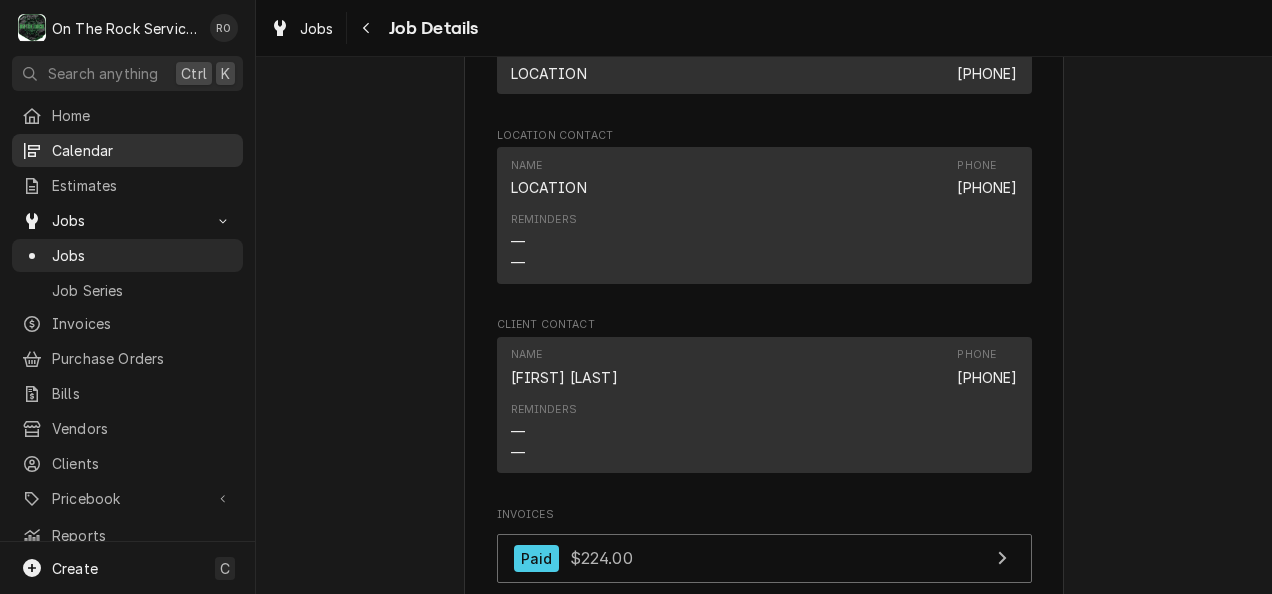 click on "Calendar" at bounding box center (127, 150) 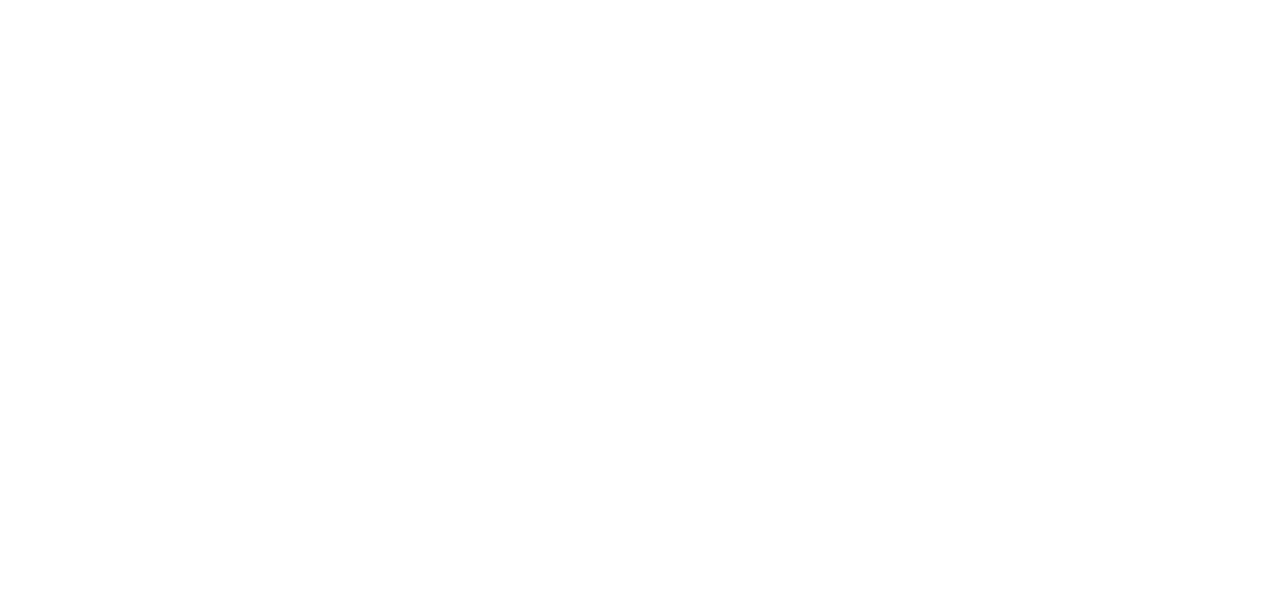 scroll, scrollTop: 0, scrollLeft: 0, axis: both 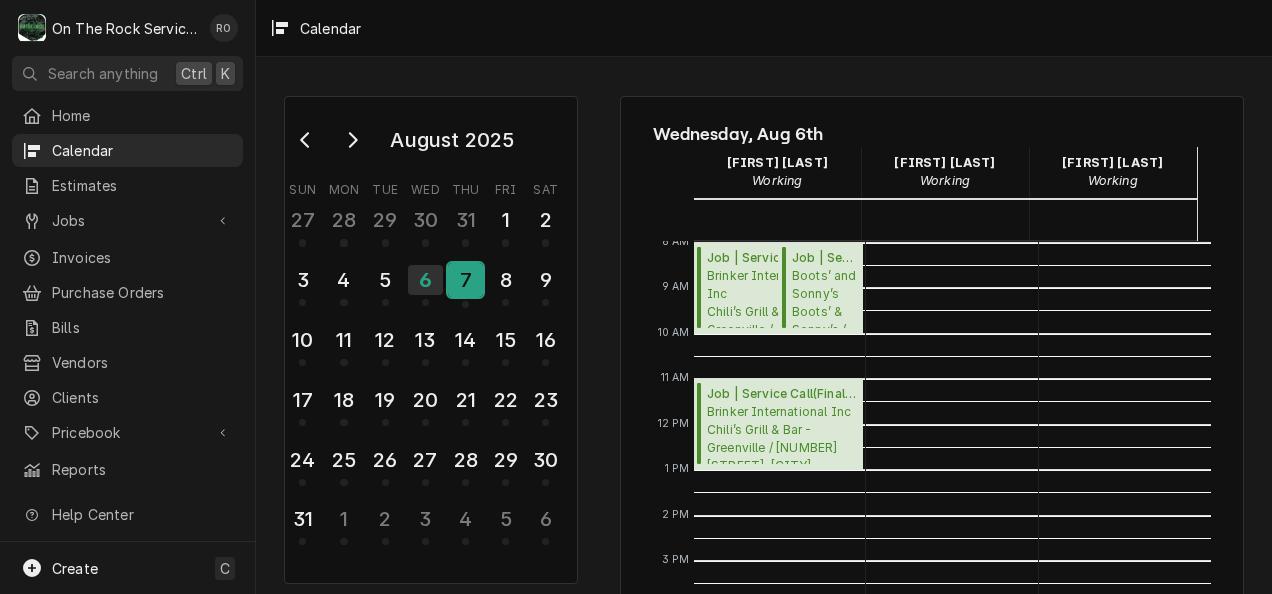 click on "7" at bounding box center [465, 280] 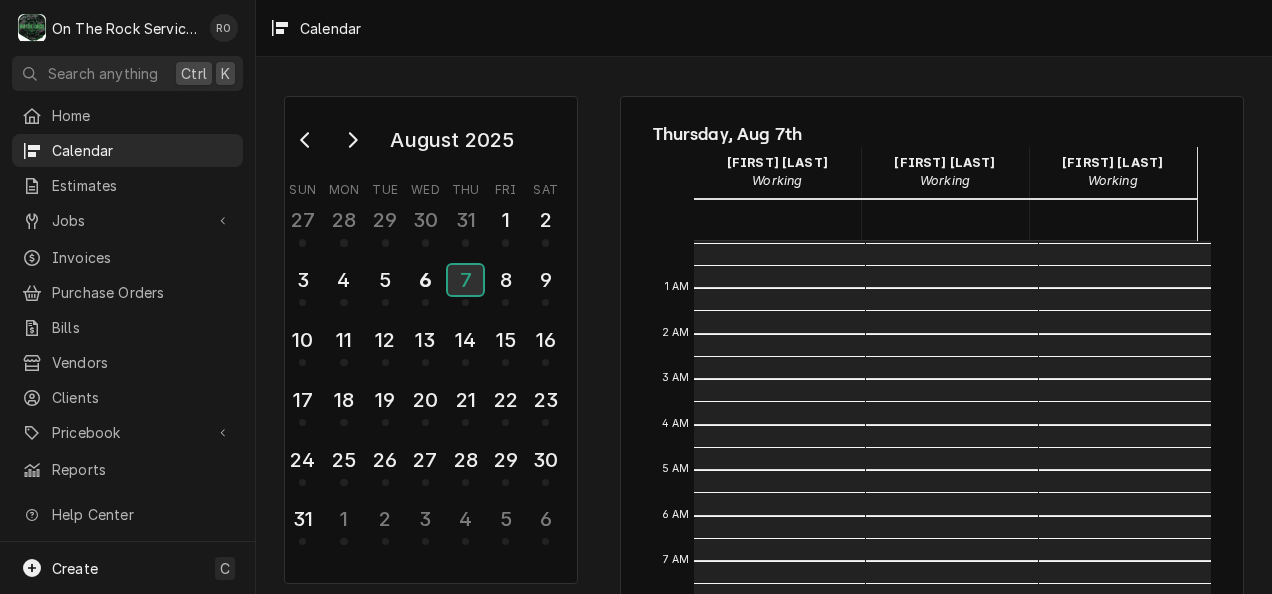 scroll, scrollTop: 364, scrollLeft: 0, axis: vertical 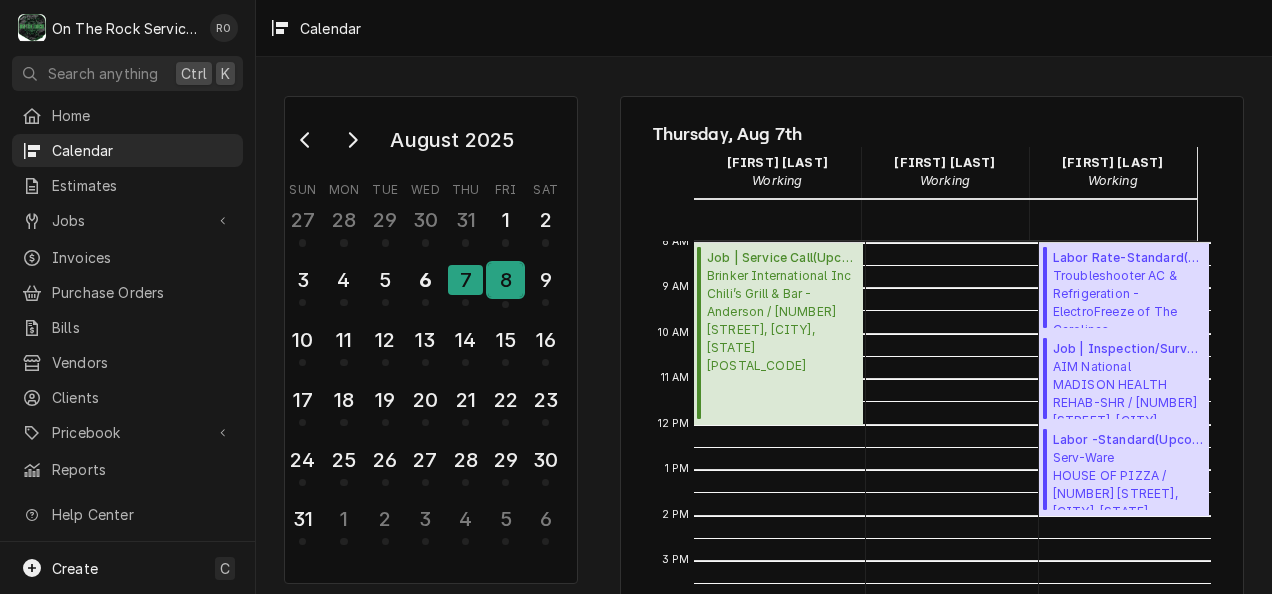click on "8" at bounding box center [505, 280] 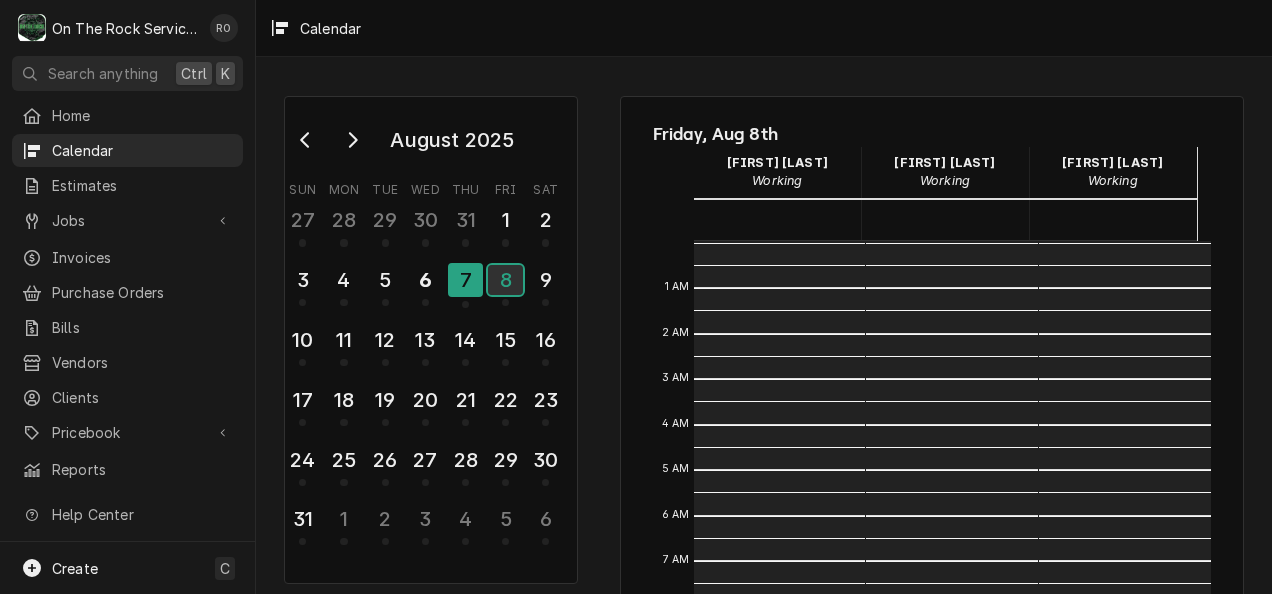 scroll, scrollTop: 364, scrollLeft: 0, axis: vertical 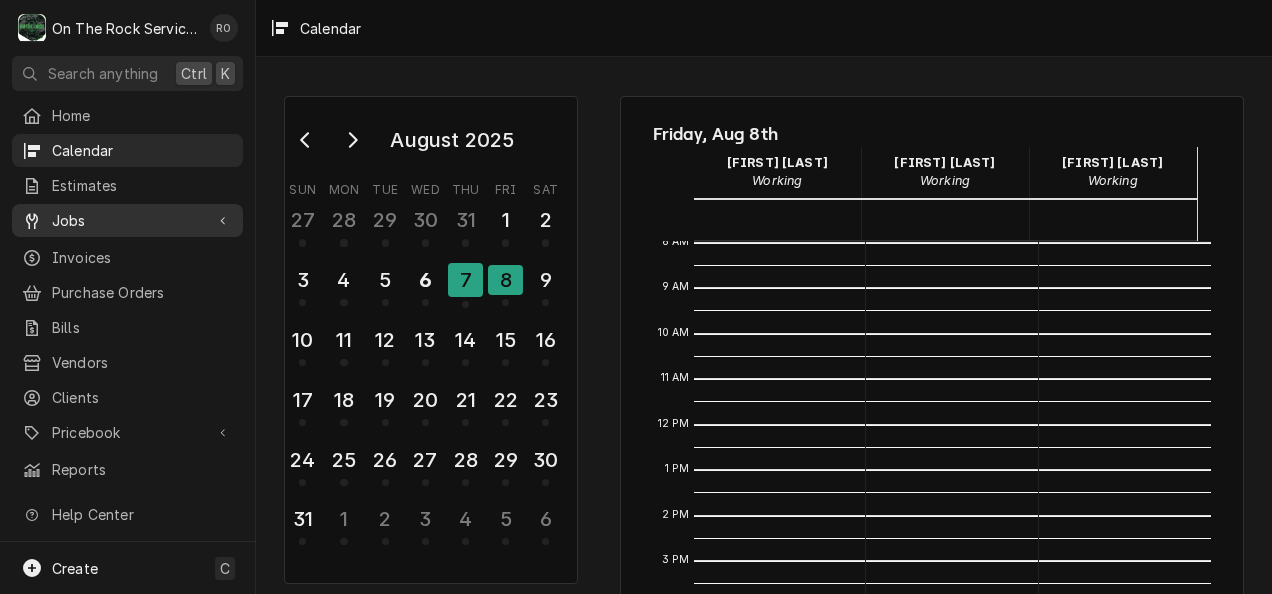 click on "Jobs" at bounding box center [127, 220] 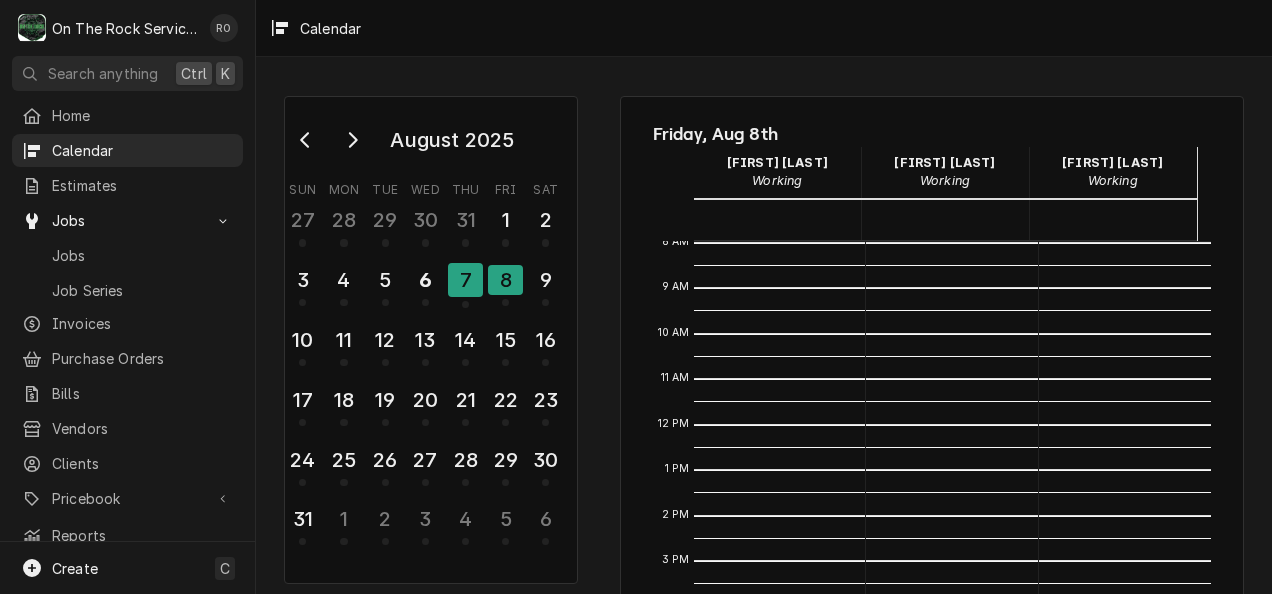click on "Jobs Job Series" at bounding box center [127, 272] 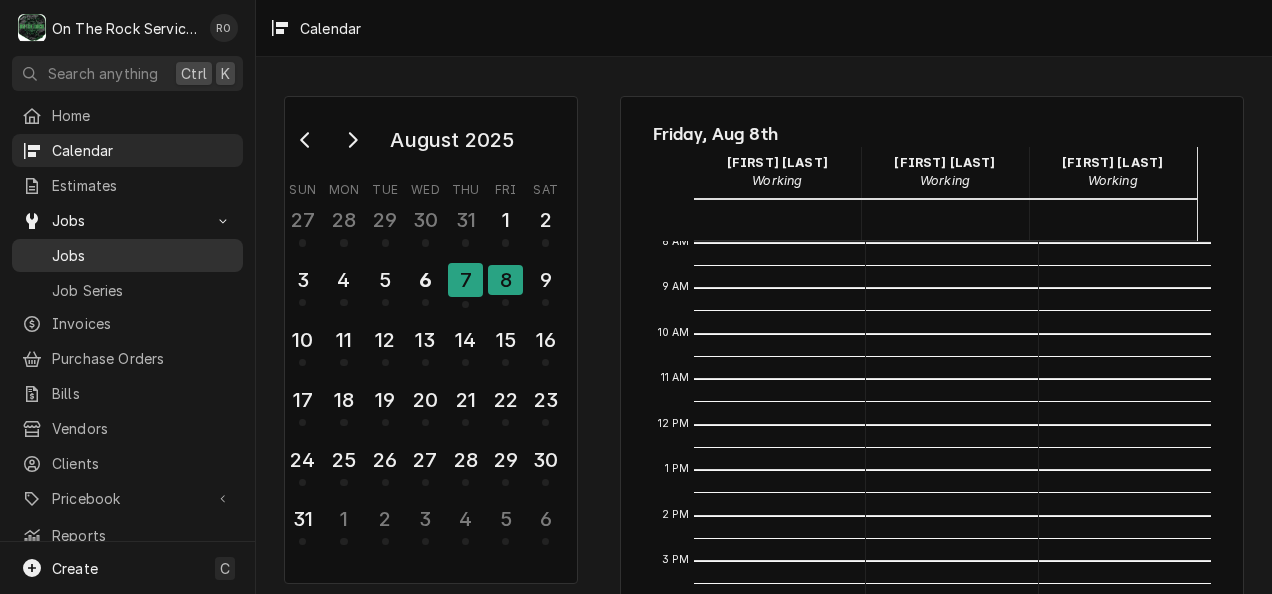 click on "Jobs" at bounding box center (142, 255) 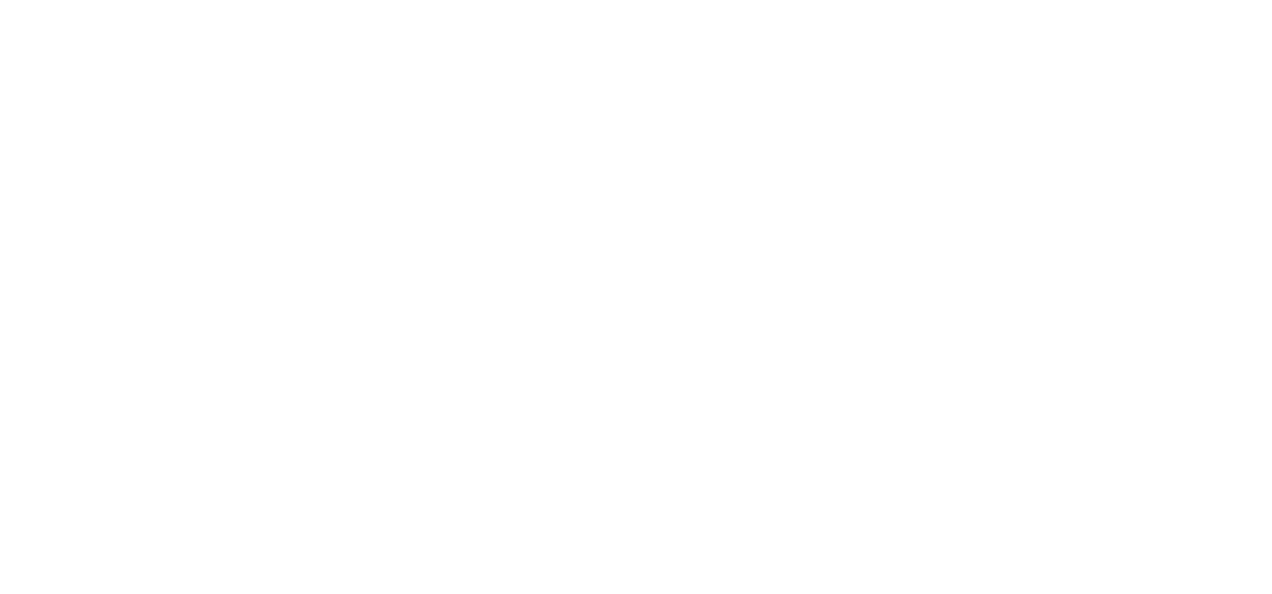 scroll, scrollTop: 0, scrollLeft: 0, axis: both 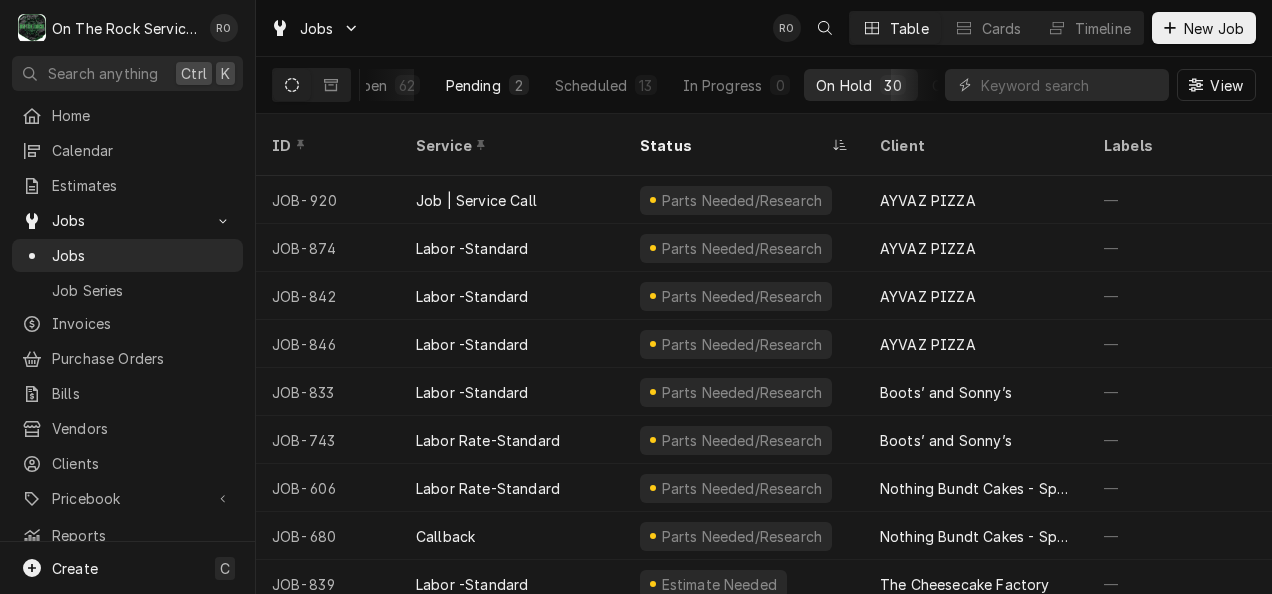 click on "2" at bounding box center (519, 85) 